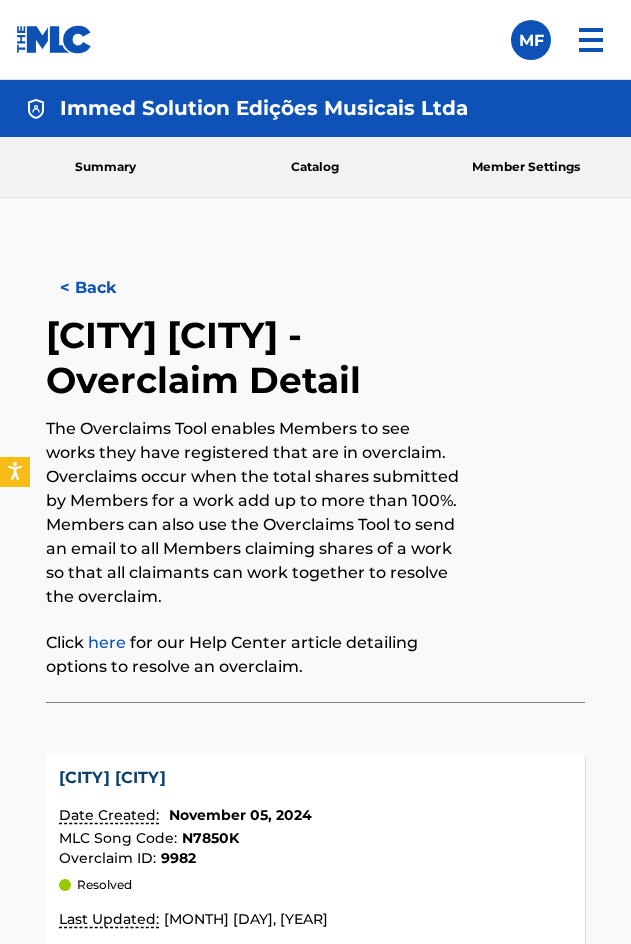 scroll, scrollTop: 0, scrollLeft: 0, axis: both 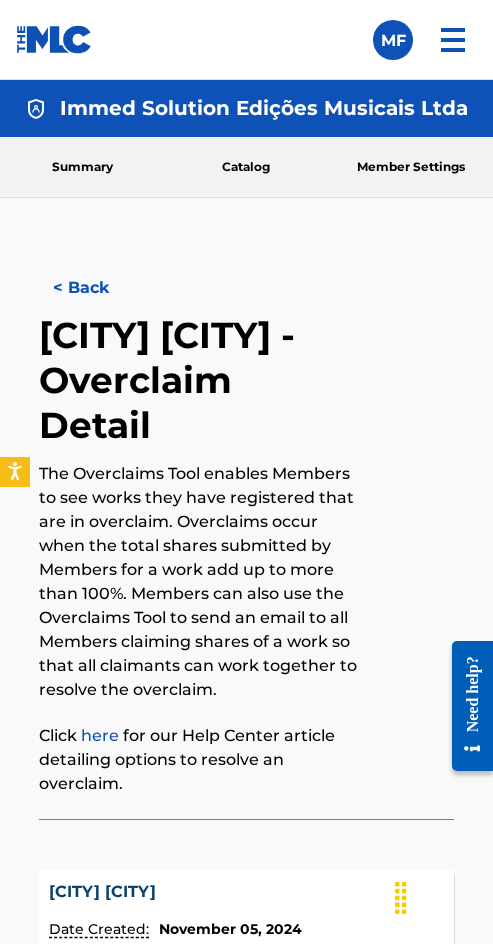 click on "< Back [CITY] [CITY] - Overclaim Detail The Overclaims Tool enables Members to see works they have registered that are in overclaim. Overclaims occur when the total shares submitted by Members for a work add up to more than 100%. Members can also use the Overclaims Tool to send an email to all Members claiming shares of a work so that all claimants can work together to resolve the overclaim. Click here for our Help Center article detailing options to resolve an overclaim. [CITY] [CITY] Date Created: [MONTH] [DAY], [YEAR] MLC Song Code : N7850K Overclaim ID : 9982 Resolved Last Updated: [MONTH] [DAY], [YEAR] Submitted Shares 100.00% Total Submitted Shares 100.00%" at bounding box center (246, 883) 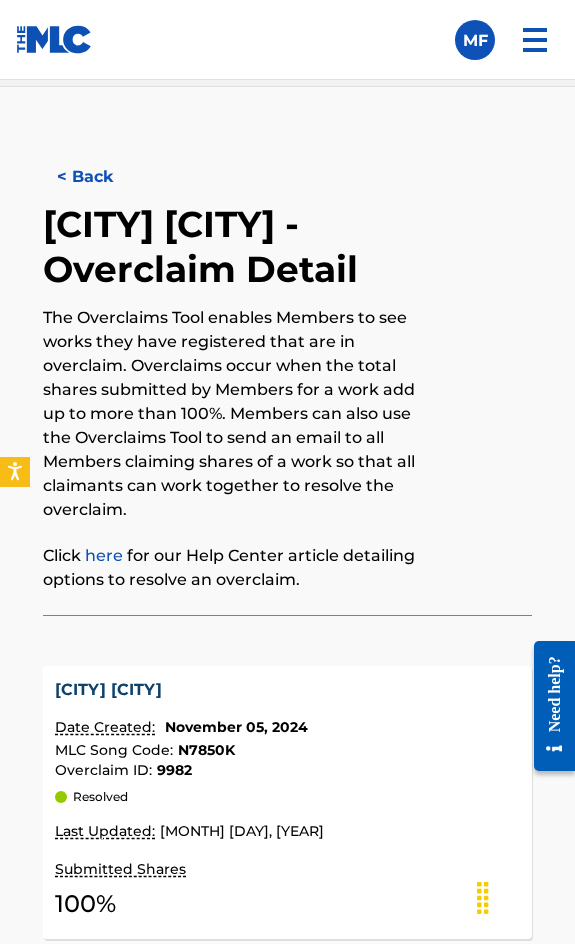scroll, scrollTop: 0, scrollLeft: 0, axis: both 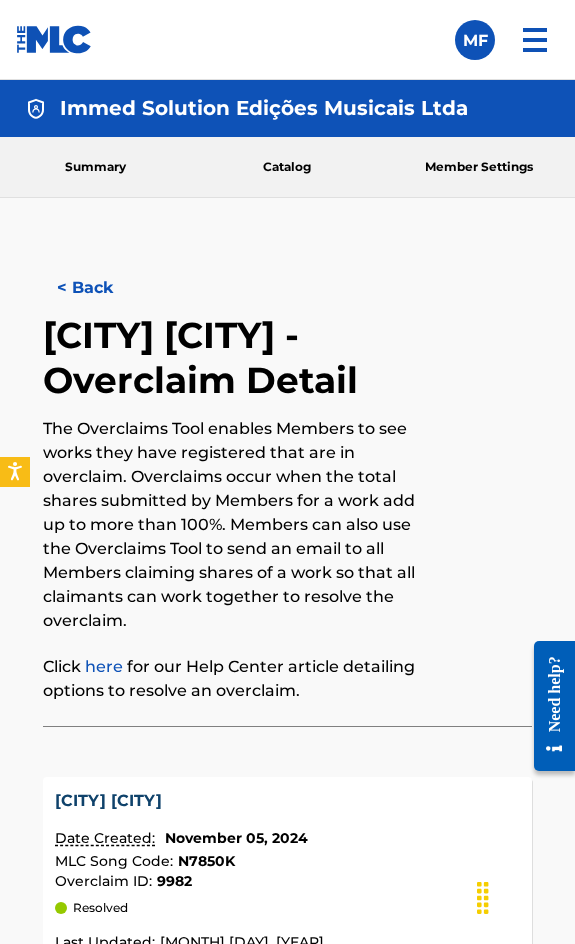 click at bounding box center (535, 40) 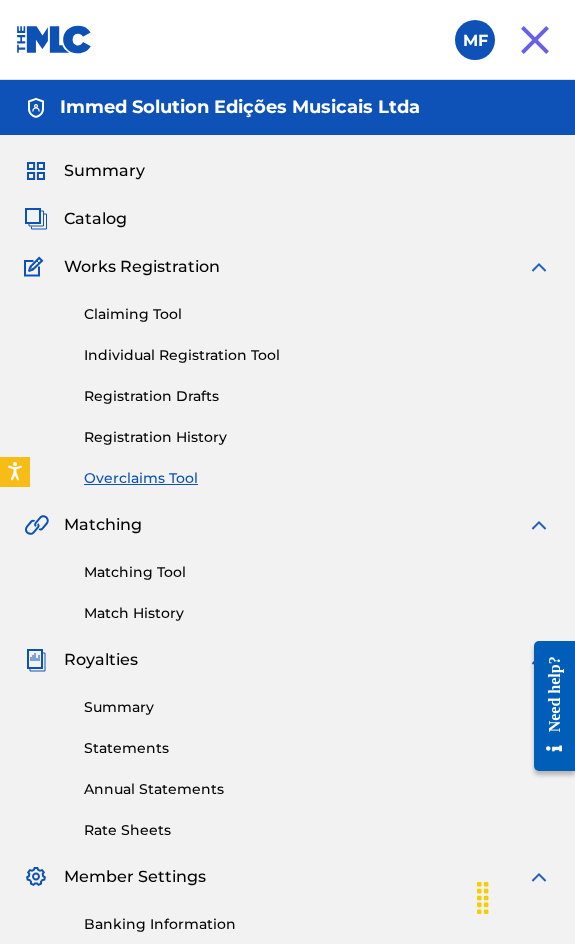 click on "Individual Registration Tool" at bounding box center [317, 355] 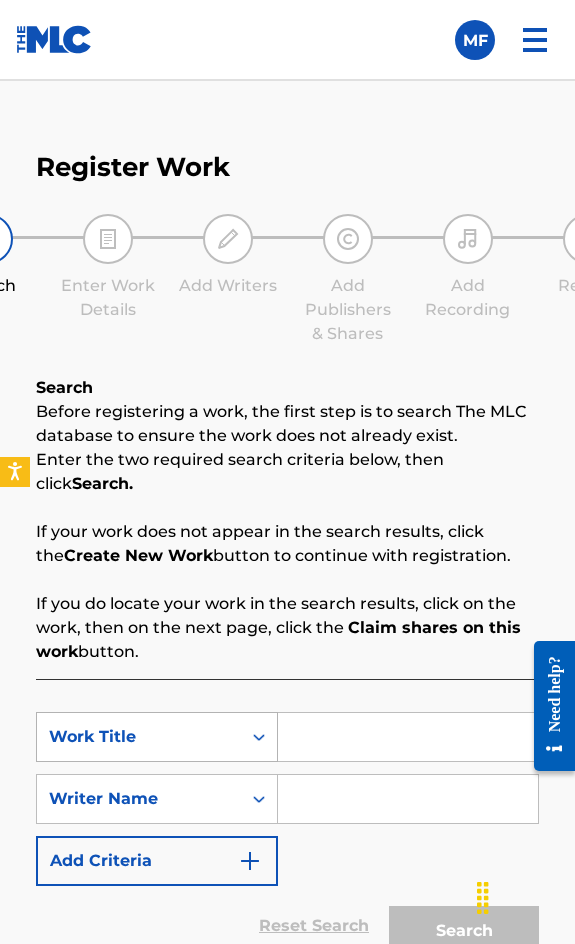 scroll, scrollTop: 342, scrollLeft: 0, axis: vertical 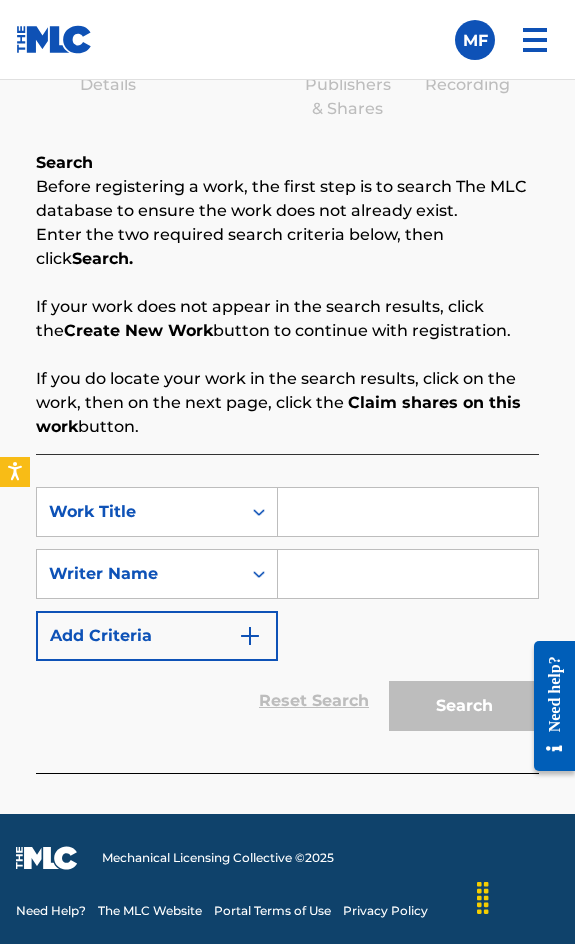 click at bounding box center (408, 574) 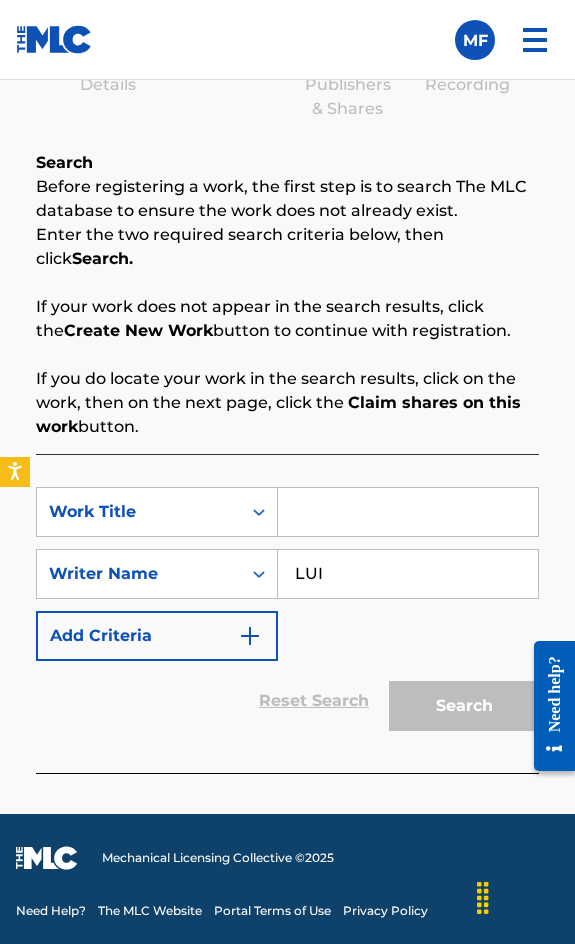 type on "[FIRSTNAME] [LASTNAME]" 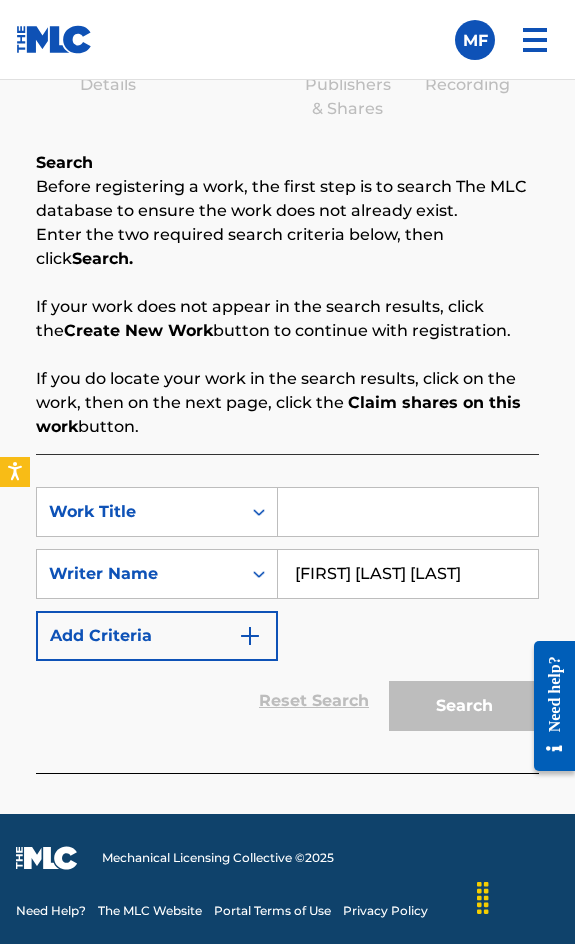 click at bounding box center [408, 512] 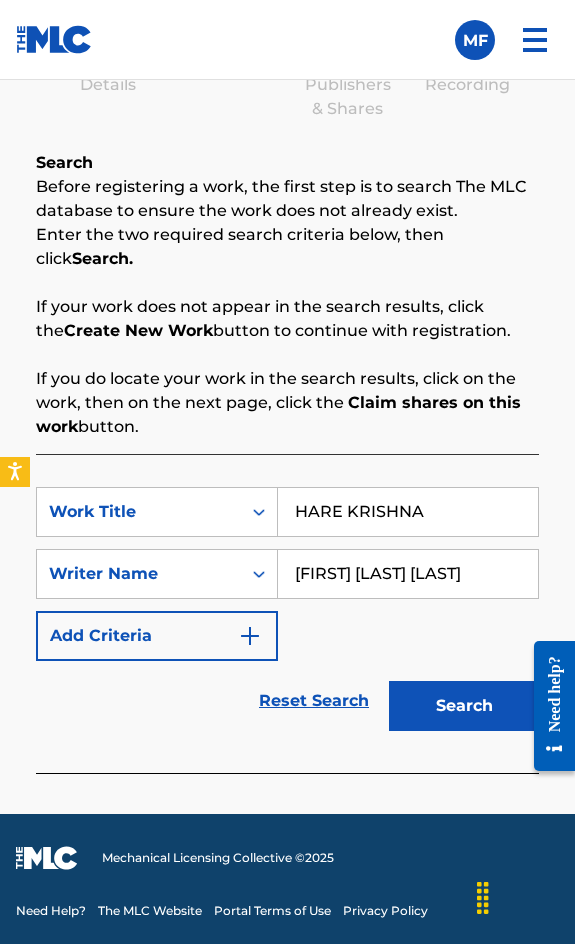 type on "HARE KRISHNA" 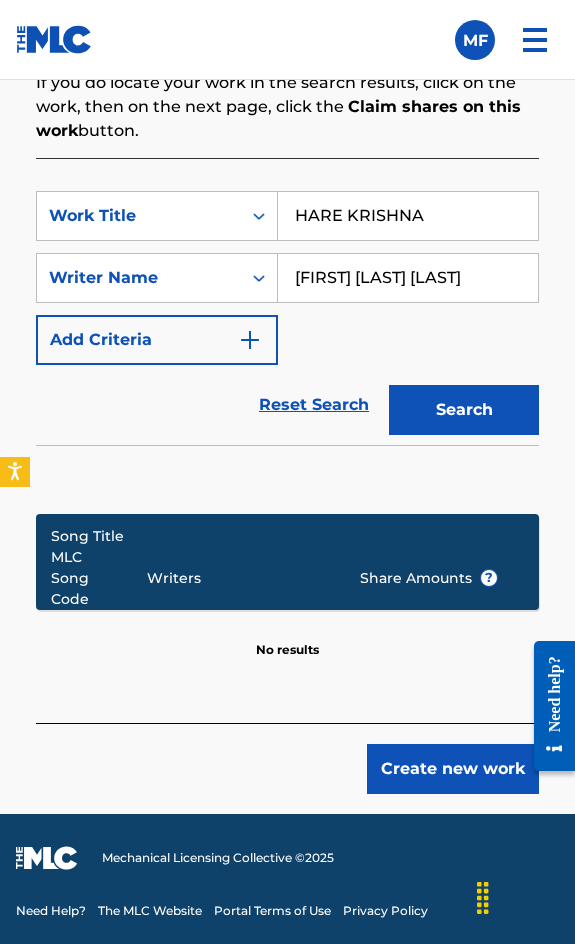 click on "Create new work" at bounding box center [453, 769] 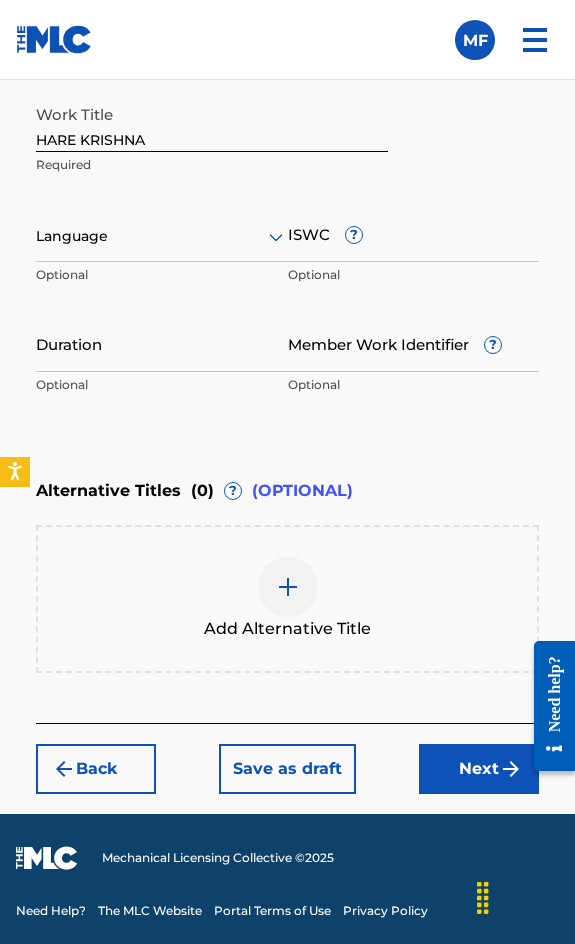 scroll, scrollTop: 408, scrollLeft: 0, axis: vertical 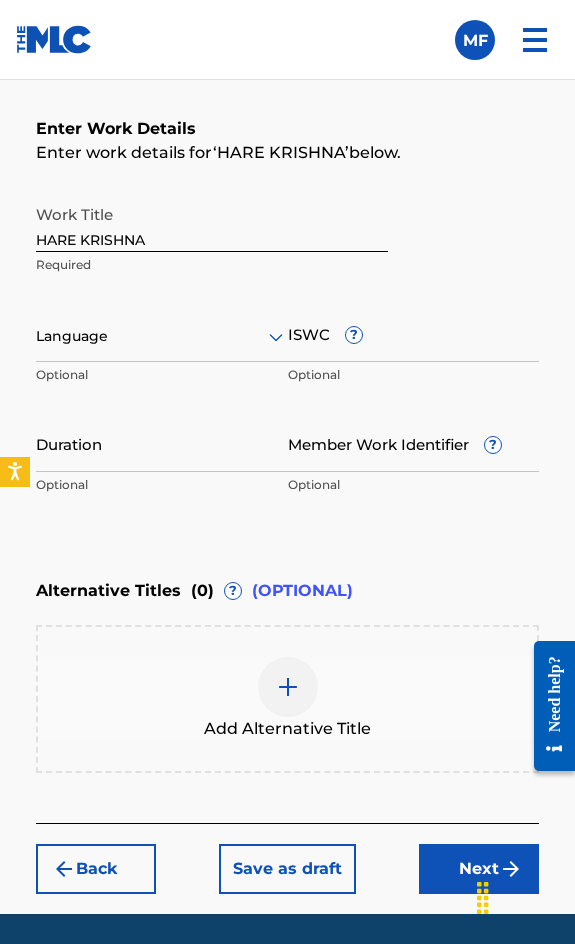 click at bounding box center (162, 336) 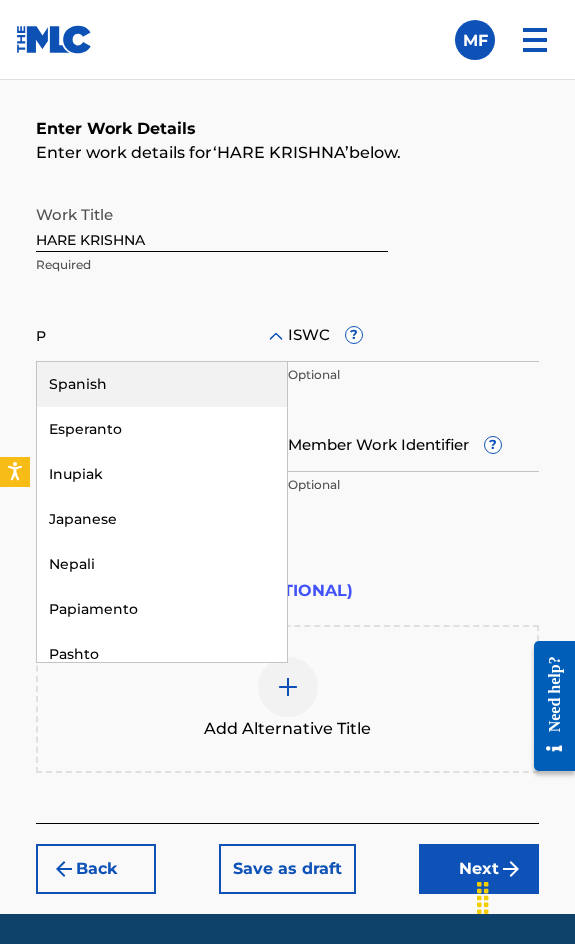 type on "PO" 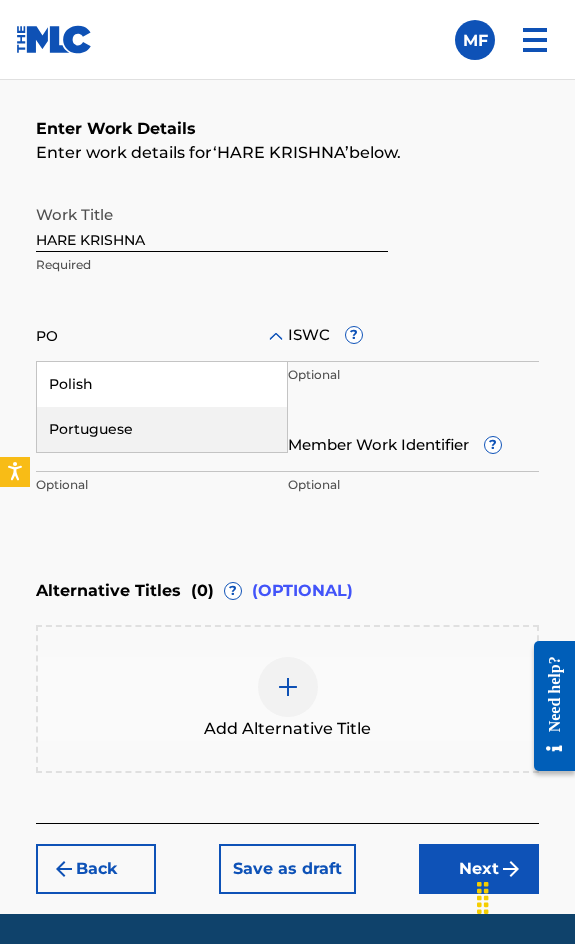 click on "Portuguese" at bounding box center (162, 429) 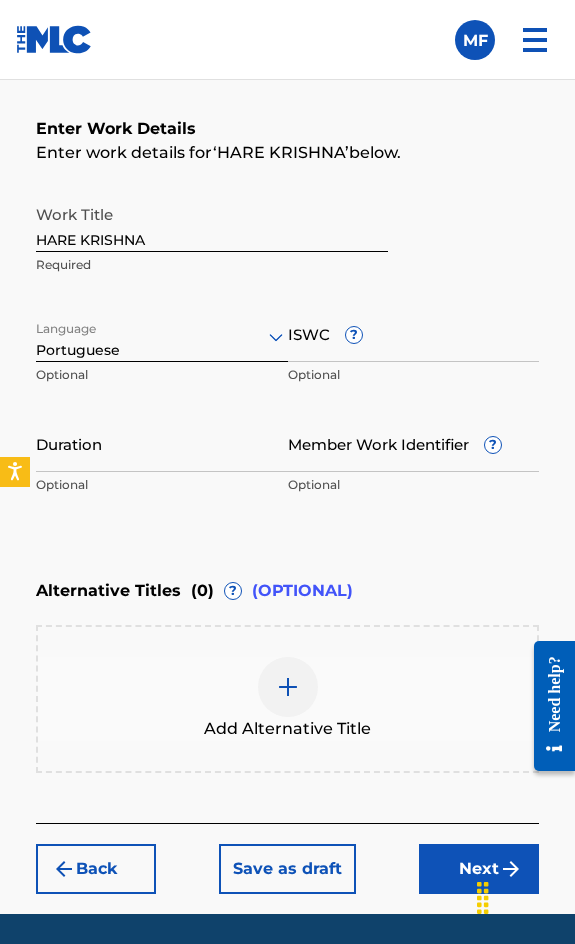 drag, startPoint x: 483, startPoint y: 366, endPoint x: 485, endPoint y: 356, distance: 10.198039 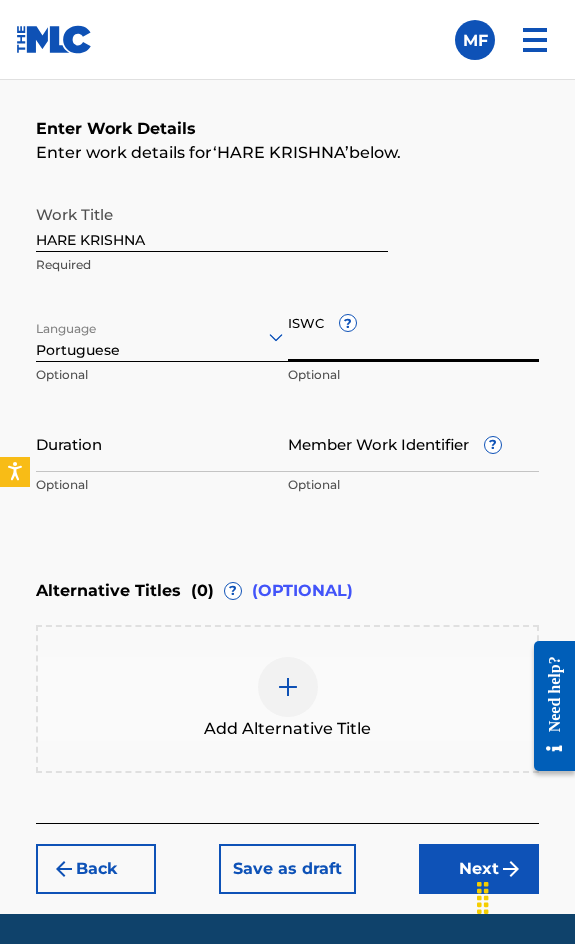 paste on "T3143002960" 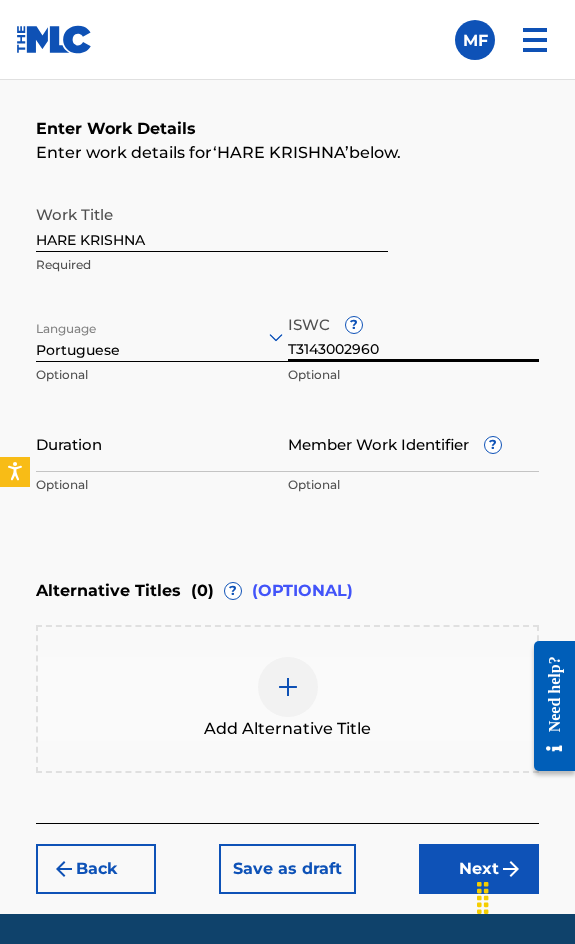 type on "T3143002960" 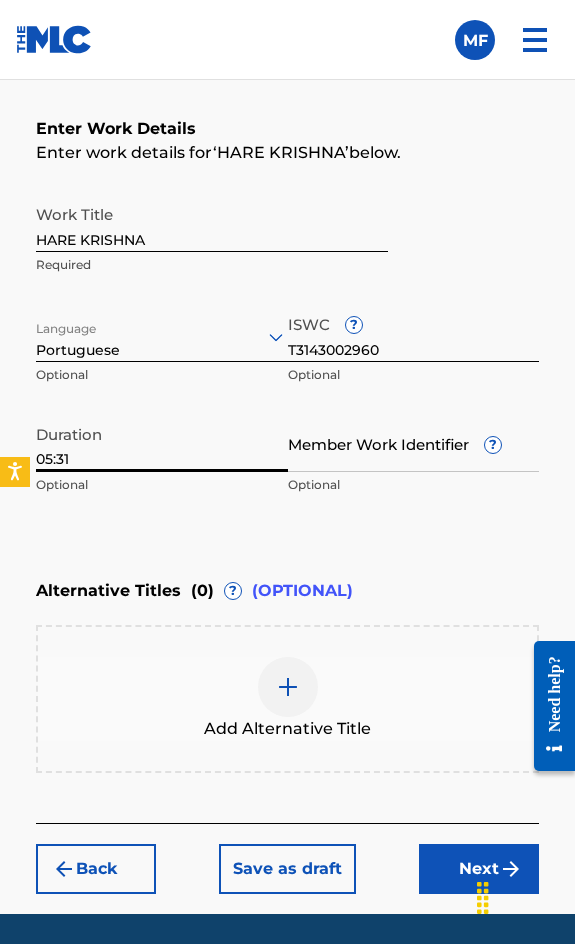 type on "05:31" 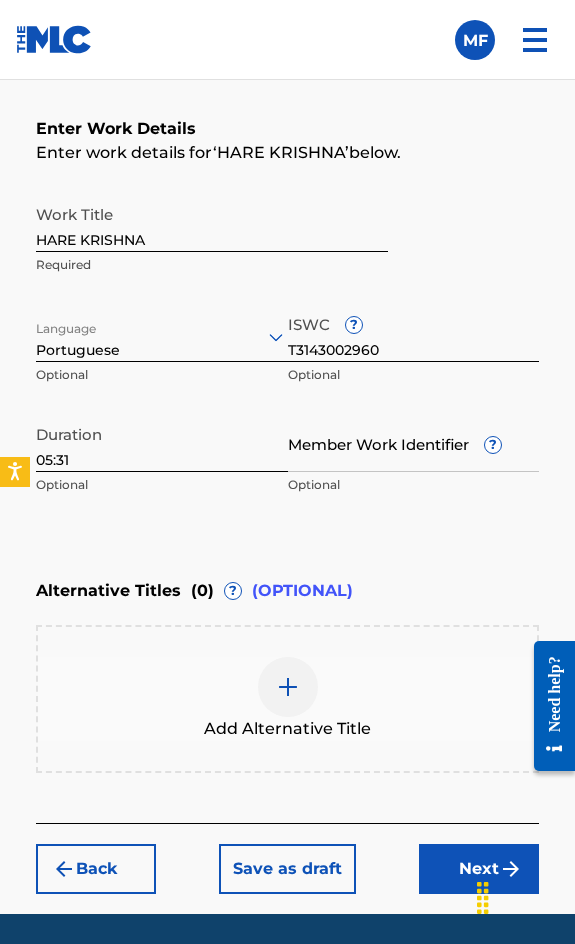 scroll, scrollTop: 508, scrollLeft: 0, axis: vertical 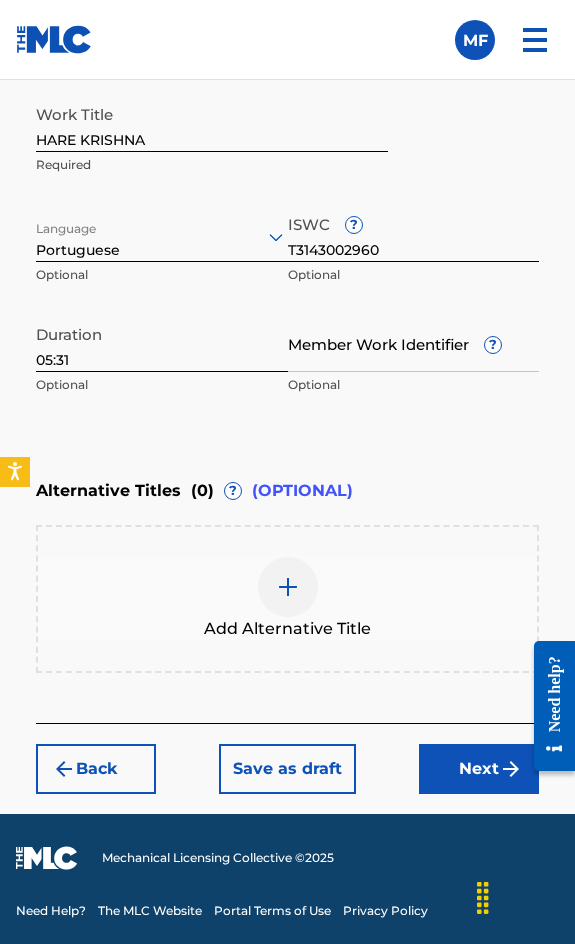 click on "Next" at bounding box center [479, 769] 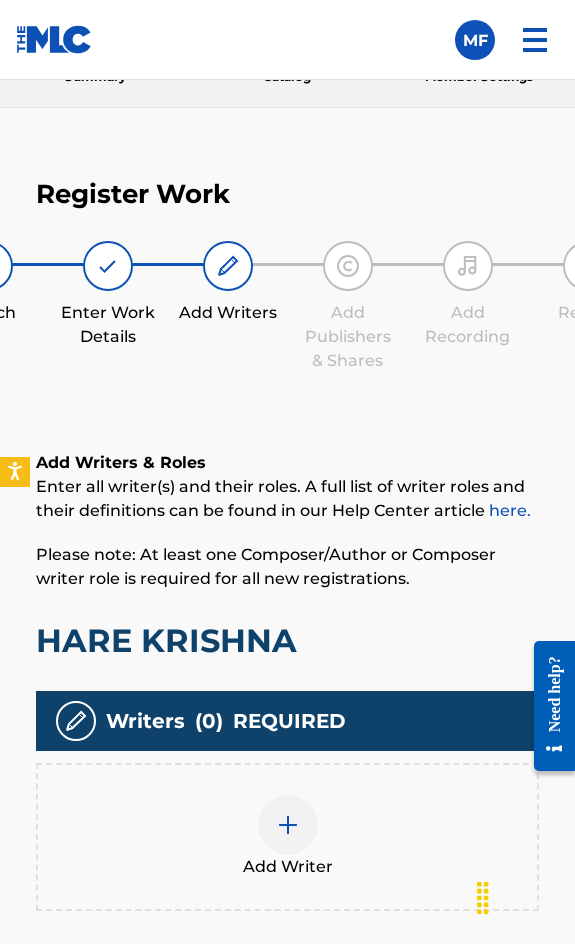 scroll, scrollTop: 342, scrollLeft: 0, axis: vertical 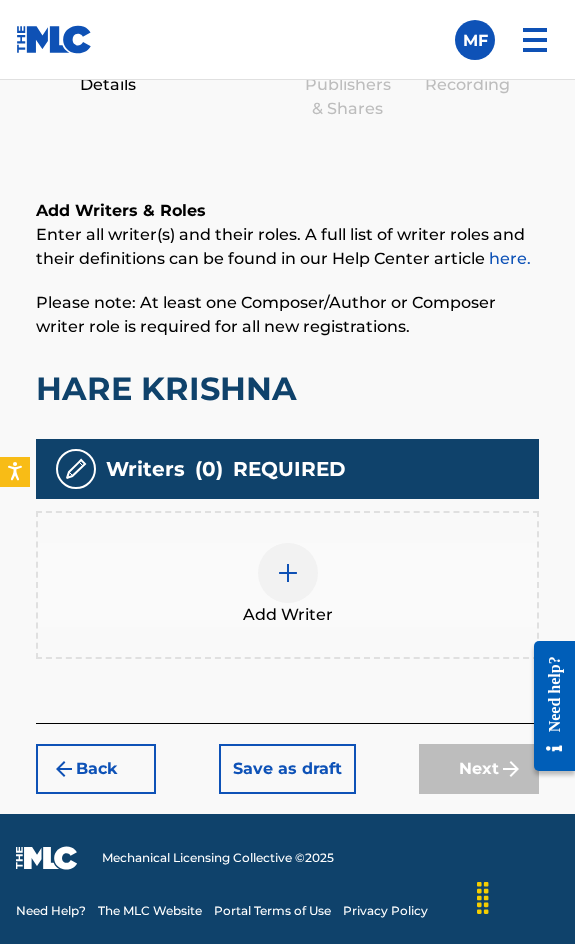 click at bounding box center [288, 573] 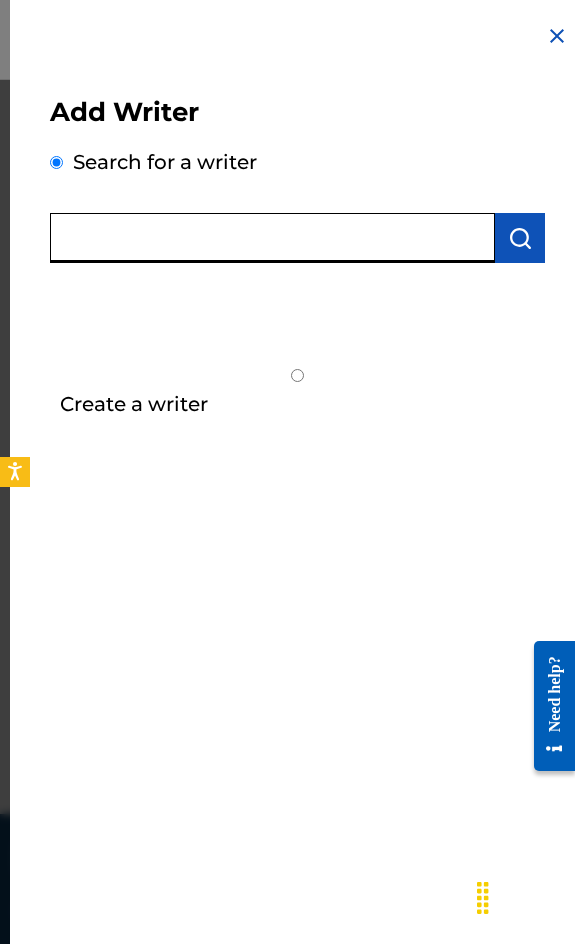 click at bounding box center (272, 238) 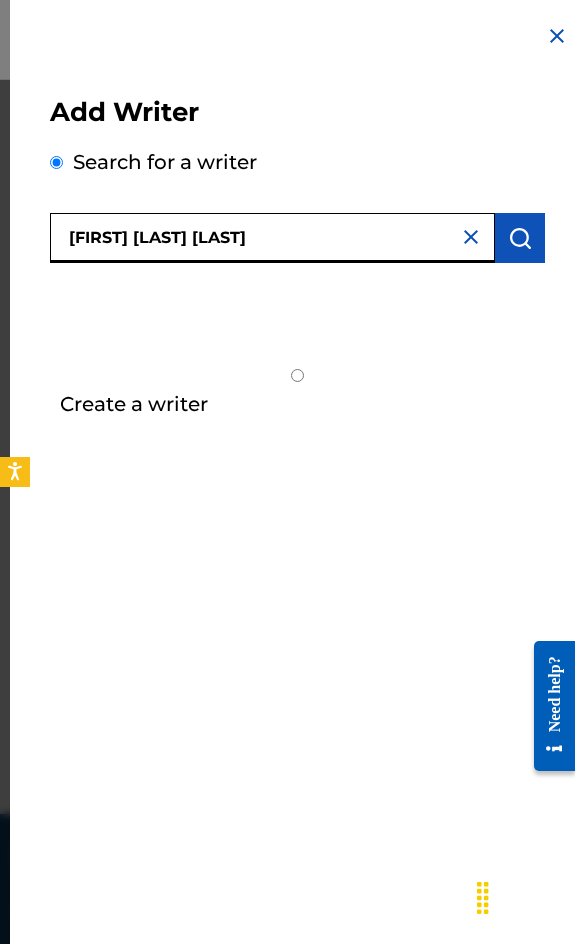 type on "[FIRSTNAME] [LASTNAME]" 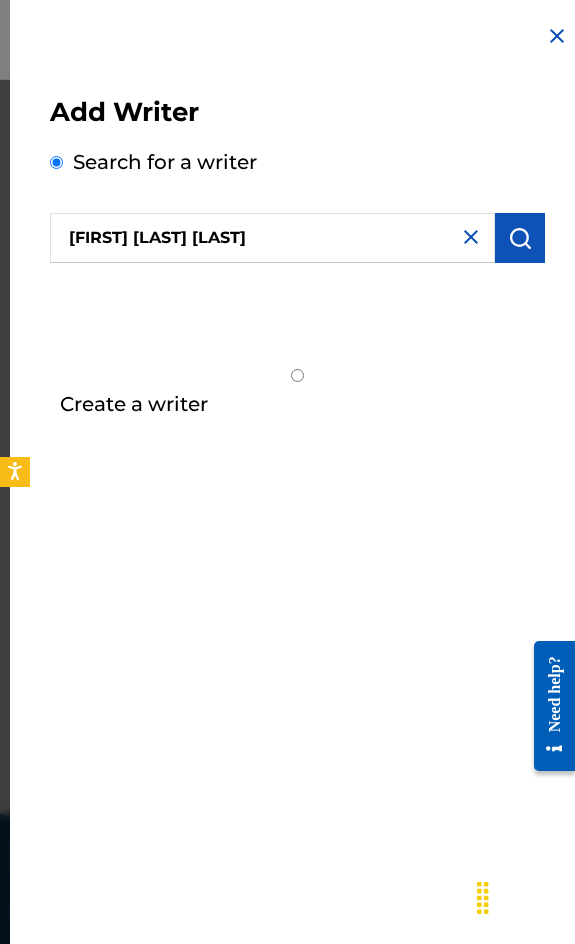 click at bounding box center [520, 238] 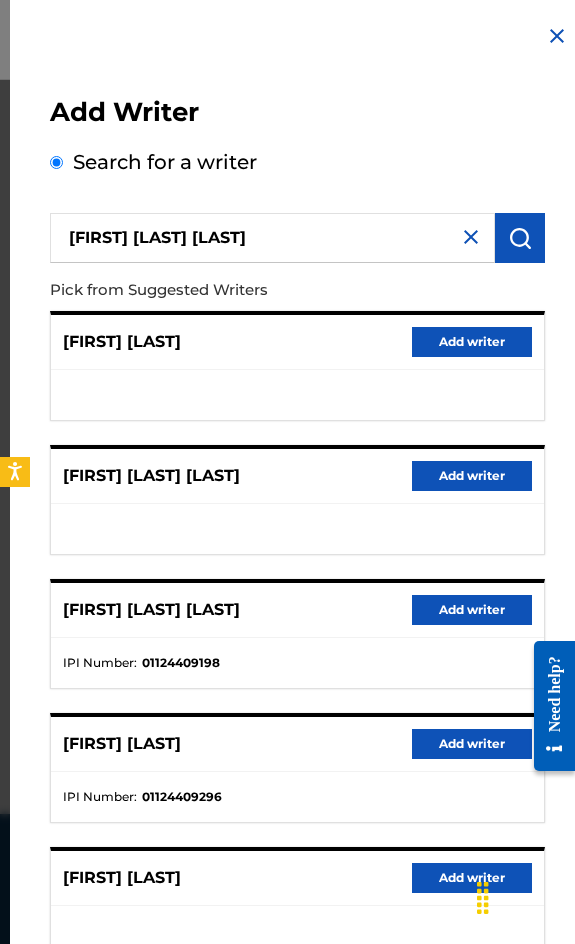 click on "Add writer" at bounding box center (472, 610) 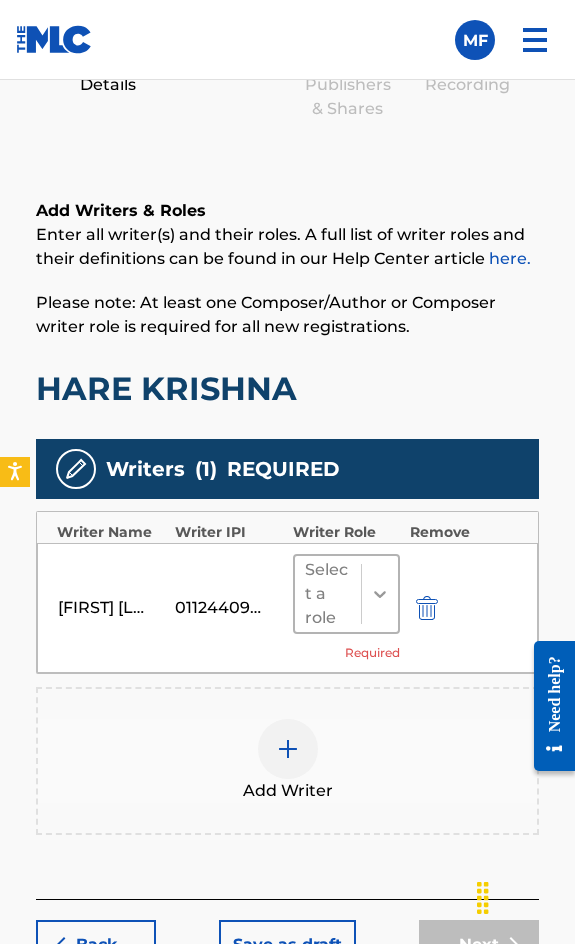click 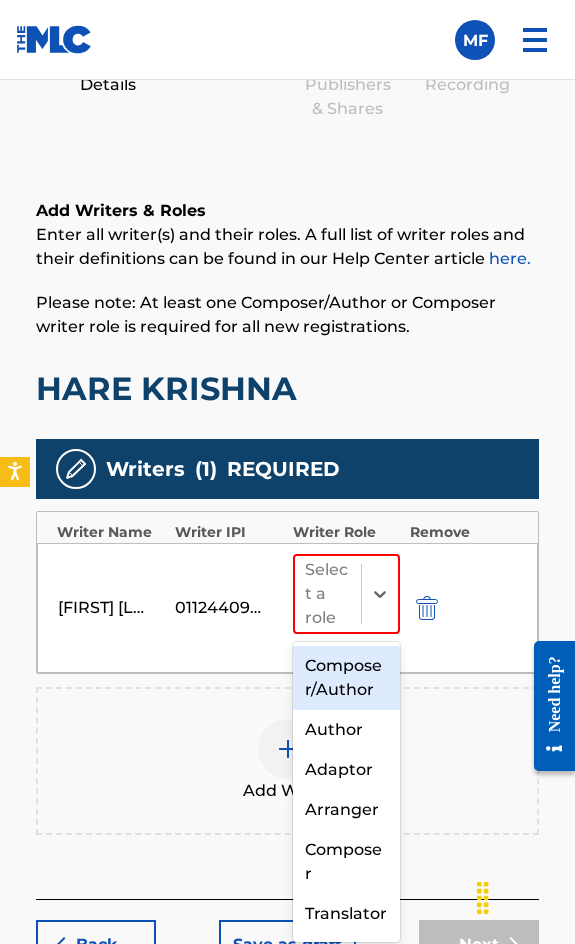 click on "Composer/Author" at bounding box center (346, 678) 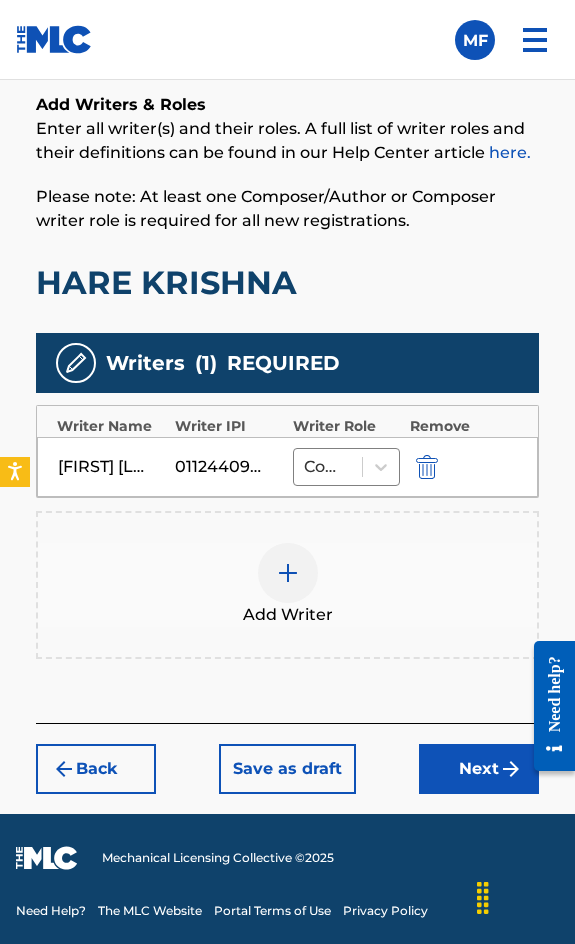 click on "Next" at bounding box center (479, 769) 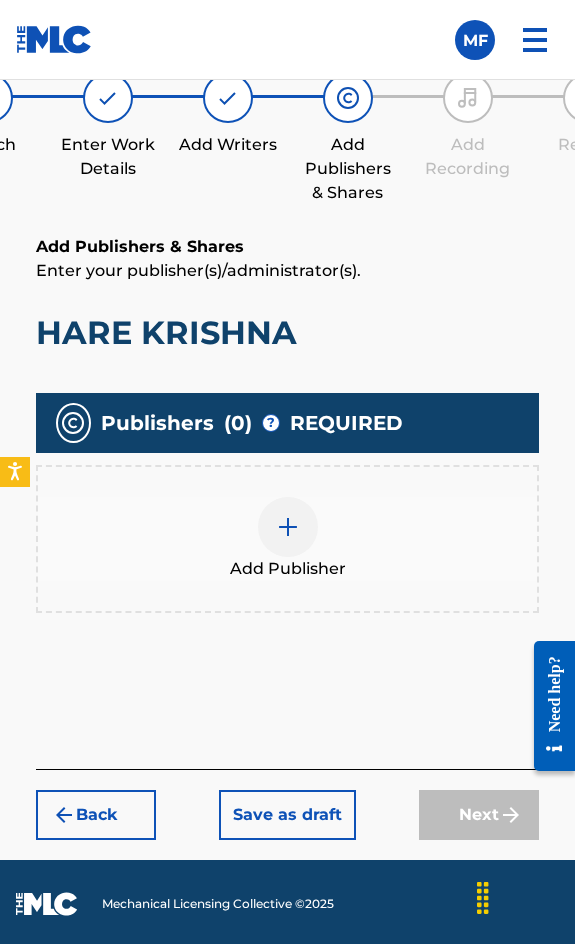 scroll, scrollTop: 304, scrollLeft: 0, axis: vertical 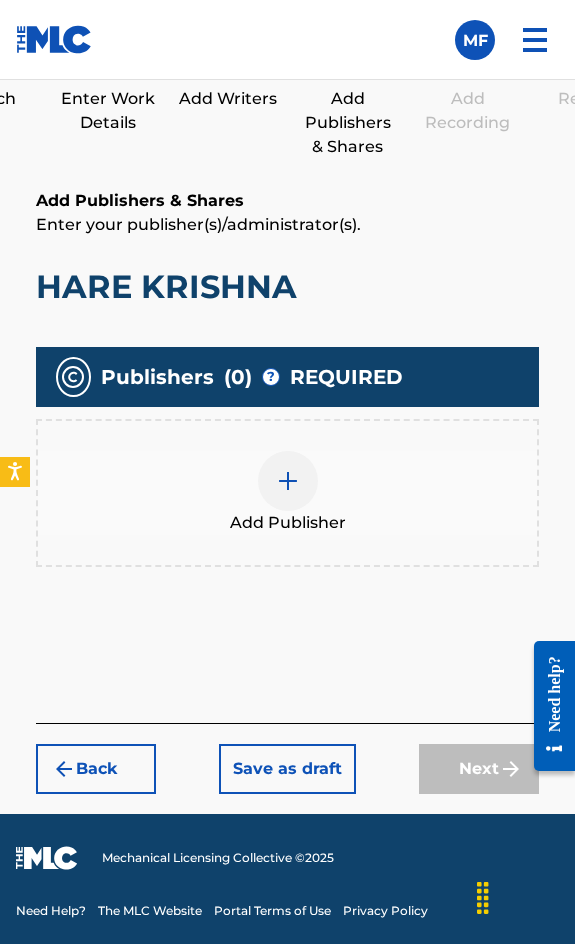 click on "Add Publisher" at bounding box center [288, 523] 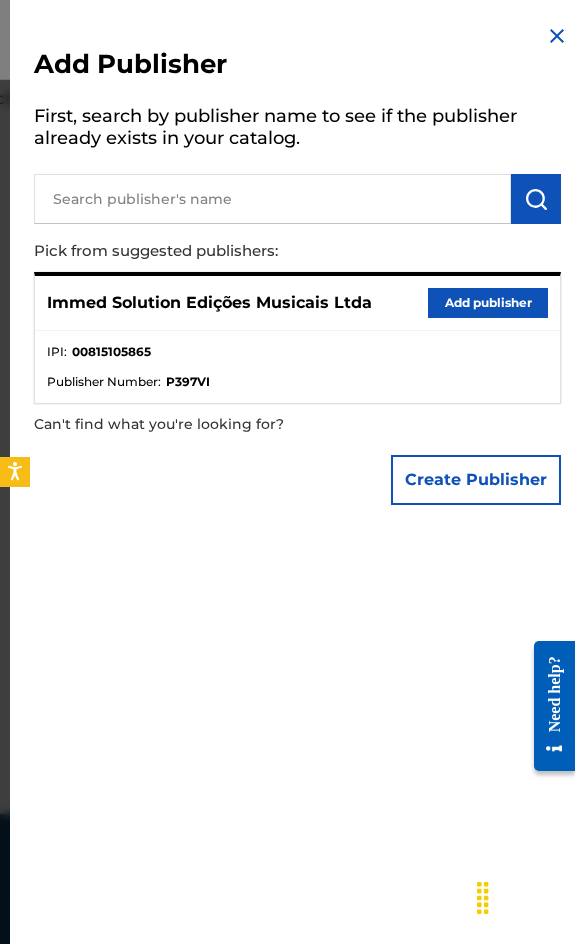 click on "Add publisher" at bounding box center (488, 303) 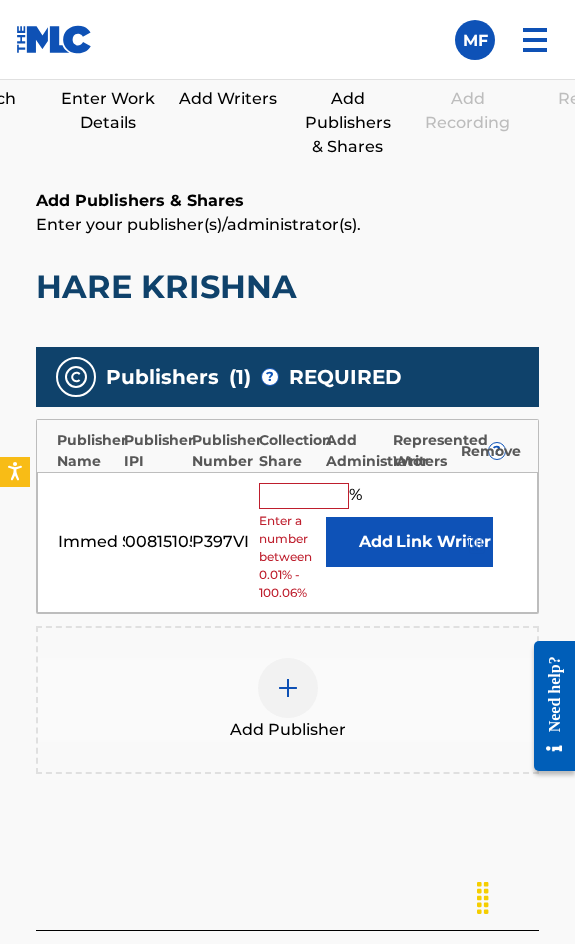 click at bounding box center [304, 496] 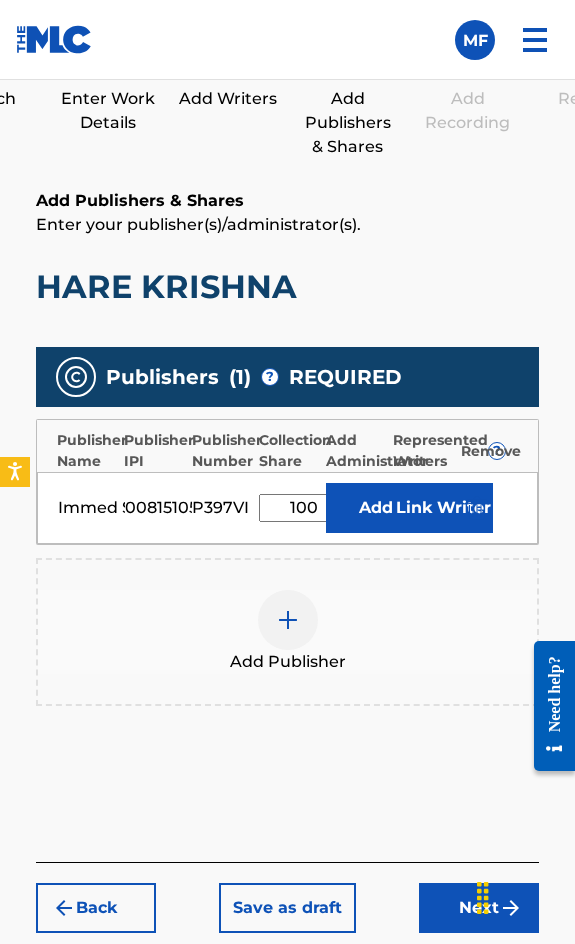 type on "100" 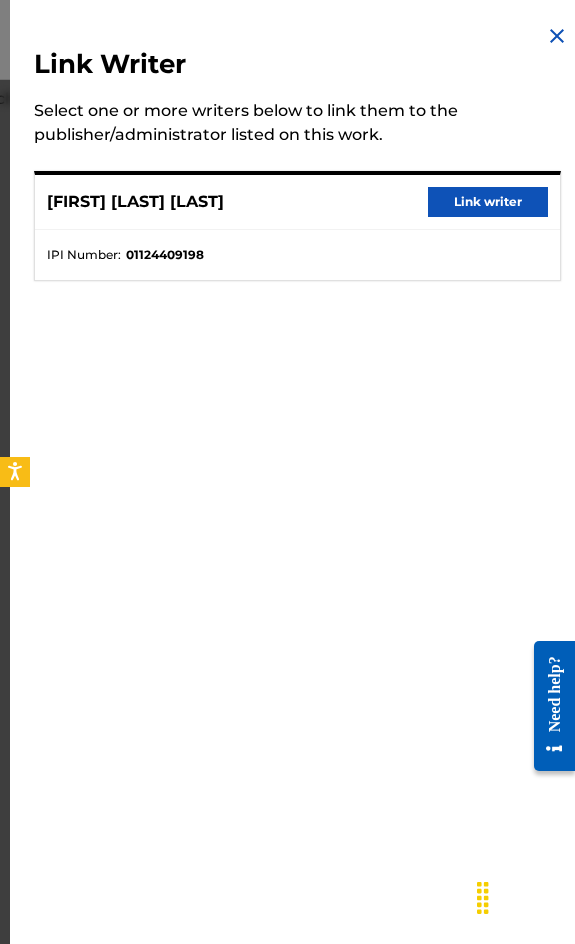 click on "Link writer" at bounding box center (488, 202) 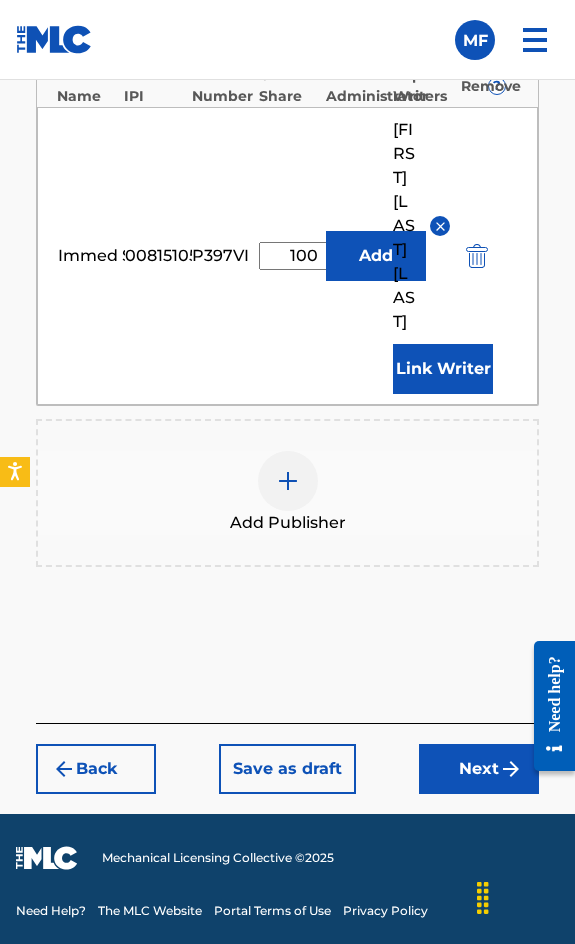 click on "Next" at bounding box center (479, 769) 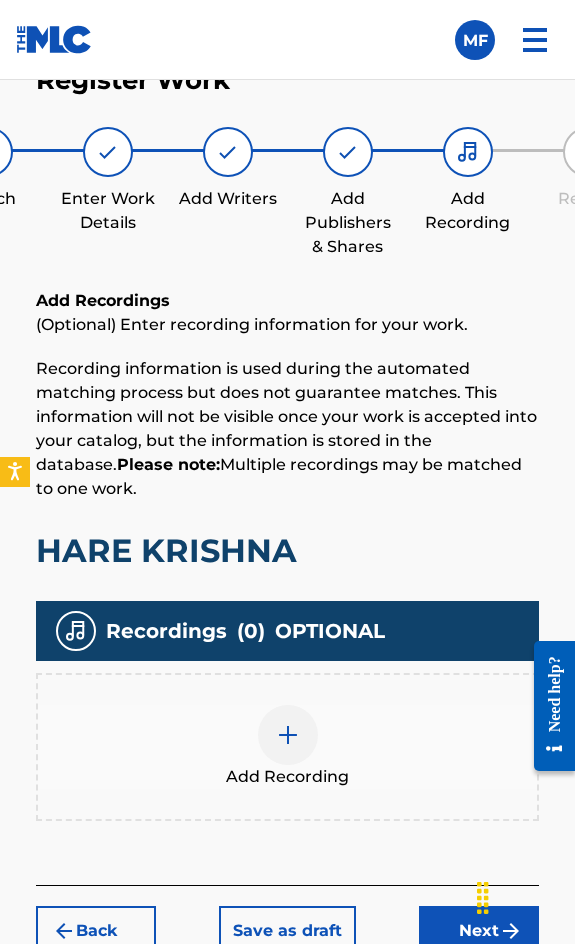 scroll, scrollTop: 366, scrollLeft: 0, axis: vertical 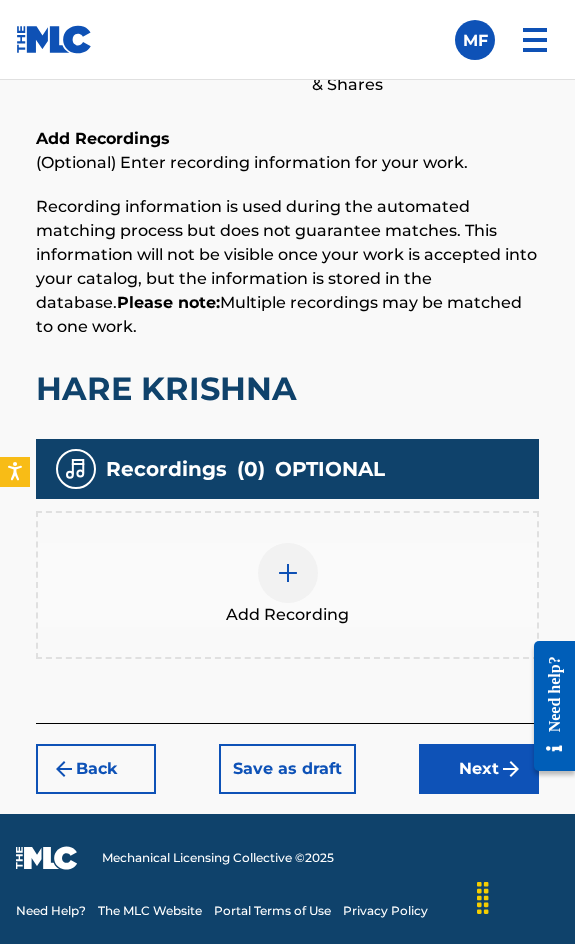 click on "Add Recording" at bounding box center (287, 585) 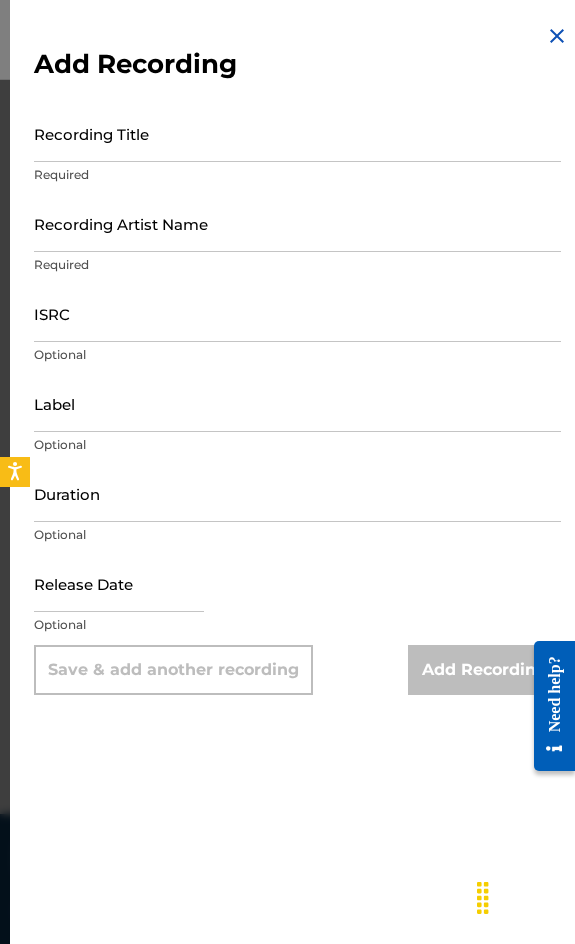 click on "Recording Title" at bounding box center [297, 133] 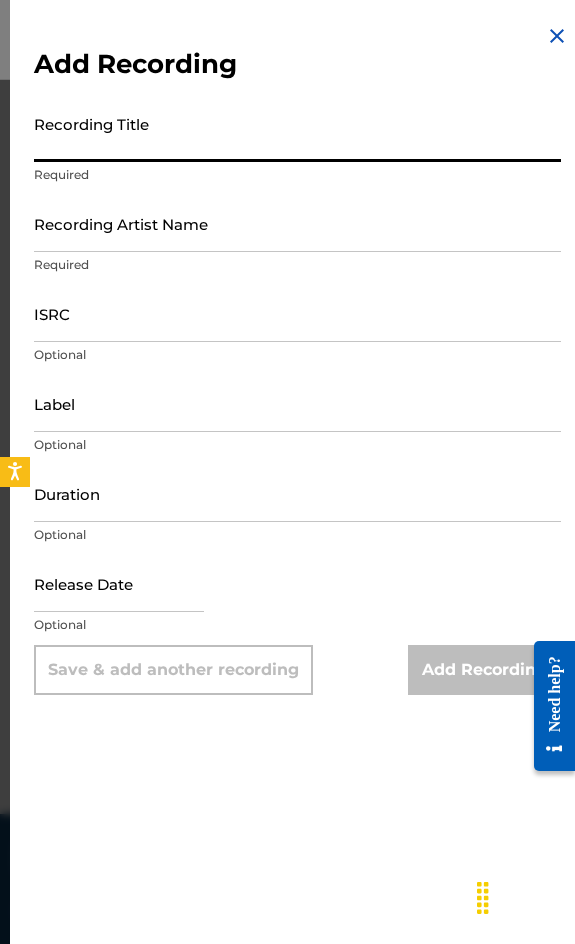 paste on "Hare Krishna" 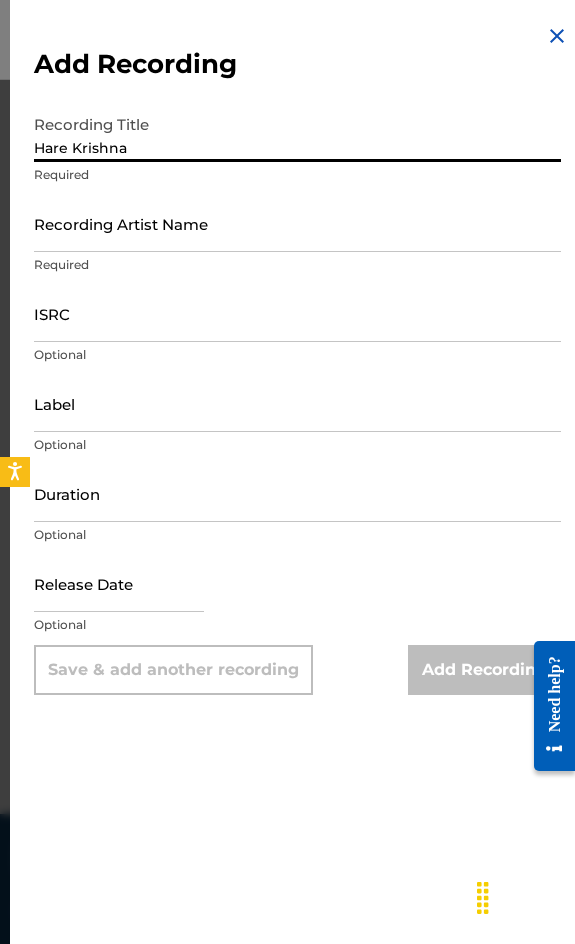 type on "Hare Krishna" 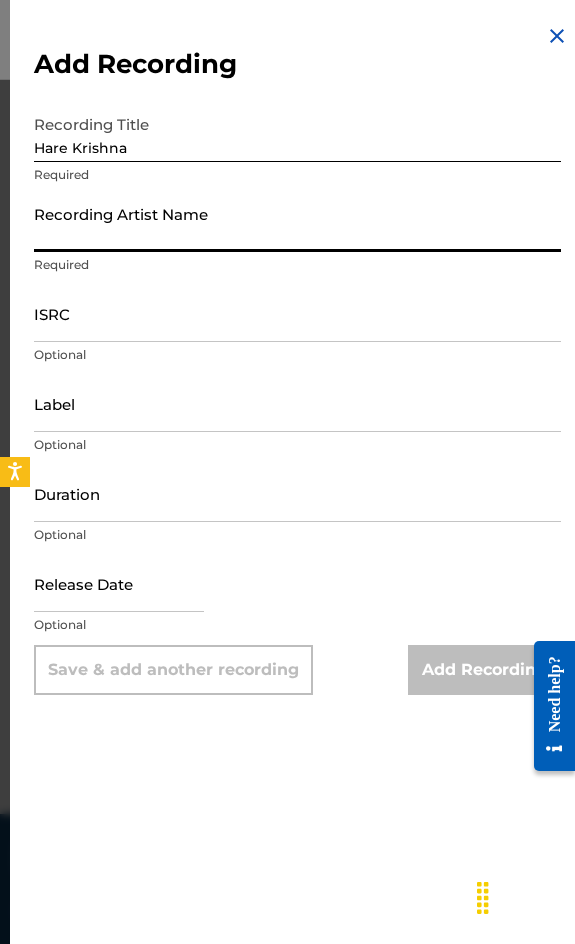 click on "Recording Artist Name" at bounding box center [297, 223] 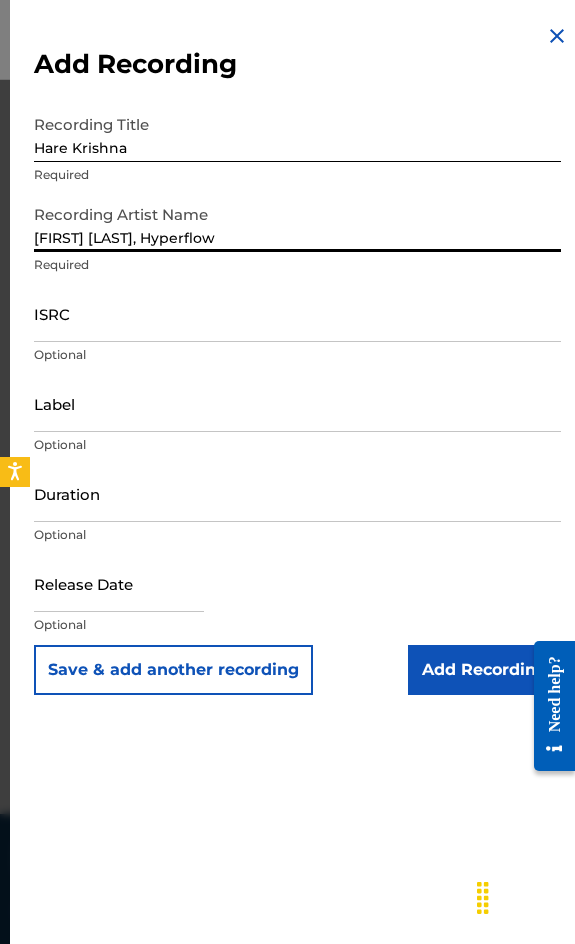 type on "Henrique Camacho, Hyperflow" 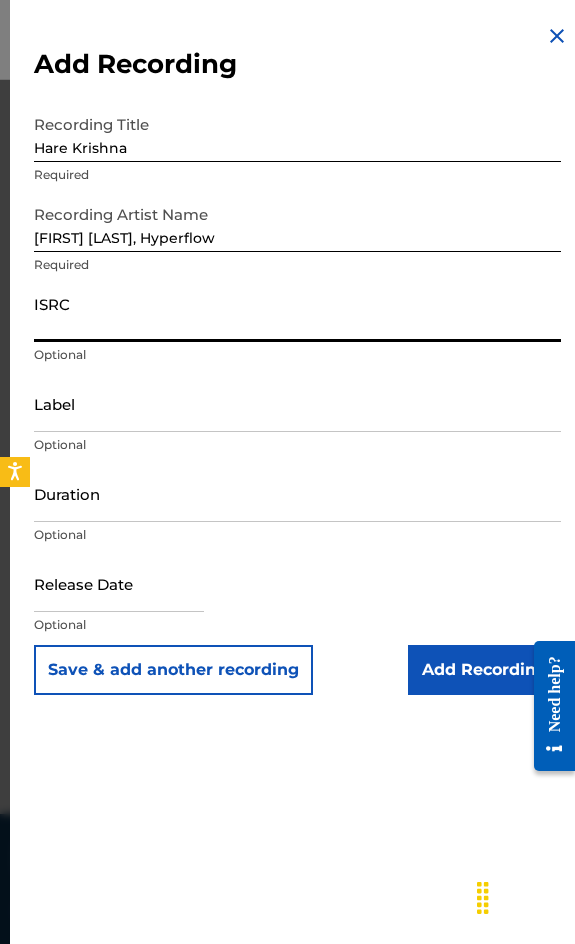 click on "ISRC" at bounding box center [297, 313] 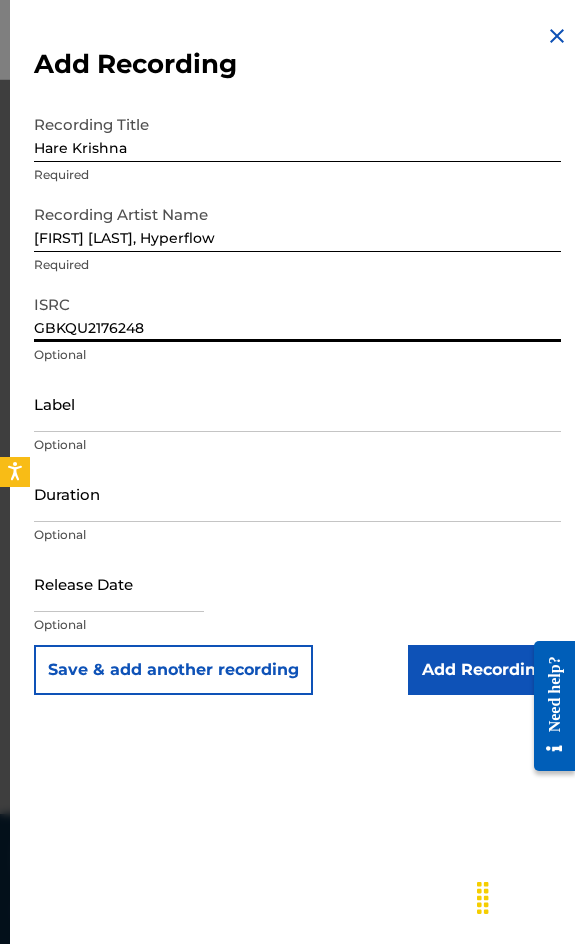 type on "GBKQU2176248" 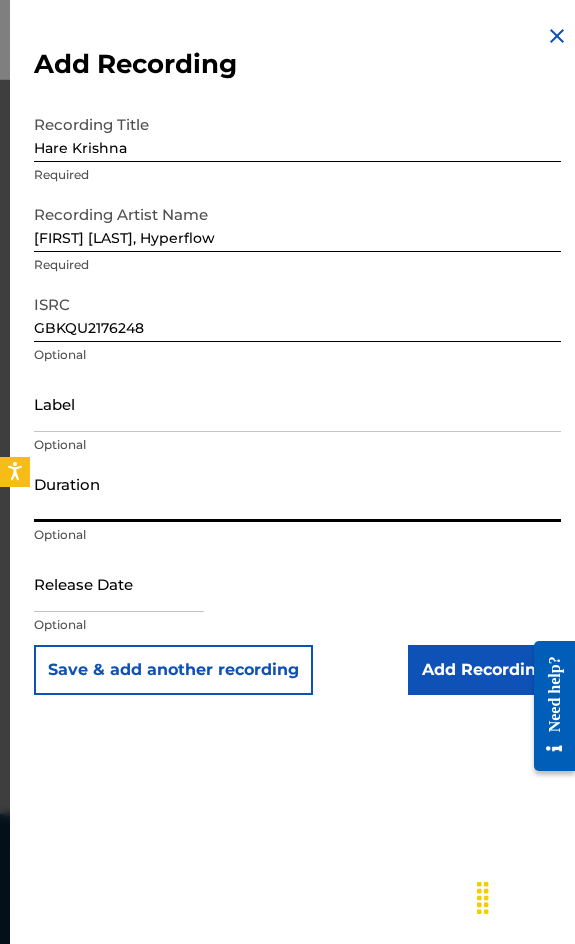click on "Duration" at bounding box center [297, 493] 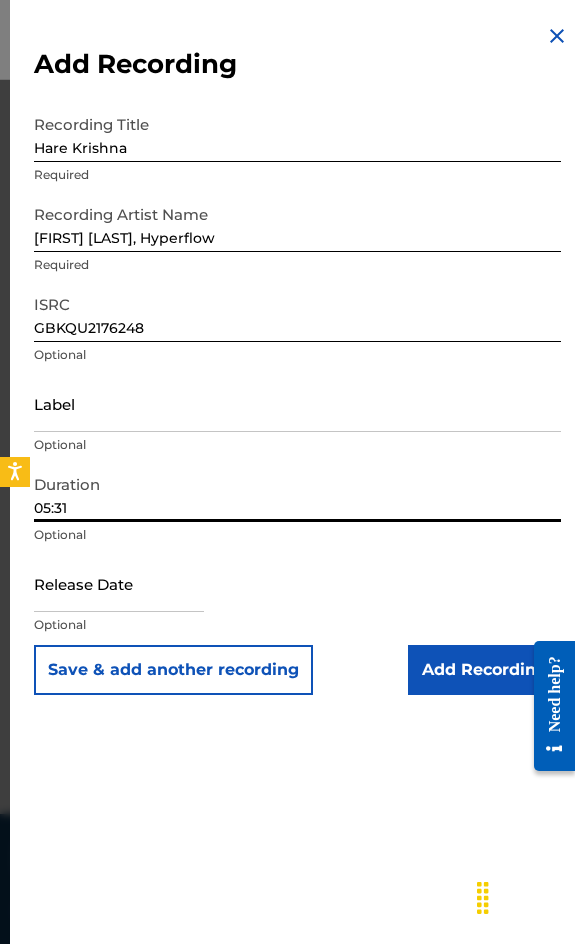 type on "05:31" 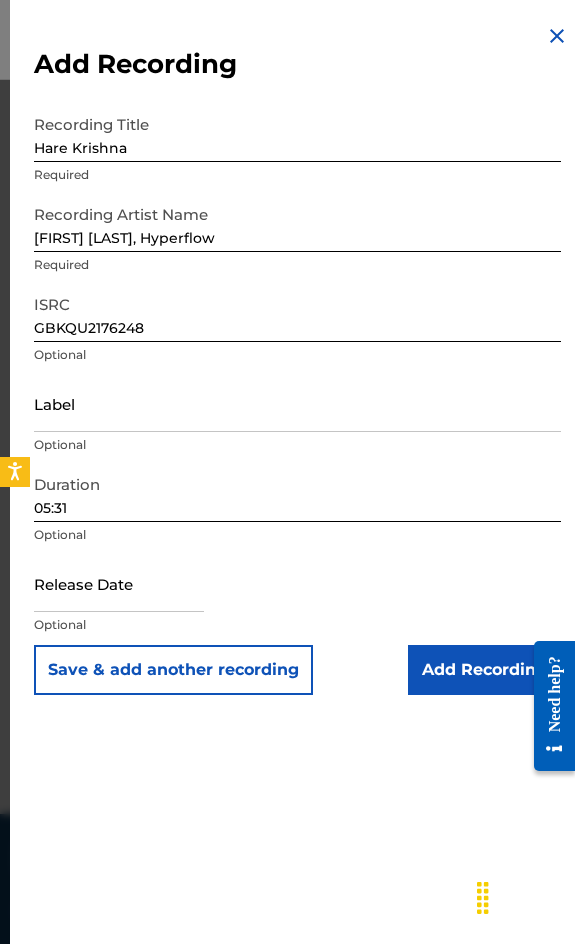 click on "Add Recording Recording Title Hare Krishna Required Recording Artist Name Henrique Camacho, Hyperflow Required ISRC GBKQU2176248 Optional Label Optional Duration 05:31 Optional Release Date Optional Save & add another recording Add Recording" at bounding box center [297, 359] 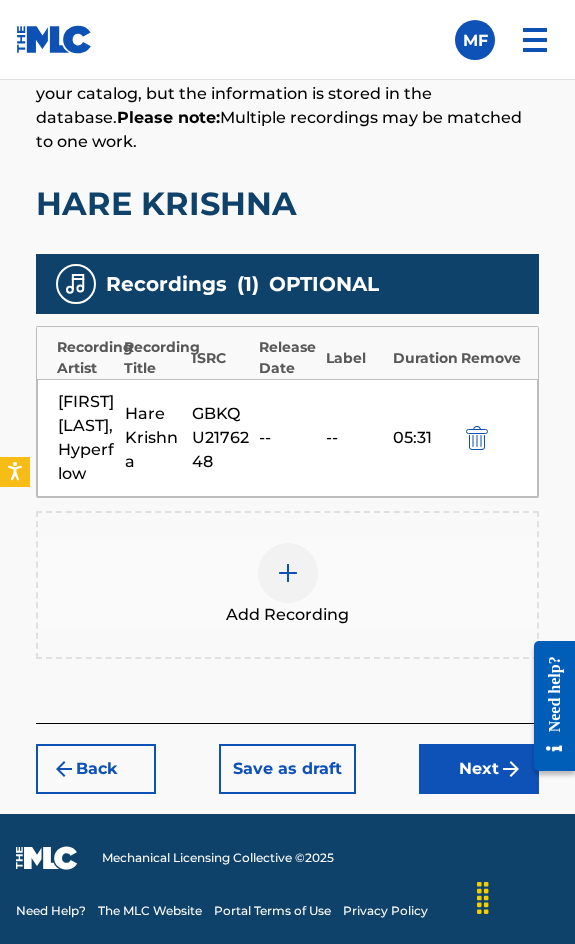 click on "Next" at bounding box center (479, 769) 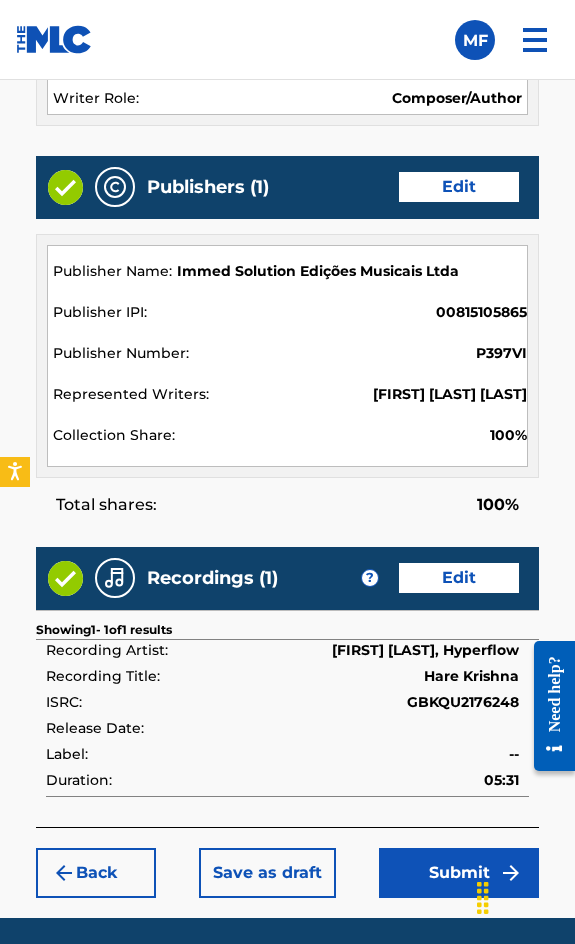 scroll, scrollTop: 1196, scrollLeft: 0, axis: vertical 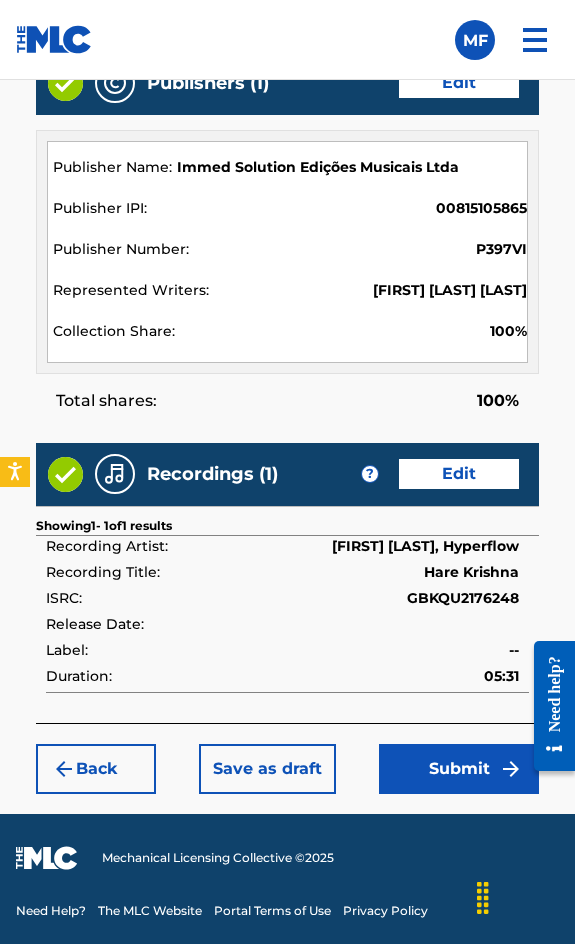 click on "Submit" at bounding box center [459, 769] 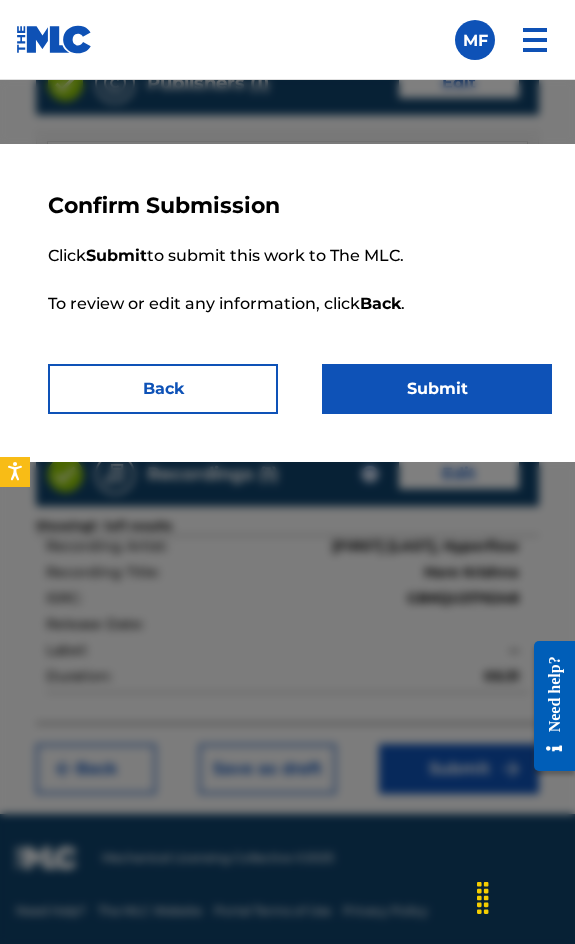 click on "Submit" at bounding box center (437, 389) 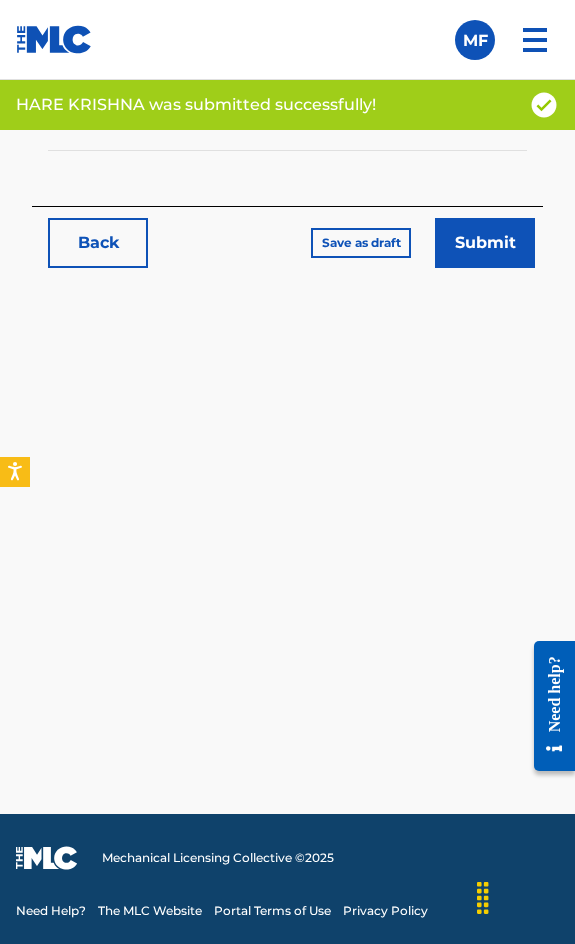 scroll, scrollTop: 0, scrollLeft: 0, axis: both 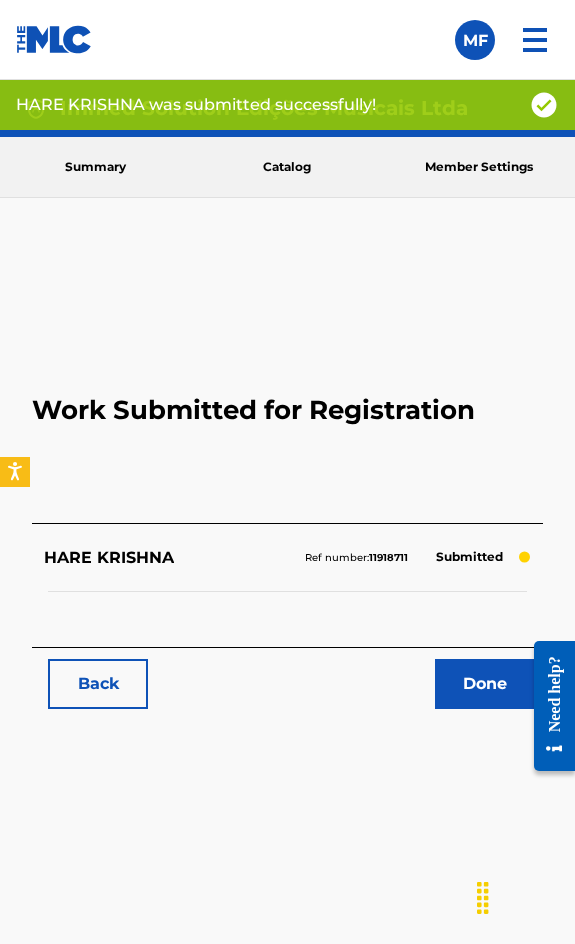 click on "Back" at bounding box center [98, 684] 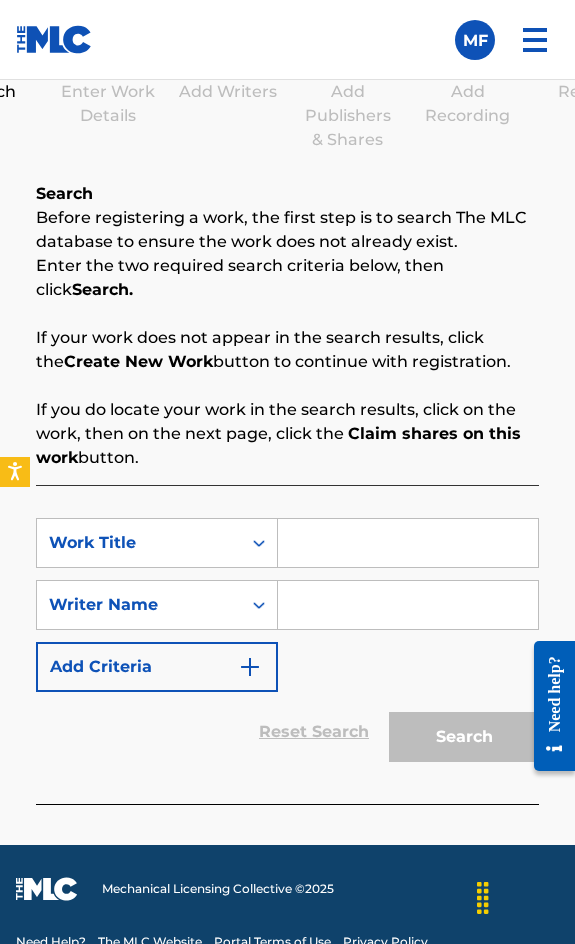 scroll, scrollTop: 342, scrollLeft: 0, axis: vertical 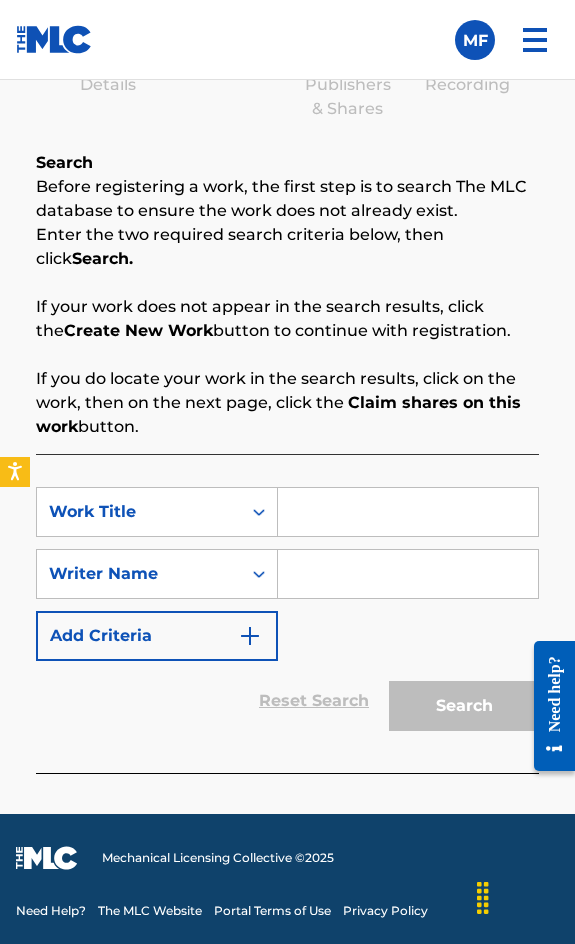 click at bounding box center [408, 512] 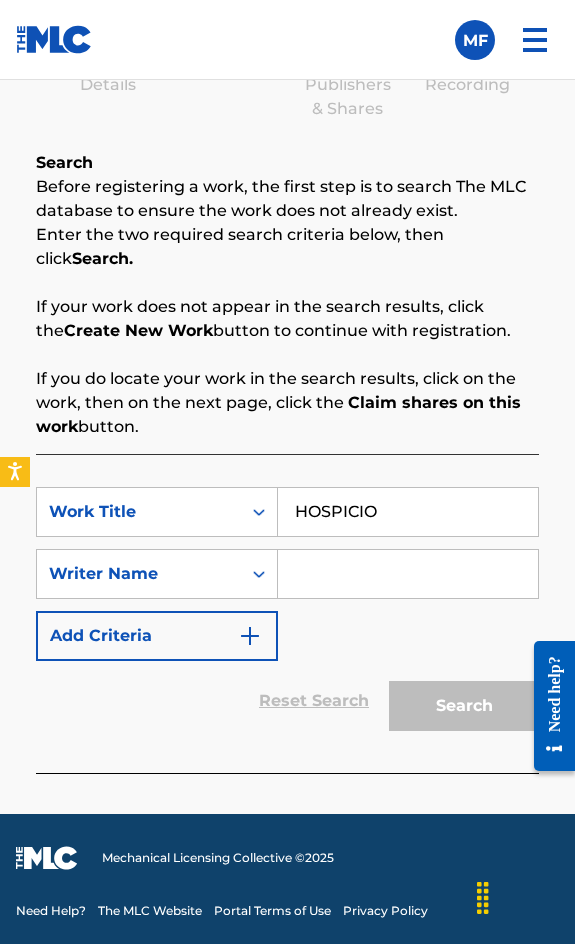 type on "HOSPICIO" 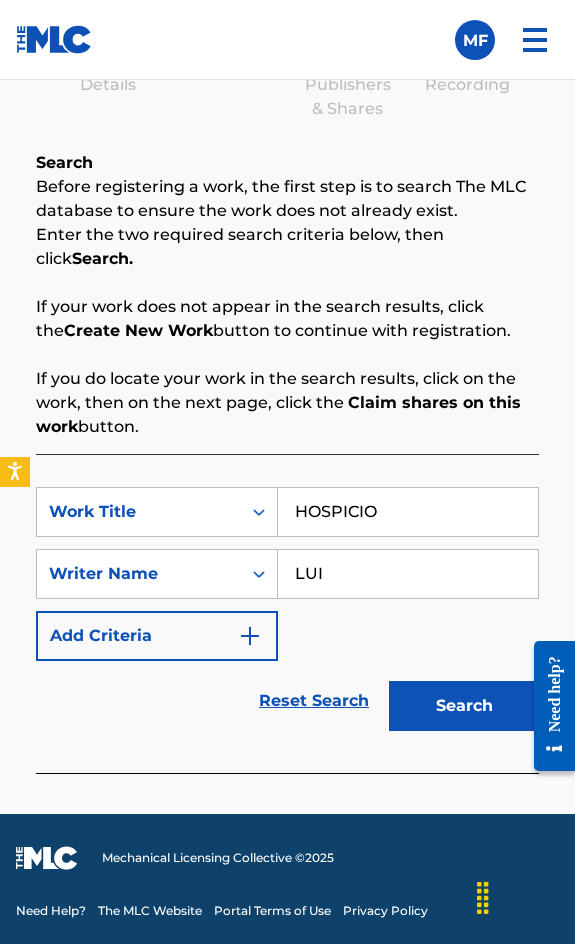 type on "[FIRSTNAME] [LASTNAME]" 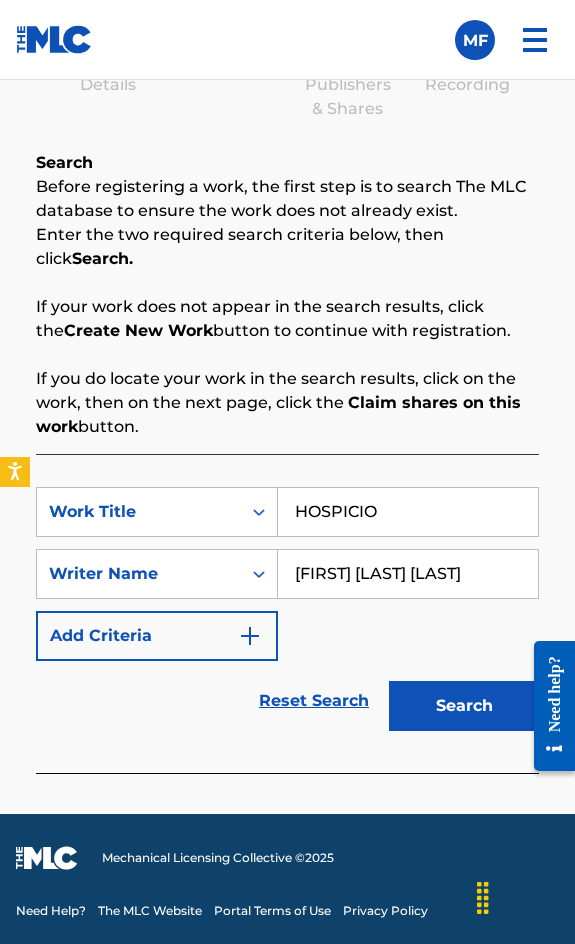 click on "Search" at bounding box center [464, 706] 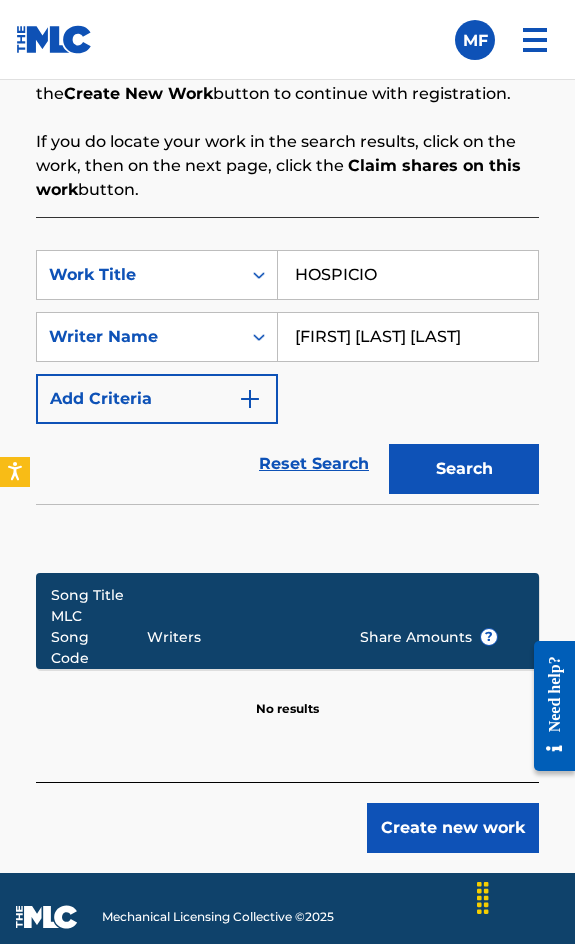 scroll, scrollTop: 638, scrollLeft: 0, axis: vertical 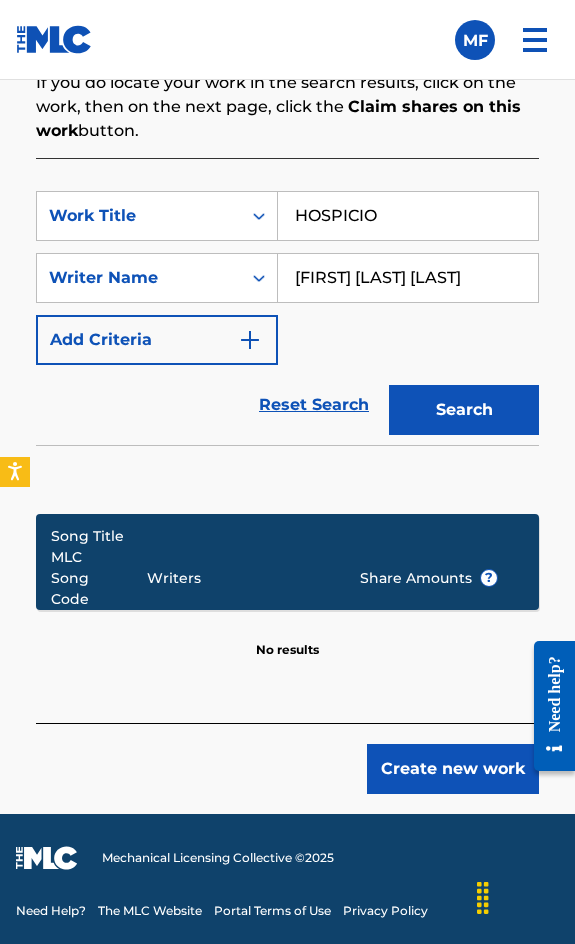 click on "Create new work" at bounding box center [453, 769] 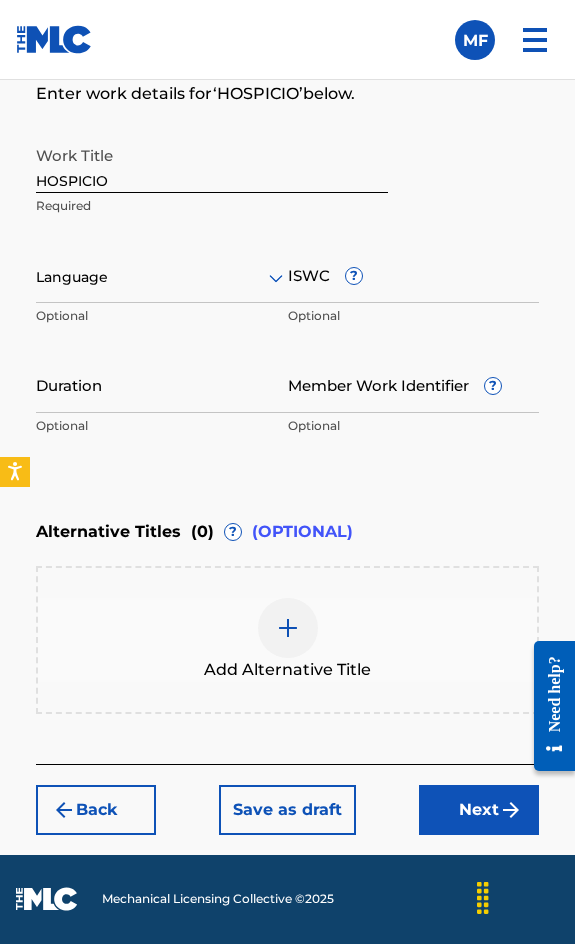 scroll, scrollTop: 500, scrollLeft: 0, axis: vertical 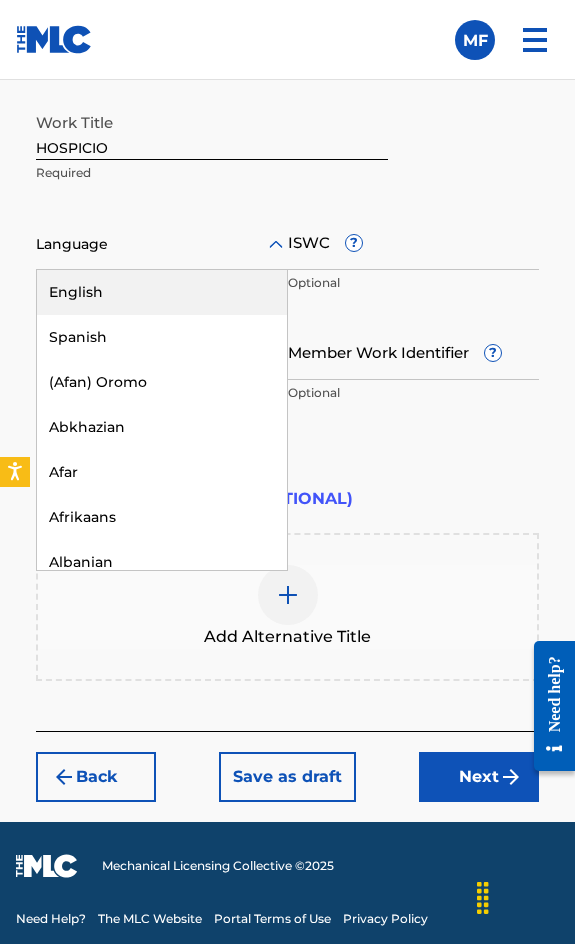 click on "Language" at bounding box center (162, 245) 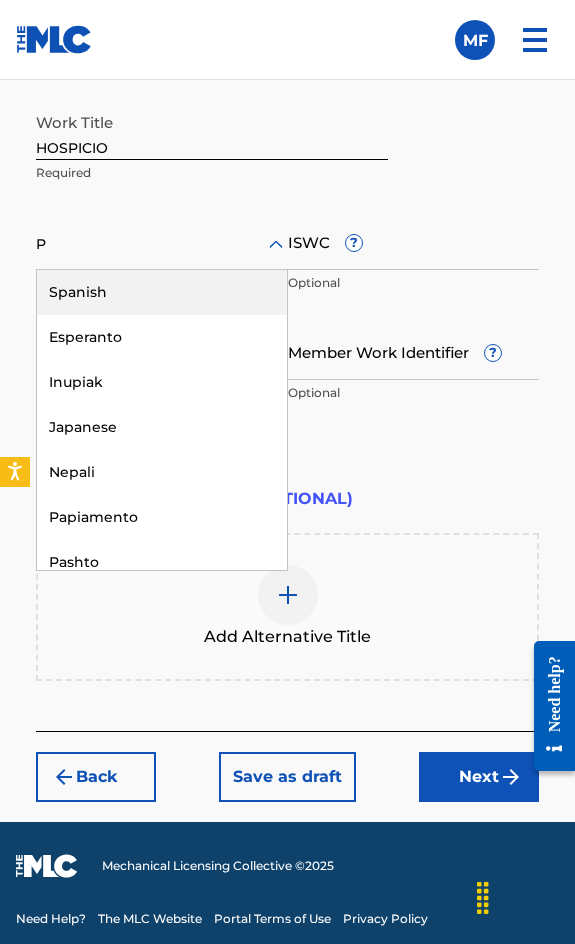 type on "PO" 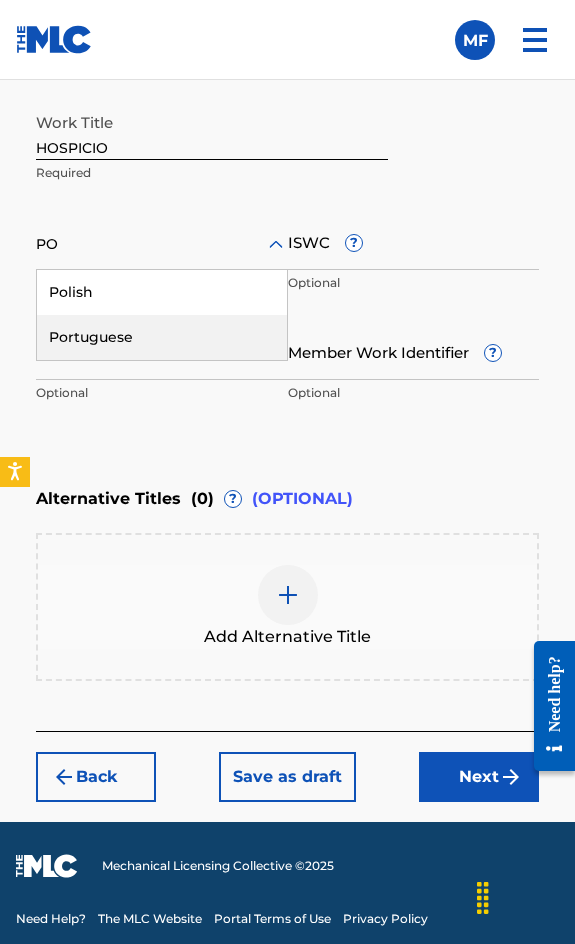 click on "Portuguese" at bounding box center (162, 337) 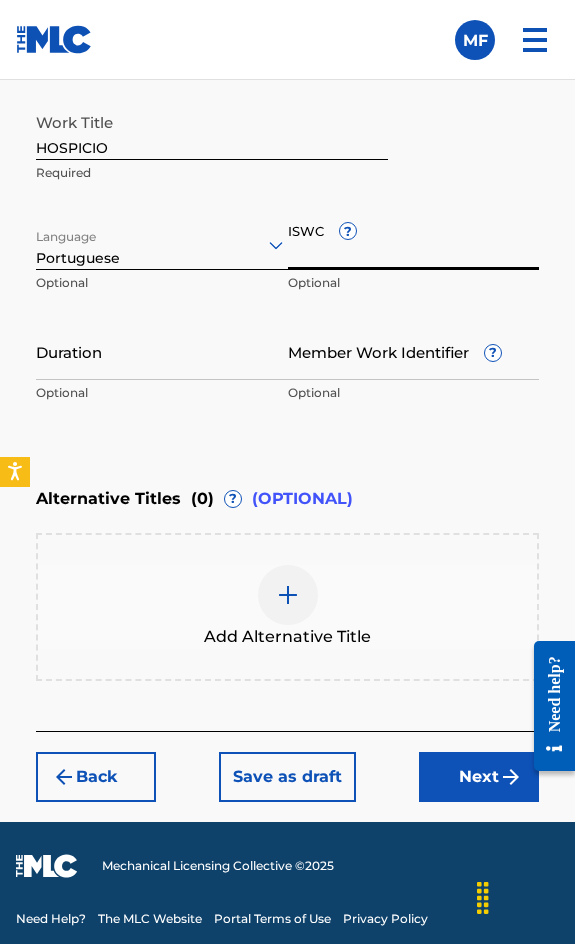 click on "ISWC   ?" at bounding box center [414, 241] 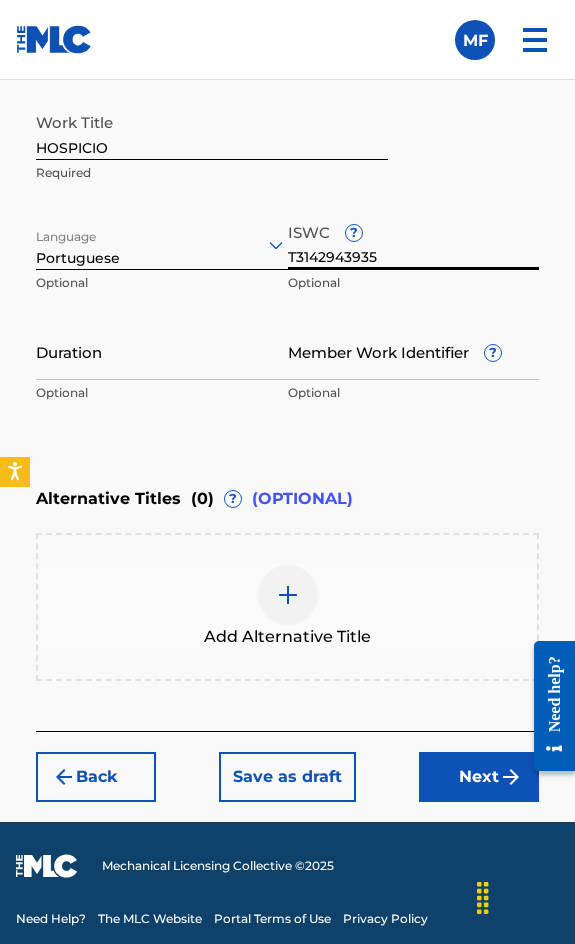 type on "T3142943935" 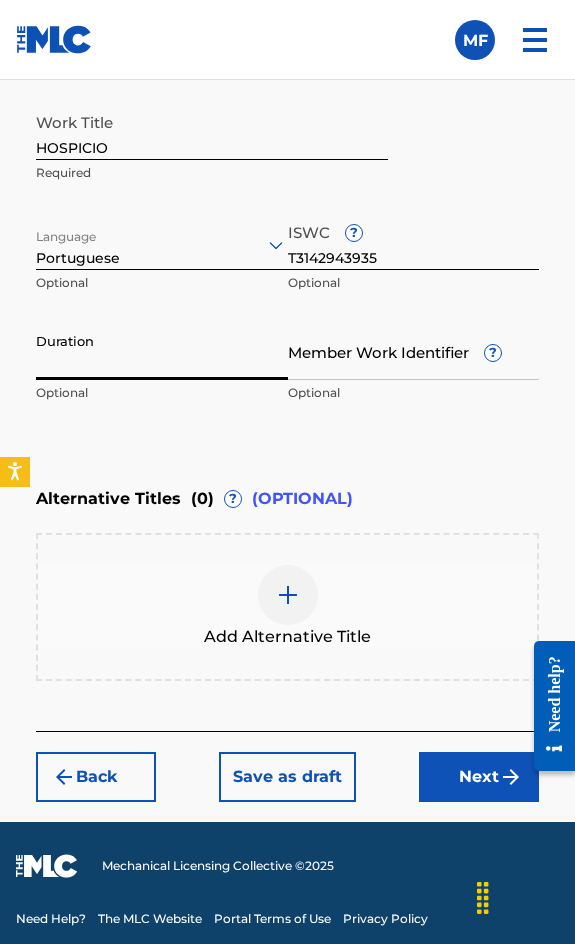 click on "Duration" at bounding box center (162, 351) 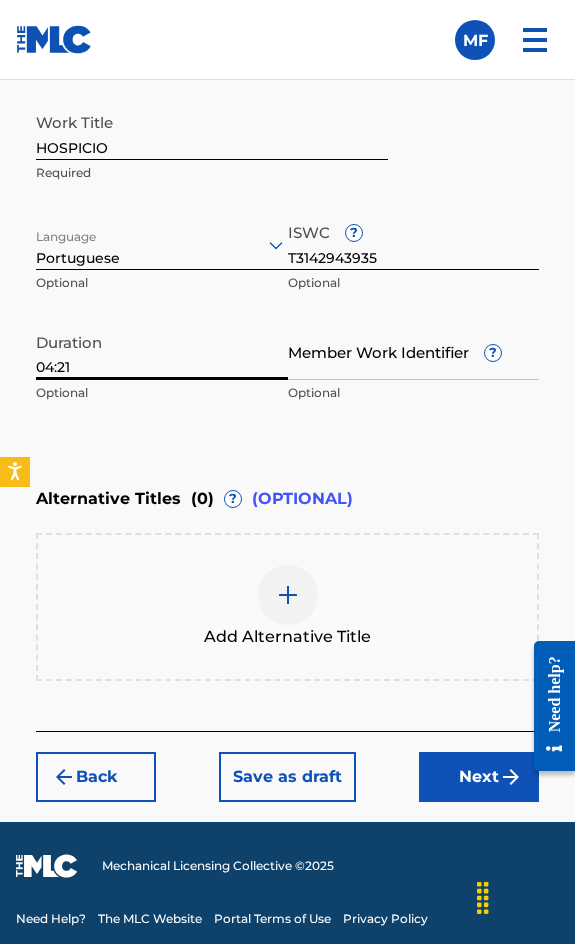 type on "04:21" 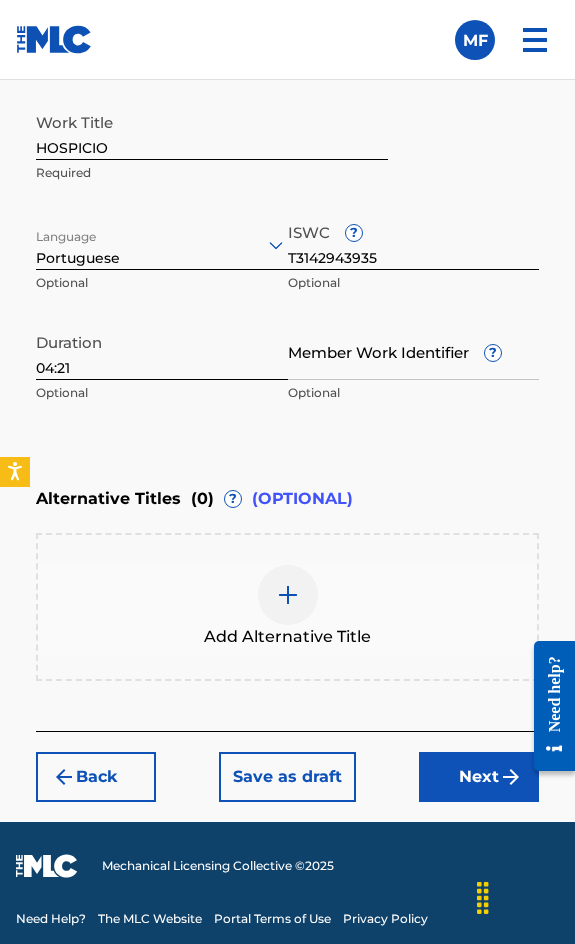 click on "Next" at bounding box center [479, 777] 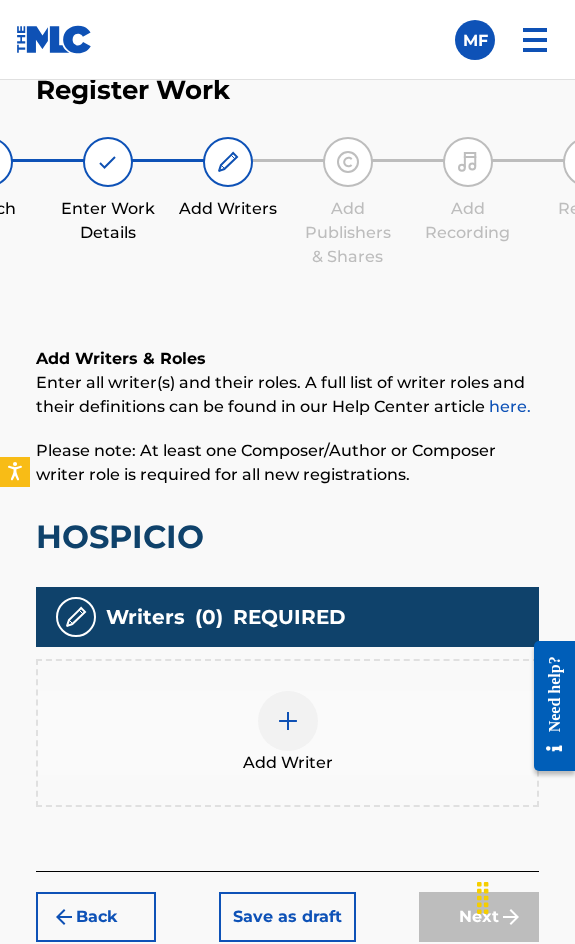 scroll, scrollTop: 342, scrollLeft: 0, axis: vertical 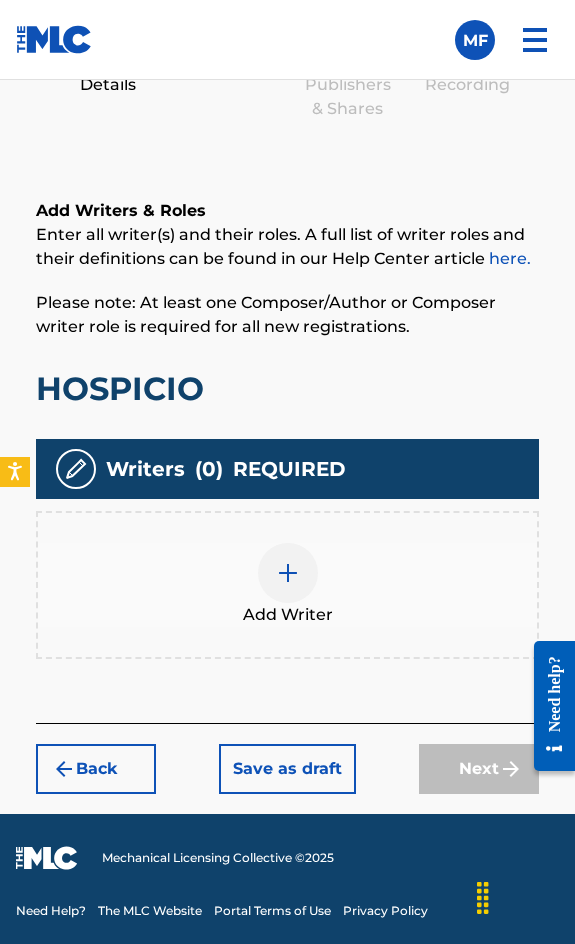 click at bounding box center (288, 573) 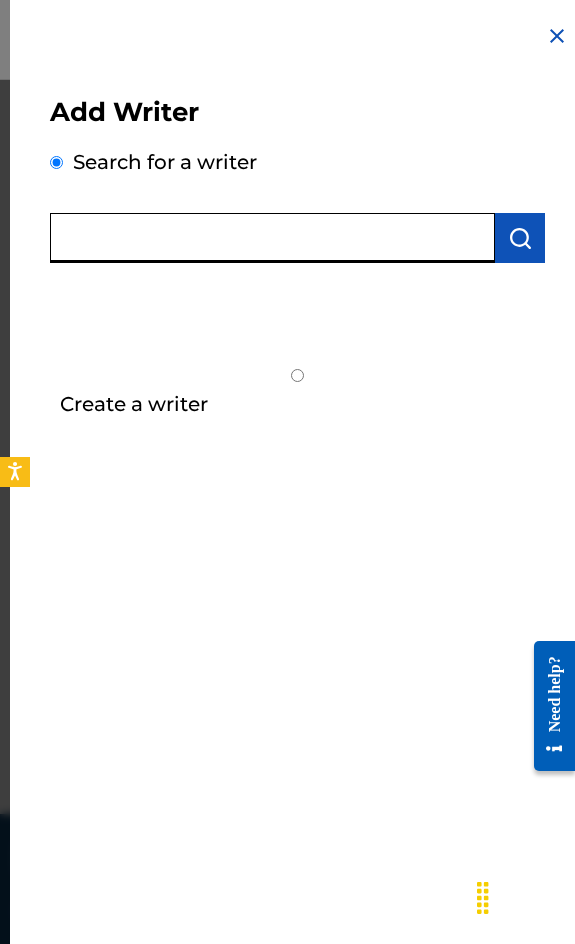 click at bounding box center [272, 238] 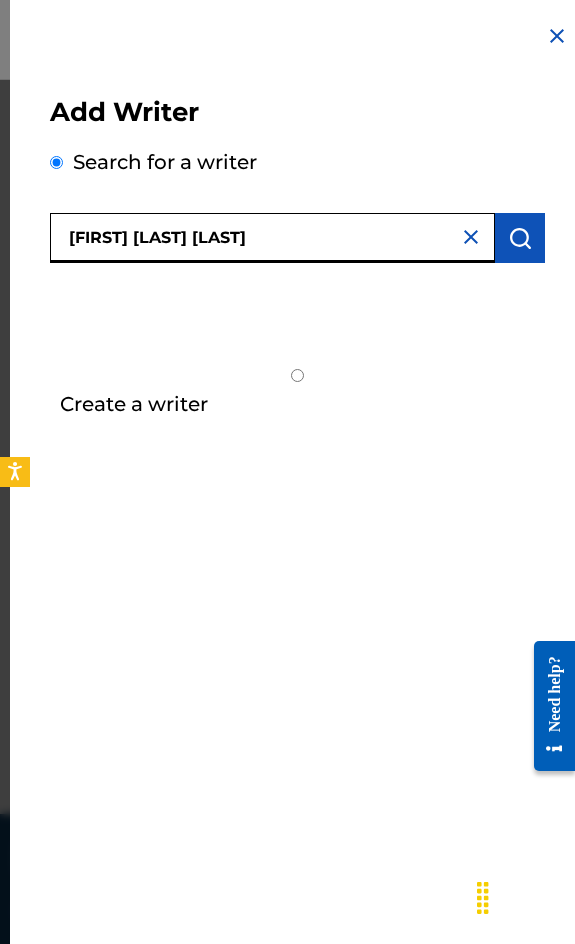 type on "[FIRSTNAME] [LASTNAME]" 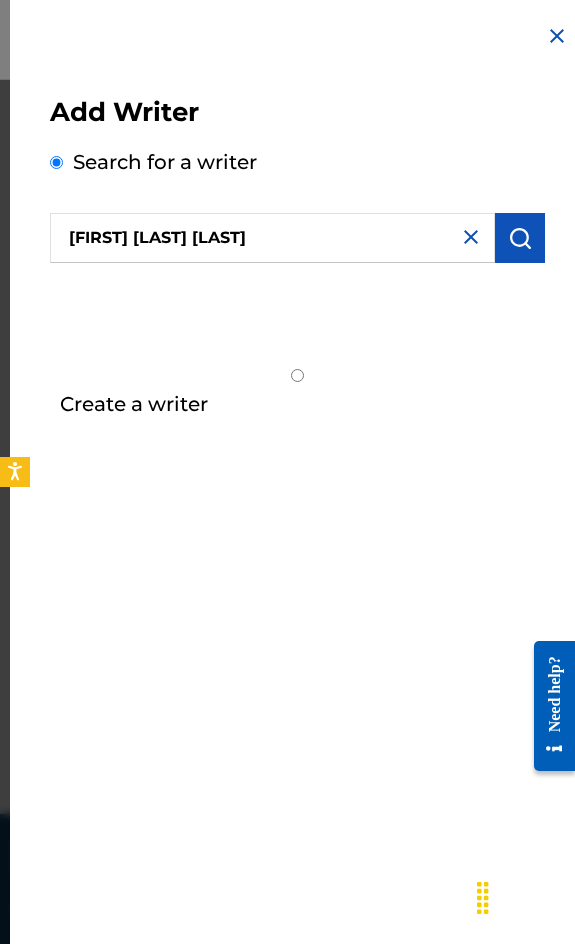 click on "Add Writer Search for a writer [FIRSTNAME] [LASTNAME]" at bounding box center [297, 182] 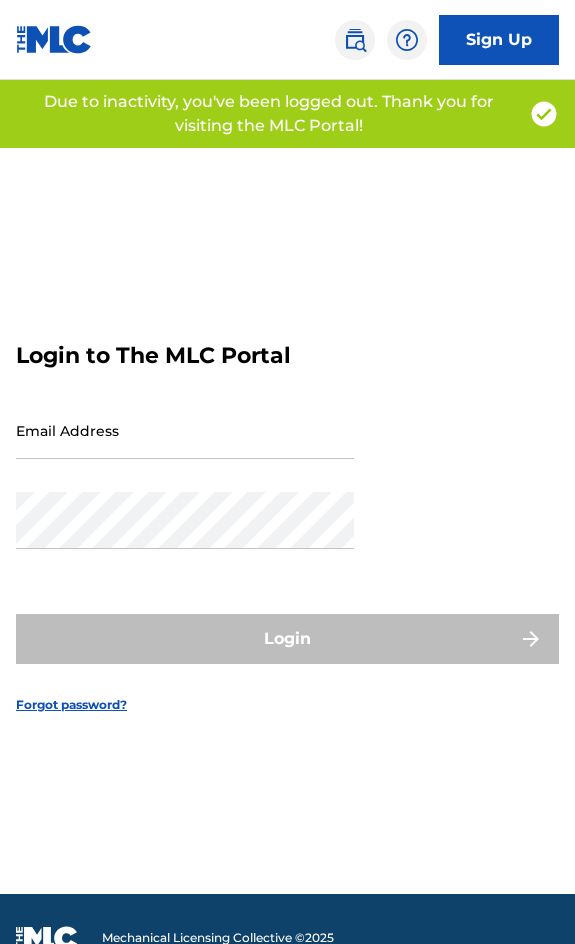 scroll, scrollTop: 0, scrollLeft: 0, axis: both 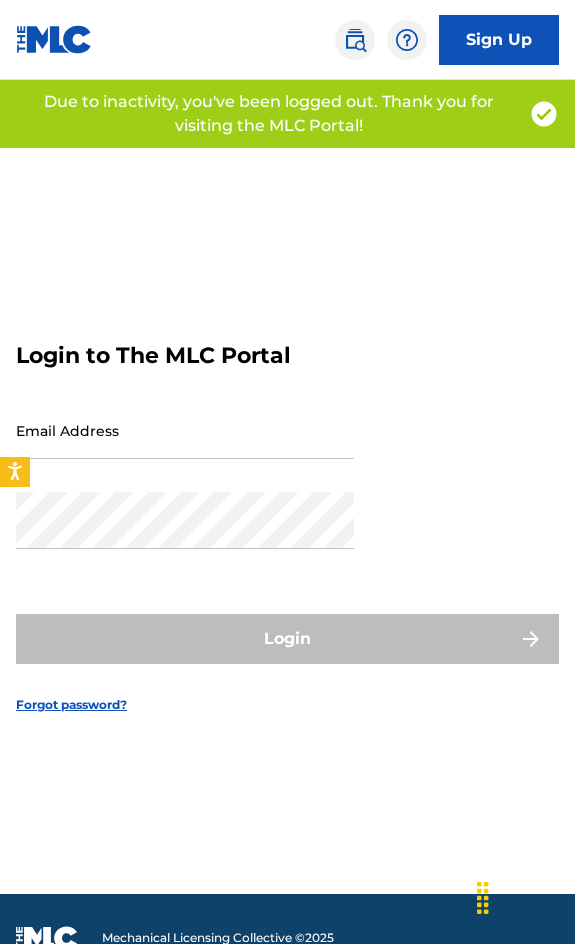 click on "Email Address" at bounding box center (185, 430) 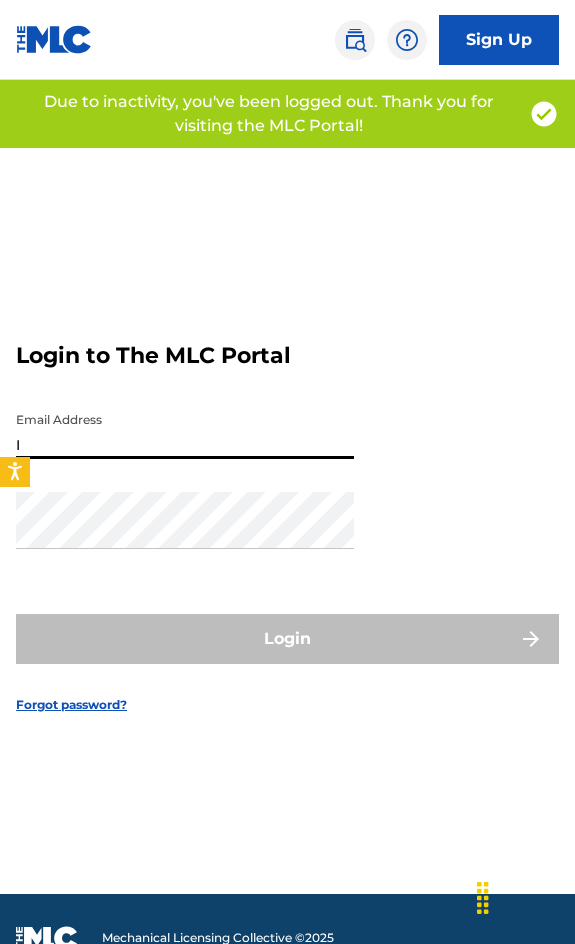 type on "immedsolution.adm@[EMAIL]" 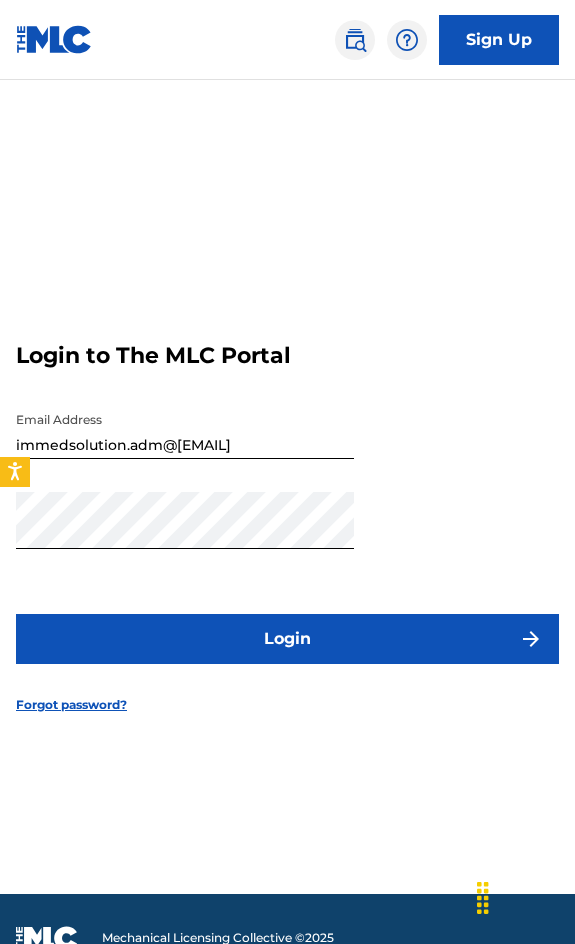 click on "Login" at bounding box center [287, 639] 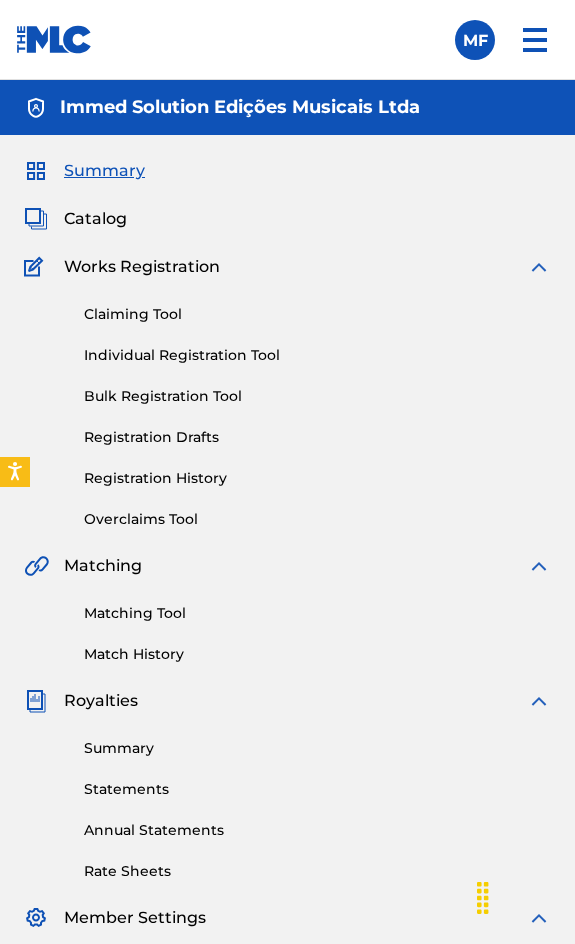 scroll, scrollTop: 0, scrollLeft: 0, axis: both 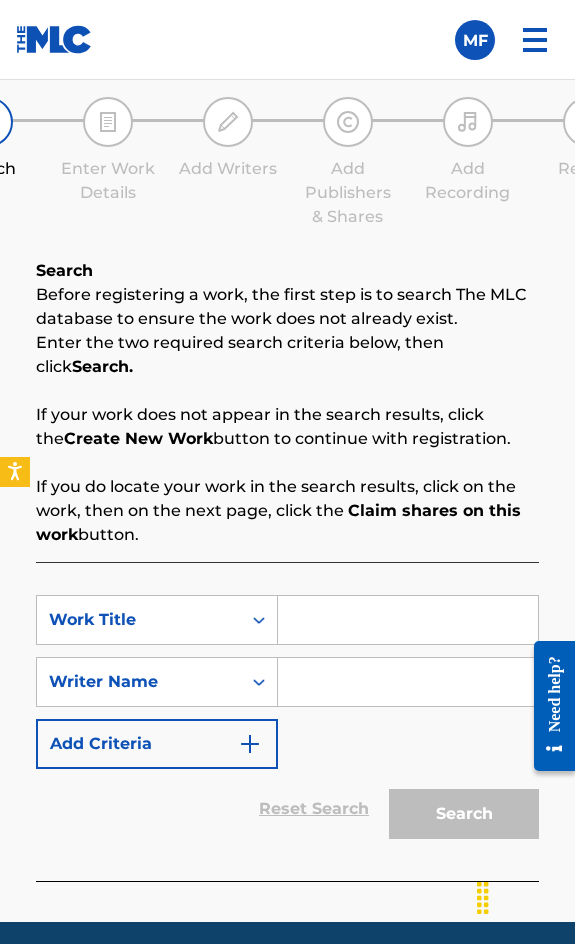 click at bounding box center (408, 620) 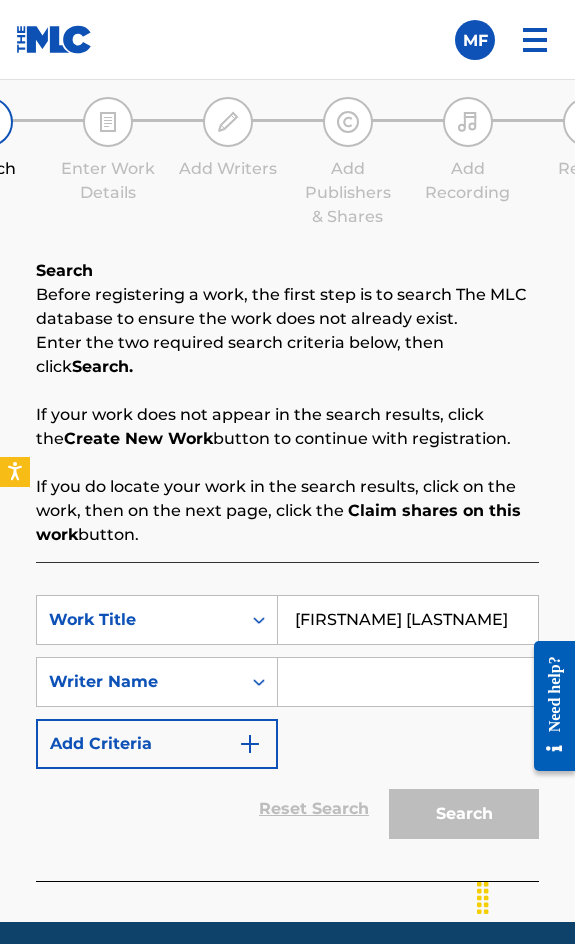 scroll, scrollTop: 0, scrollLeft: 2, axis: horizontal 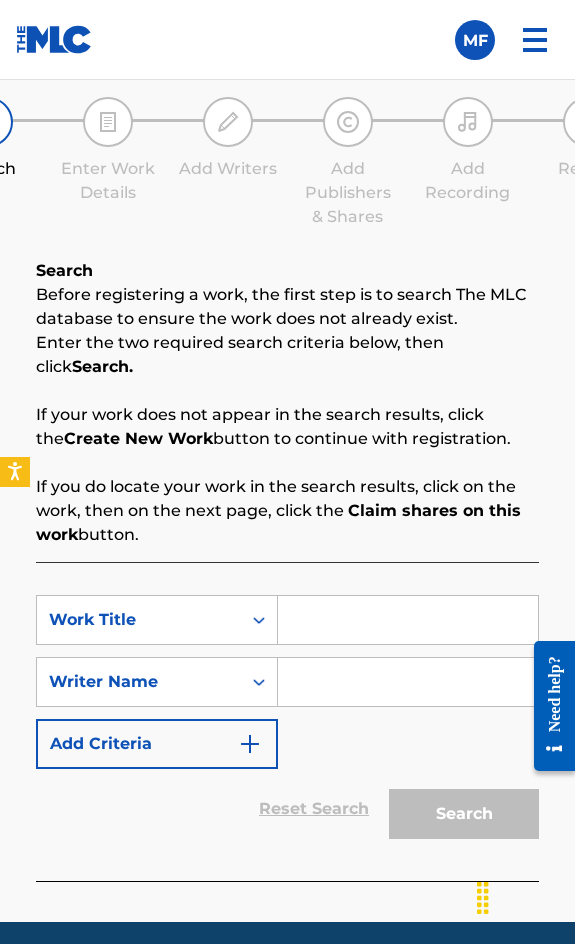 click at bounding box center (408, 682) 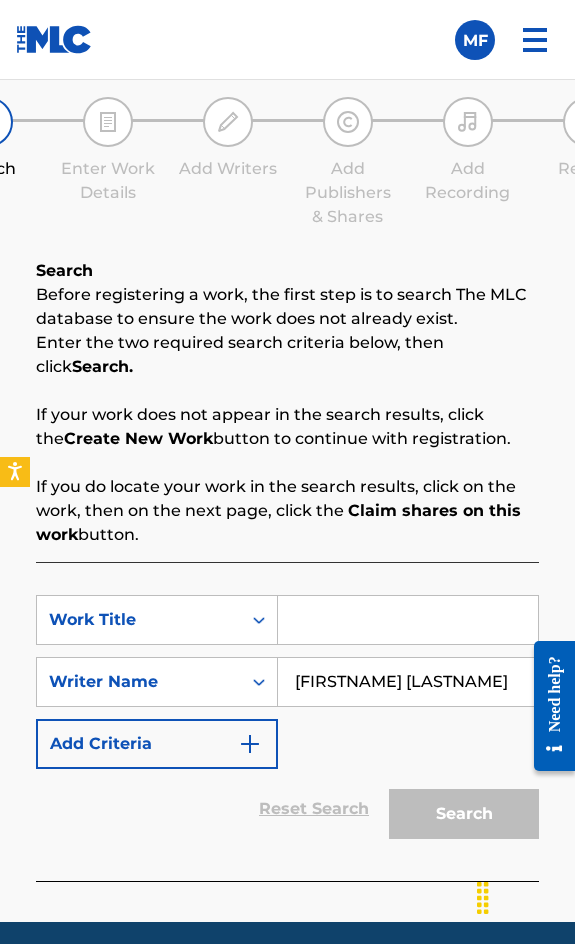 scroll, scrollTop: 0, scrollLeft: 2, axis: horizontal 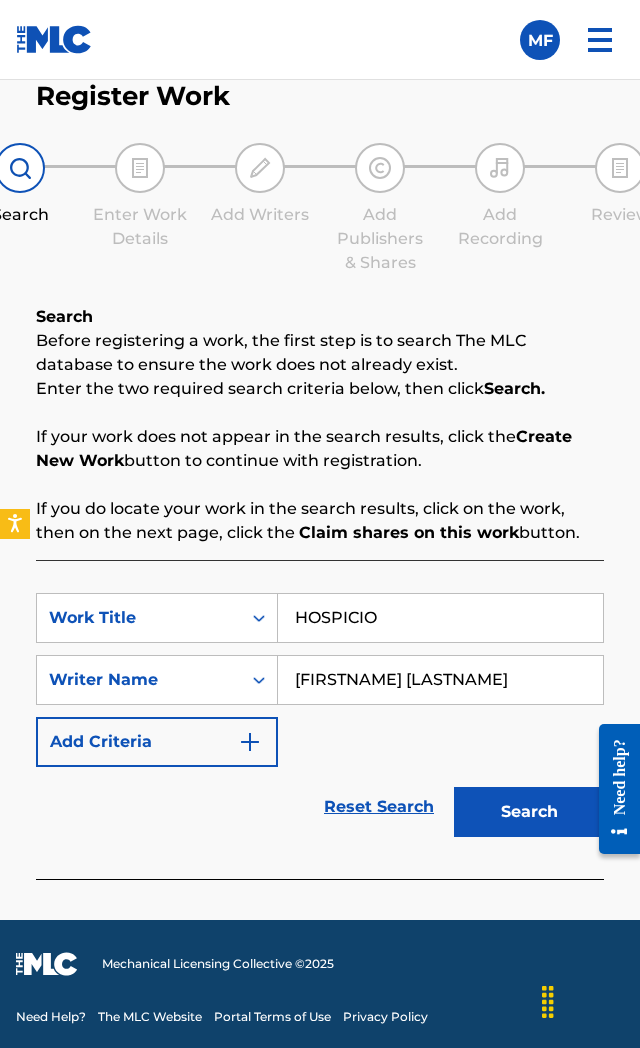 type on "HOSPICIO" 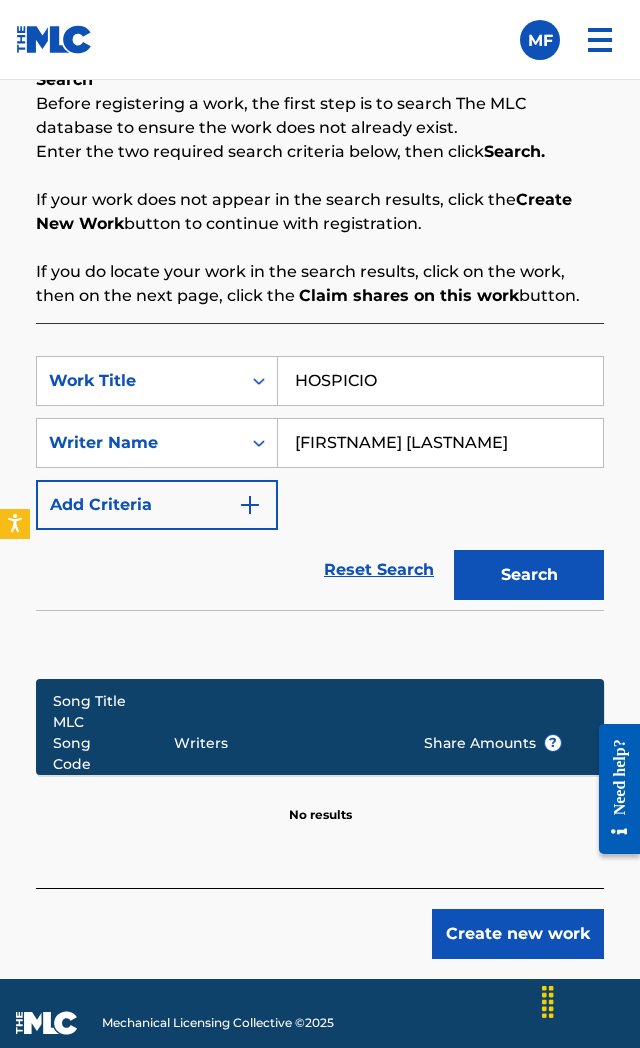 scroll, scrollTop: 1394, scrollLeft: 0, axis: vertical 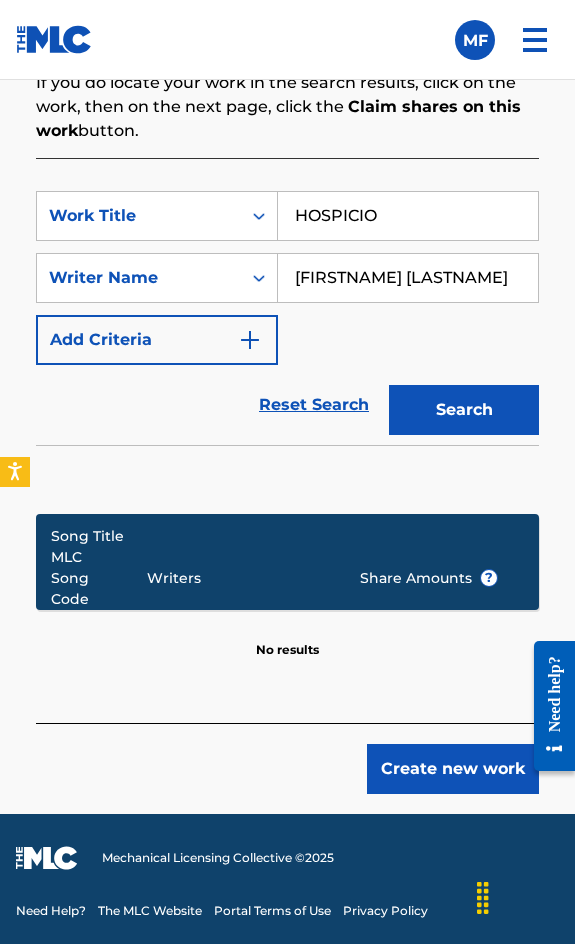 click on "Create new work" at bounding box center (453, 769) 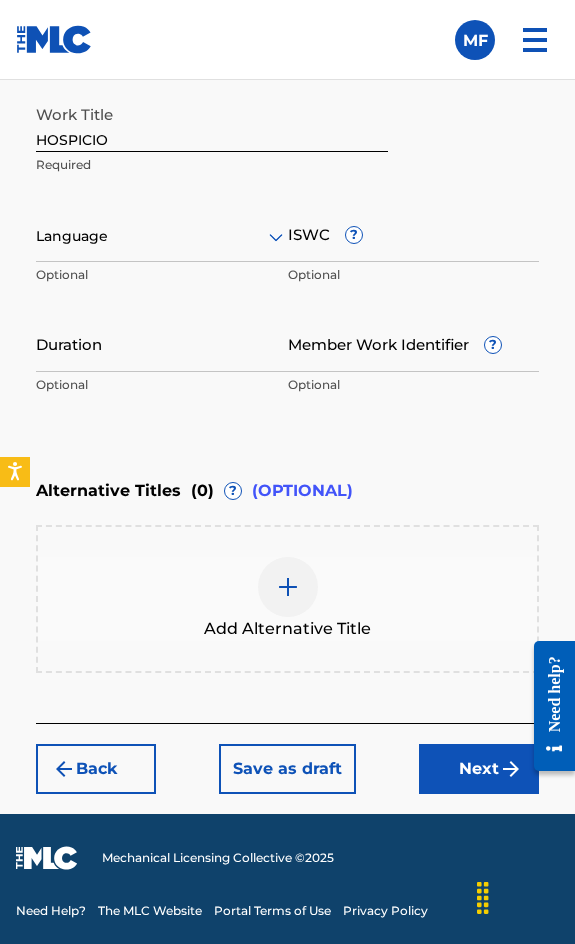 click at bounding box center [162, 236] 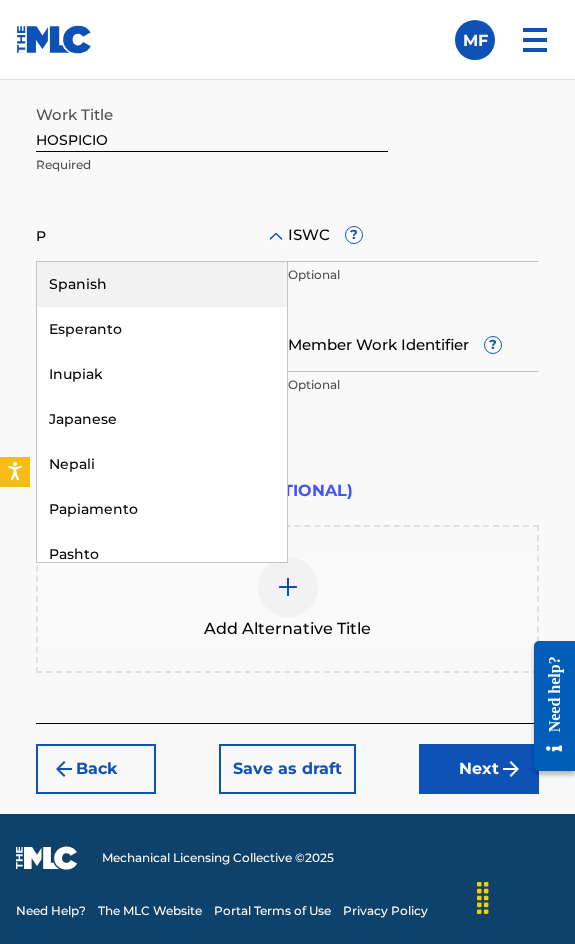 type on "PO" 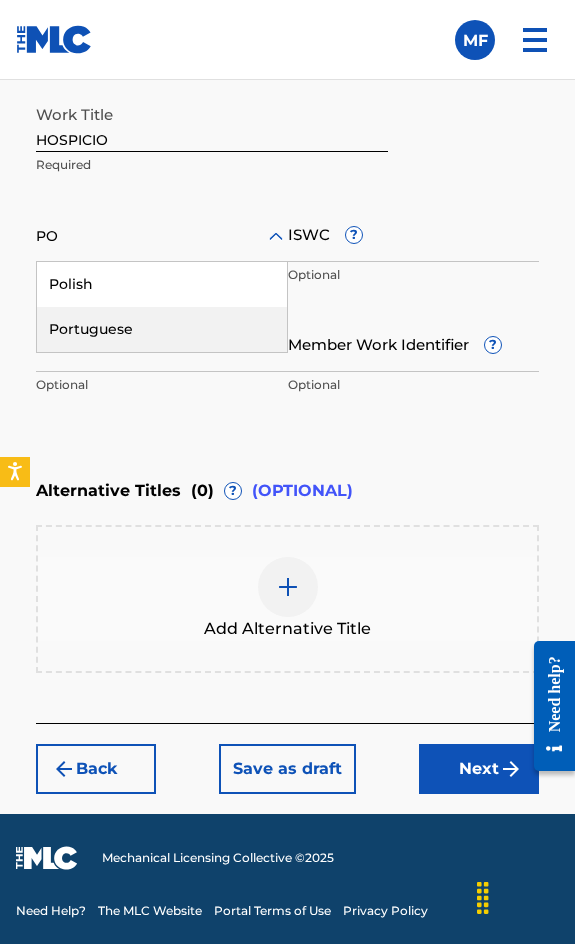 click on "Portuguese" at bounding box center [162, 329] 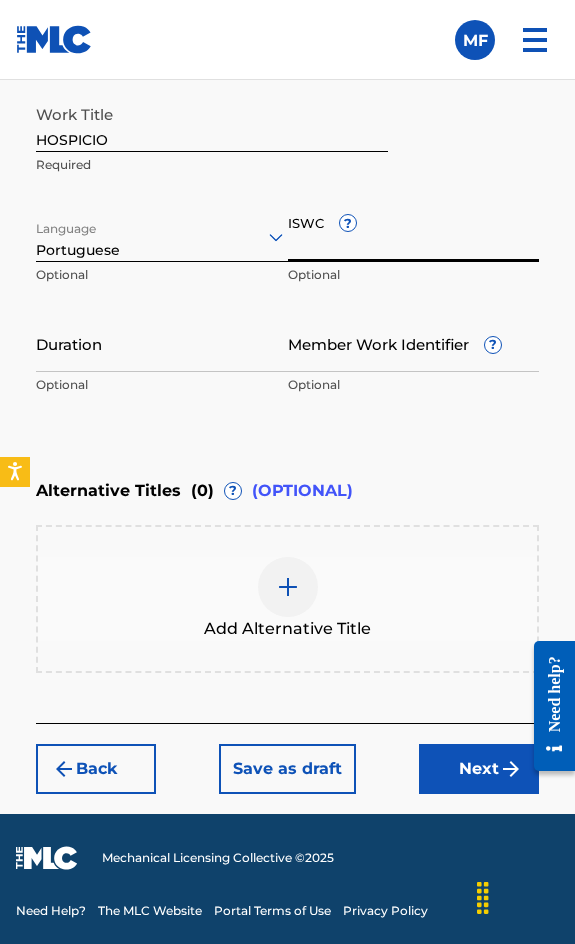 click on "ISWC   ?" at bounding box center (414, 233) 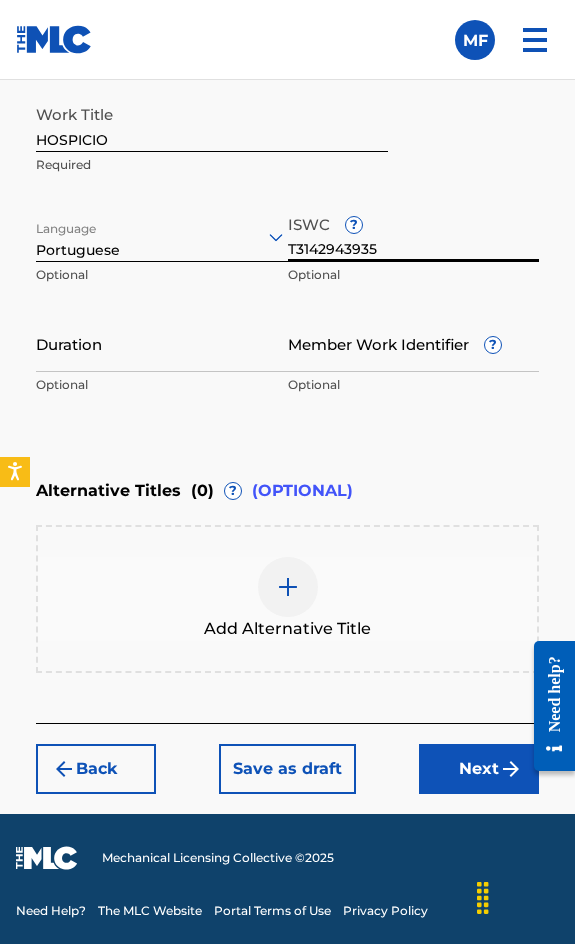 type on "T3142943935" 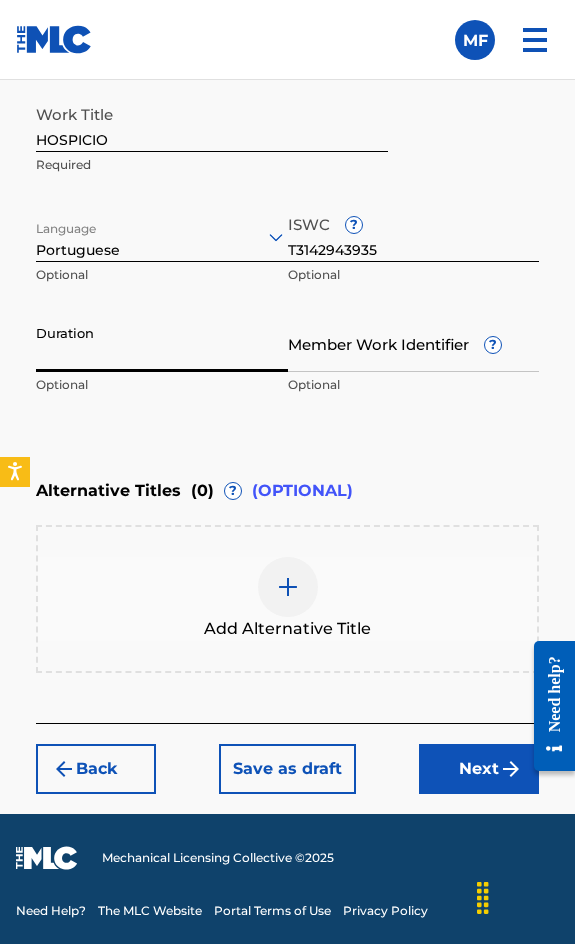 click on "Duration" at bounding box center [162, 343] 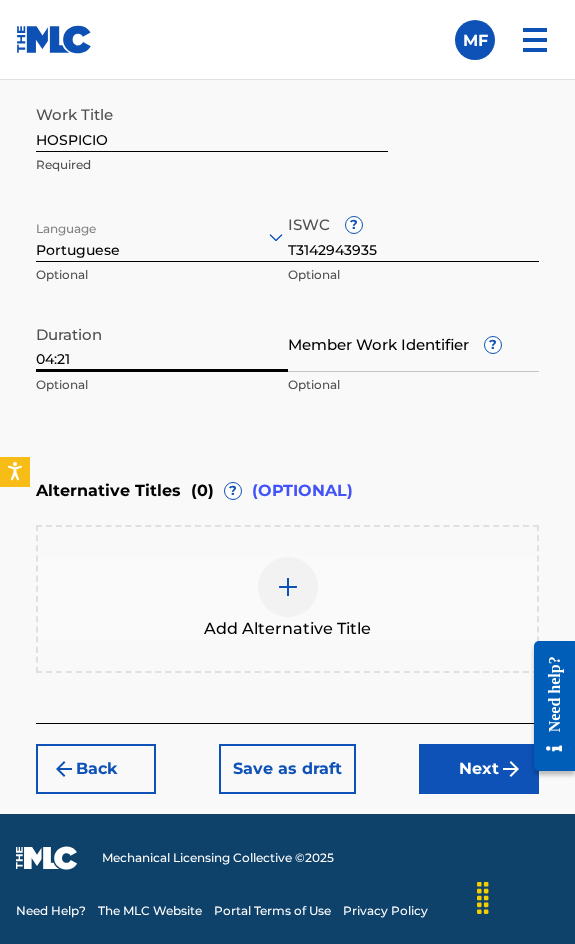 type on "04:21" 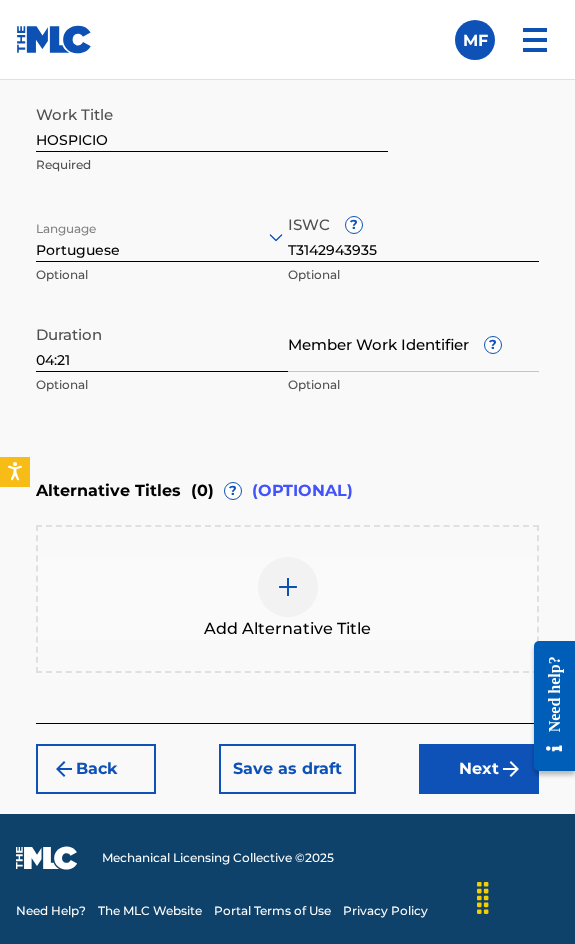 click on "Next" at bounding box center [479, 769] 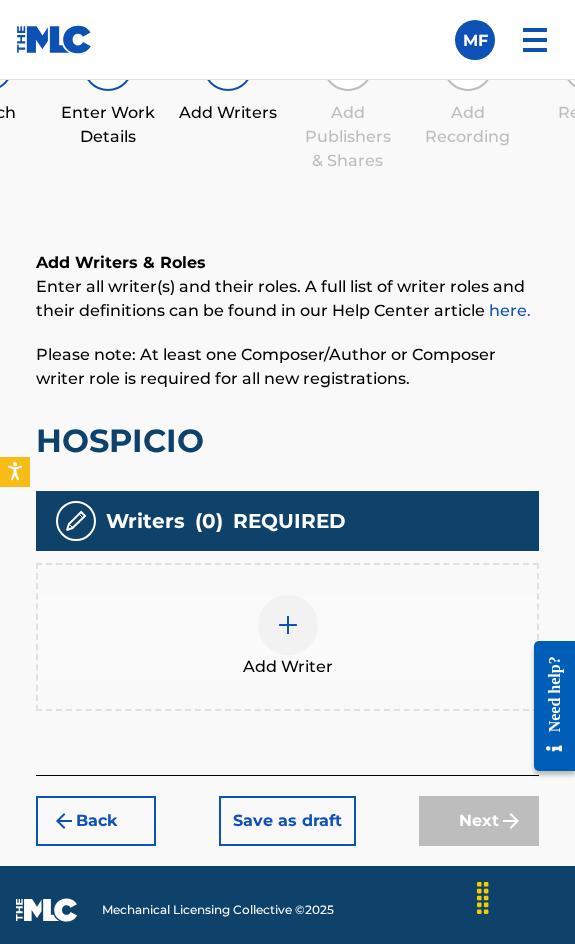 scroll, scrollTop: 1308, scrollLeft: 0, axis: vertical 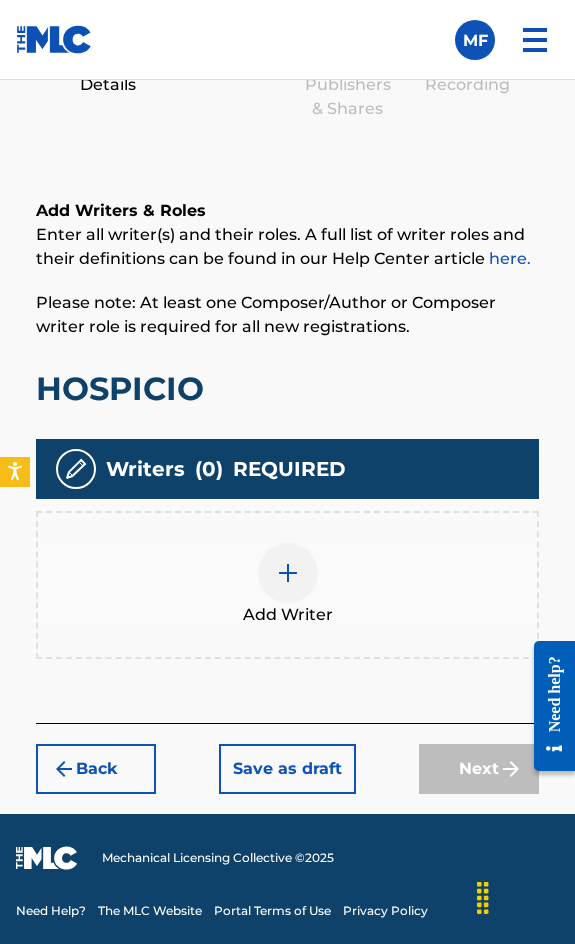 click on "Add Writer" at bounding box center [287, 585] 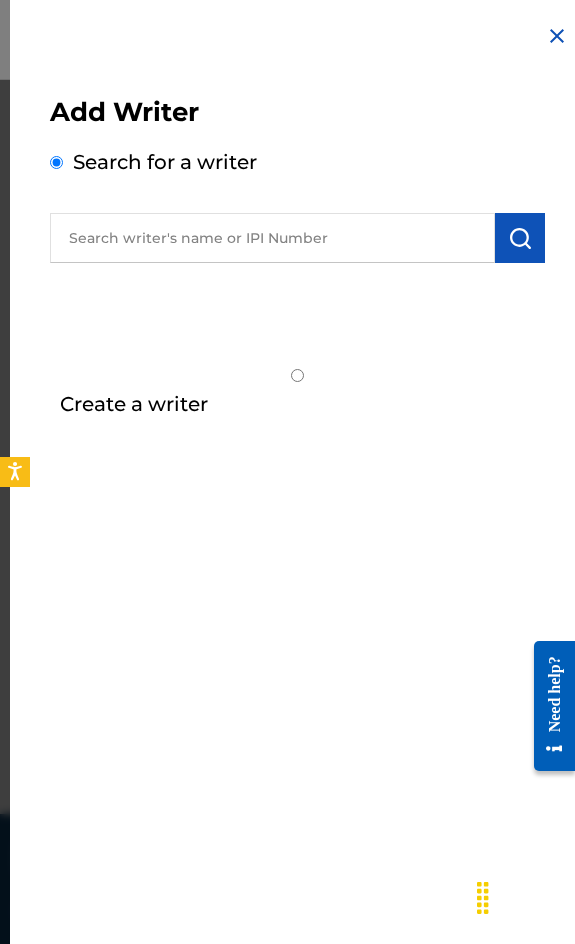 click at bounding box center [272, 238] 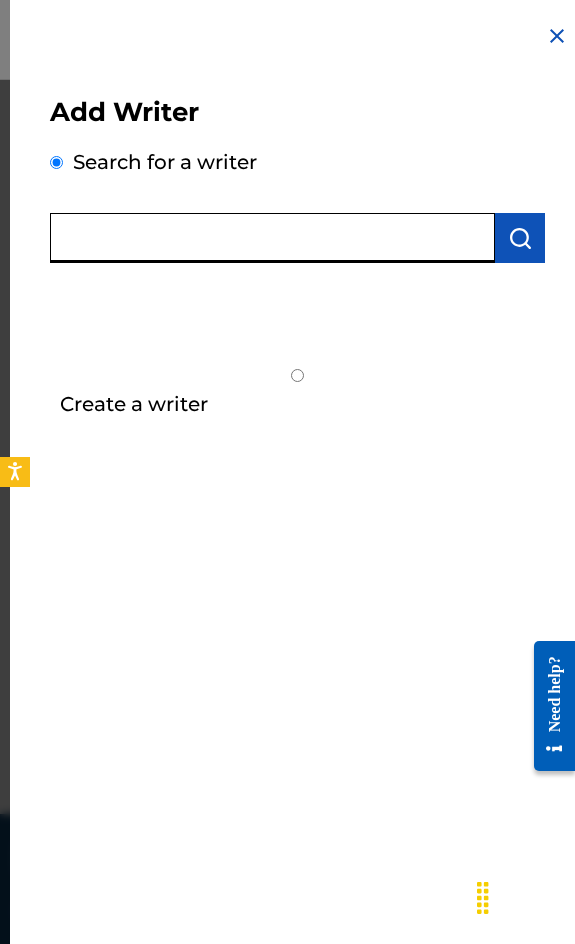 paste on "[FIRSTNAME] [LASTNAME]" 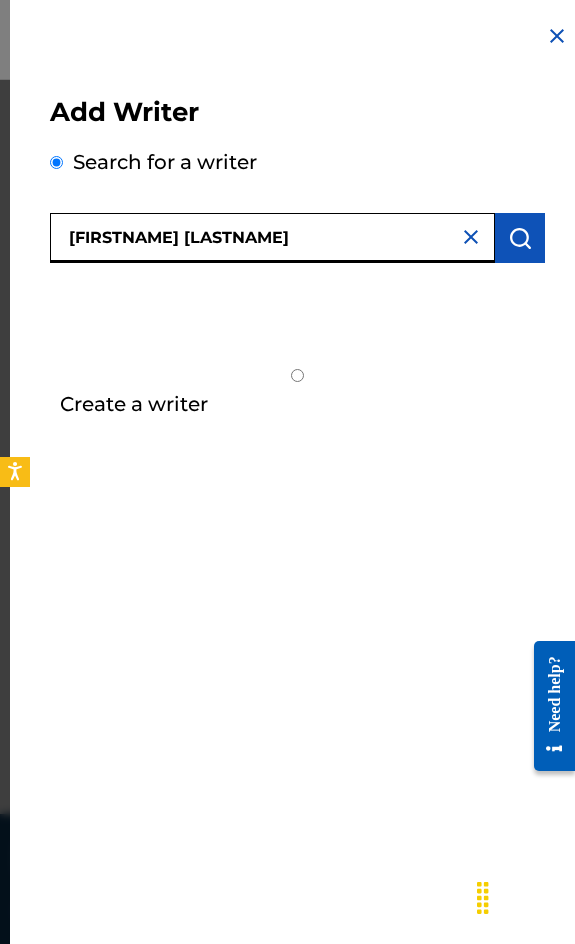 type on "[FIRSTNAME] [LASTNAME]" 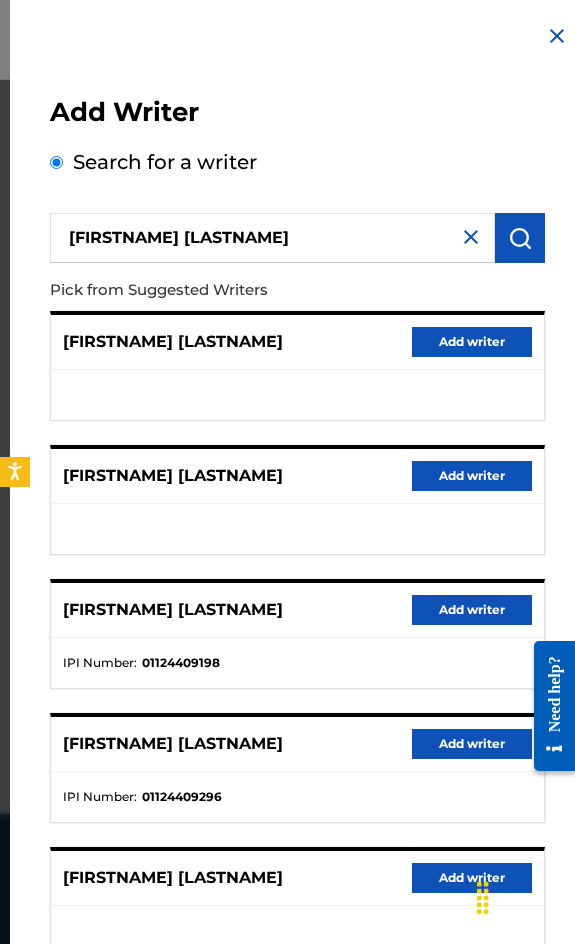 click on "[FIRSTNAME] [LASTNAME] Add writer IPI Number : 01124409198" at bounding box center (297, 634) 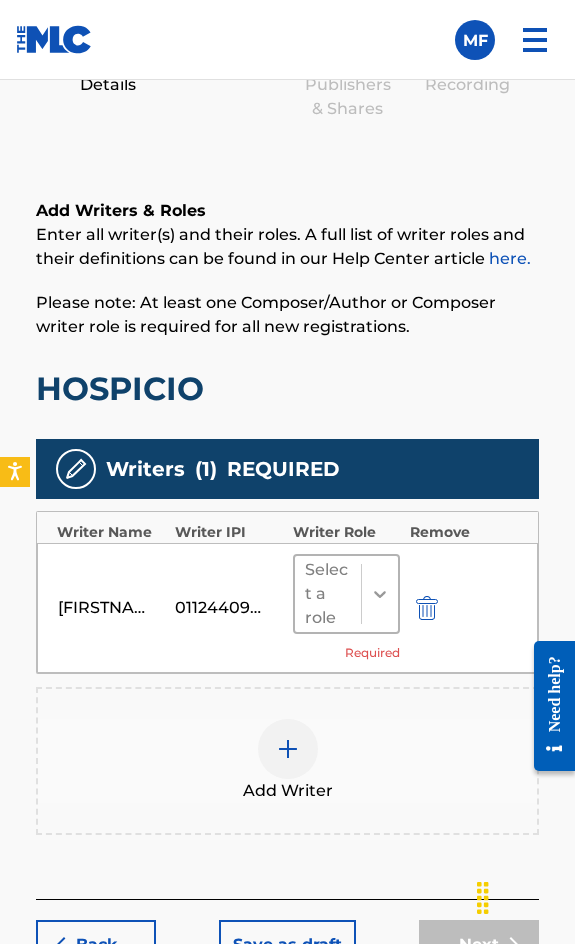 click 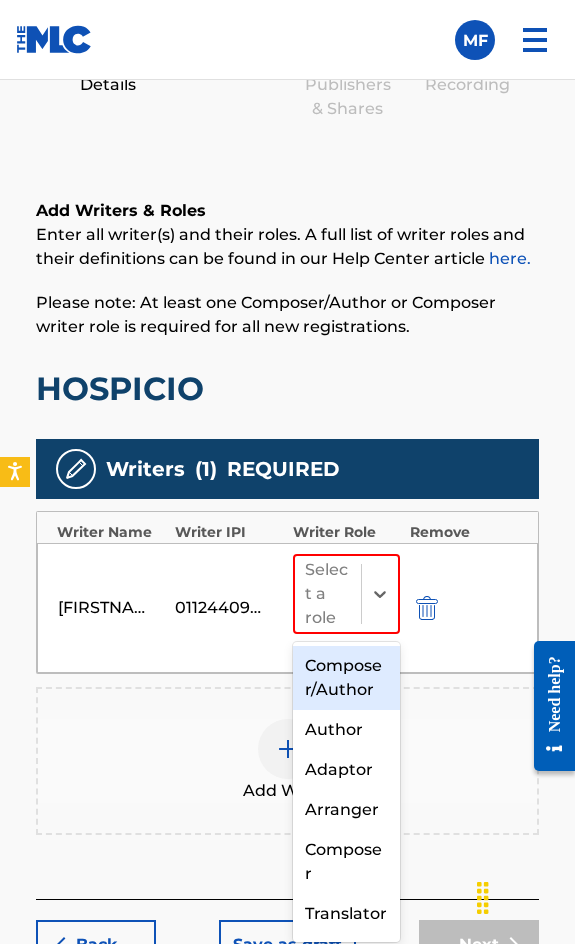 click on "Composer/Author" at bounding box center [346, 678] 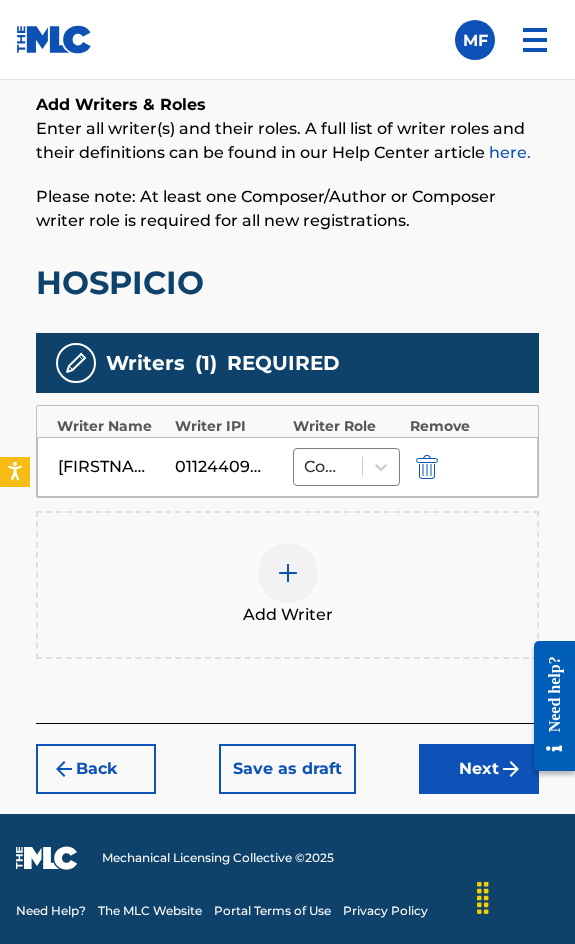 click on "Next" at bounding box center [479, 769] 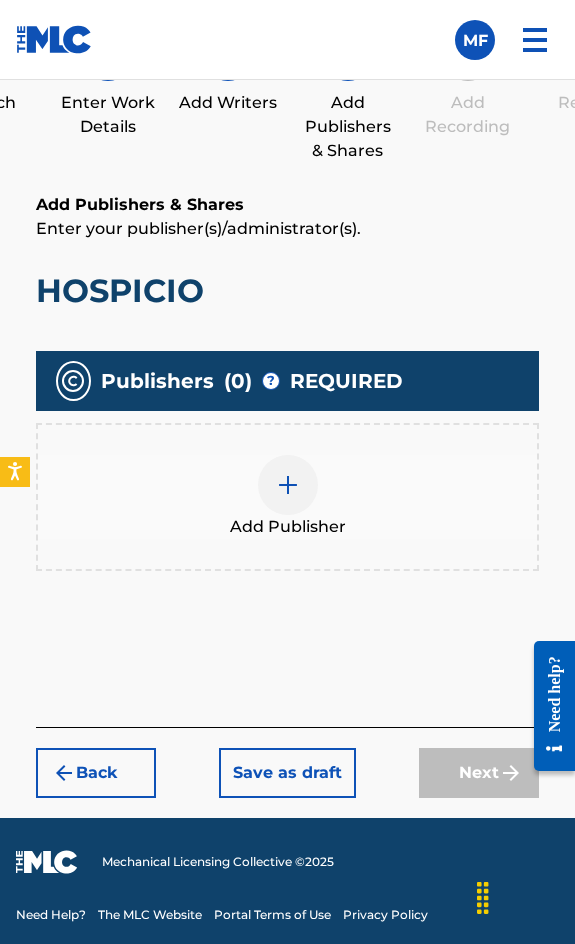 scroll, scrollTop: 1270, scrollLeft: 0, axis: vertical 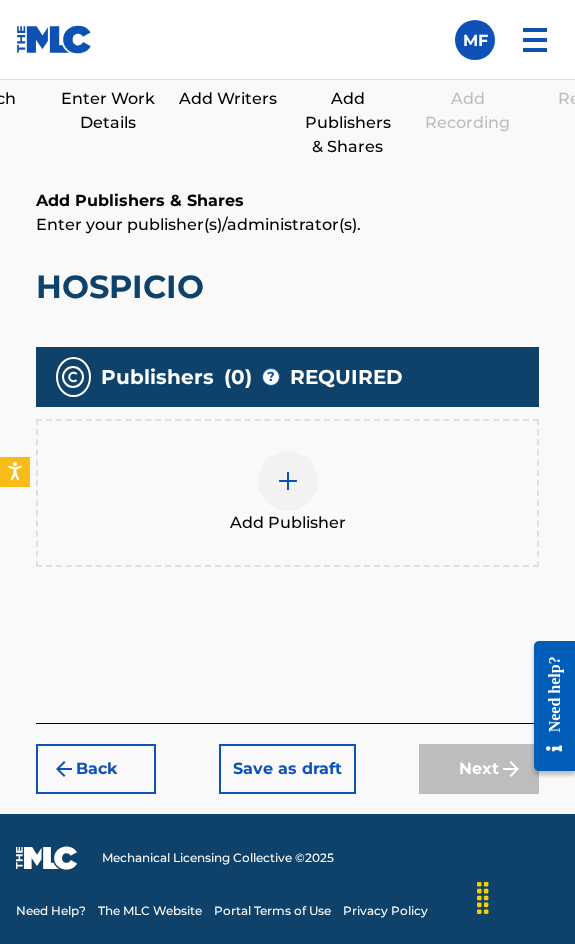click at bounding box center [288, 481] 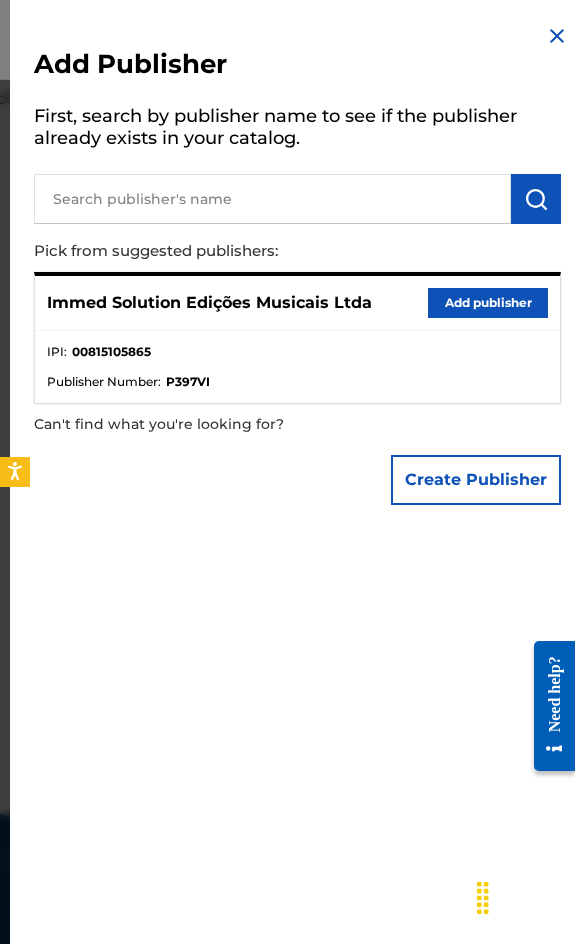 click on "Add publisher" at bounding box center [488, 303] 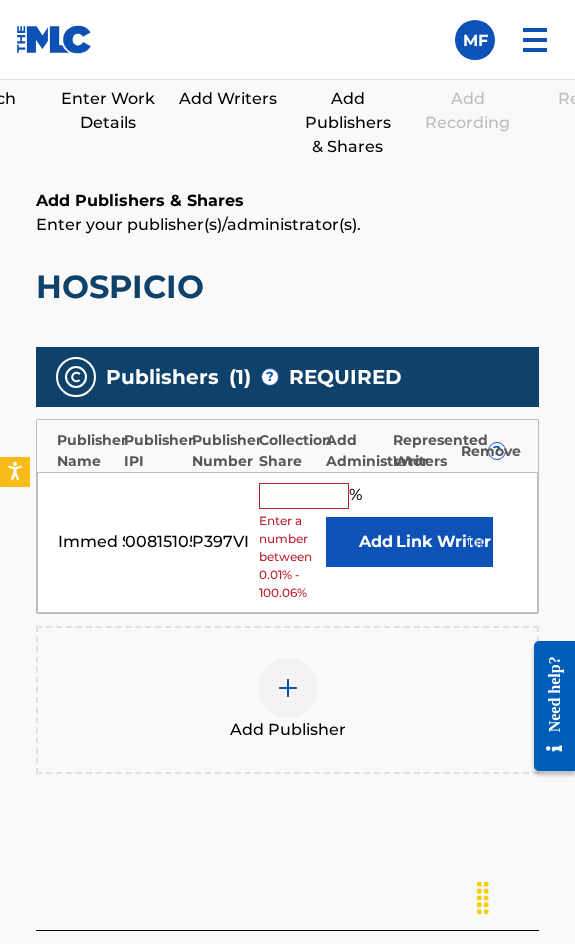 click at bounding box center (304, 496) 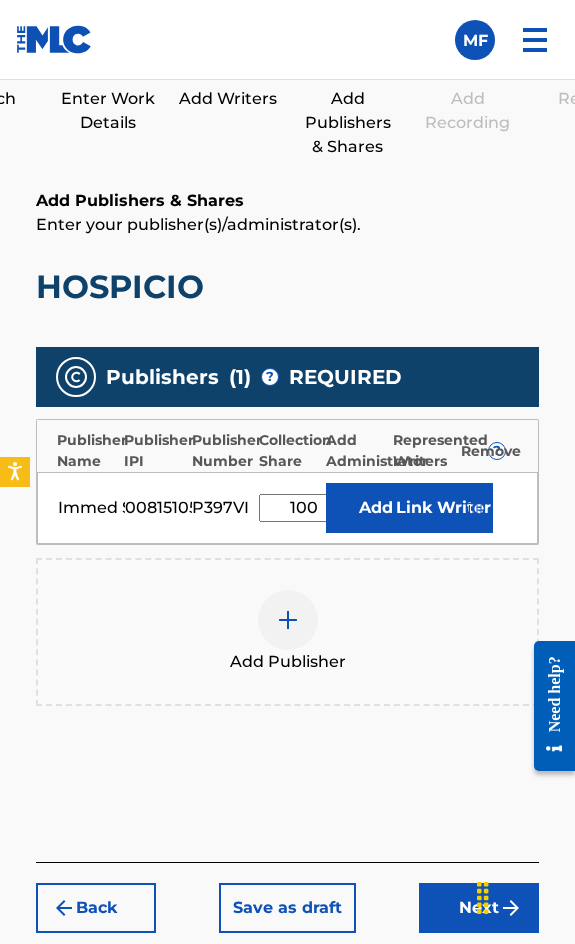 type on "100" 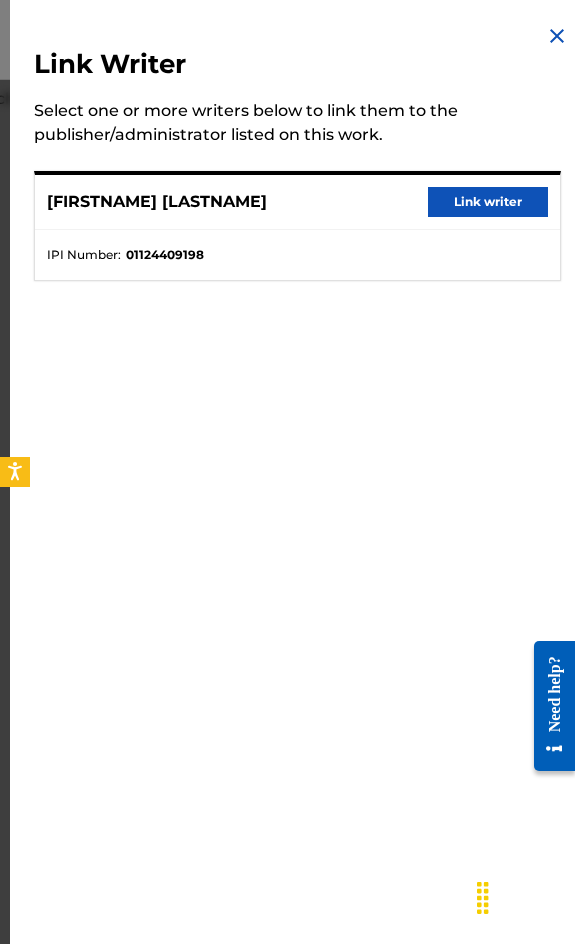 click on "Link writer" at bounding box center (488, 202) 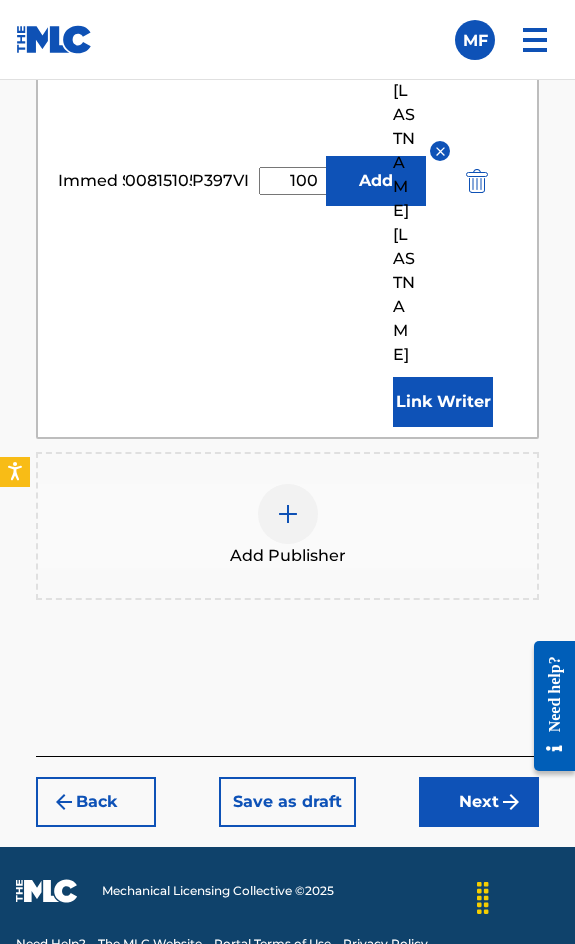 click on "Next" at bounding box center [479, 802] 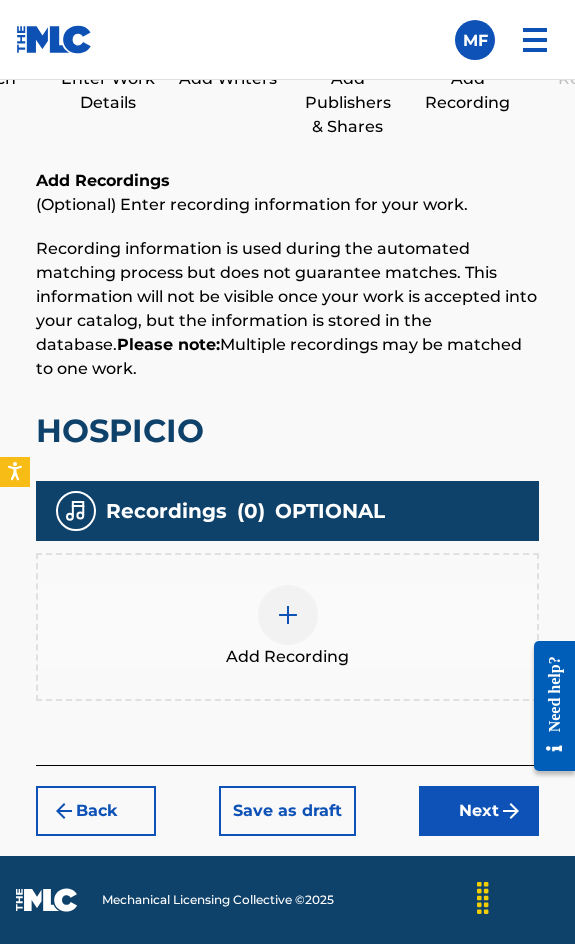scroll, scrollTop: 1332, scrollLeft: 0, axis: vertical 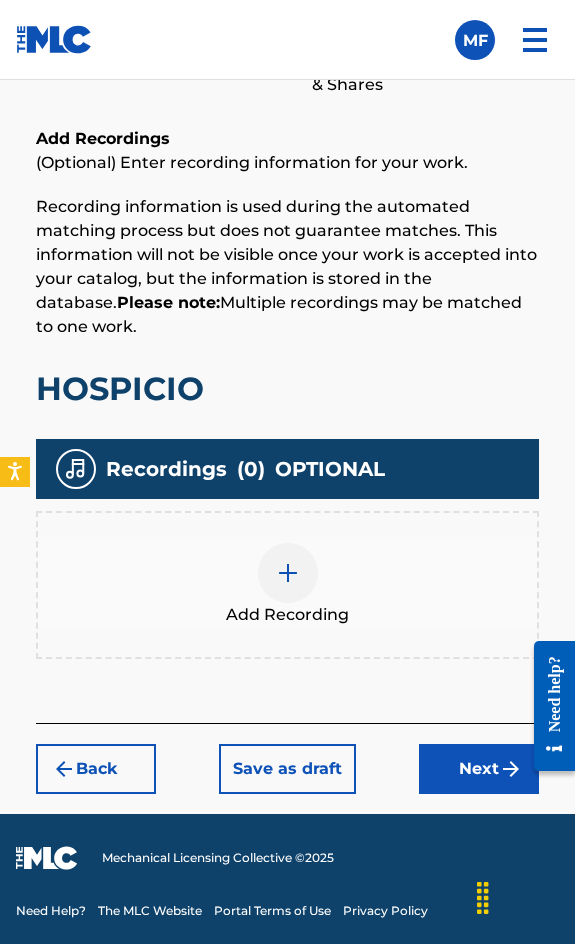 click at bounding box center [288, 573] 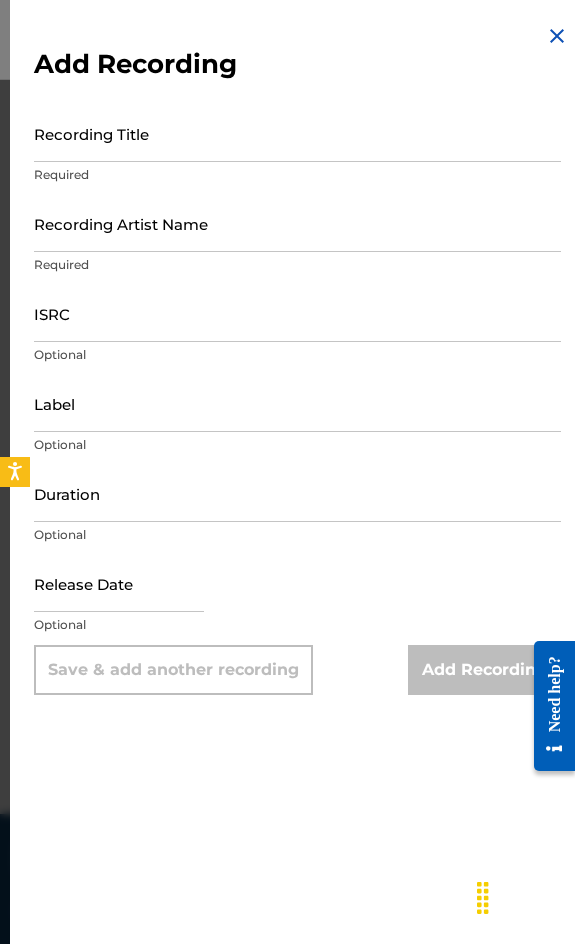 click on "Recording Title Required" at bounding box center (297, 150) 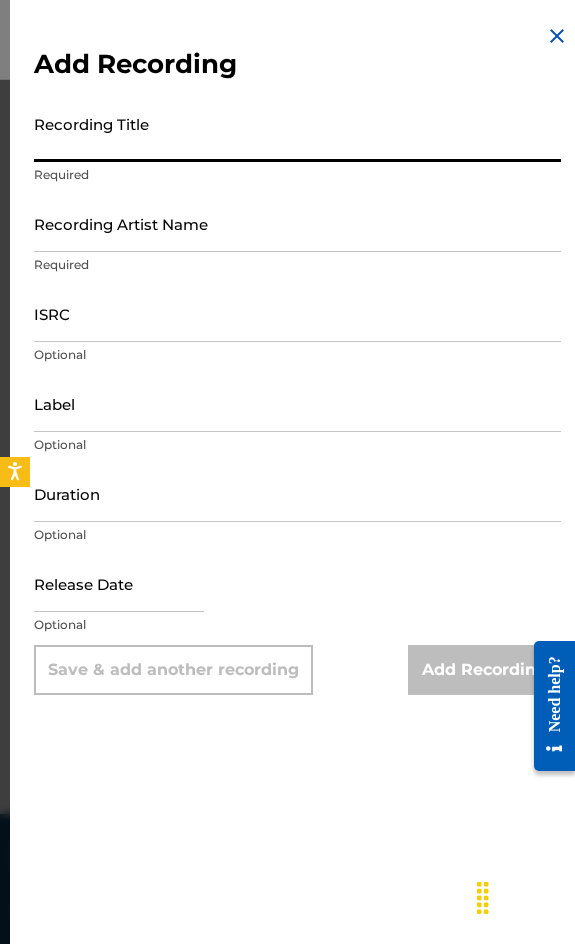 paste on "Hospício" 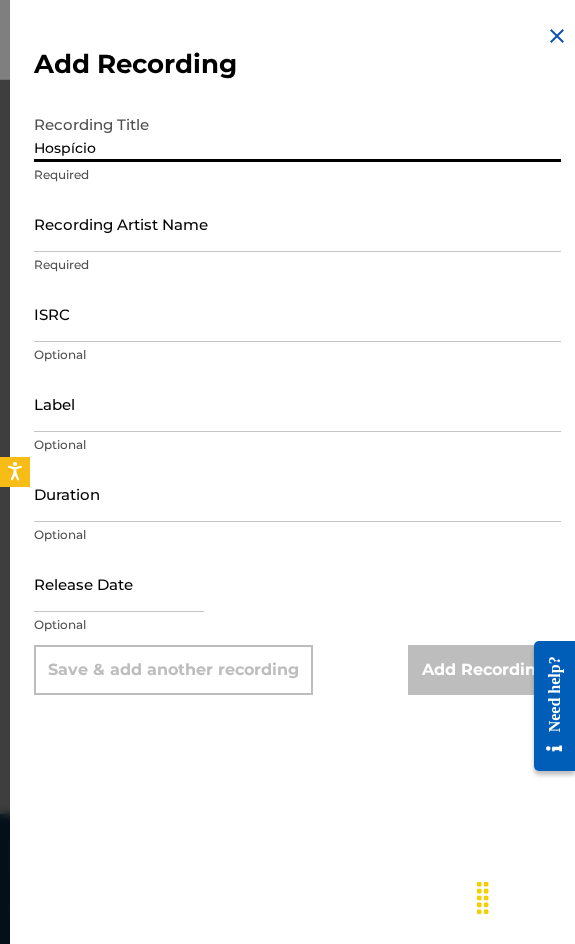 type on "Hospício" 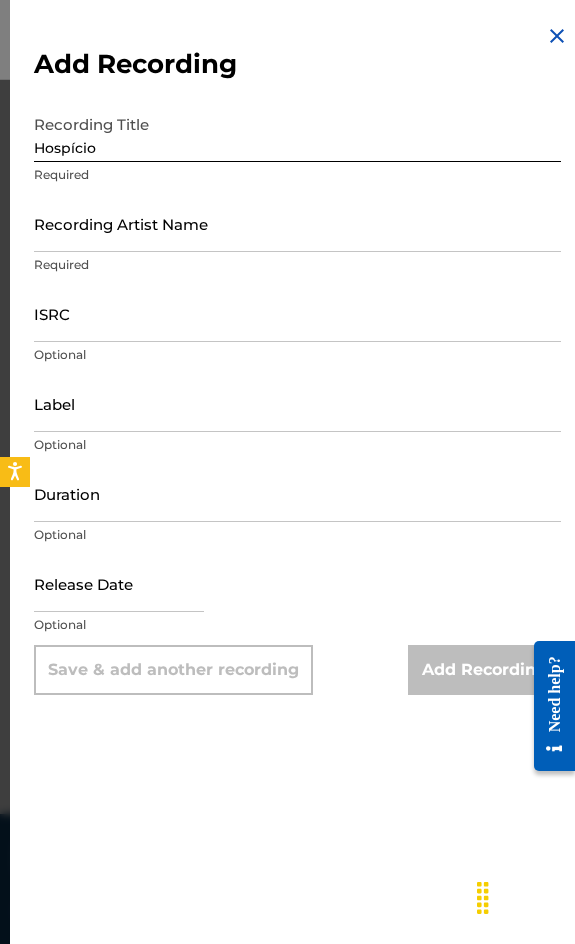 click on "Recording Artist Name" at bounding box center (297, 223) 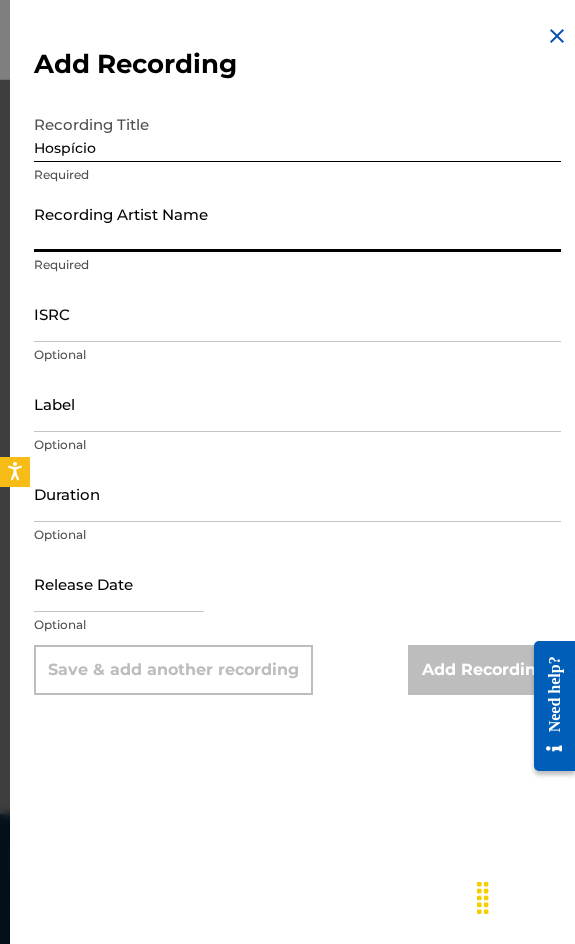 paste on "[FIRSTNAME] [LASTNAME]" 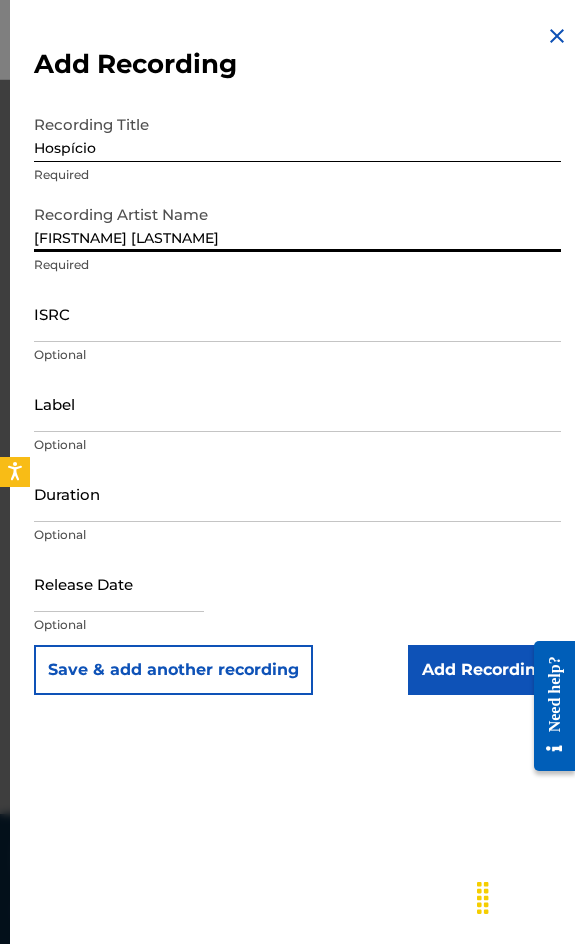type on "[FIRSTNAME] [LASTNAME]" 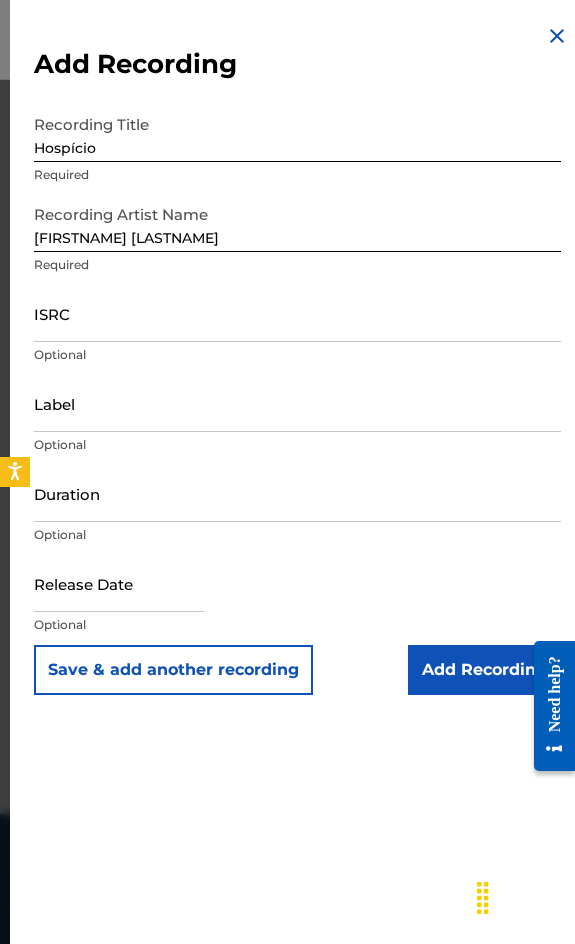 click on "ISRC" at bounding box center (297, 313) 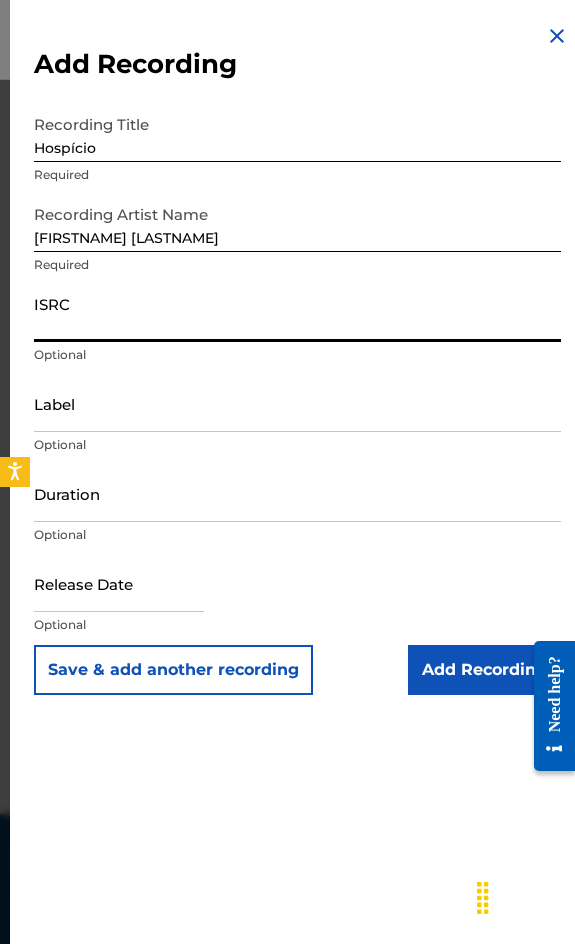 paste on "GBKQU2219278" 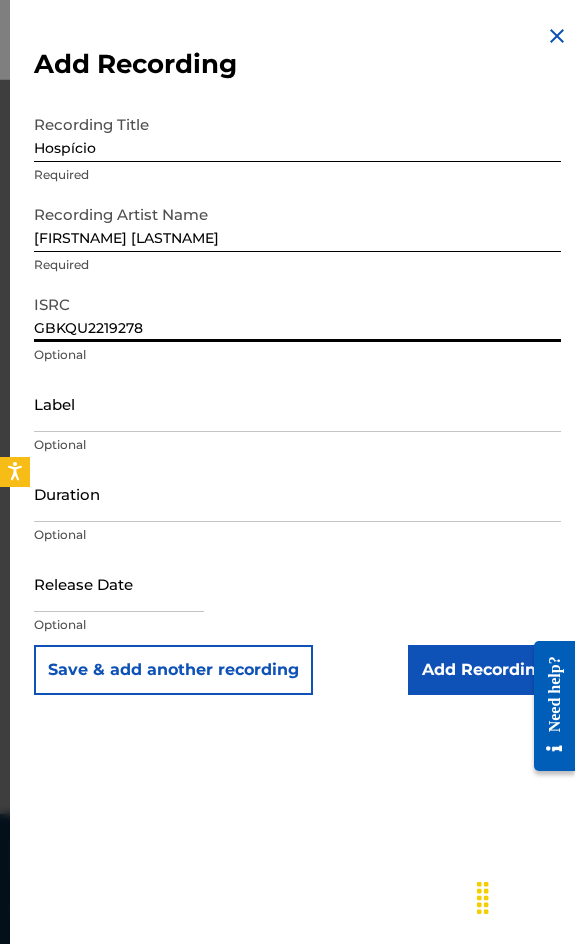 type on "GBKQU2219278" 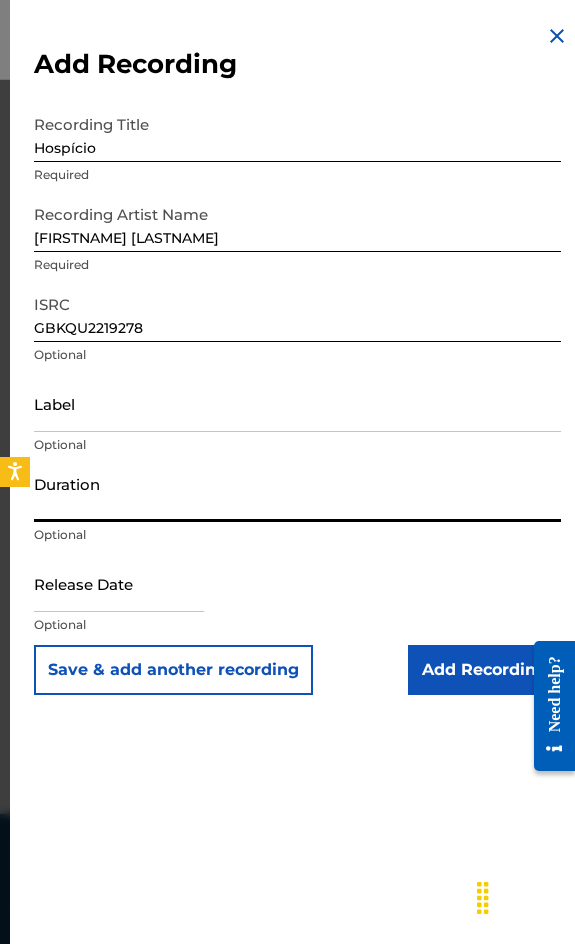 click on "Duration" at bounding box center [297, 493] 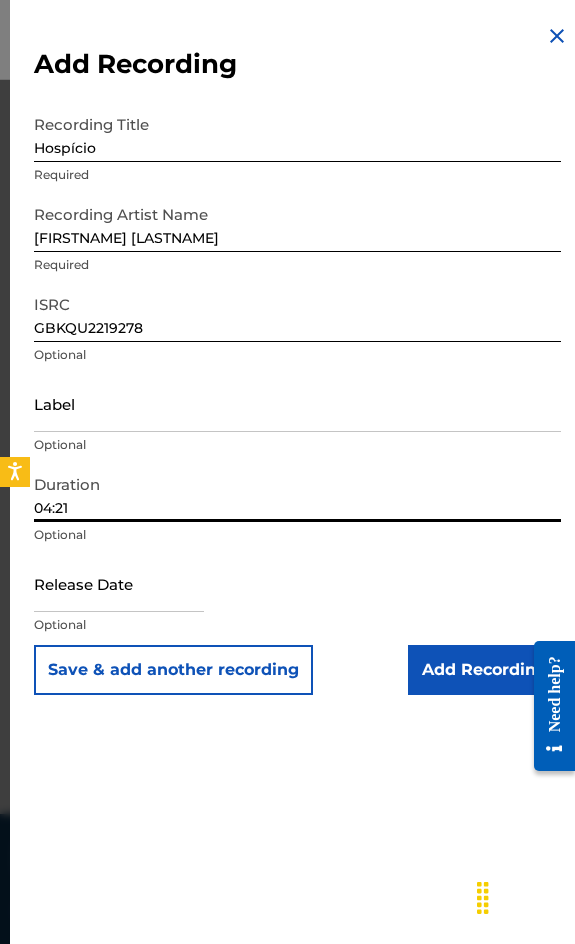 type on "04:21" 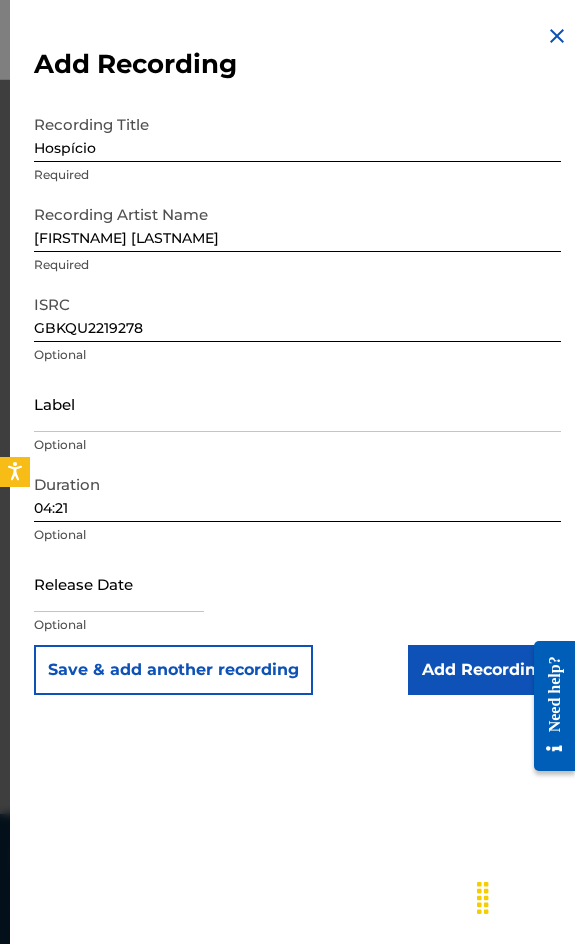 click on "Add Recording" at bounding box center (484, 670) 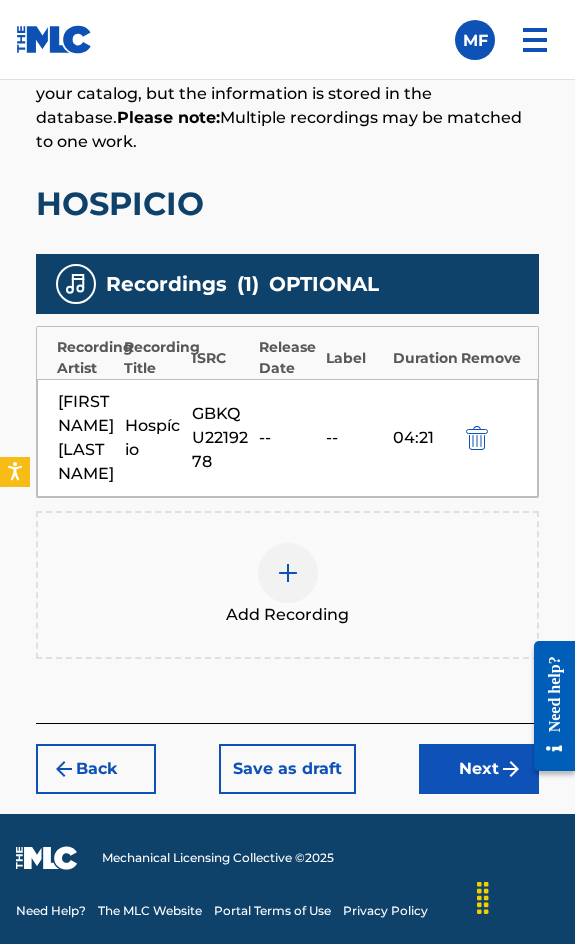 click on "Next" at bounding box center [479, 769] 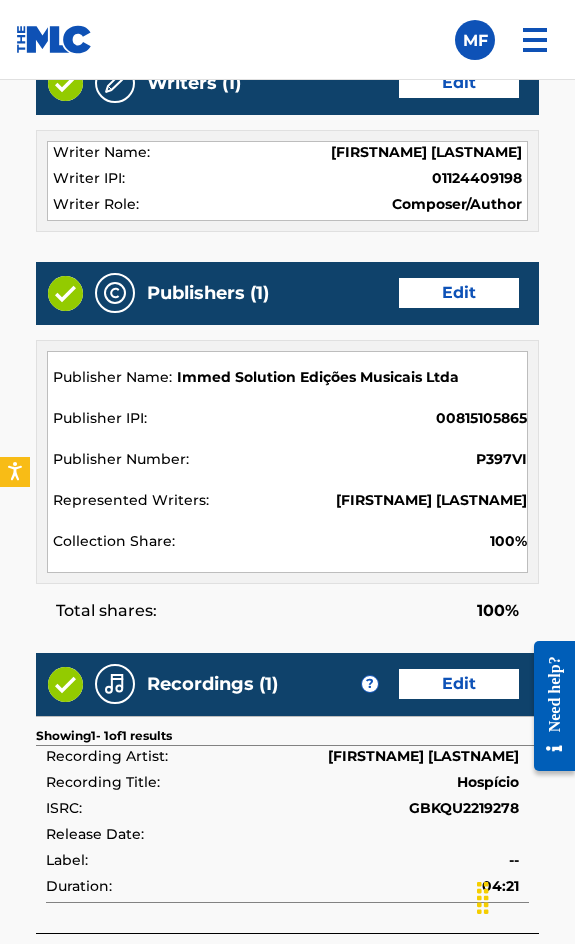 scroll, scrollTop: 2090, scrollLeft: 0, axis: vertical 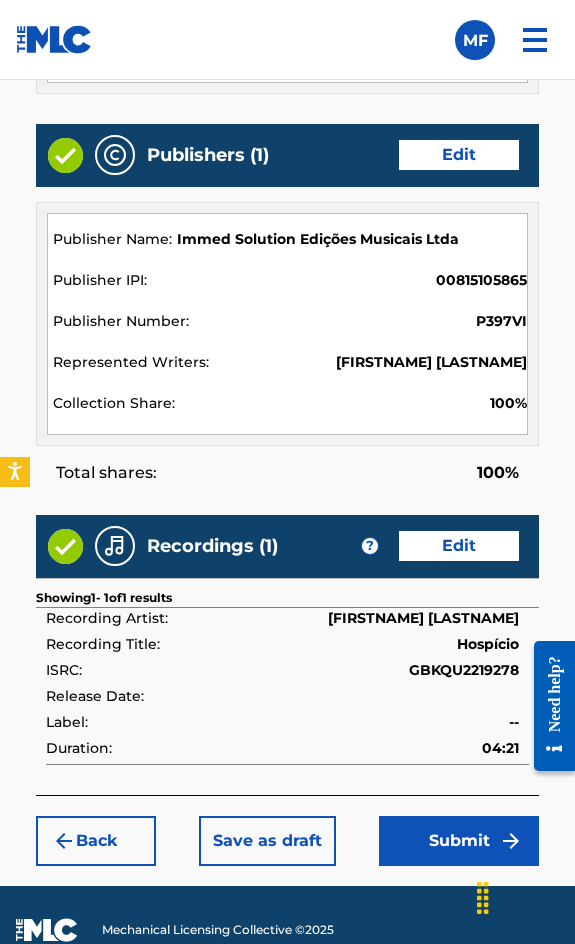 click on "Submit" at bounding box center [459, 841] 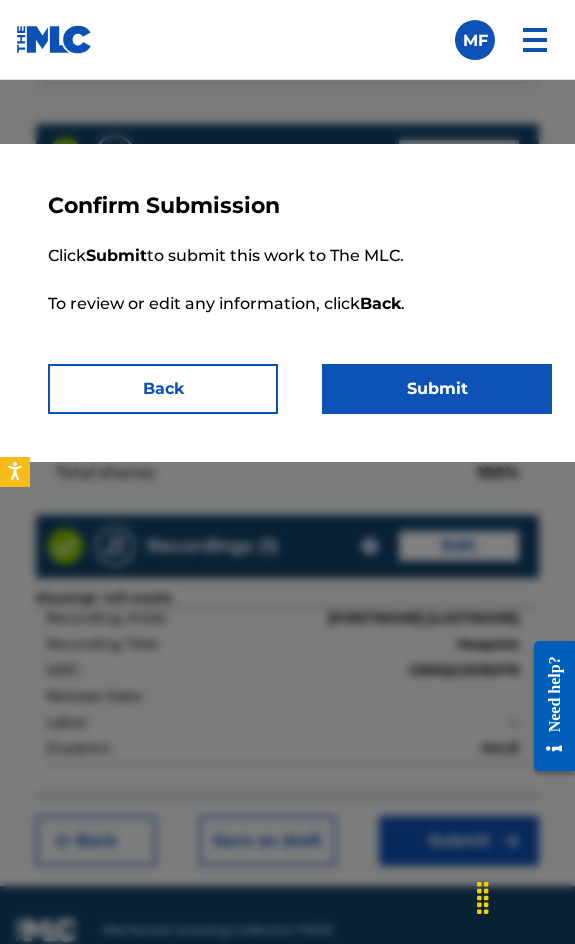 click on "Submit" at bounding box center [437, 389] 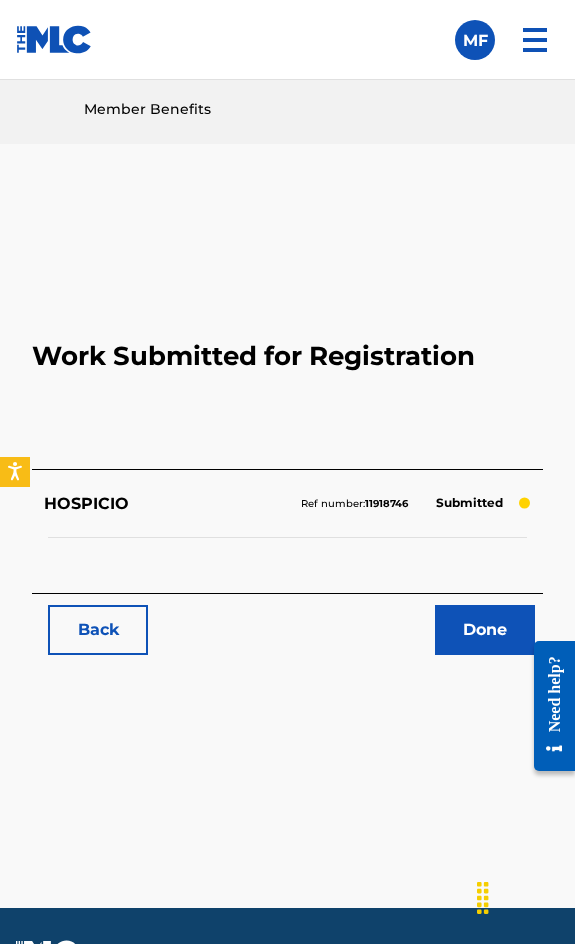 scroll, scrollTop: 1114, scrollLeft: 0, axis: vertical 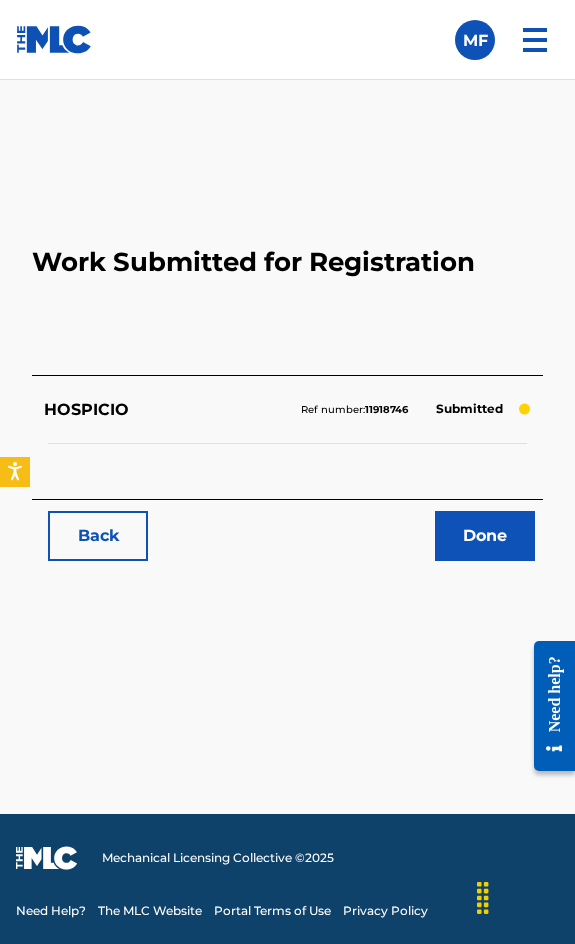 click on "Back" at bounding box center (98, 536) 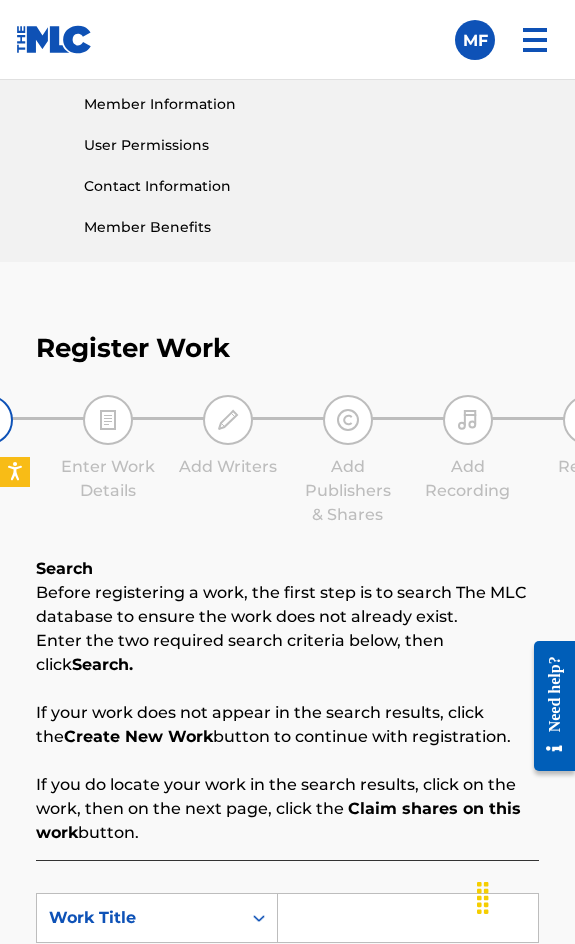 scroll, scrollTop: 1200, scrollLeft: 0, axis: vertical 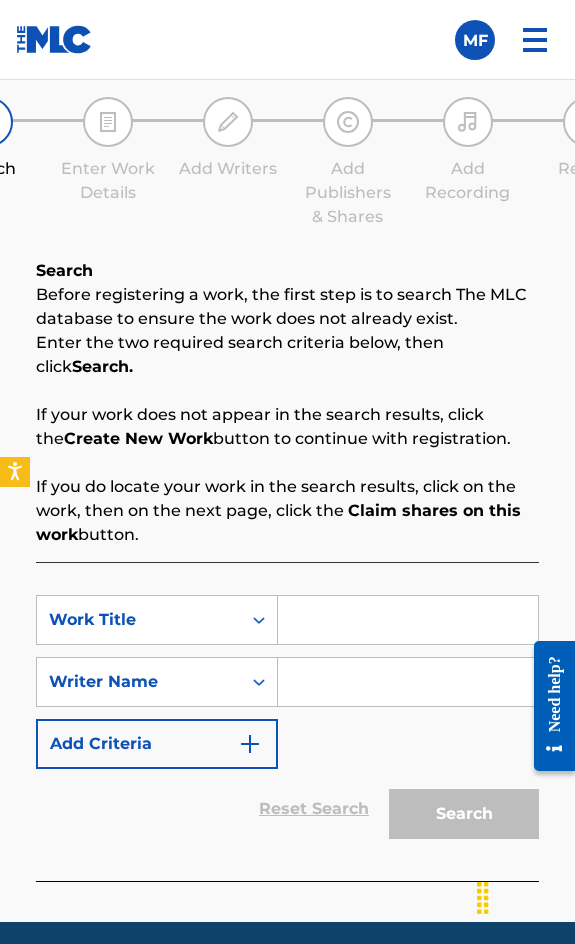 click on "SearchWithCriteria611790be-6e41-4183-a89f-ea358ad07d19 Work Title SearchWithCriteria65950067-cd47-4d5d-81fb-e589793903b5 Writer Name Add Criteria" at bounding box center (287, 682) 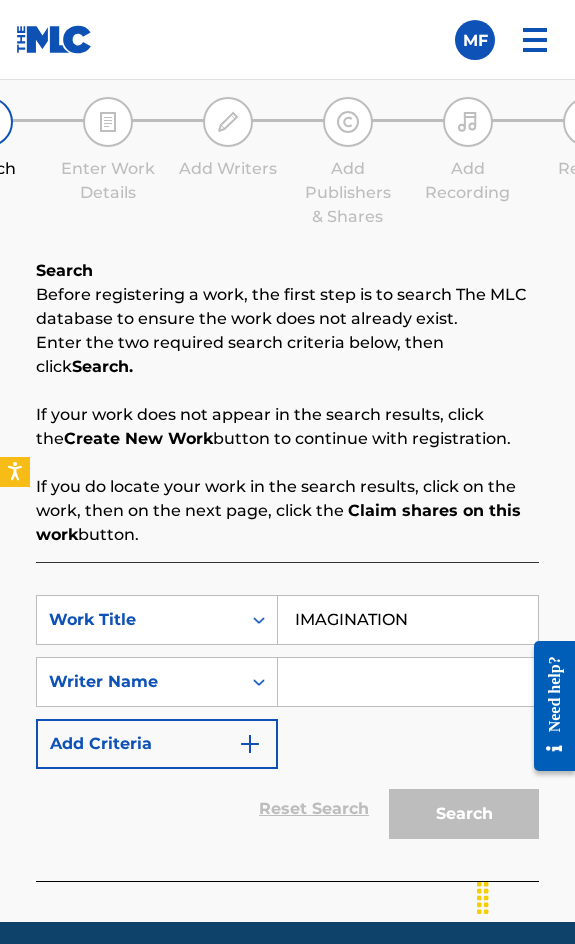 type on "IMAGINATION" 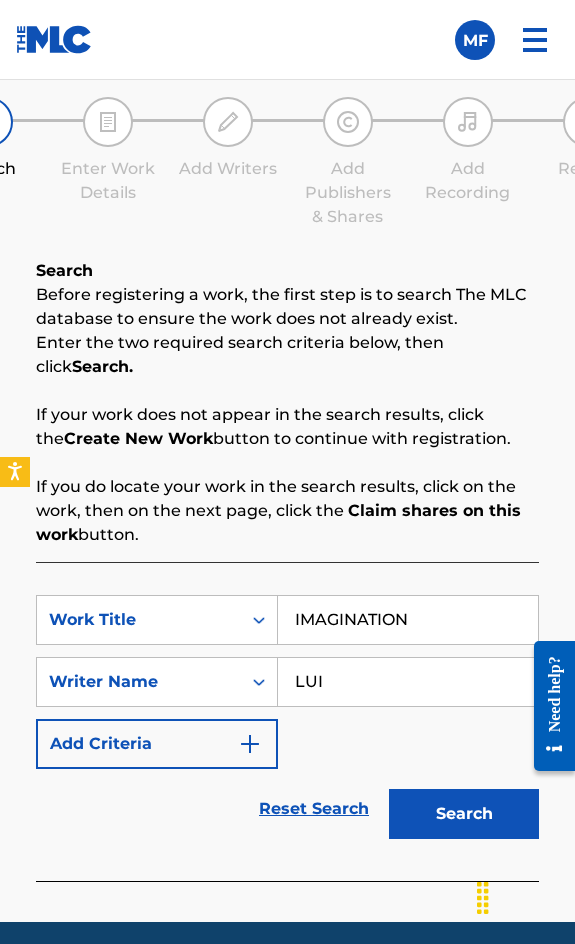 type on "[FIRSTNAME] [LASTNAME]" 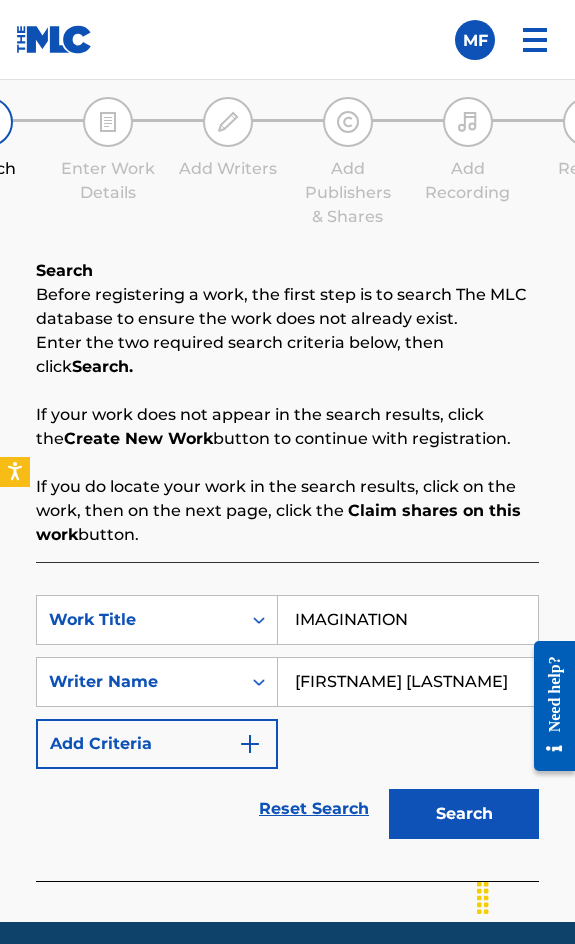 click on "Search" at bounding box center [464, 814] 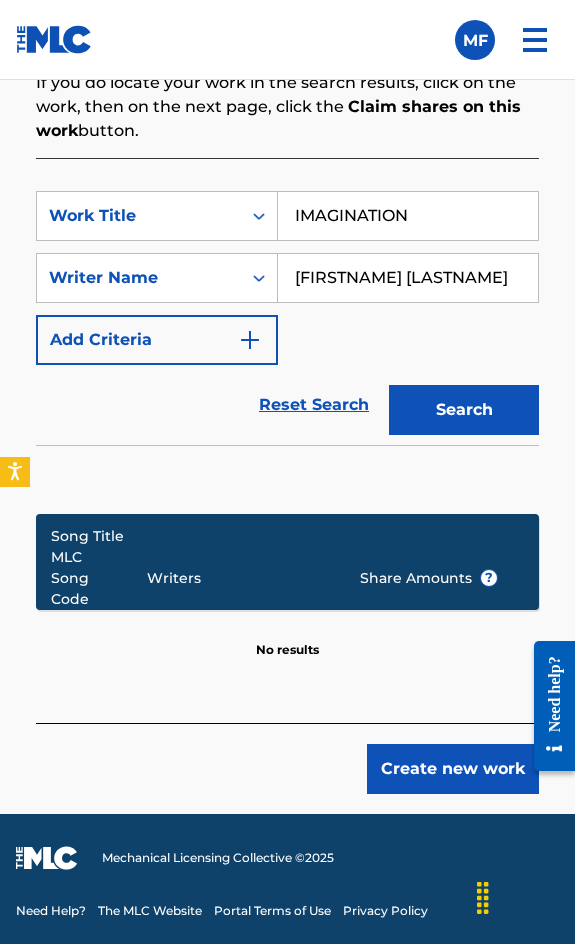 click on "Create new work" at bounding box center [453, 769] 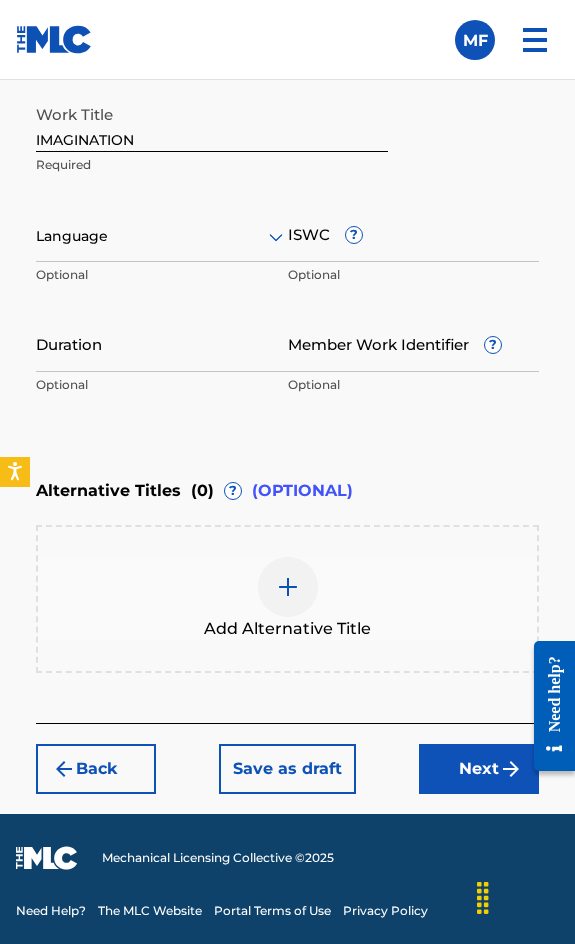 click at bounding box center (162, 236) 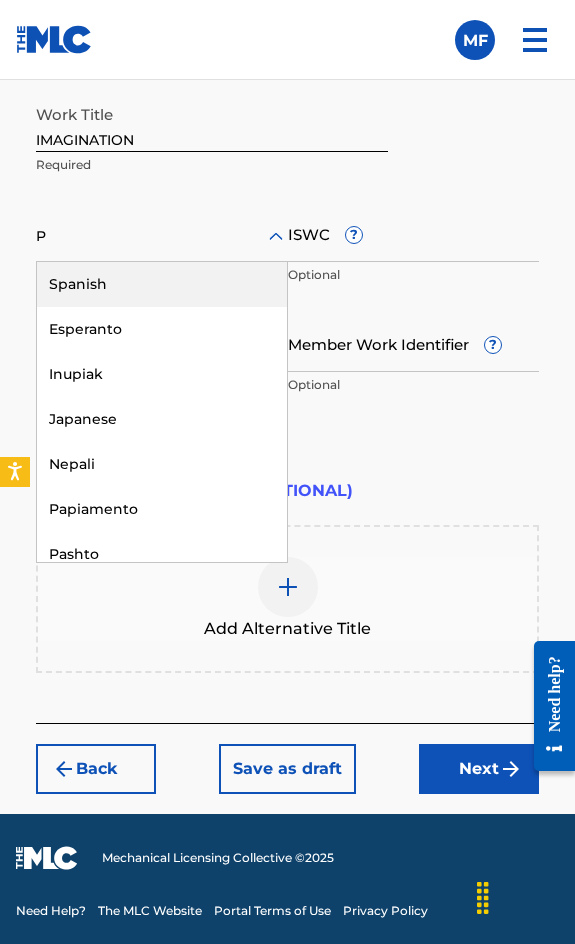 type on "PO" 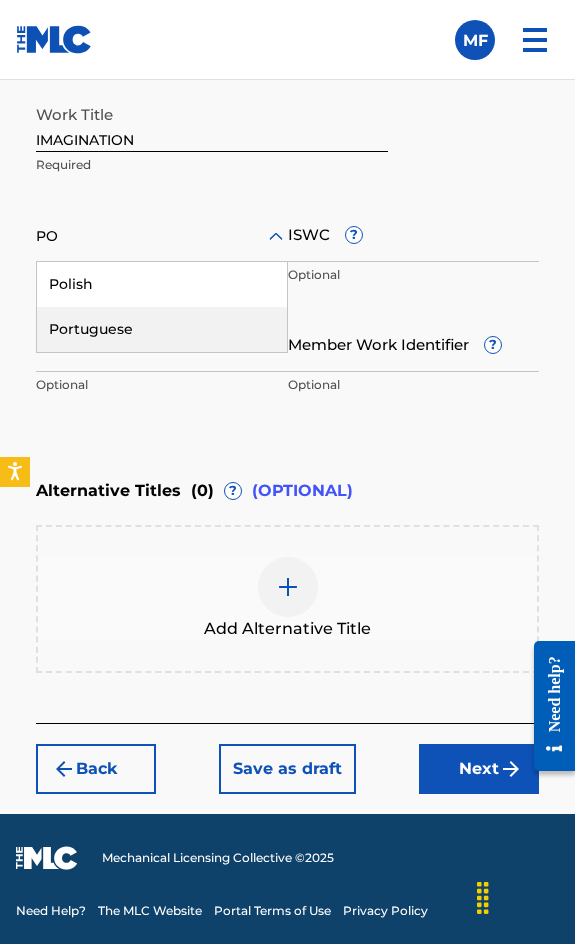 click on "Portuguese" at bounding box center [162, 329] 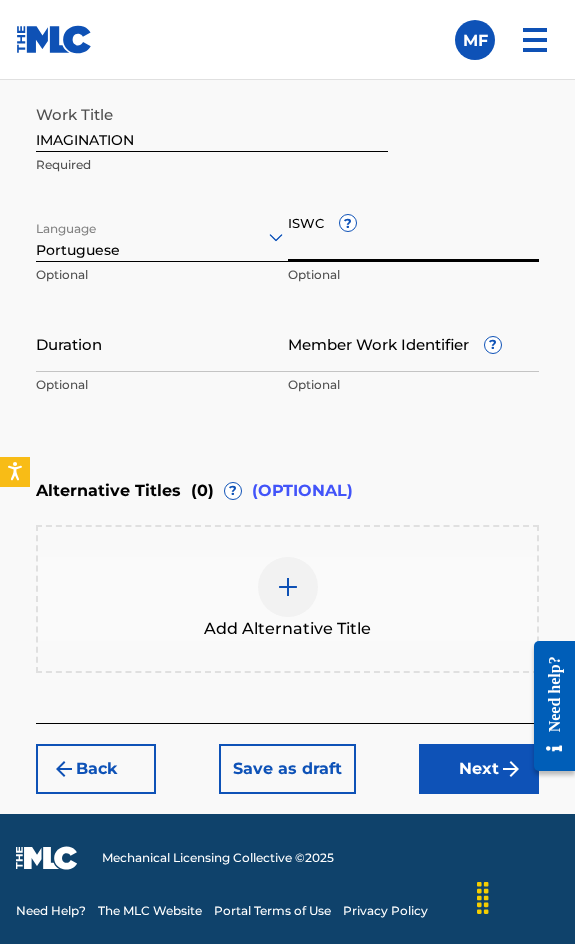 click on "ISWC   ?" at bounding box center (414, 233) 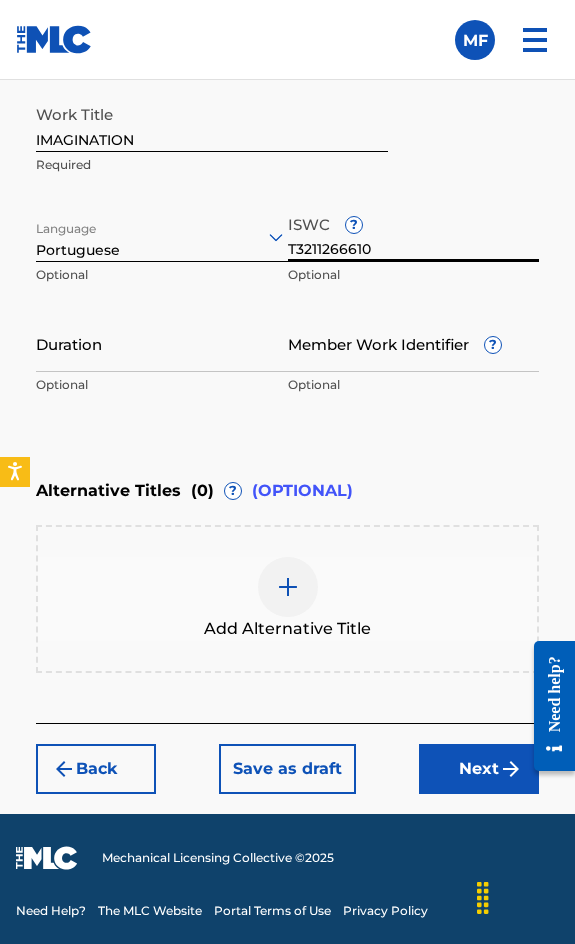 type on "T3211266610" 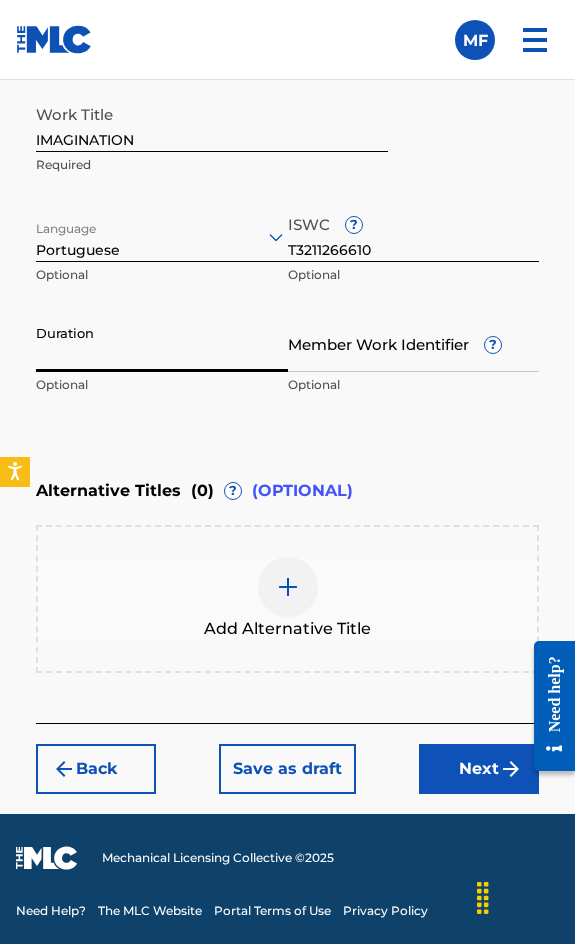click on "Duration" at bounding box center (162, 343) 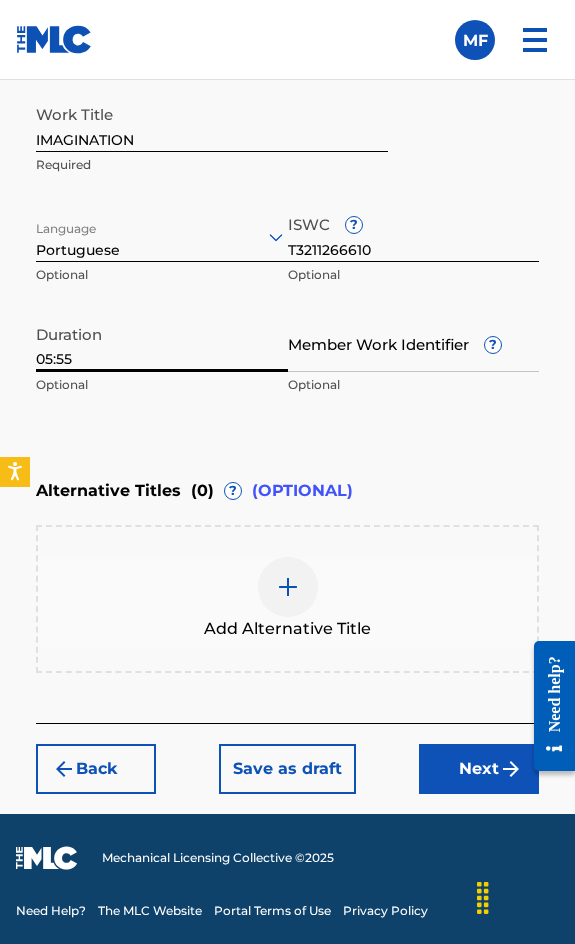 type on "05:55" 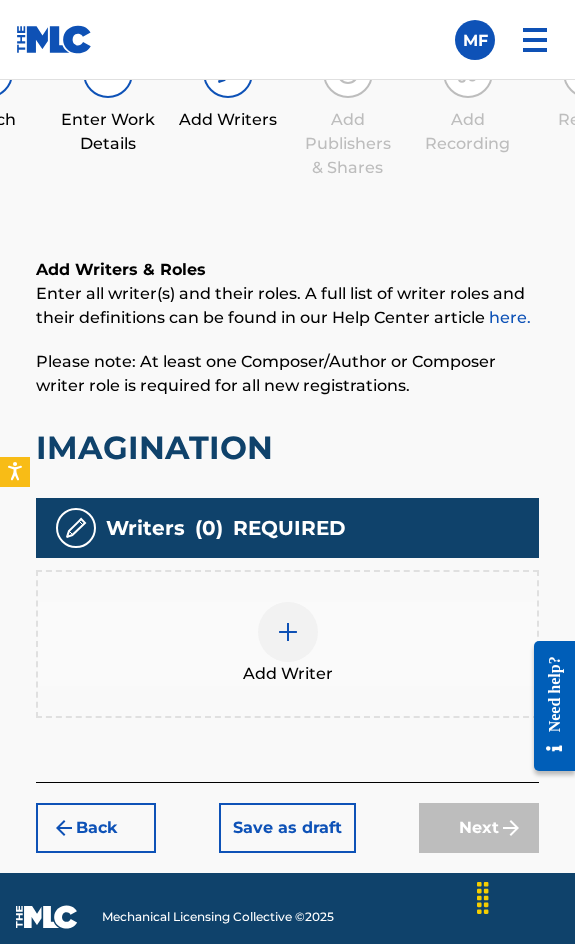 scroll, scrollTop: 1308, scrollLeft: 0, axis: vertical 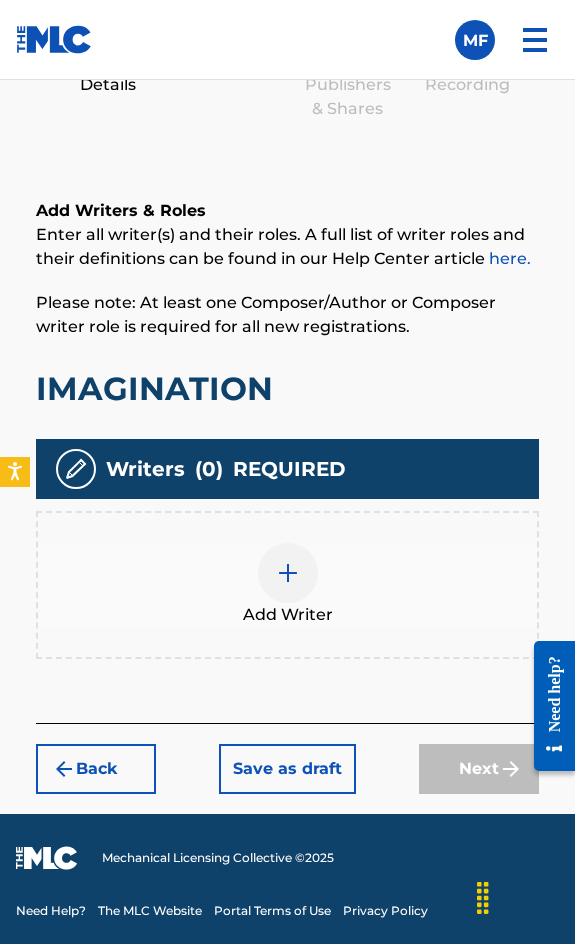 click on "Add Writer" at bounding box center (288, 615) 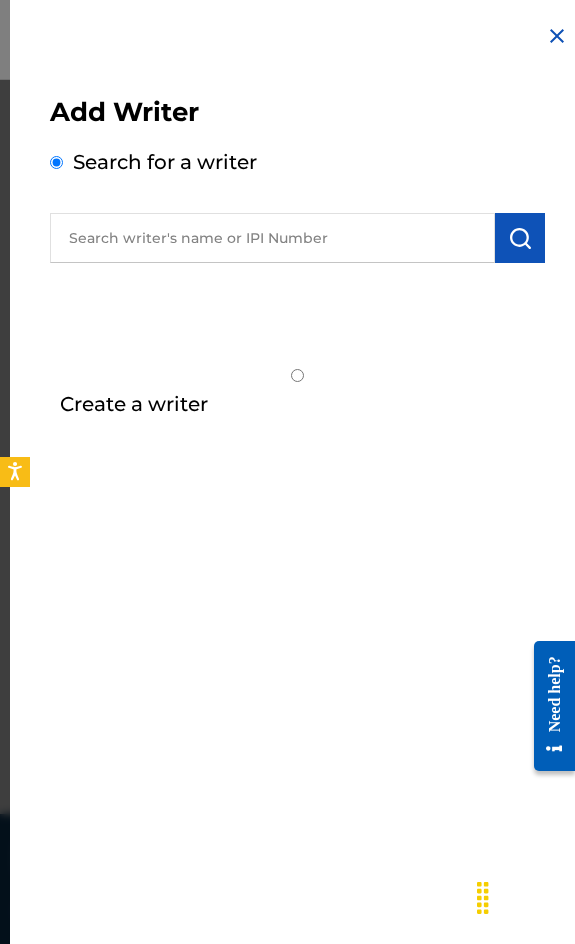 click at bounding box center [272, 238] 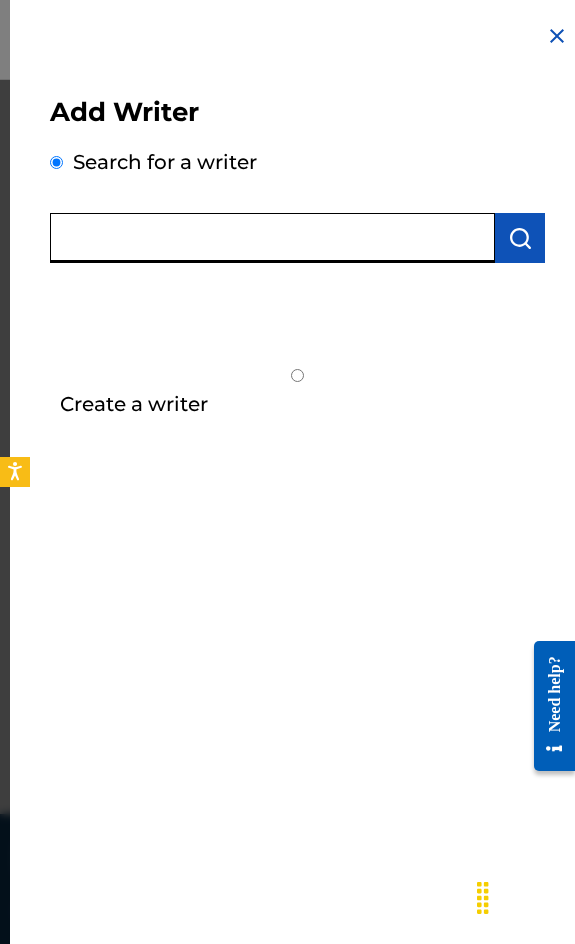 paste on "[FIRSTNAME] [LASTNAME]" 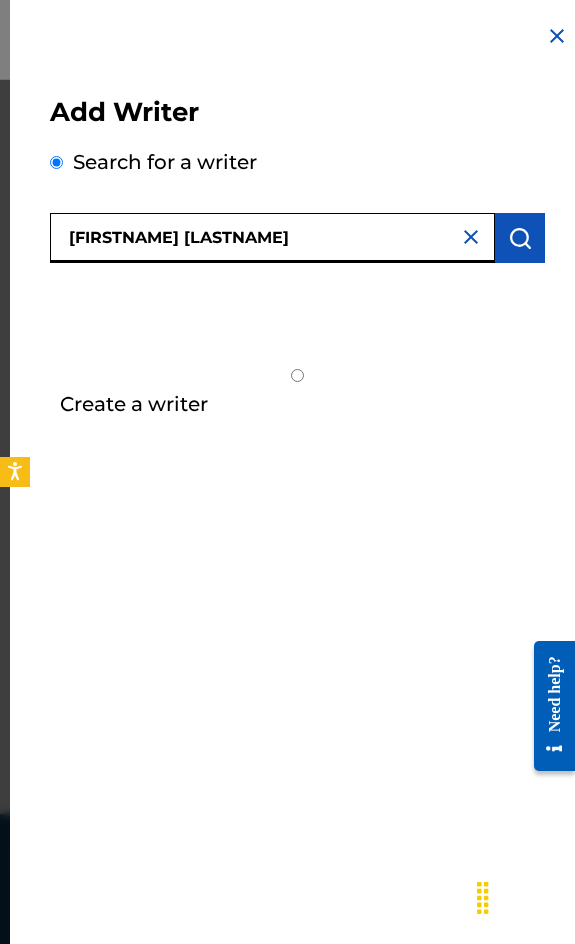 click on "[FIRSTNAME] [LASTNAME]" at bounding box center (272, 238) 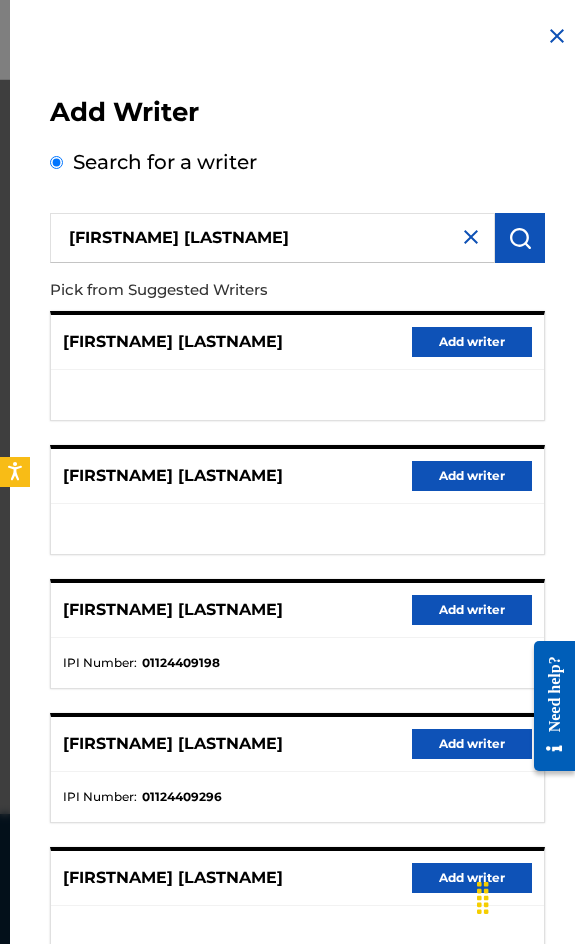 click on "Add writer" at bounding box center (472, 610) 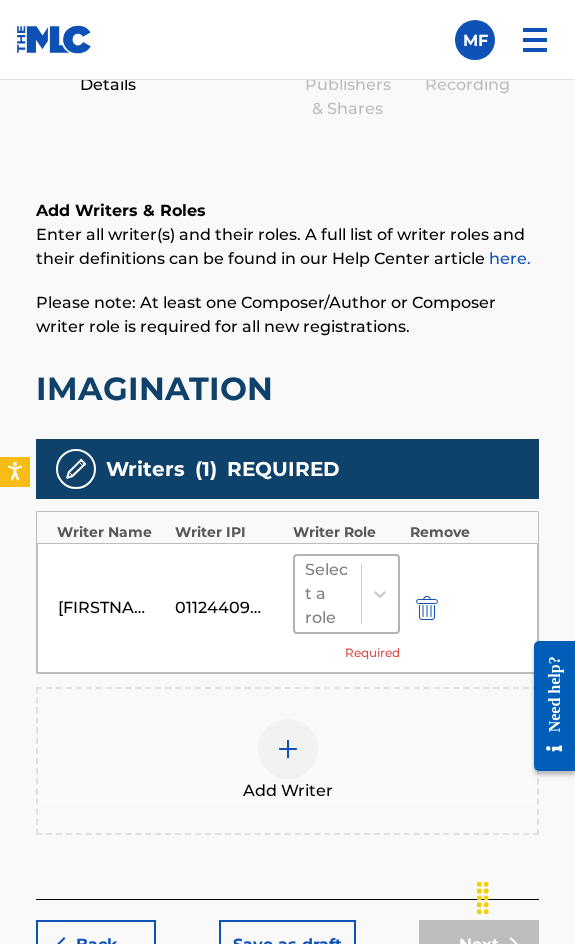 click on "Select a role" at bounding box center [346, 594] 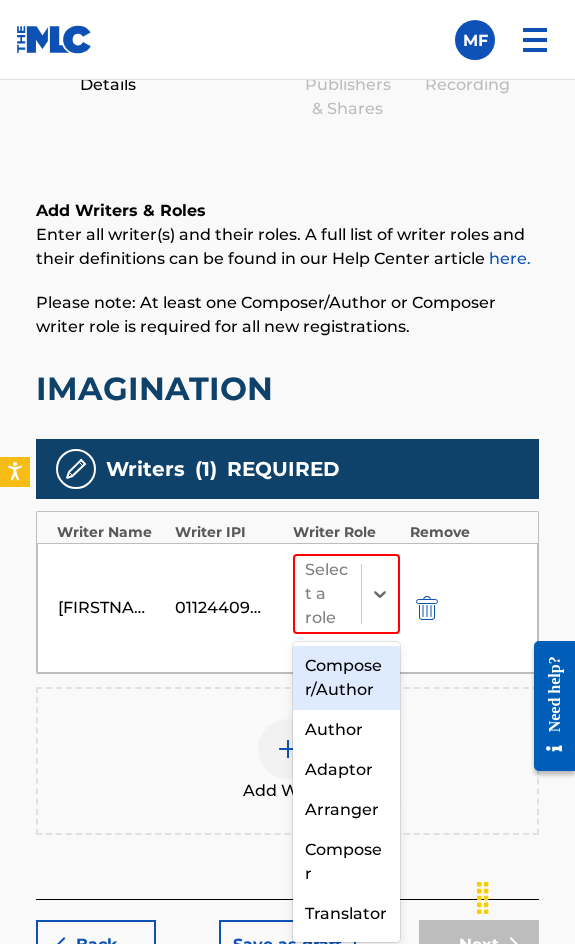 click on "Composer/Author" at bounding box center [346, 678] 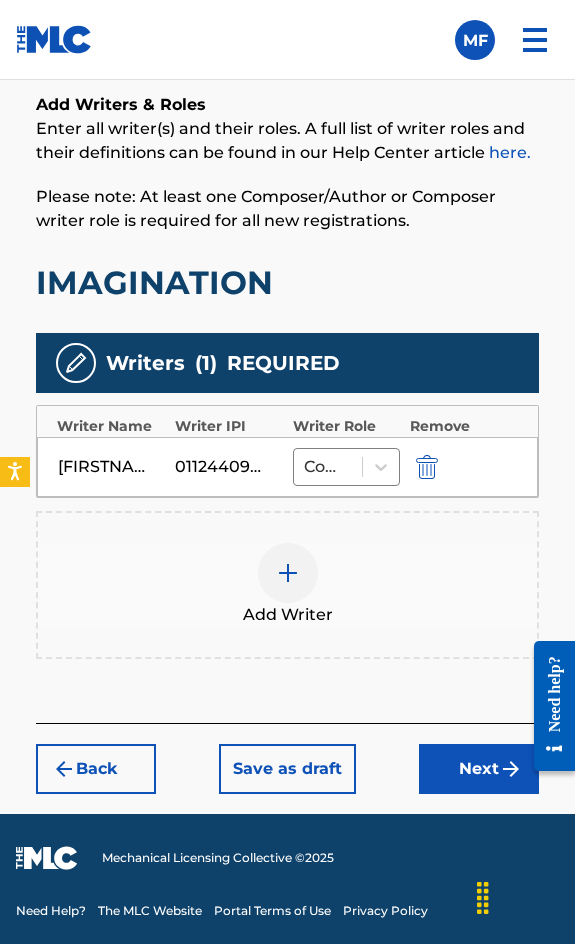 click on "Next" at bounding box center (479, 769) 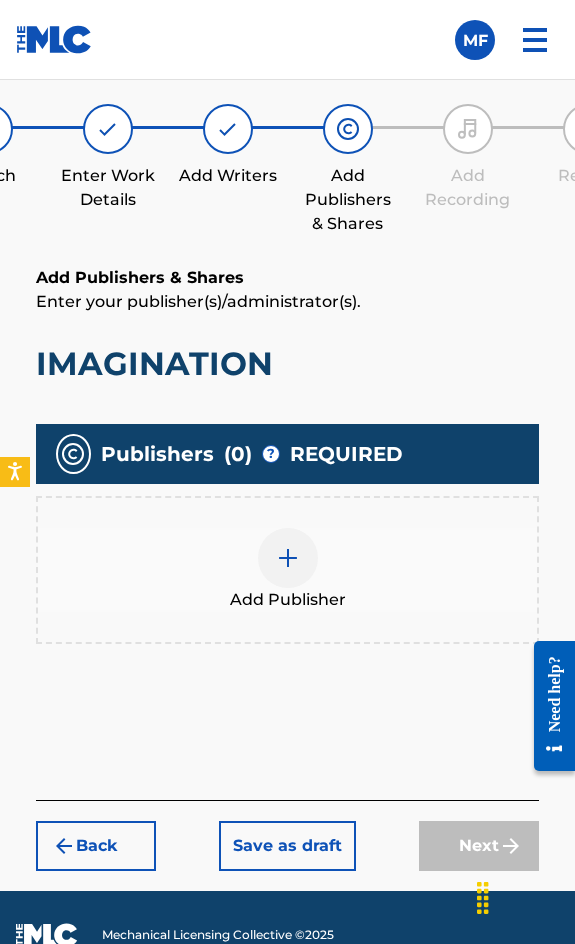scroll, scrollTop: 1270, scrollLeft: 0, axis: vertical 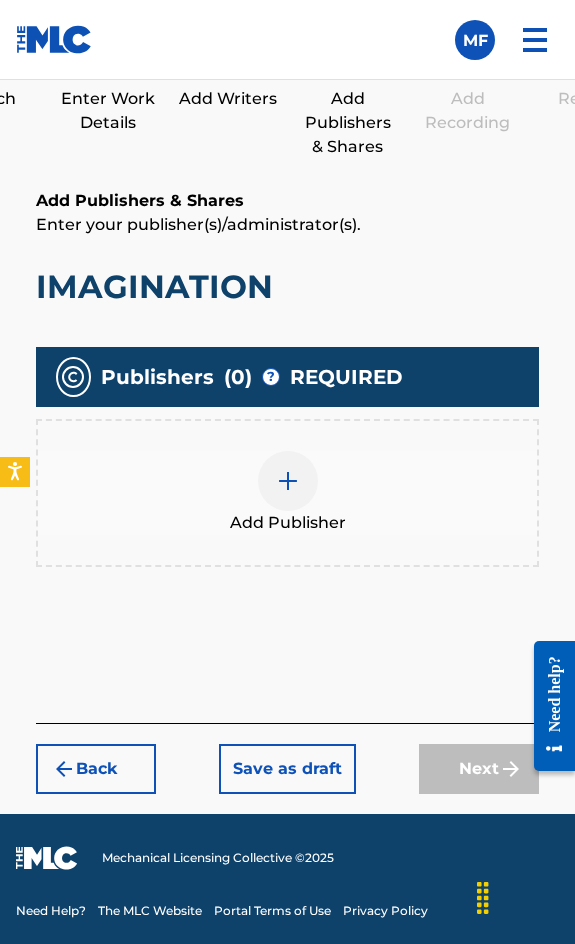 click on "Add Publisher" at bounding box center (288, 523) 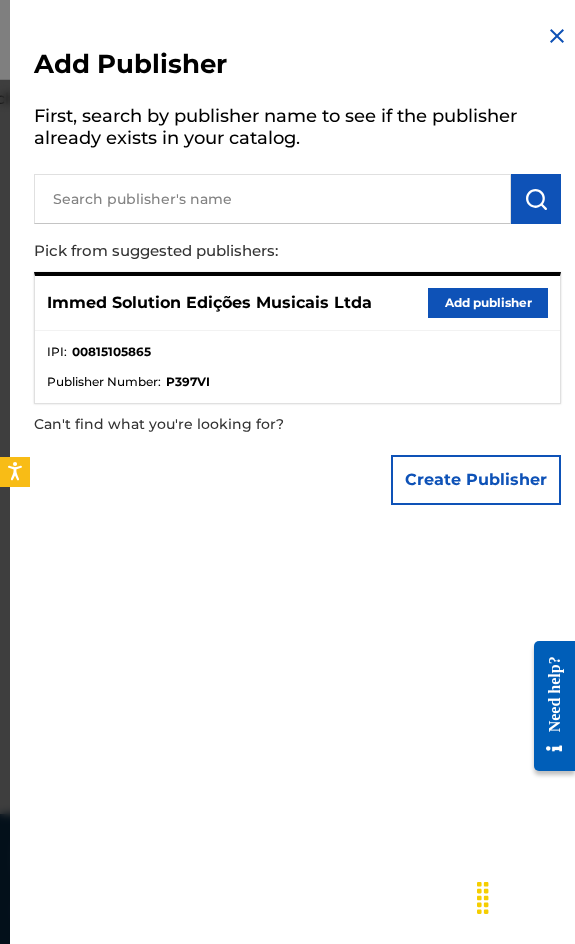 click on "Add publisher" at bounding box center [488, 303] 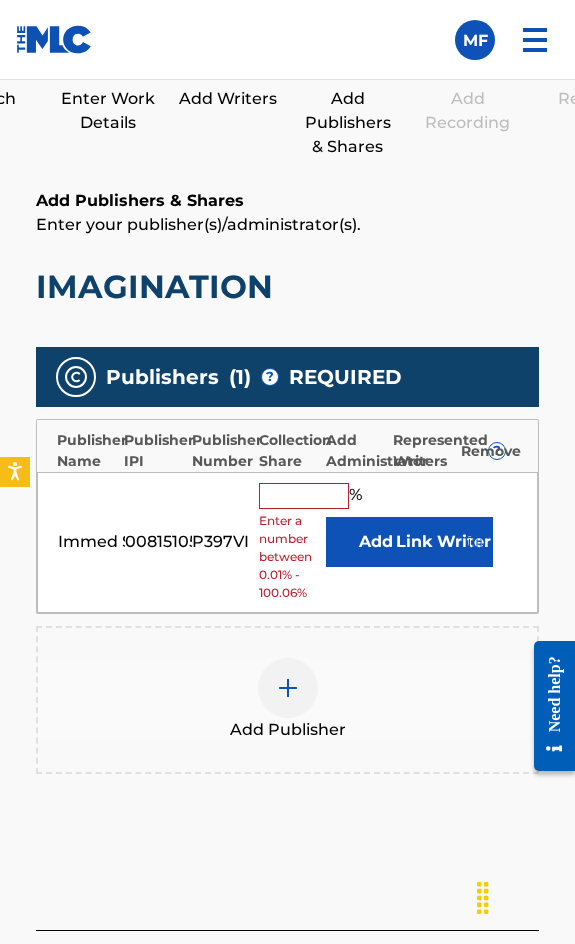 click on "Immed Solution Edições Musicais Ltda 00815105865 P397VI % Enter a number between 0.01% - 100.06% Add Link Writer" at bounding box center [287, 542] 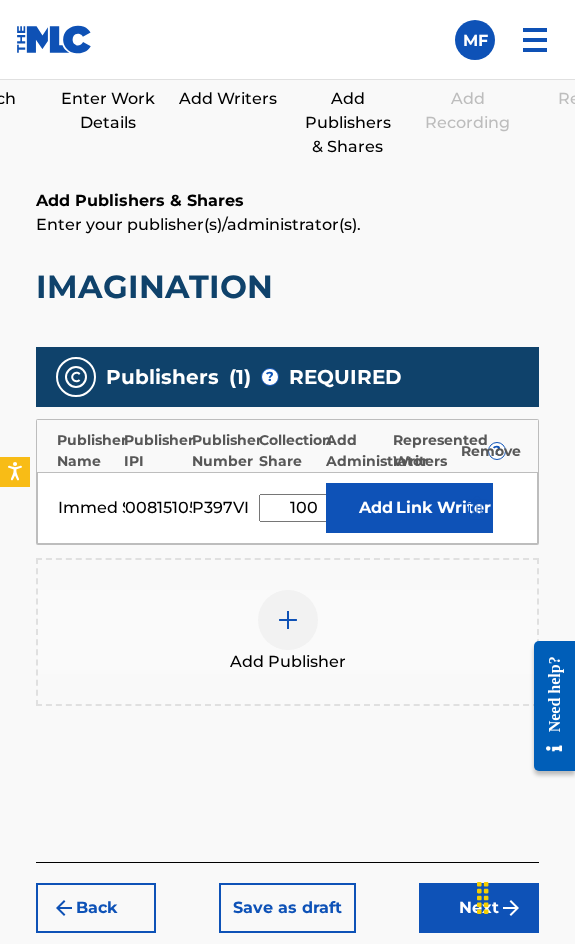 type on "100" 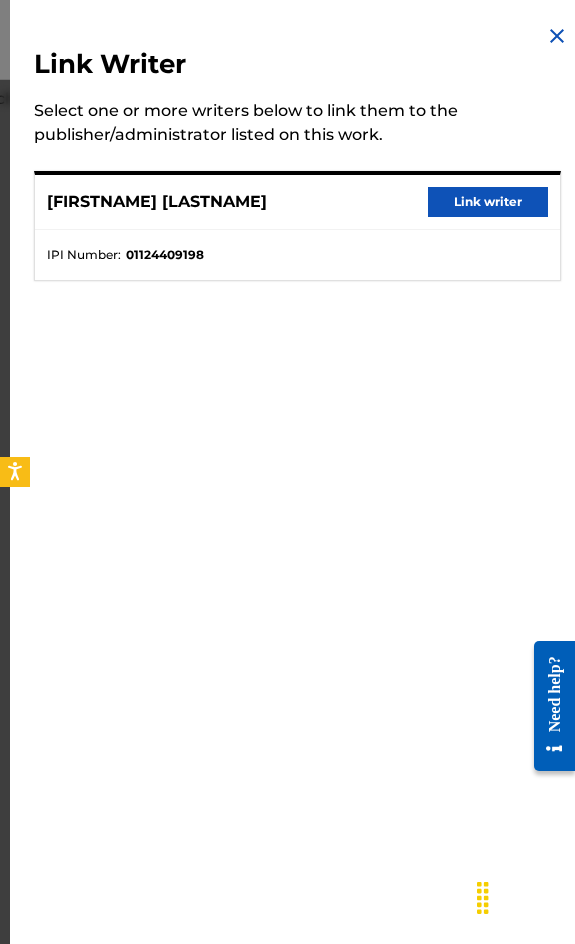 click on "Link writer" at bounding box center [488, 202] 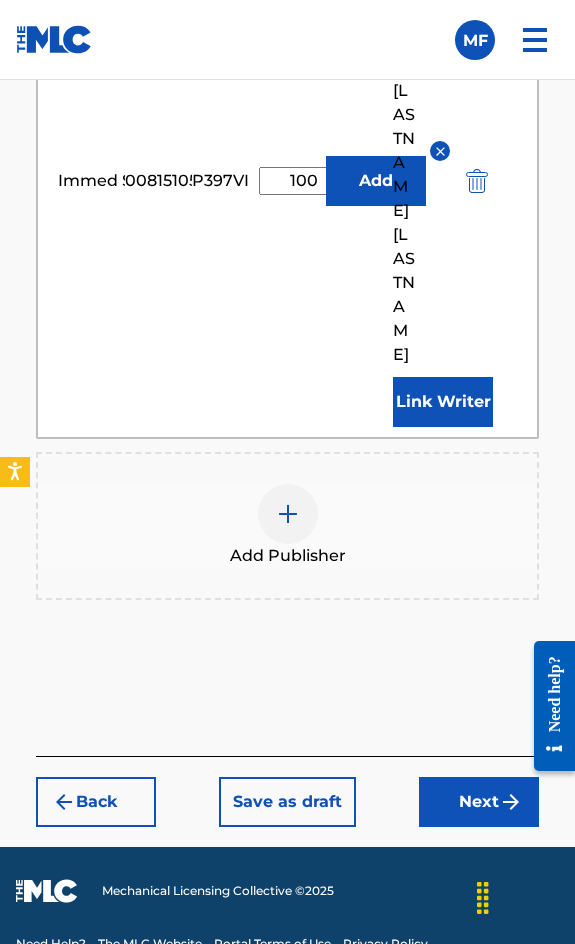 click on "Next" at bounding box center [479, 802] 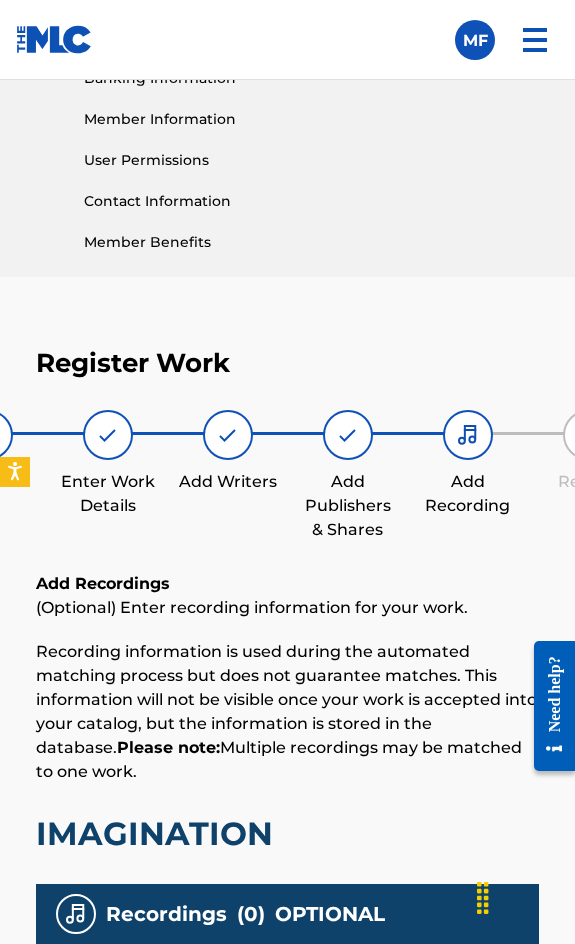 scroll, scrollTop: 1332, scrollLeft: 0, axis: vertical 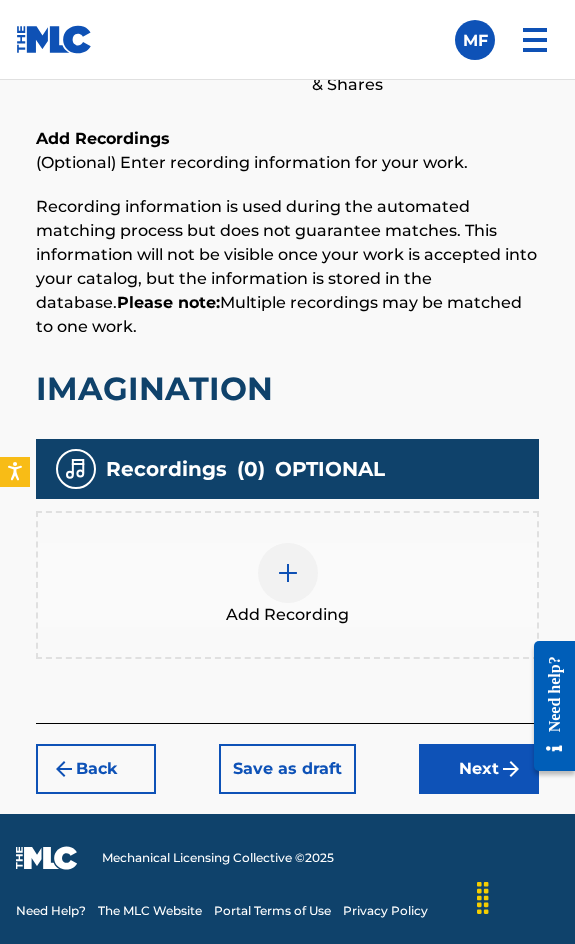 click on "Add Recording" at bounding box center [287, 585] 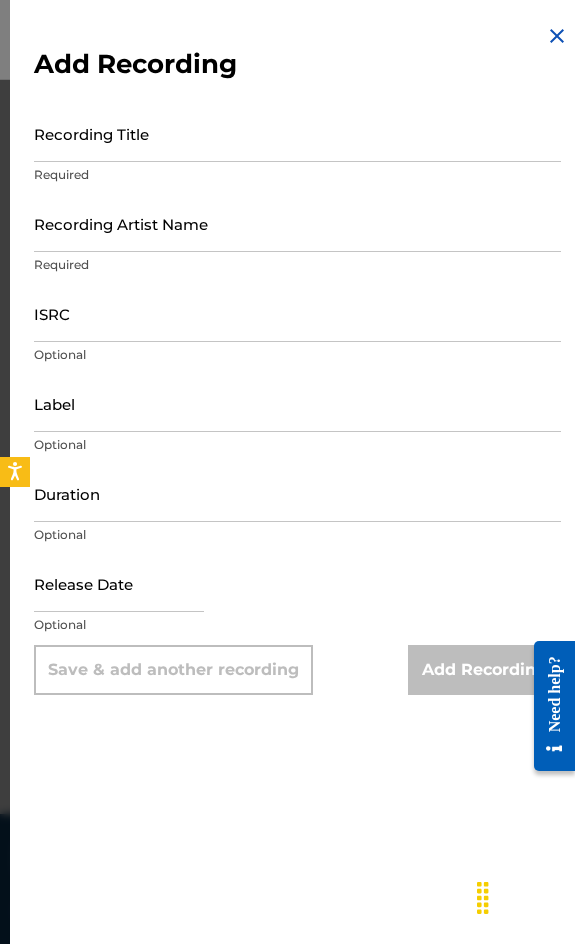 click on "Add Recording Recording Title Required Recording Artist Name Required ISRC Optional Label Optional Duration Optional Release Date Optional Save & add another recording Add Recording" at bounding box center (297, 359) 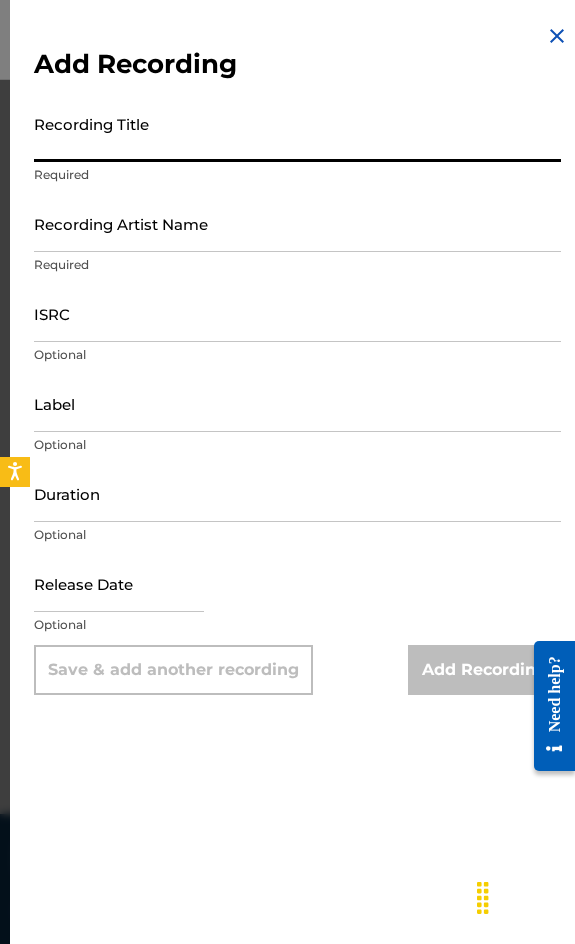 paste on "IMAGINATION" 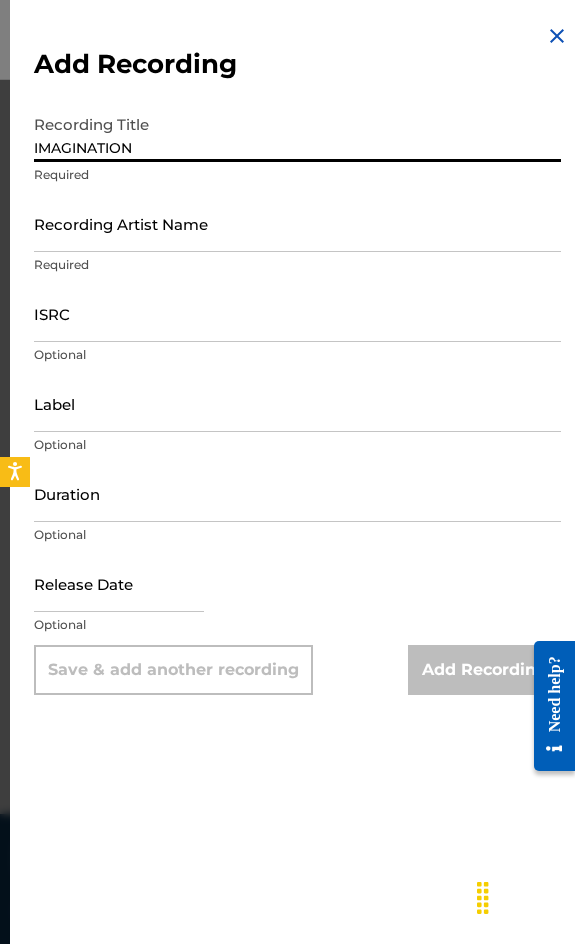 type on "IMAGINATION" 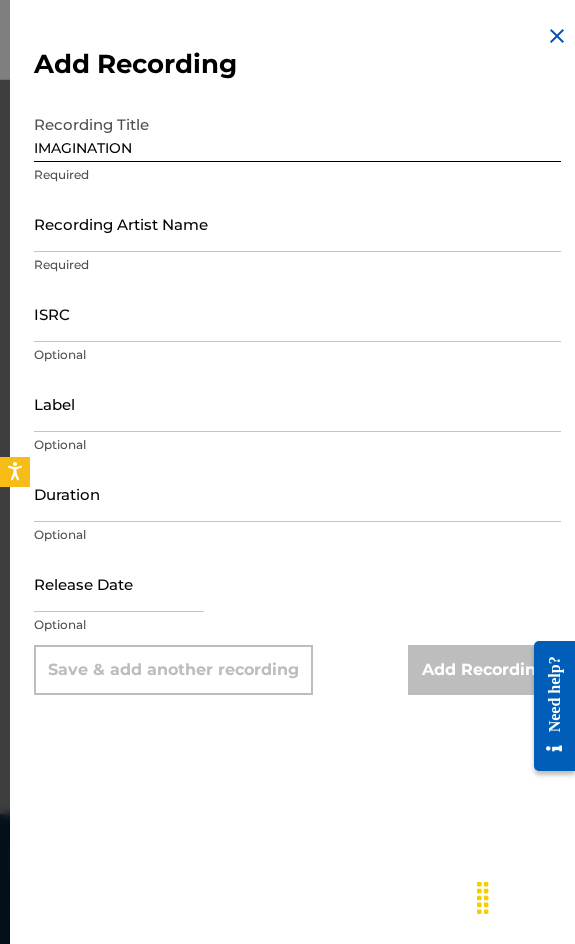 click on "Recording Artist Name" at bounding box center [297, 223] 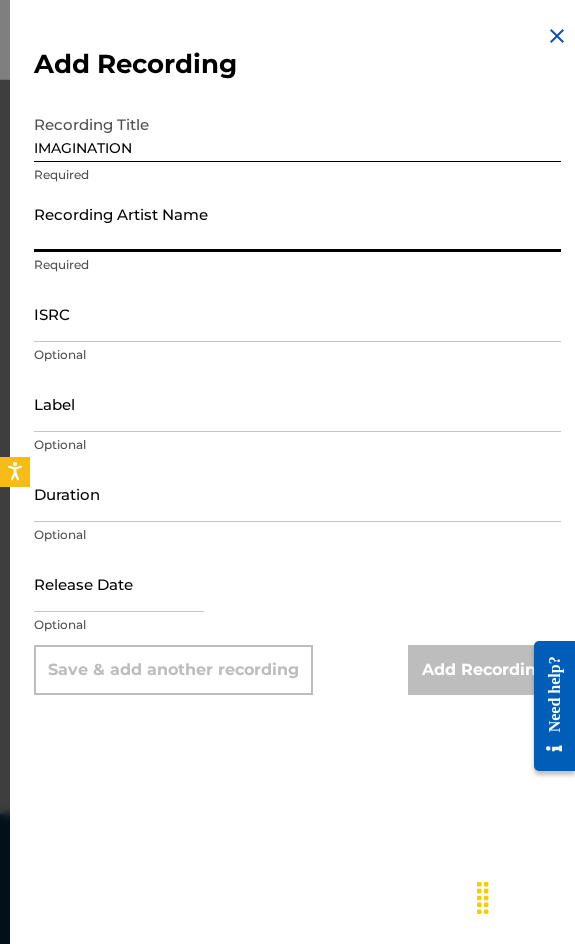 paste on "[FIRSTNAME] [LASTNAME]" 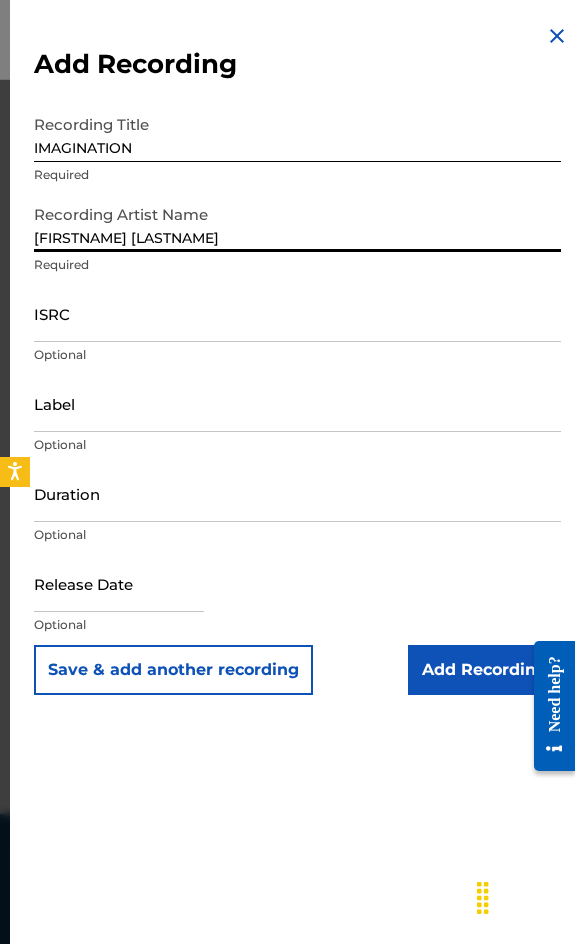 type on "[FIRSTNAME] [LASTNAME]" 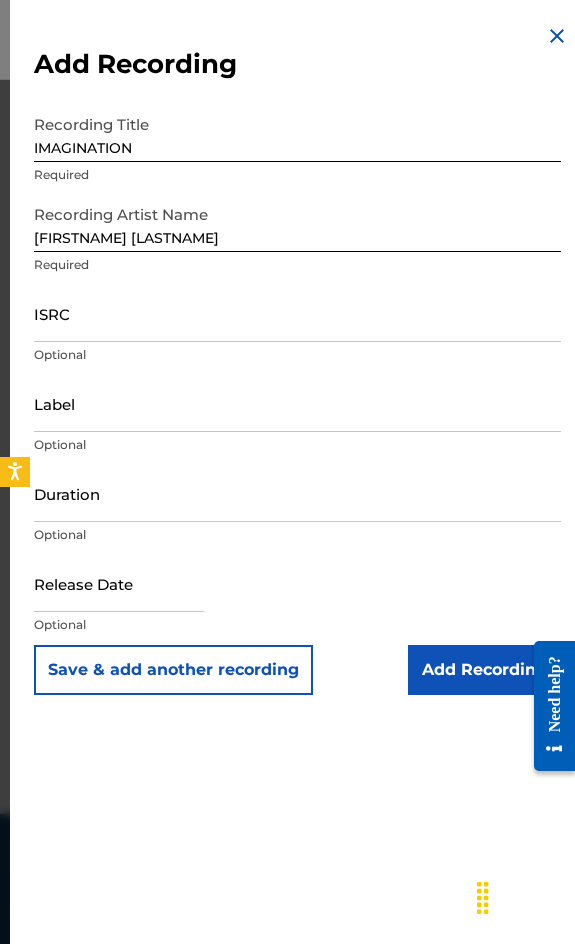 click on "ISRC" at bounding box center (297, 313) 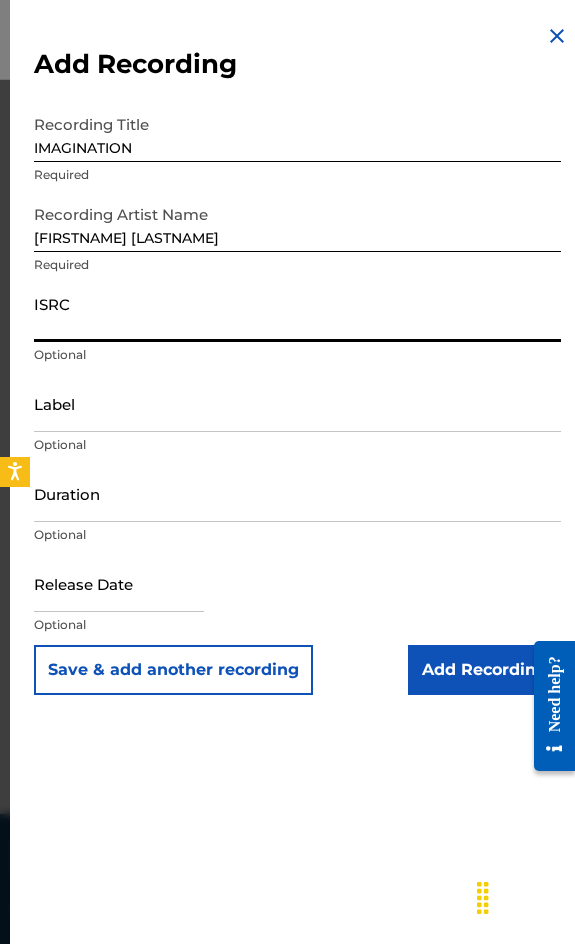 paste on "GBKQU2353423" 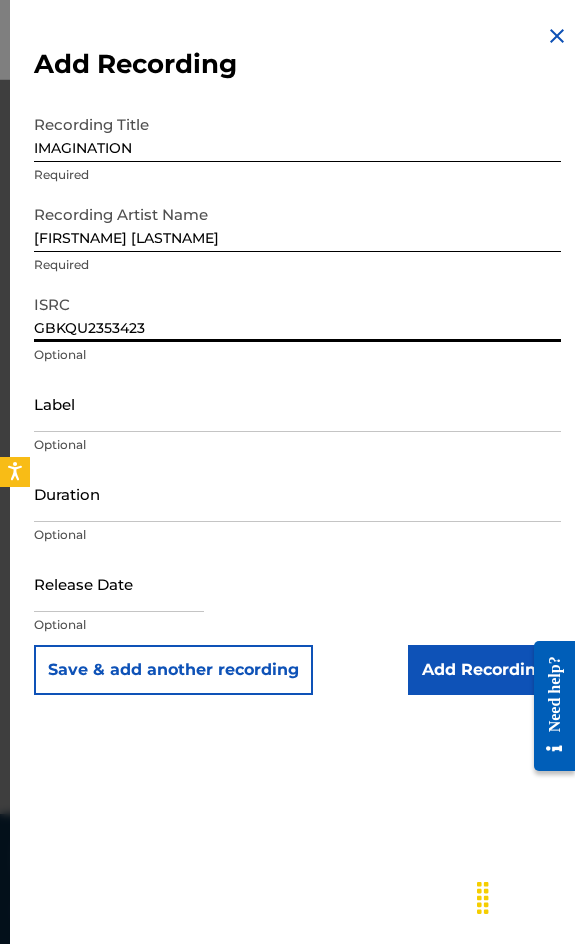 type on "GBKQU2353423" 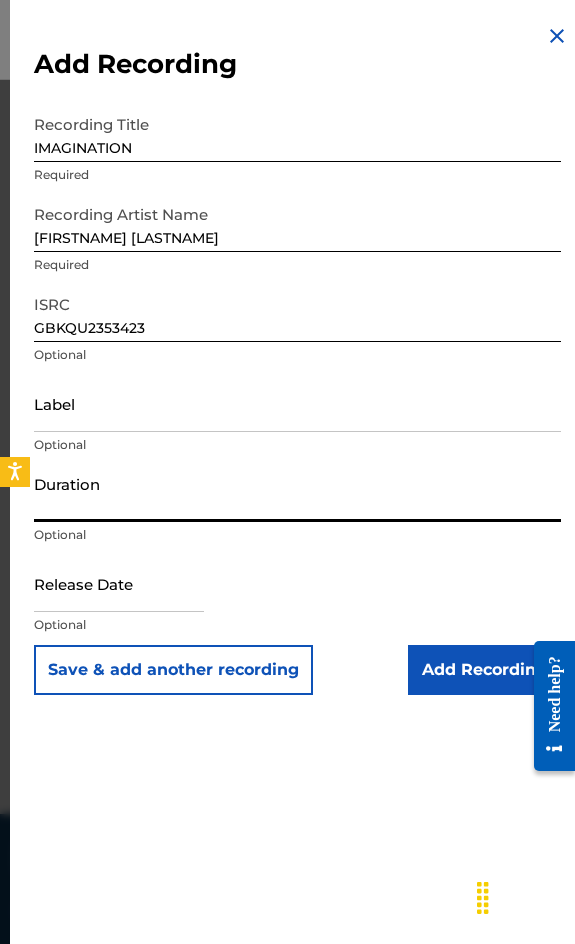 click on "Duration" at bounding box center (297, 493) 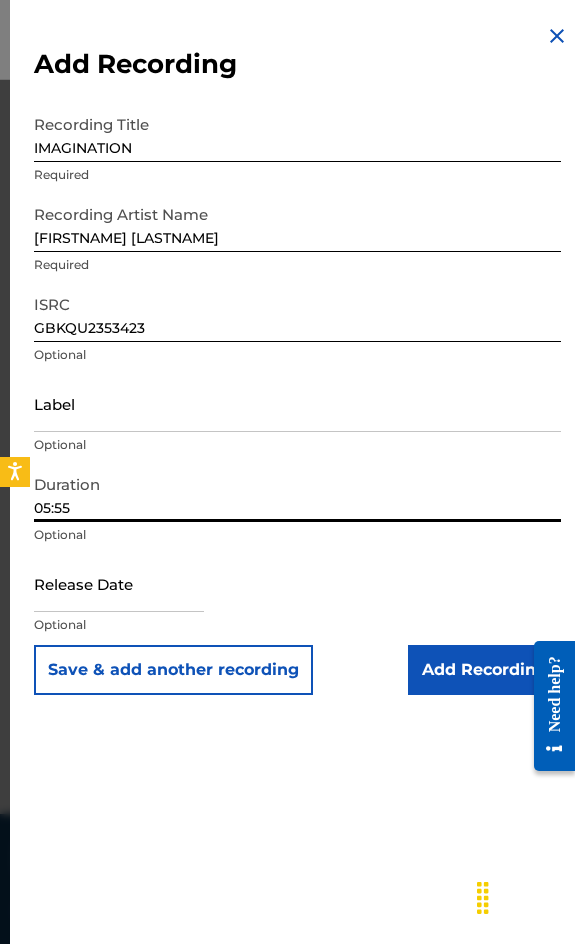 type on "05:55" 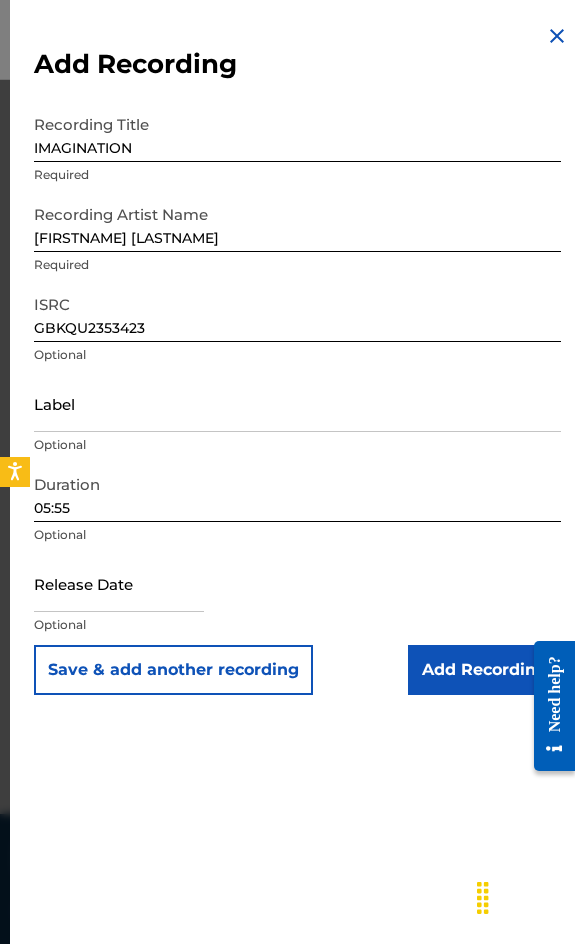 click on "Add Recording" at bounding box center (484, 670) 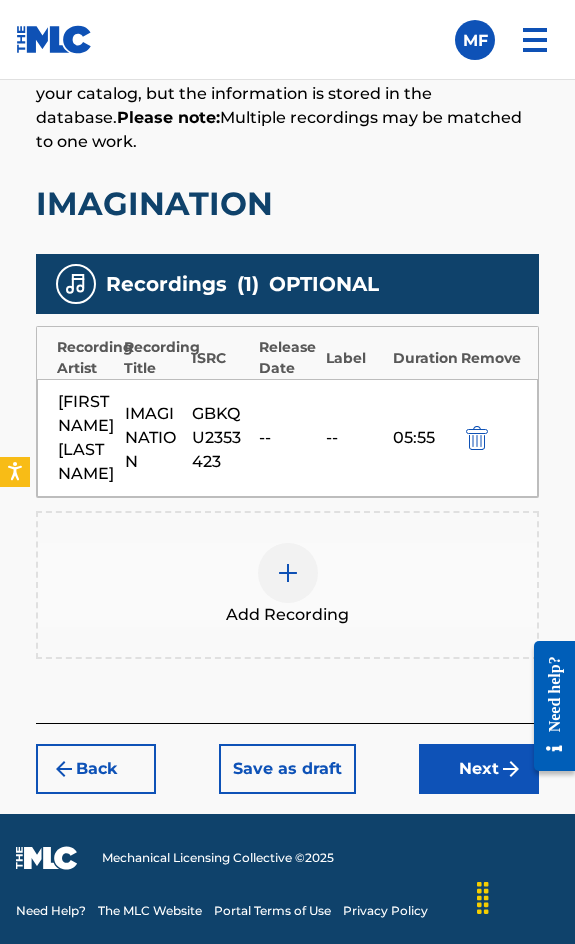 click on "Next" at bounding box center (479, 769) 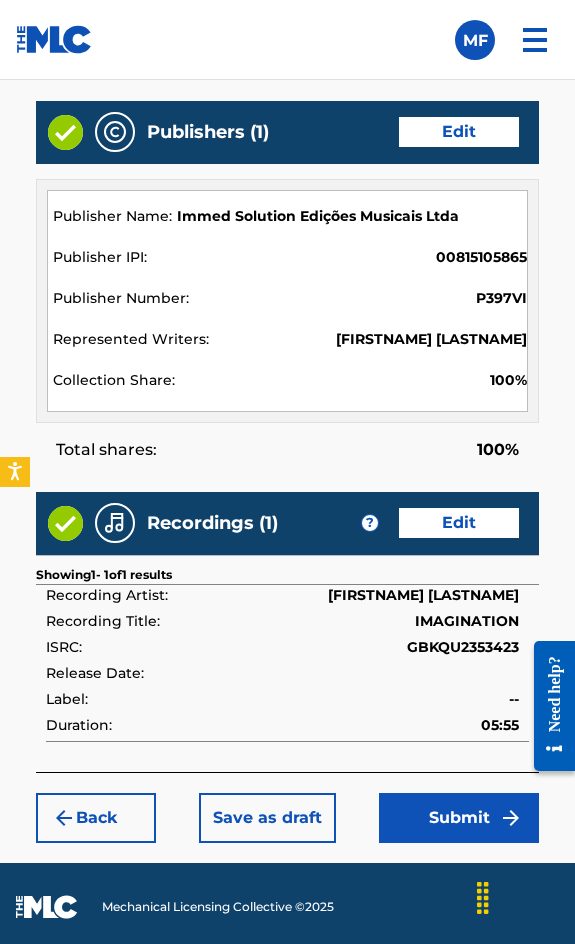 scroll, scrollTop: 2162, scrollLeft: 0, axis: vertical 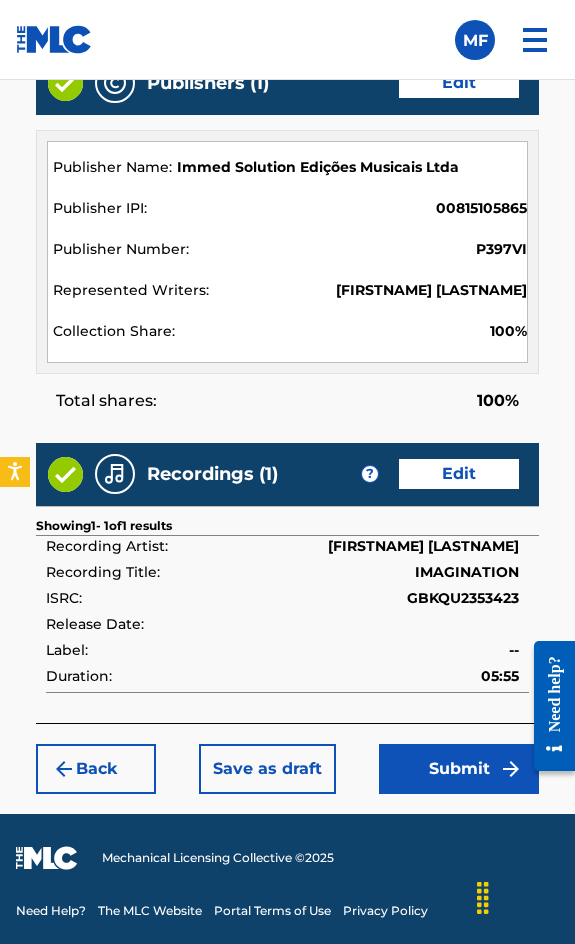 click on "Submit" at bounding box center [459, 769] 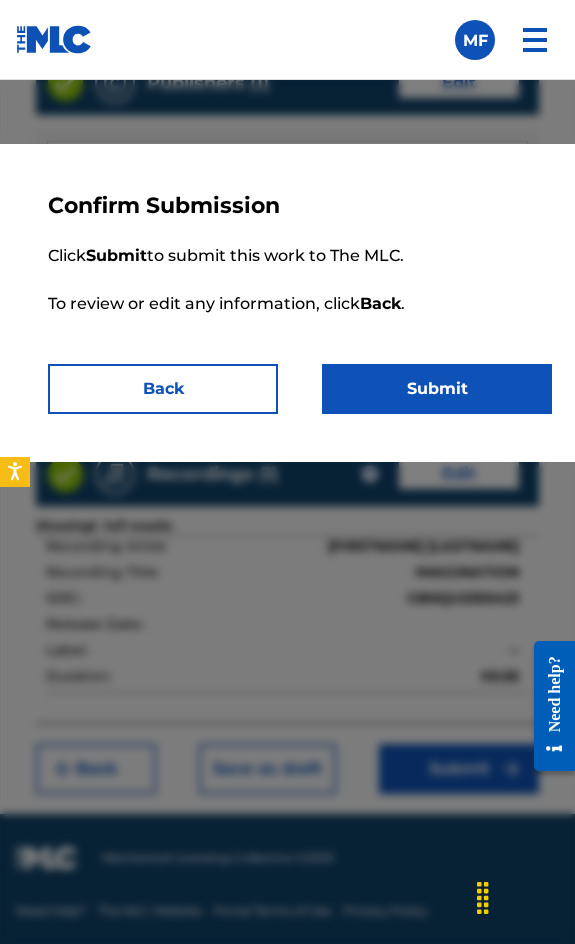 click on "Submit" at bounding box center [437, 389] 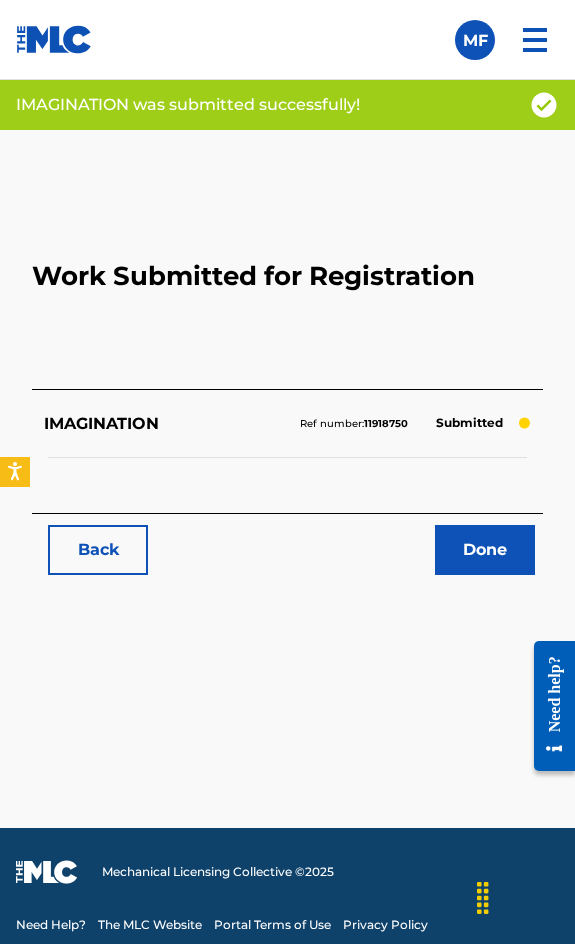 scroll, scrollTop: 1114, scrollLeft: 0, axis: vertical 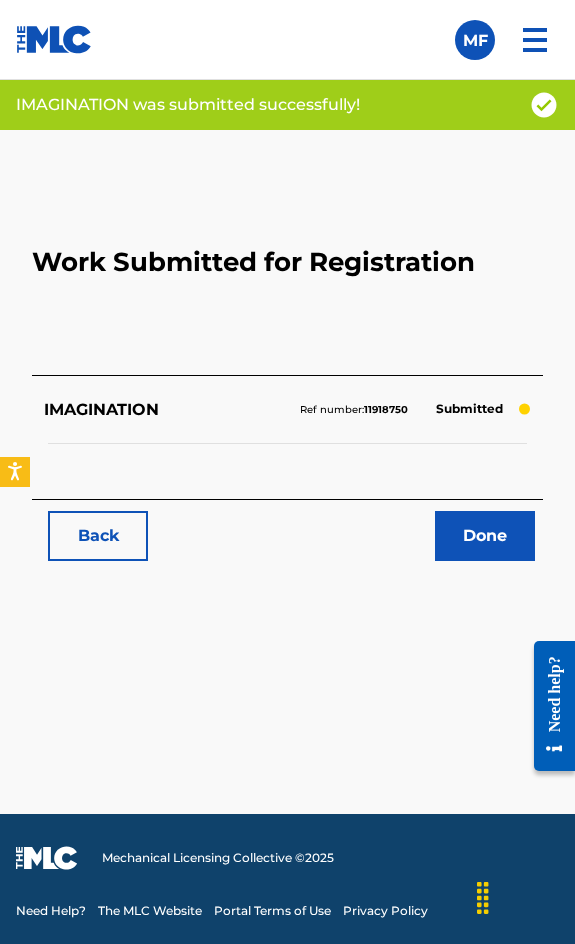 click on "Back" at bounding box center (98, 536) 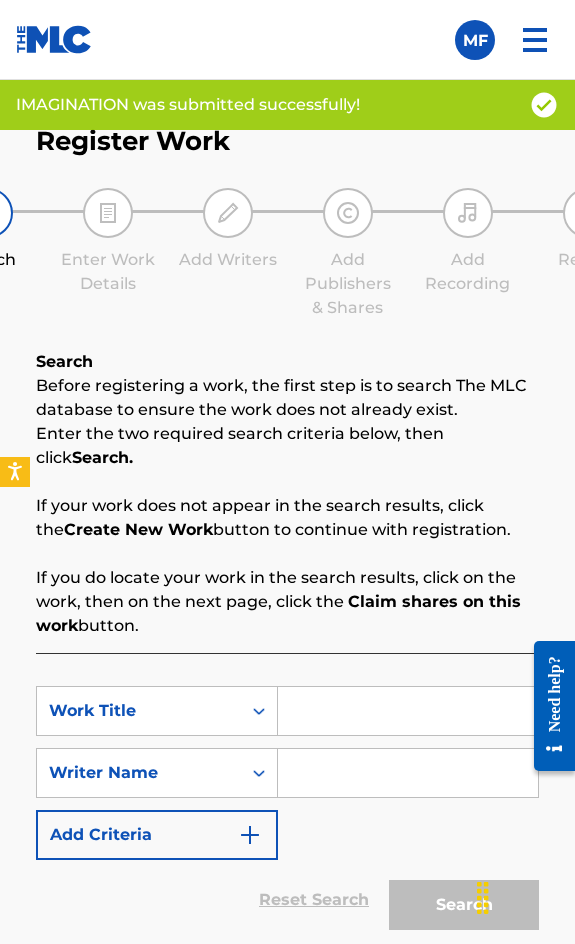 scroll, scrollTop: 1308, scrollLeft: 0, axis: vertical 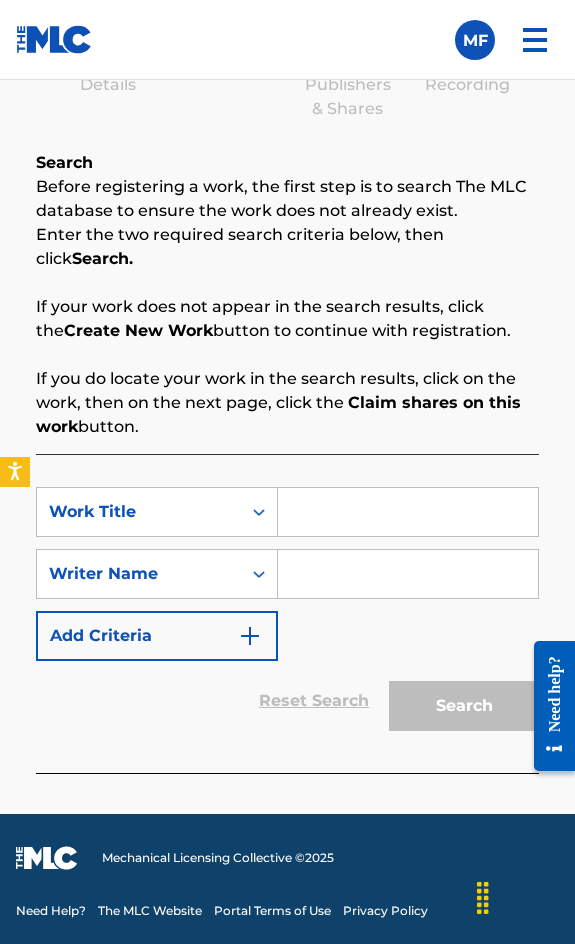 click at bounding box center [408, 512] 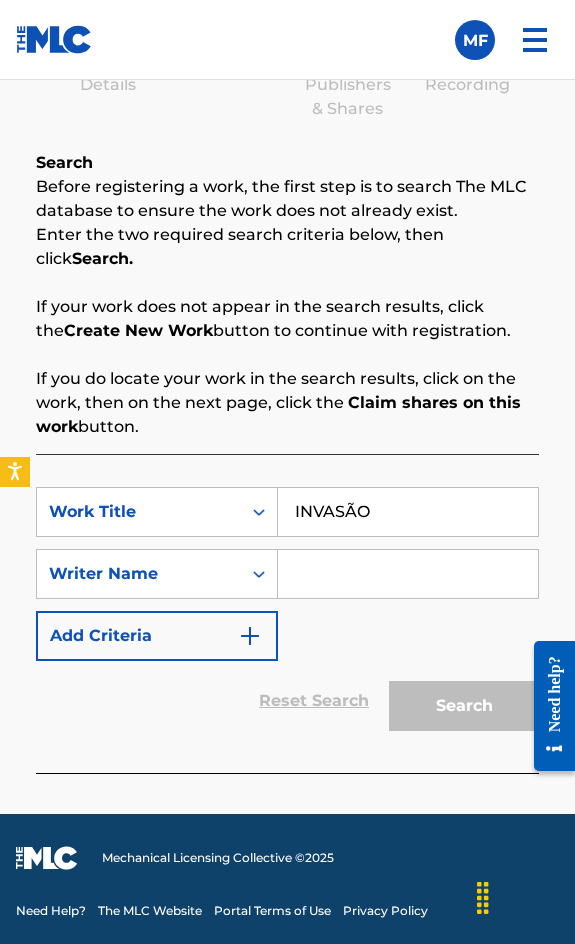 type on "INVASÃO" 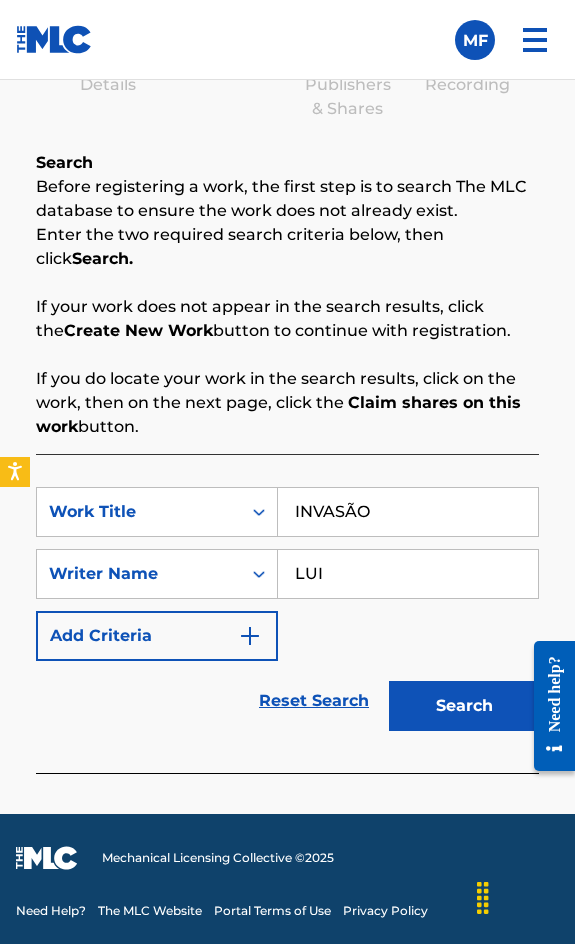 type on "[FIRSTNAME] [LASTNAME]" 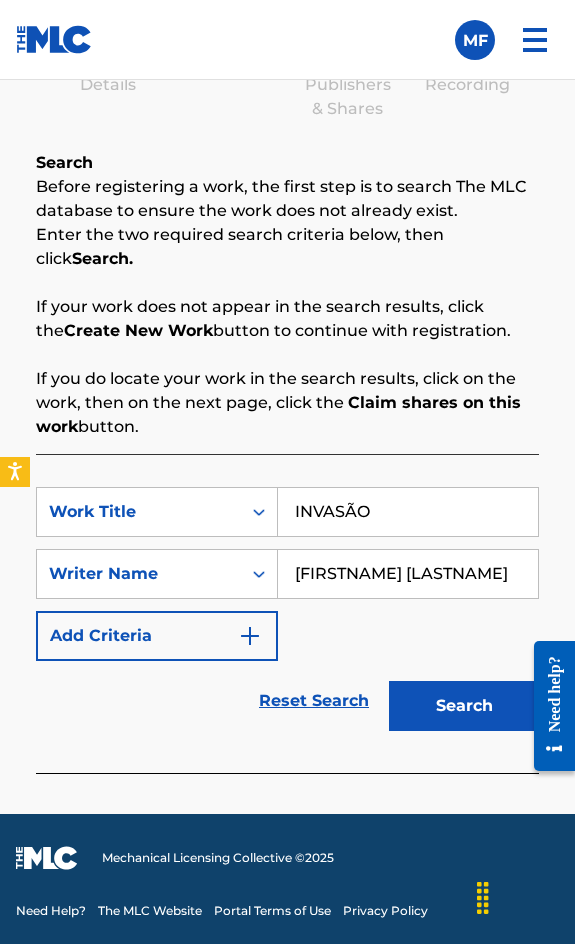 click on "Search" at bounding box center [464, 706] 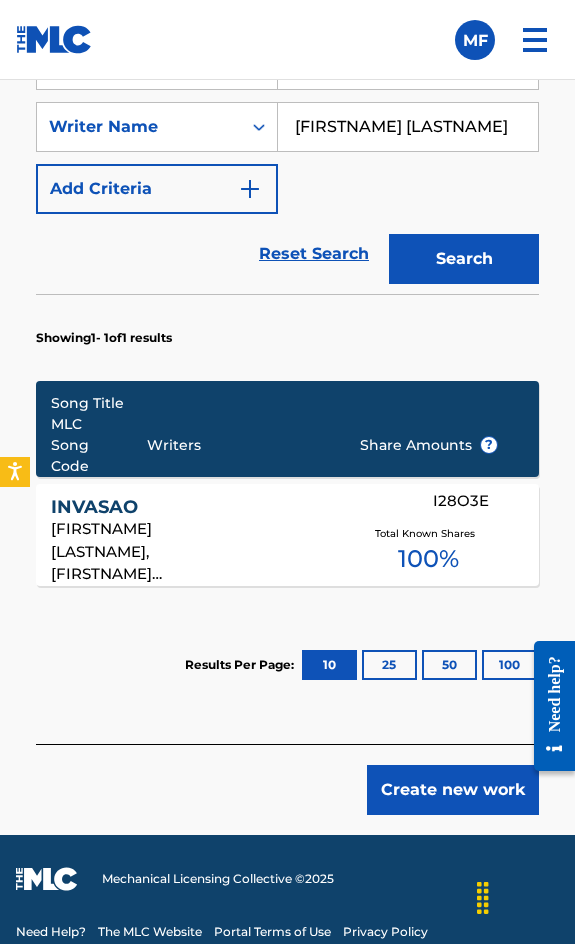 scroll, scrollTop: 1776, scrollLeft: 0, axis: vertical 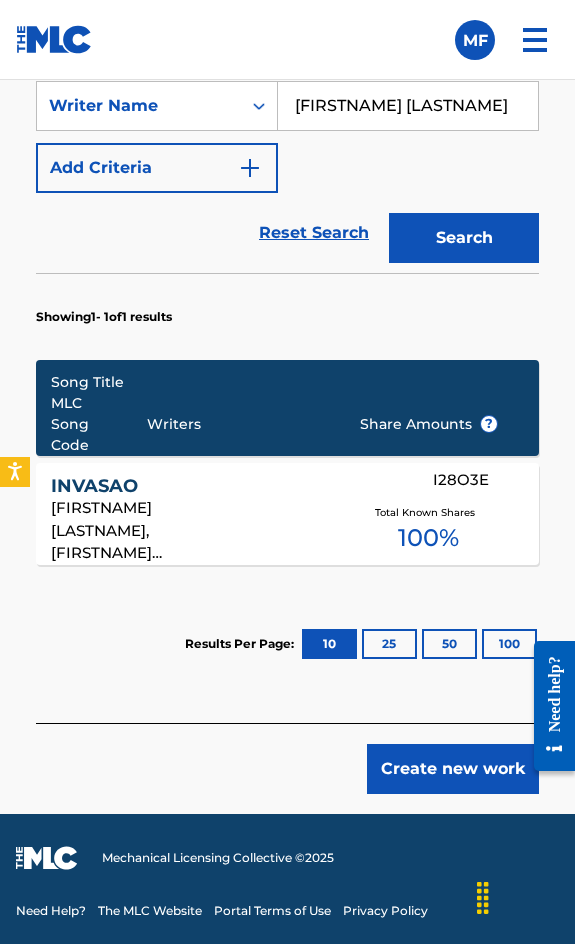 click on "INVASAO" at bounding box center (228, 486) 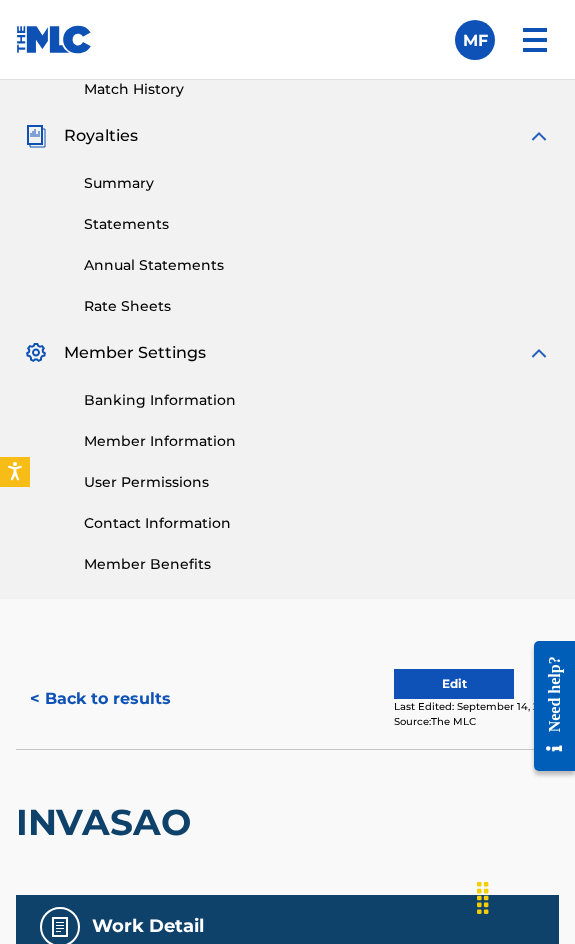 scroll, scrollTop: 437, scrollLeft: 0, axis: vertical 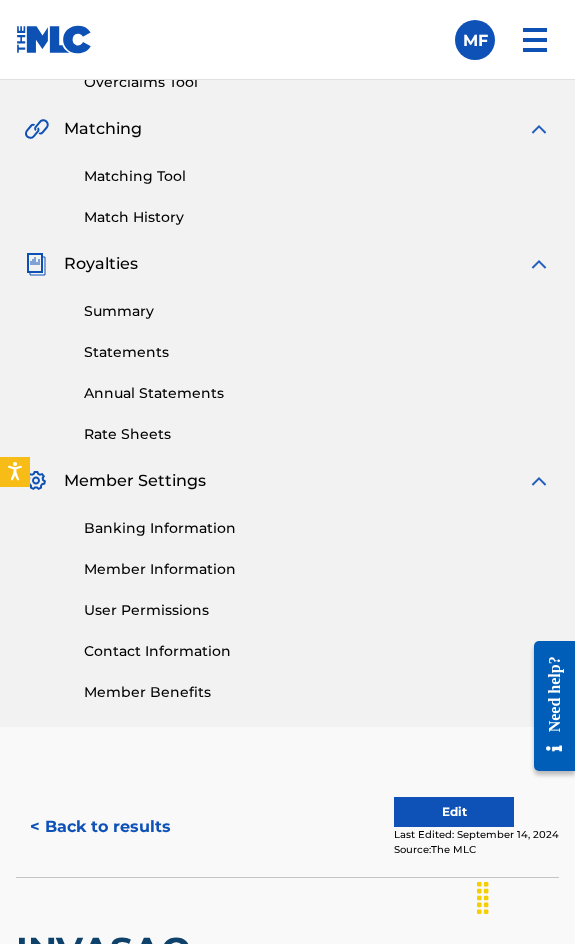 click on "< Back to results" at bounding box center (100, 827) 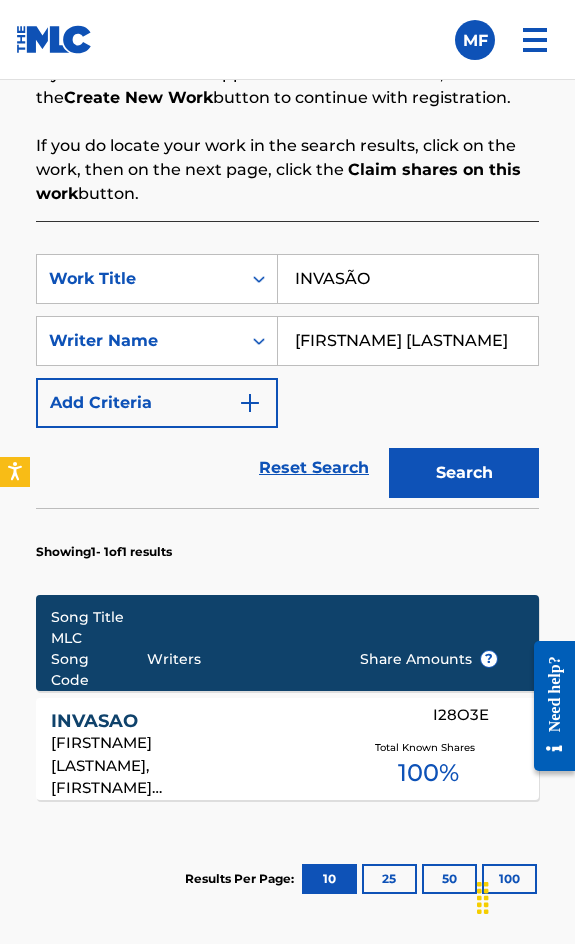 scroll, scrollTop: 1544, scrollLeft: 0, axis: vertical 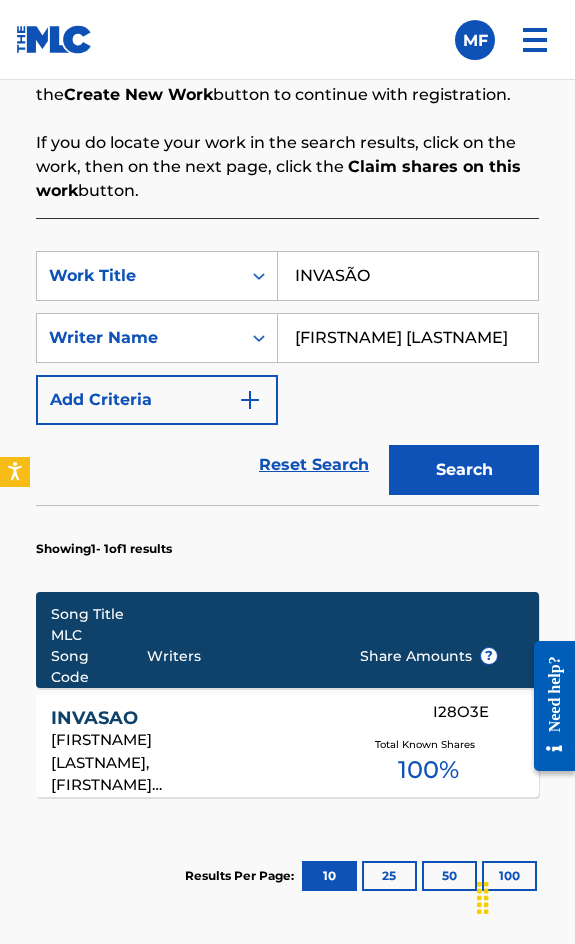 click on "INVASÃO" at bounding box center [408, 276] 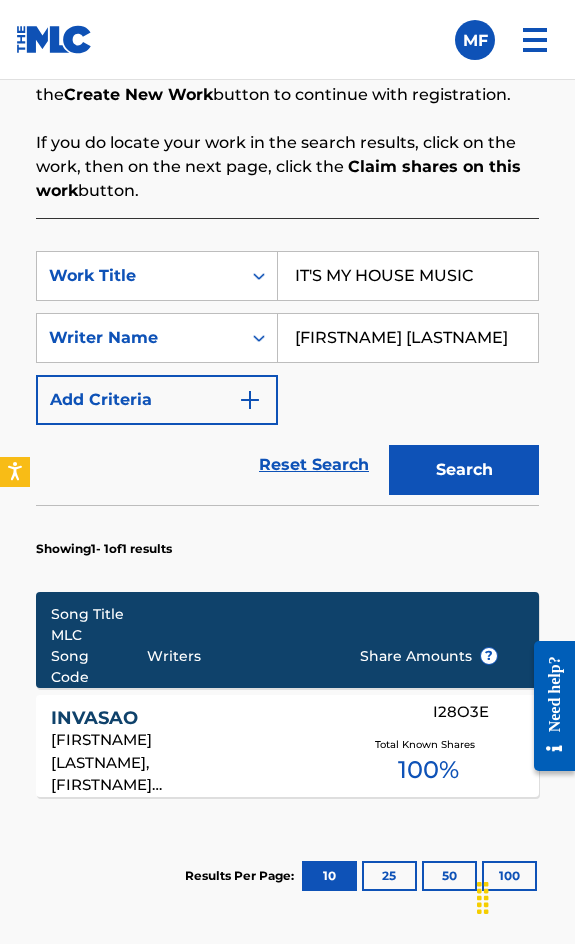 type on "IT'S MY HOUSE MUSIC" 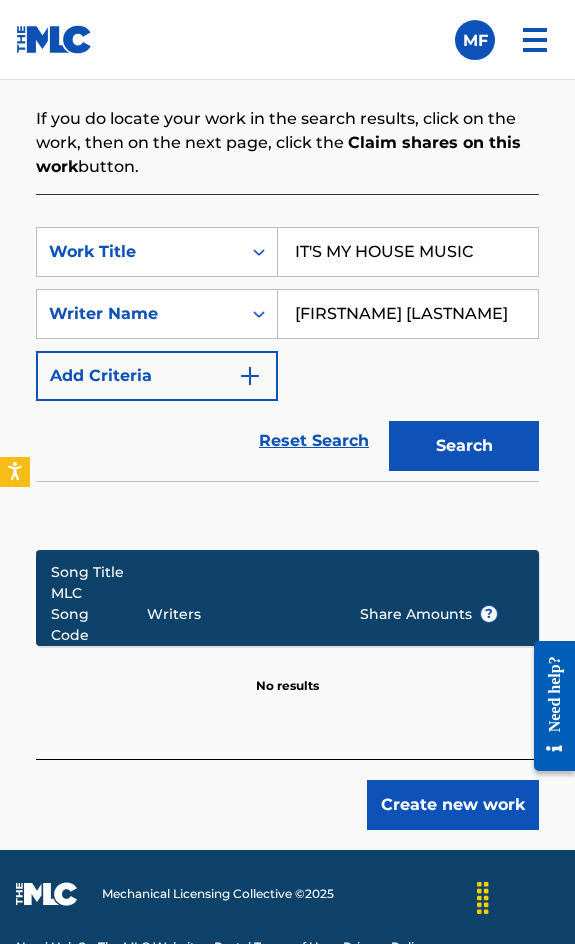 scroll, scrollTop: 1604, scrollLeft: 0, axis: vertical 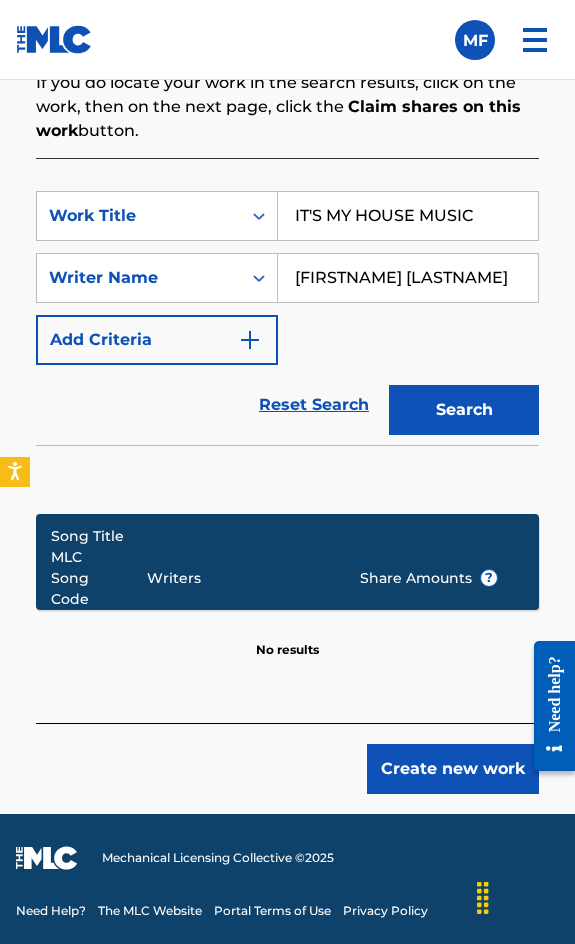 click on "Create new work" at bounding box center (453, 769) 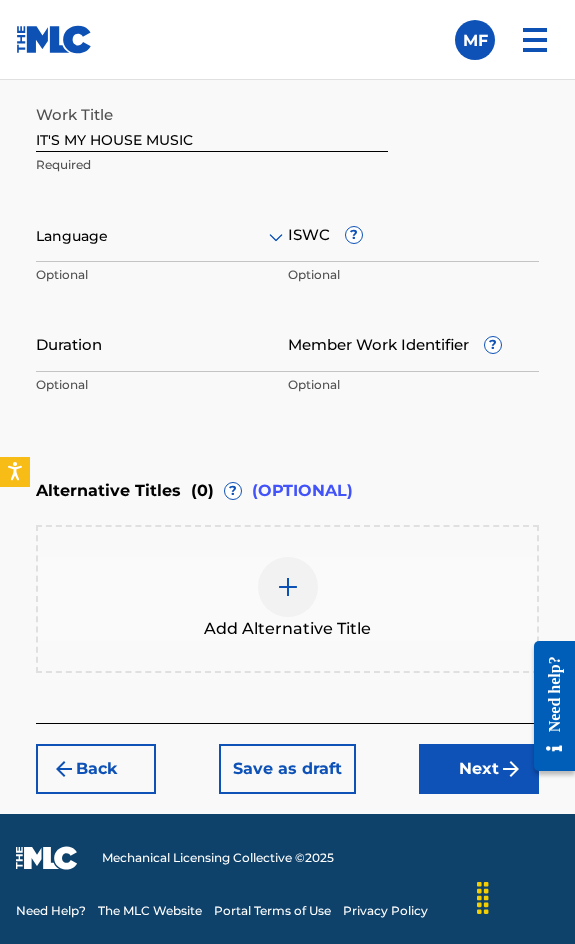 scroll, scrollTop: 1474, scrollLeft: 0, axis: vertical 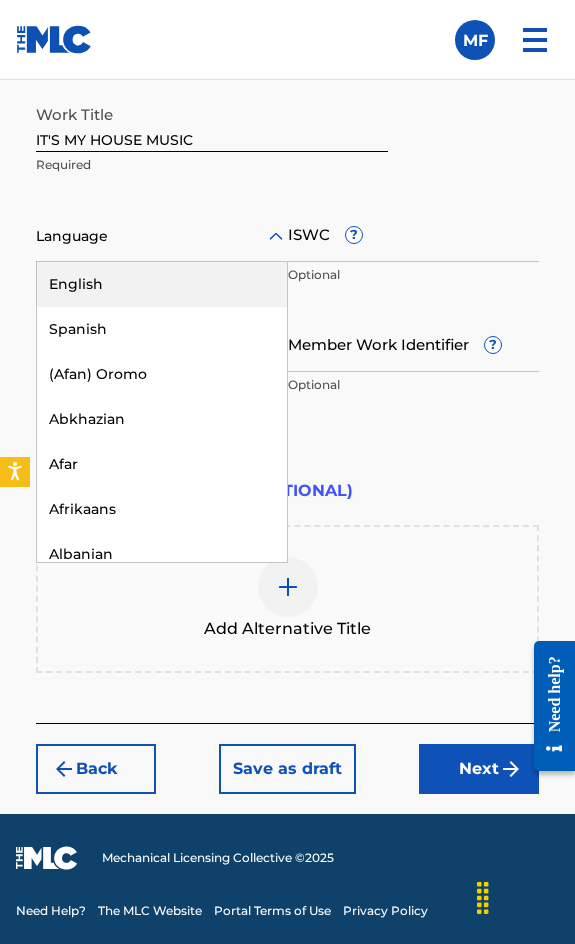 click at bounding box center (162, 236) 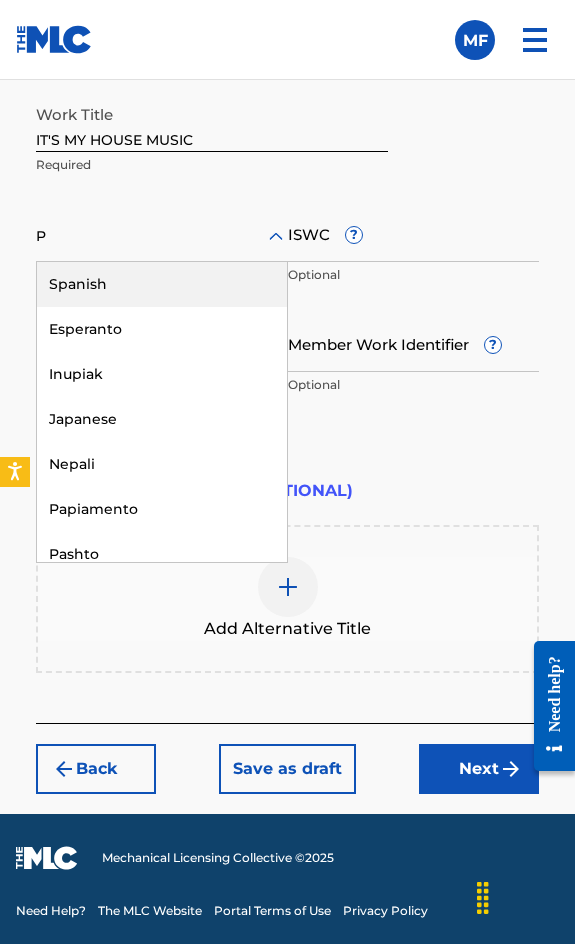 type on "PO" 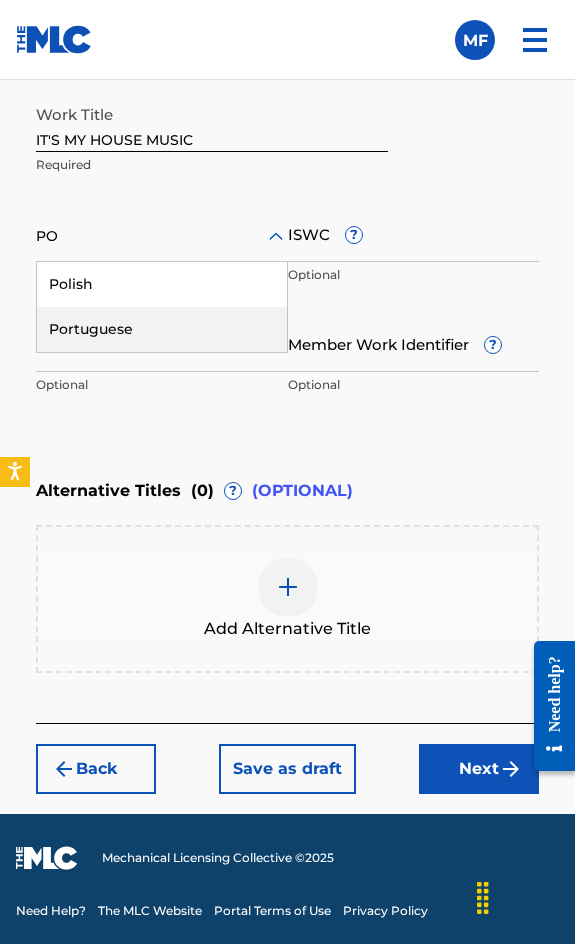 click on "Portuguese" at bounding box center (162, 329) 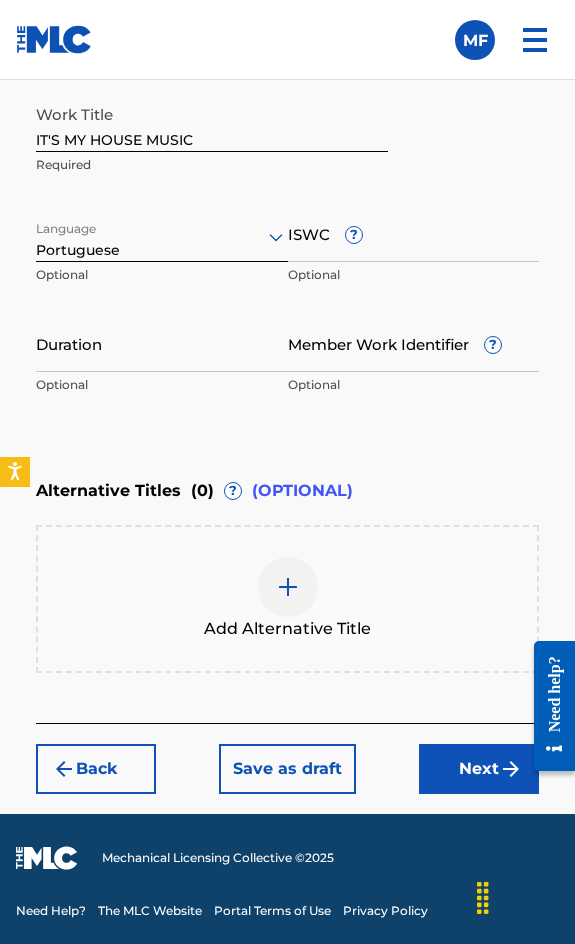 click on "ISWC   ?" at bounding box center (414, 233) 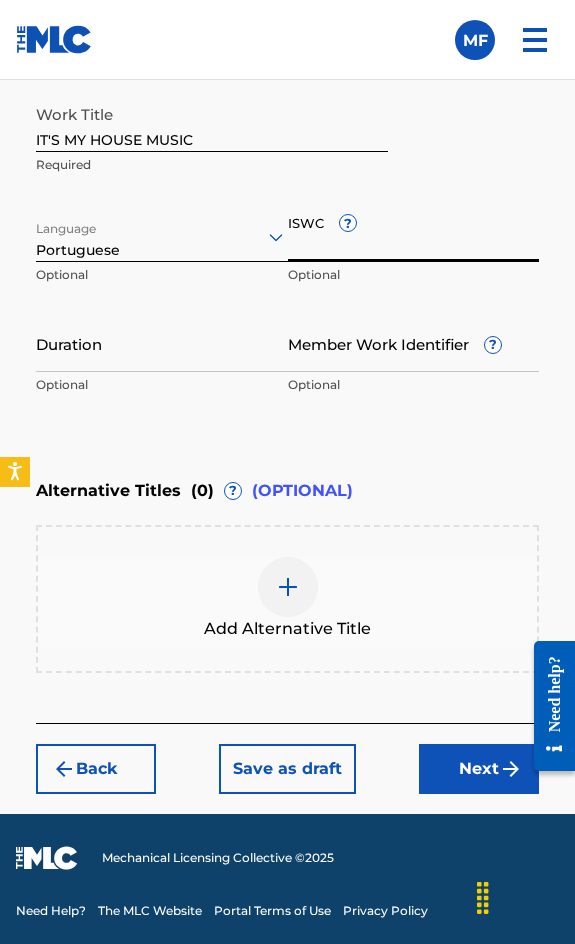 paste on "T3143002959" 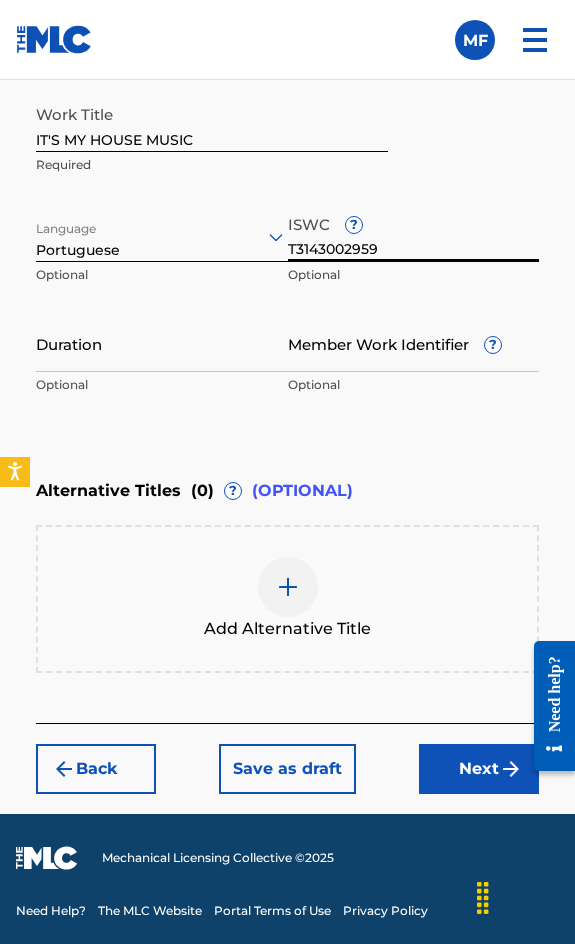 type on "T3143002959" 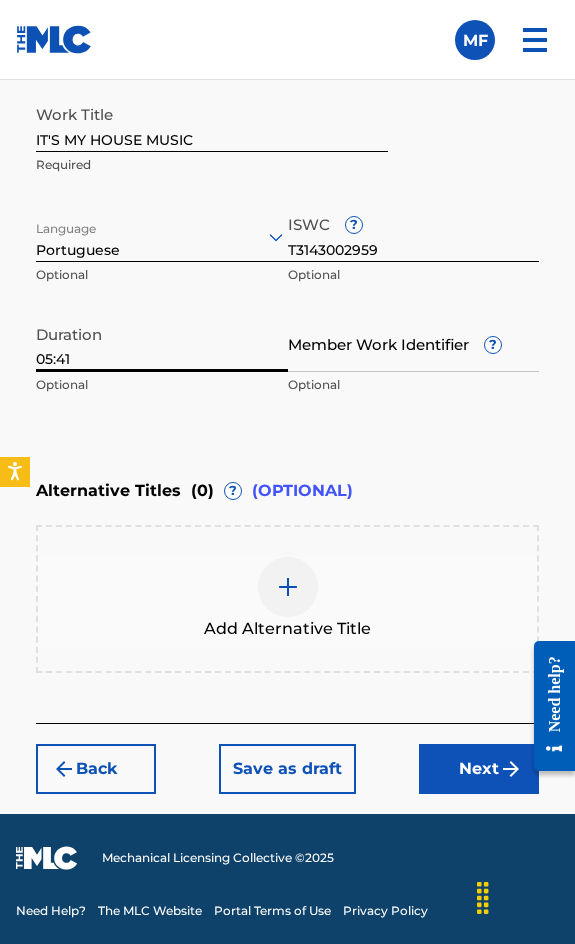 type on "05:41" 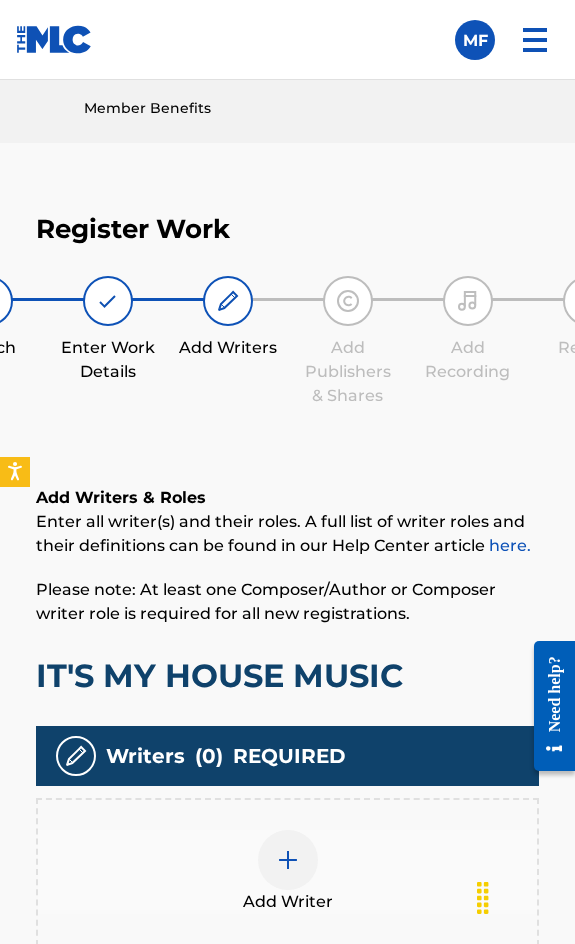 scroll, scrollTop: 1308, scrollLeft: 0, axis: vertical 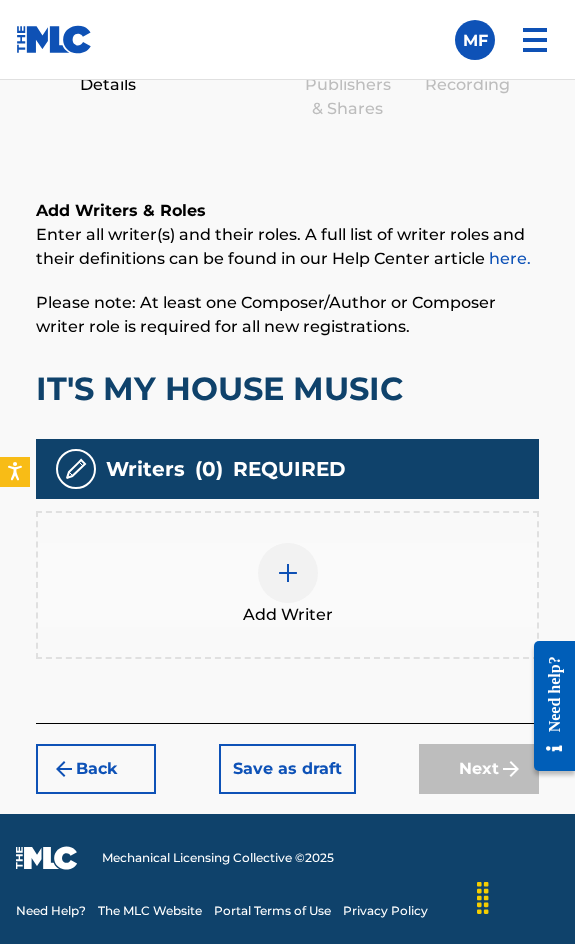 click on "Add Writer" at bounding box center [287, 585] 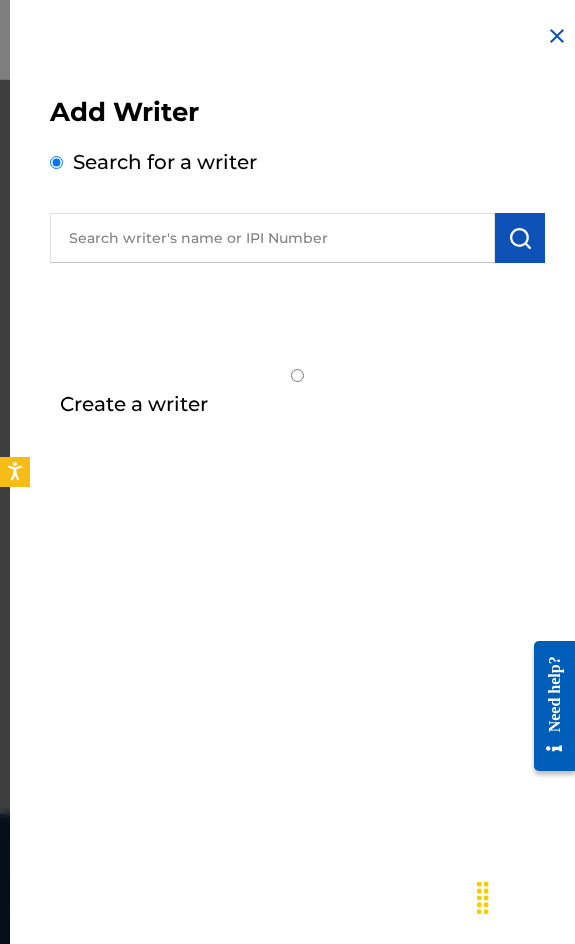 click at bounding box center [272, 238] 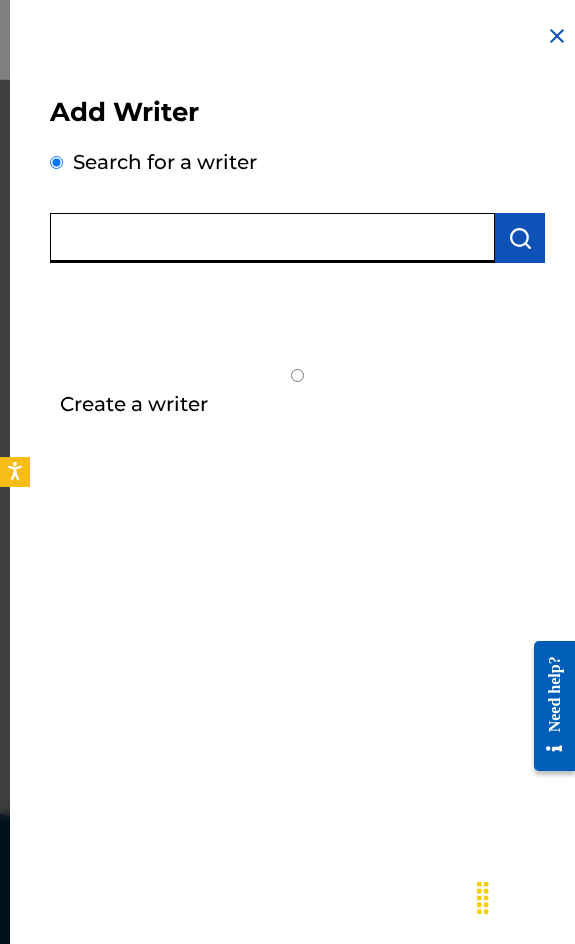 paste on "[FIRSTNAME] [LASTNAME]" 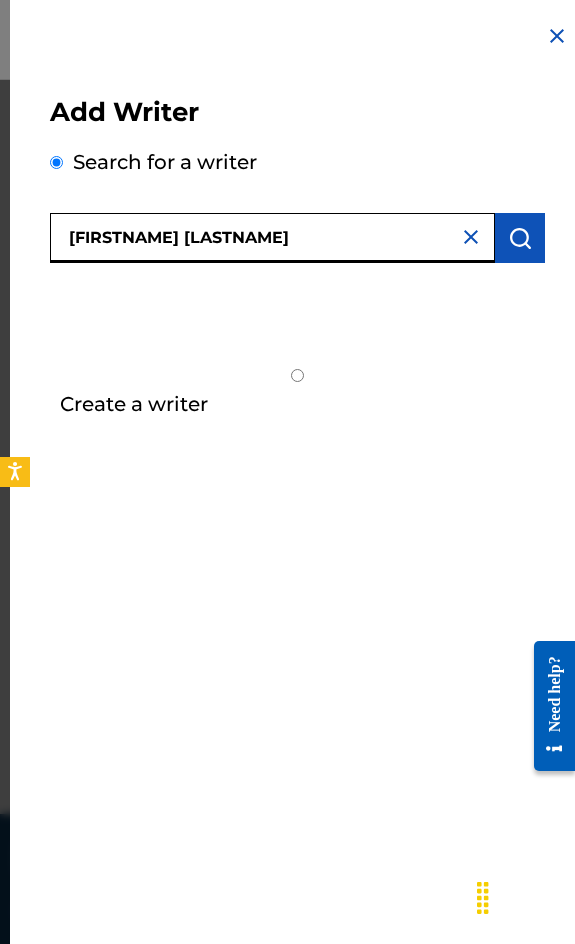 type on "[FIRSTNAME] [LASTNAME]" 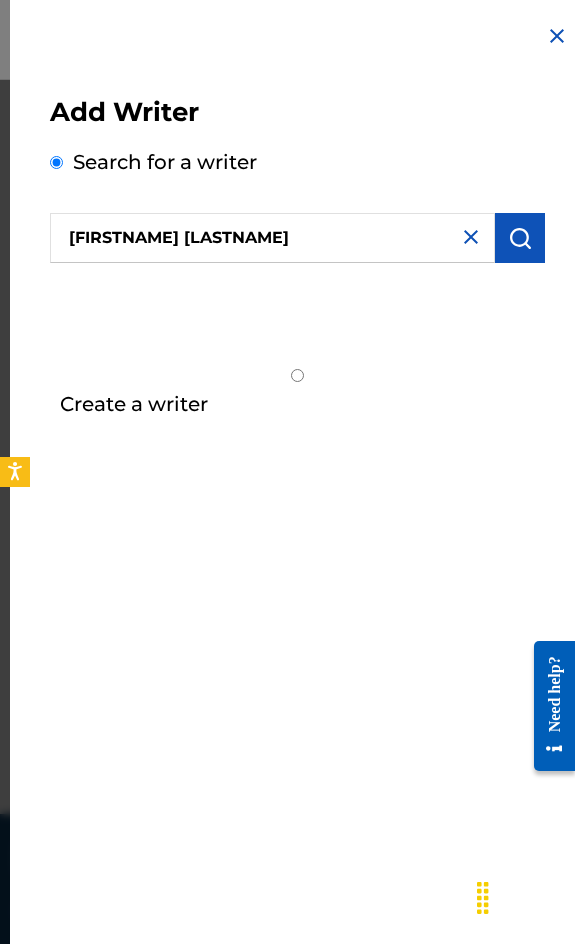click at bounding box center (520, 238) 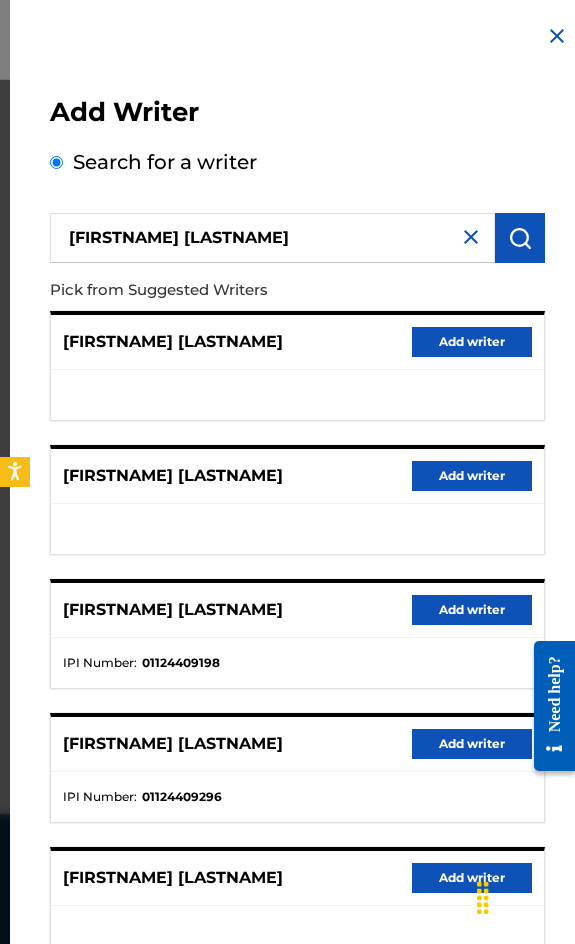 click on "Add writer" at bounding box center (472, 610) 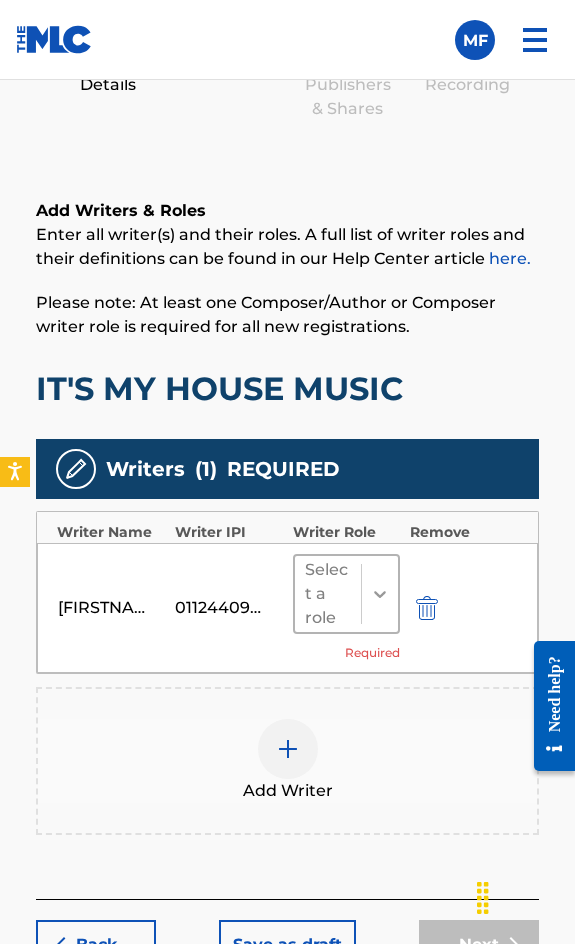 click at bounding box center [380, 594] 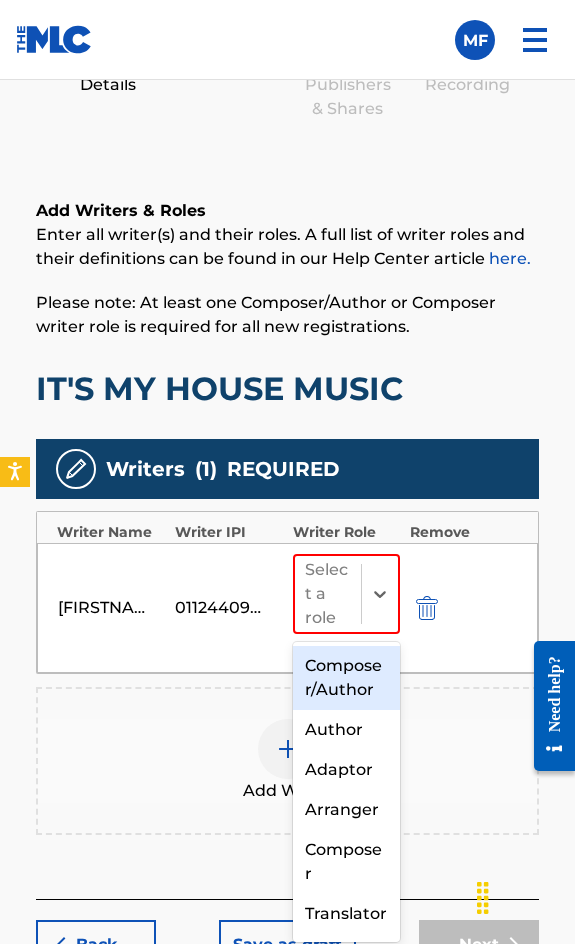 click on "Composer/Author" at bounding box center (346, 678) 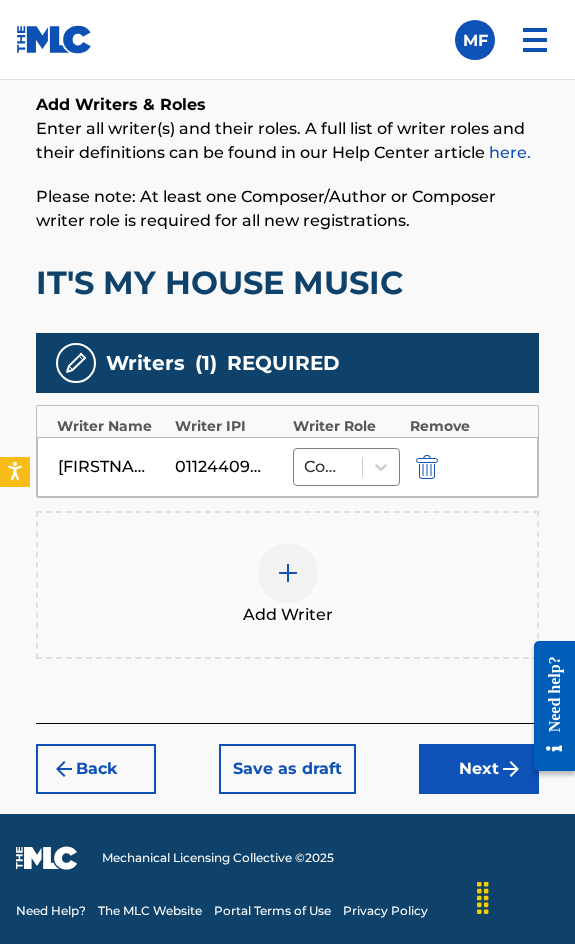click on "Next" at bounding box center (479, 769) 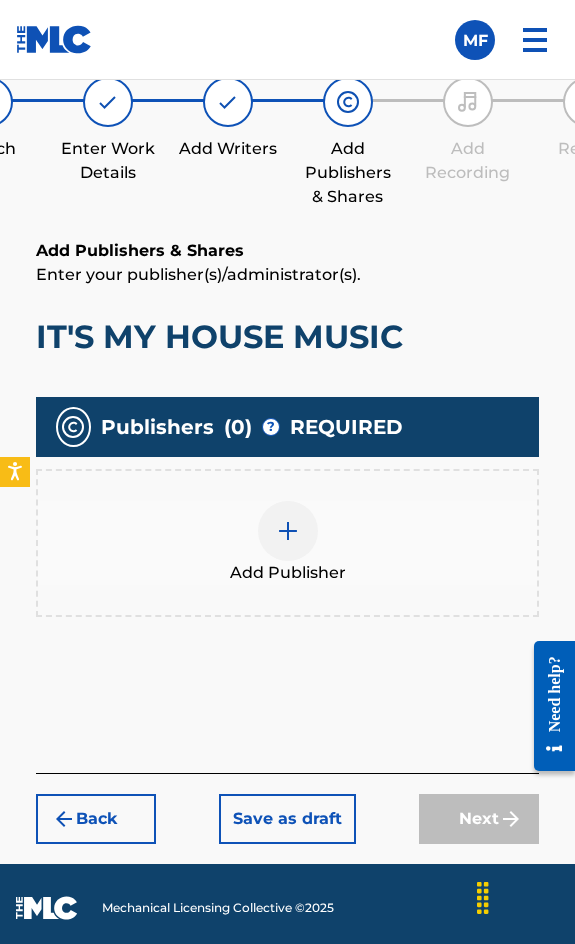 scroll, scrollTop: 1270, scrollLeft: 0, axis: vertical 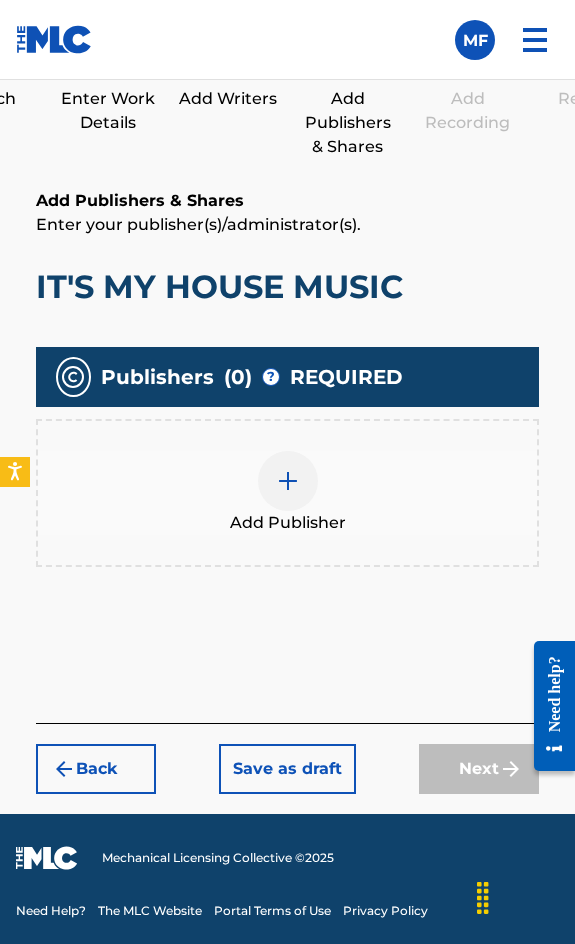 click on "Add Publisher" at bounding box center (288, 523) 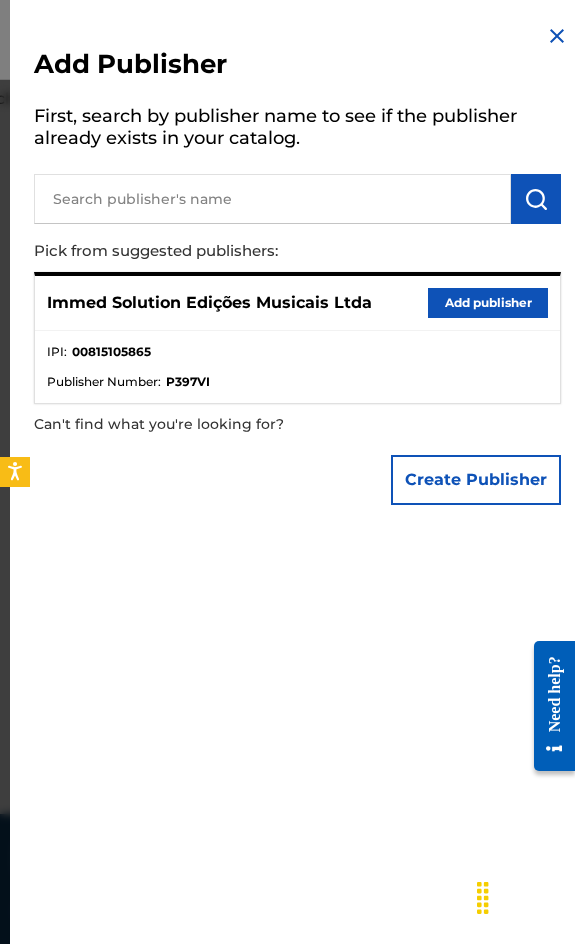 click on "Add publisher" at bounding box center [488, 303] 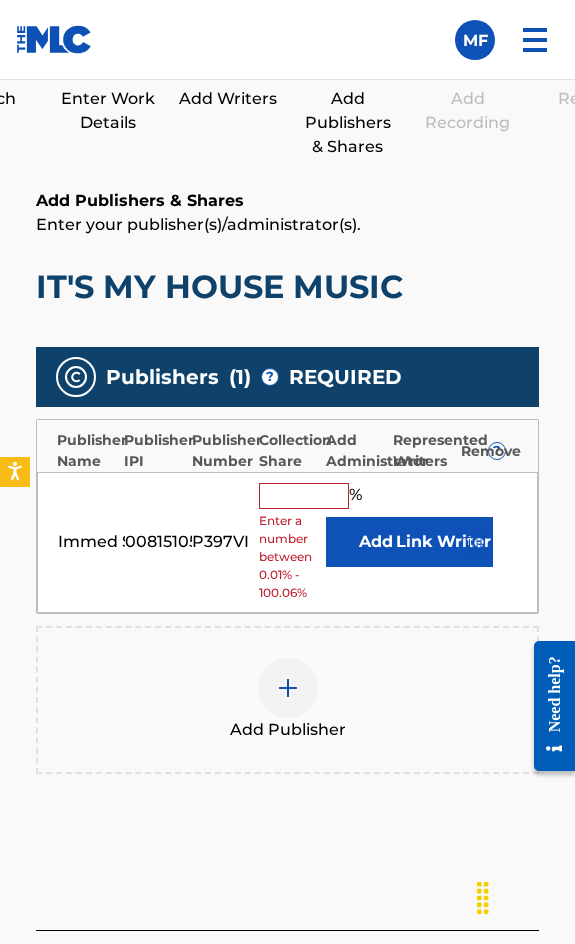 click on "Enter a number between 0.01% - 100.06%" at bounding box center [287, 557] 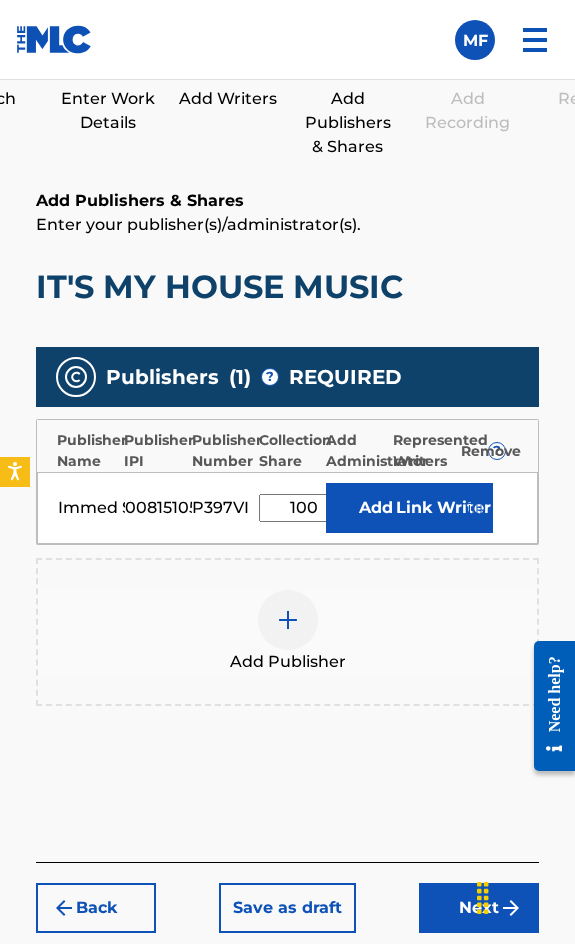 type on "100" 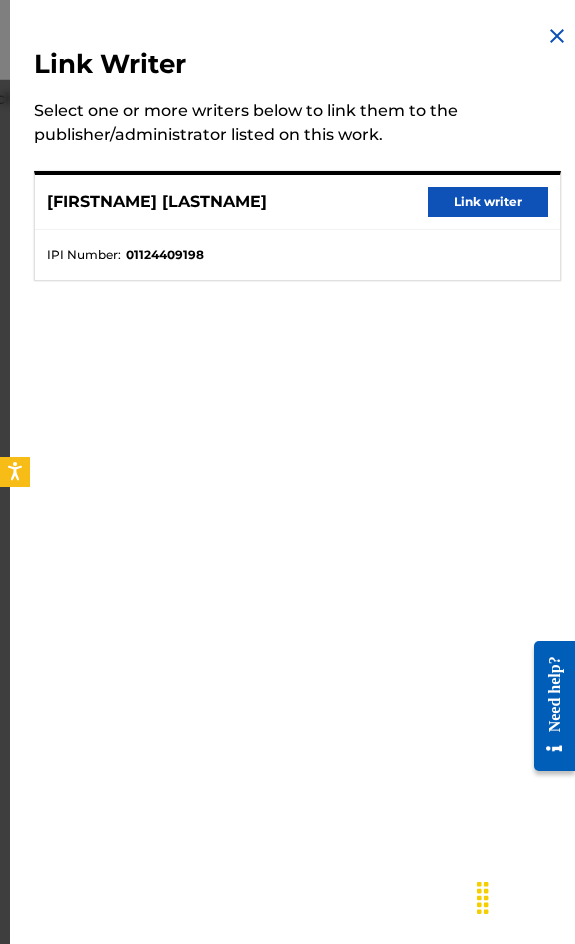 click on "Link writer" at bounding box center [488, 202] 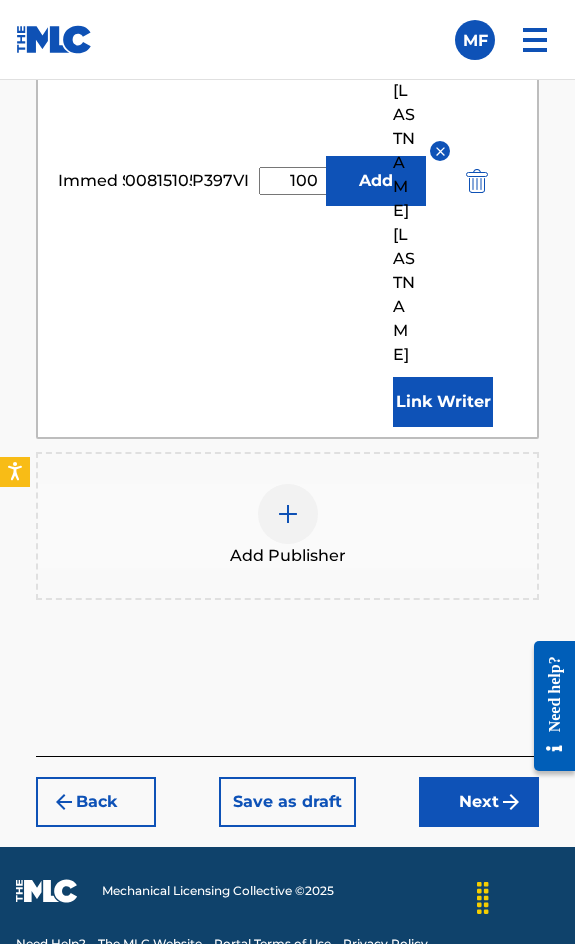 click on "Next" at bounding box center [479, 802] 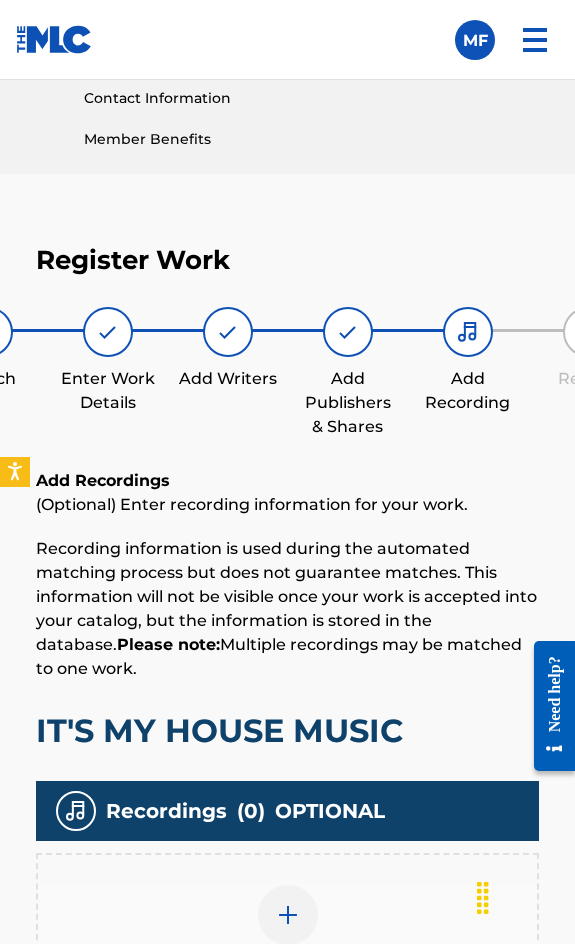 scroll, scrollTop: 1332, scrollLeft: 0, axis: vertical 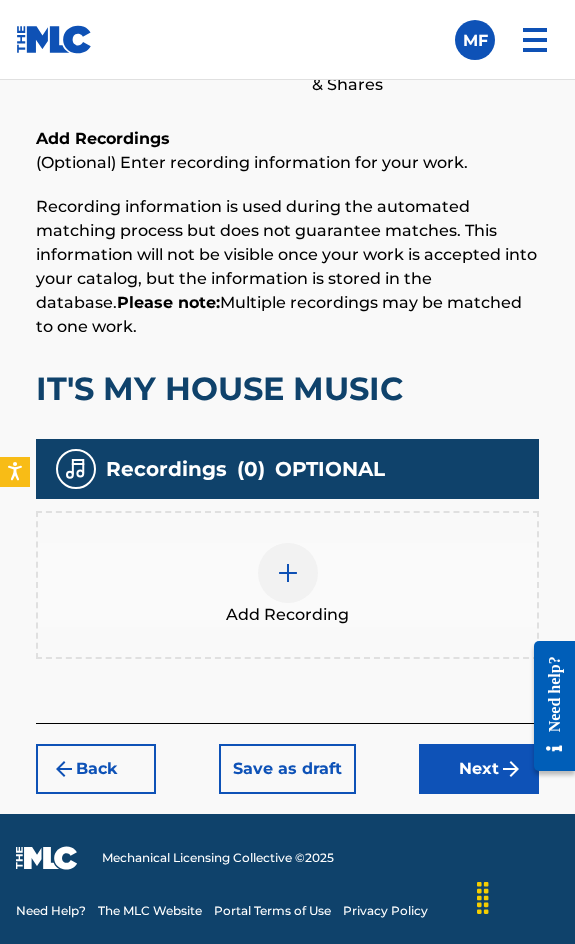 click on "Add Recording" at bounding box center [287, 585] 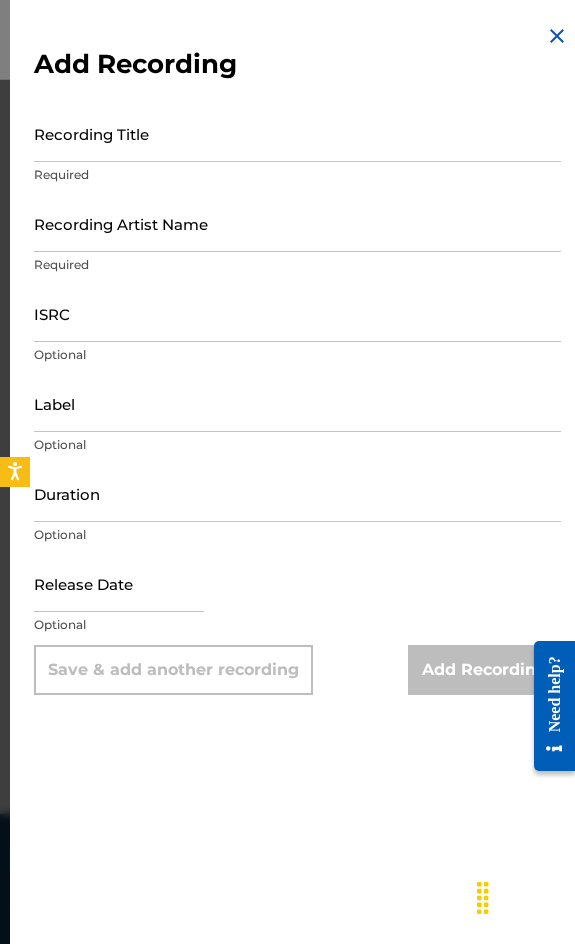 click on "Recording Title" at bounding box center (297, 133) 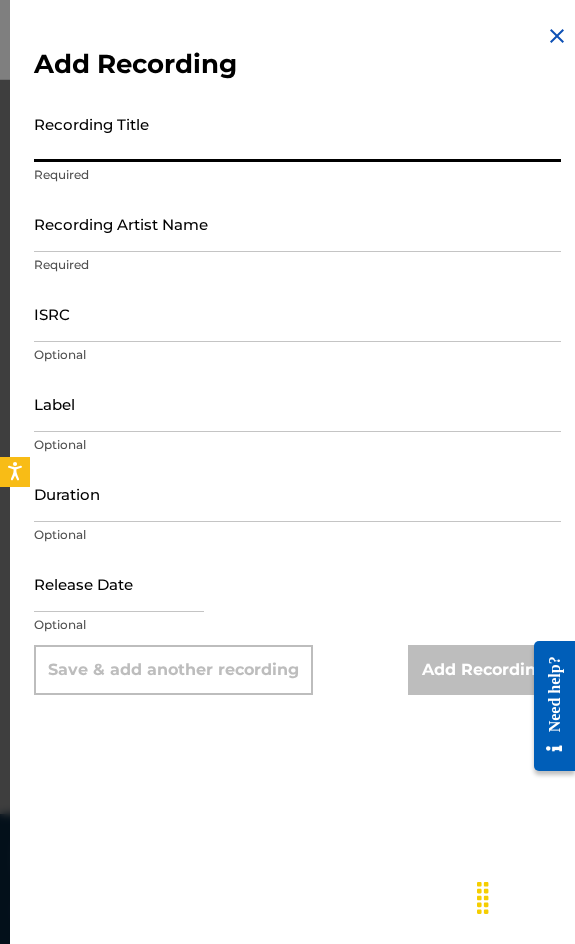 paste on "It s My House Music" 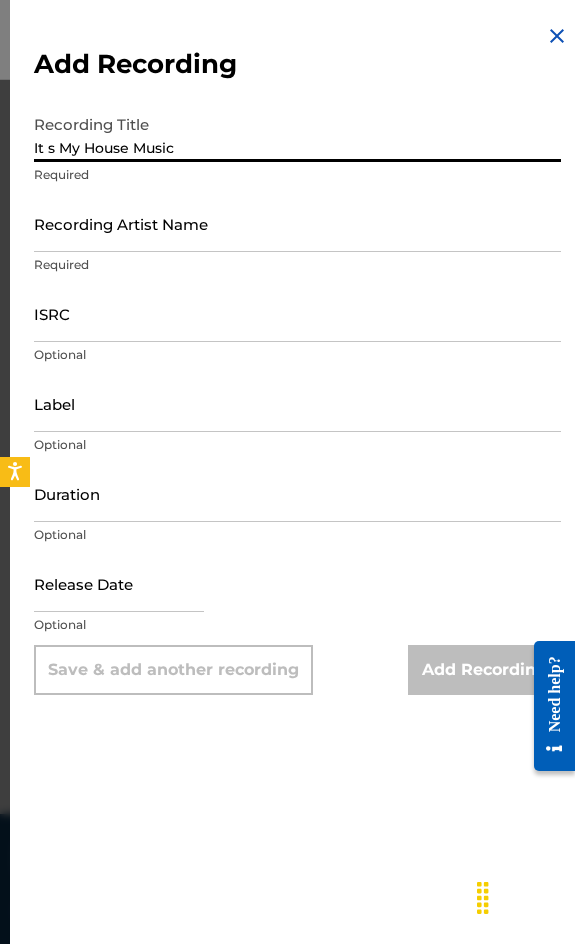type on "It s My House Music" 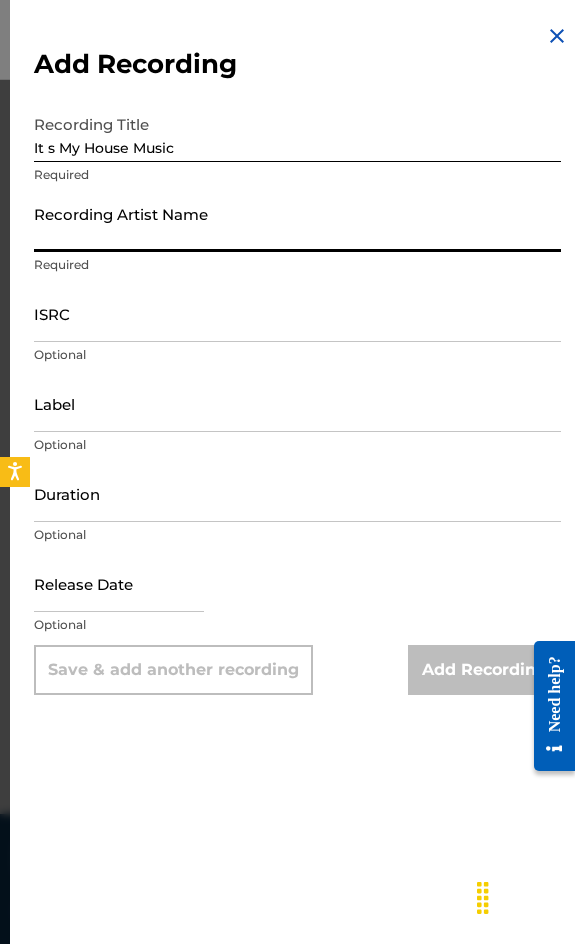 drag, startPoint x: 141, startPoint y: 220, endPoint x: 63, endPoint y: 229, distance: 78.51752 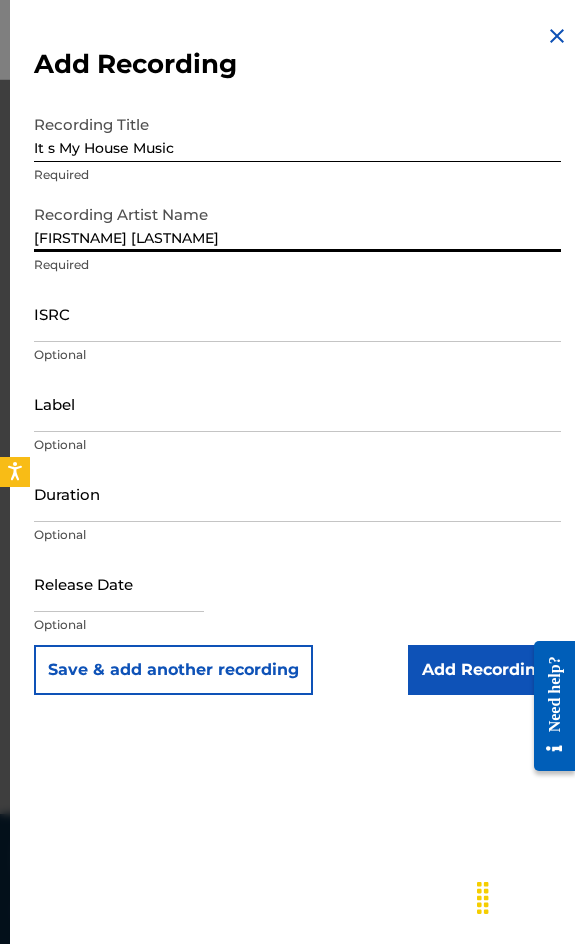 type on "[FIRSTNAME] [LASTNAME]" 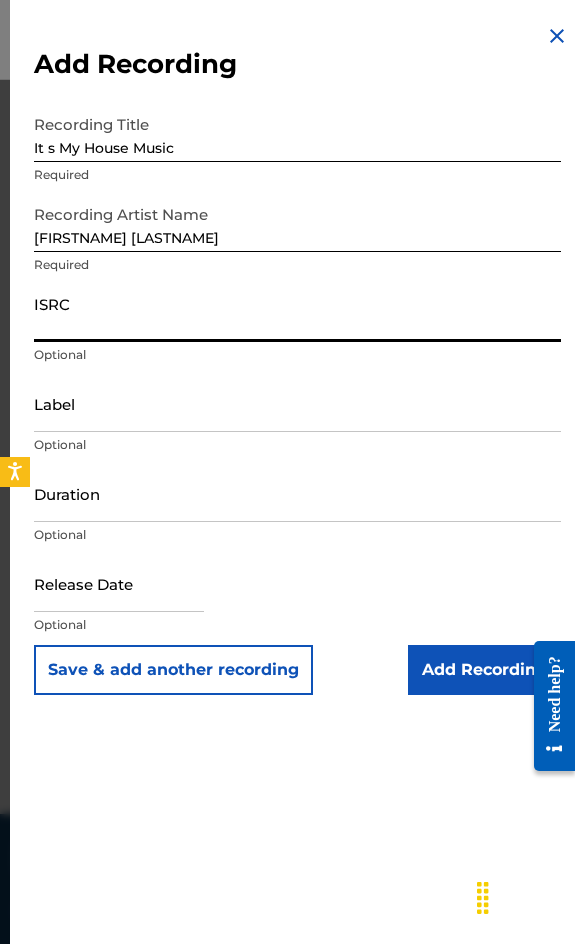 click on "ISRC" at bounding box center [297, 313] 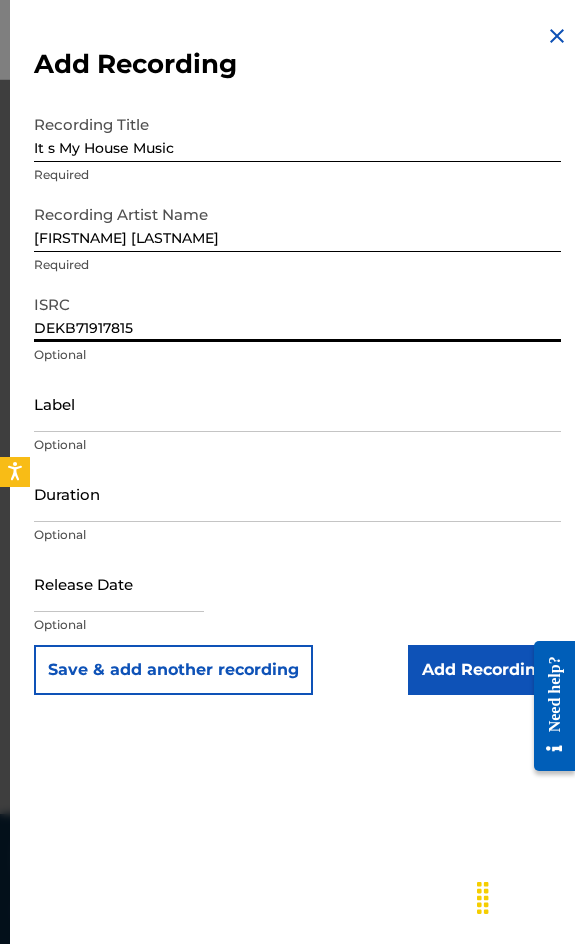 type on "DEKB71917815" 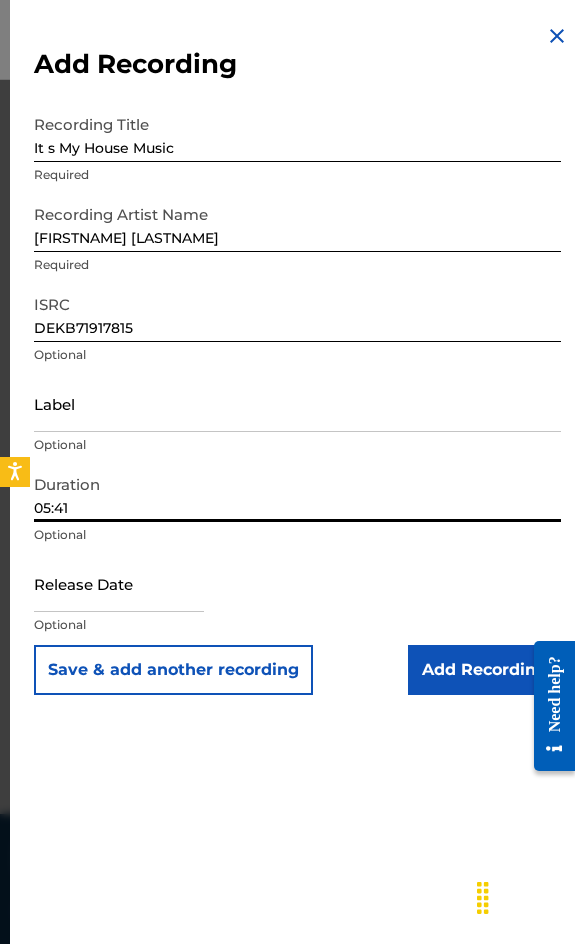 type on "05:41" 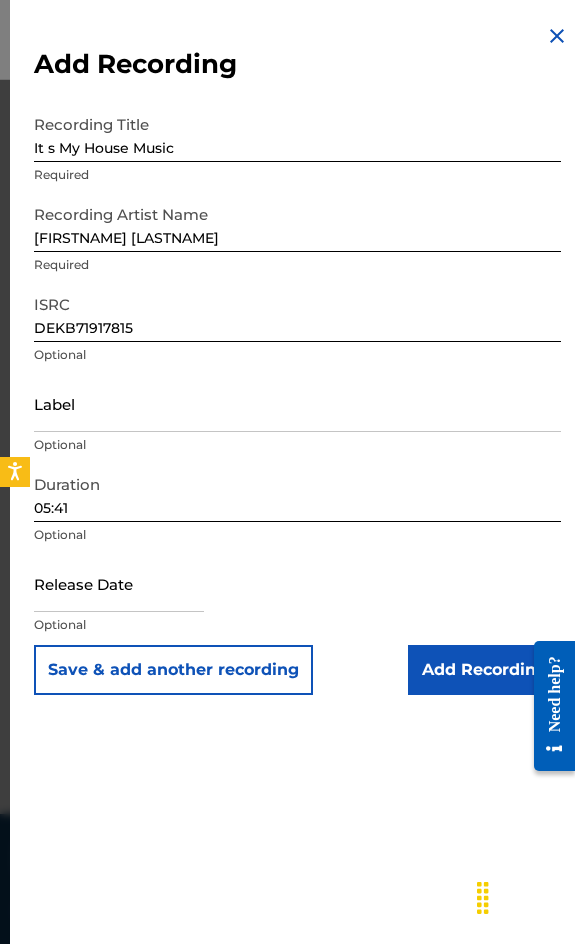 click on "Add Recording" at bounding box center [484, 670] 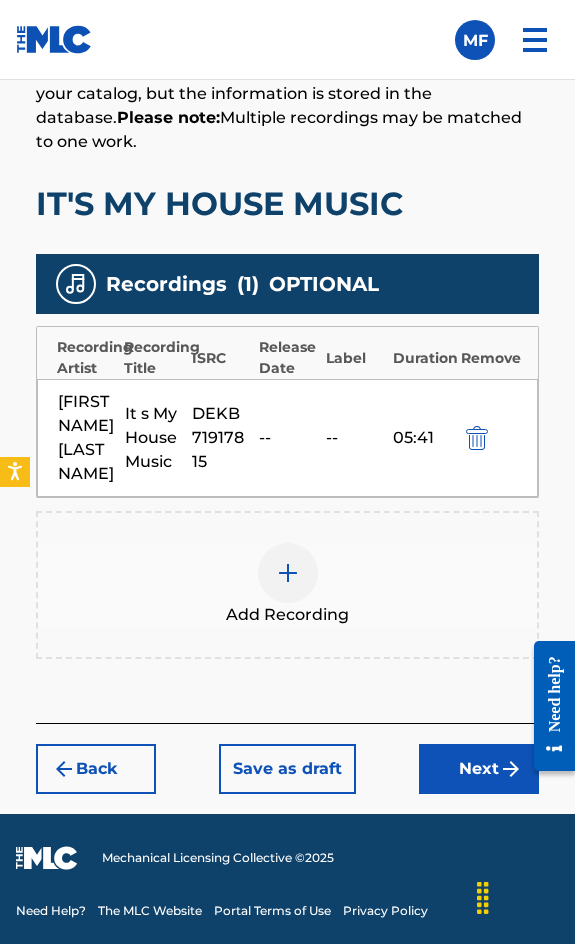 click on "Next" at bounding box center [479, 769] 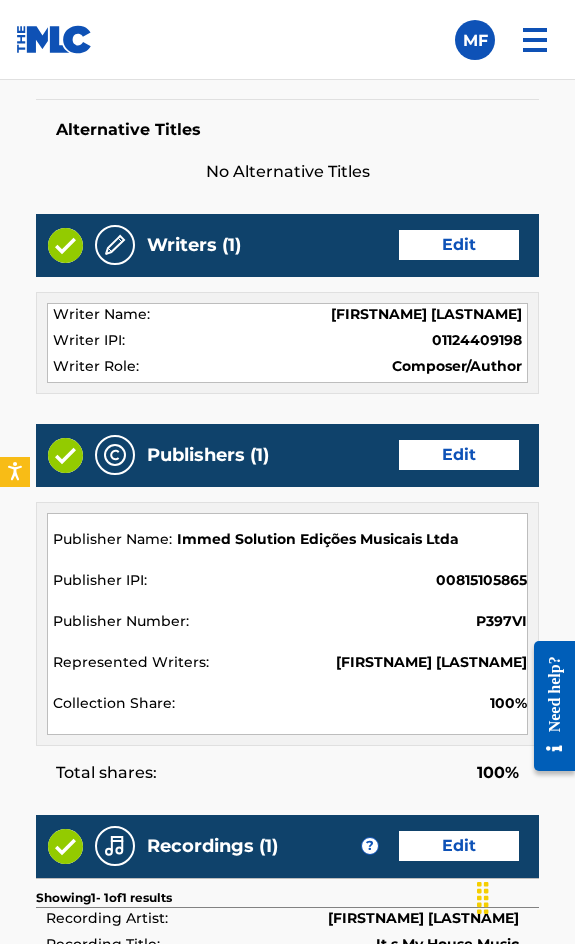 scroll, scrollTop: 2162, scrollLeft: 0, axis: vertical 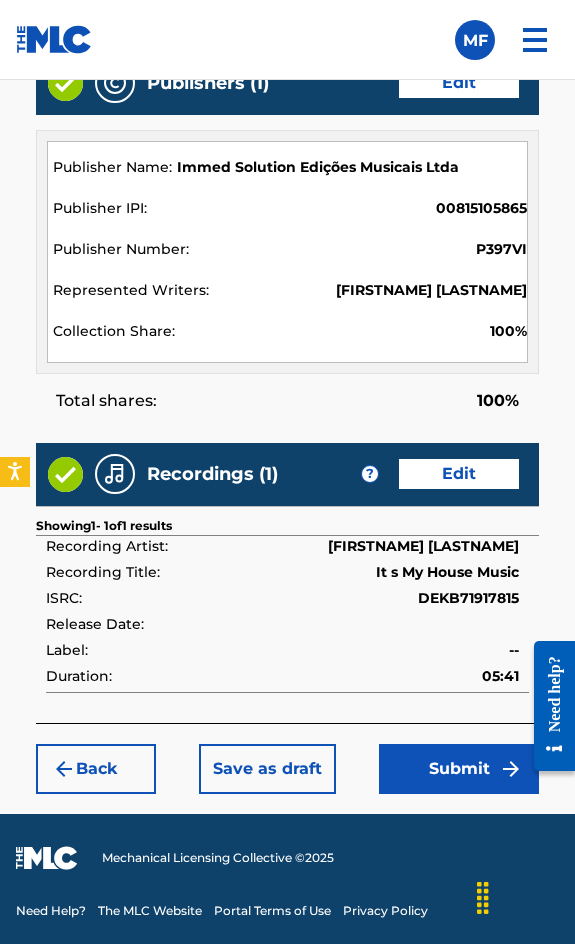 click on "Submit" at bounding box center [459, 769] 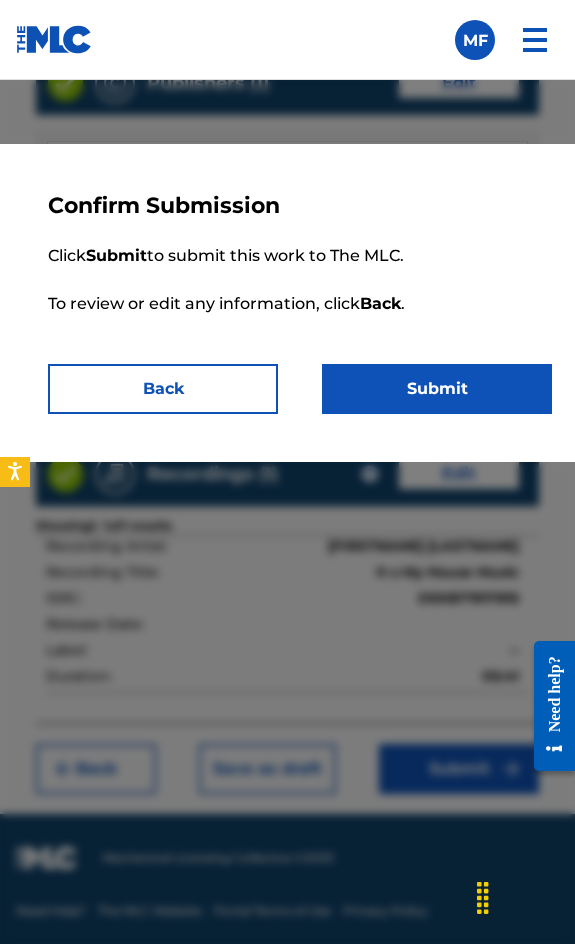 click on "Submit" at bounding box center (437, 389) 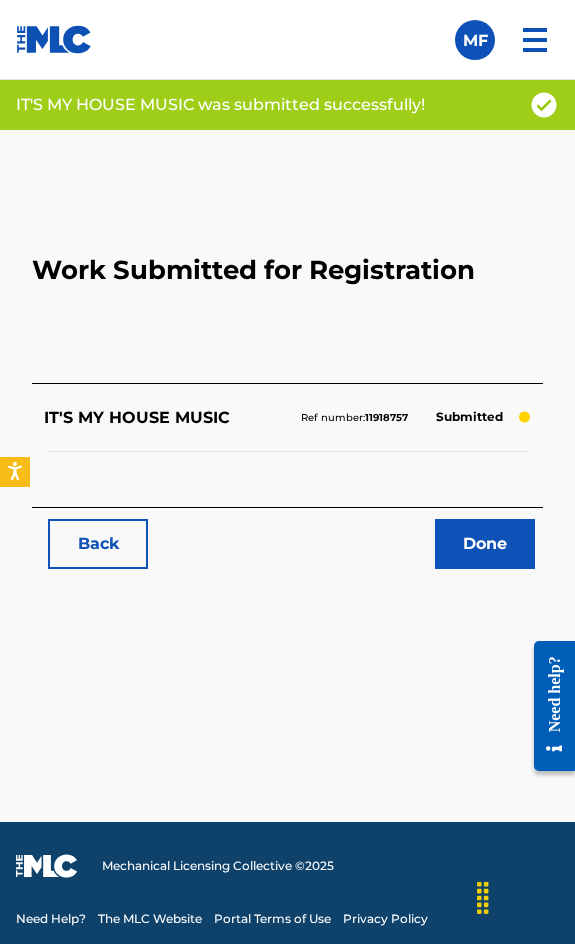 scroll, scrollTop: 1114, scrollLeft: 0, axis: vertical 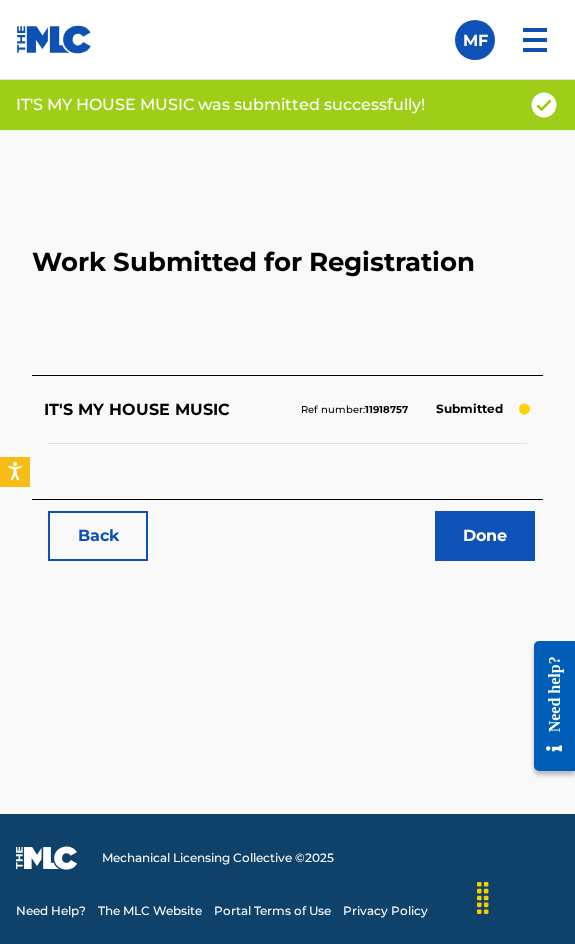 click on "Back" at bounding box center (98, 536) 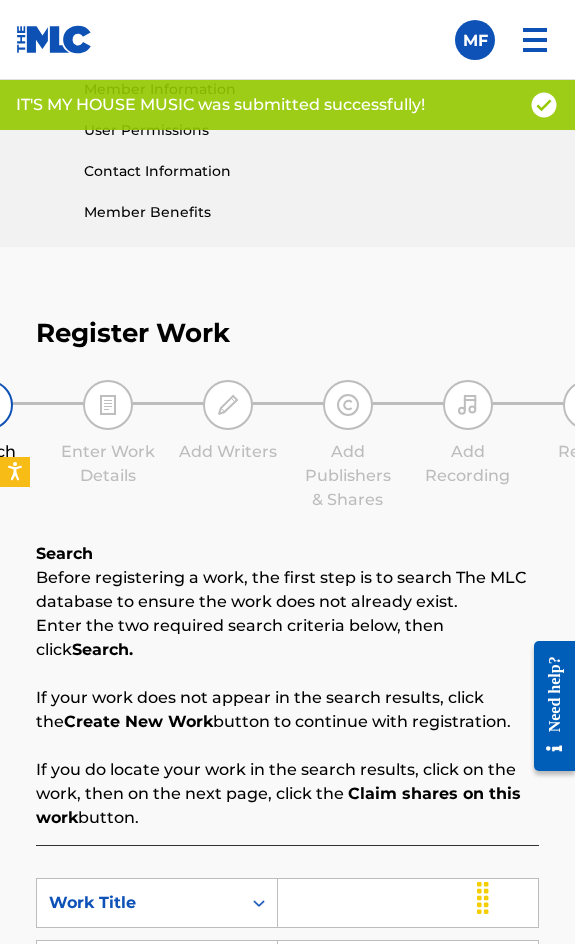 scroll, scrollTop: 1300, scrollLeft: 0, axis: vertical 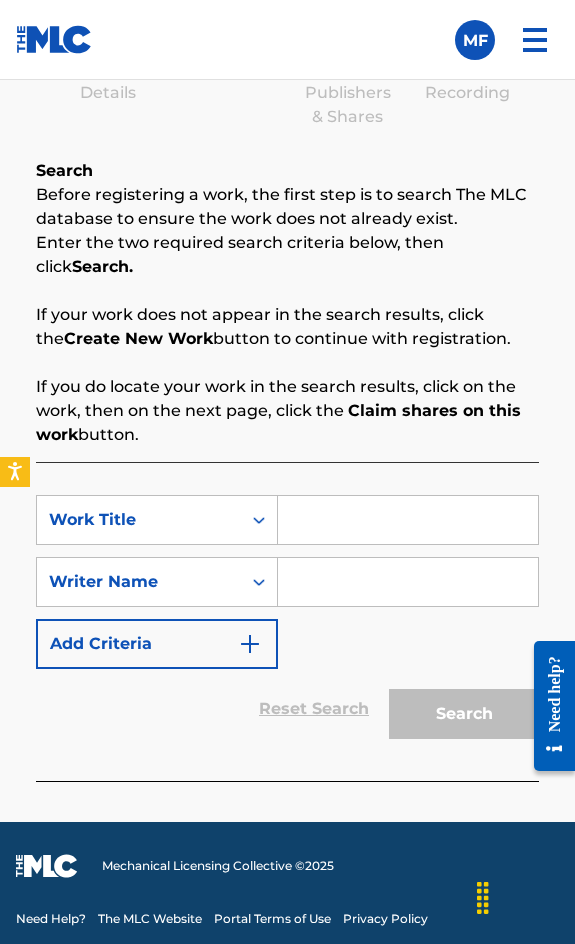 click at bounding box center (408, 520) 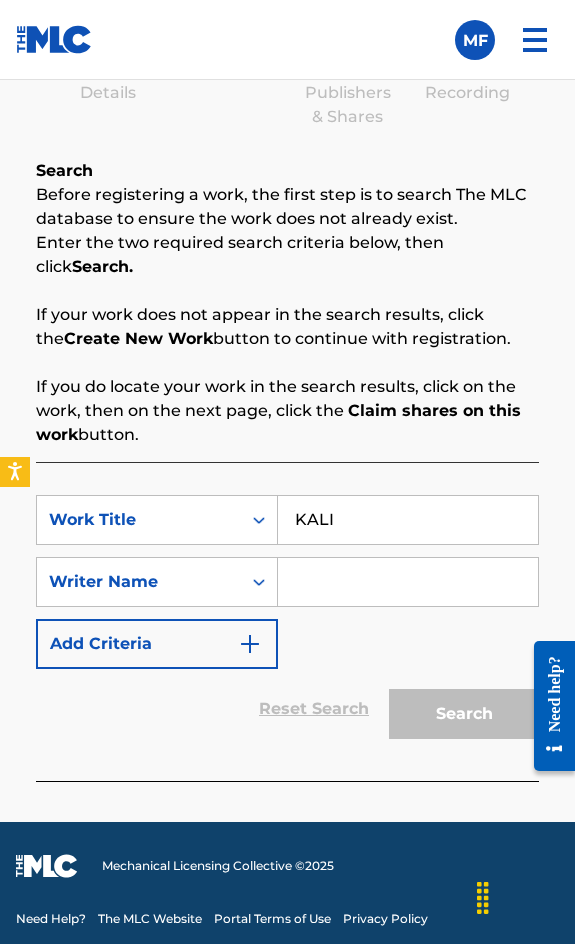 type on "KALI" 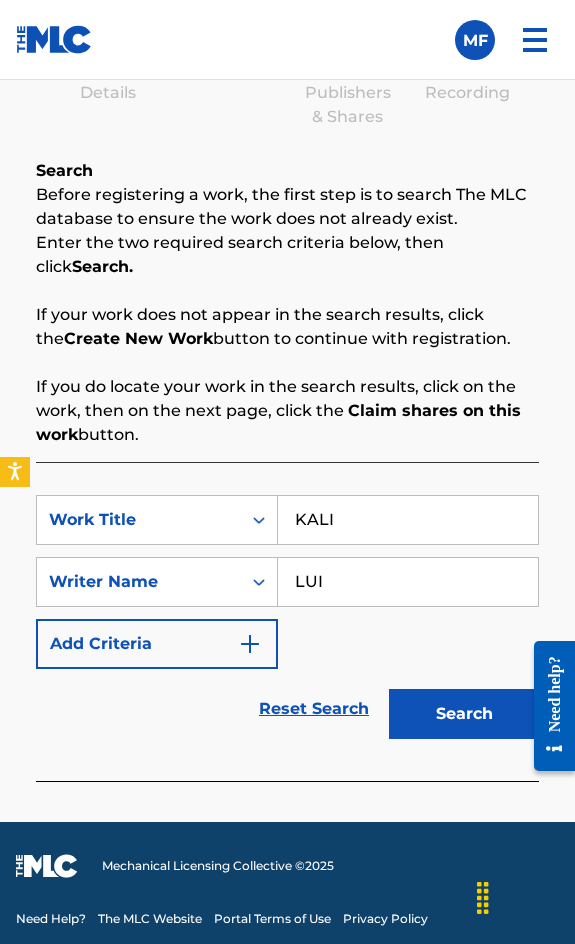 type on "[FIRSTNAME] [LASTNAME]" 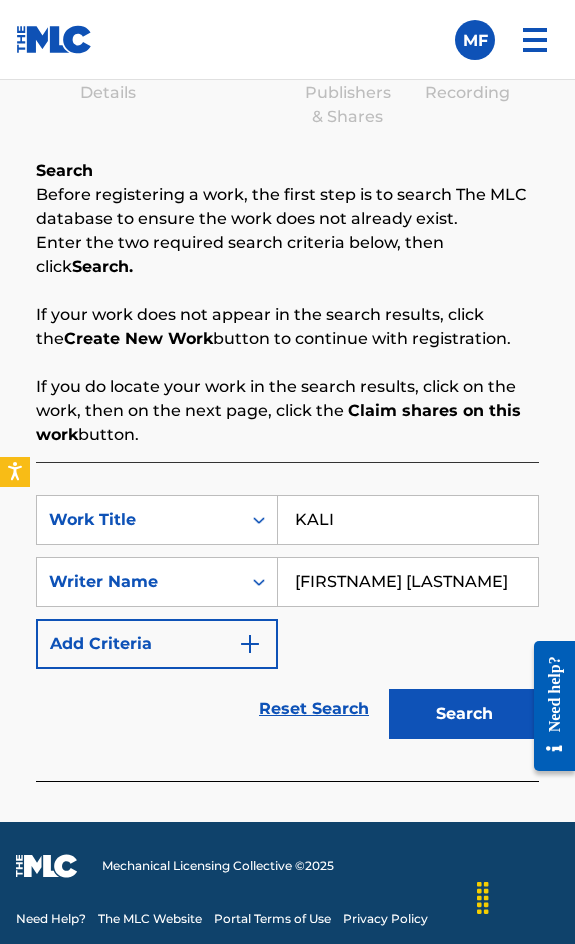 click on "Search" at bounding box center (464, 714) 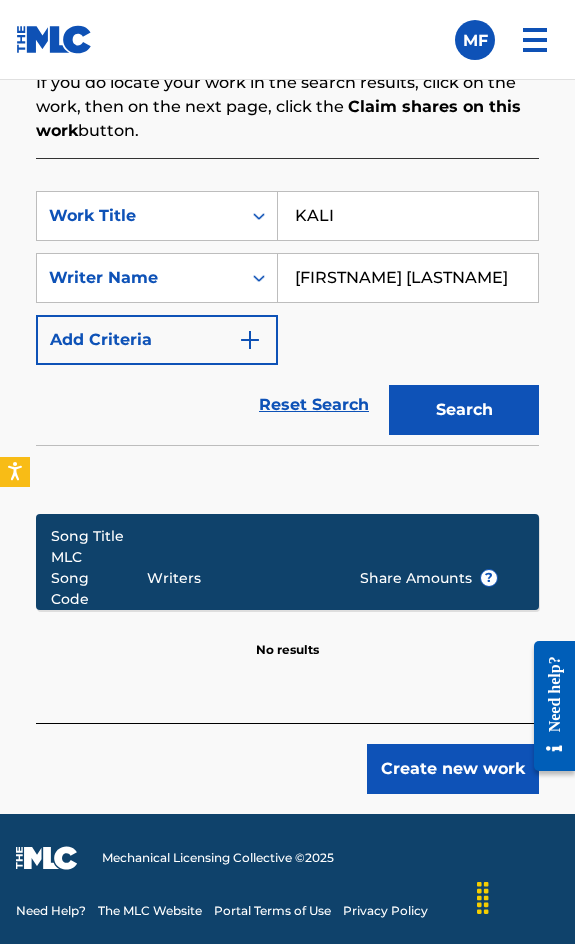 click on "Create new work" at bounding box center (453, 769) 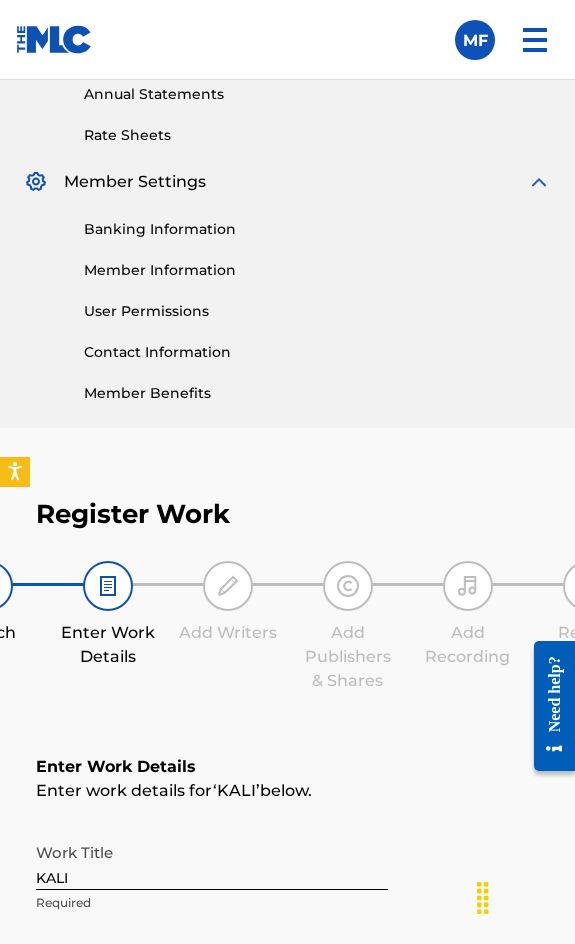scroll, scrollTop: 1236, scrollLeft: 0, axis: vertical 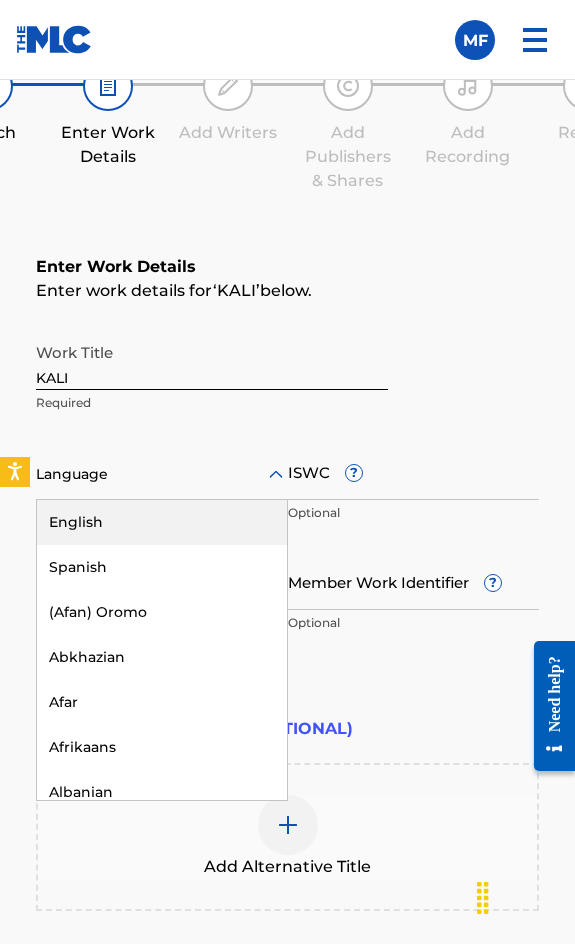 click at bounding box center (162, 474) 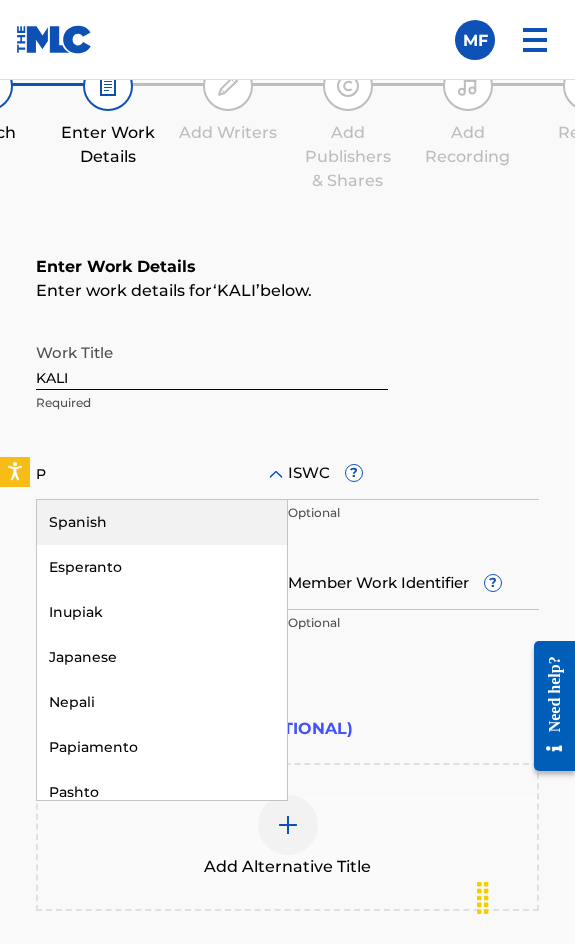 type on "PO" 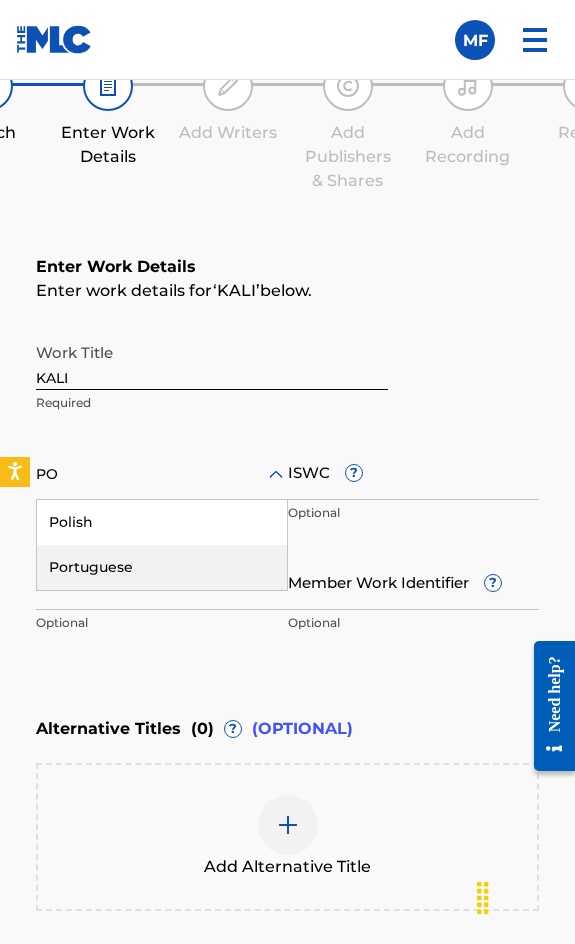 click on "Portuguese" at bounding box center (162, 567) 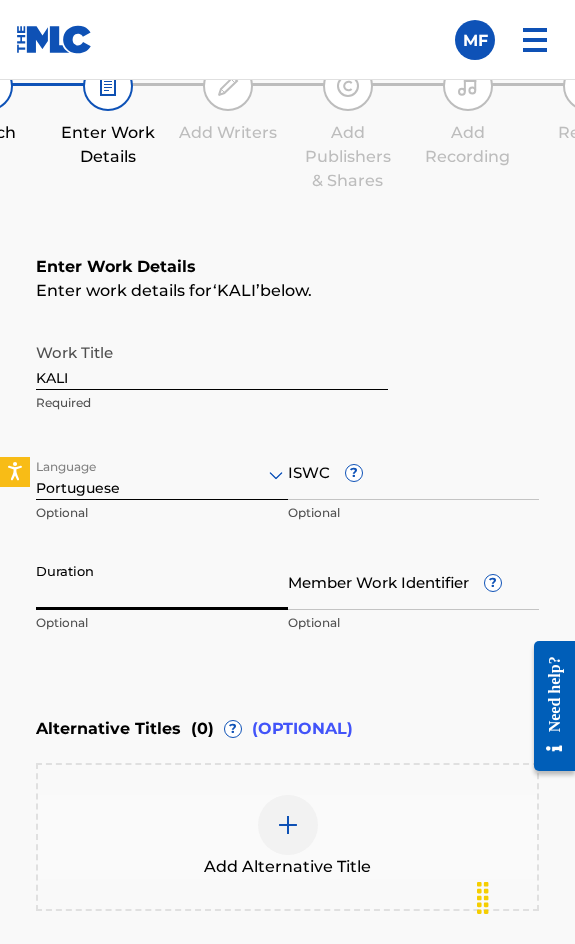 click on "Duration" at bounding box center [162, 581] 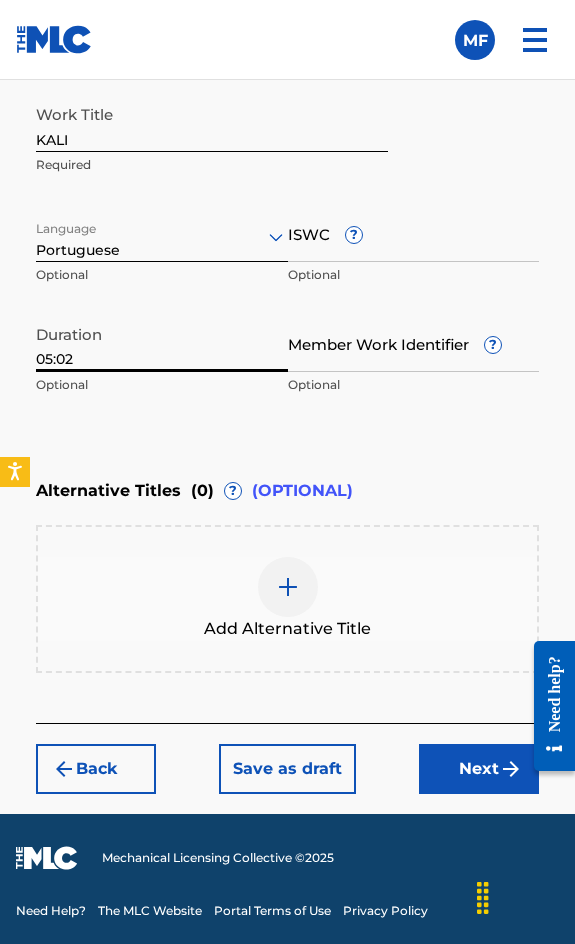 type on "05:02" 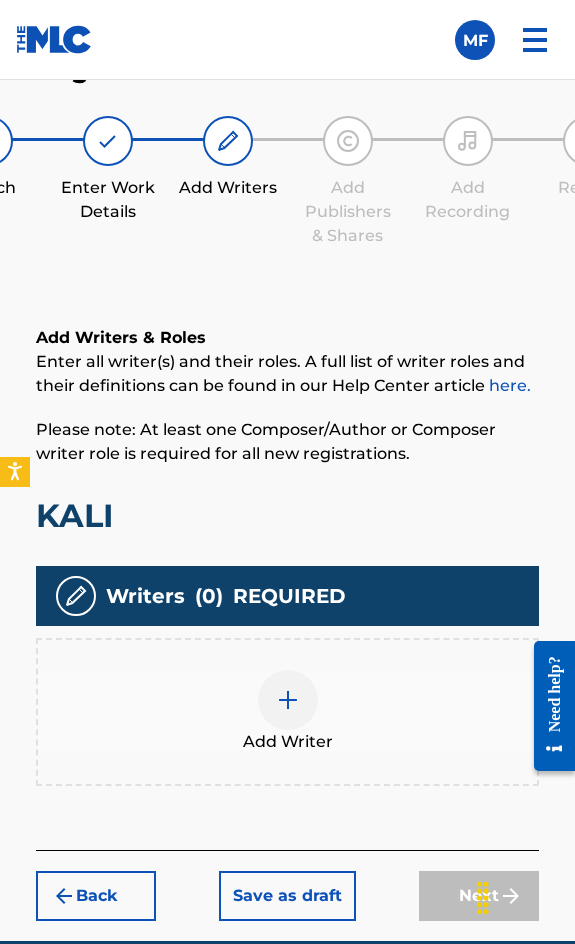 scroll, scrollTop: 1308, scrollLeft: 0, axis: vertical 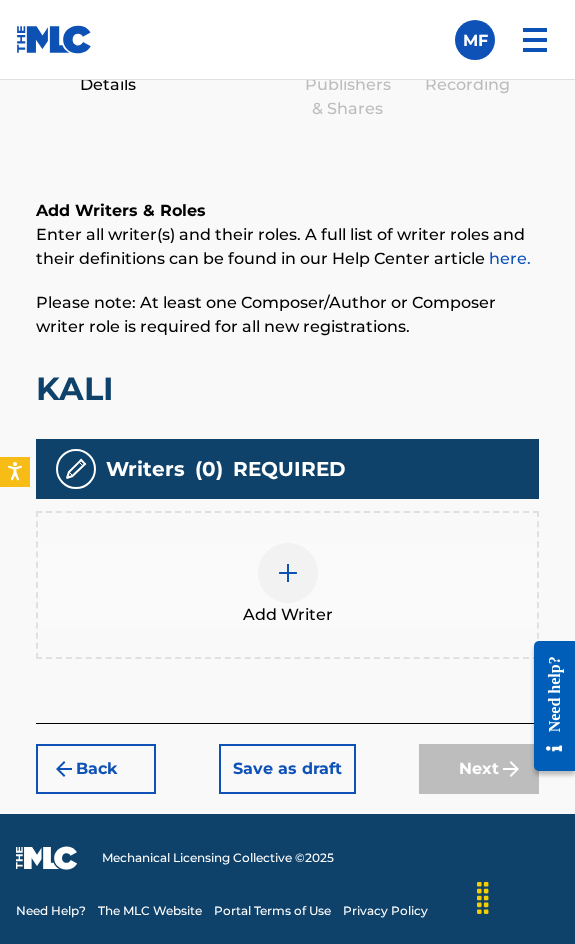 click on "Add Writer" at bounding box center [288, 615] 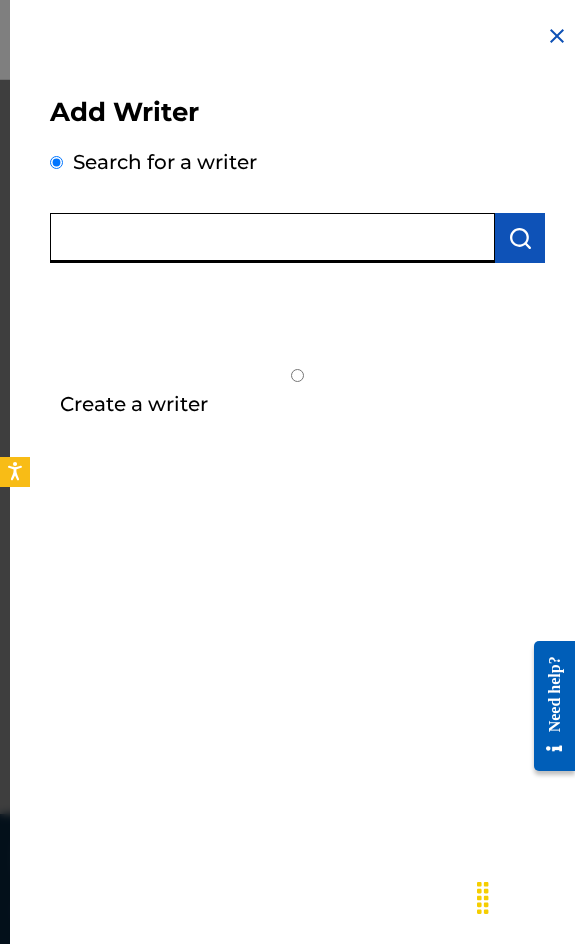 drag, startPoint x: 261, startPoint y: 255, endPoint x: 236, endPoint y: 257, distance: 25.079872 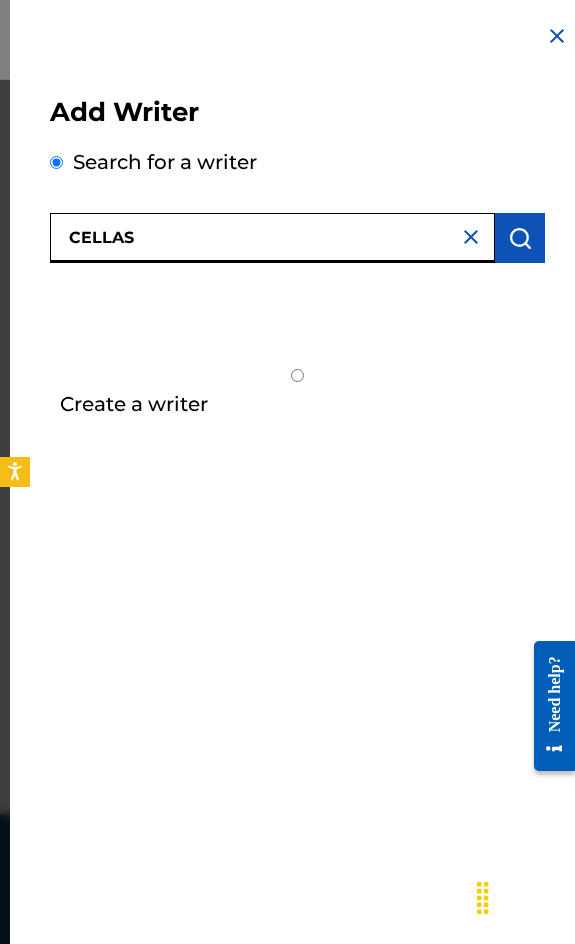 type on "CELLAS" 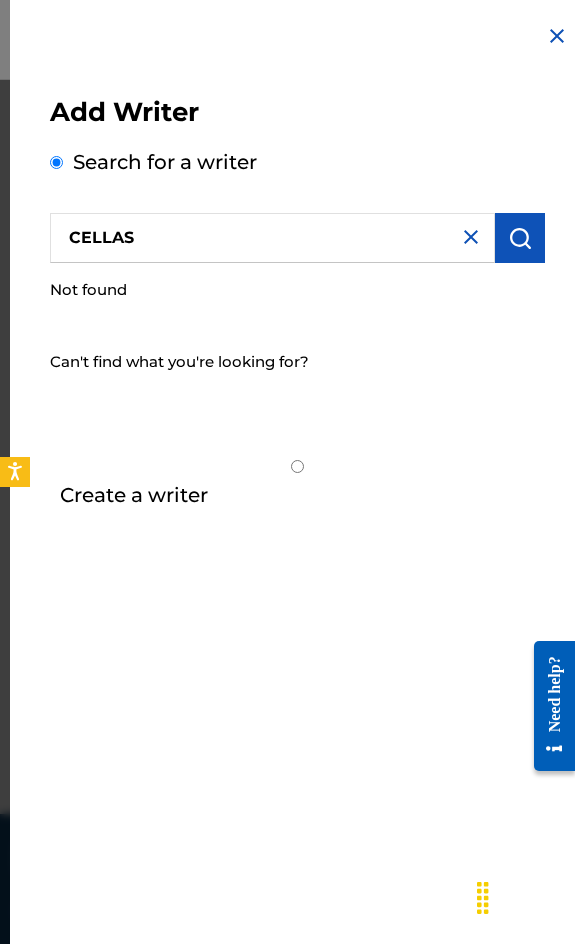 click on "Create a writer" at bounding box center (134, 495) 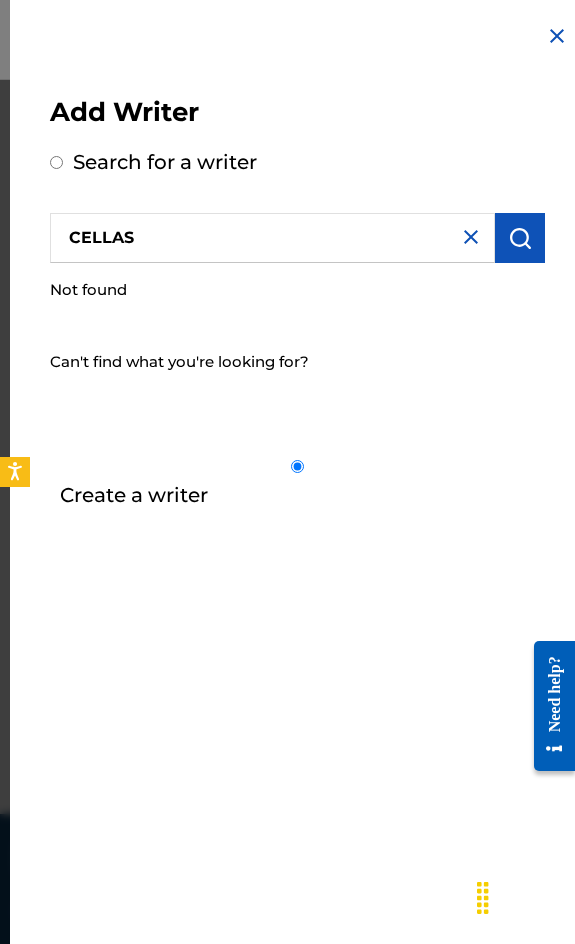 click on "Create a writer" at bounding box center (297, 466) 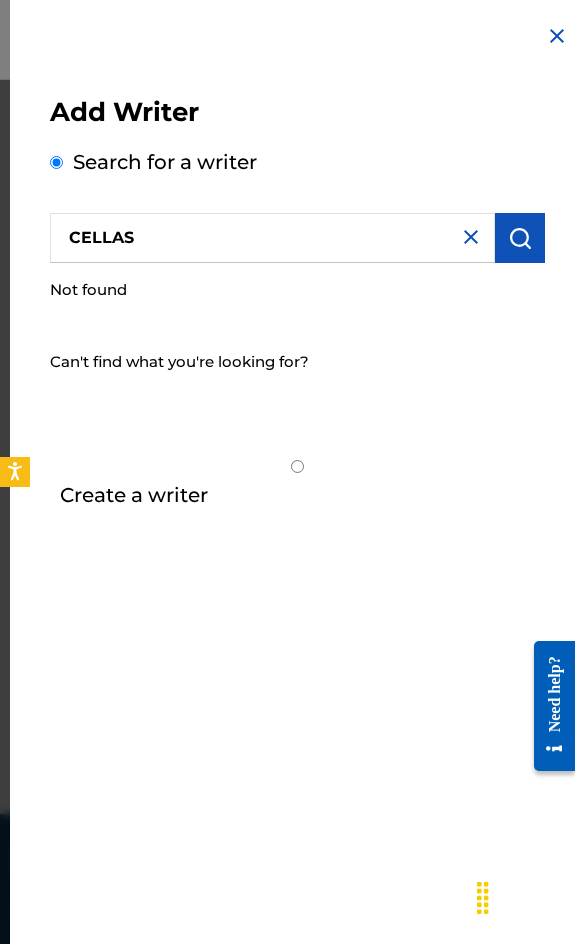 radio on "false" 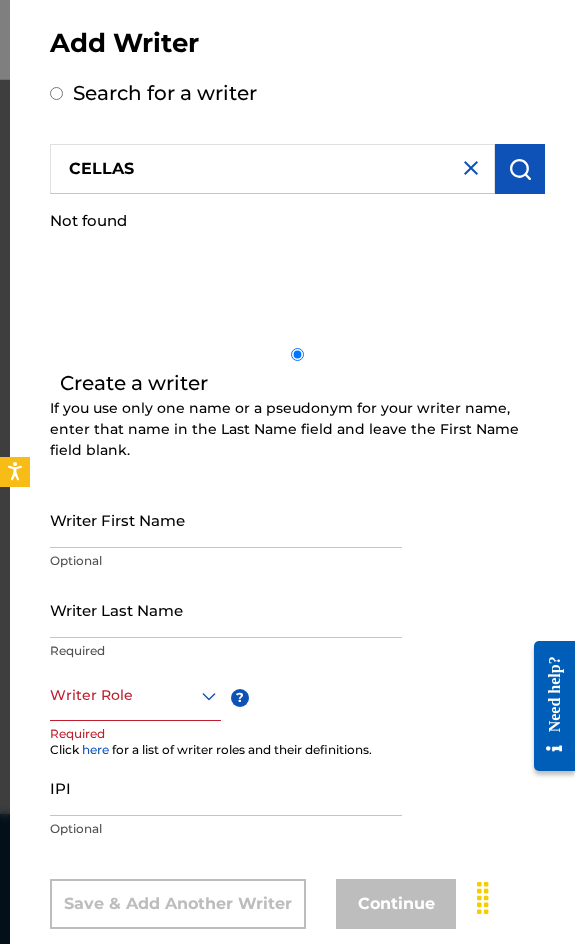 scroll, scrollTop: 132, scrollLeft: 0, axis: vertical 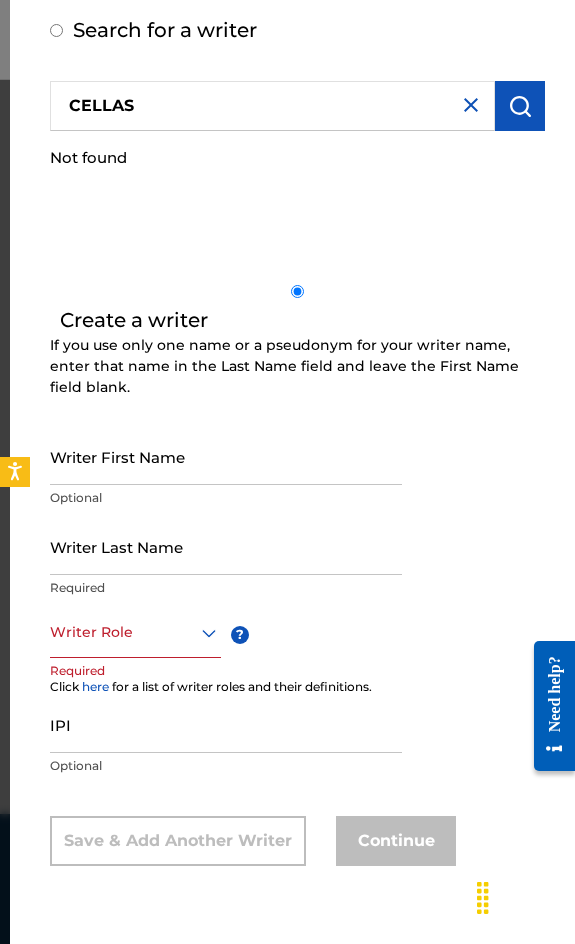 click on "Optional" at bounding box center [226, 498] 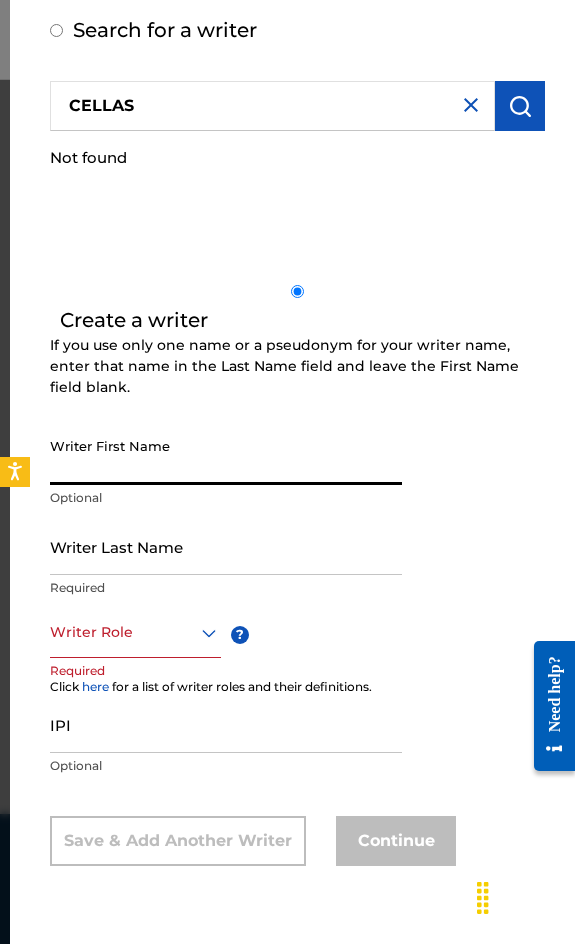 paste on "CELLAS" 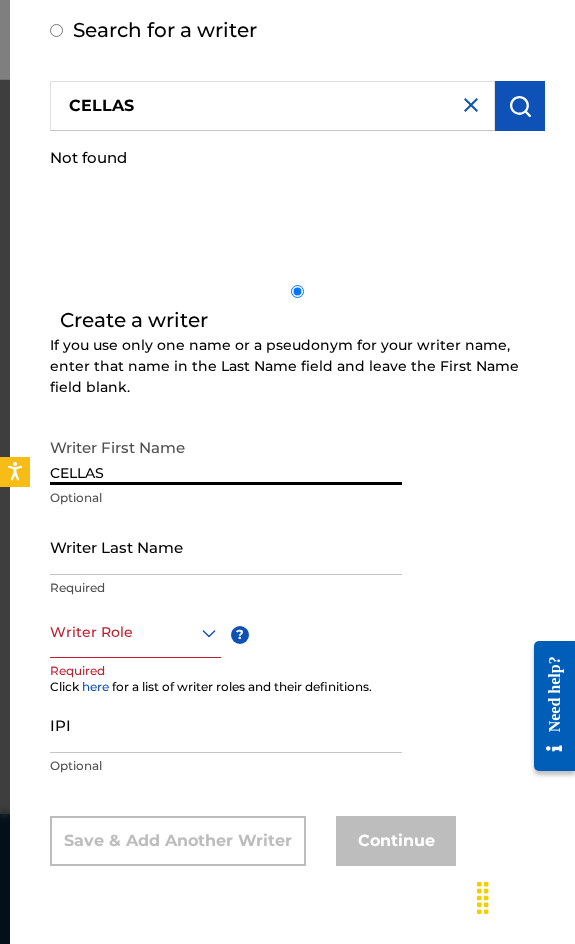 type on "CELLAS" 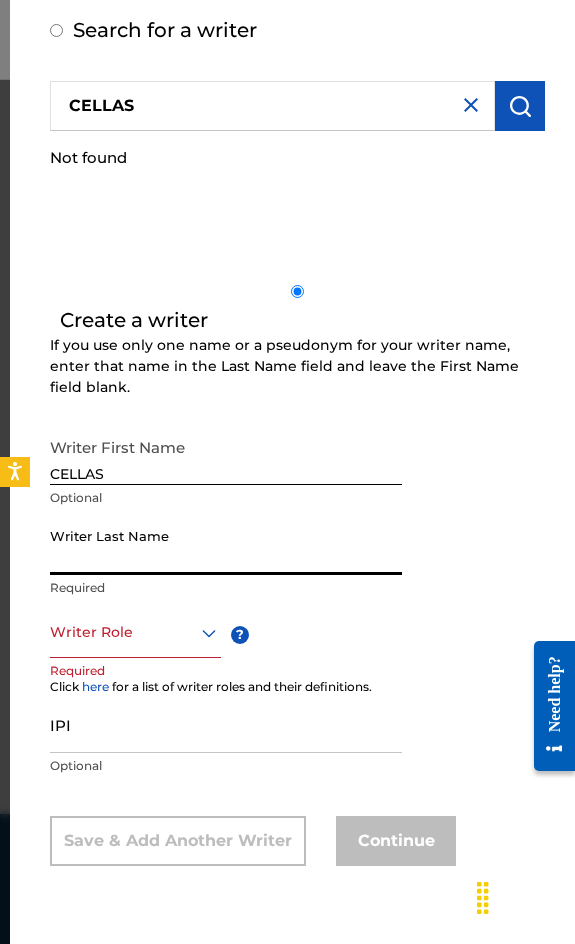 click on "Writer Last Name" at bounding box center (226, 546) 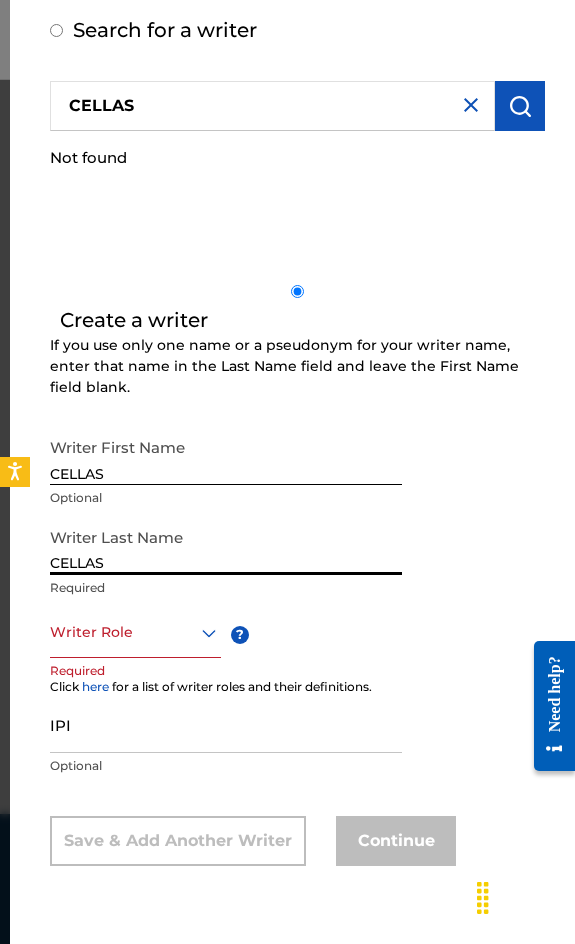 type on "CELLAS" 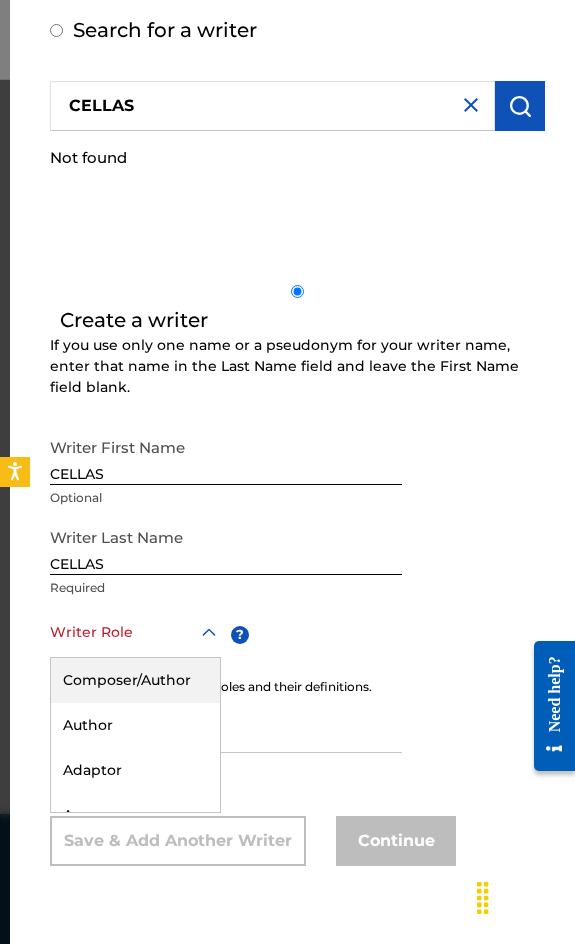 click on "Writer Role" at bounding box center [135, 633] 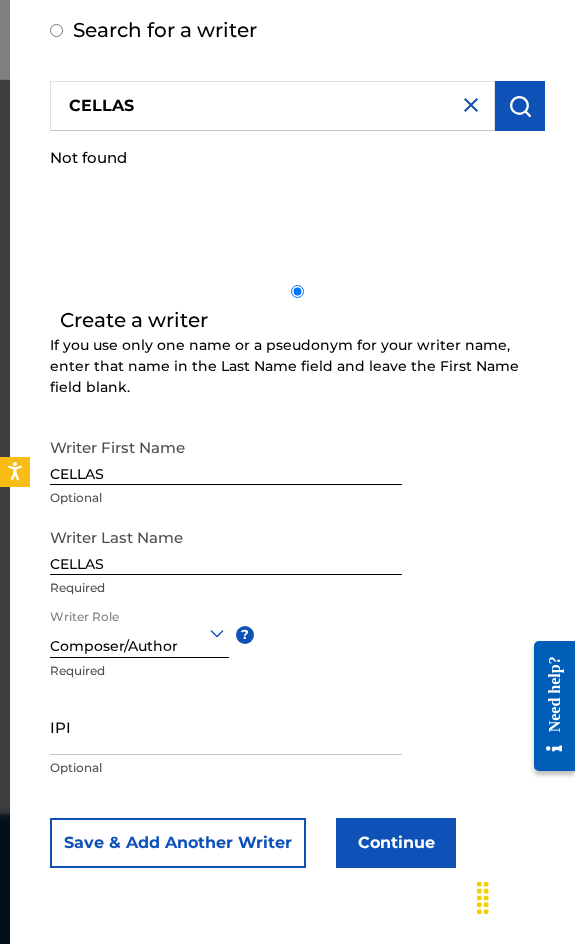 scroll, scrollTop: 134, scrollLeft: 0, axis: vertical 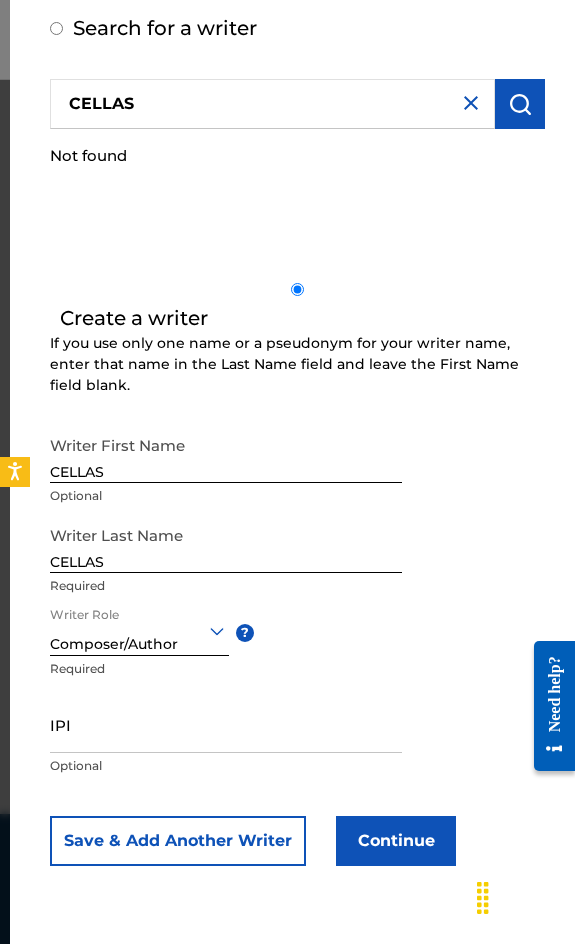 click on "Continue" at bounding box center (396, 841) 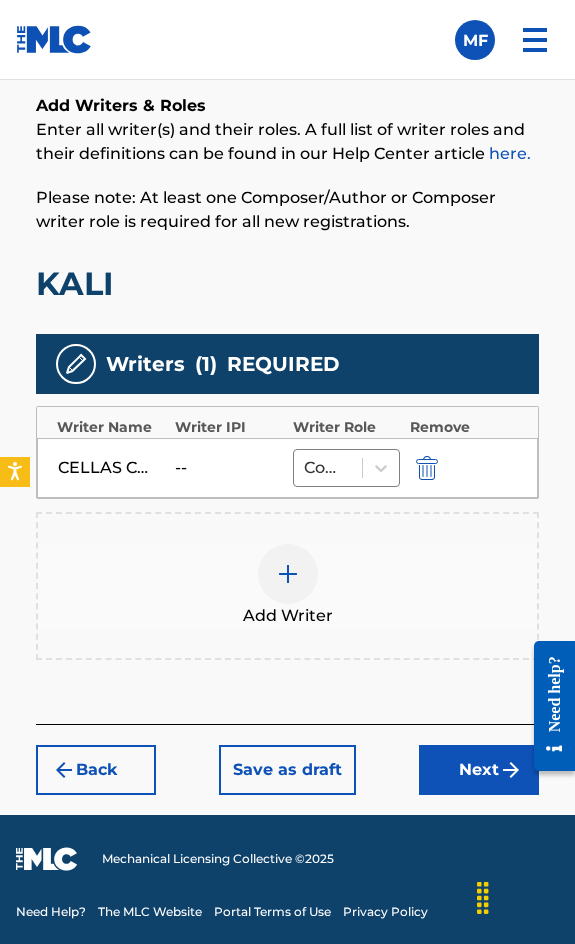 scroll, scrollTop: 1414, scrollLeft: 0, axis: vertical 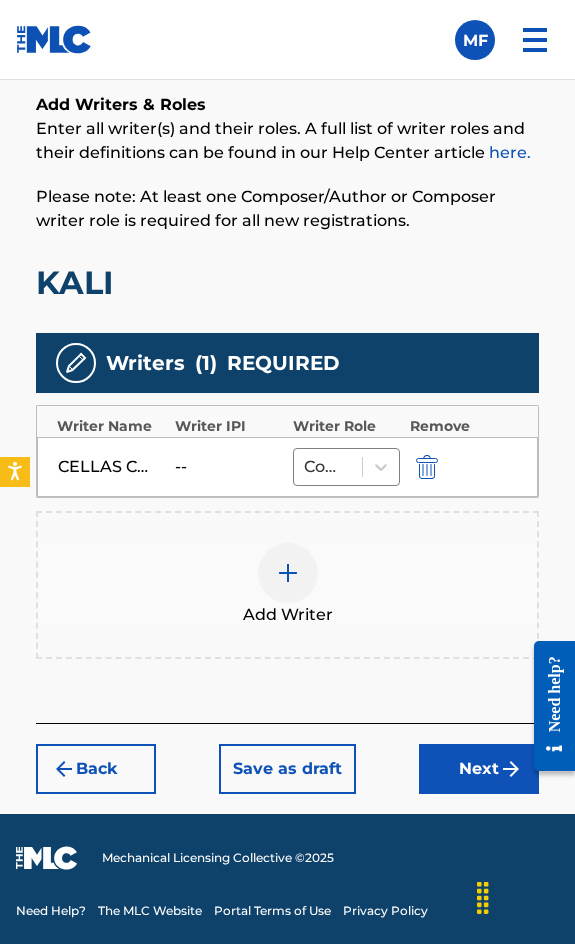 click on "Add Writer" at bounding box center [287, 585] 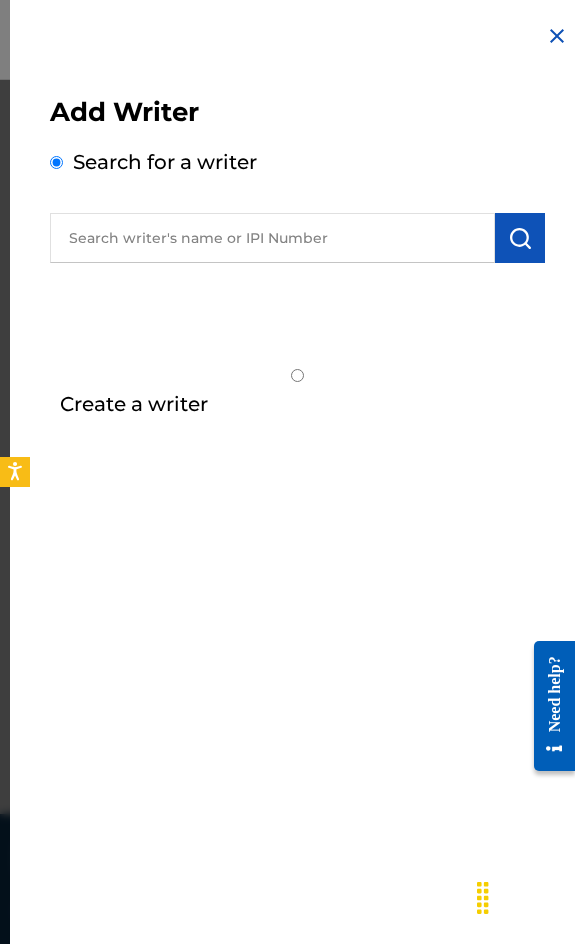 click at bounding box center (272, 238) 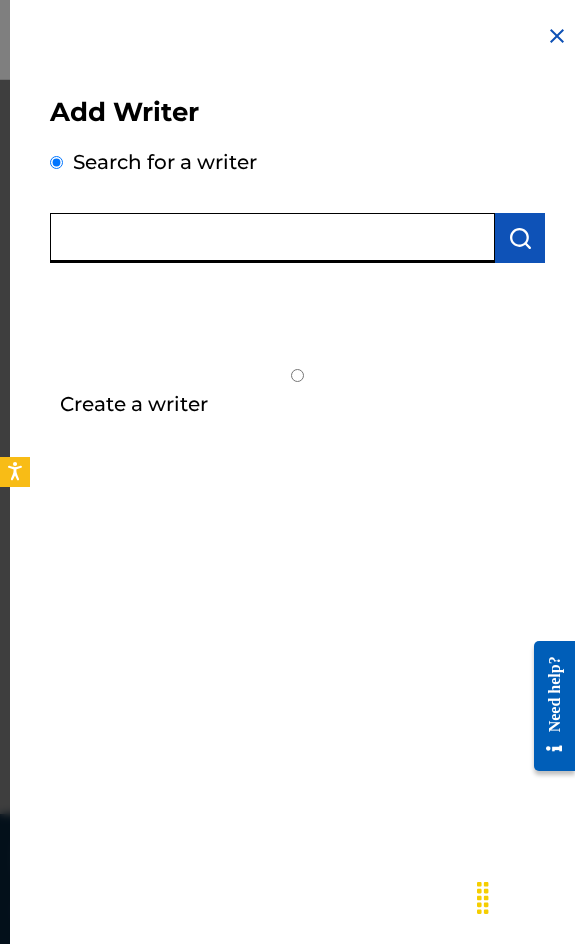 paste on "[FIRSTNAME] [LASTNAME]" 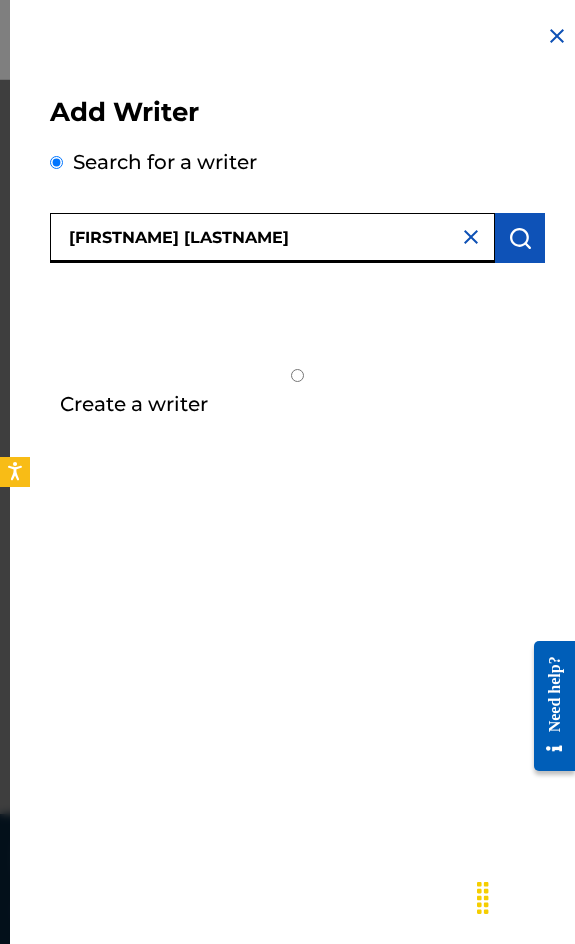 type on "[FIRSTNAME] [LASTNAME]" 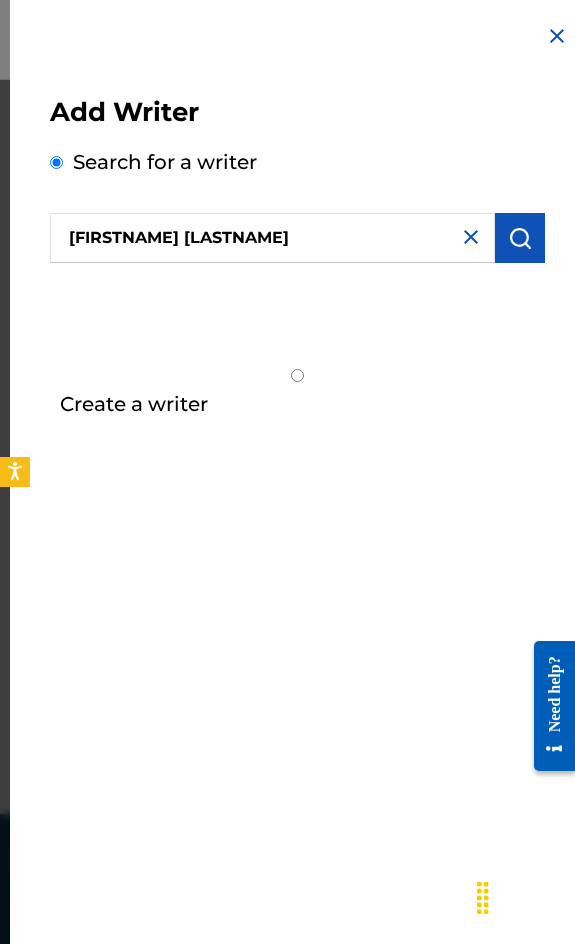 click at bounding box center [520, 238] 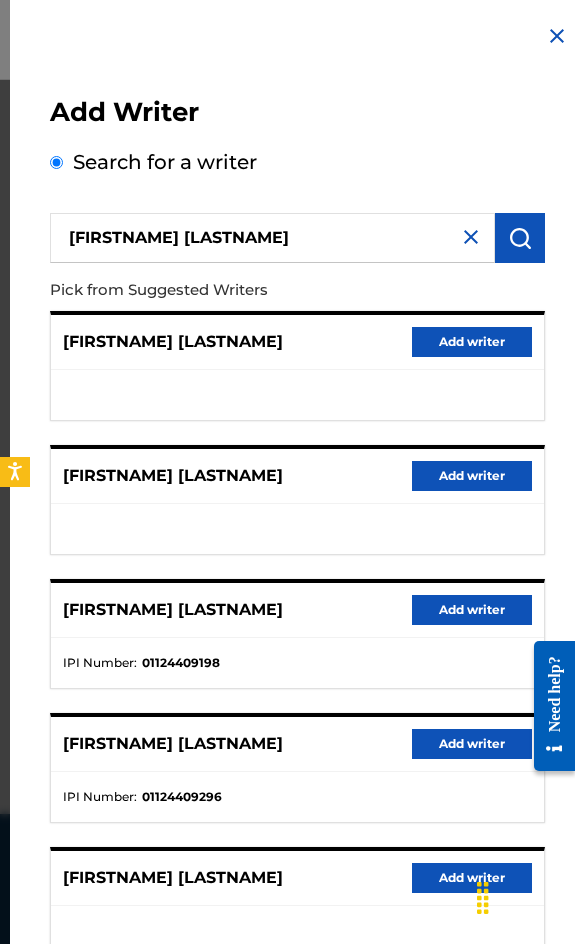 click on "Add writer" at bounding box center (472, 610) 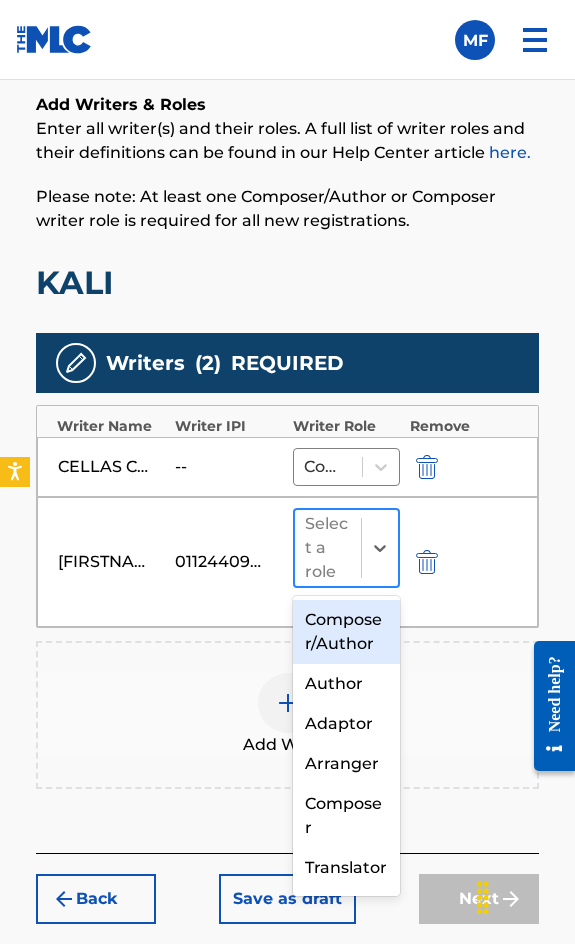 click at bounding box center (379, 548) 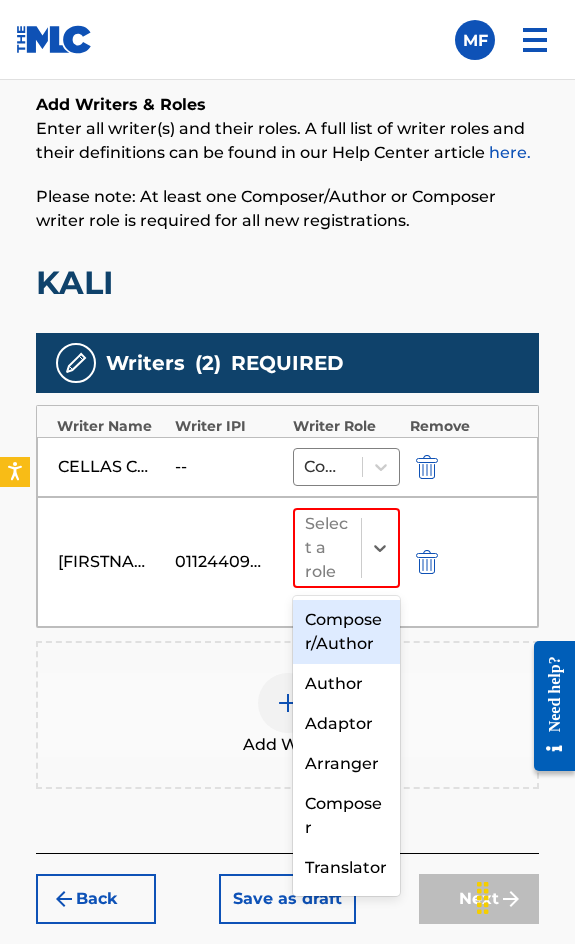 click on "Composer/Author" at bounding box center [346, 632] 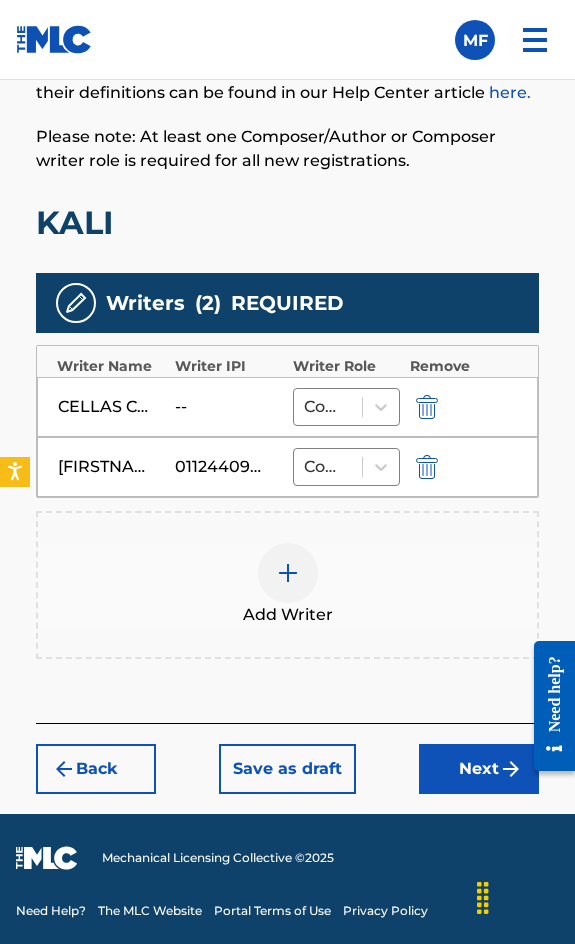 click at bounding box center (511, 769) 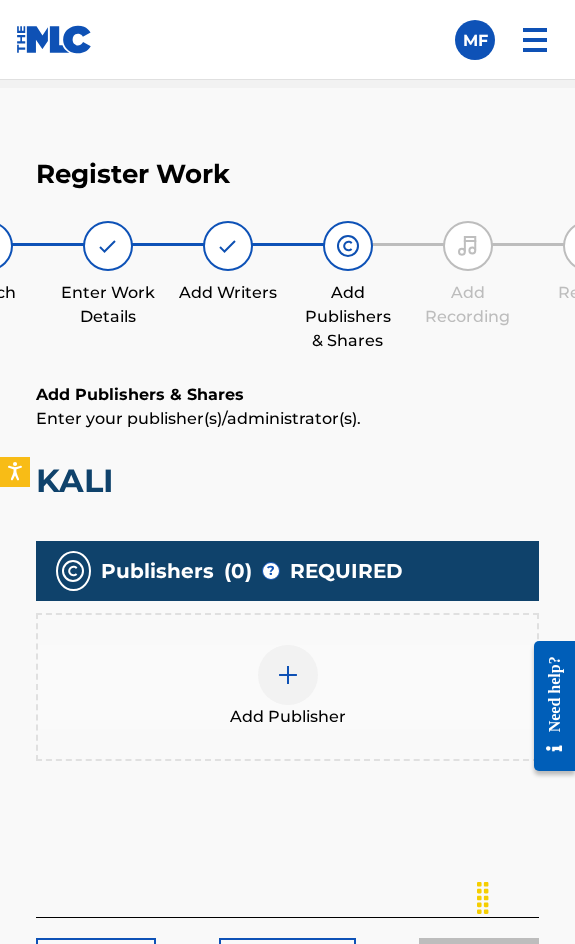 scroll, scrollTop: 1270, scrollLeft: 0, axis: vertical 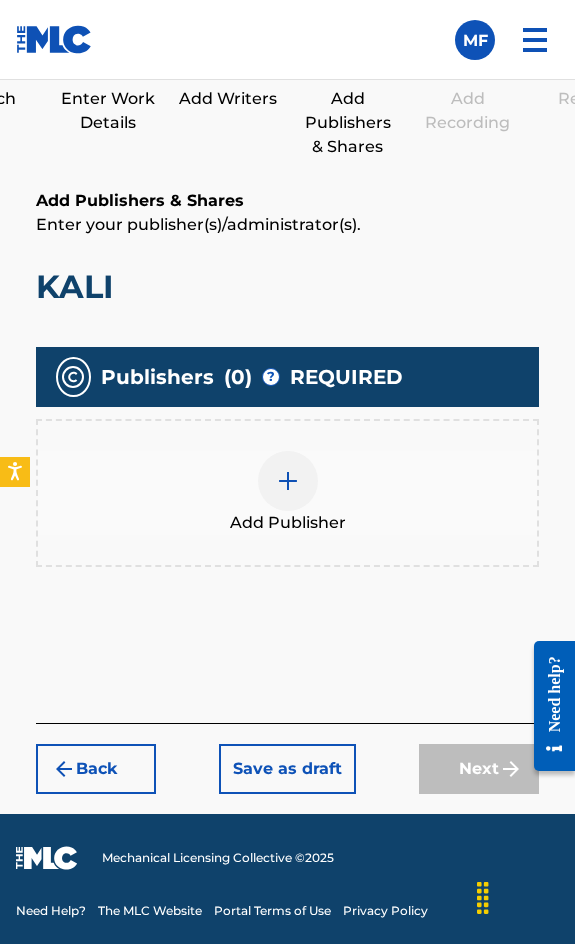 click at bounding box center [288, 481] 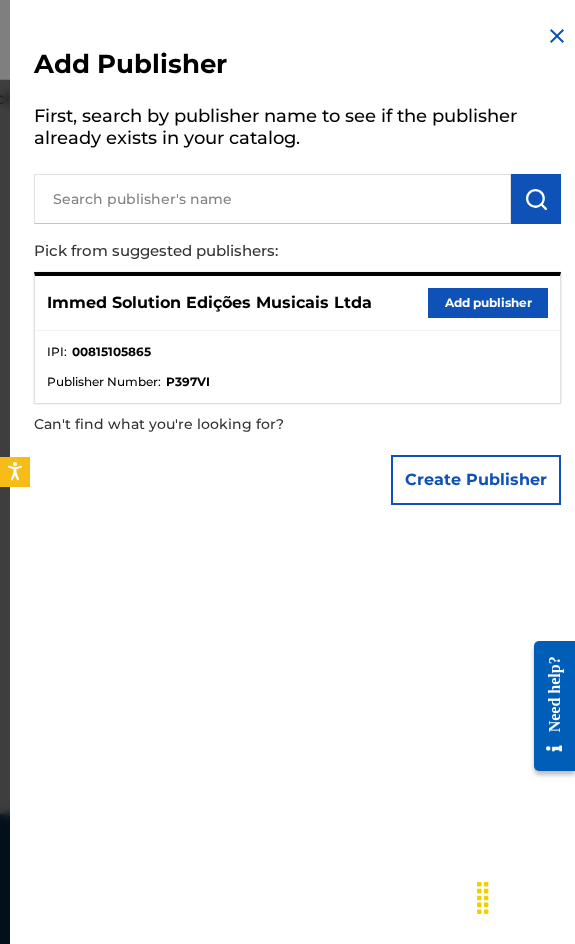 click on "Immed Solution Edições Musicais Ltda Add publisher" at bounding box center (297, 303) 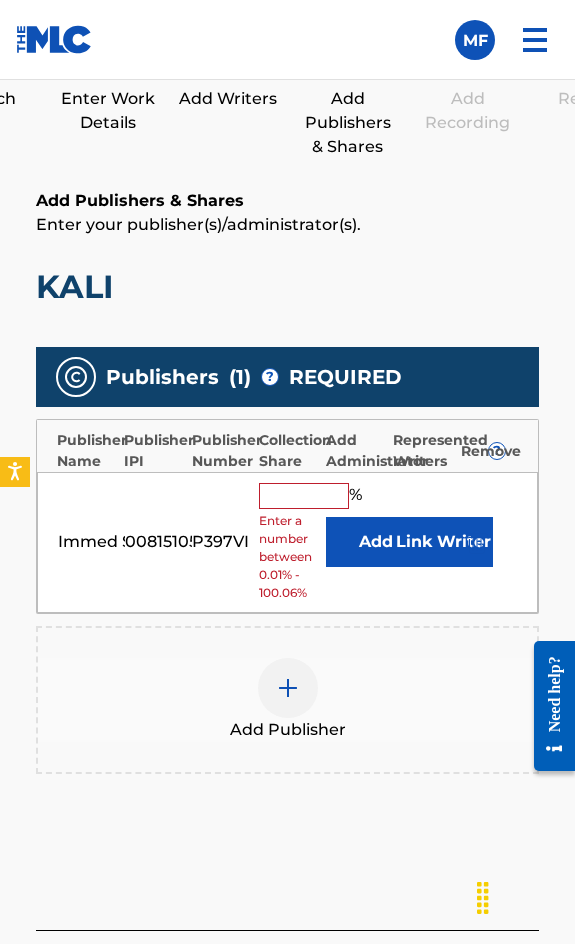click at bounding box center [304, 496] 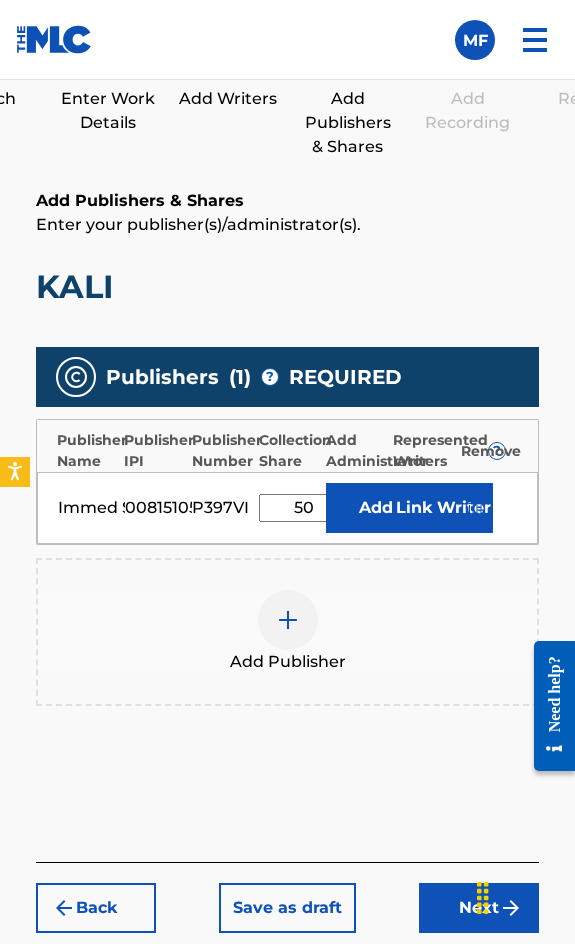 type on "50" 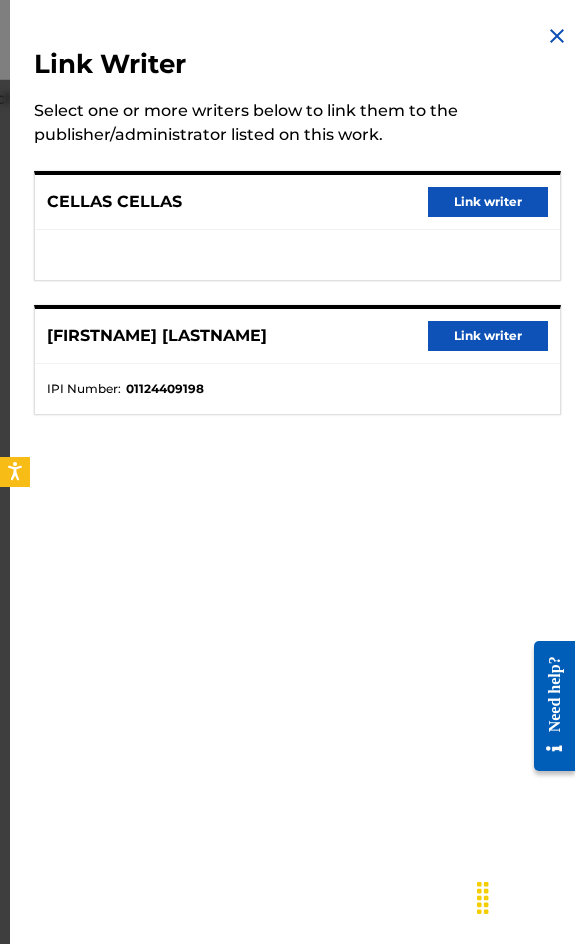 click on "Link writer" at bounding box center [488, 336] 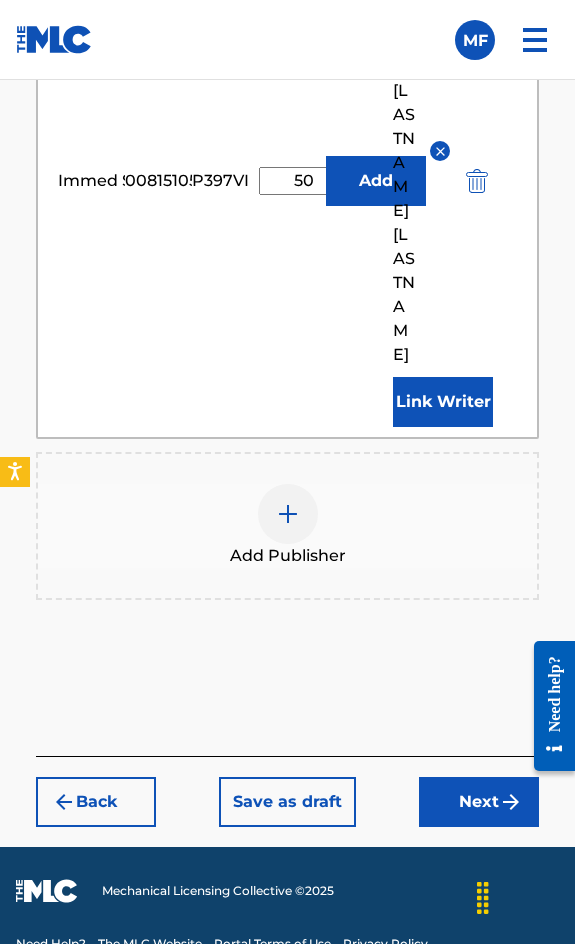 click on "Next" at bounding box center [479, 802] 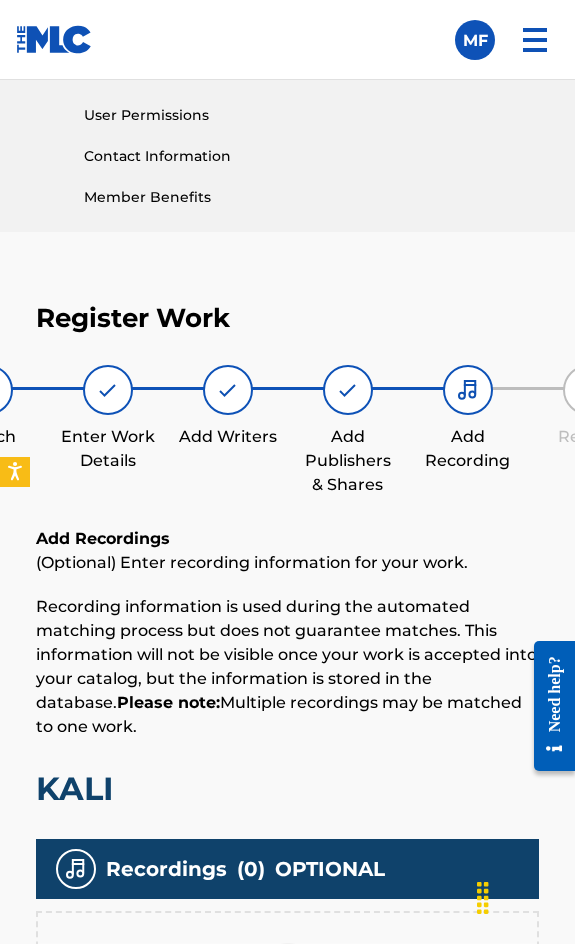 scroll, scrollTop: 1332, scrollLeft: 0, axis: vertical 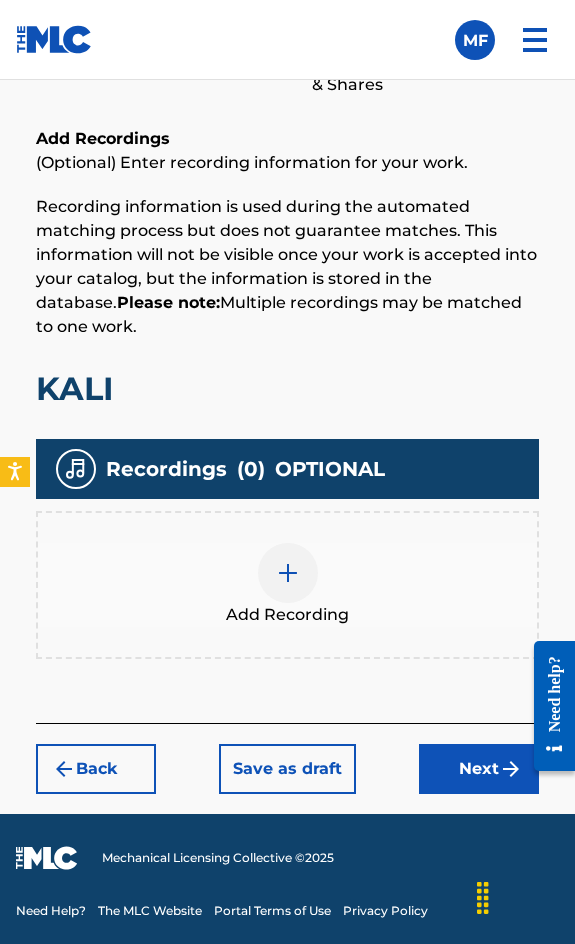 click at bounding box center (288, 573) 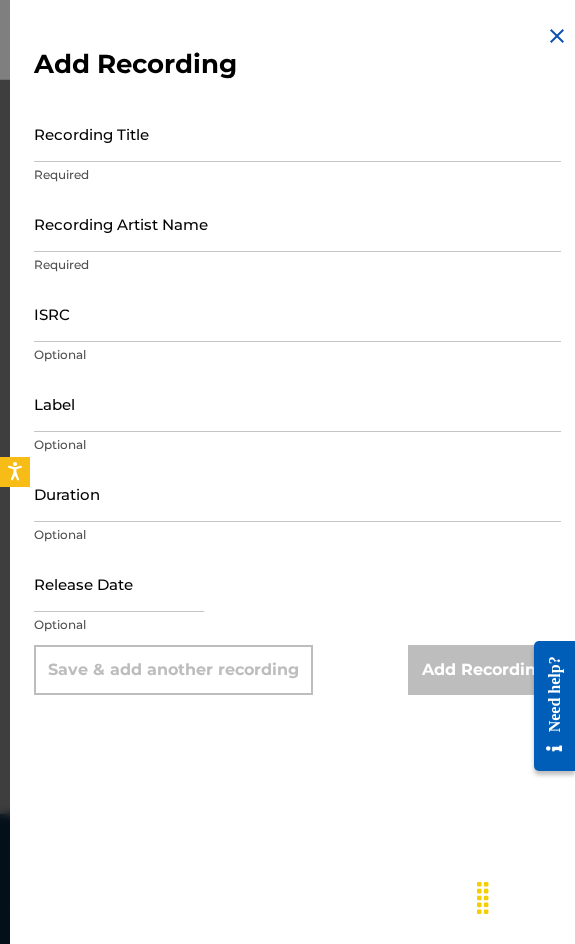 click on "Recording Title" at bounding box center [297, 133] 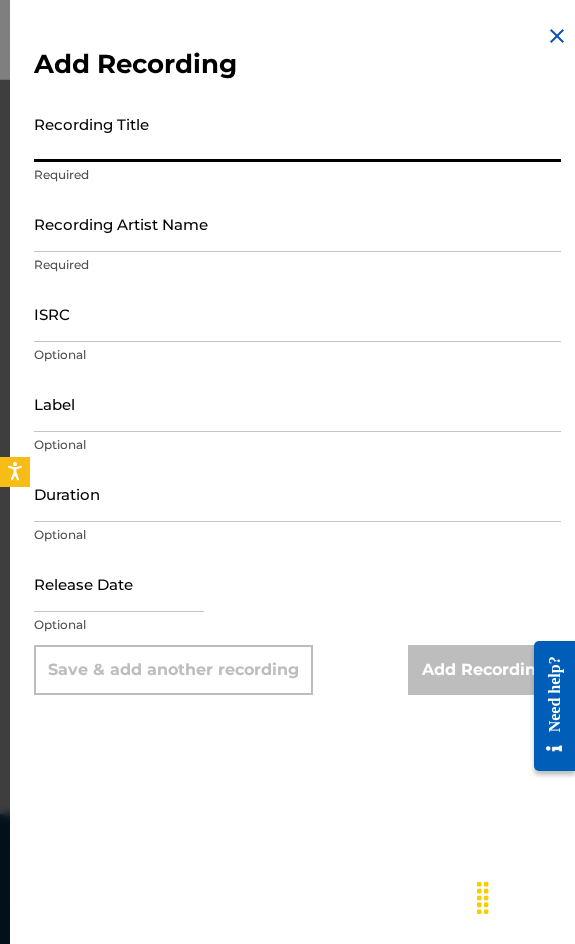 paste on "Kali" 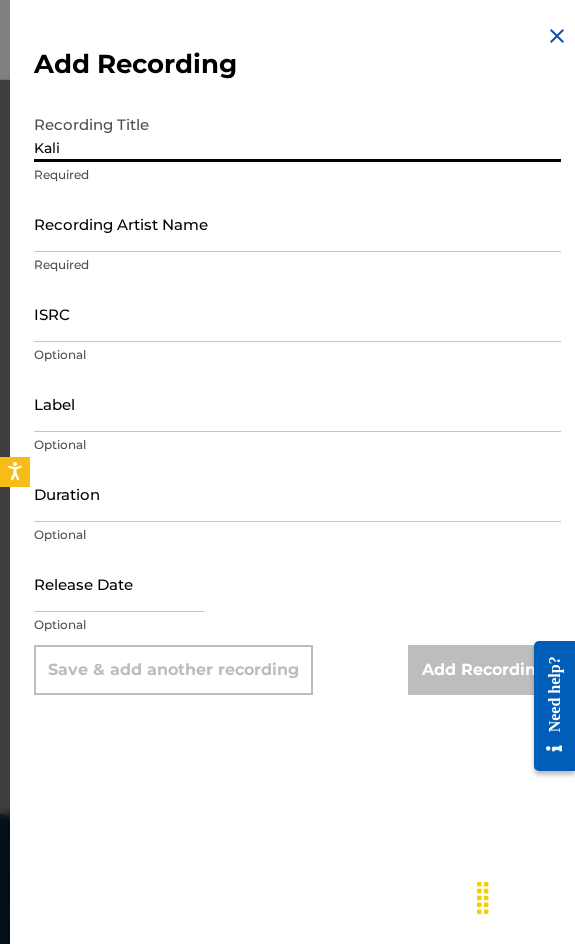 type on "Kali" 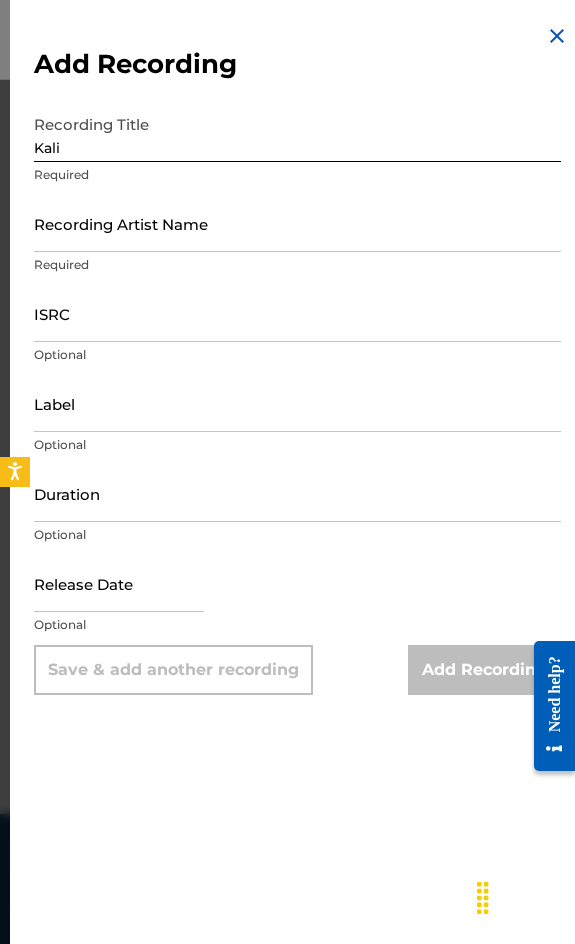 click on "Recording Artist Name" at bounding box center [297, 223] 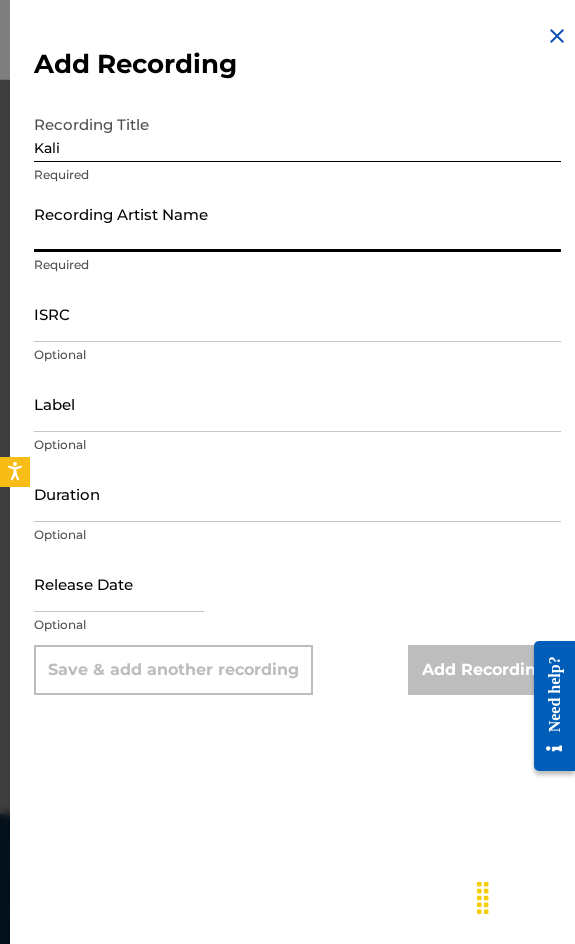 paste on "[FIRSTNAME] [LASTNAME], [LASTNAME]" 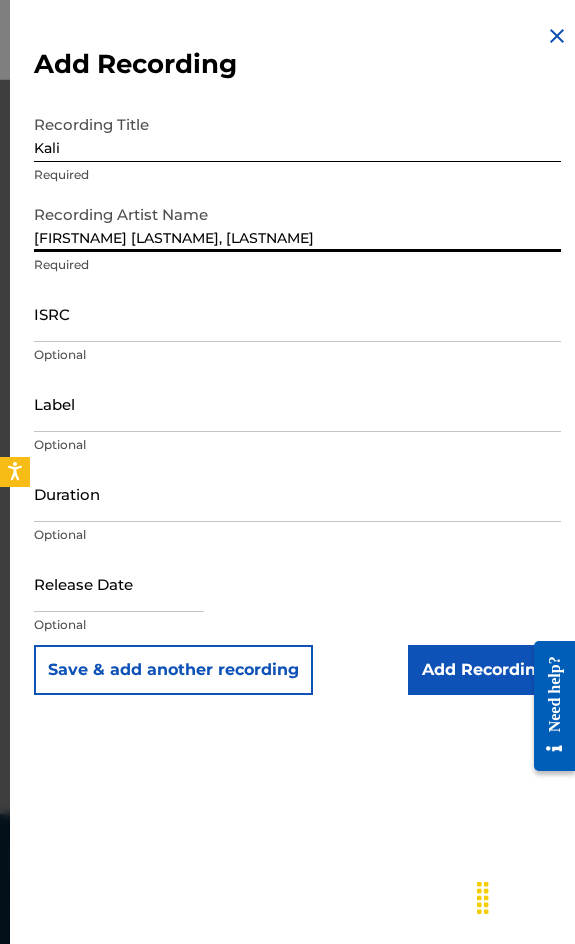 type on "[FIRSTNAME] [LASTNAME], [LASTNAME]" 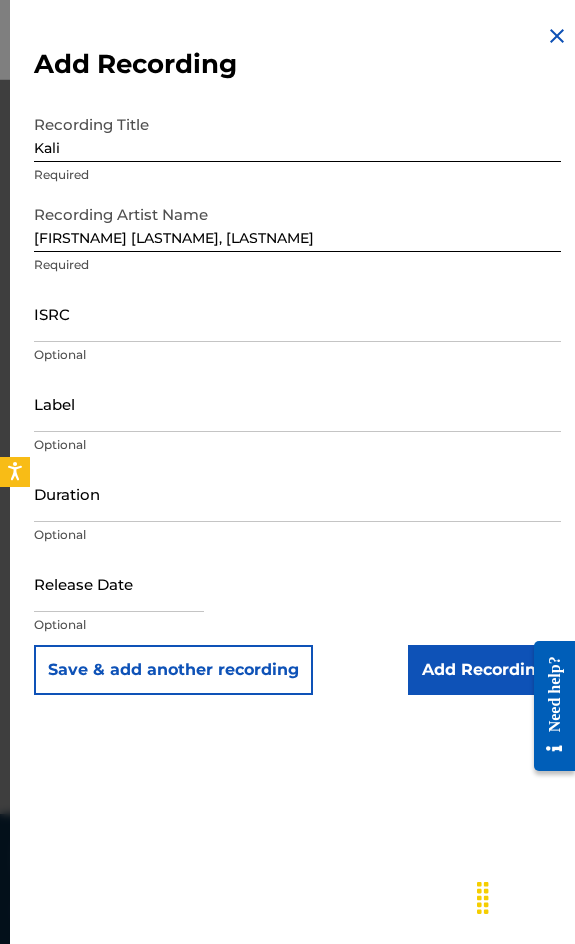 click on "ISRC" at bounding box center [297, 313] 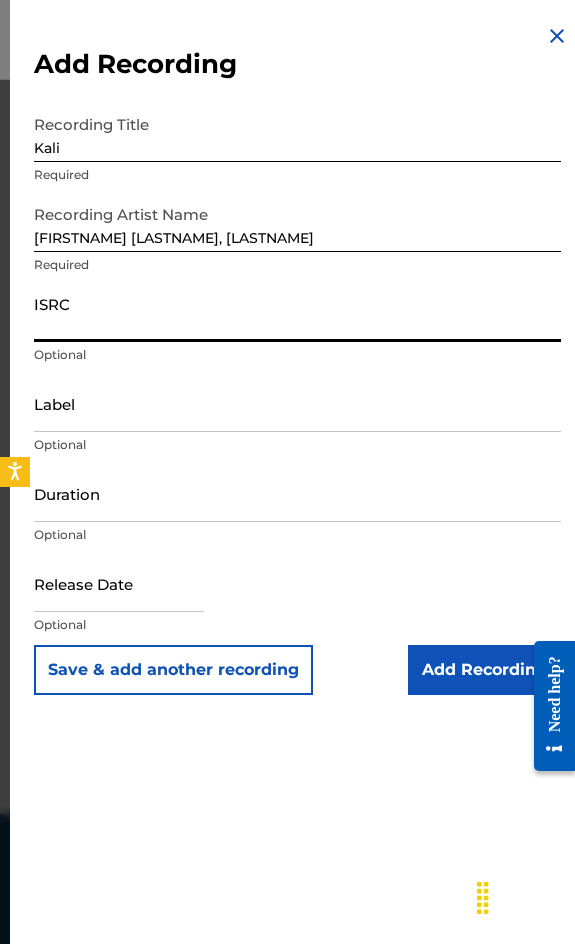 paste on "GBKQU2201094" 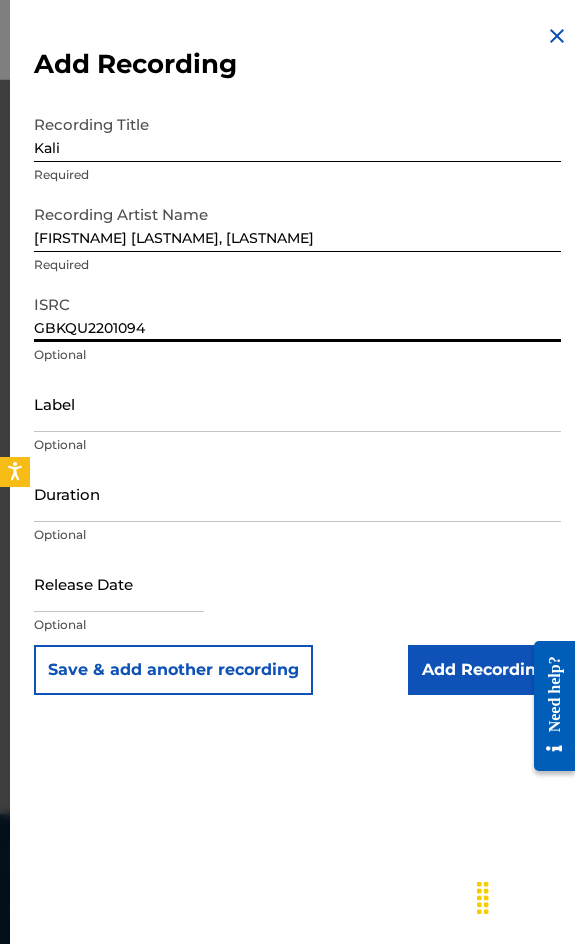 type on "GBKQU2201094" 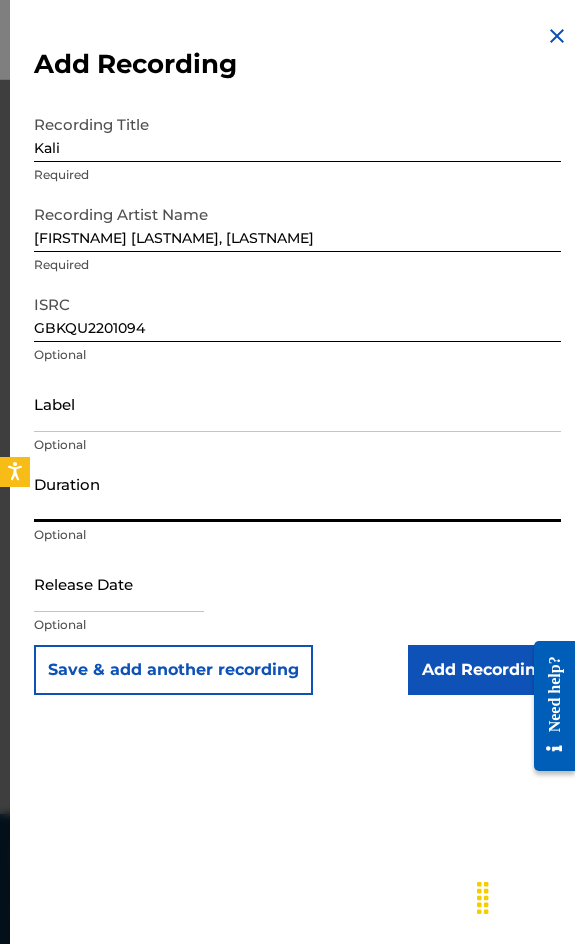 click on "Duration" at bounding box center (297, 493) 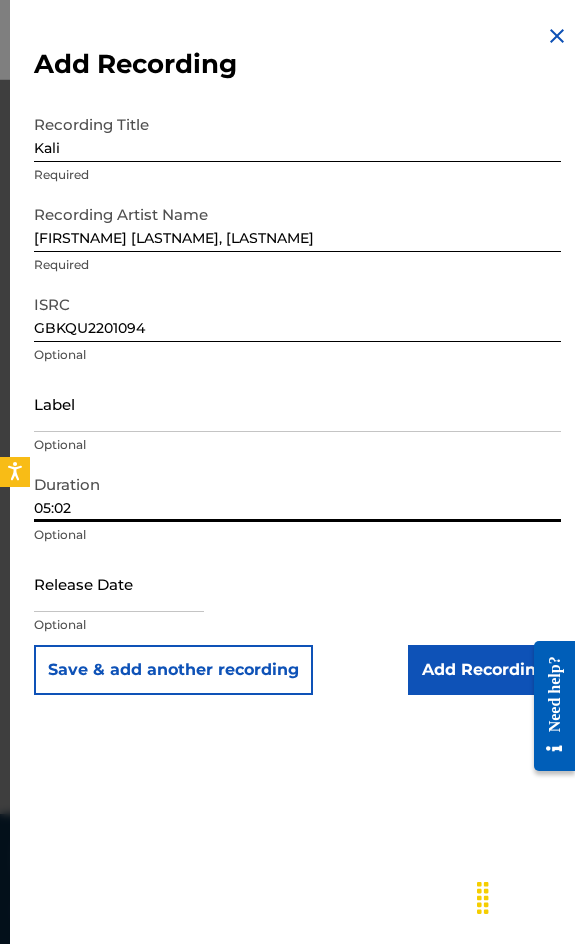 type on "05:02" 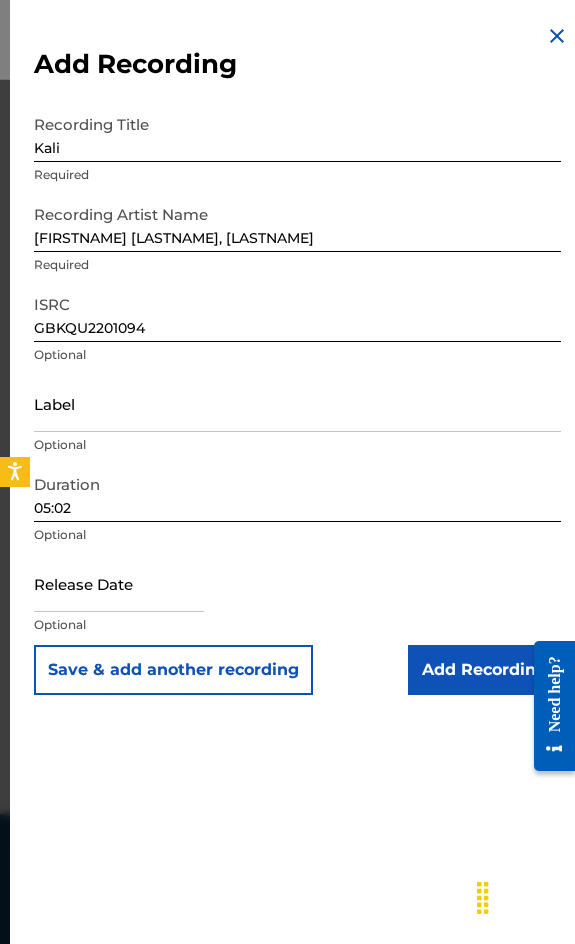 click on "Add Recording" at bounding box center (484, 670) 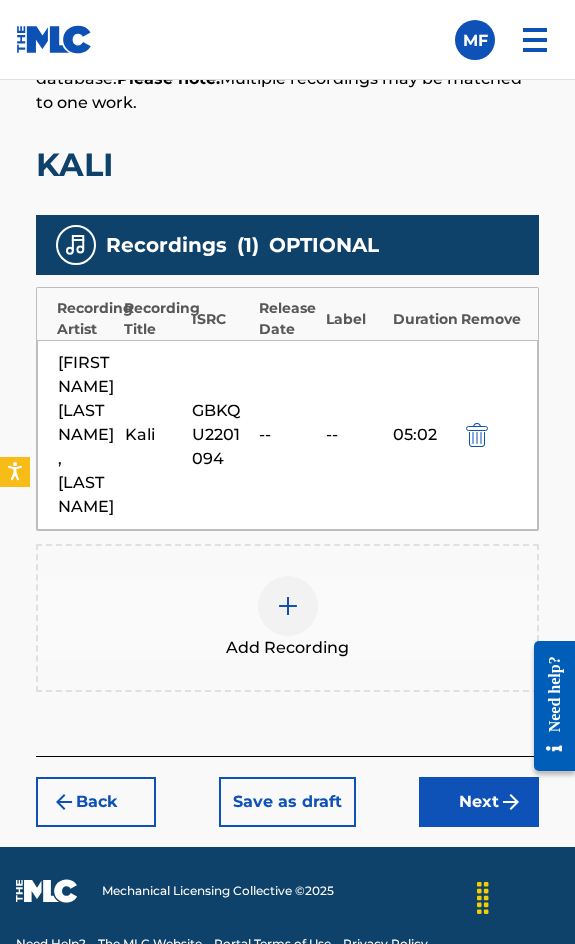 drag, startPoint x: 485, startPoint y: 807, endPoint x: 478, endPoint y: 776, distance: 31.780497 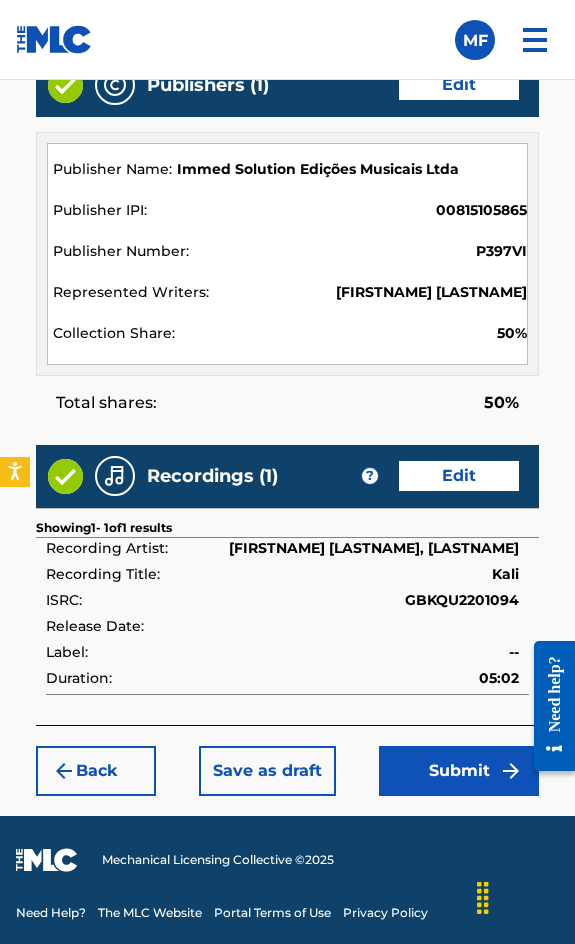 scroll, scrollTop: 2245, scrollLeft: 0, axis: vertical 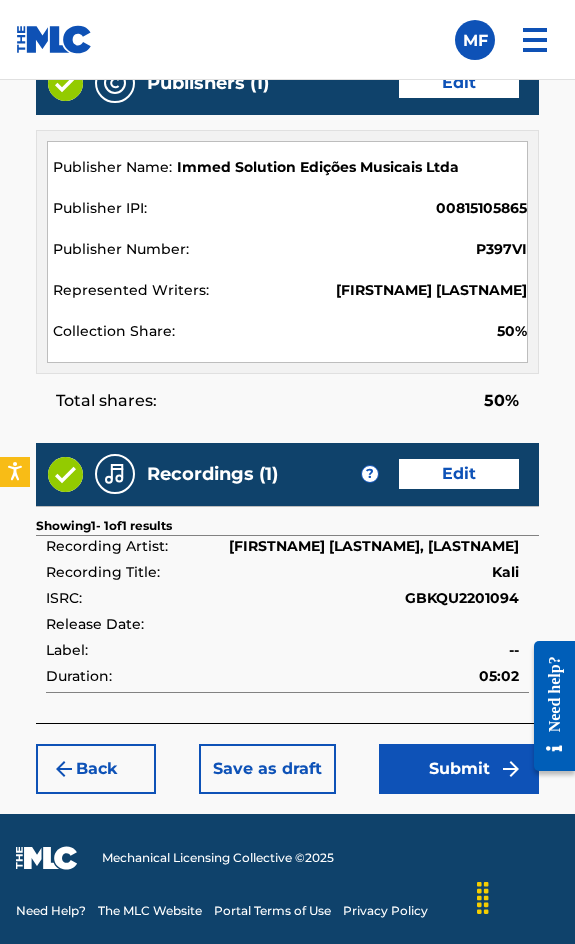 click on "Submit" at bounding box center [459, 769] 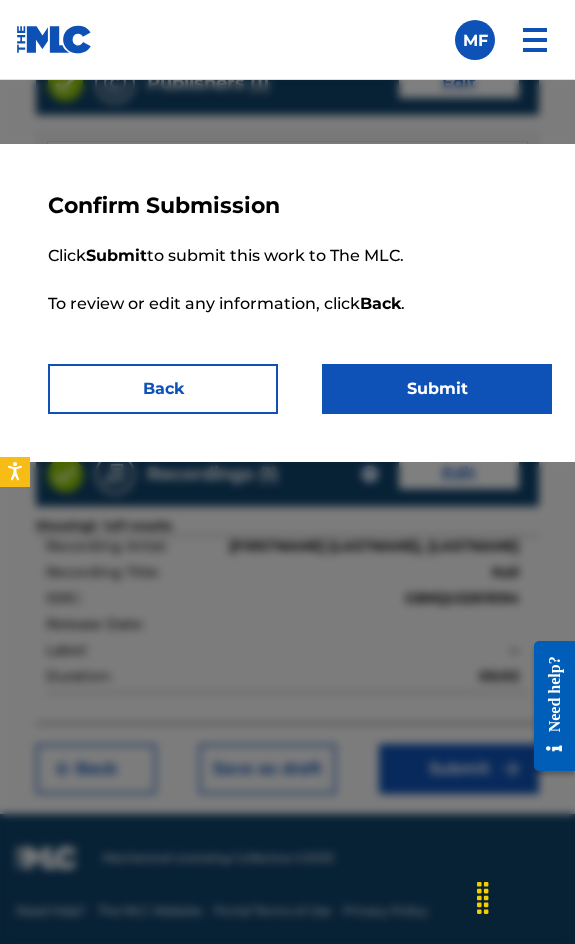 click on "Click  Submit  to submit this work to The MLC. To review or edit any information, click  Back ." at bounding box center [300, 292] 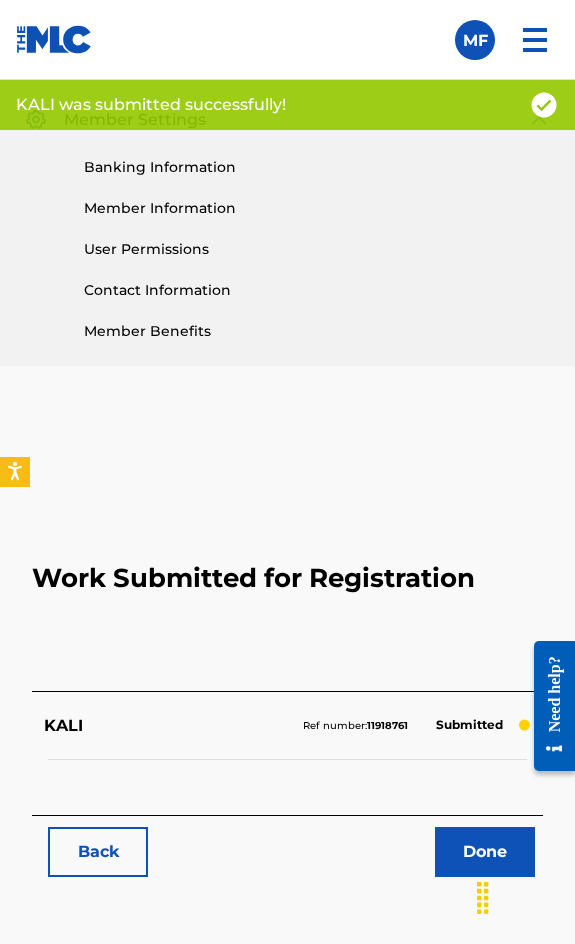 scroll, scrollTop: 1000, scrollLeft: 0, axis: vertical 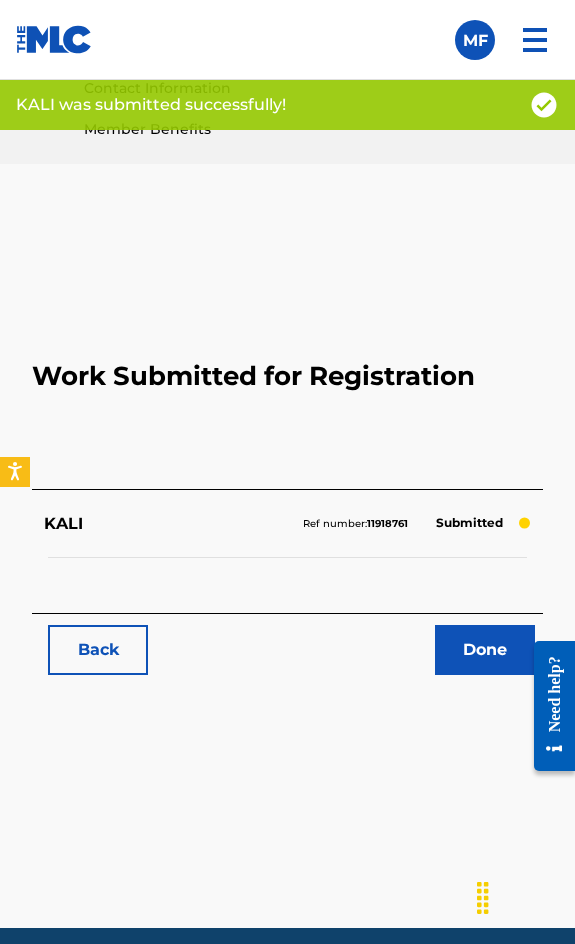 click on "Back" at bounding box center (98, 650) 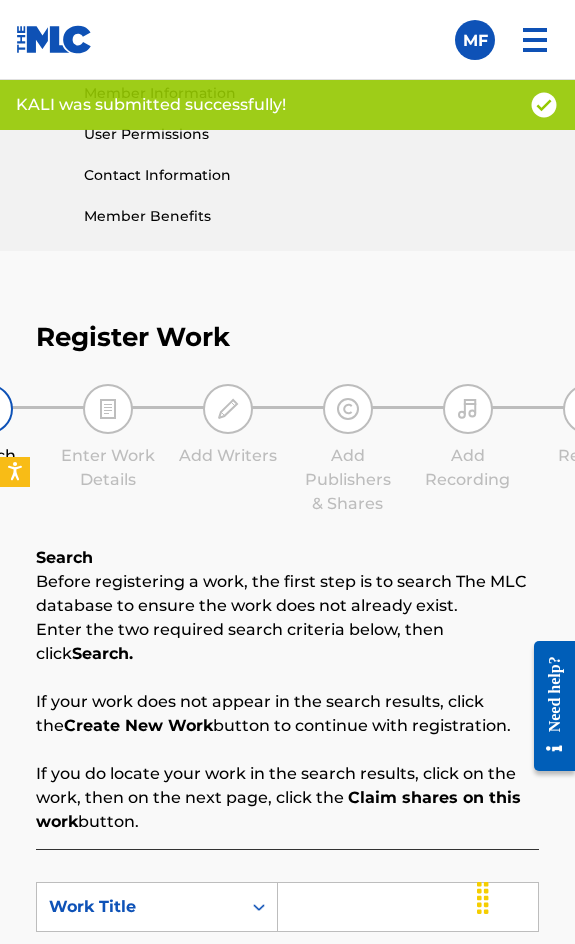 scroll, scrollTop: 1200, scrollLeft: 0, axis: vertical 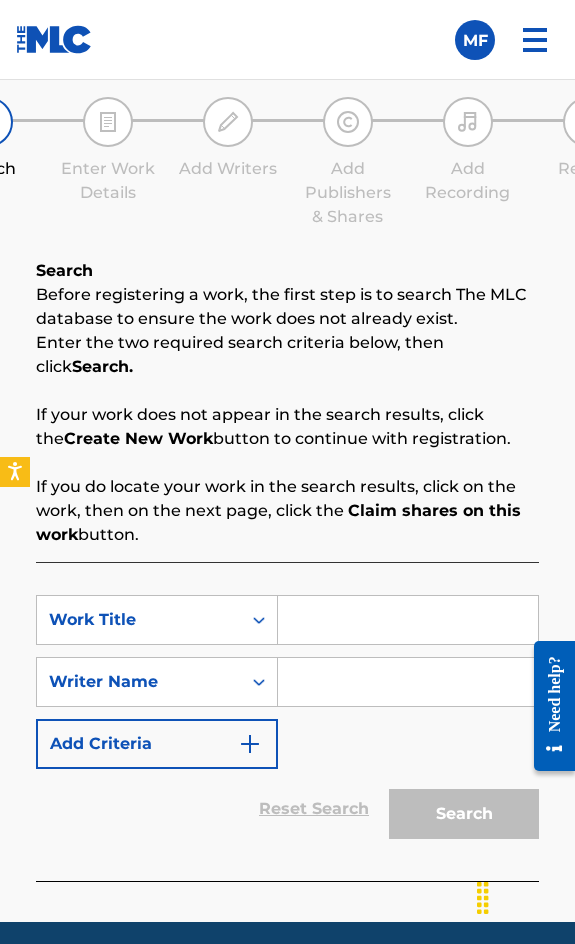 click at bounding box center (408, 620) 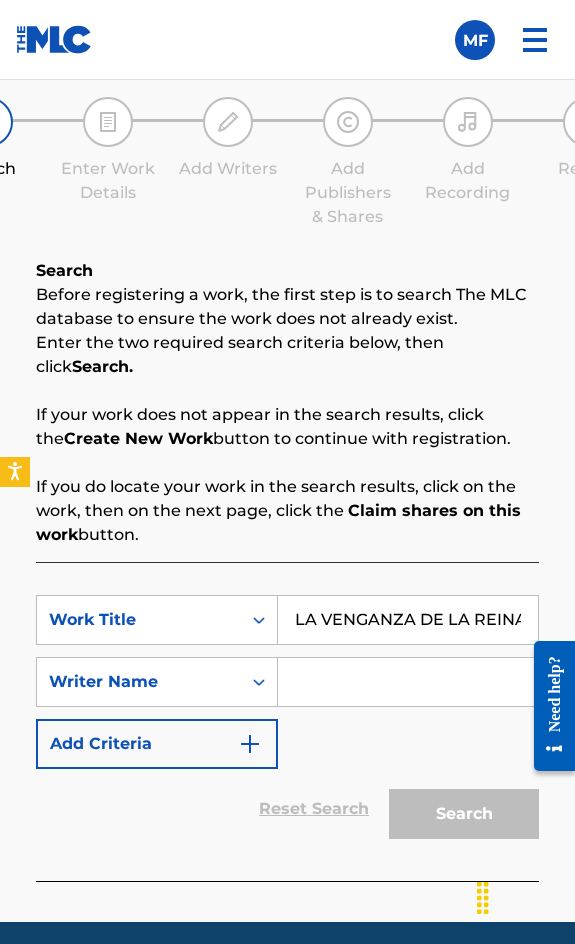 scroll, scrollTop: 0, scrollLeft: 57, axis: horizontal 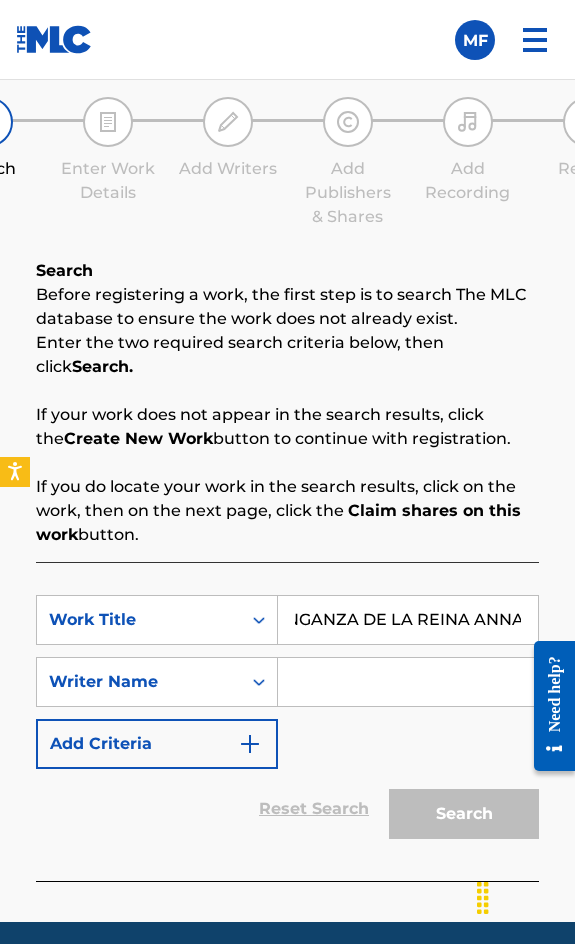 type on "LA VENGANZA DE LA REINA ANNA" 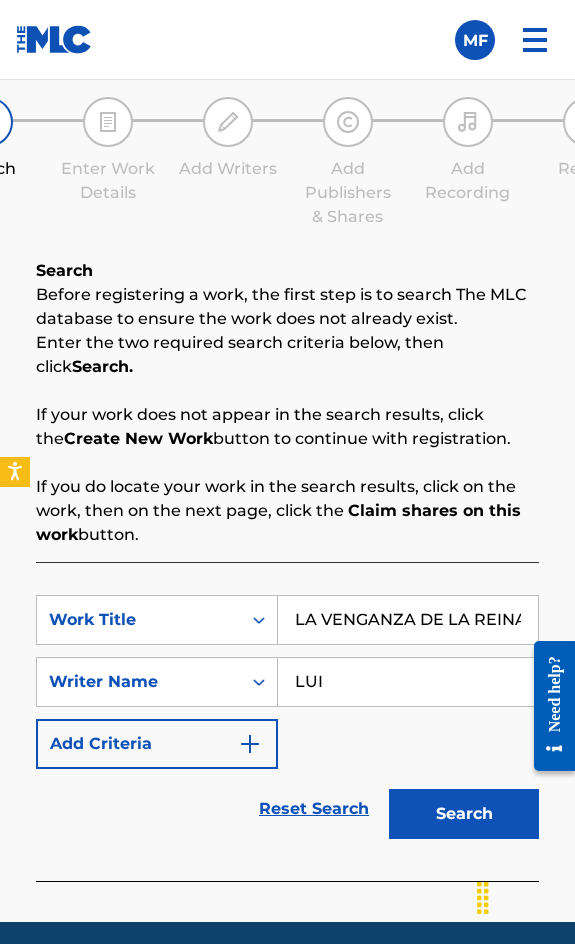 type on "[FIRSTNAME] [LASTNAME]" 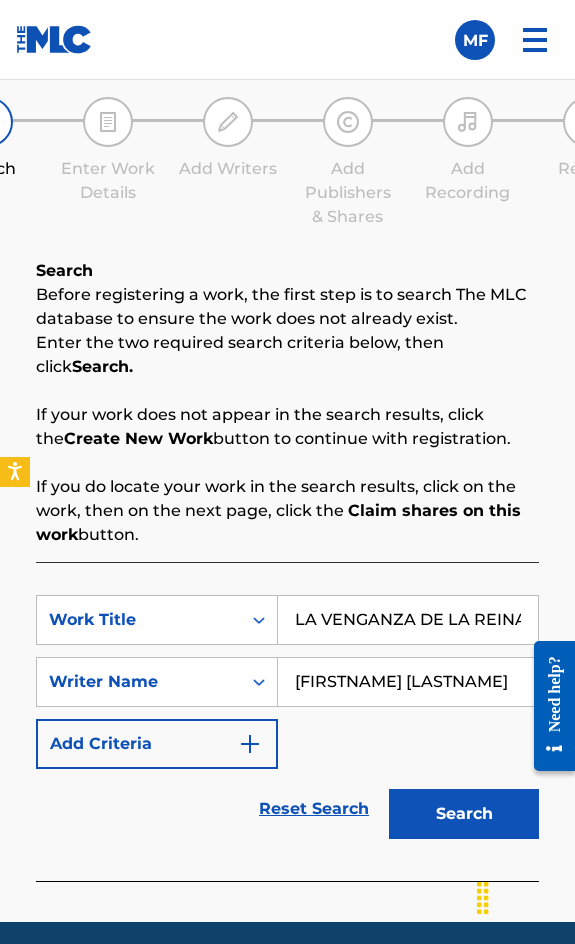 click on "Search" at bounding box center [464, 814] 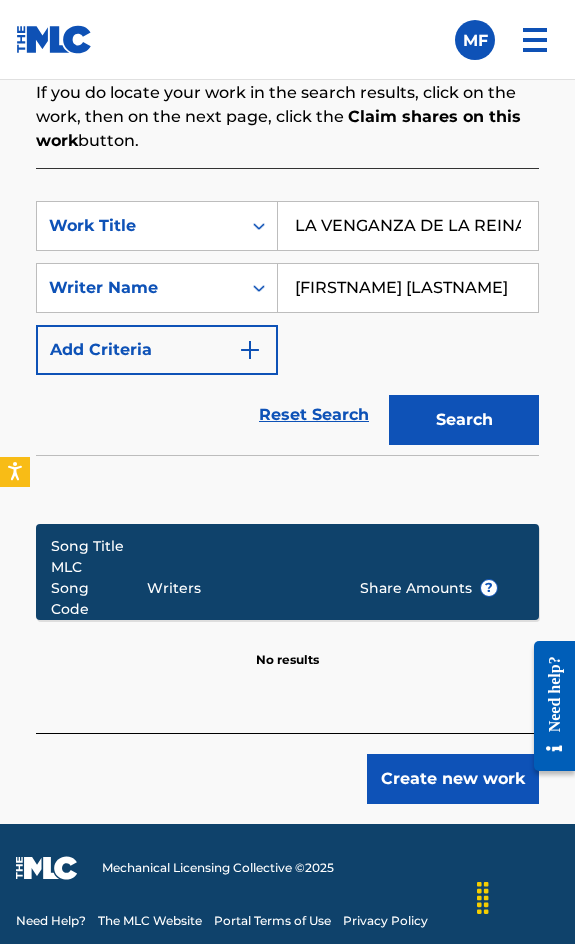 scroll, scrollTop: 1600, scrollLeft: 0, axis: vertical 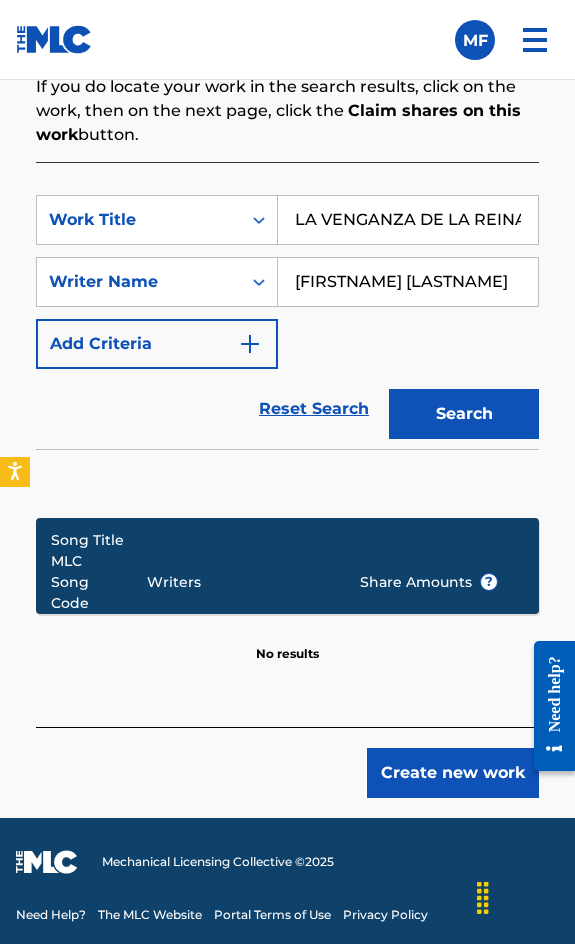 click on "Create new work" at bounding box center (453, 773) 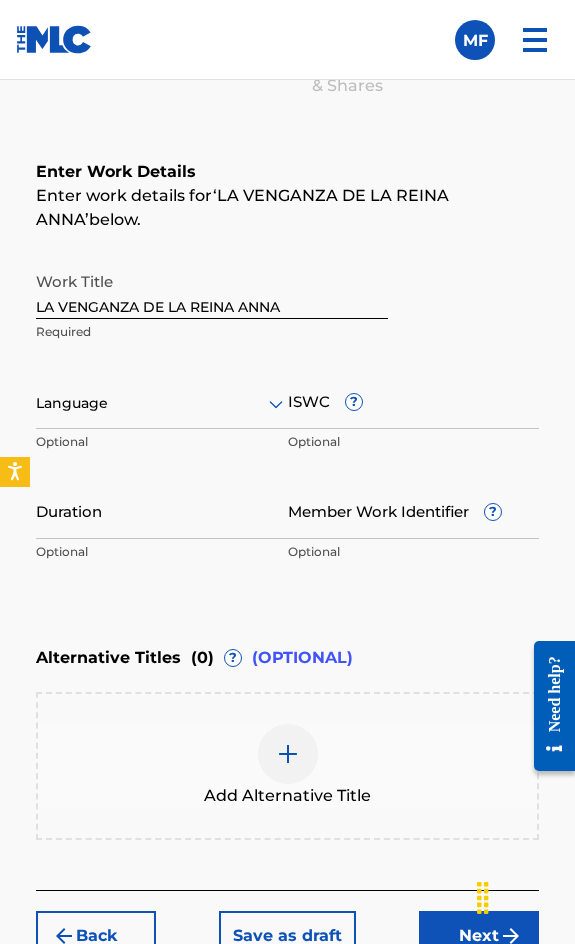 scroll, scrollTop: 1332, scrollLeft: 0, axis: vertical 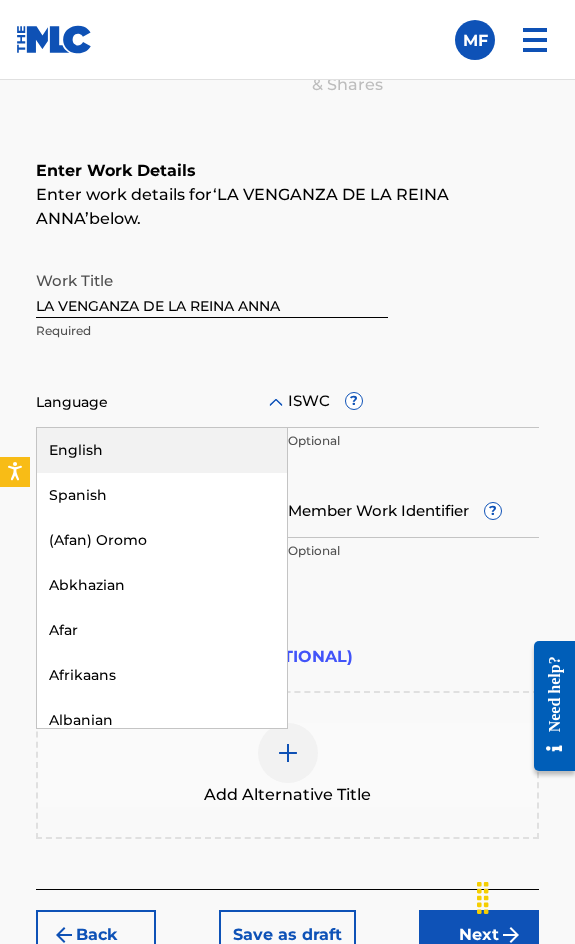 click on "Language" at bounding box center (162, 403) 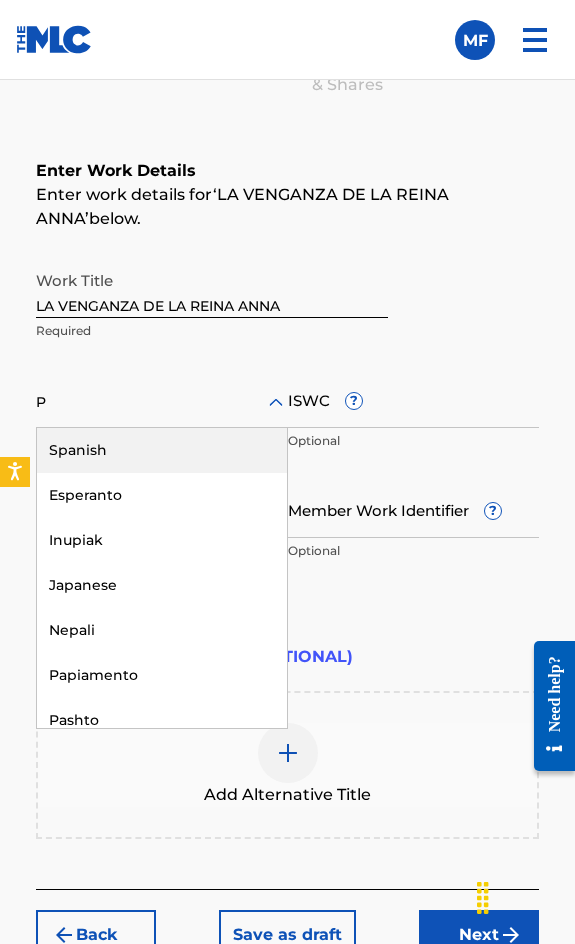 type on "PO" 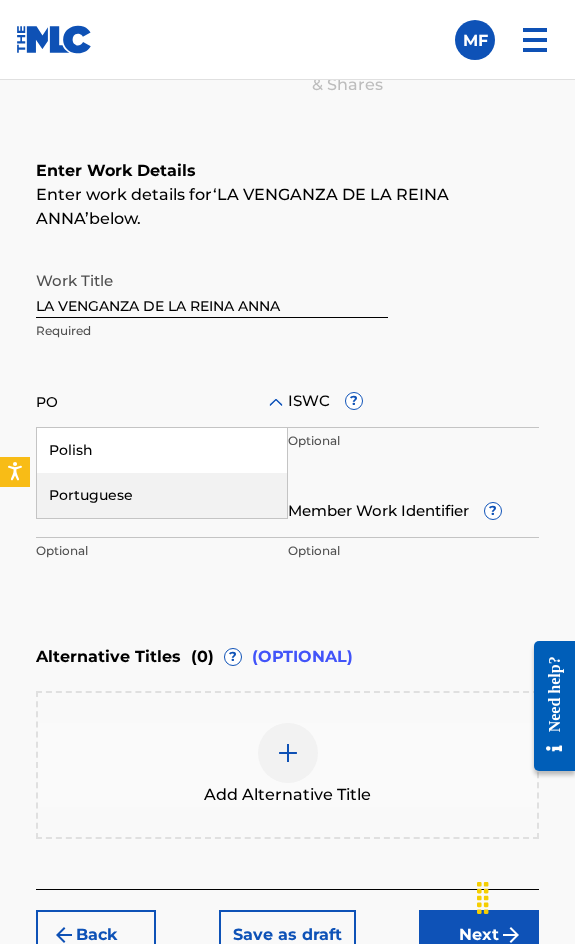 click on "Portuguese" at bounding box center [162, 495] 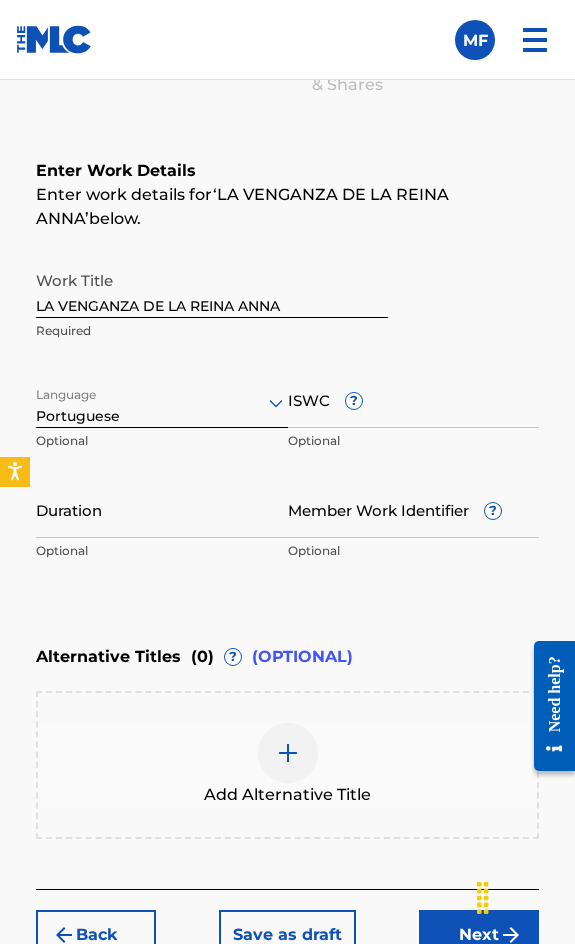 click on "Work Title   LA VENGANZA DE LA REINA ANNA Required Language Portuguese Optional ISWC   ? Optional Duration   Optional Member Work Identifier   ? Optional" at bounding box center [287, 416] 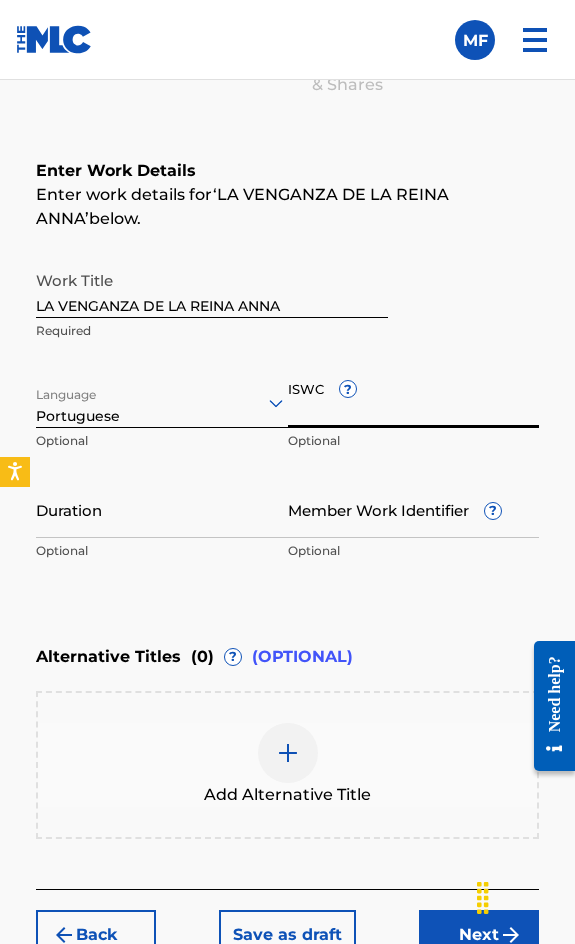 paste on "T3144122721" 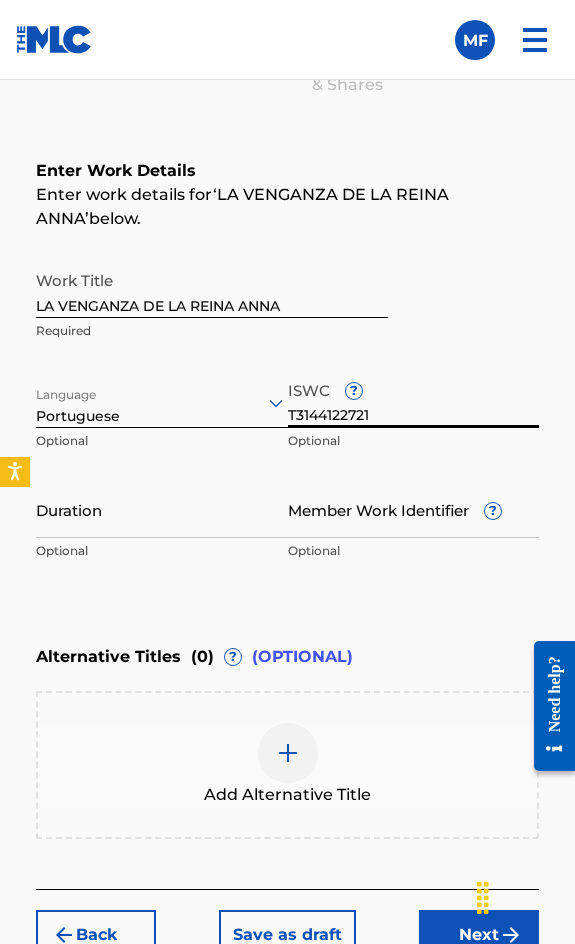 type on "T3144122721" 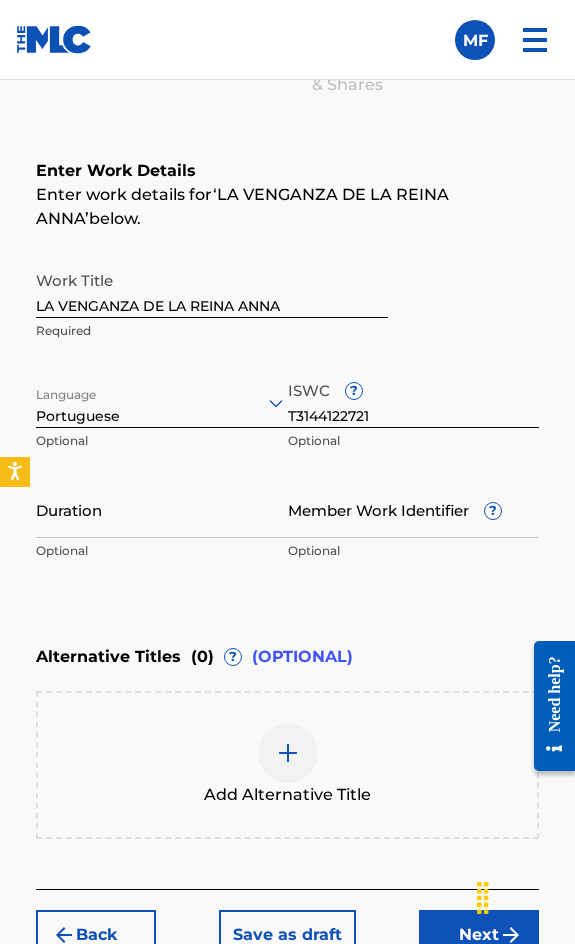 click on "Duration" at bounding box center (162, 509) 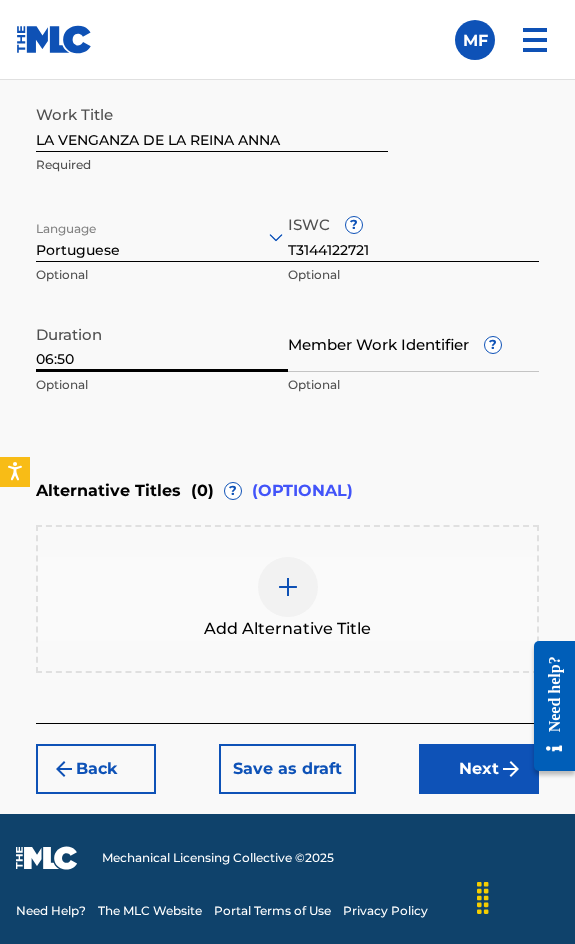 type on "06:50" 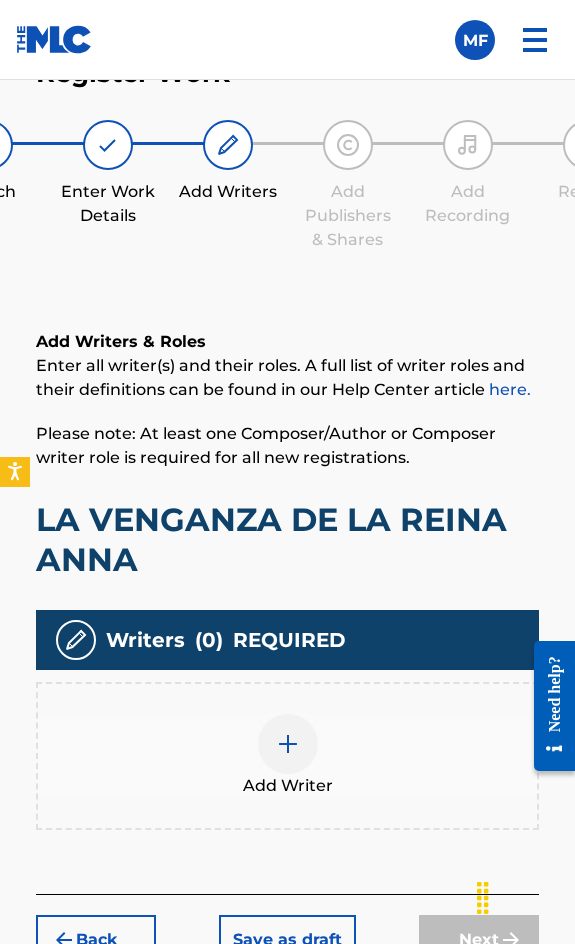 scroll, scrollTop: 1348, scrollLeft: 0, axis: vertical 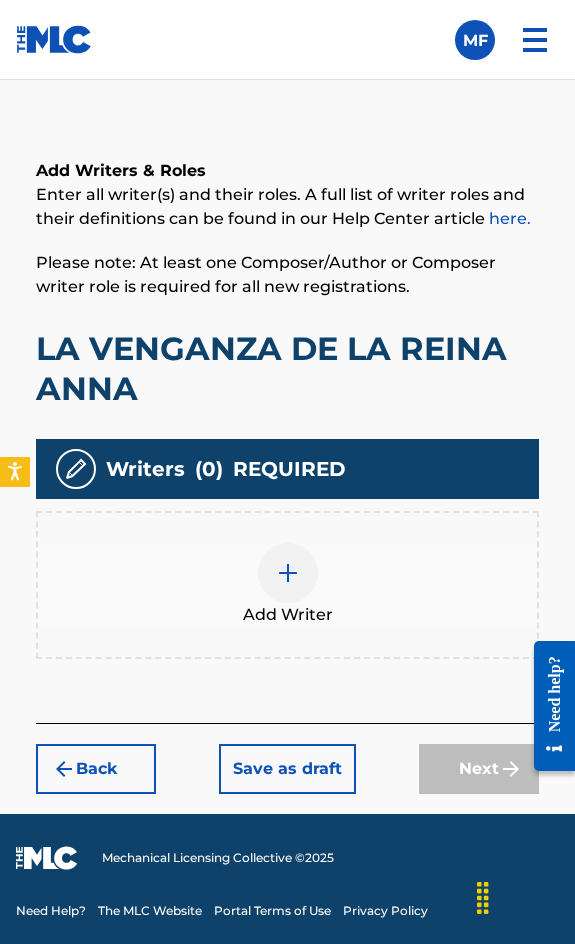 click at bounding box center [288, 573] 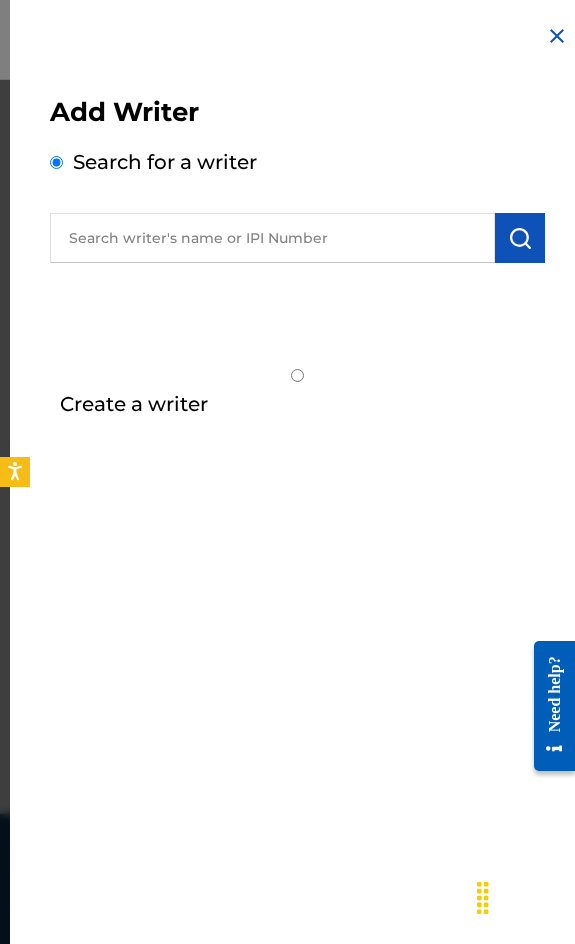 drag, startPoint x: 163, startPoint y: 216, endPoint x: 150, endPoint y: 227, distance: 17.029387 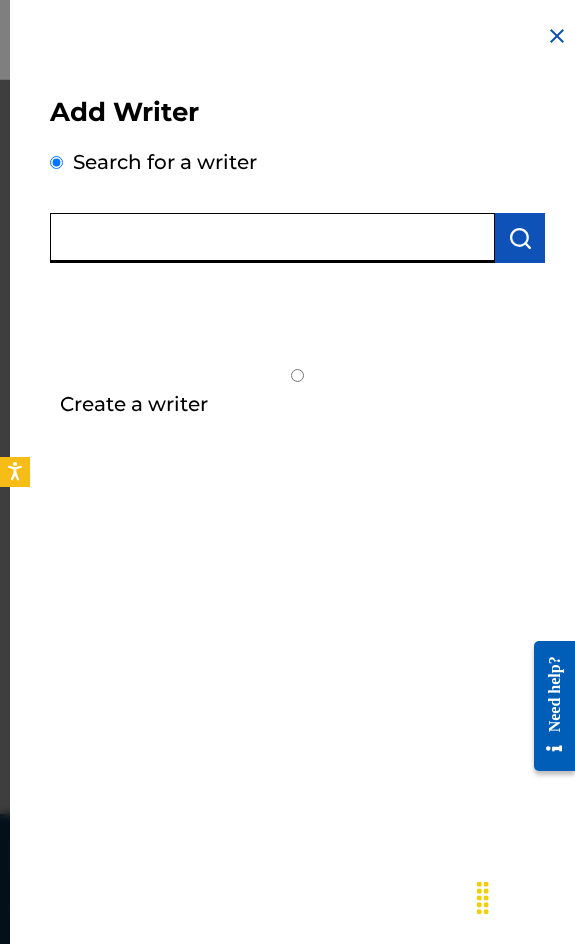 paste on "[FIRSTNAME] [LASTNAME]" 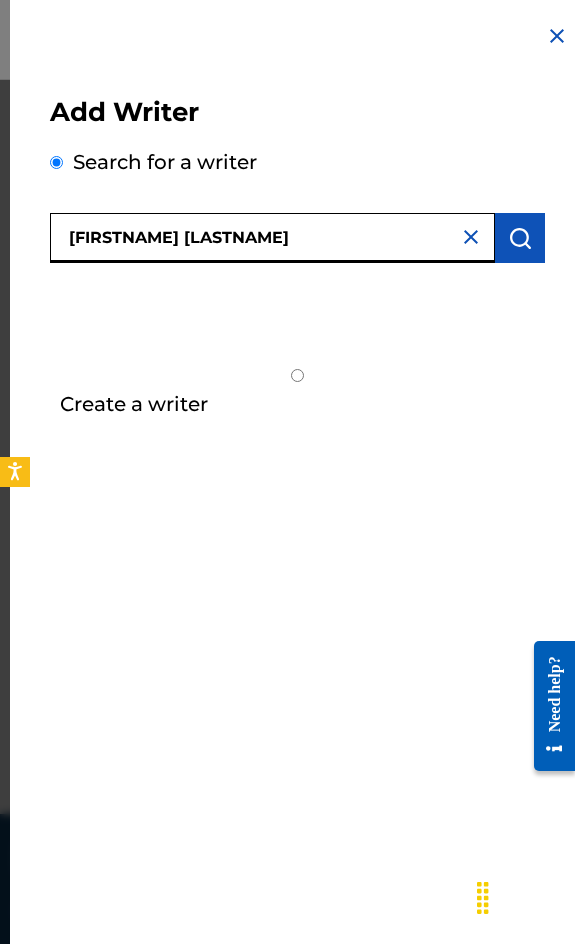 type on "[FIRSTNAME] [LASTNAME]" 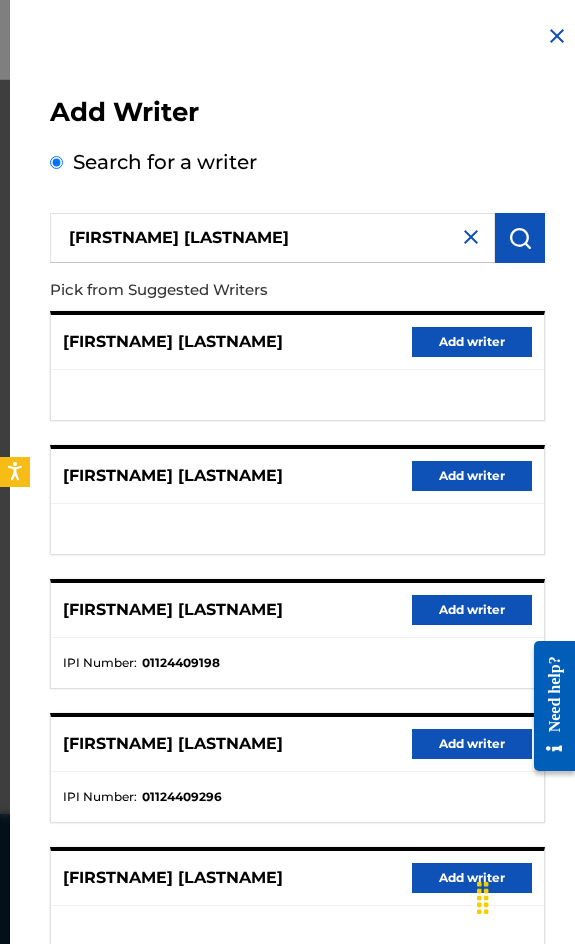 click on "[FIRSTNAME] [LASTNAME] Add writer" at bounding box center [297, 610] 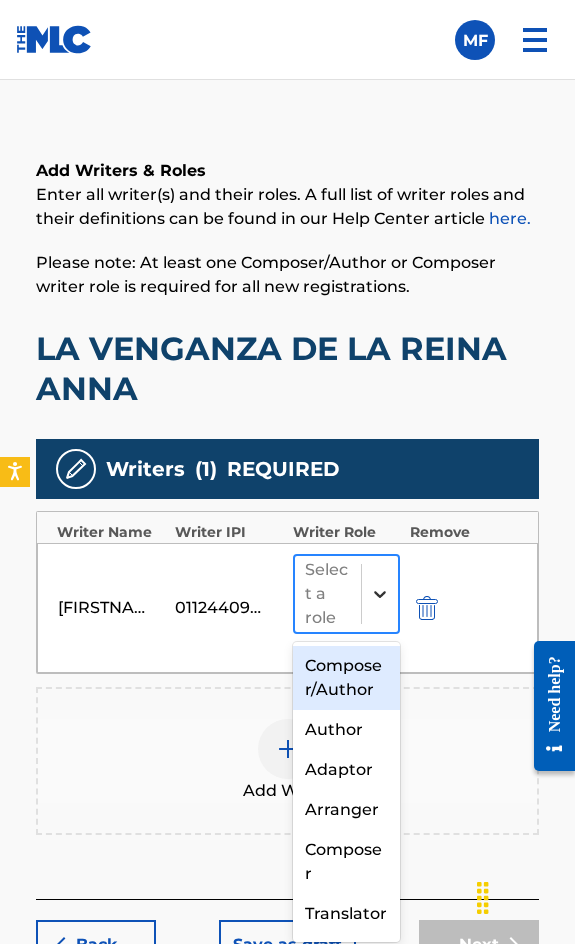 click at bounding box center [380, 594] 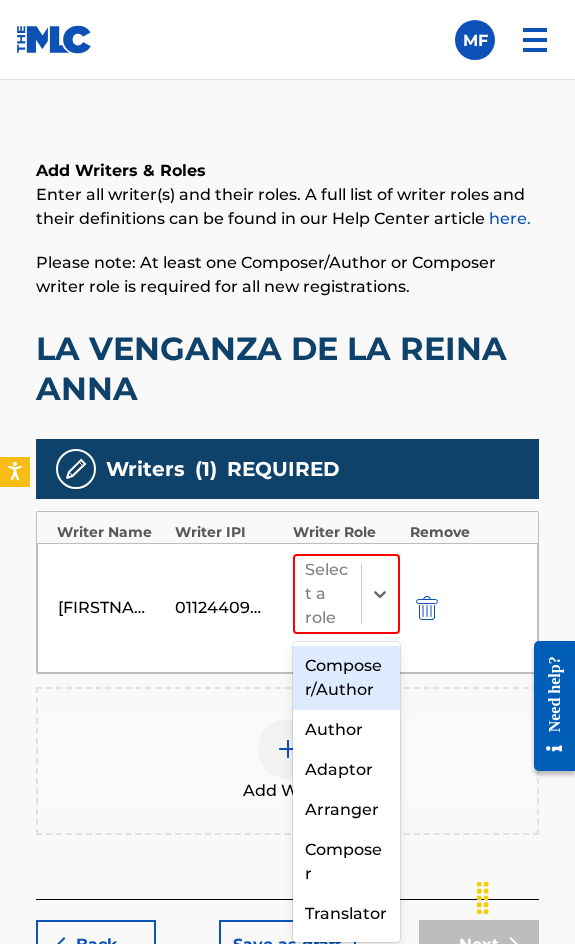 click on "Composer/Author" at bounding box center (346, 678) 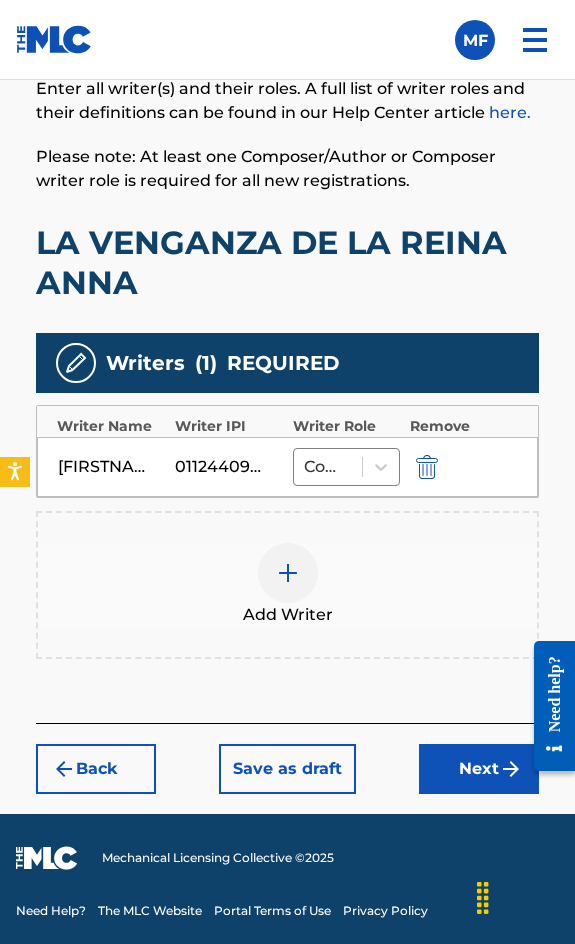 click on "Next" at bounding box center (479, 769) 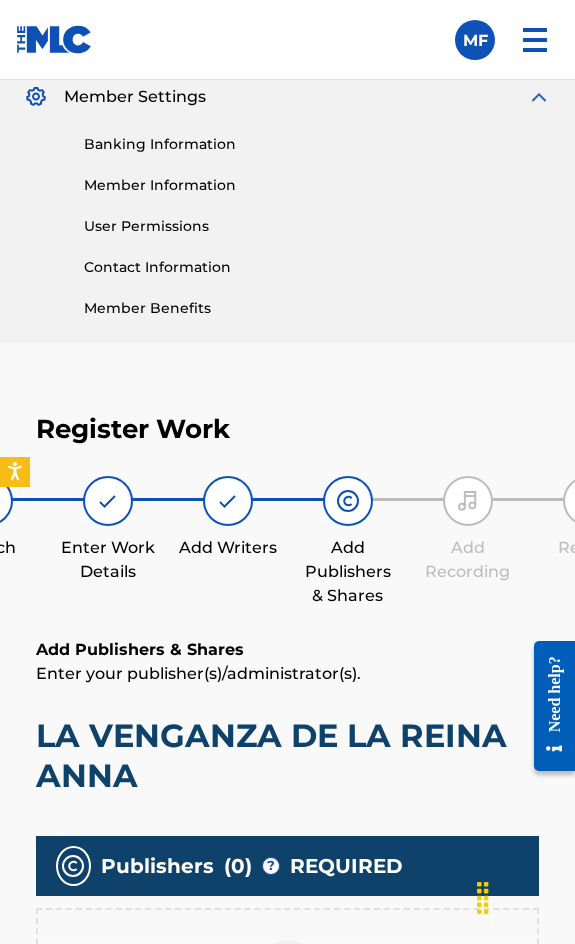 scroll, scrollTop: 1310, scrollLeft: 0, axis: vertical 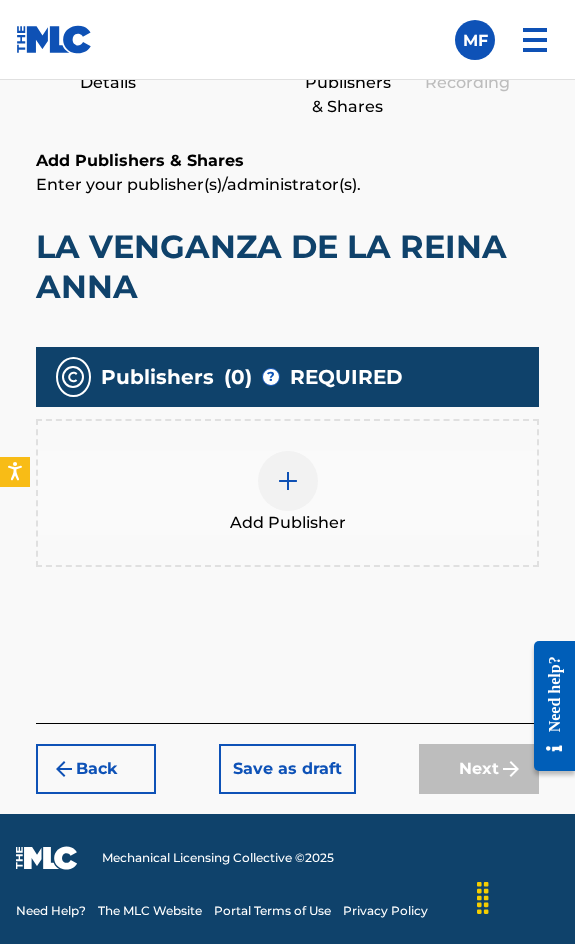 click on "Add Publisher" at bounding box center (287, 493) 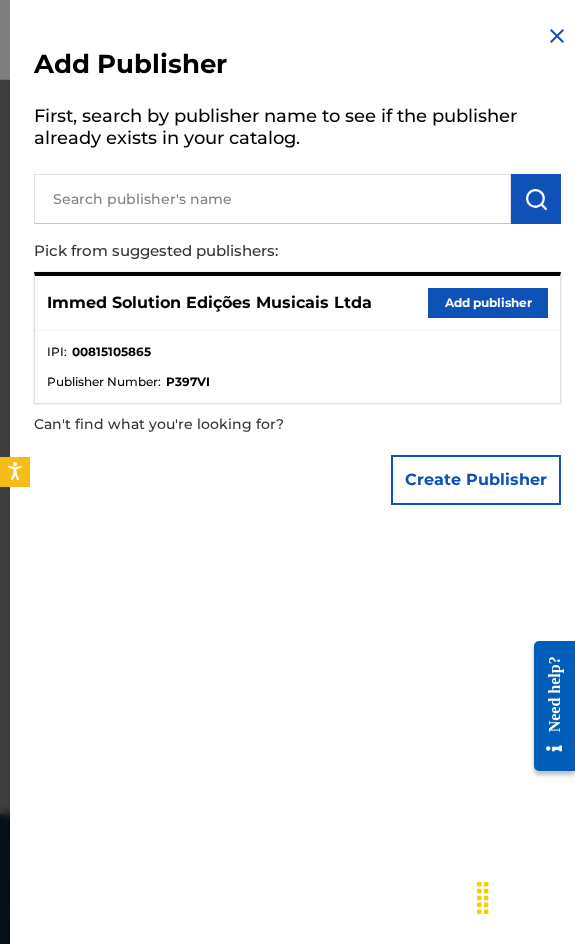 click on "Add Publisher First, search by publisher name to see if the publisher already exists in your catalog. Pick from suggested publishers: Immed Solution Edições Musicais Ltda Add publisher IPI : 00815105865 Publisher Number : P397VI Can't find what you're looking for? Create Publisher" at bounding box center (297, 269) 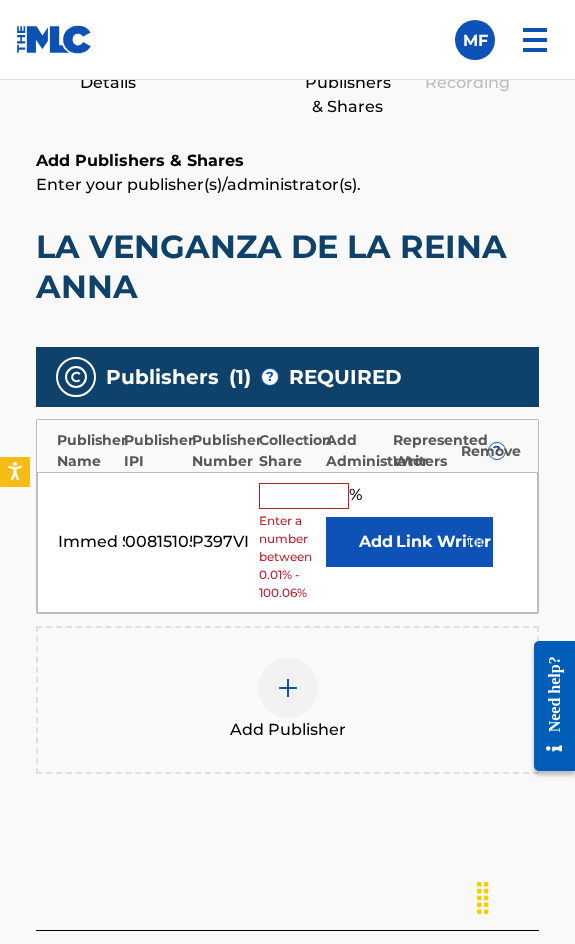 click at bounding box center [304, 496] 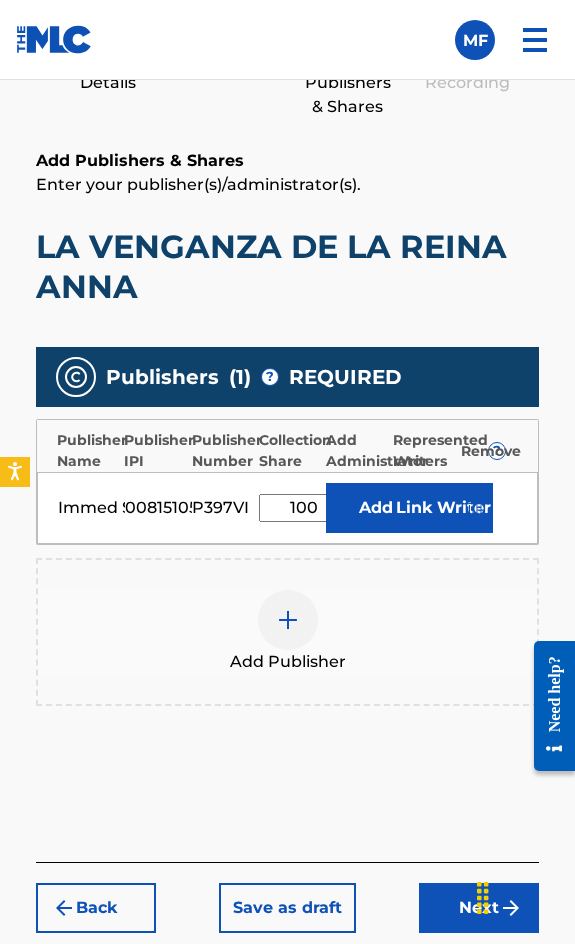 click on "Link Writer" at bounding box center (443, 508) 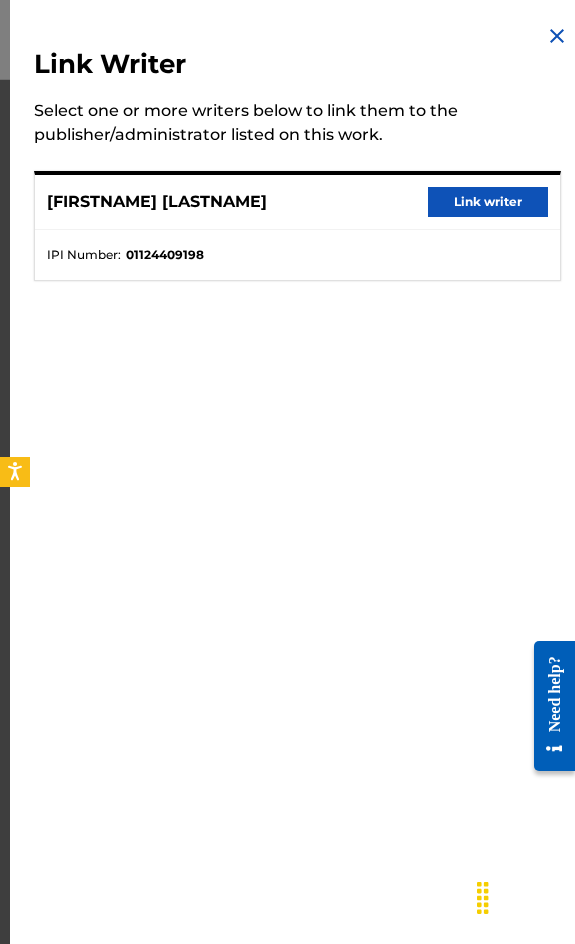 click on "[FIRSTNAME] [LASTNAME] Link writer" at bounding box center (297, 202) 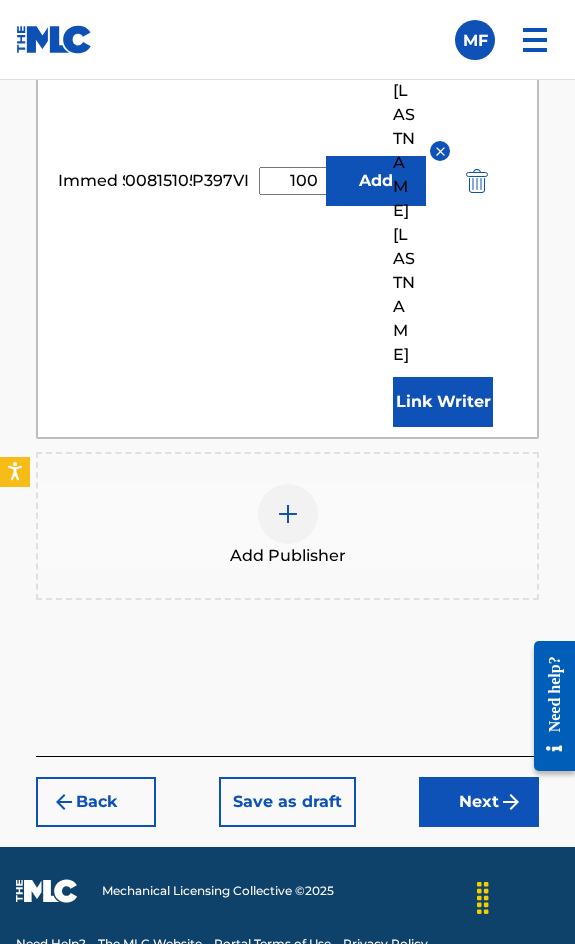 drag, startPoint x: 461, startPoint y: 724, endPoint x: 466, endPoint y: 755, distance: 31.400637 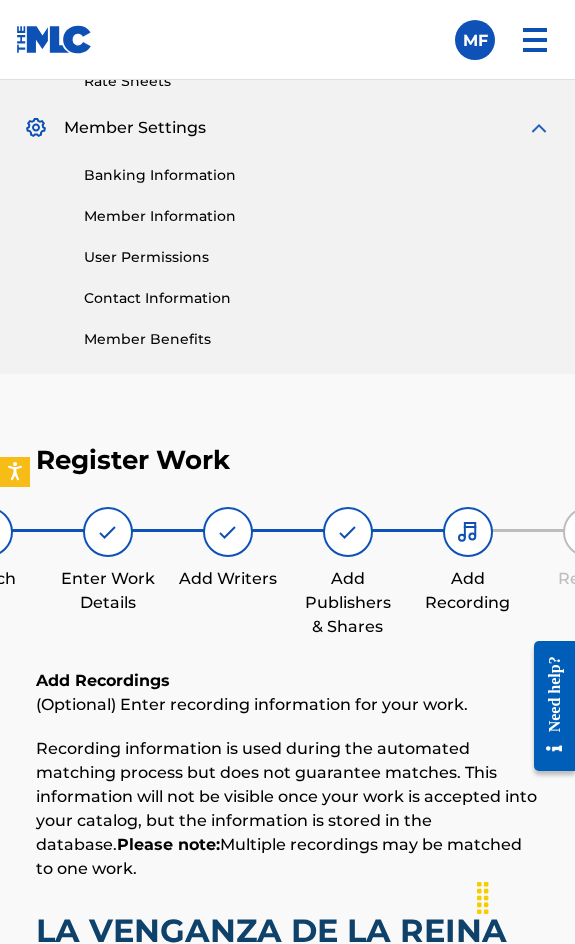 scroll, scrollTop: 1372, scrollLeft: 0, axis: vertical 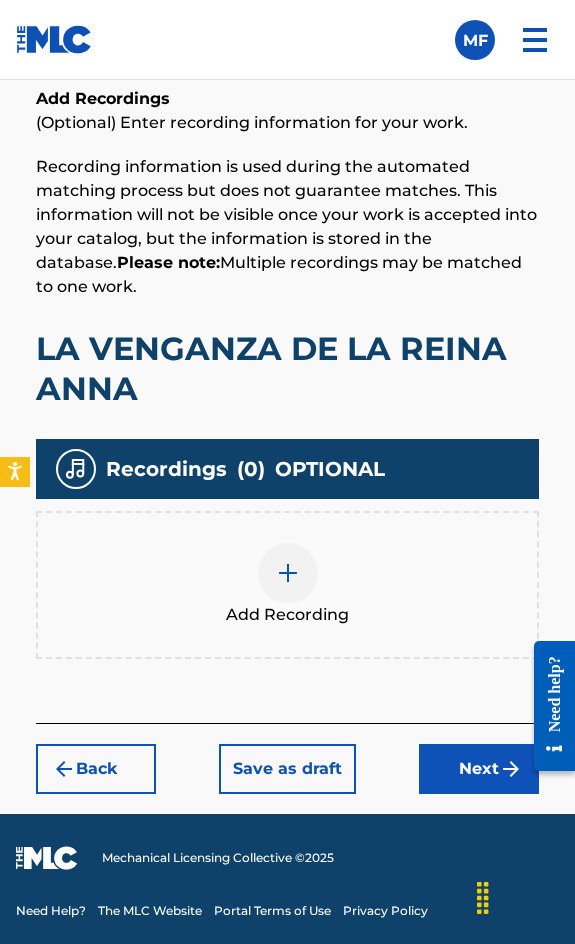 click at bounding box center [288, 573] 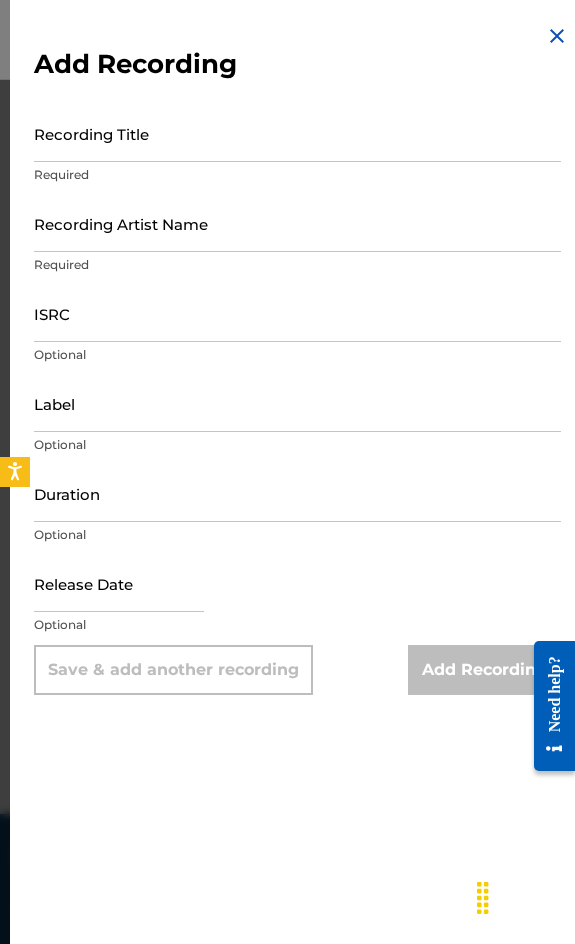 click on "Recording Title" at bounding box center (297, 133) 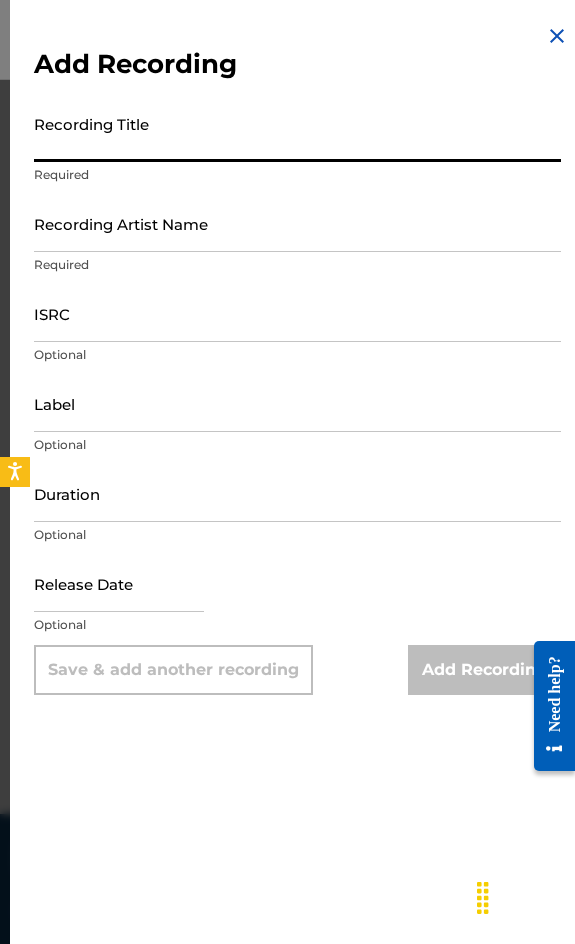 paste on "La Venganza De La Reina Anna" 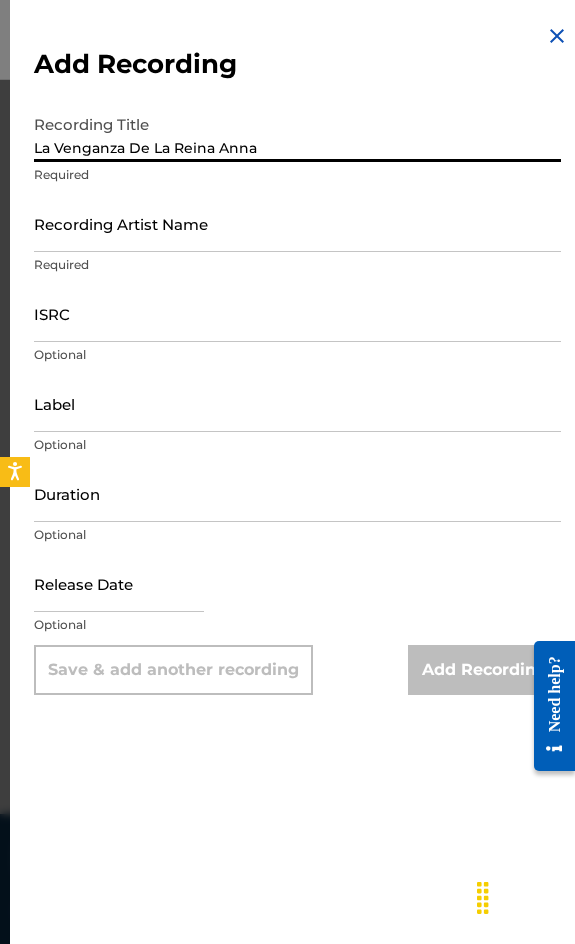 type on "La Venganza De La Reina Anna" 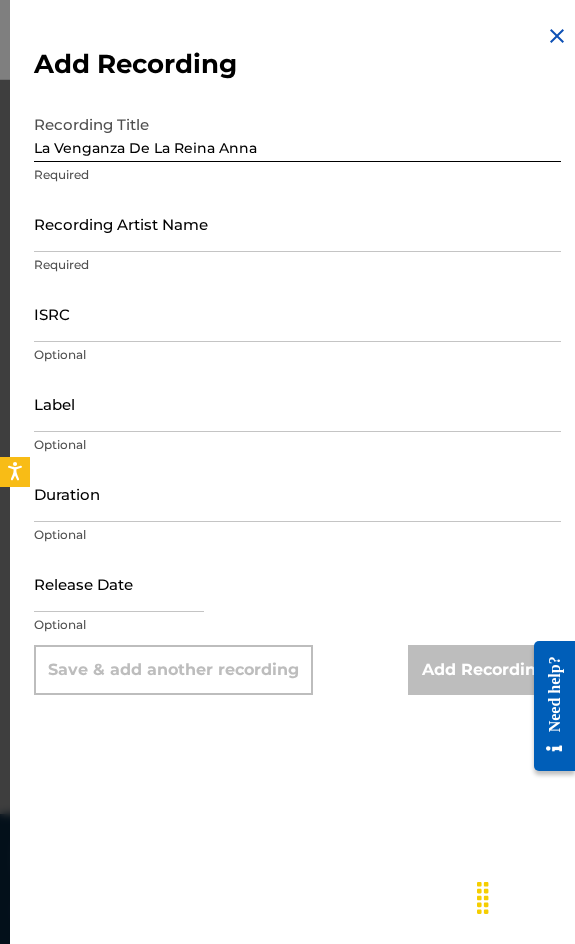 click on "Recording Artist Name" at bounding box center (297, 223) 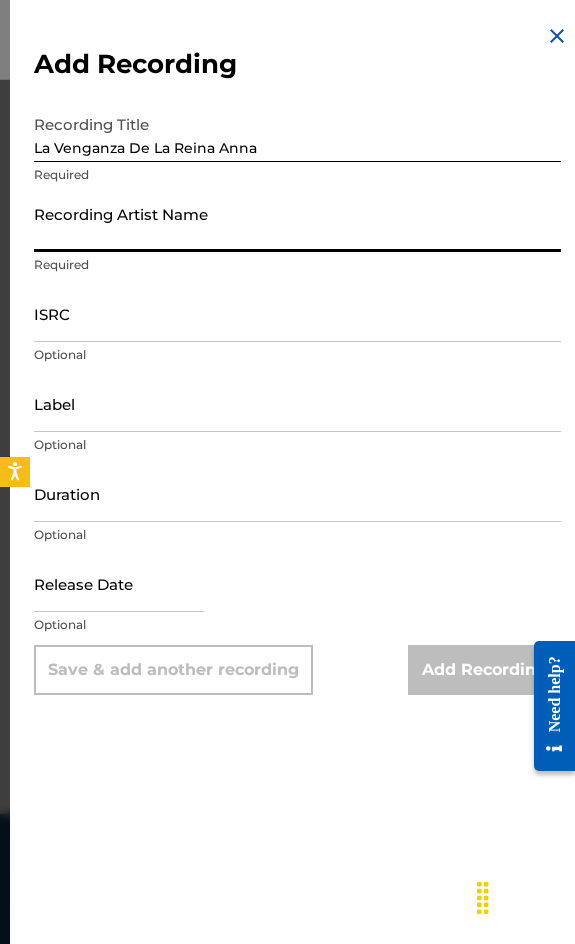 paste on "[LASTNAME] - X, [FIRSTNAME] [LASTNAME]" 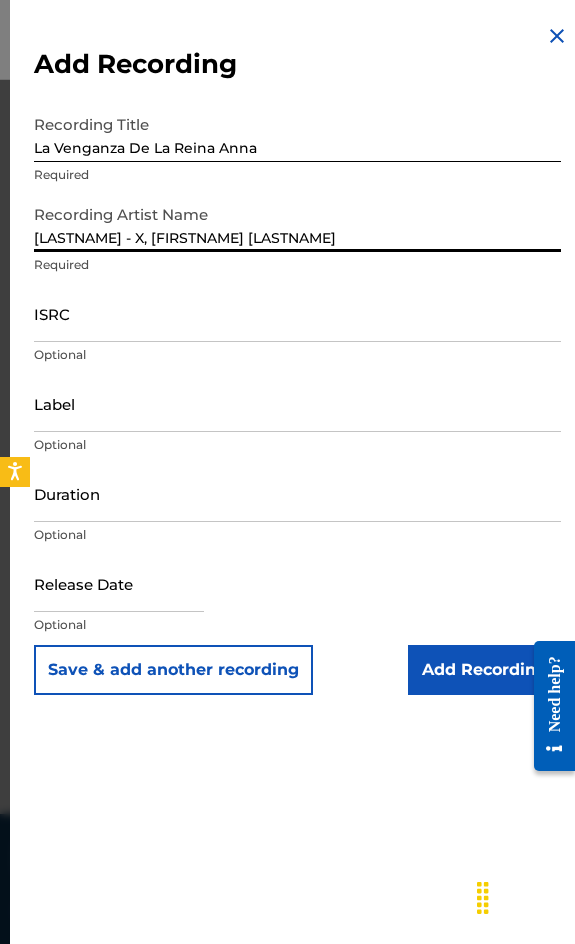 type on "[LASTNAME] - X, [FIRSTNAME] [LASTNAME]" 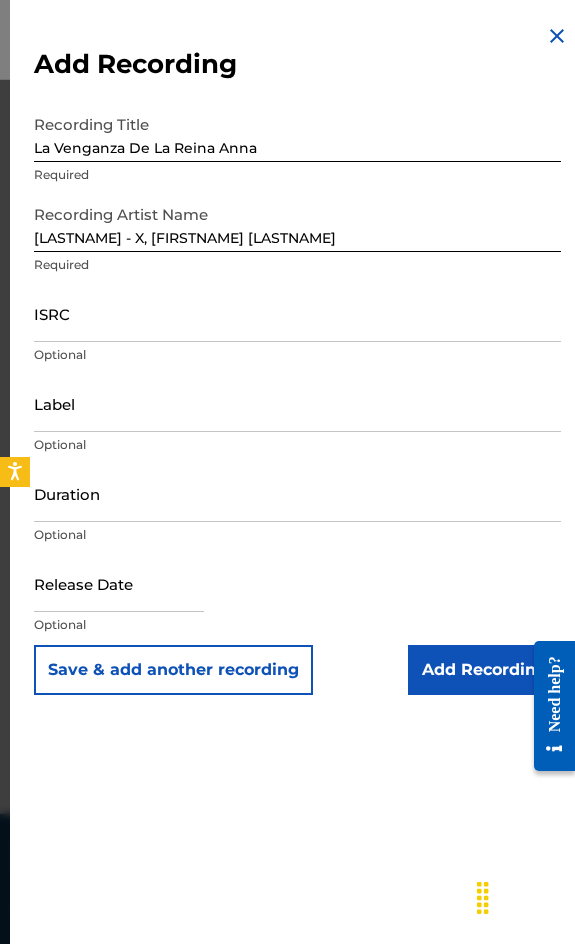 click on "ISRC" at bounding box center (297, 313) 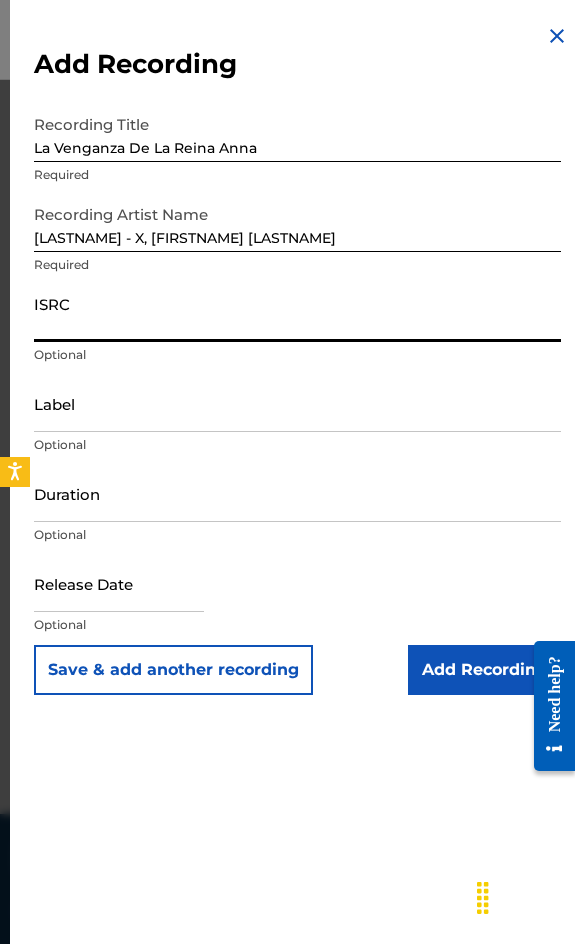 paste on "DEKB71561080" 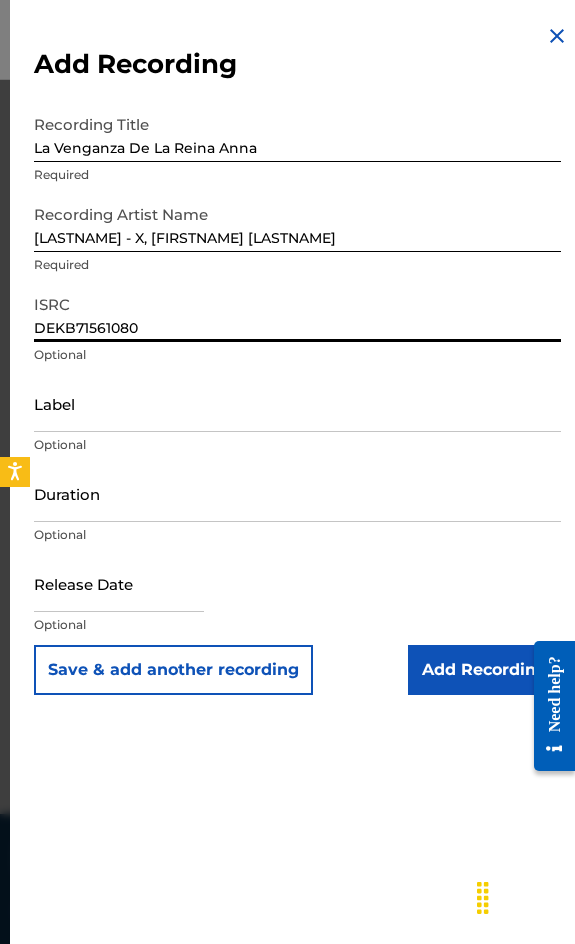 type on "DEKB71561080" 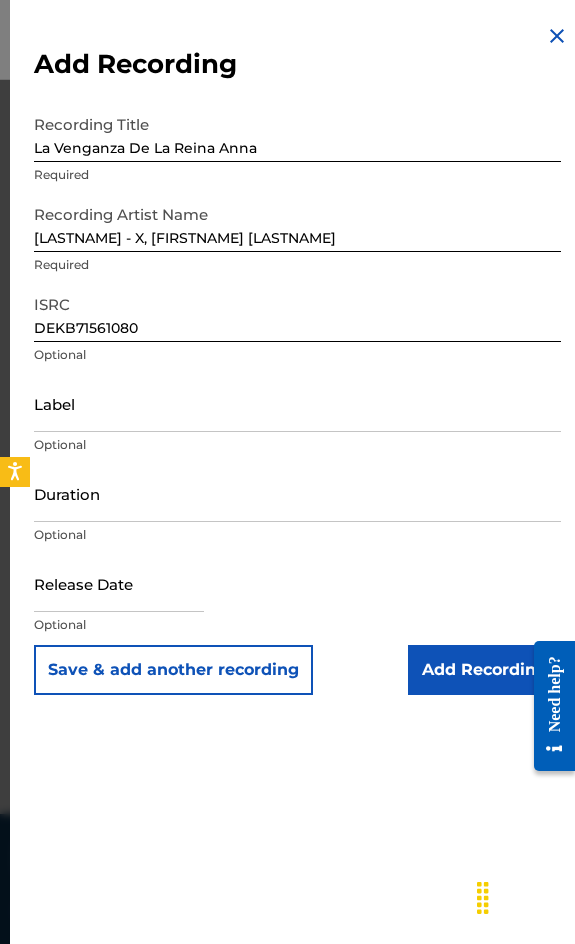 click on "Optional" at bounding box center (297, 445) 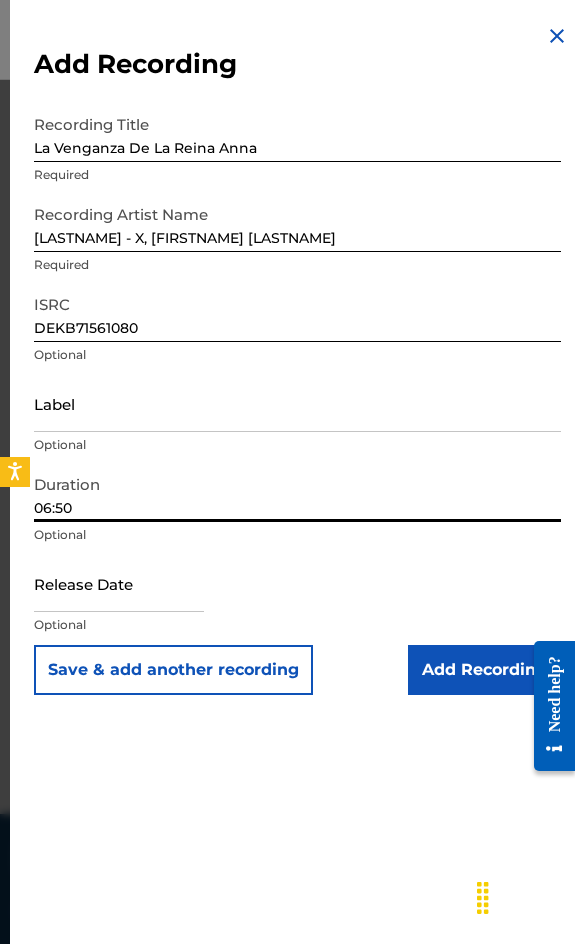 type on "06:50" 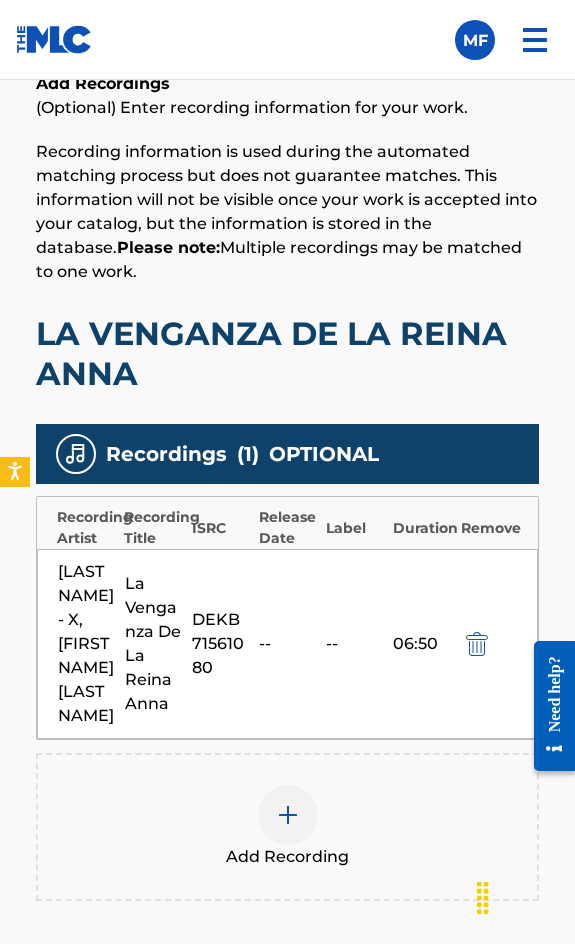 scroll, scrollTop: 1620, scrollLeft: 0, axis: vertical 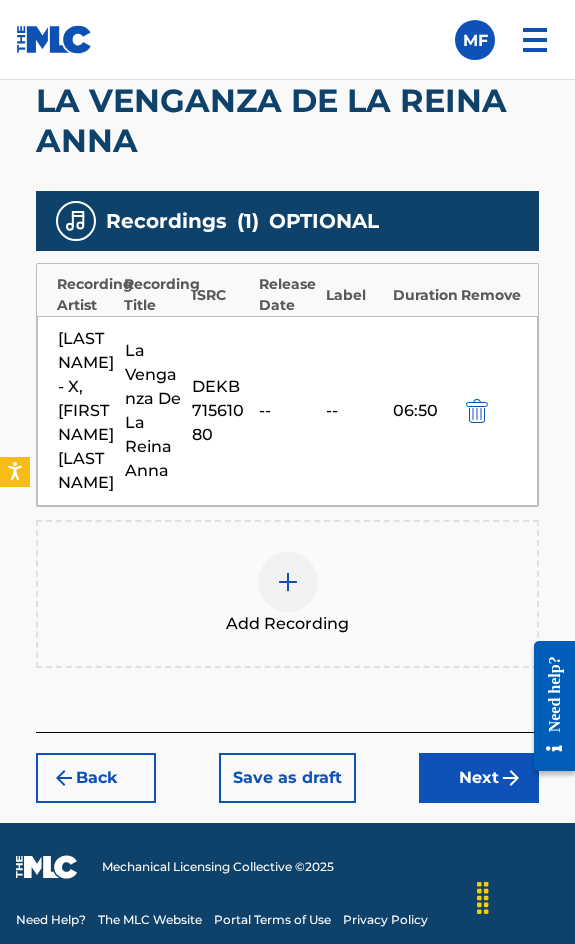 click on "Add Recording" at bounding box center (287, 594) 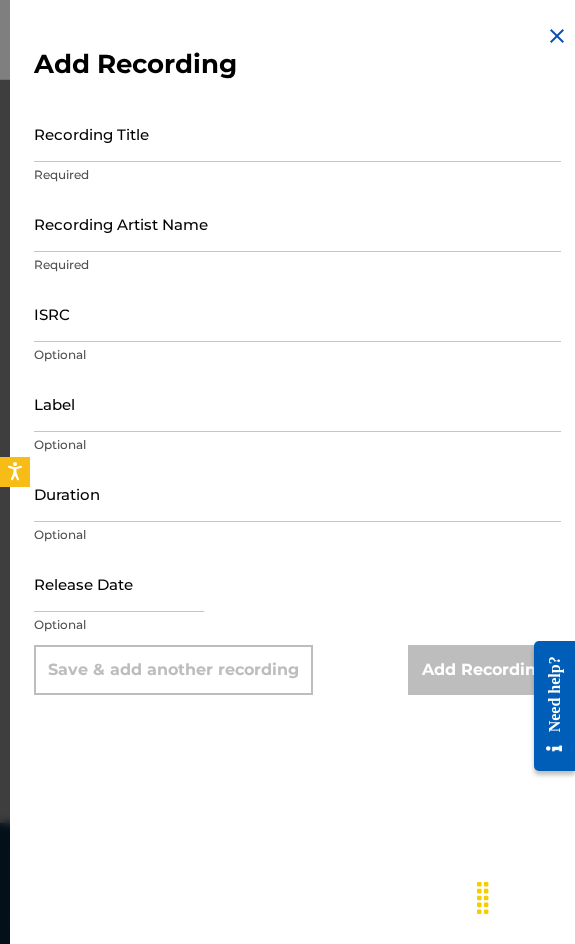 click on "Add Recording Recording Title Required Recording Artist Name Required ISRC Optional Label Optional Duration Optional Release Date Optional Save & add another recording Add Recording" at bounding box center [297, 359] 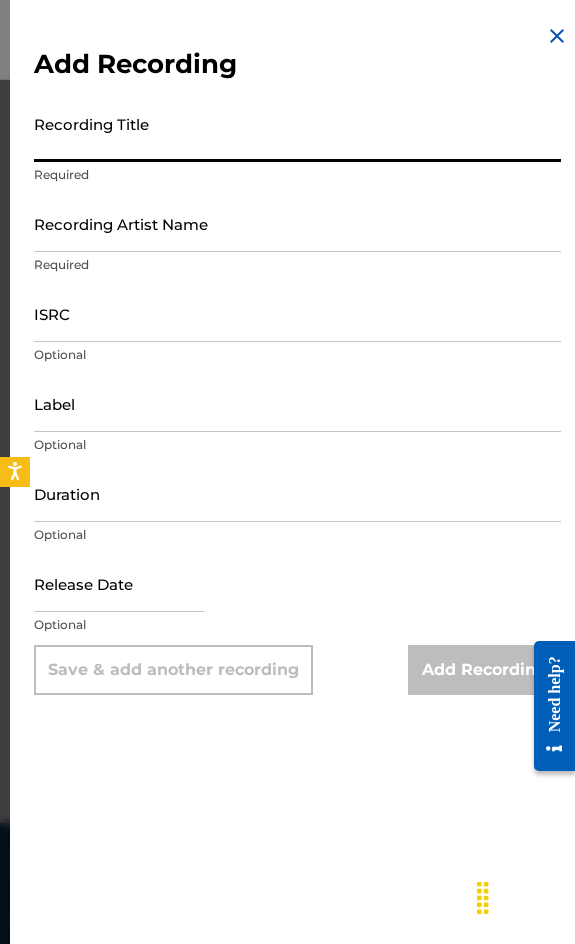 click on "Recording Title" at bounding box center [297, 133] 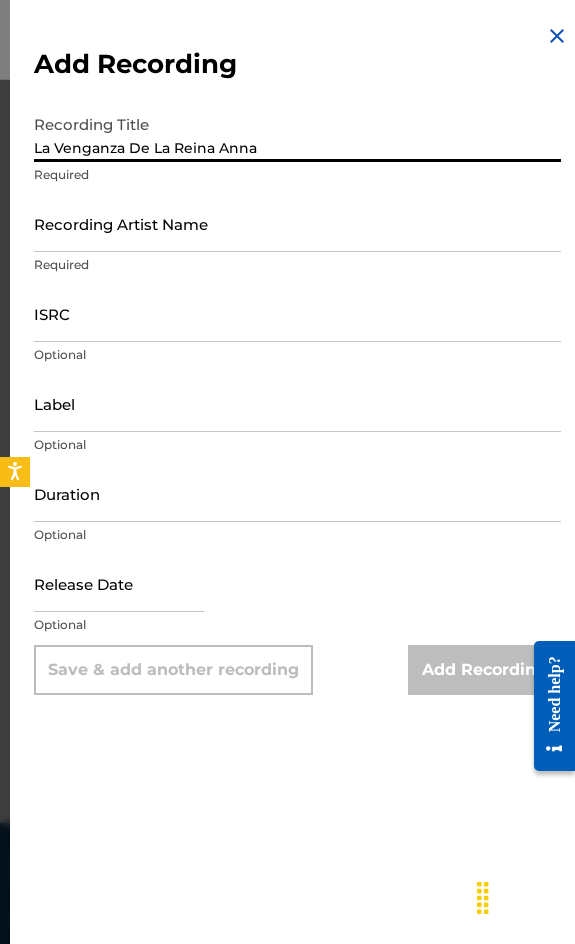 type on "La Venganza De La Reina Anna" 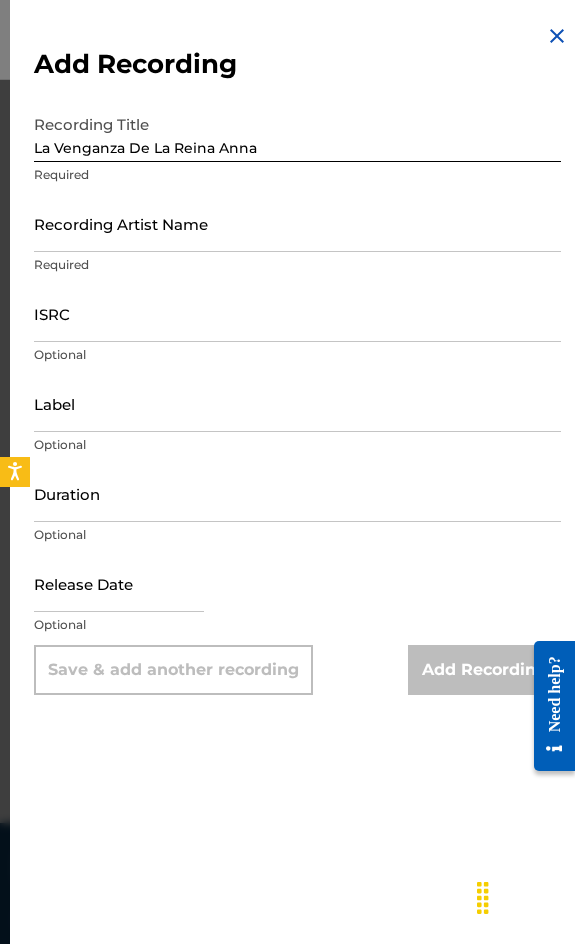 click on "Required" at bounding box center [297, 265] 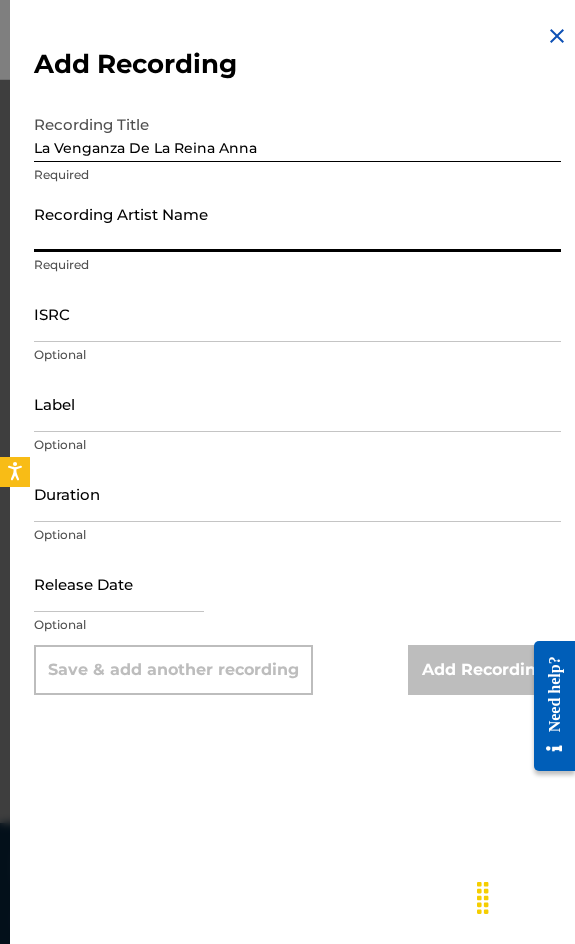 click on "Recording Artist Name" at bounding box center (297, 223) 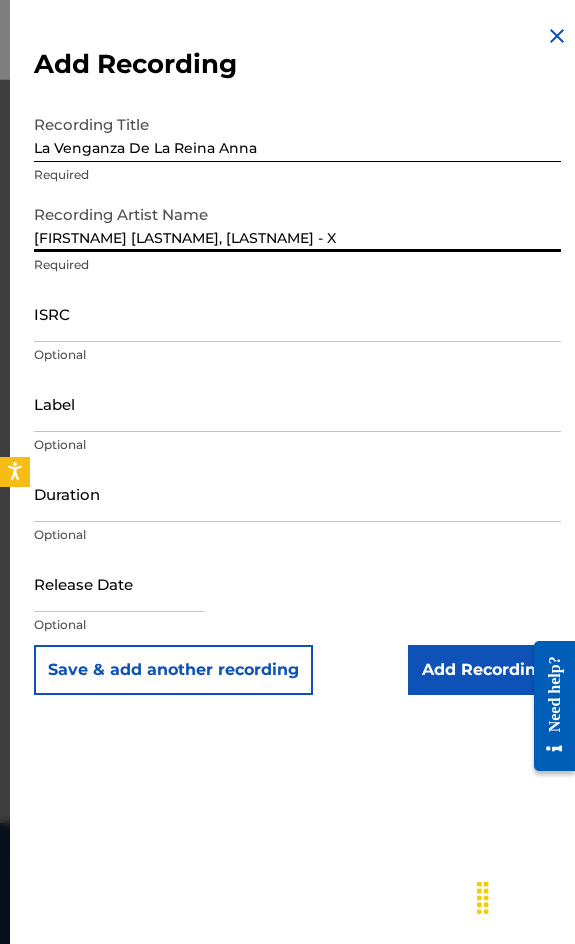 type on "[FIRSTNAME] [LASTNAME], [LASTNAME] - X" 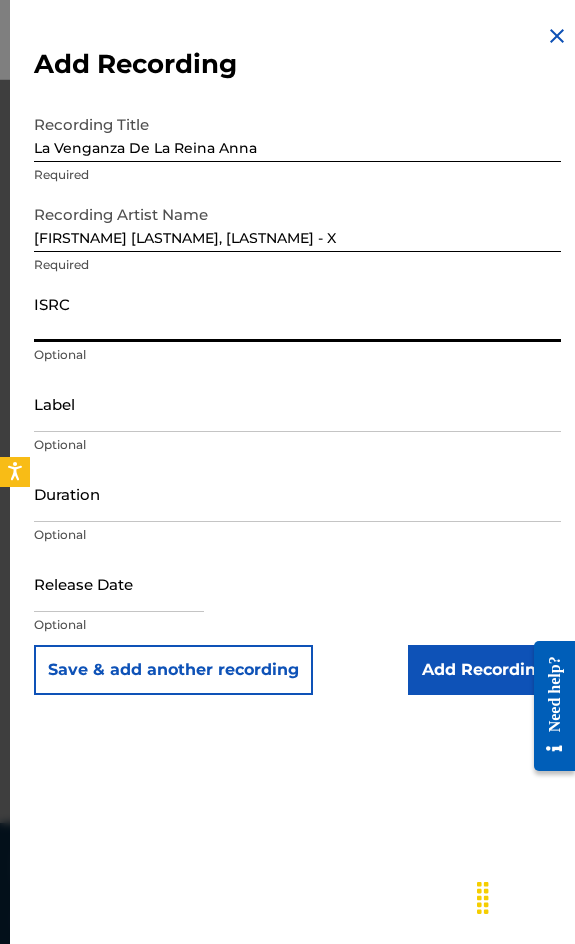click on "ISRC" at bounding box center (297, 313) 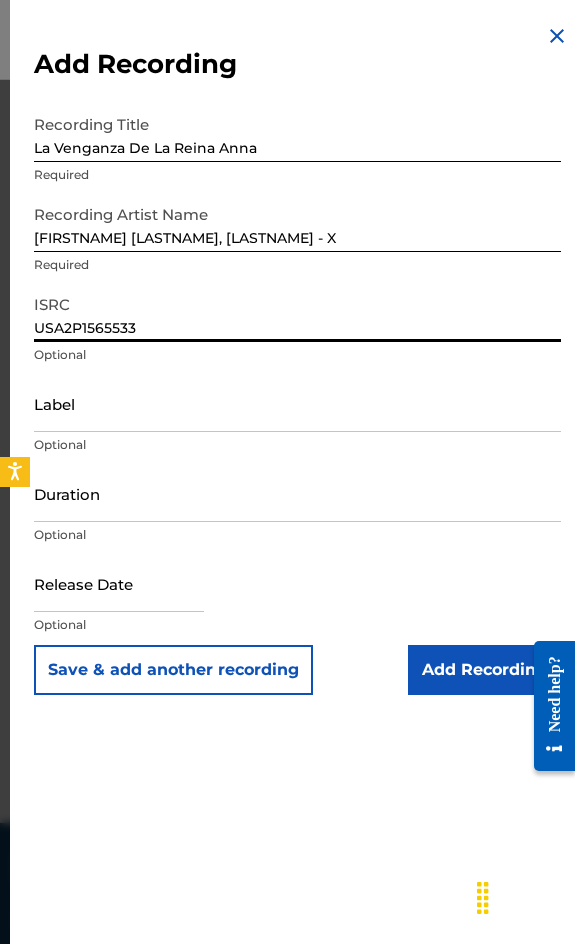 type on "USA2P1565533" 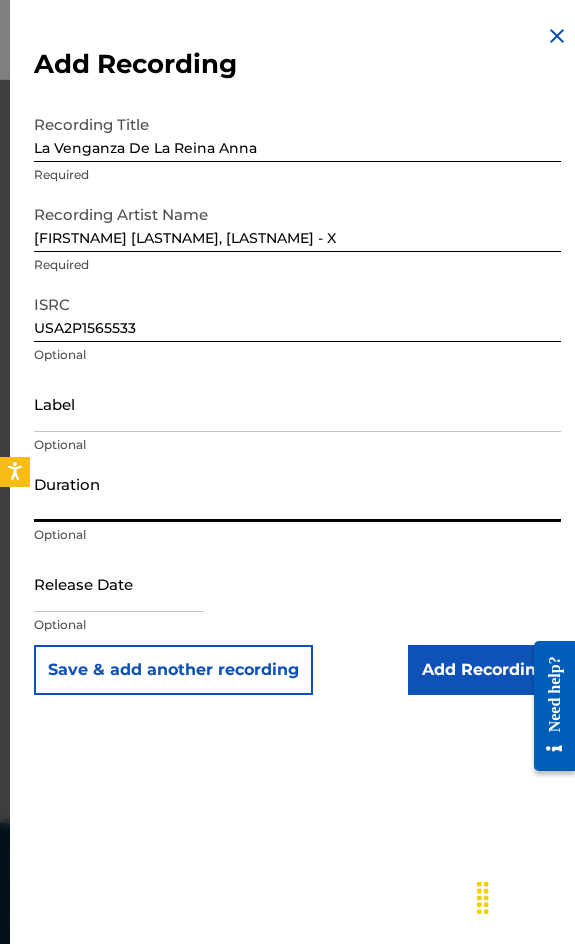 click on "Duration" at bounding box center (297, 493) 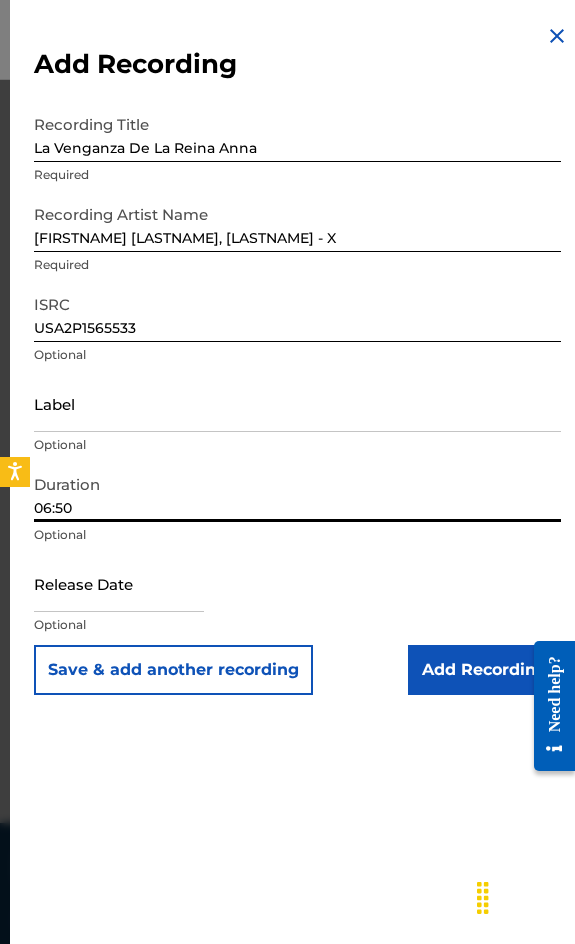 type on "06:50" 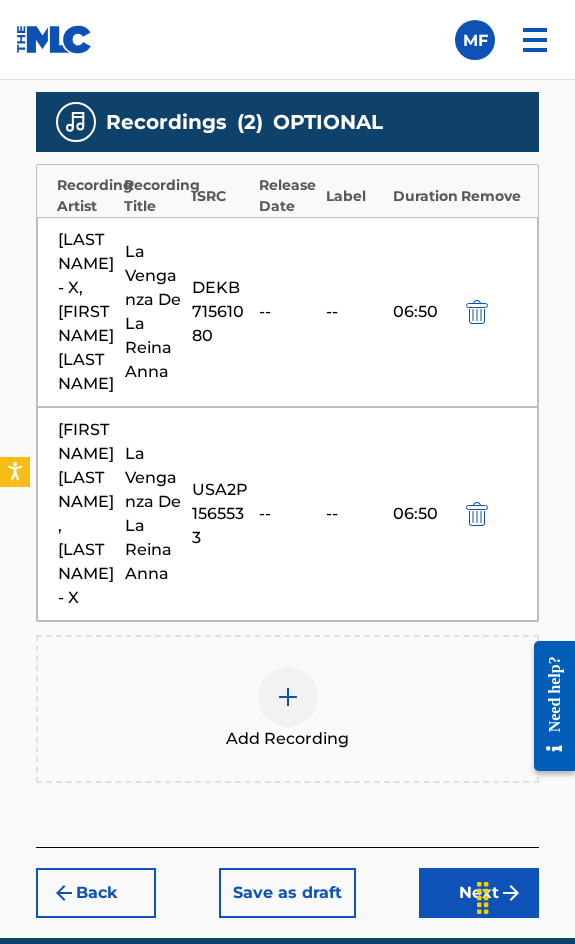 scroll, scrollTop: 1786, scrollLeft: 0, axis: vertical 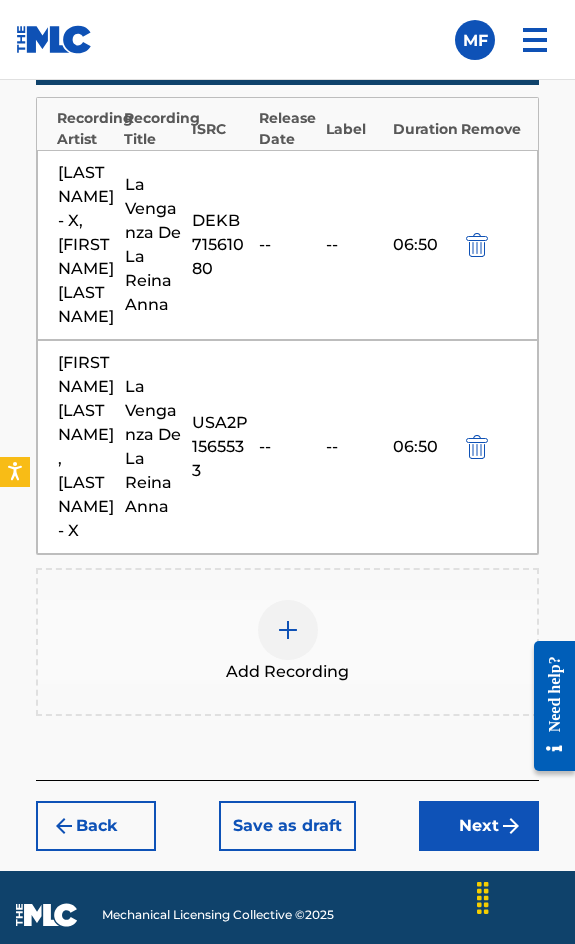 click on "Add Recording" at bounding box center (287, 642) 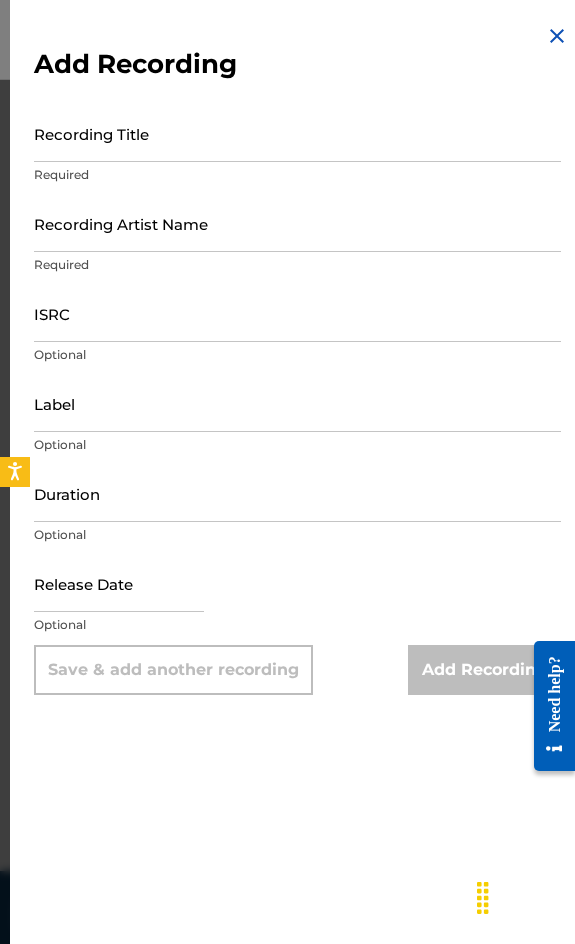 click on "Recording Title" at bounding box center [297, 133] 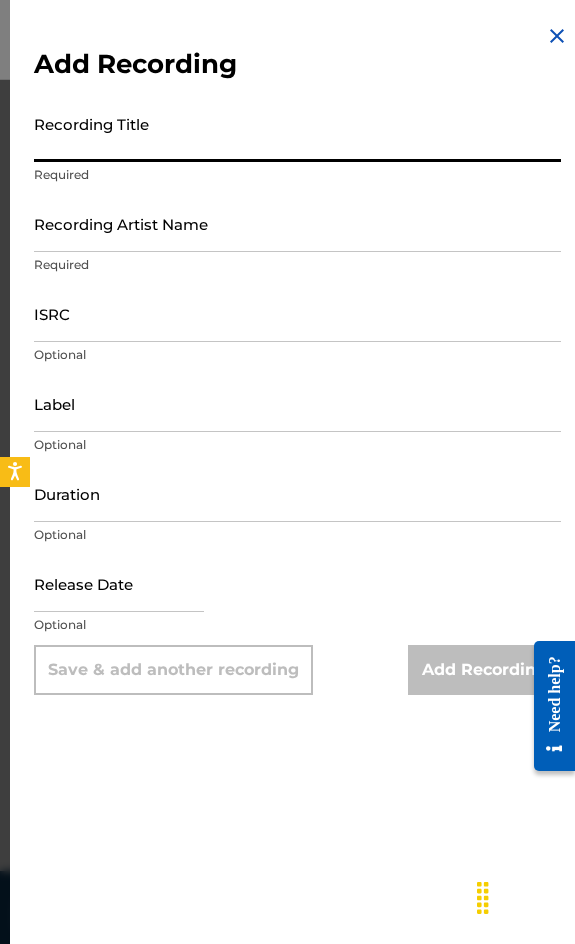 paste on "La Venganza De La Reina Anna" 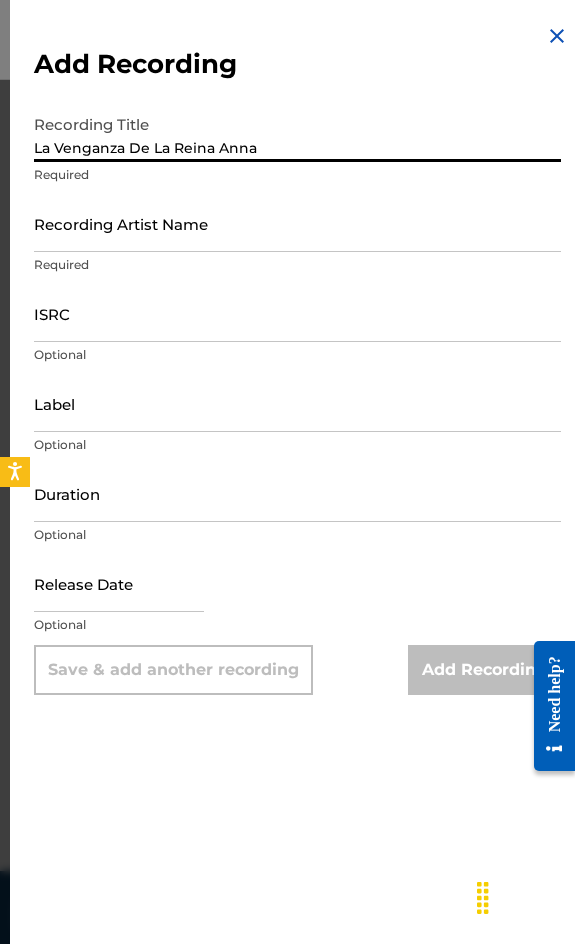 type on "La Venganza De La Reina Anna" 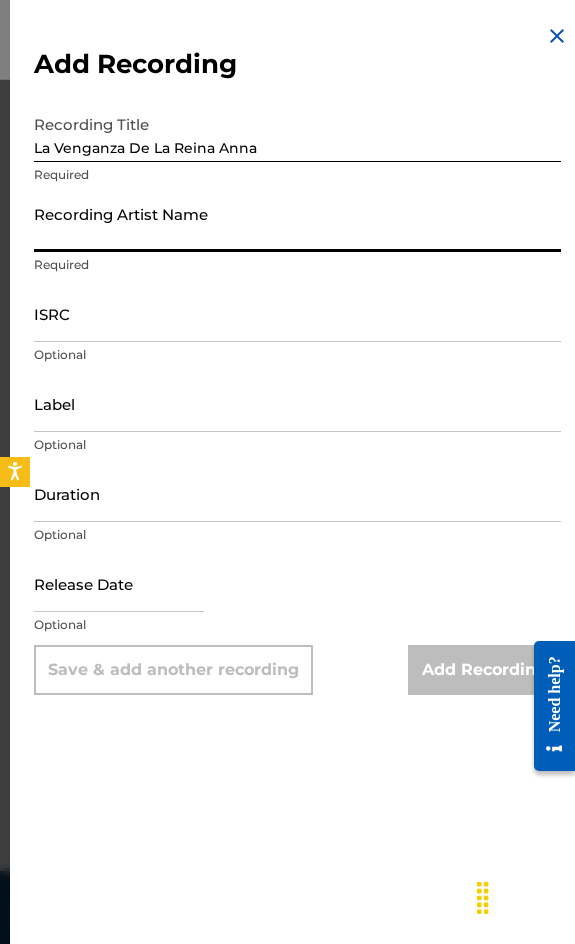 click on "Recording Artist Name" at bounding box center [297, 223] 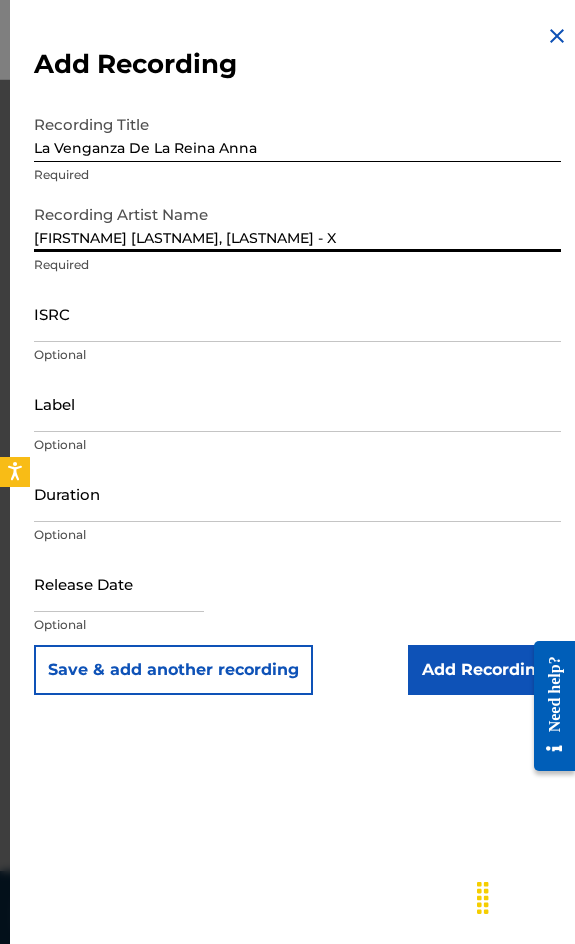 type on "[FIRSTNAME] [LASTNAME], [LASTNAME] - X" 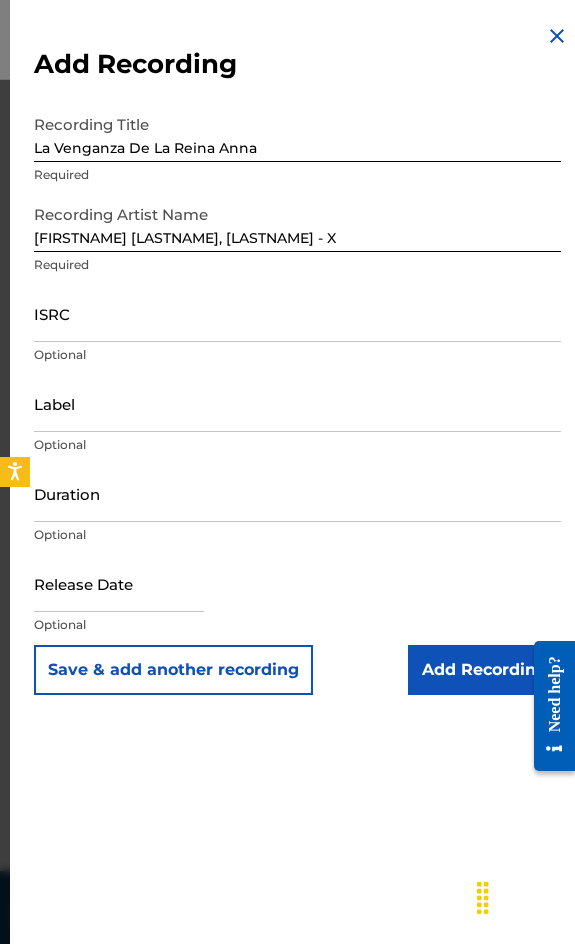 click on "ISRC" at bounding box center (297, 313) 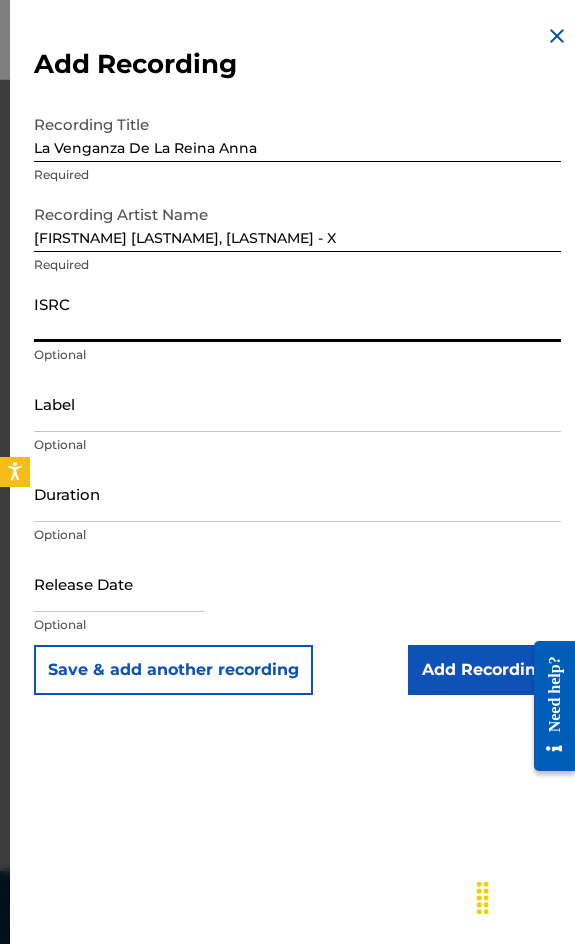 paste on "GBLV61702002" 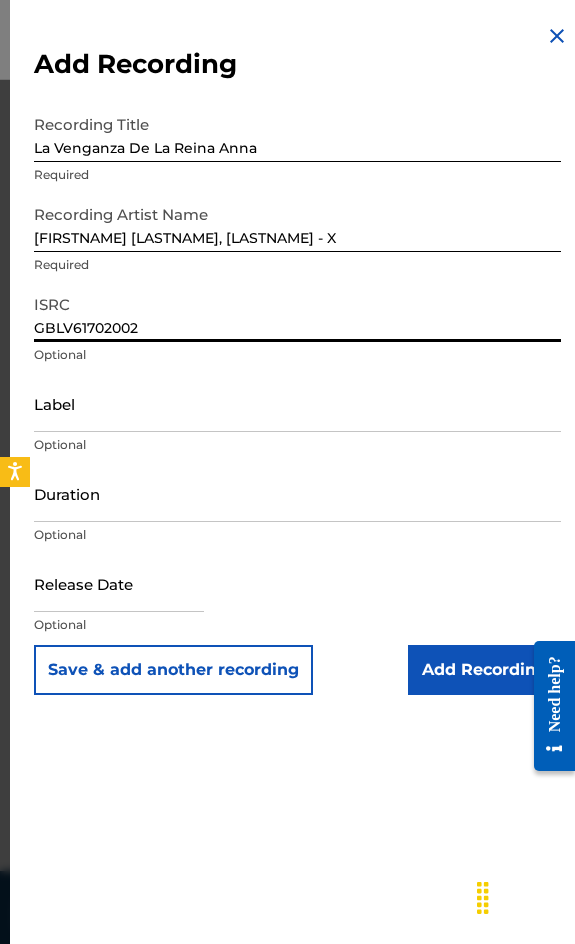type on "GBLV61702002" 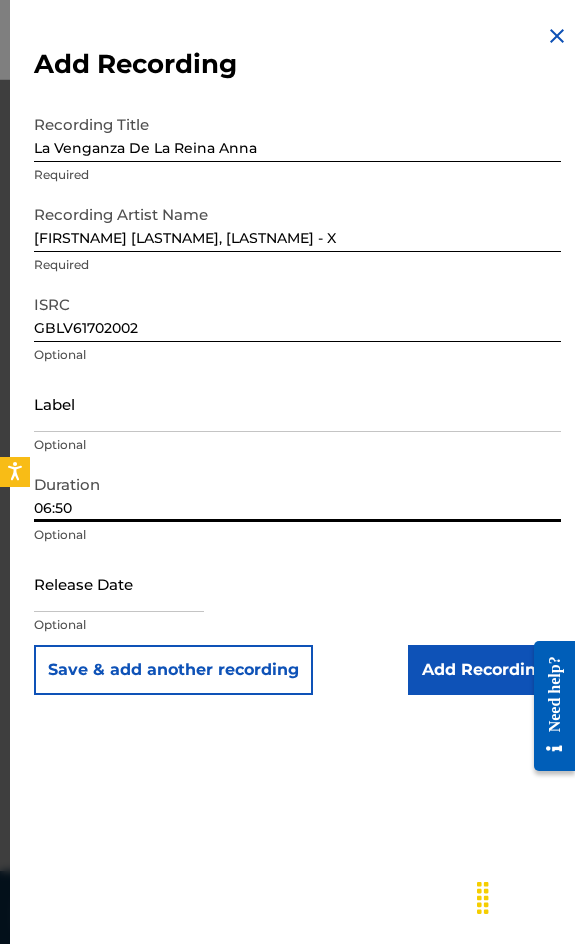 type on "06:50" 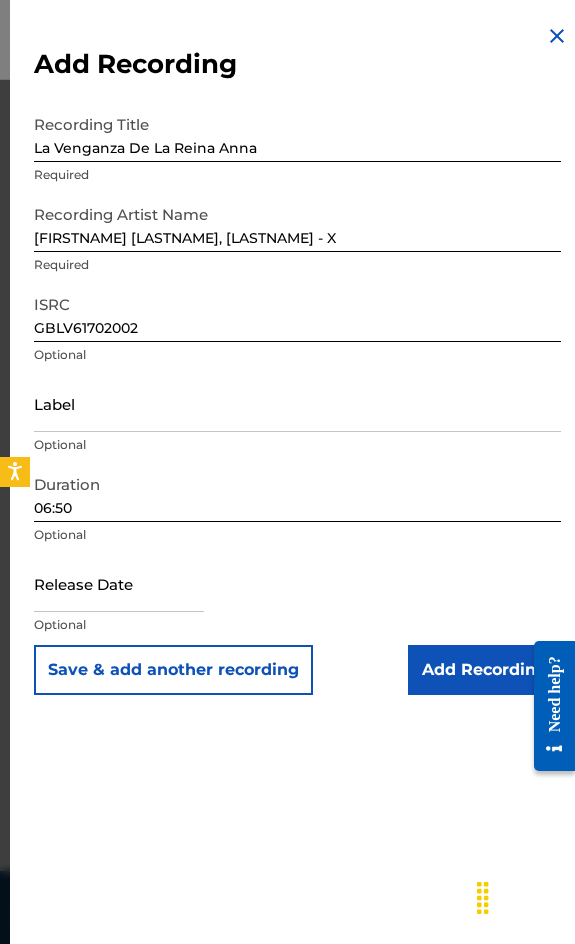 click on "Add Recording" at bounding box center [484, 670] 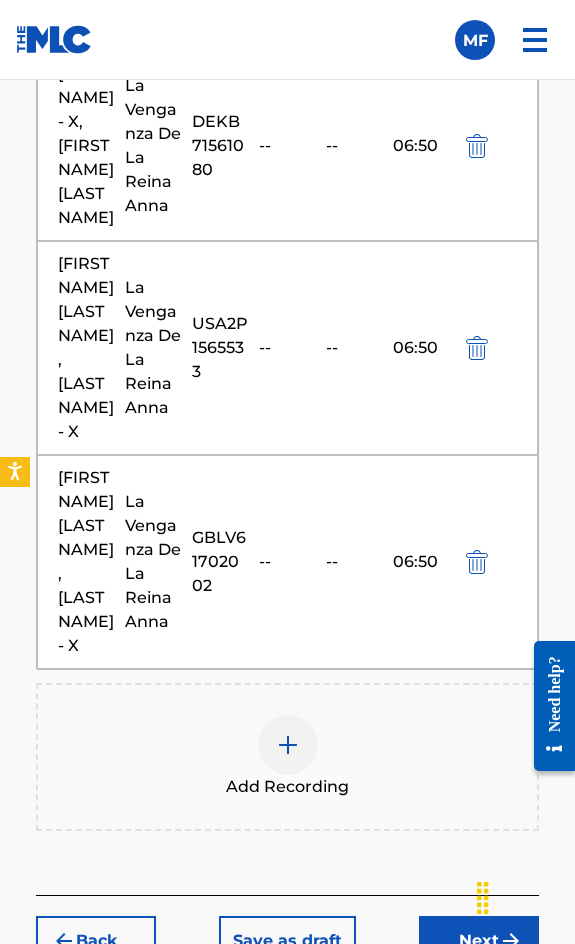 scroll, scrollTop: 1952, scrollLeft: 0, axis: vertical 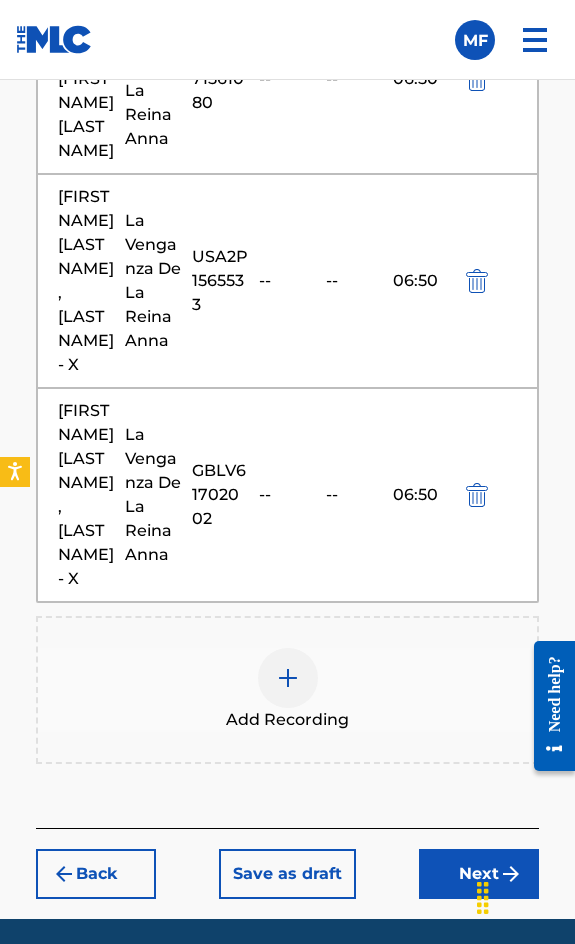 click on "Add Recording" at bounding box center (287, 690) 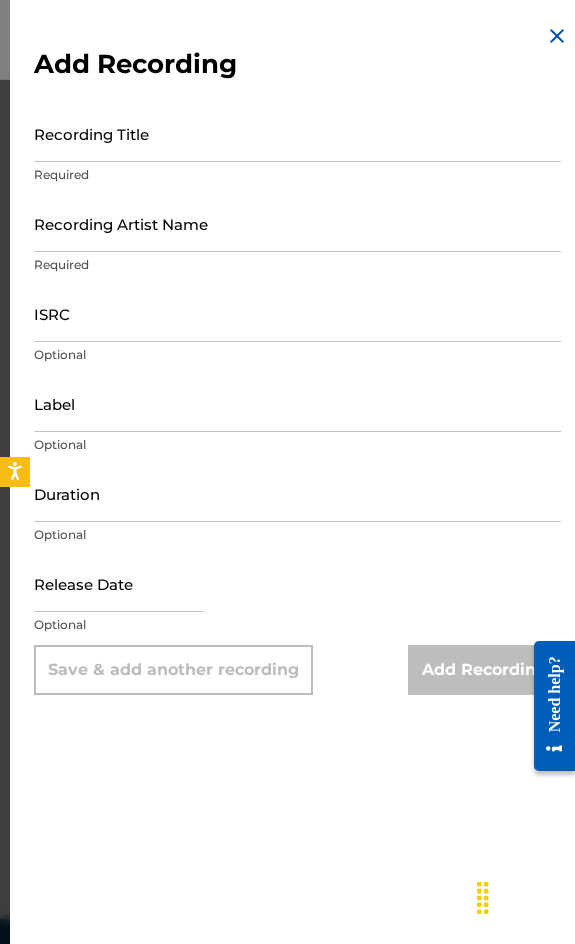 click on "Recording Title" at bounding box center (297, 133) 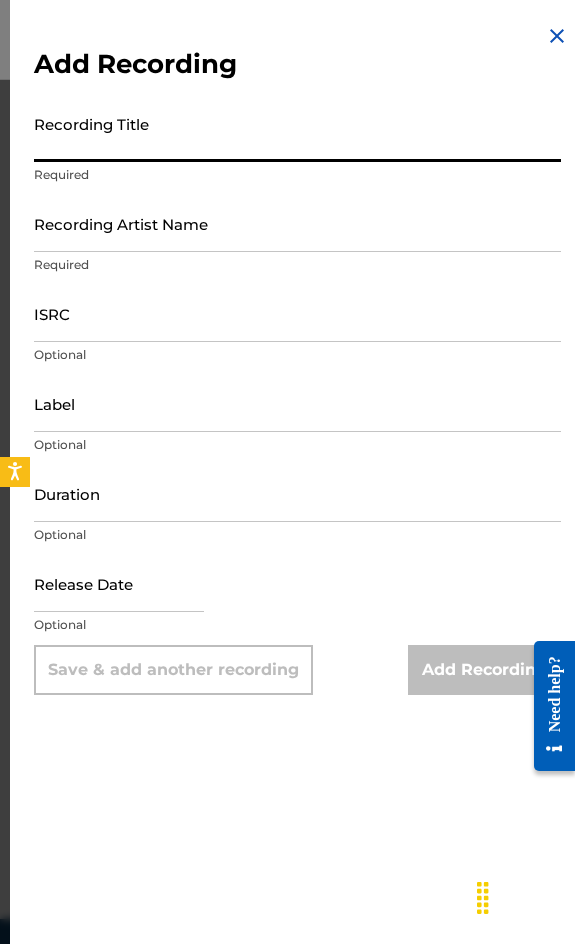 paste on "La Venganza De La Reina Anna" 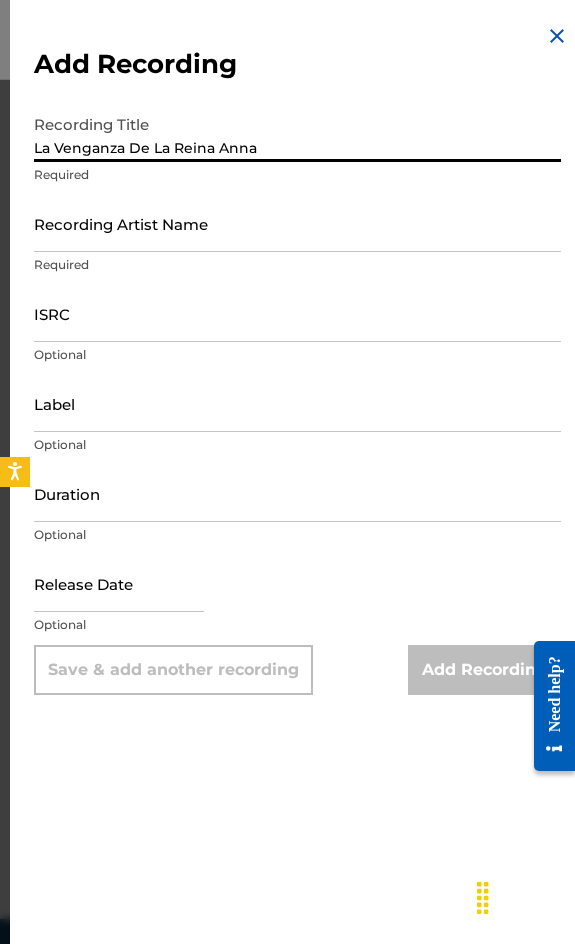 type on "La Venganza De La Reina Anna" 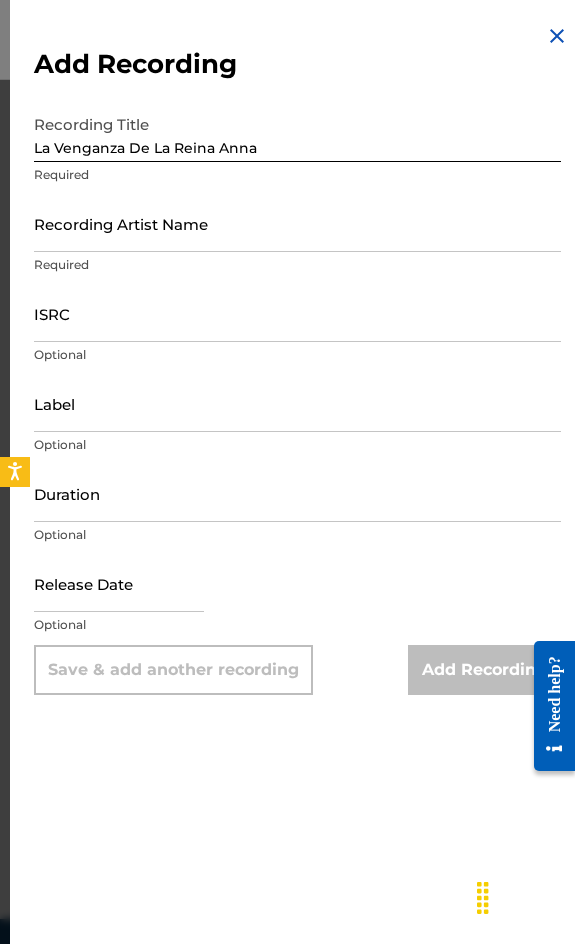 click on "Recording Artist Name" at bounding box center [297, 223] 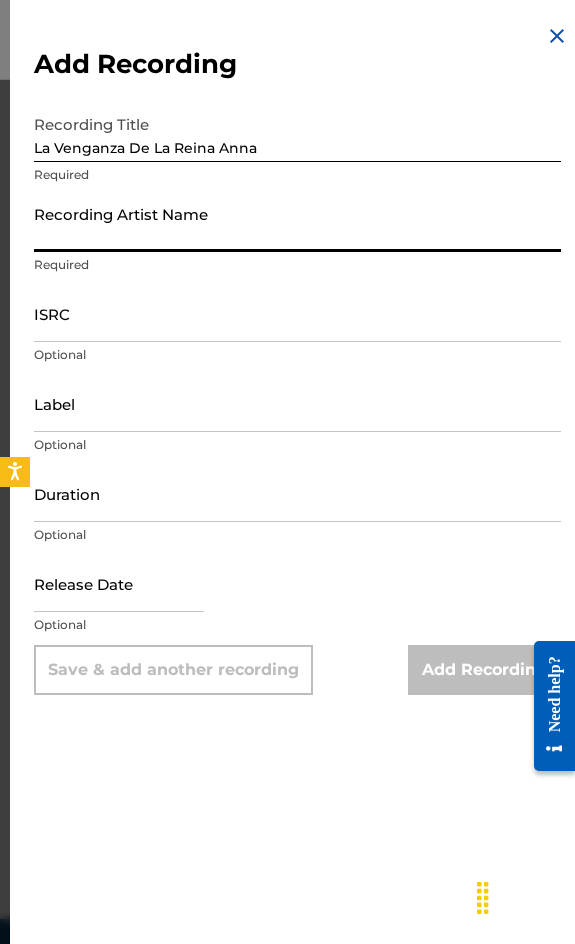 paste on "[FIRSTNAME] [LASTNAME], [LASTNAME] - X" 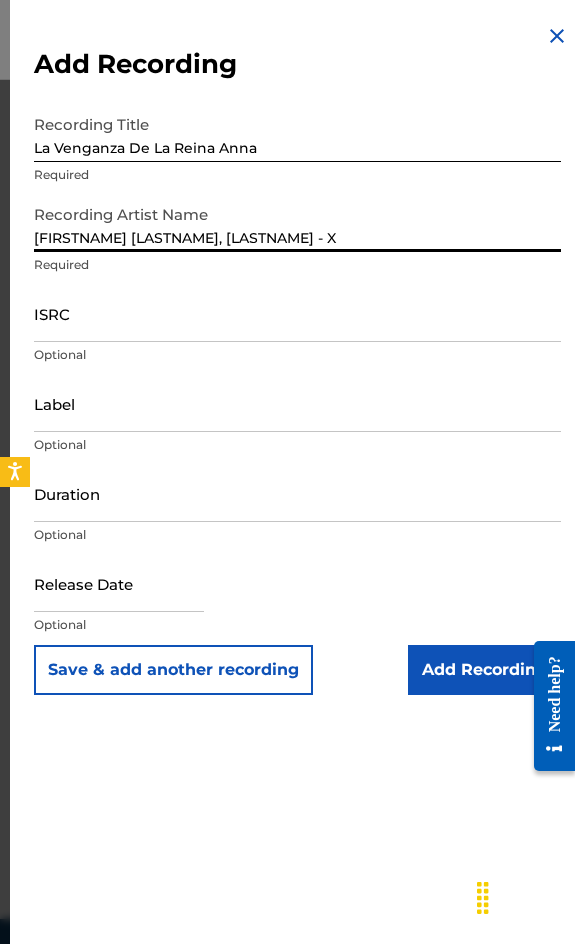 type on "[FIRSTNAME] [LASTNAME], [LASTNAME] - X" 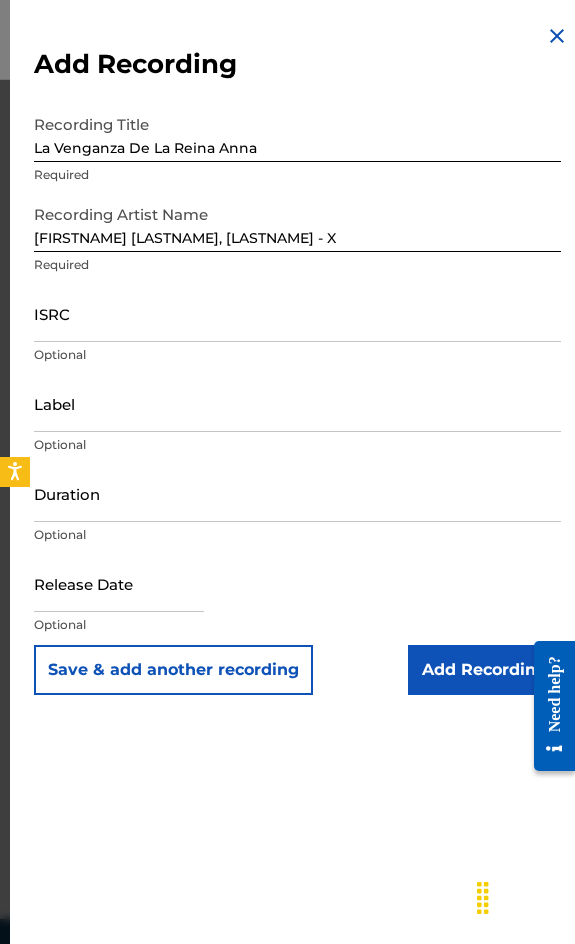 click on "ISRC" at bounding box center [297, 313] 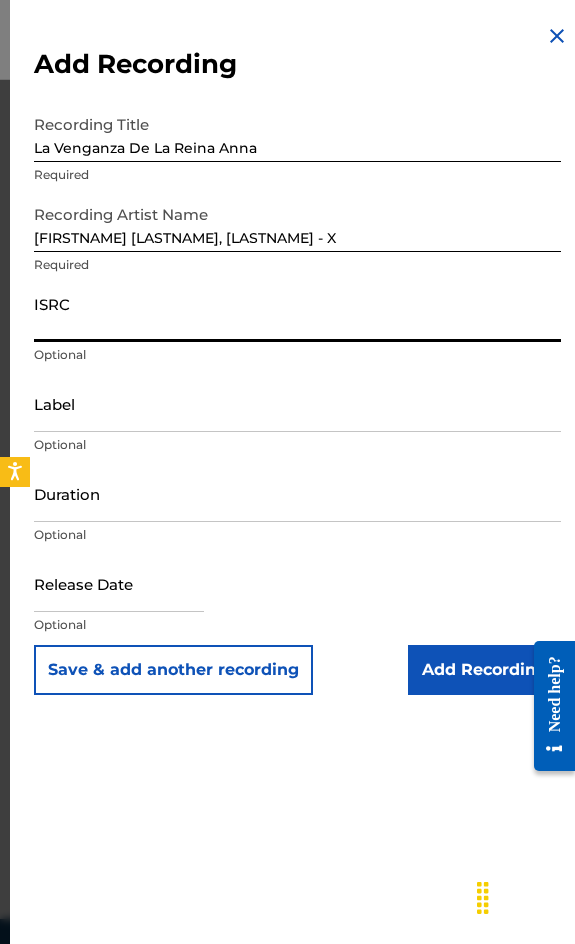 paste on "GBLV61509562" 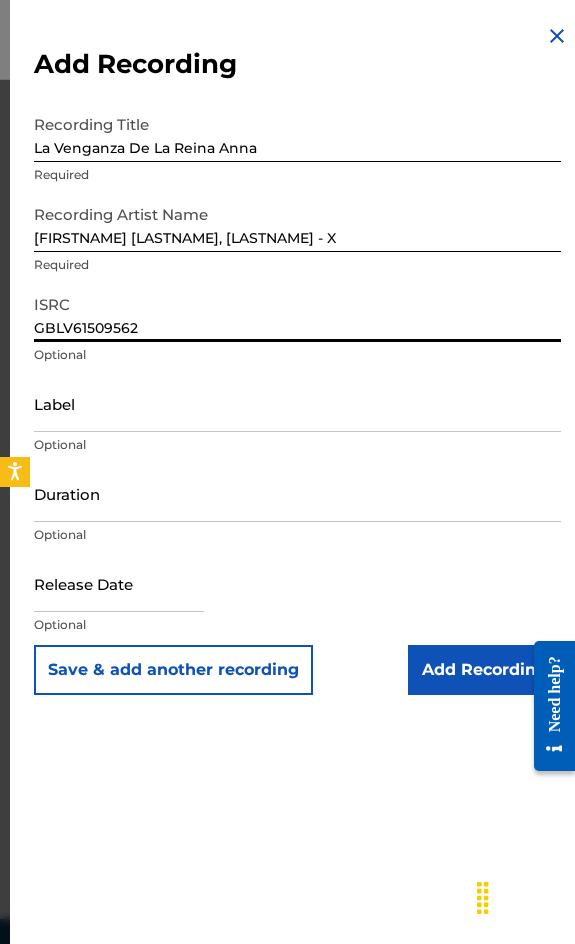 type on "GBLV61509562" 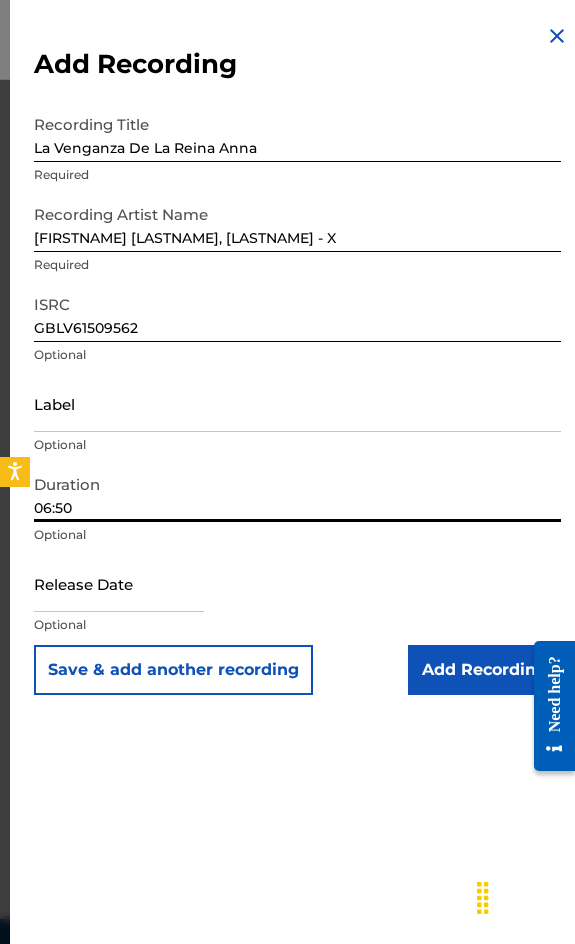 type on "06:50" 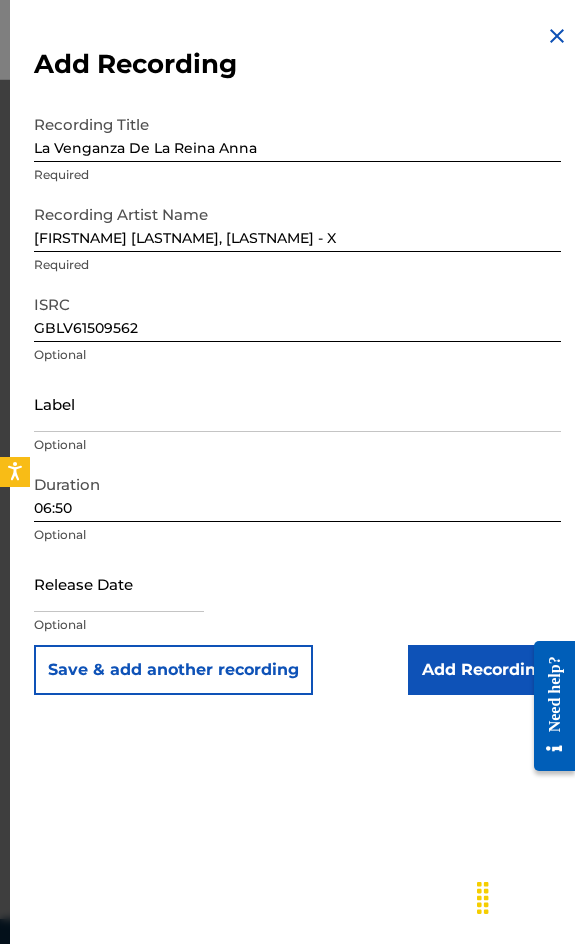 click on "Release Date Optional" at bounding box center [297, 600] 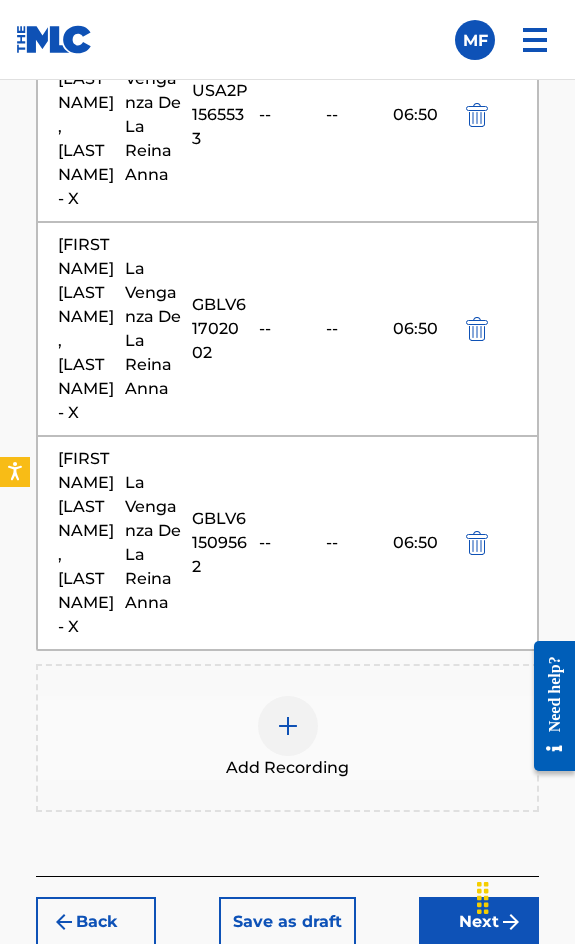 click on "Next" at bounding box center [479, 922] 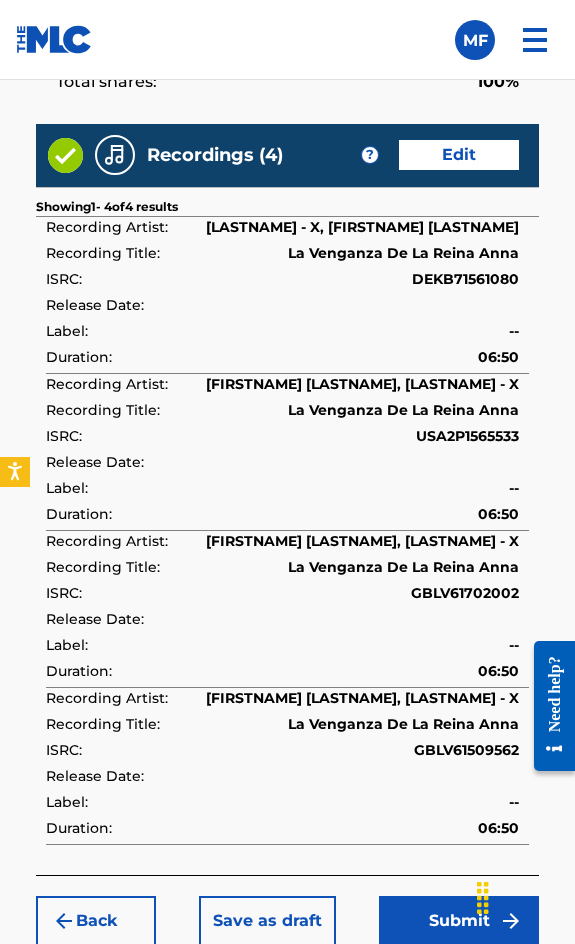 scroll, scrollTop: 2673, scrollLeft: 0, axis: vertical 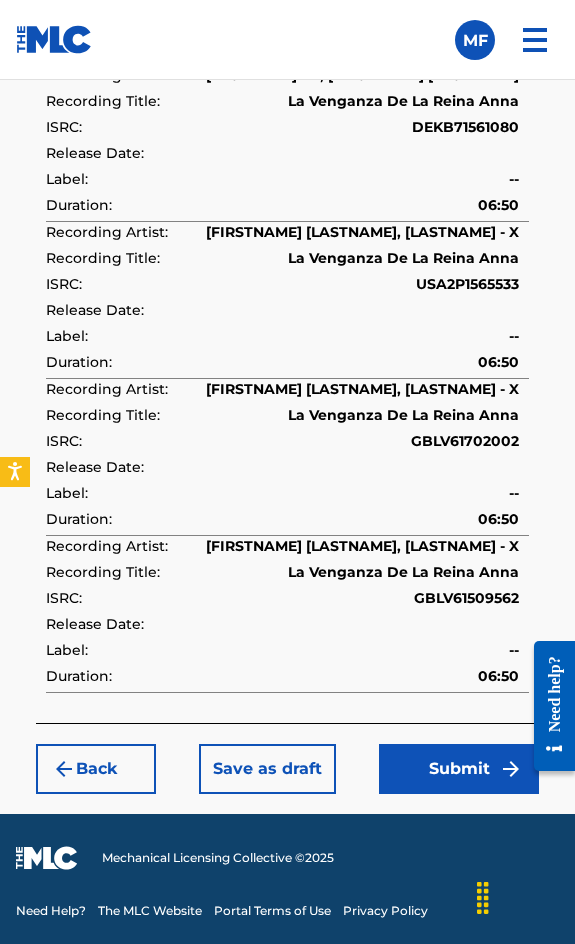 click on "Back Save as draft Submit" at bounding box center [287, 758] 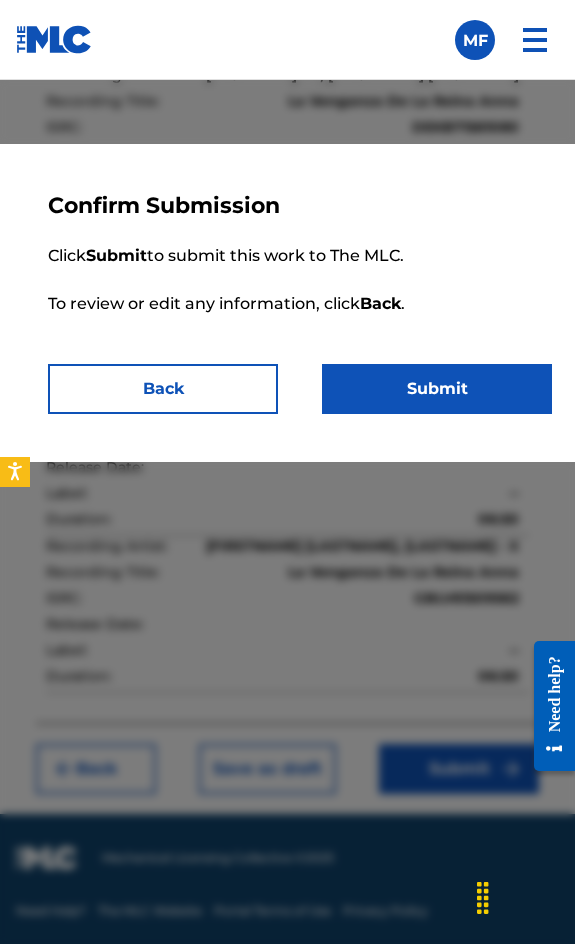click on "Submit" at bounding box center [437, 389] 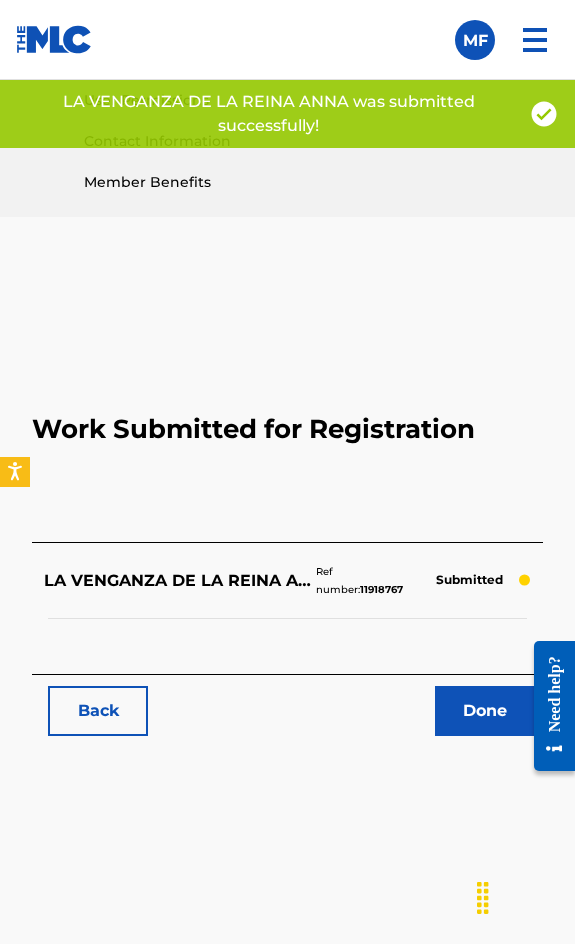 scroll, scrollTop: 1100, scrollLeft: 0, axis: vertical 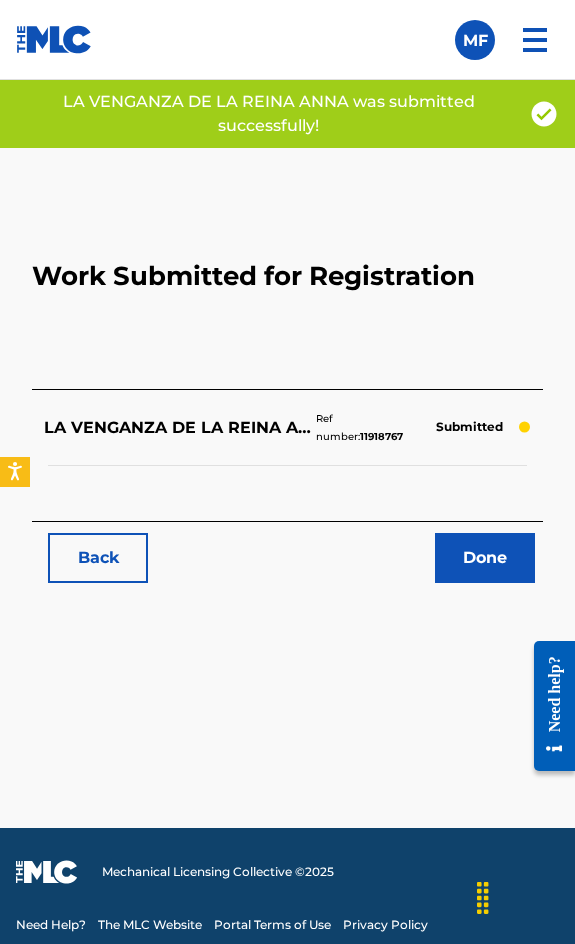 click on "Back" at bounding box center [98, 558] 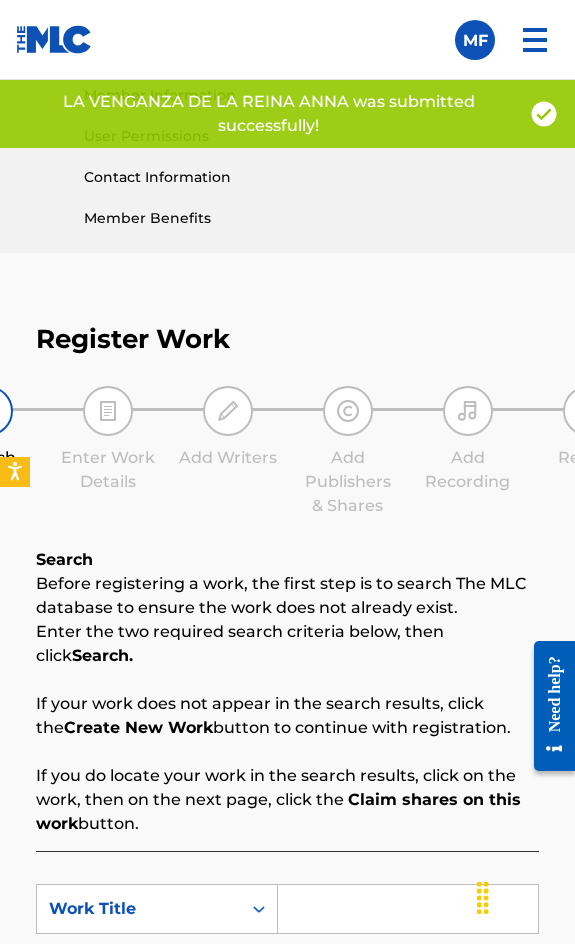 scroll, scrollTop: 1200, scrollLeft: 0, axis: vertical 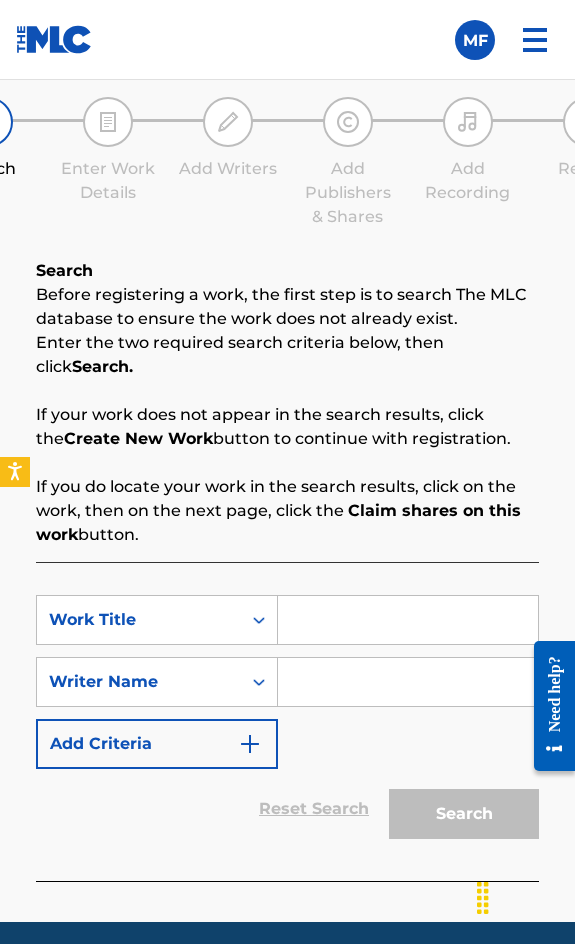 click at bounding box center (408, 620) 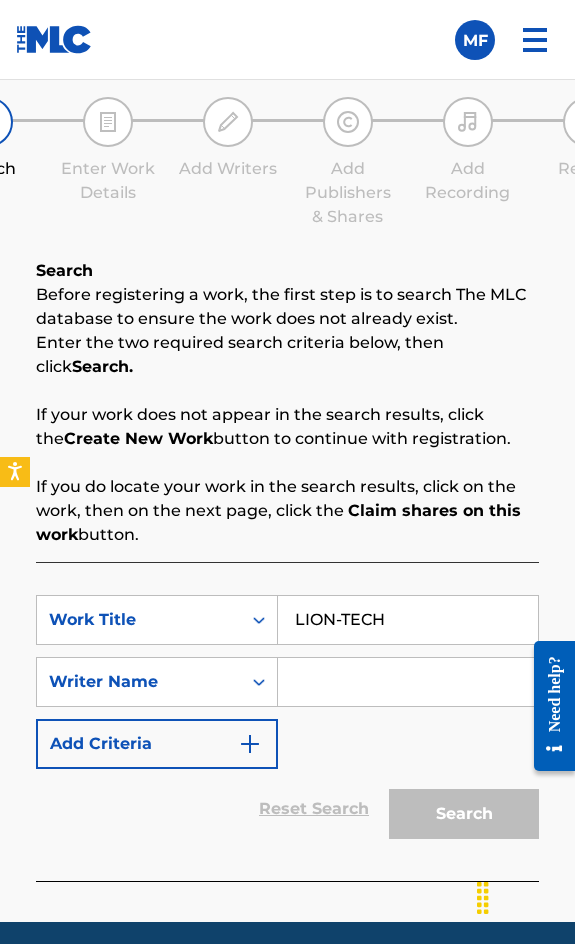 type on "LION-TECH" 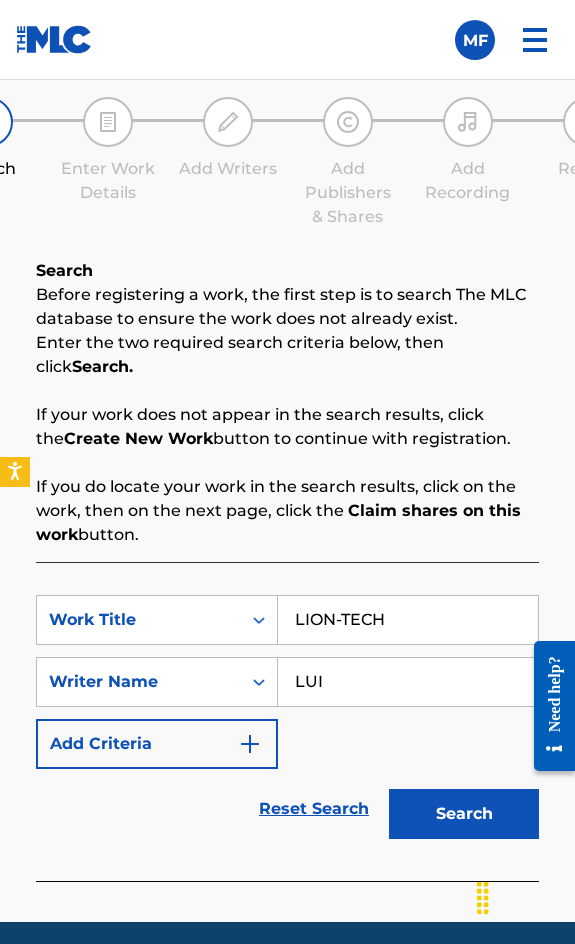 type on "[FIRSTNAME] [LASTNAME]" 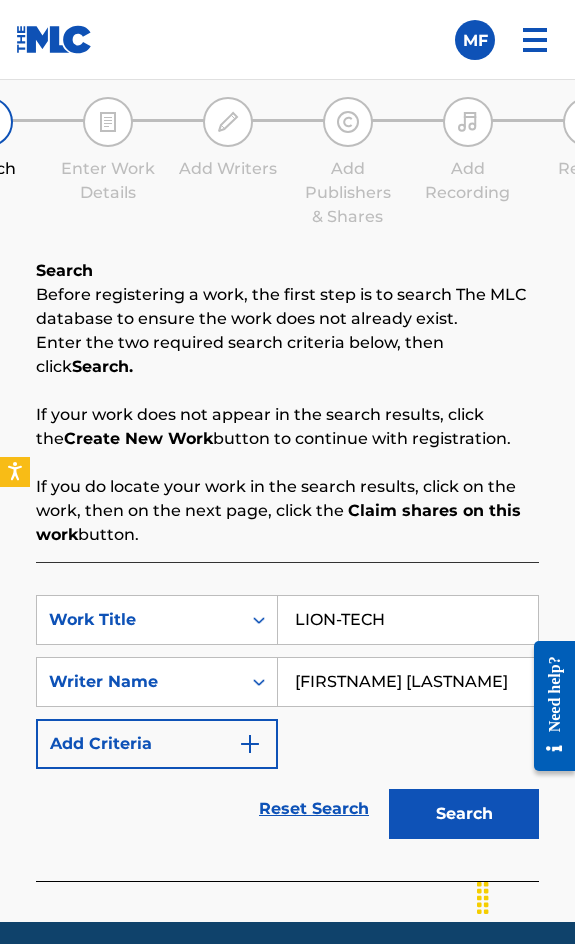 click on "SearchWithCriteria611790be-6e41-4183-a89f-ea358ad07d19 Work Title LION-TECH SearchWithCriteria65950067-cd47-4d5d-81fb-e589793903b5 Writer Name [FIRSTNAME] [LASTNAME] Add Criteria Reset Search Search" at bounding box center (287, 721) 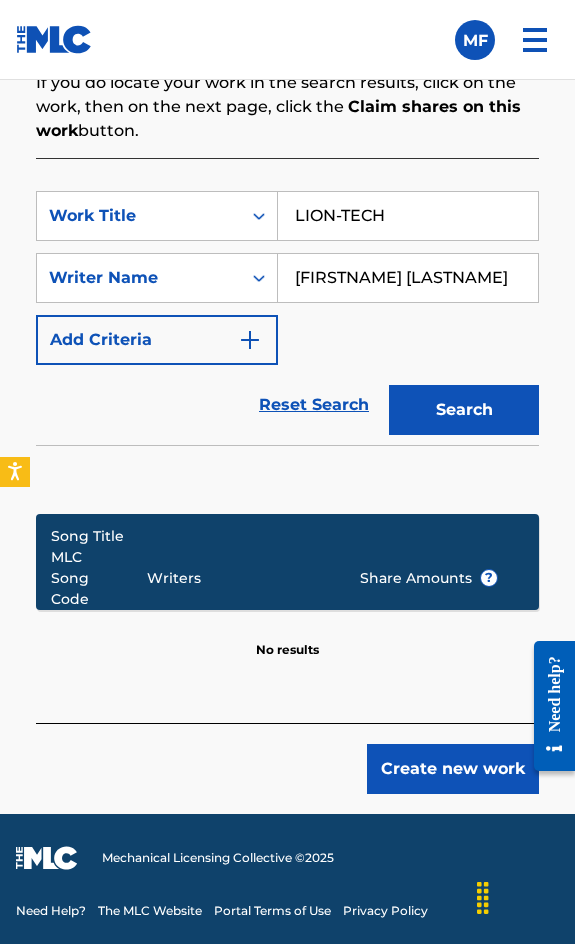 click on "Create new work" at bounding box center (453, 769) 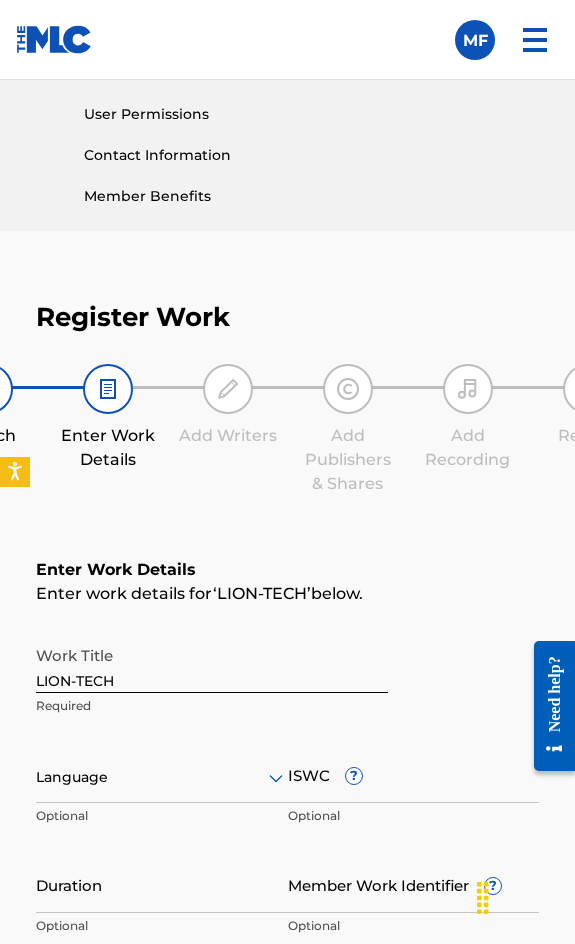scroll, scrollTop: 1236, scrollLeft: 0, axis: vertical 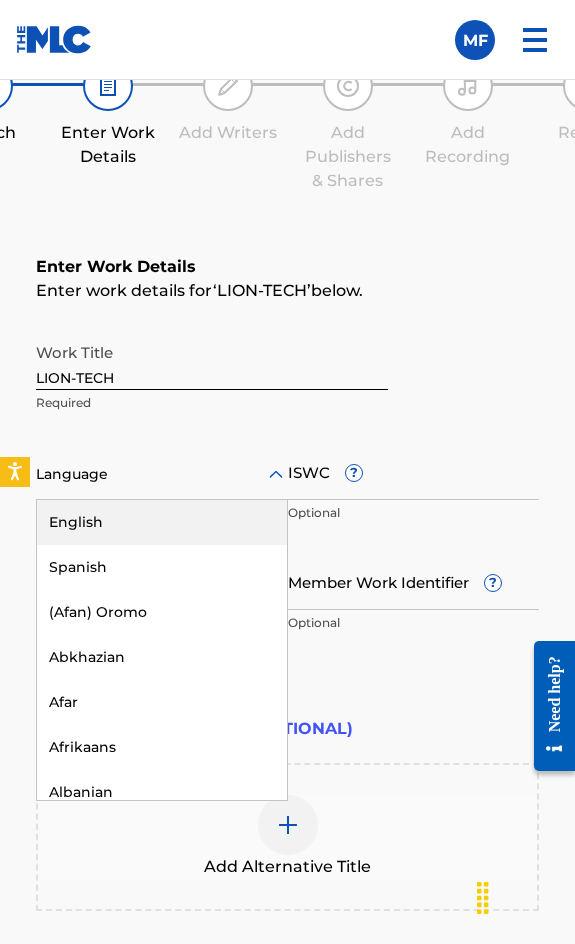 click on "Language" at bounding box center [162, 475] 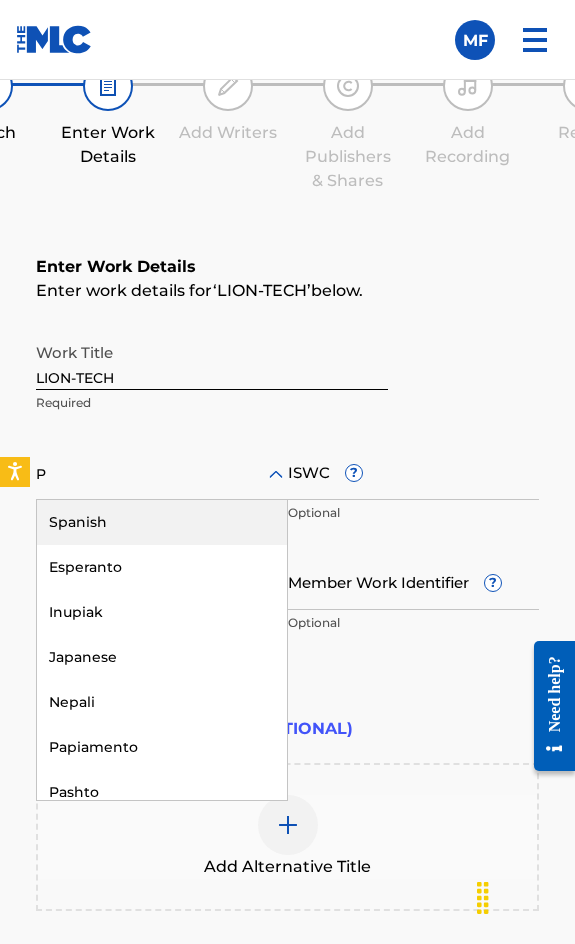 type on "PO" 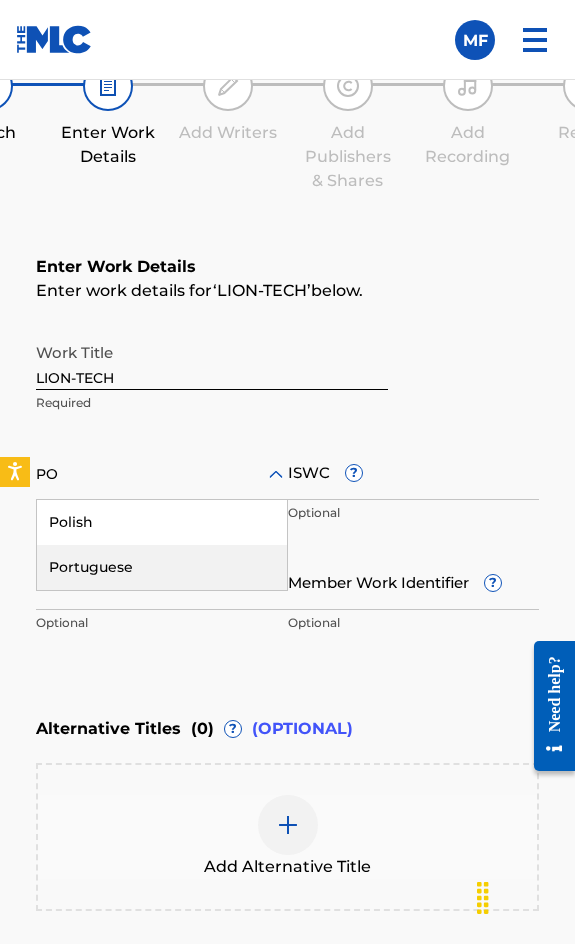 click on "Portuguese" at bounding box center [162, 567] 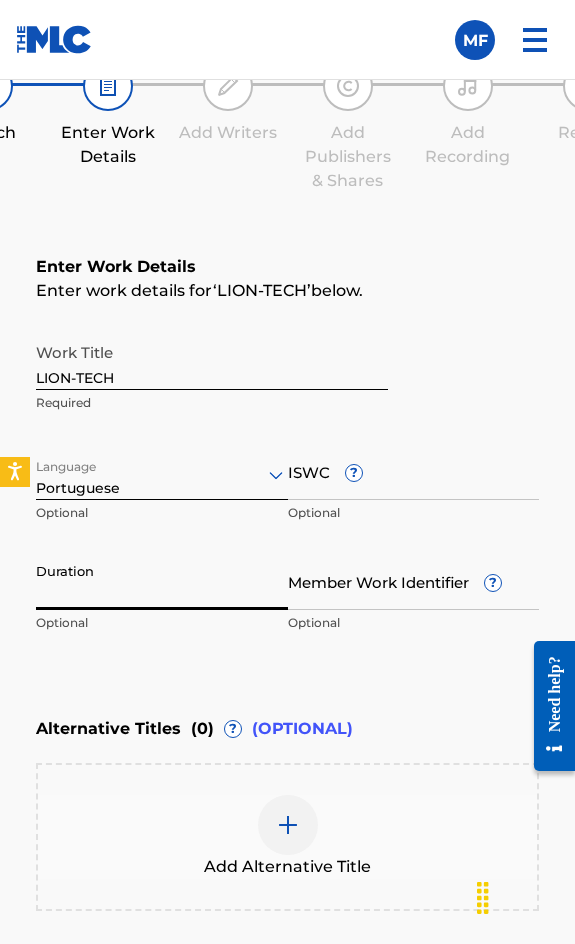click on "Duration" at bounding box center (162, 581) 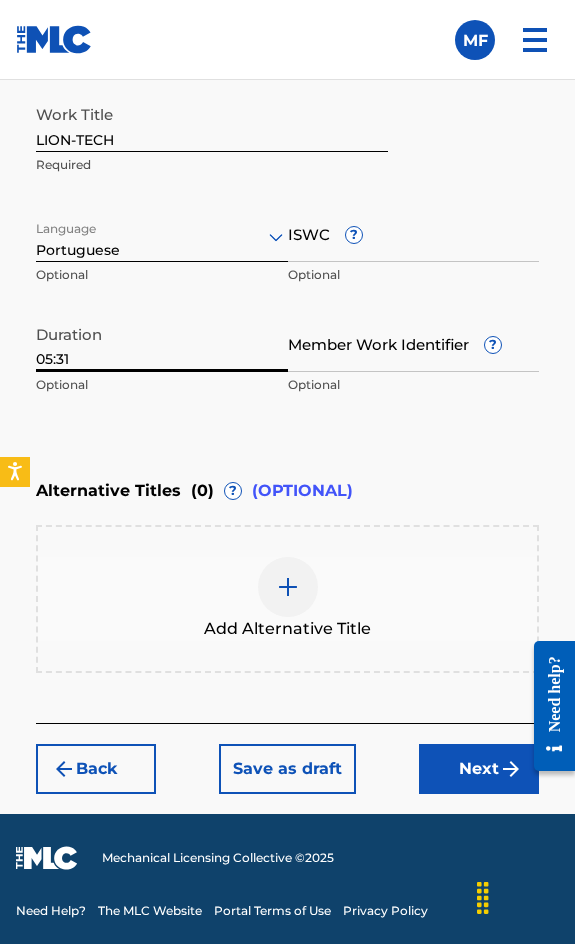type on "05:31" 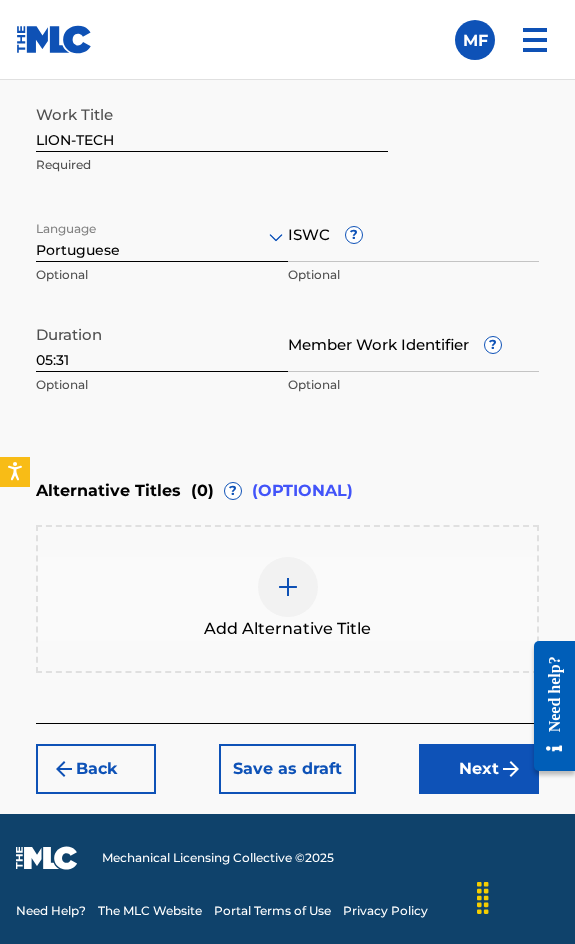 click on "Next" at bounding box center (479, 769) 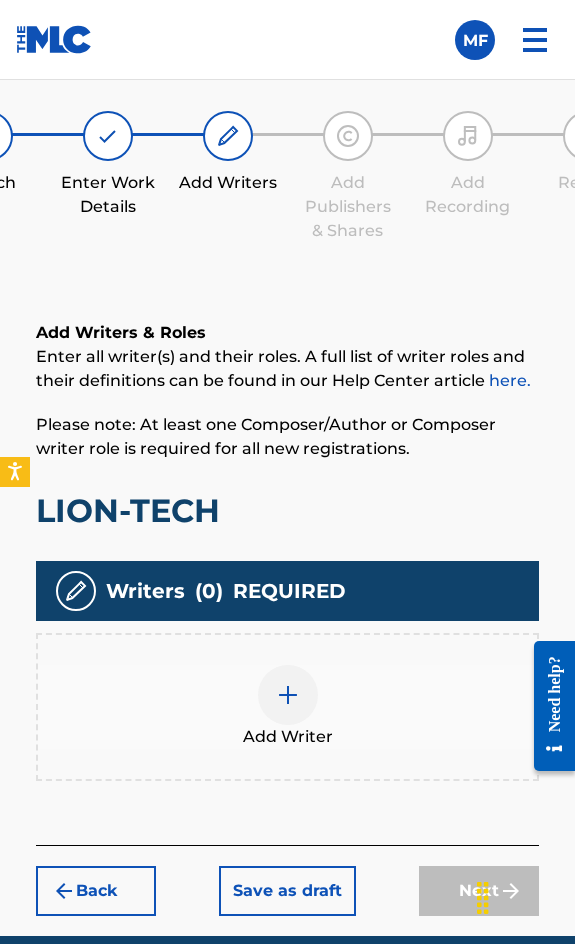 scroll, scrollTop: 1308, scrollLeft: 0, axis: vertical 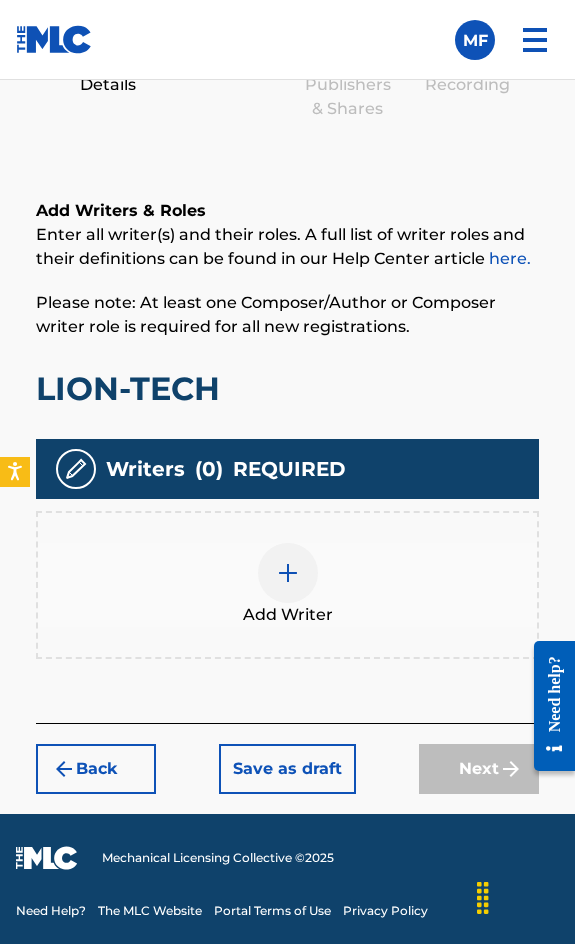 click on "Add Writer" at bounding box center (287, 585) 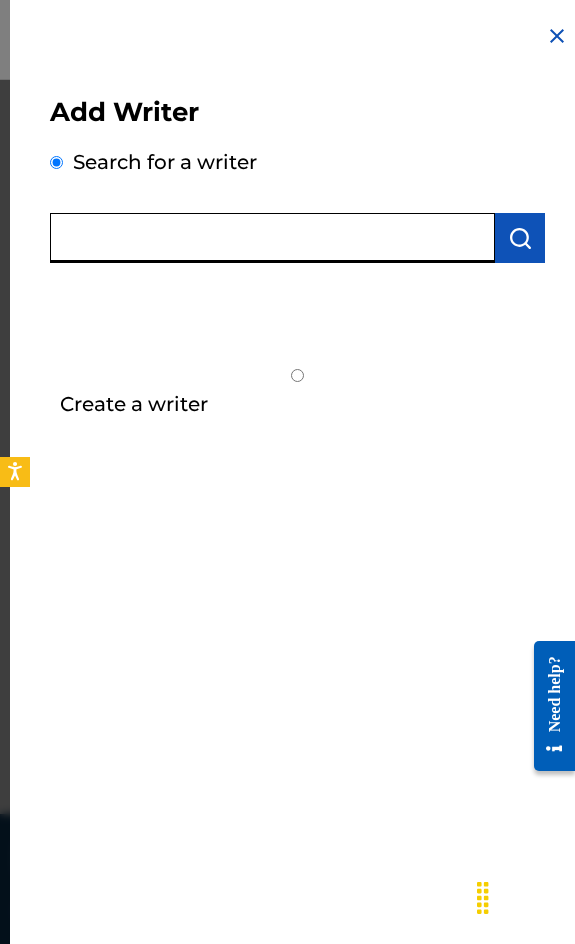 click at bounding box center (272, 238) 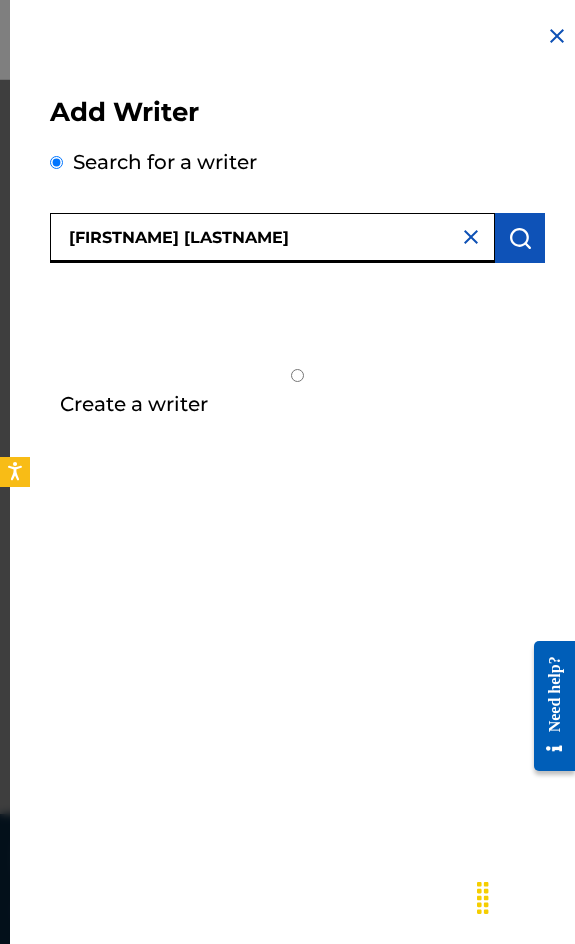 type on "[FIRSTNAME] [LASTNAME]" 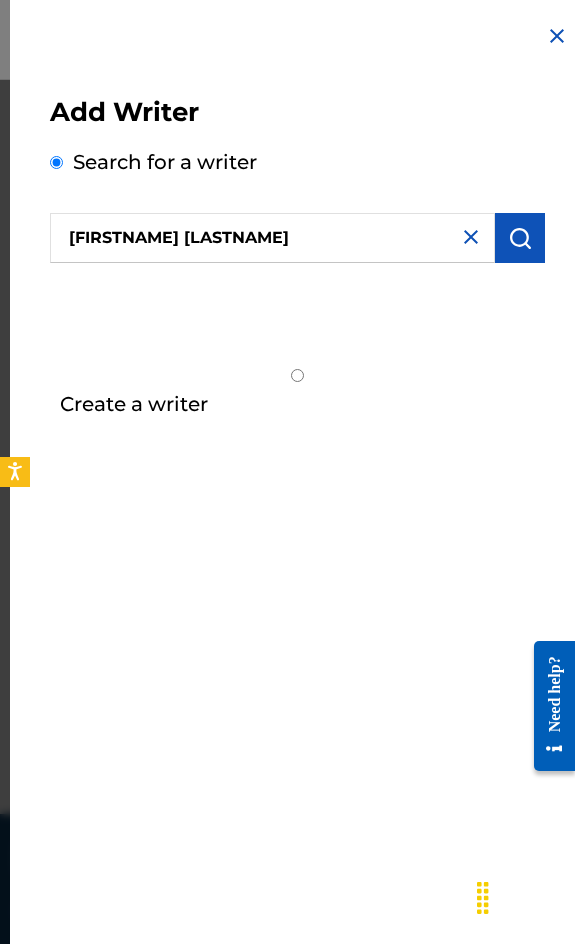 click at bounding box center (520, 238) 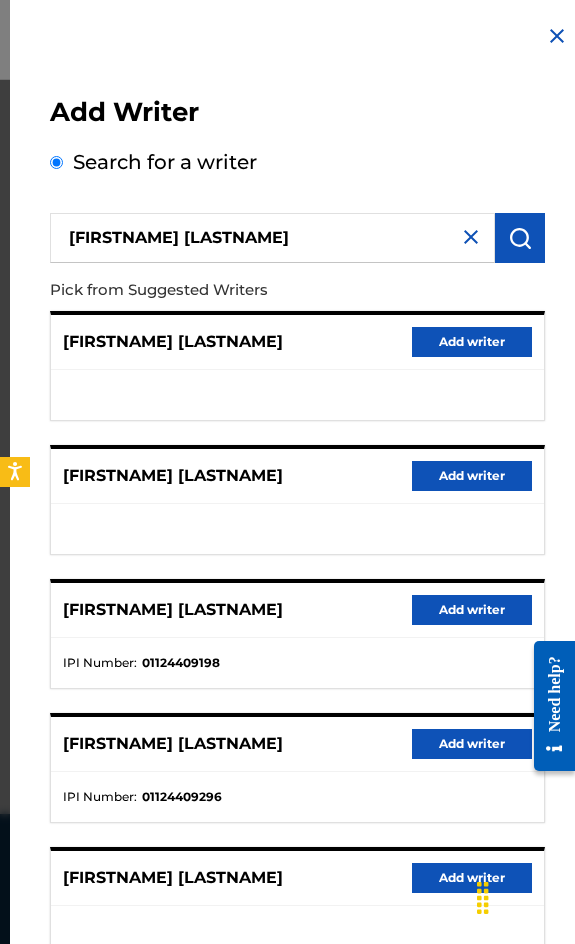 click on "Add writer" at bounding box center (472, 610) 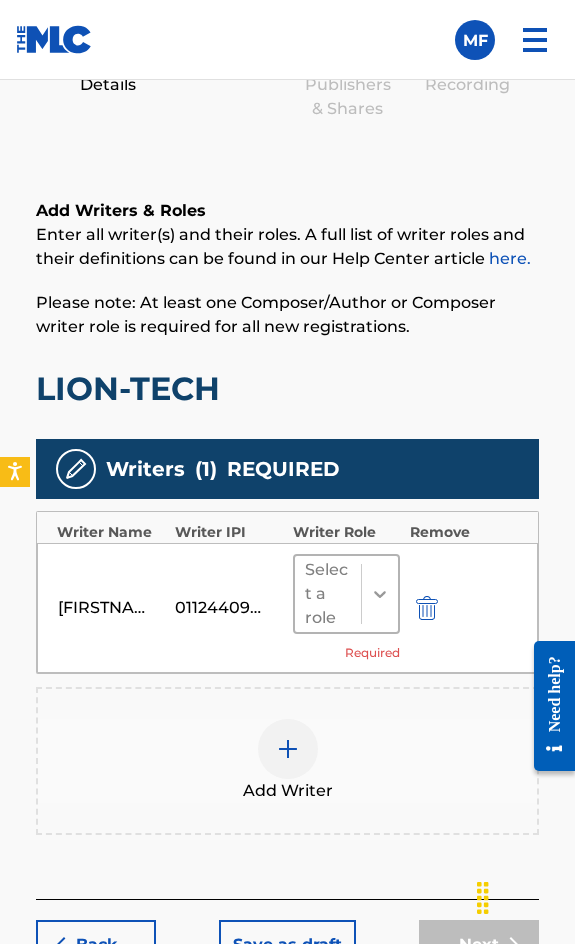 click at bounding box center [380, 594] 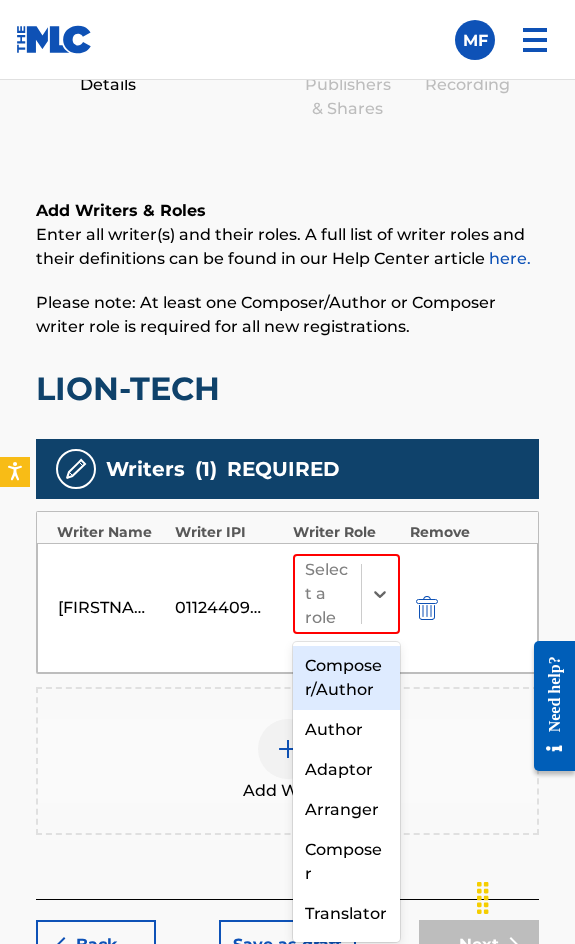 drag, startPoint x: 341, startPoint y: 672, endPoint x: 325, endPoint y: 704, distance: 35.77709 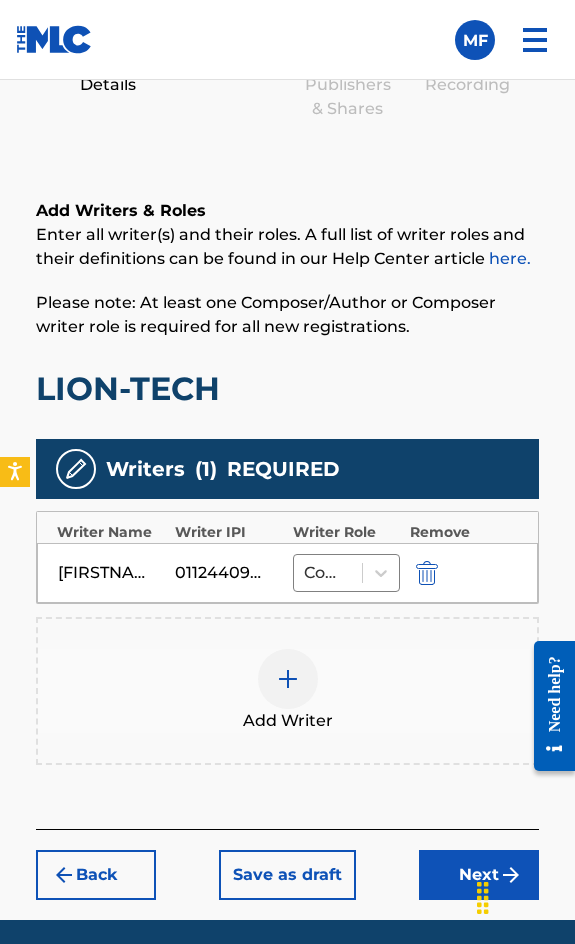 click on "Add Writer" at bounding box center (287, 691) 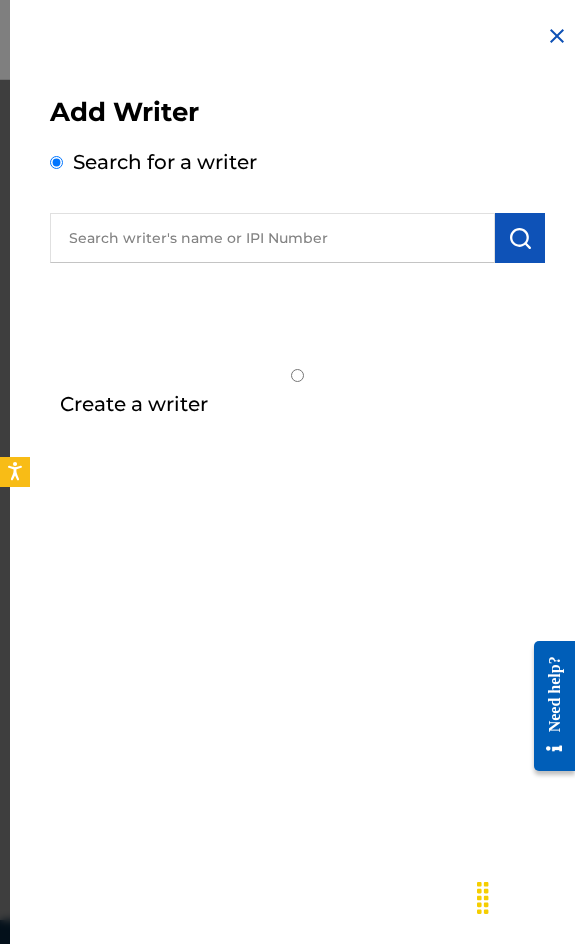 click at bounding box center [272, 238] 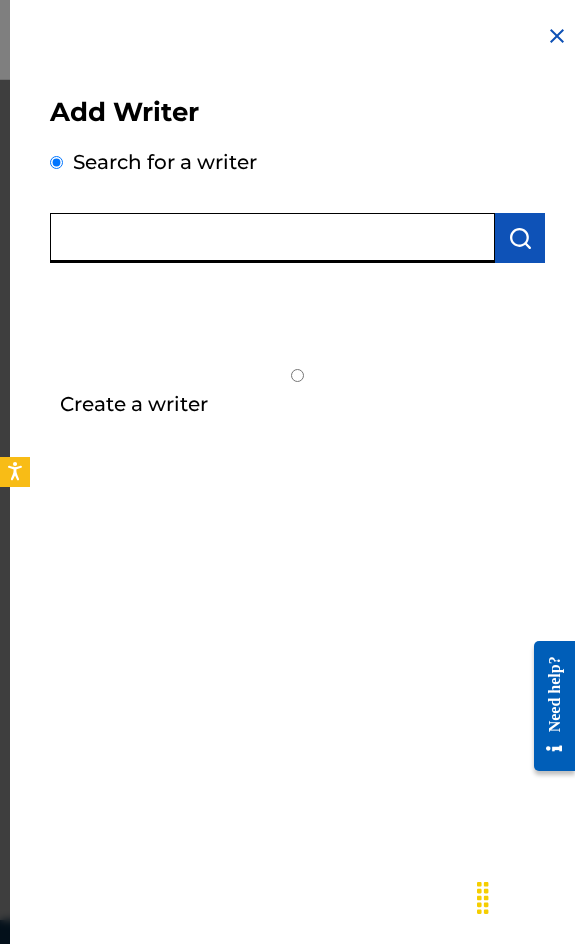 paste on "MANDRAGORA" 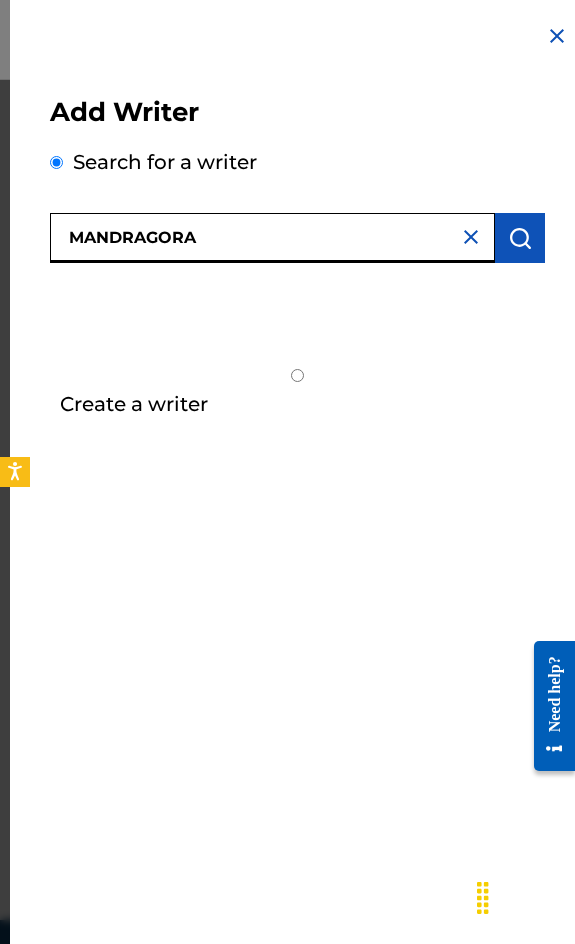 type on "MANDRAGORA" 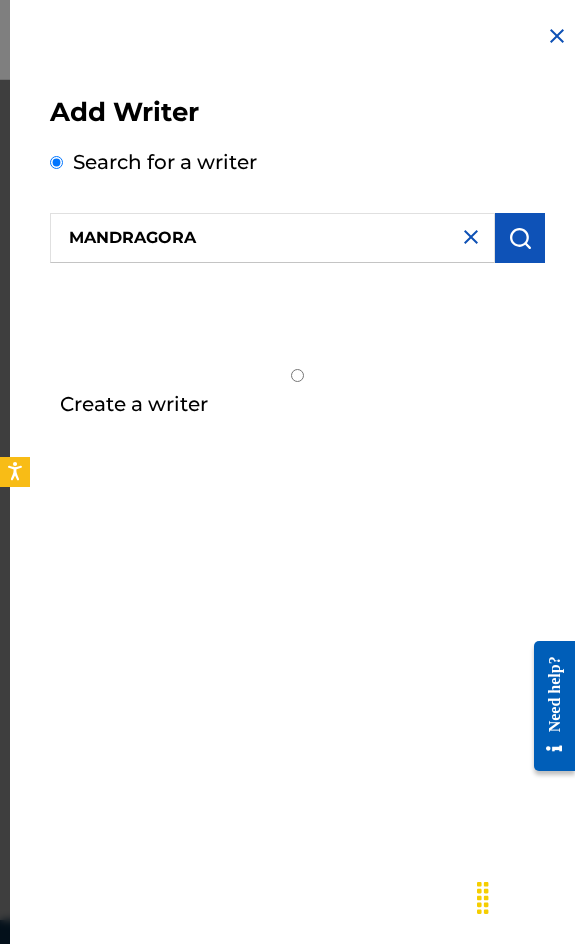 click at bounding box center [520, 238] 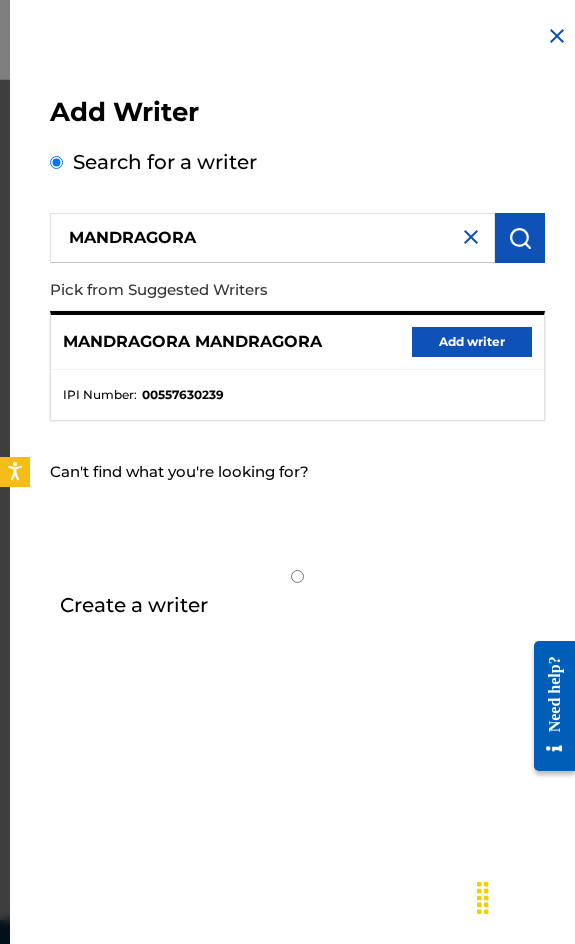 click on "Add writer" at bounding box center [472, 342] 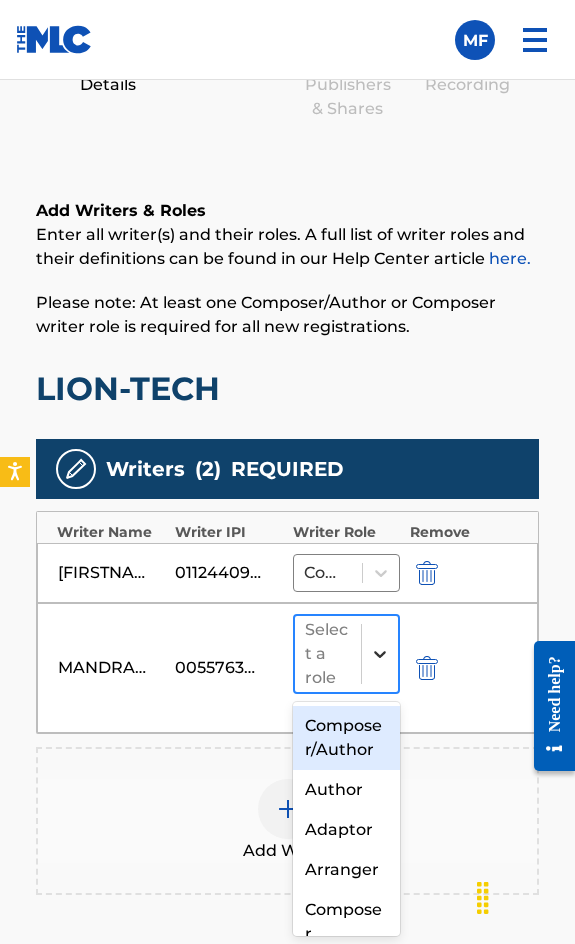 click at bounding box center (380, 654) 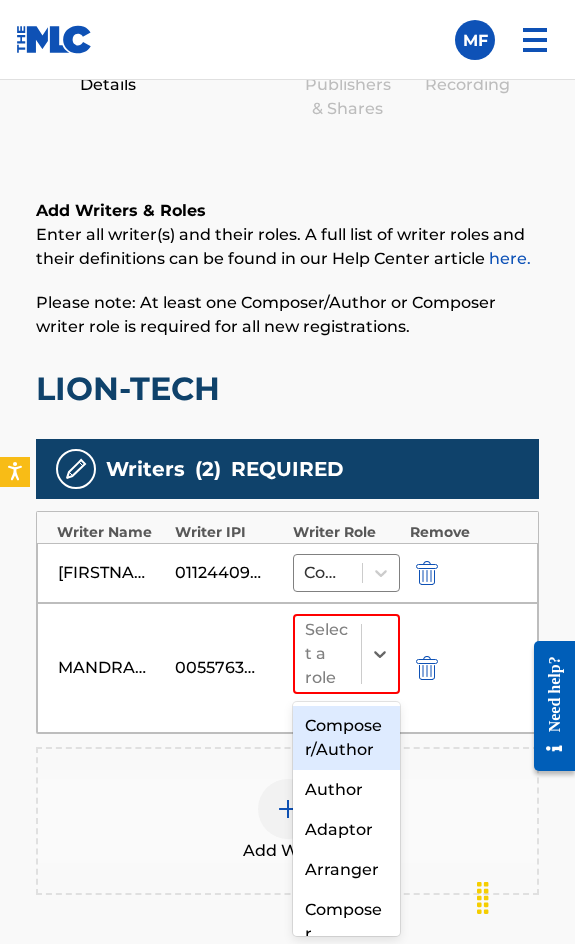 click on "Composer/Author" at bounding box center (346, 738) 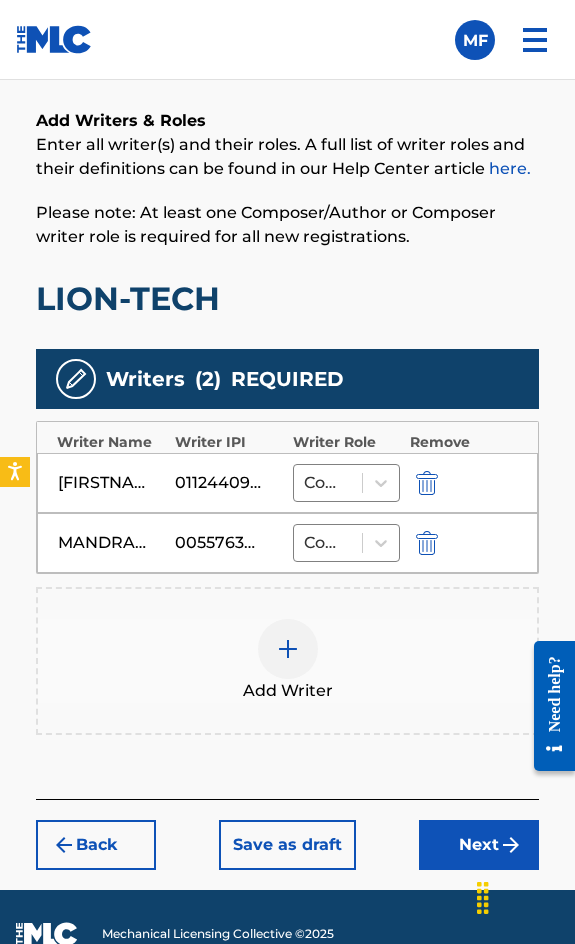 scroll, scrollTop: 1474, scrollLeft: 0, axis: vertical 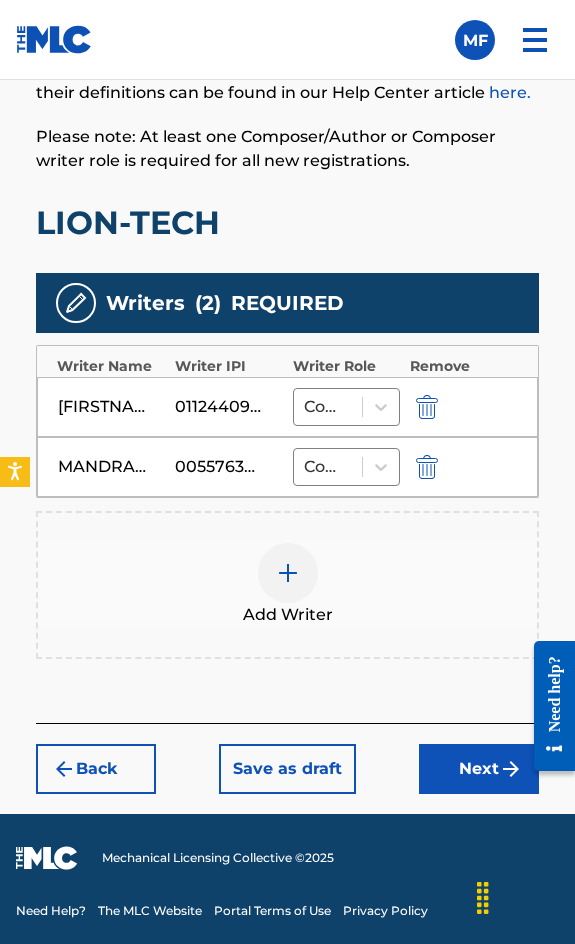 click on "Next" at bounding box center (479, 769) 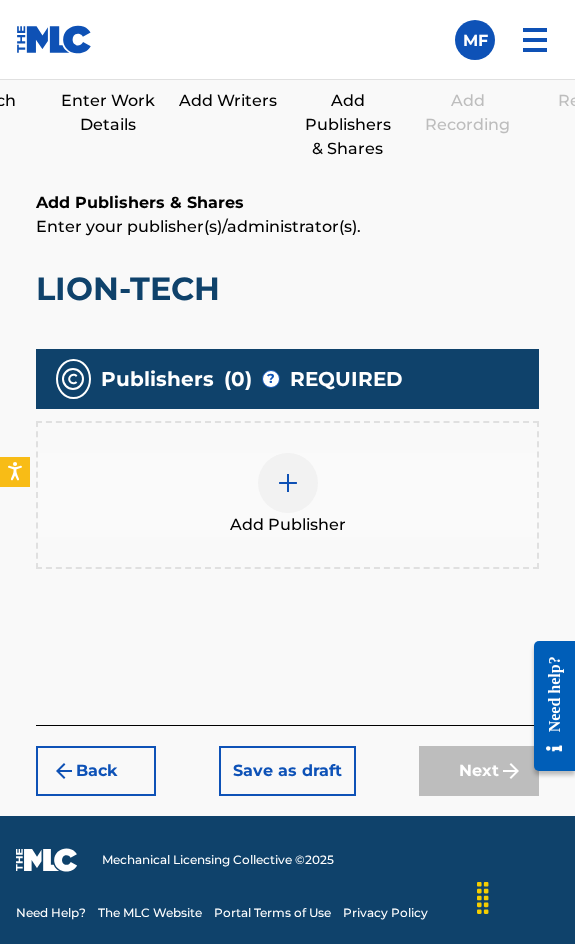scroll, scrollTop: 1270, scrollLeft: 0, axis: vertical 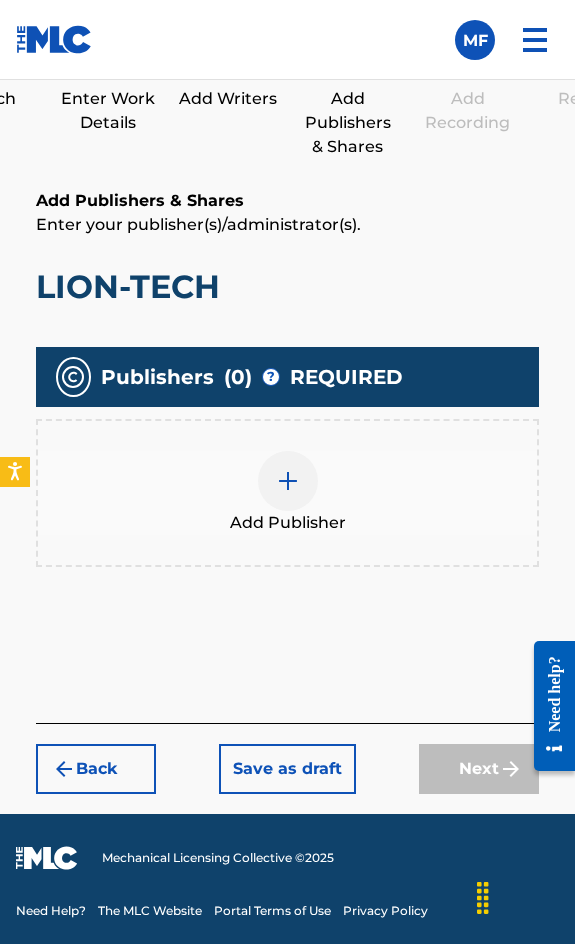 click on "Back" at bounding box center [96, 769] 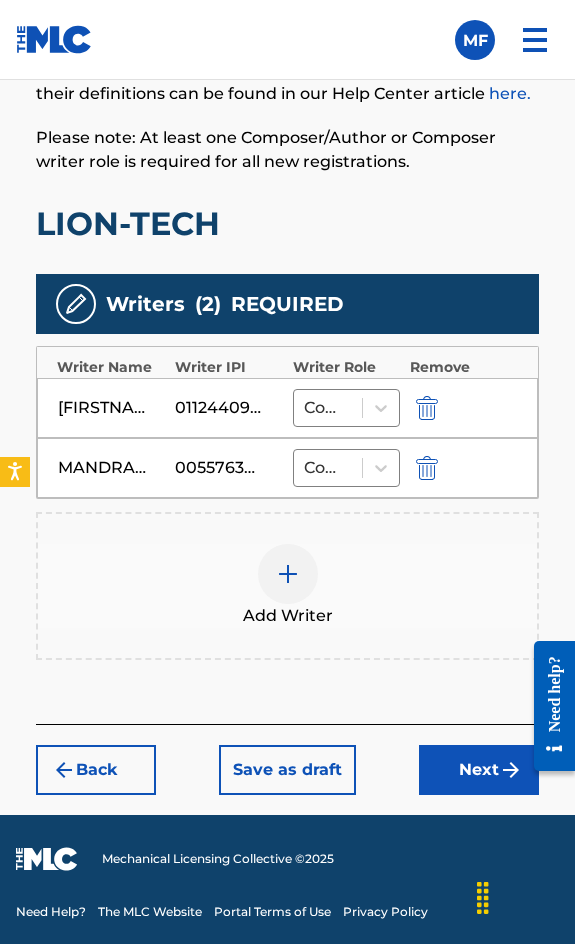 scroll, scrollTop: 1474, scrollLeft: 0, axis: vertical 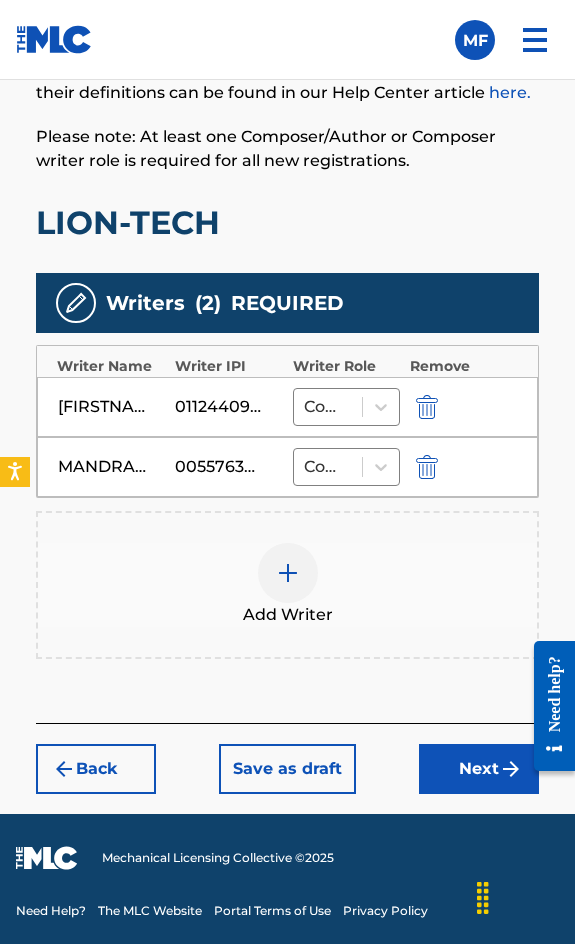 click on "Back Save as draft Next" at bounding box center (287, 758) 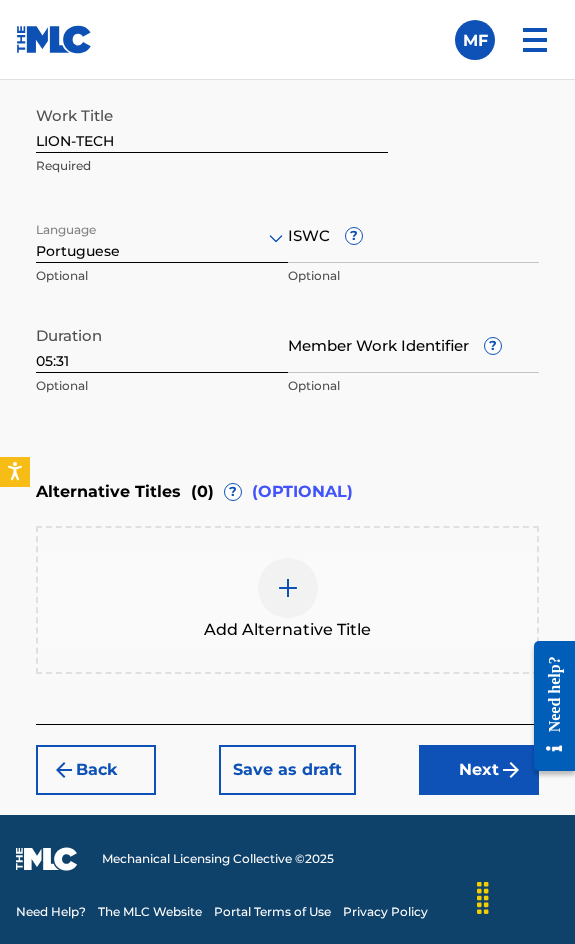 scroll, scrollTop: 1474, scrollLeft: 0, axis: vertical 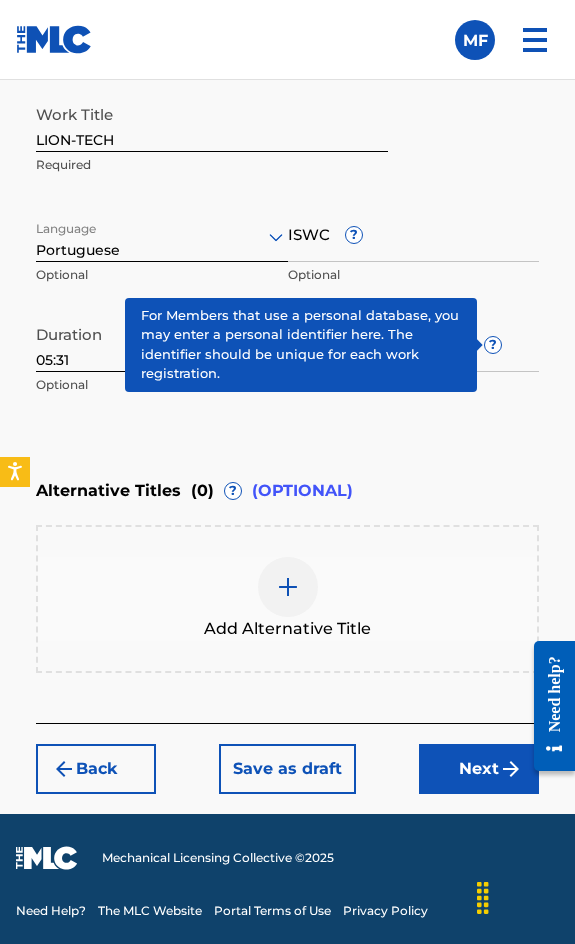 click on "Back" at bounding box center [96, 769] 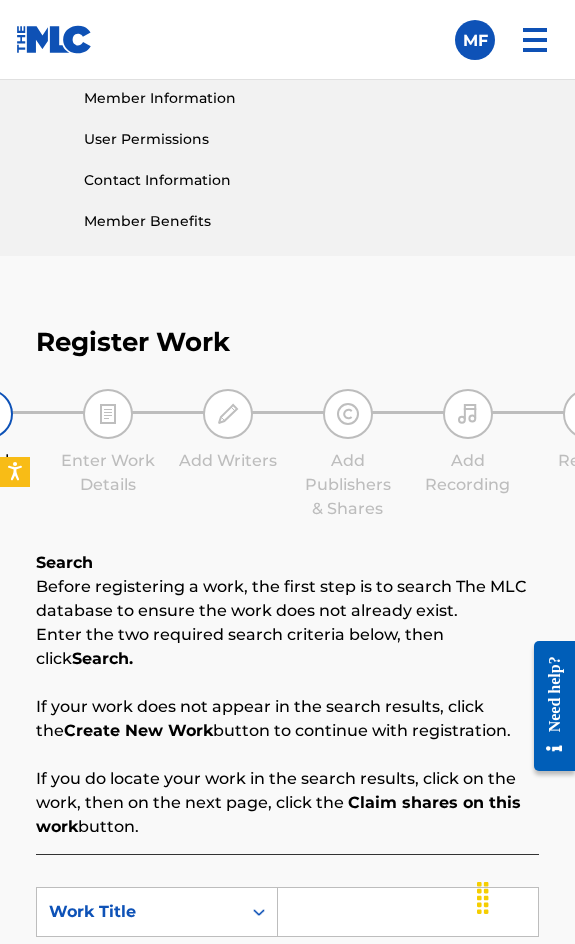 scroll, scrollTop: 1300, scrollLeft: 0, axis: vertical 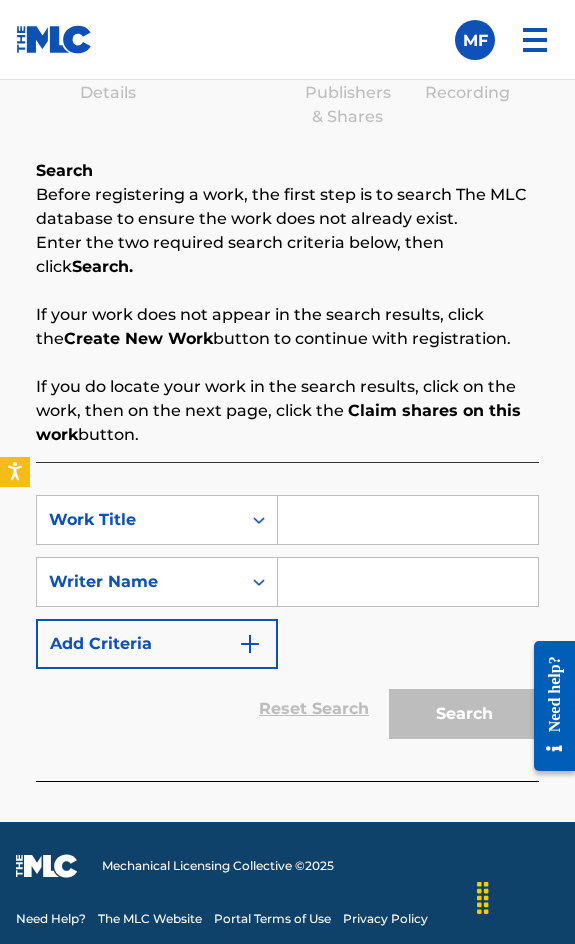 click at bounding box center [408, 520] 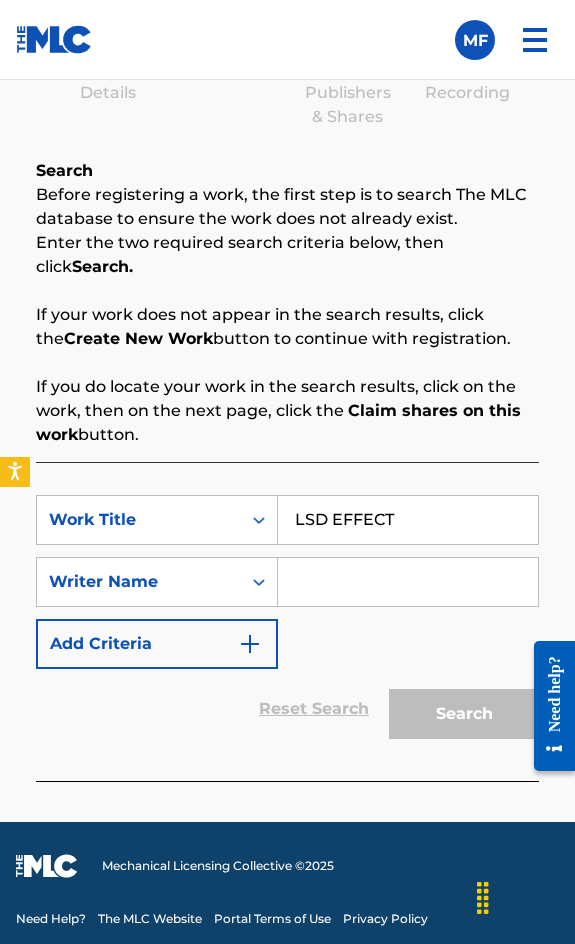type on "LSD EFFECT" 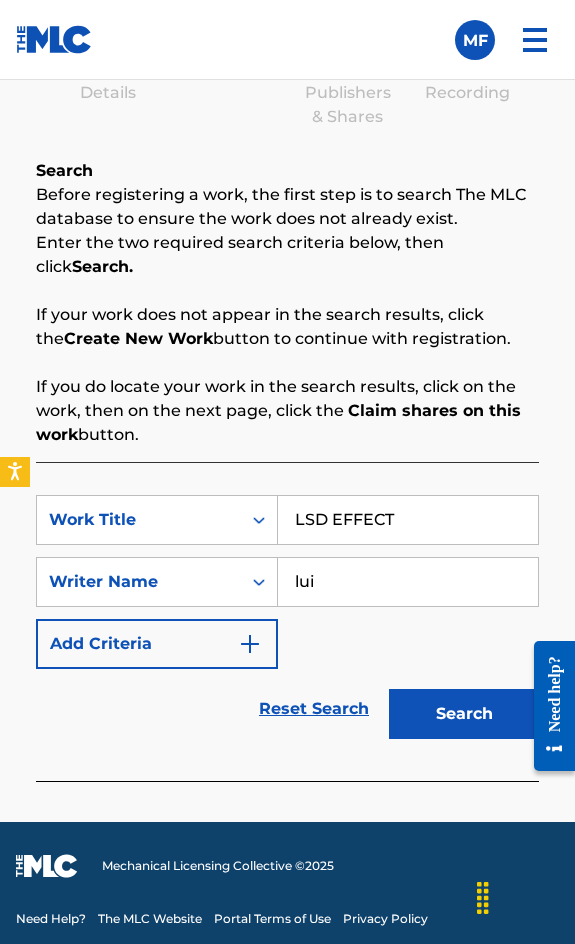 type on "[FIRSTNAME] [LASTNAME]" 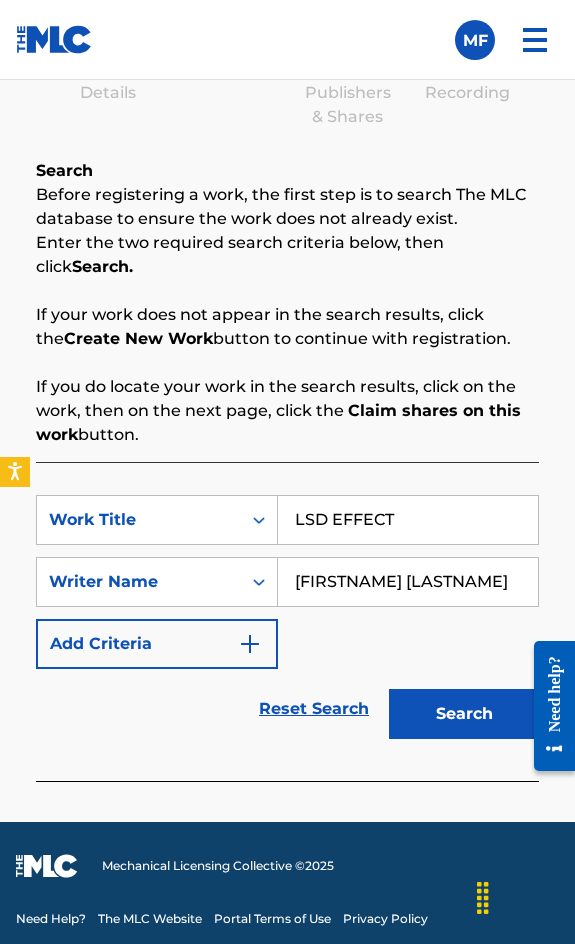click on "Search" at bounding box center [464, 714] 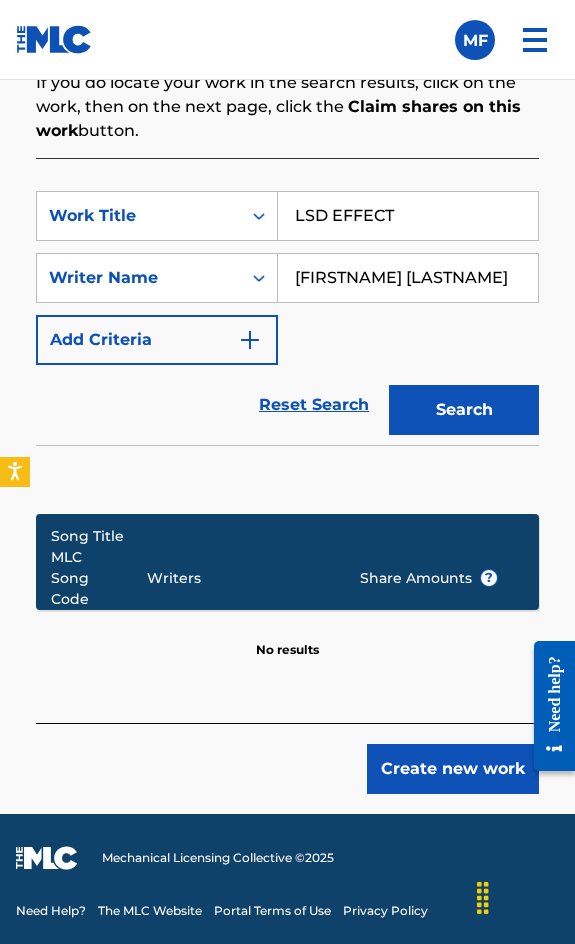 click on "Create new work" at bounding box center [453, 769] 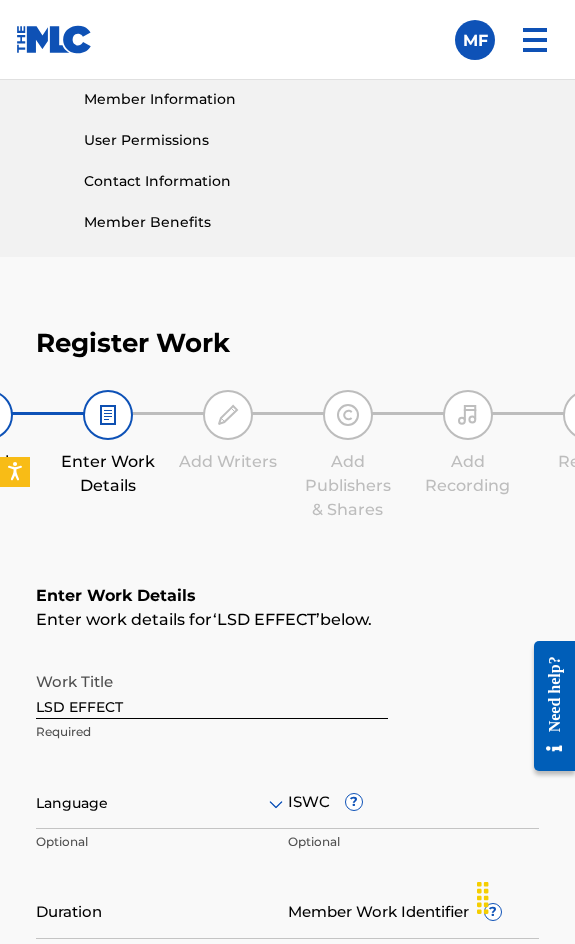 scroll, scrollTop: 1136, scrollLeft: 0, axis: vertical 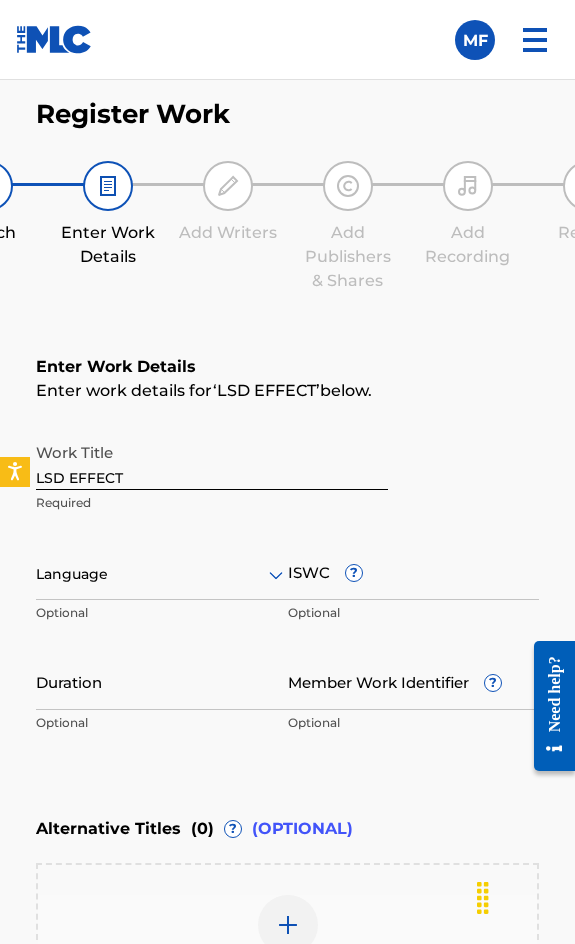 click at bounding box center (162, 574) 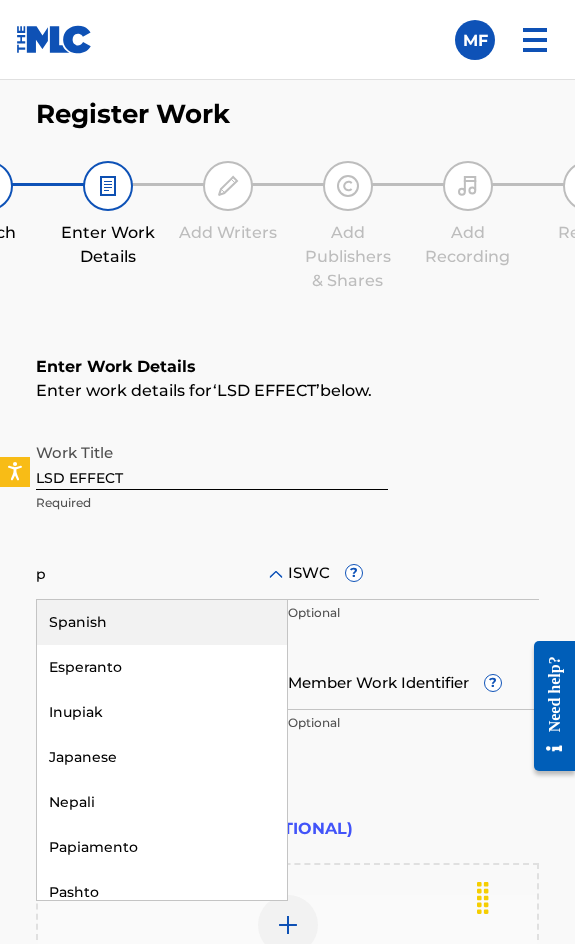 type on "po" 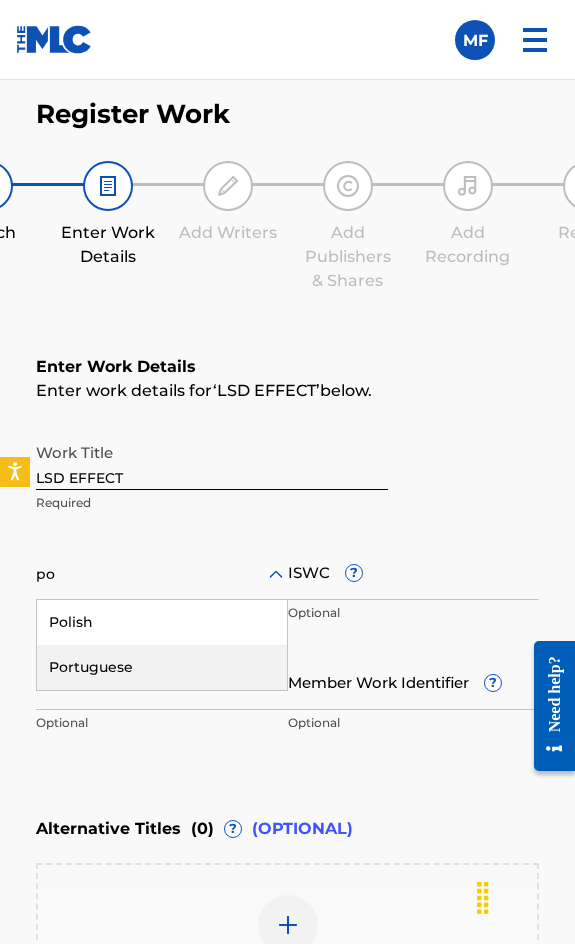 click on "Portuguese" at bounding box center [162, 667] 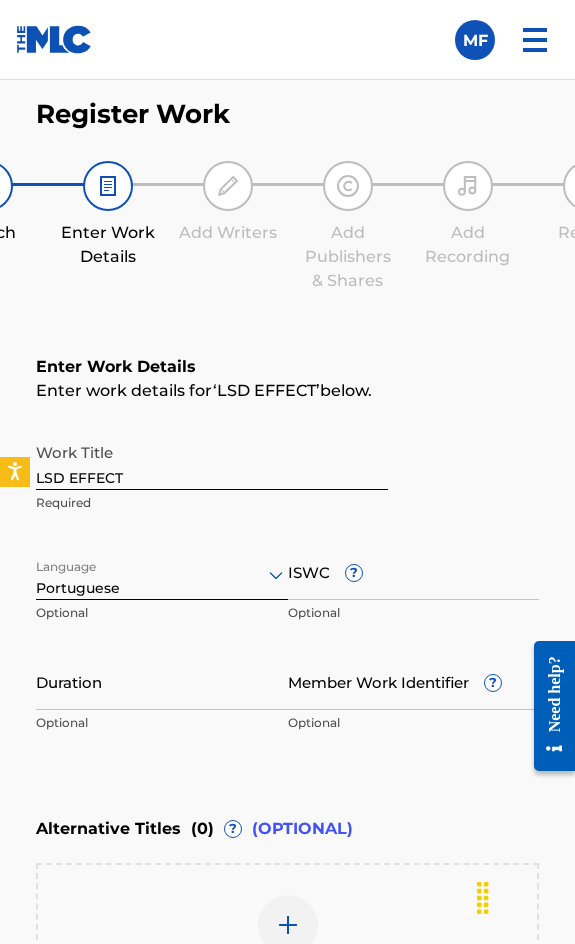 click on "ISWC   ?" at bounding box center (414, 571) 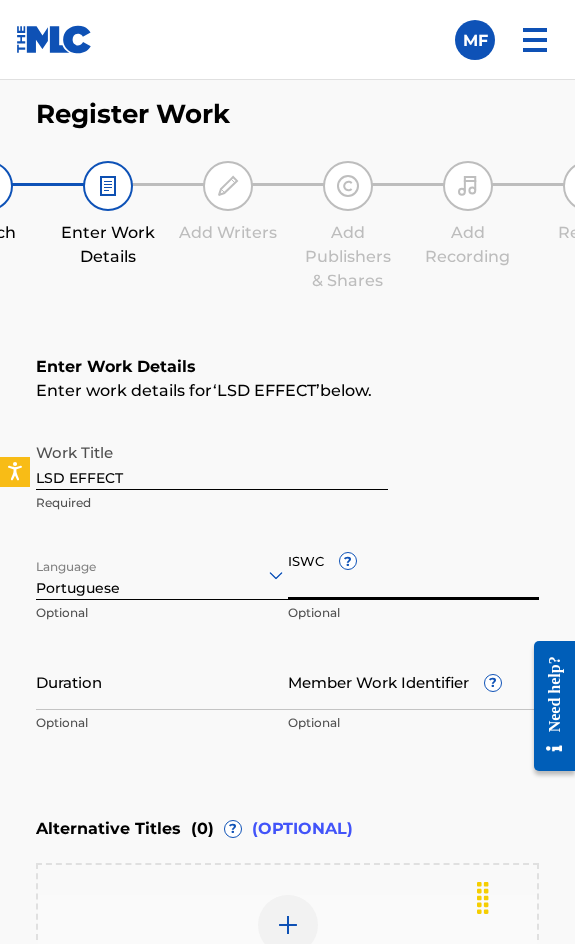 paste on "T3143002926" 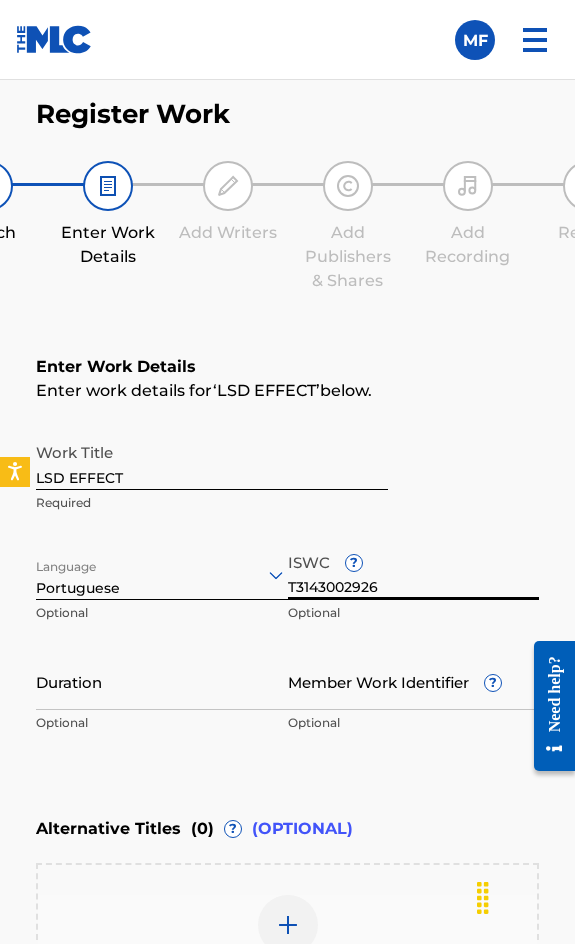 type on "T3143002926" 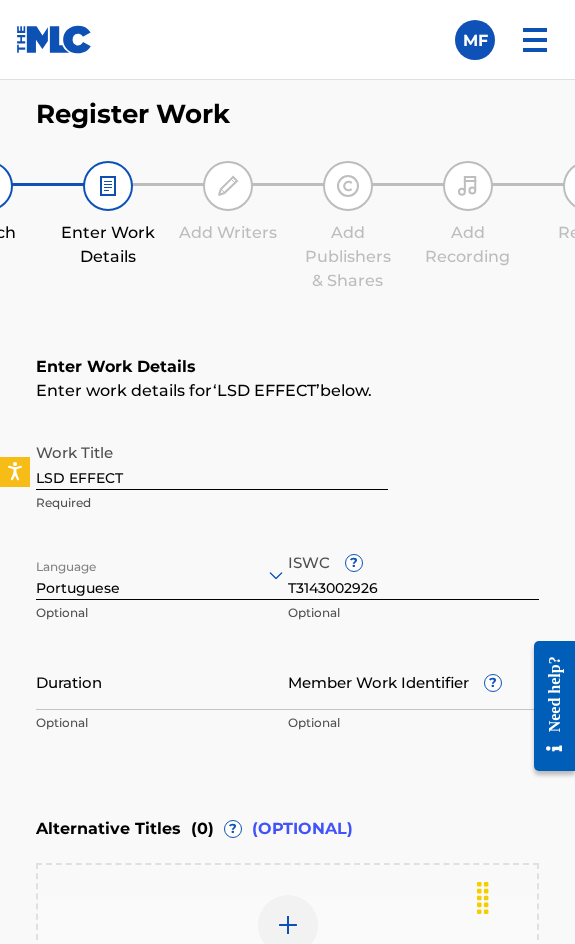 click on "Duration" at bounding box center [162, 681] 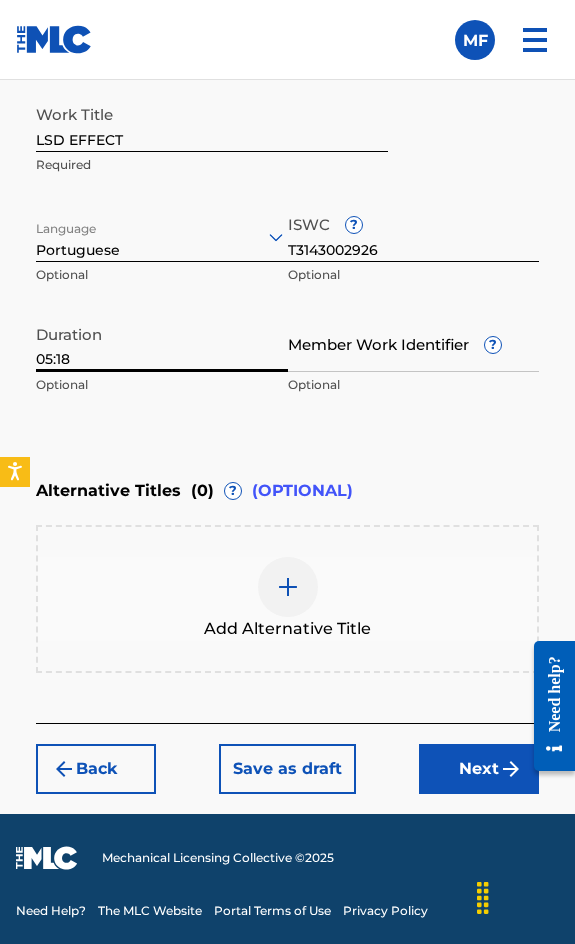 type on "05:18" 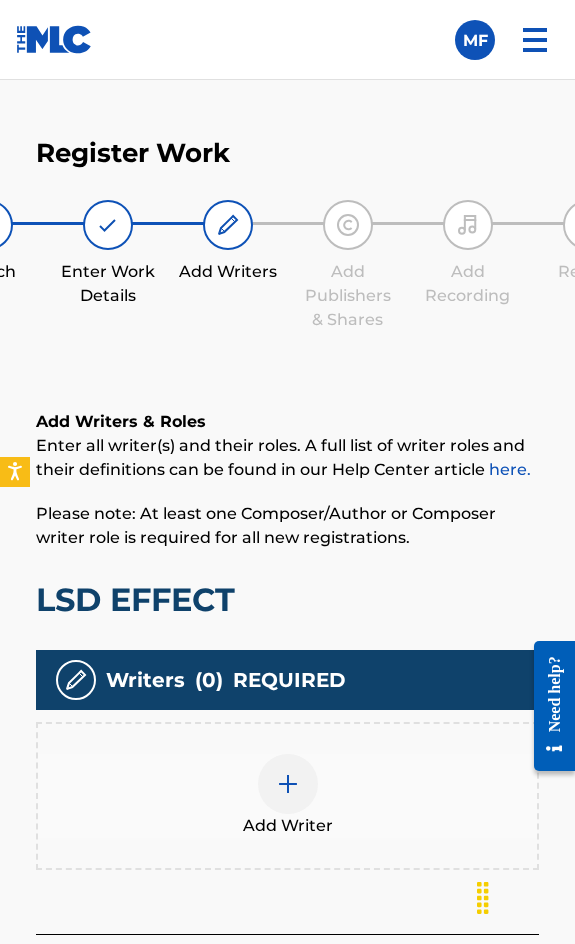 scroll, scrollTop: 1308, scrollLeft: 0, axis: vertical 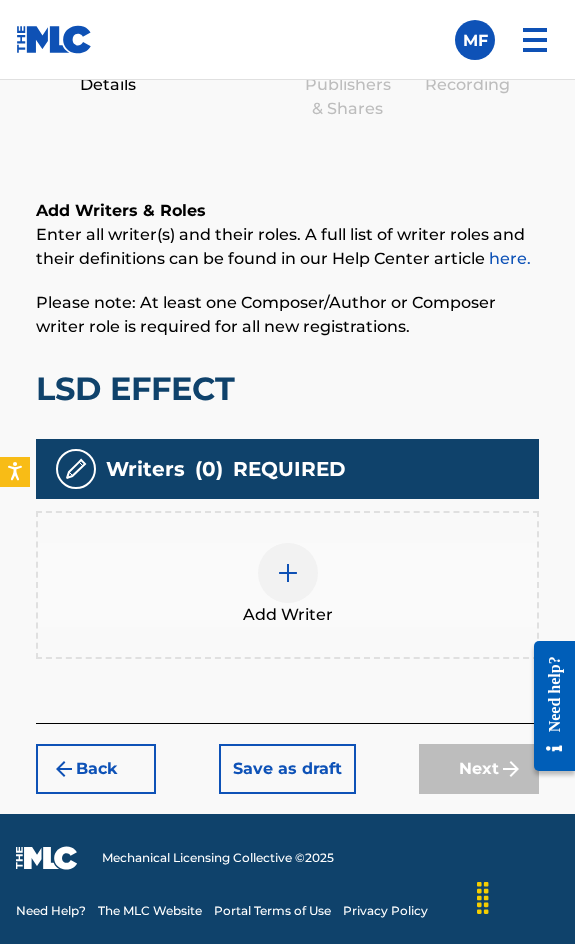 click on "Add Writer" at bounding box center (287, 585) 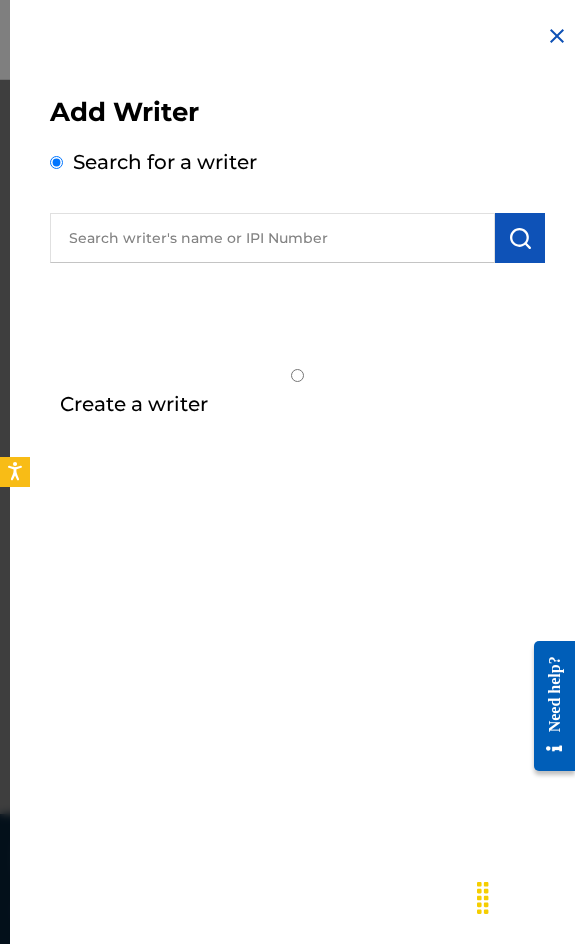 click at bounding box center [272, 238] 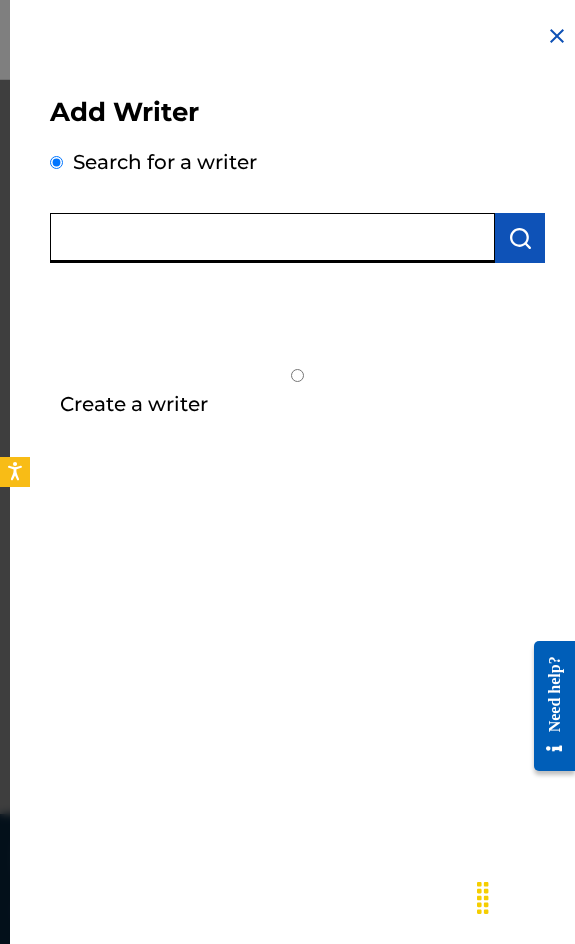 paste on "[FIRSTNAME] [LASTNAME]" 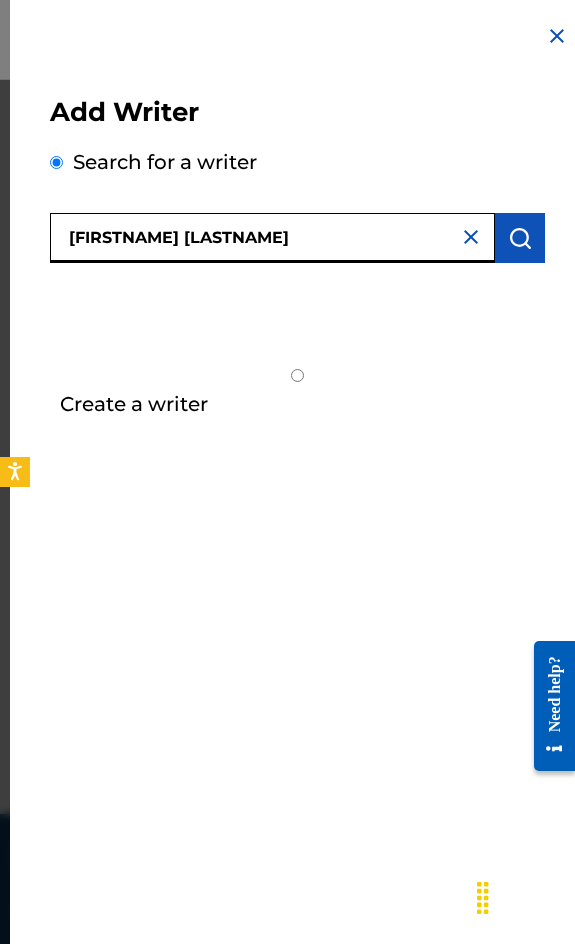 type on "[FIRSTNAME] [LASTNAME]" 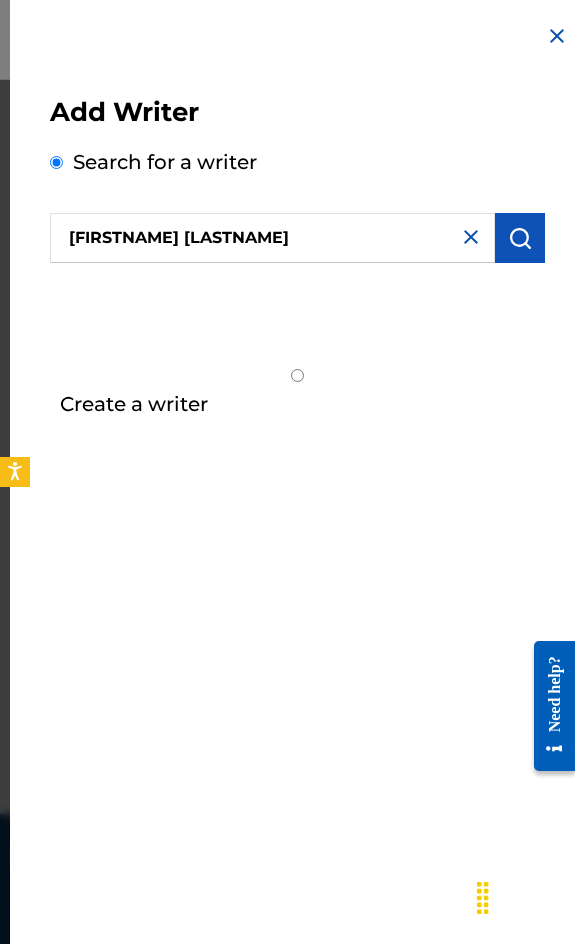 click on "[FIRSTNAME] [LASTNAME]" at bounding box center [297, 235] 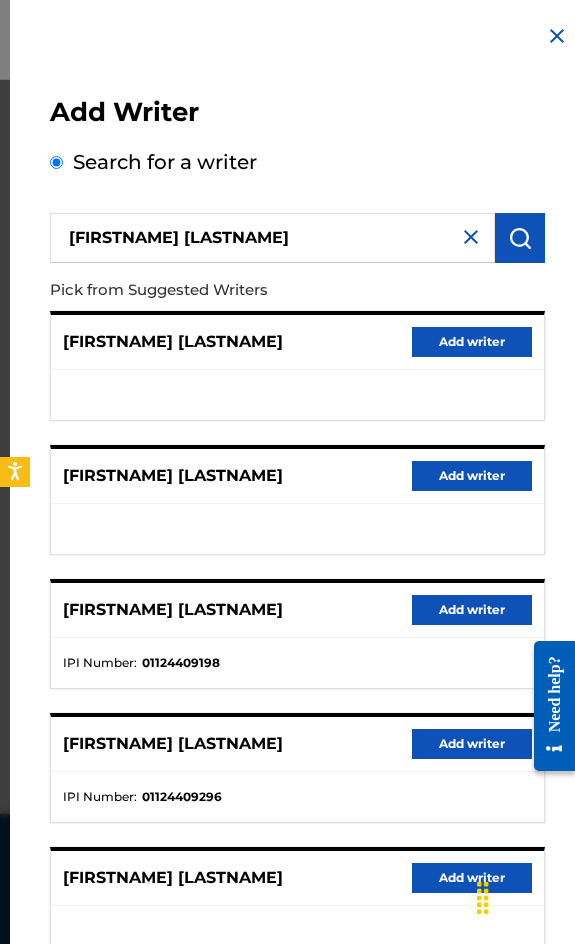 click on "Add writer" at bounding box center [472, 610] 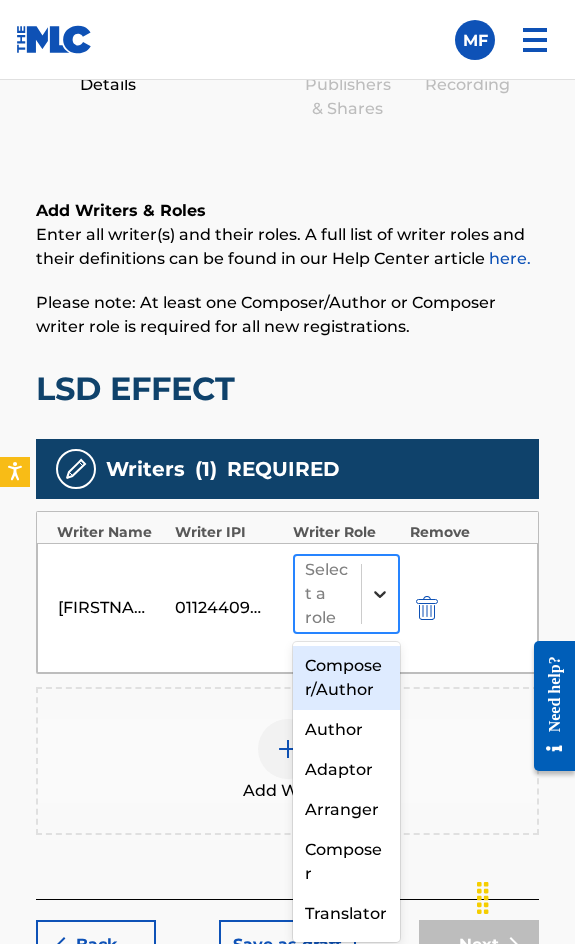 click at bounding box center [380, 594] 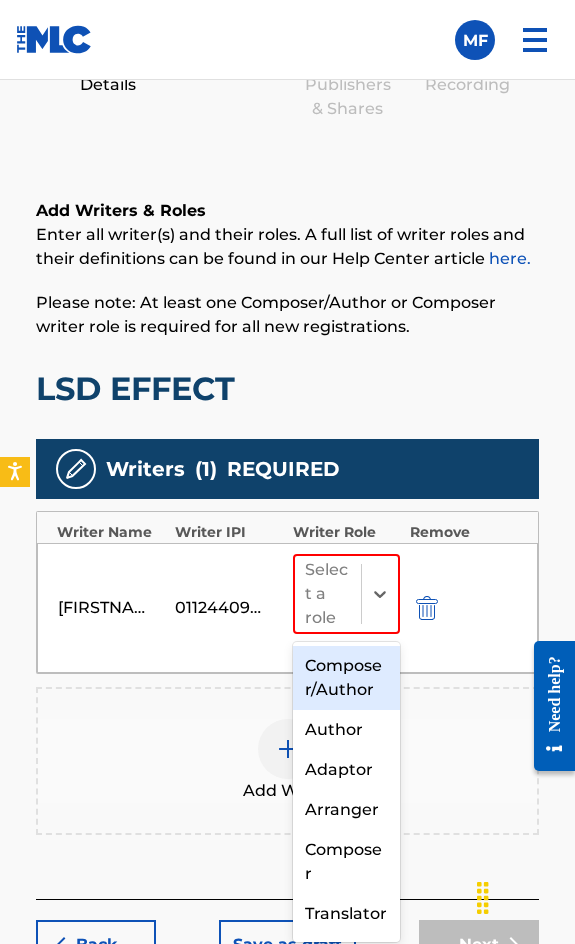 click on "Composer/Author" at bounding box center [346, 678] 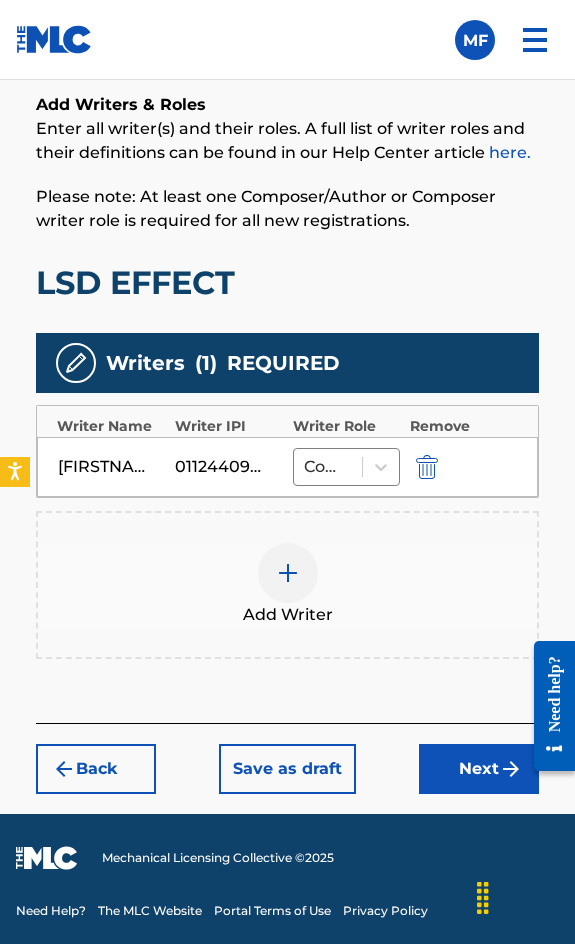 click on "Next" at bounding box center [479, 769] 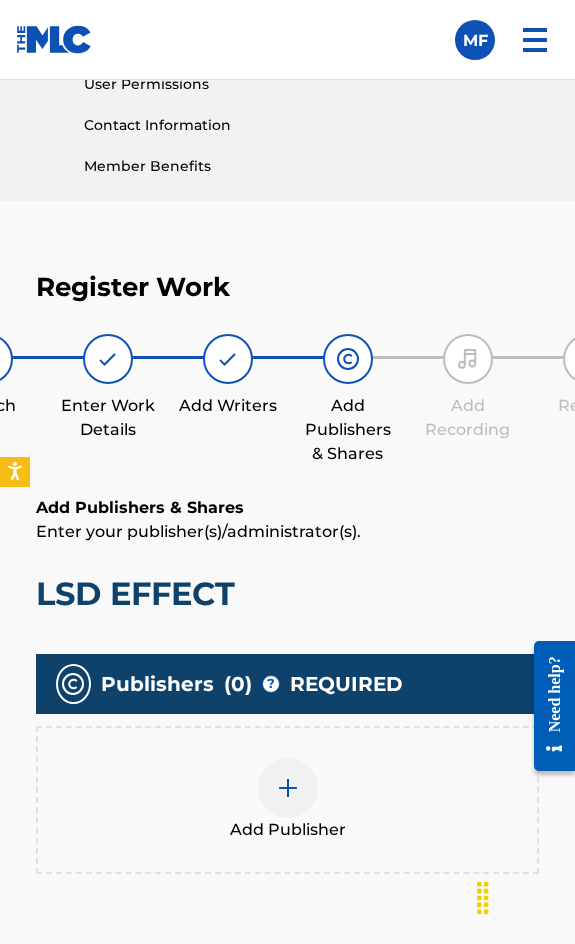 scroll, scrollTop: 1190, scrollLeft: 0, axis: vertical 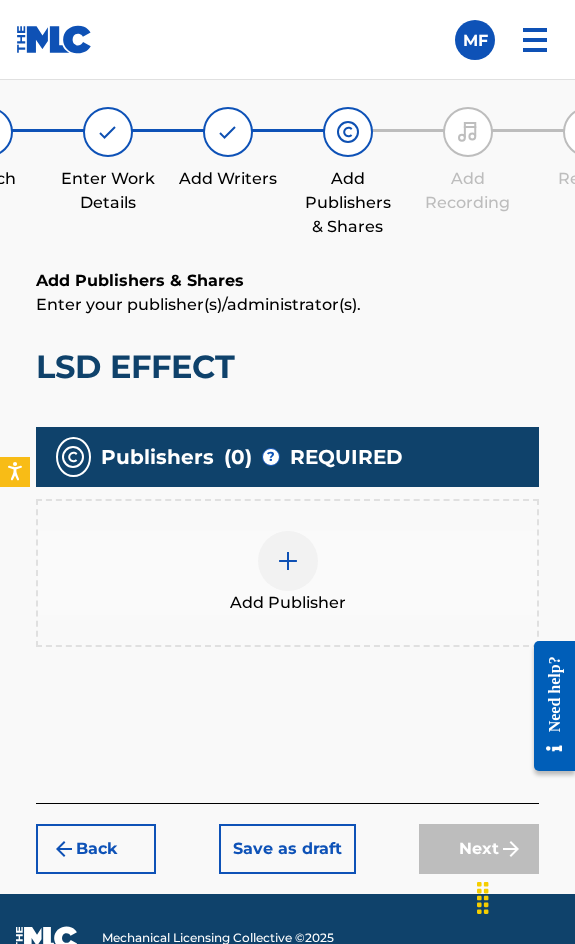 click on "Add Publisher" at bounding box center [288, 603] 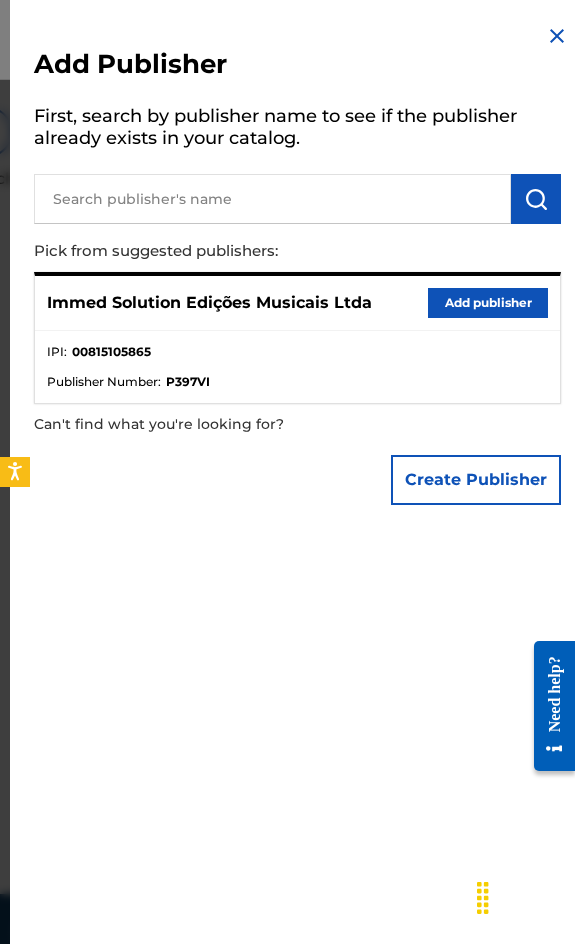 click on "Add publisher" at bounding box center [488, 303] 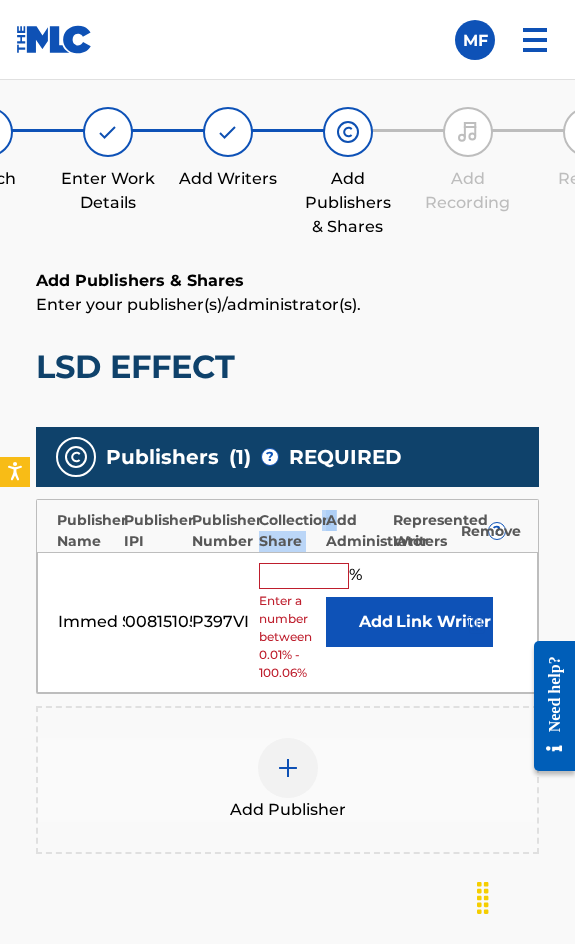 drag, startPoint x: 333, startPoint y: 517, endPoint x: 313, endPoint y: 547, distance: 36.05551 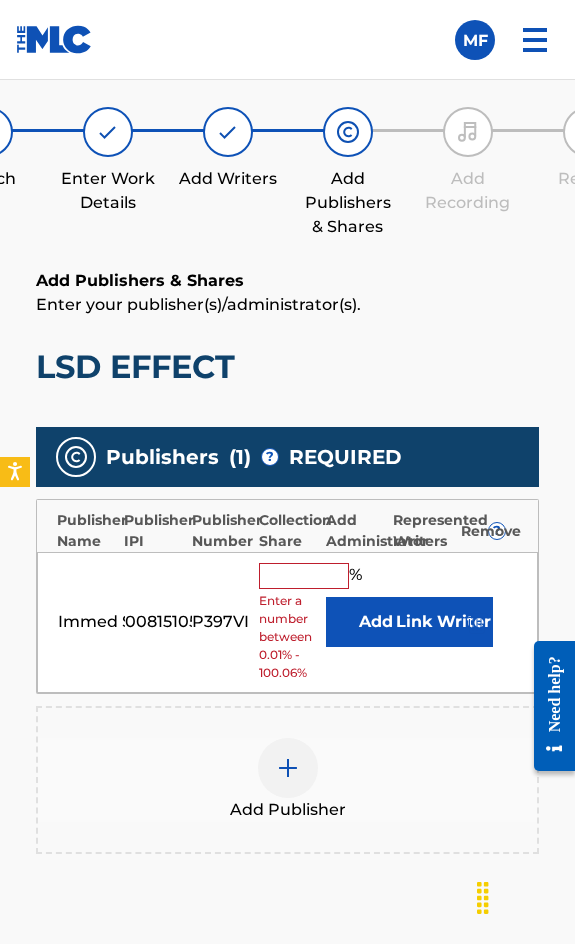 click at bounding box center [304, 576] 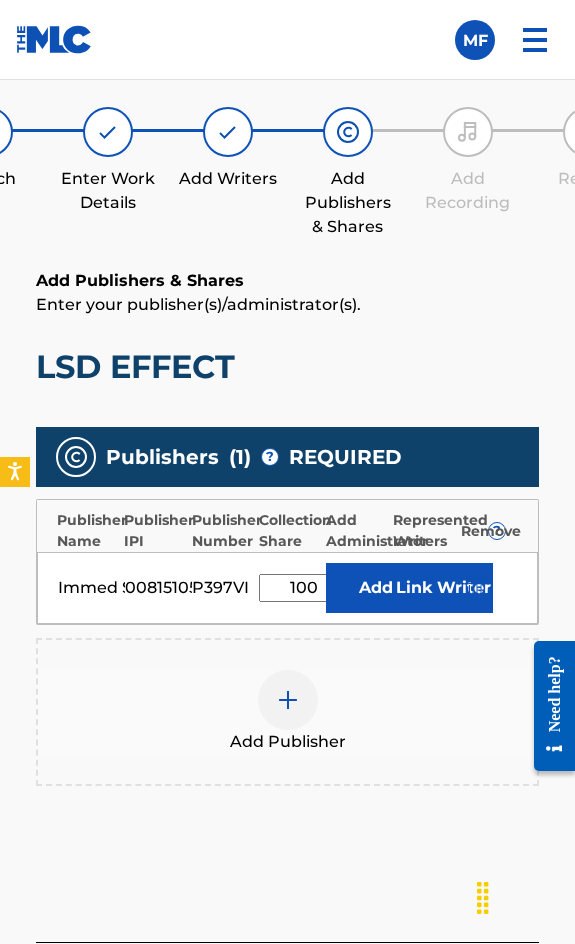 type on "100" 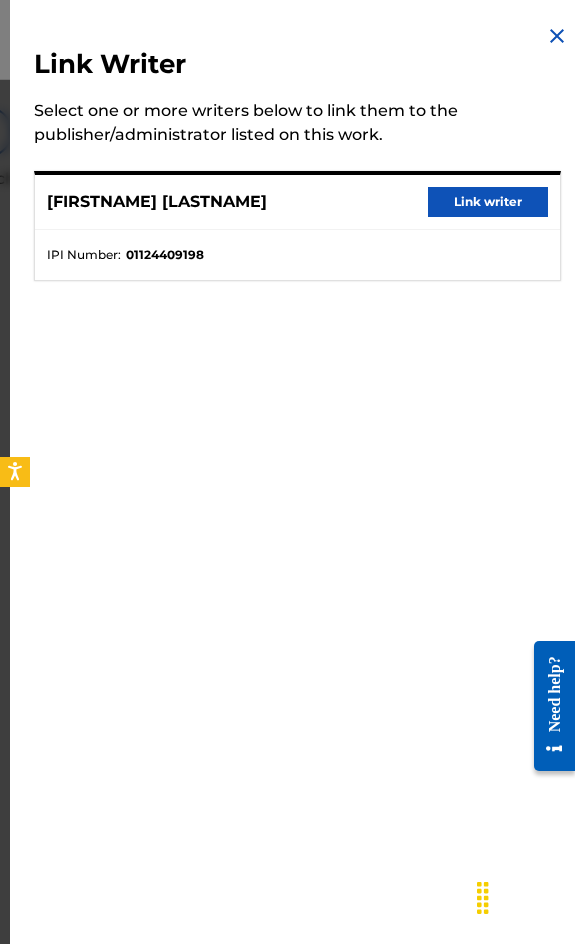 click on "Link writer" at bounding box center [488, 202] 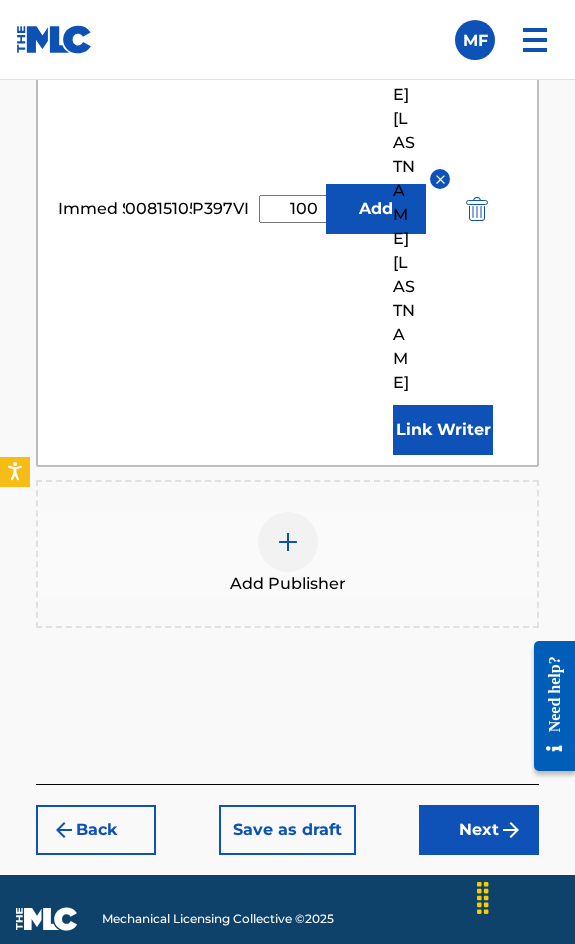 click on "Next" at bounding box center [479, 830] 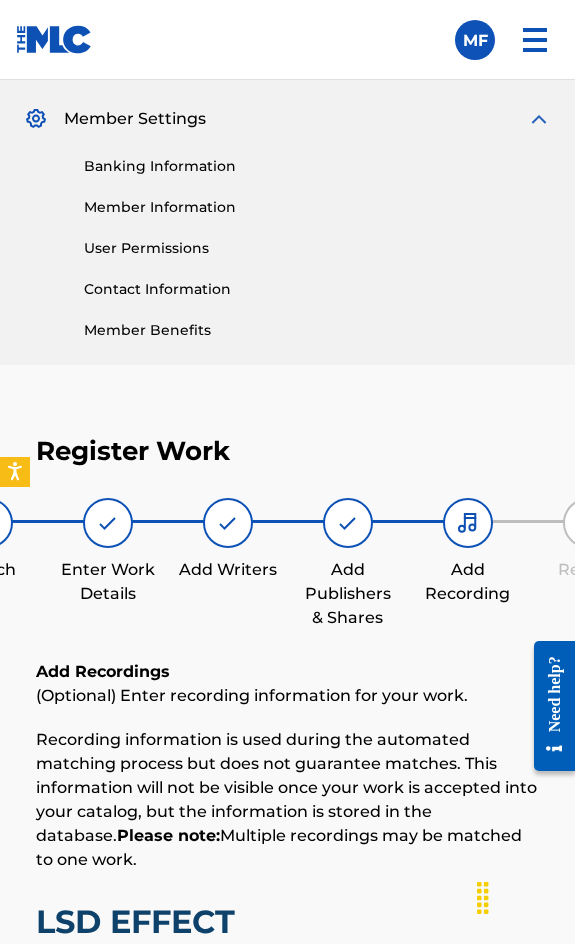 scroll, scrollTop: 1332, scrollLeft: 0, axis: vertical 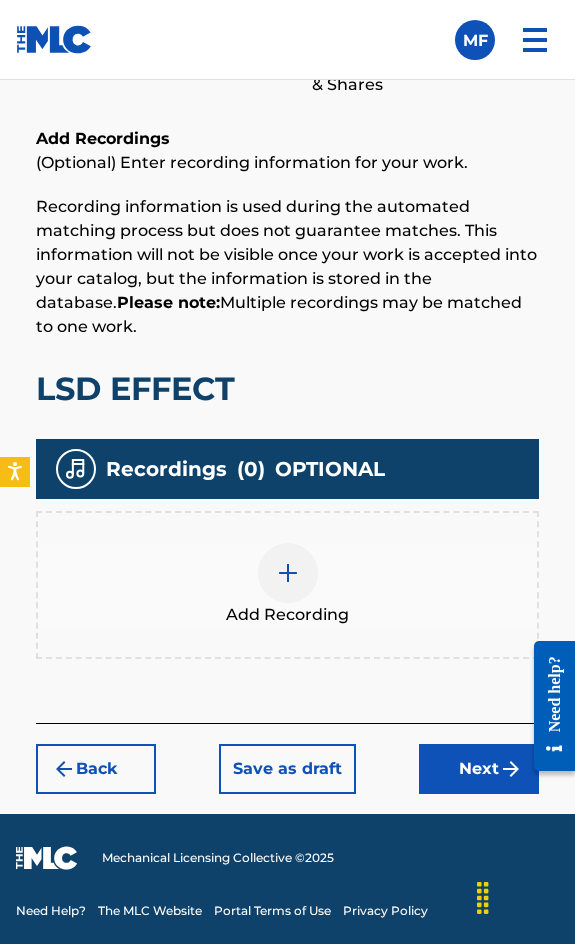 click on "Add Recording" at bounding box center [287, 615] 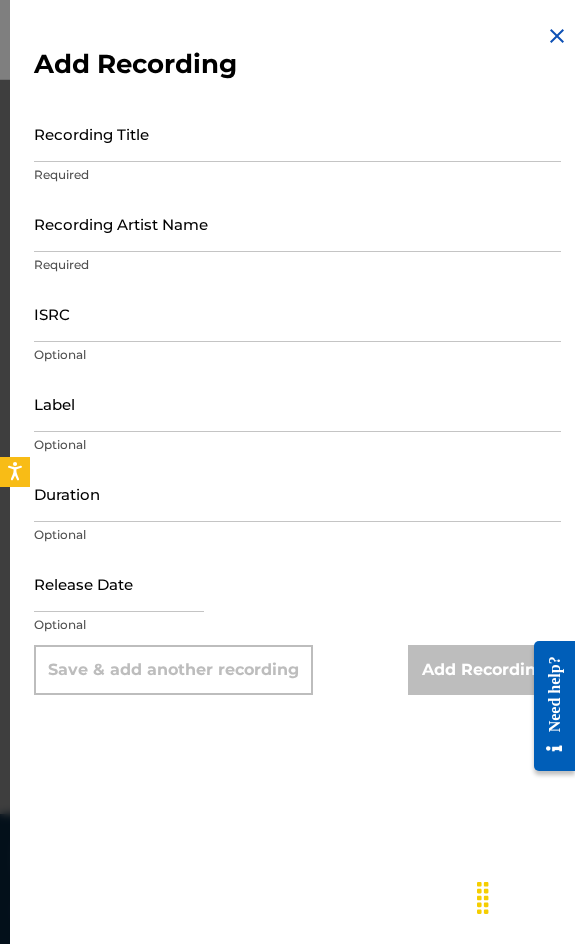 click on "Required" at bounding box center [297, 175] 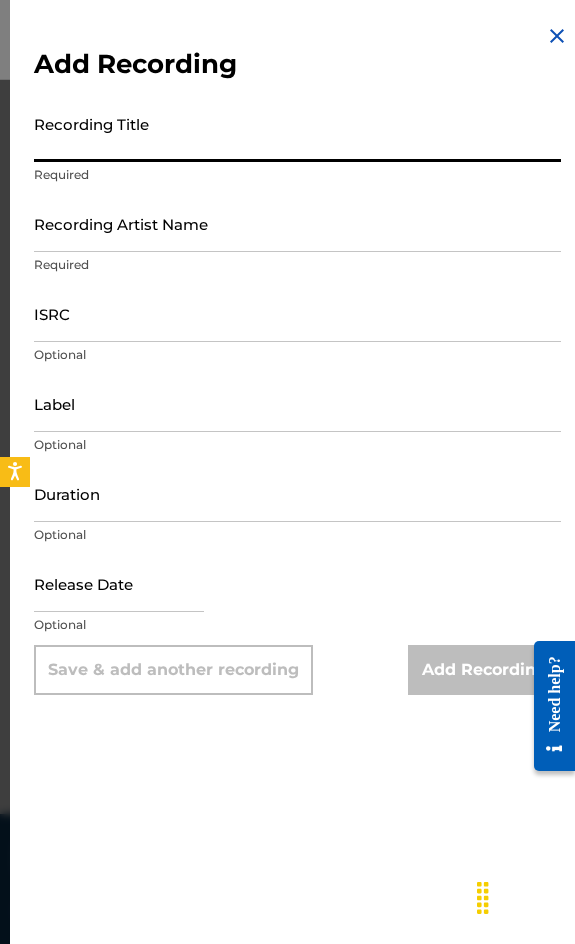 click on "Recording Title" at bounding box center [297, 133] 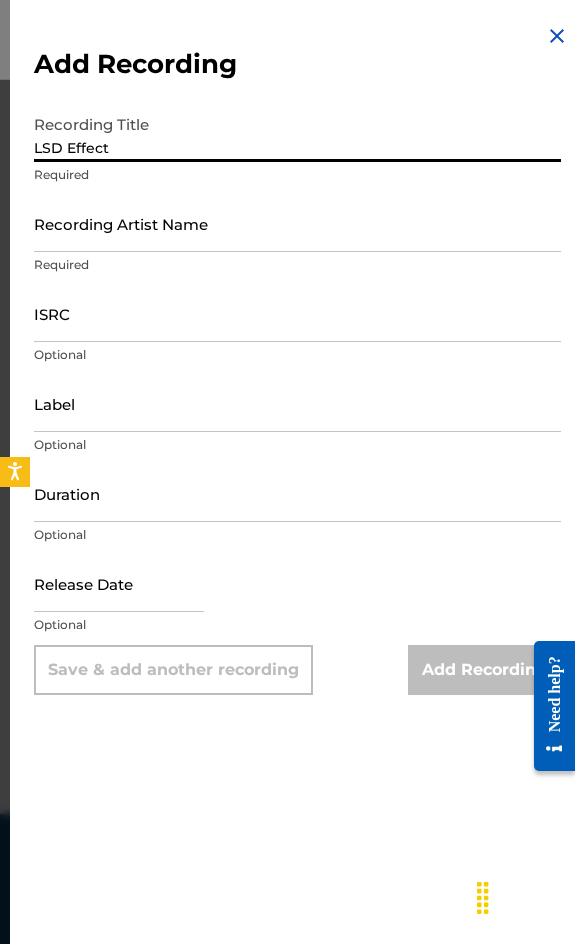 type on "LSD Effect" 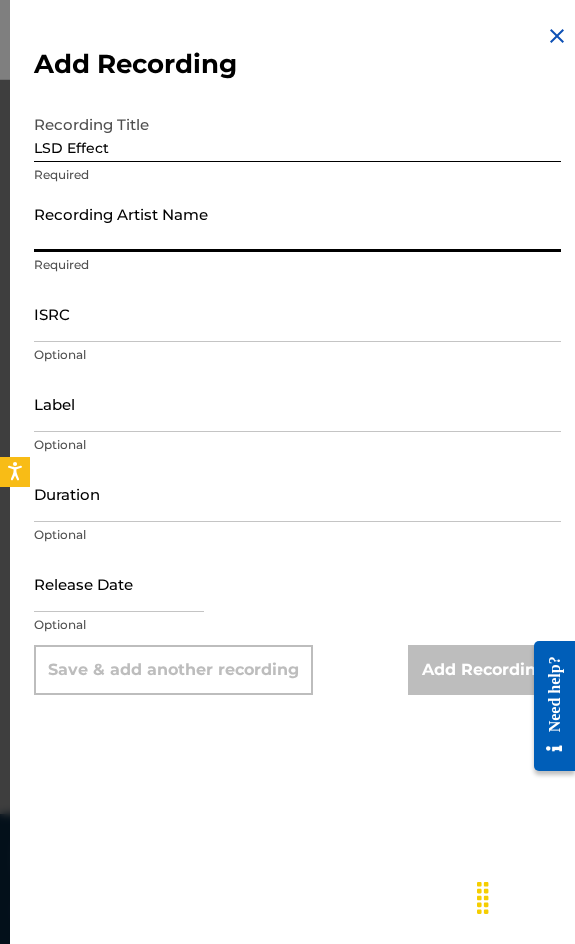 drag, startPoint x: 179, startPoint y: 220, endPoint x: 151, endPoint y: 220, distance: 28 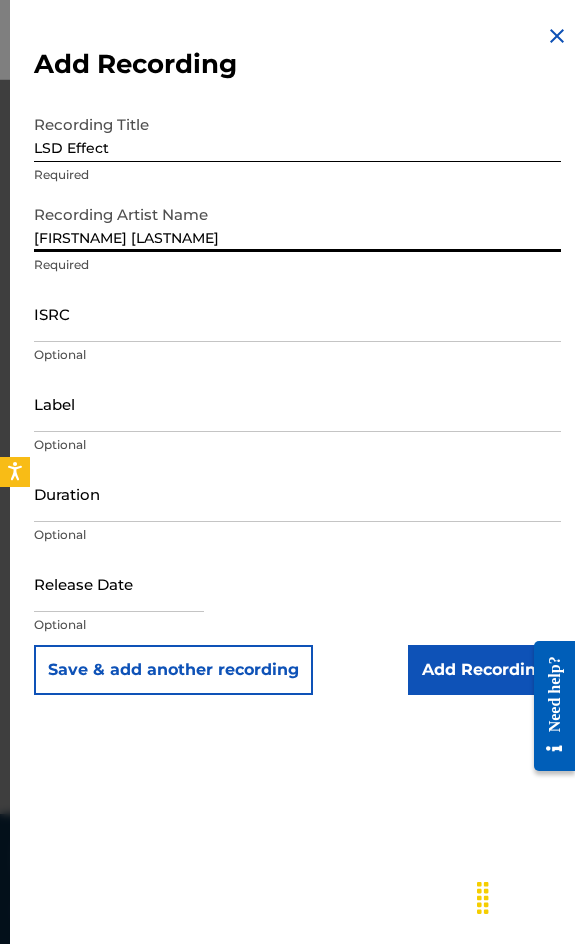 type on "[FIRSTNAME] [LASTNAME]" 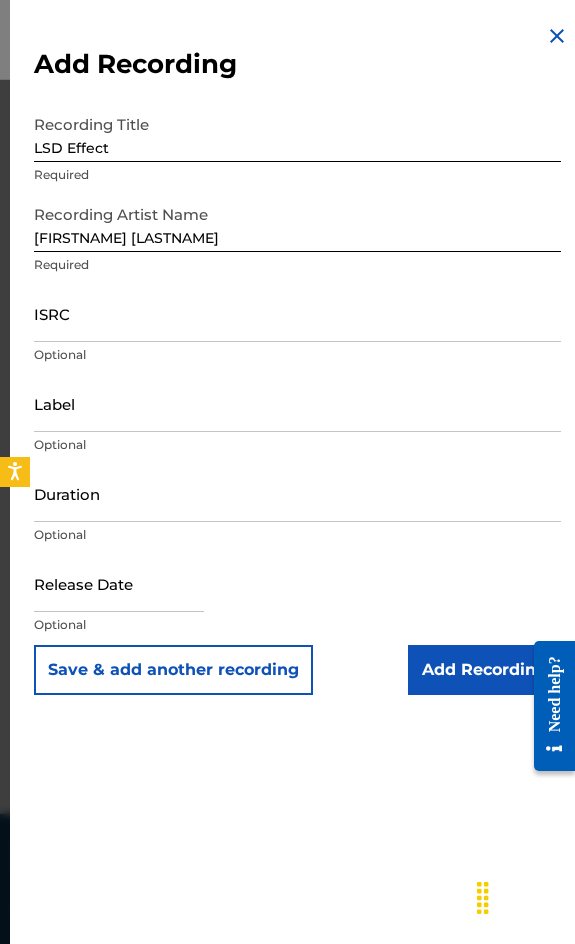 click on "ISRC" at bounding box center [297, 313] 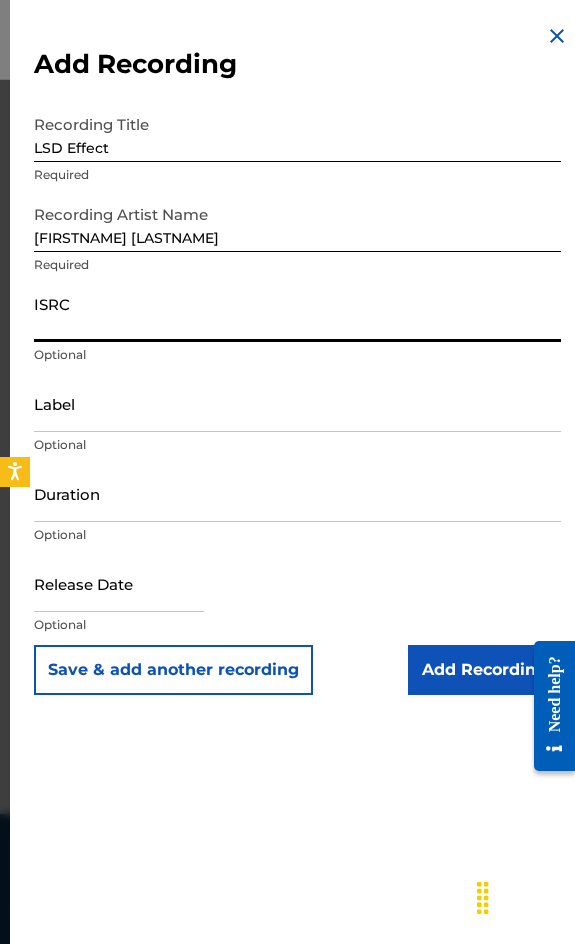 paste on "GBKQU2139496" 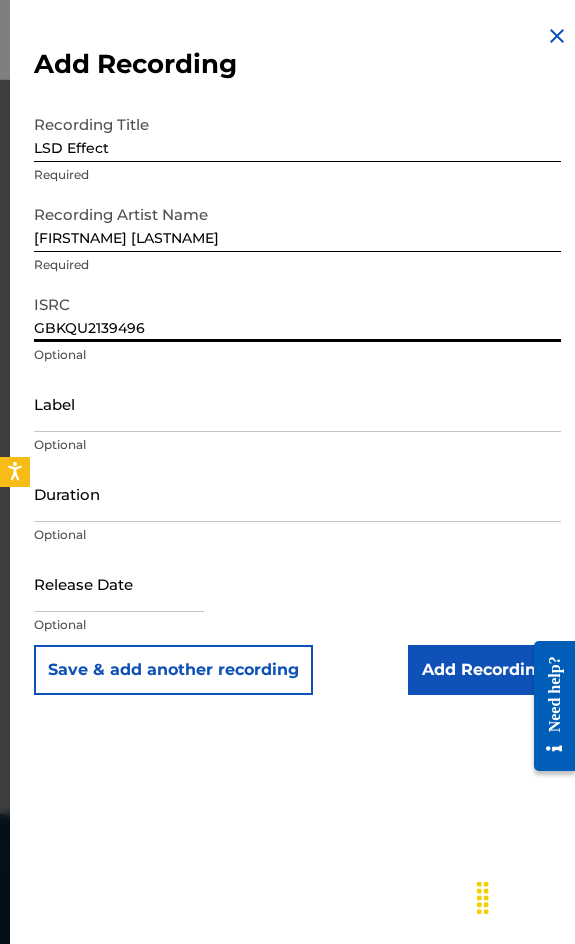 type on "GBKQU2139496" 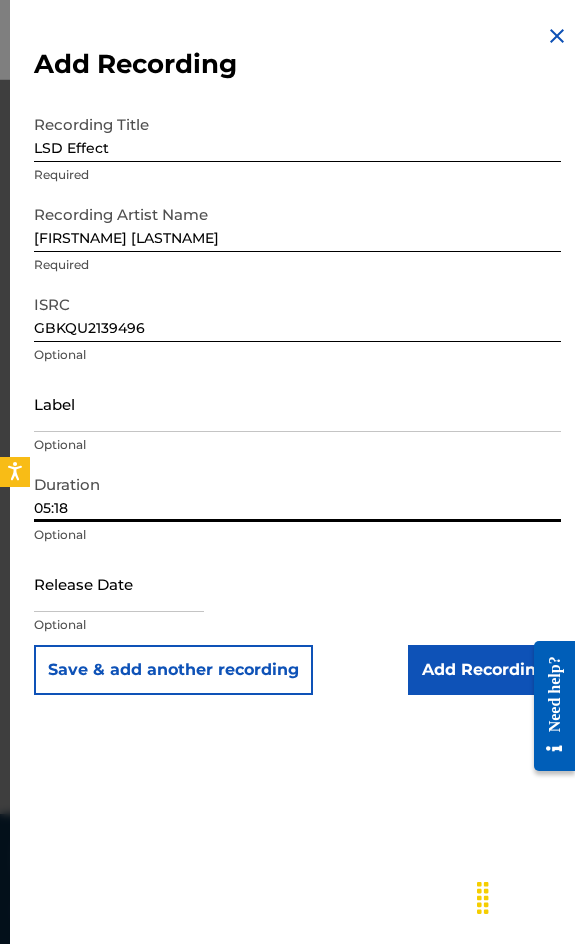 type on "05:18" 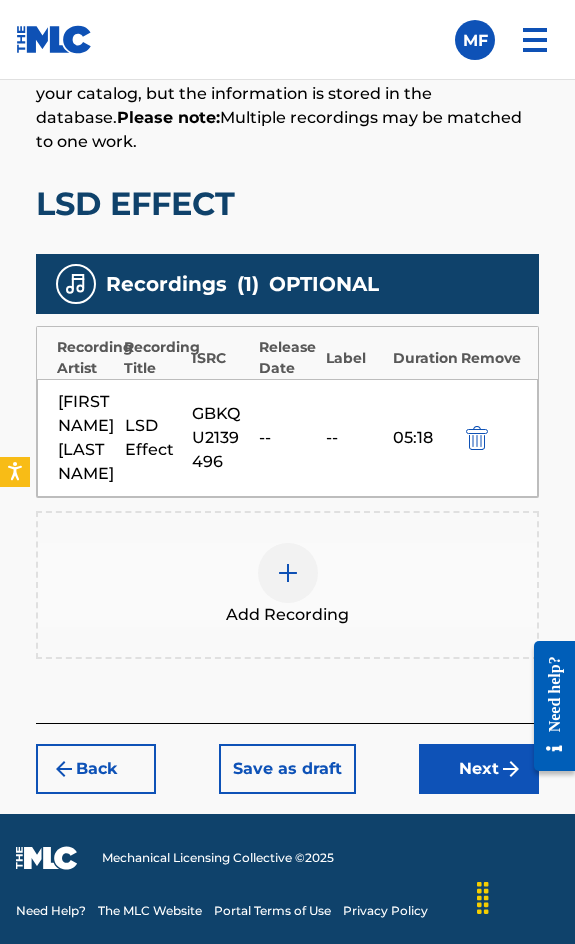 click on "Next" at bounding box center [479, 769] 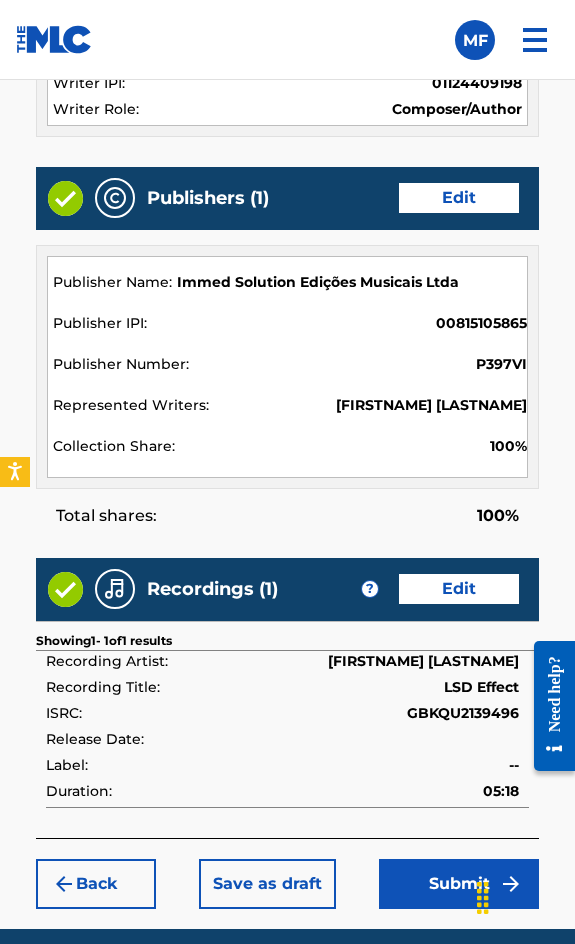 scroll, scrollTop: 2162, scrollLeft: 0, axis: vertical 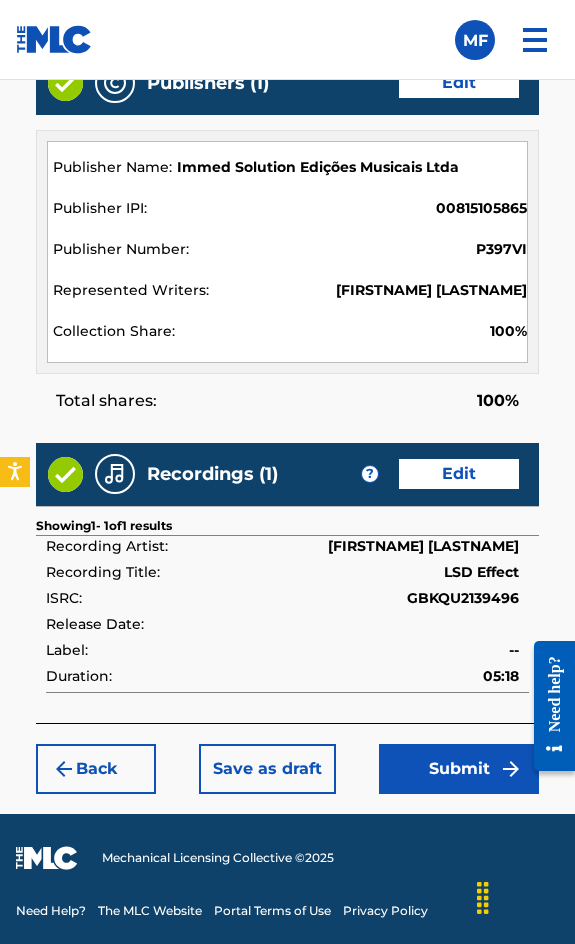 click on "Submit" at bounding box center [459, 769] 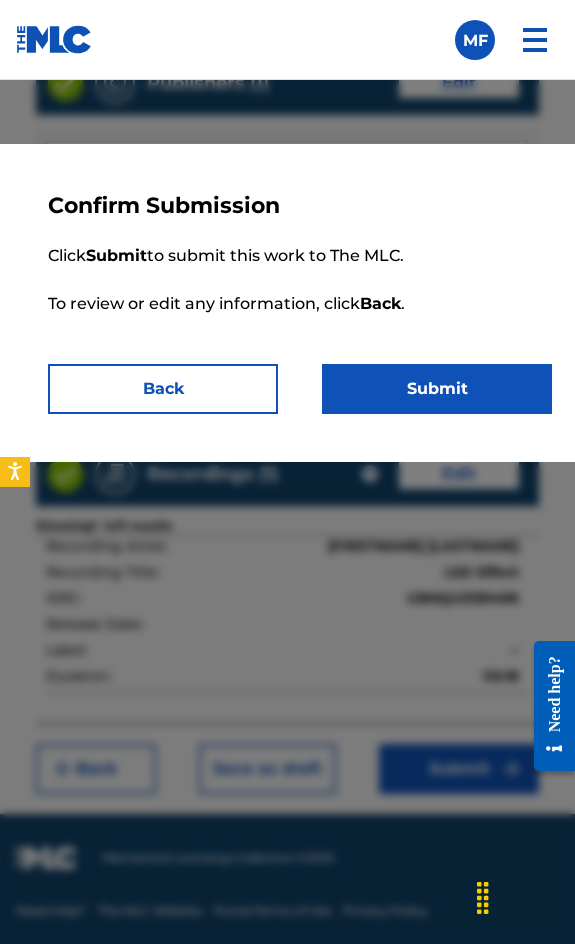 click on "Submit" at bounding box center [437, 389] 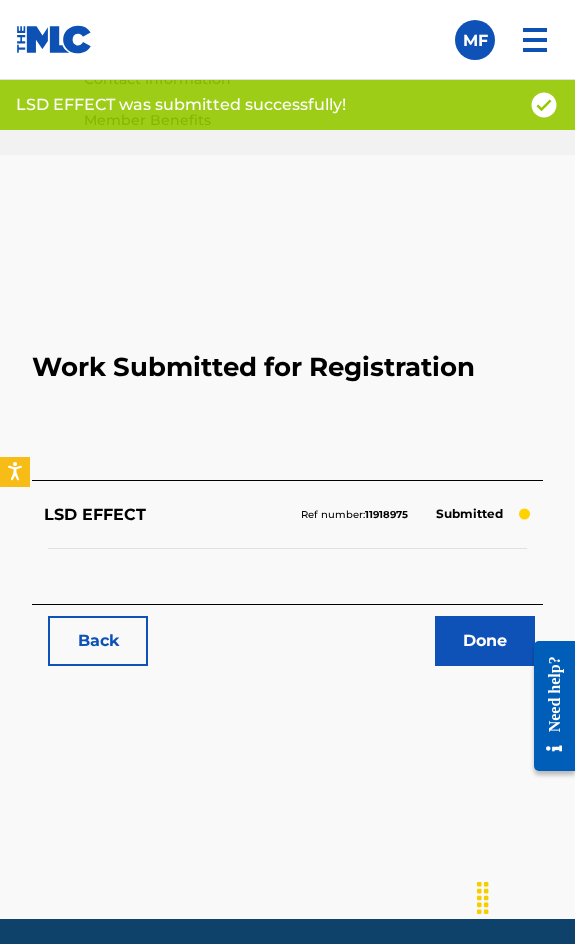 scroll, scrollTop: 1100, scrollLeft: 0, axis: vertical 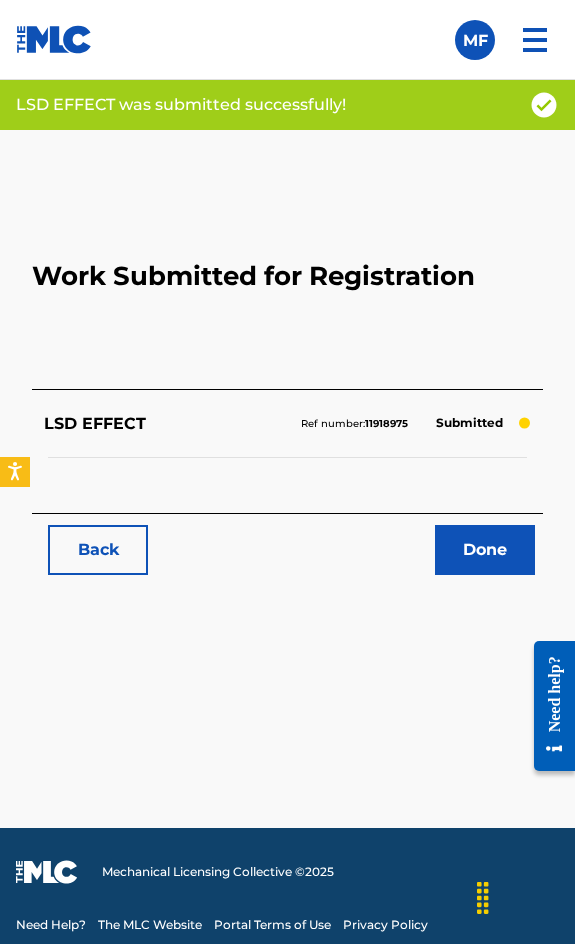 click on "Back" at bounding box center (98, 550) 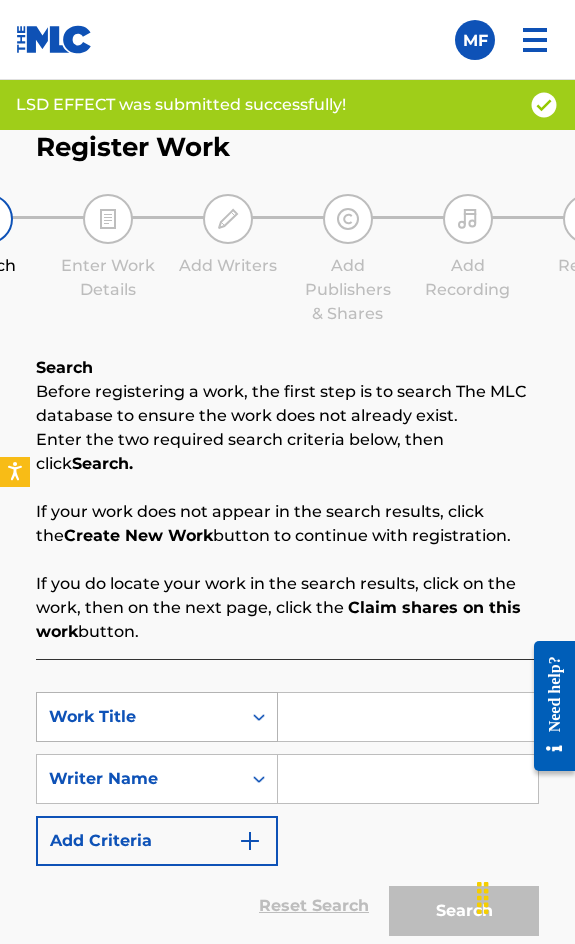 scroll, scrollTop: 1308, scrollLeft: 0, axis: vertical 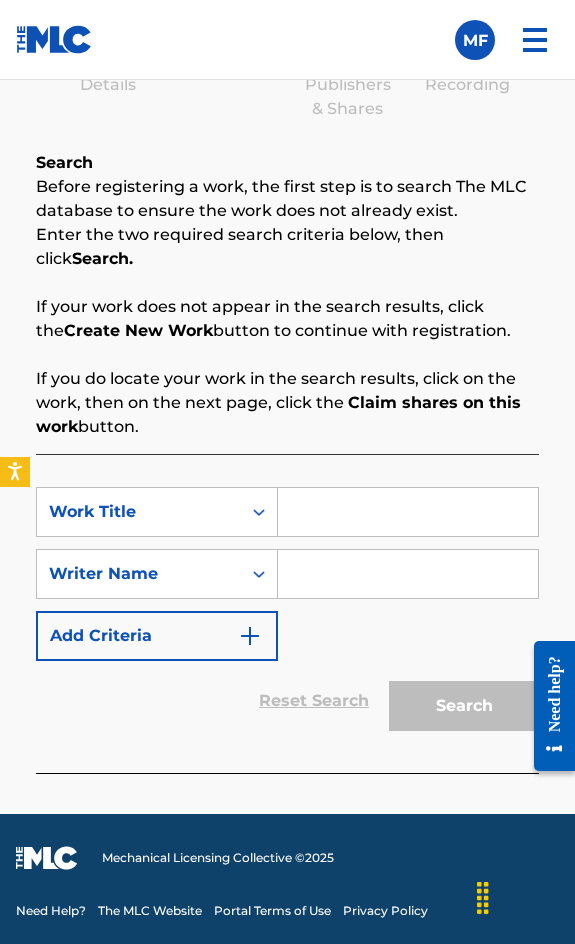 drag, startPoint x: 367, startPoint y: 560, endPoint x: 377, endPoint y: 534, distance: 27.856777 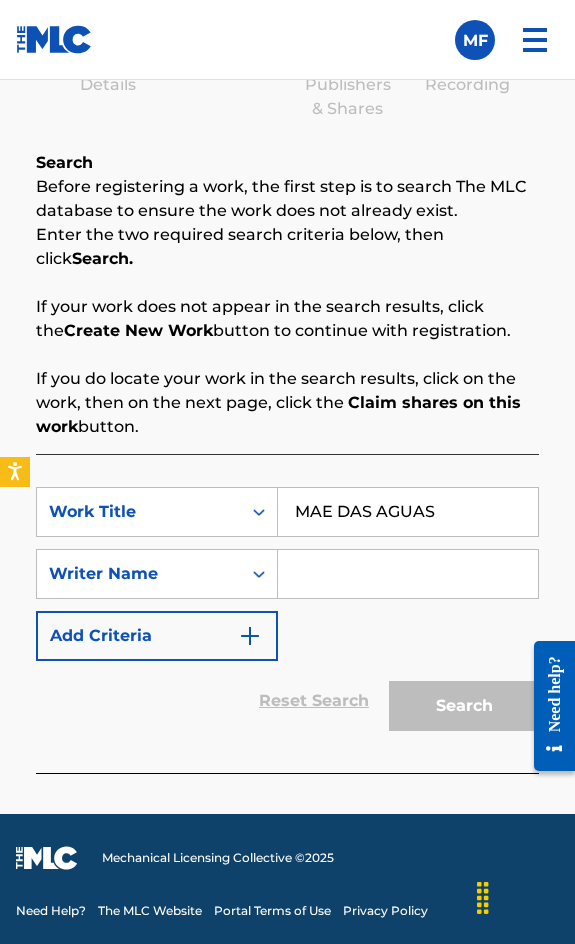 type on "MAE DAS AGUAS" 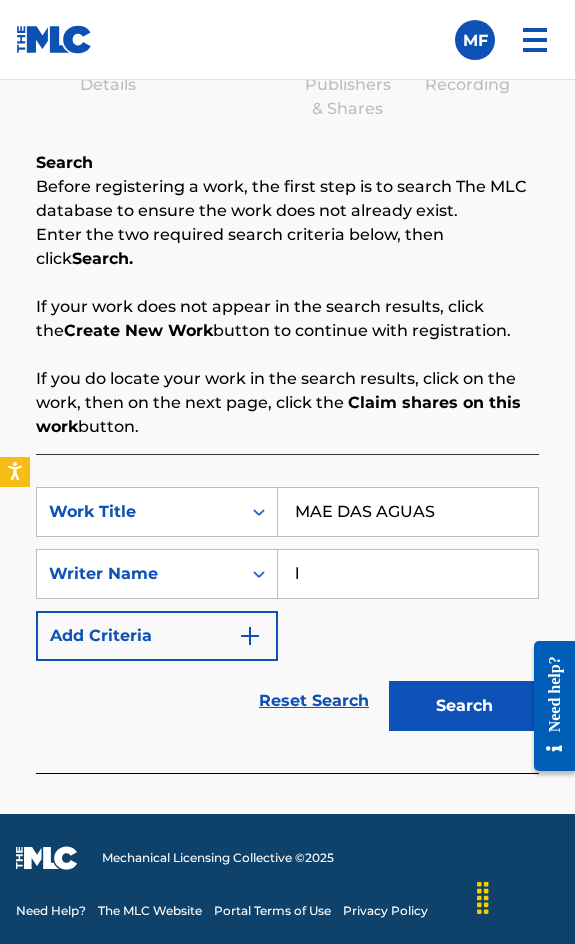 click on "l" at bounding box center (408, 574) 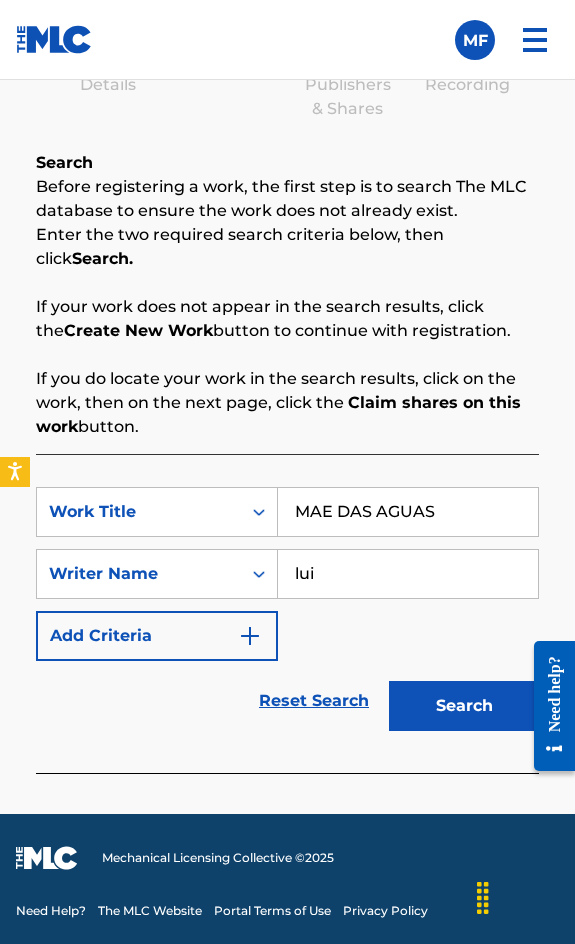 type on "[FIRSTNAME] [LASTNAME]" 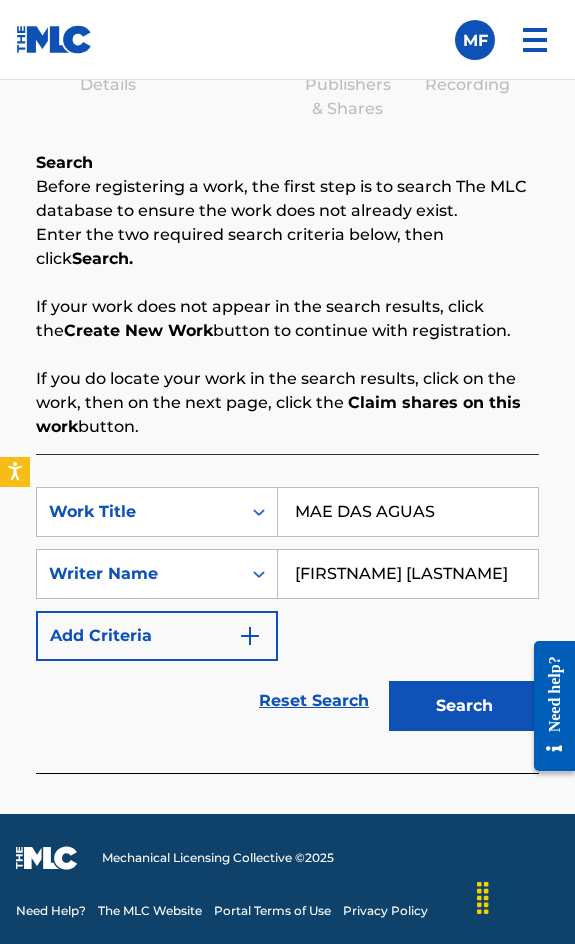 click on "Search" at bounding box center (464, 706) 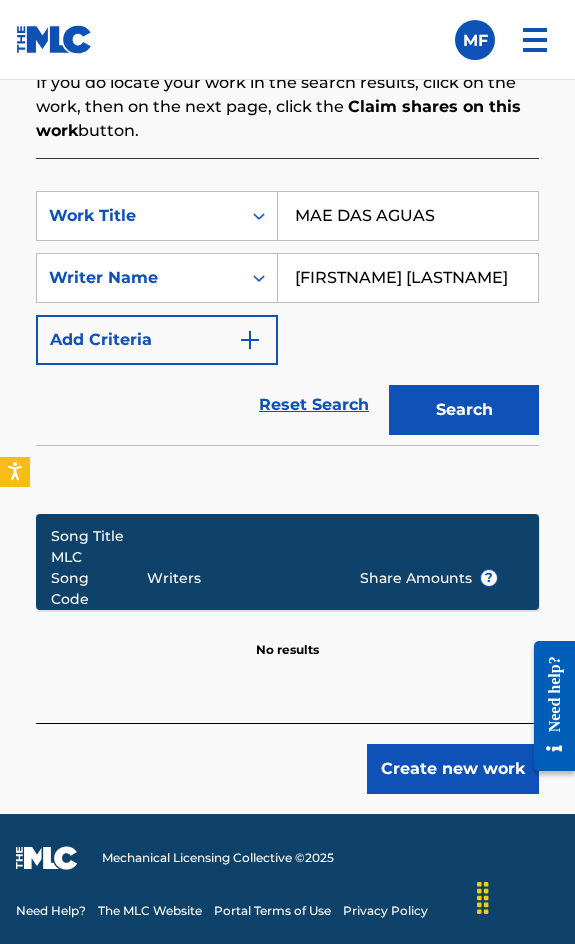 click on "Create new work" at bounding box center [453, 769] 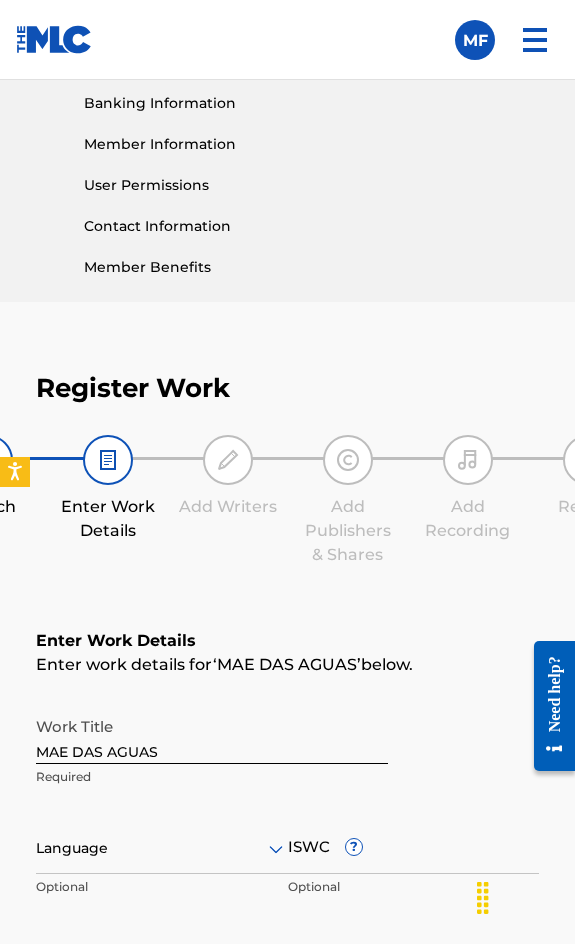 scroll, scrollTop: 1336, scrollLeft: 0, axis: vertical 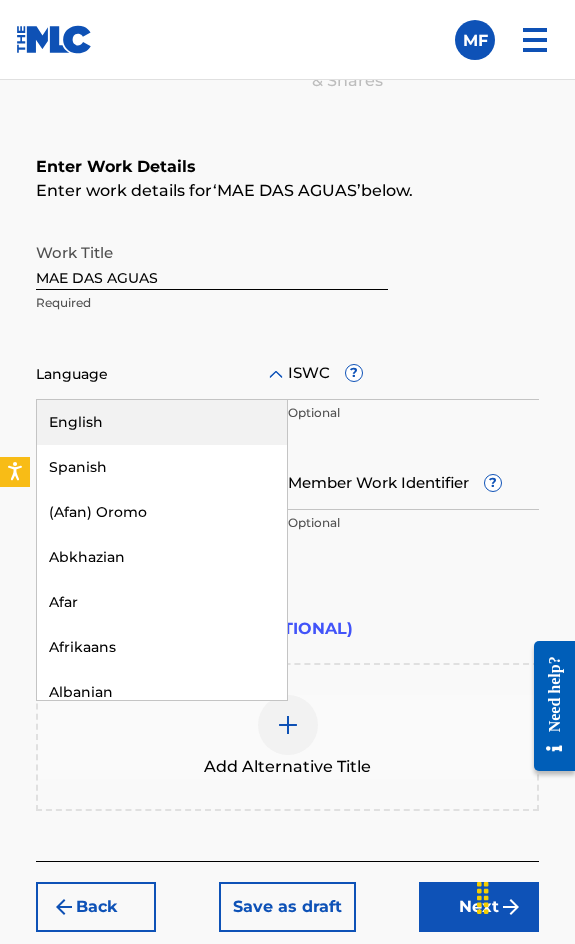 click at bounding box center [162, 374] 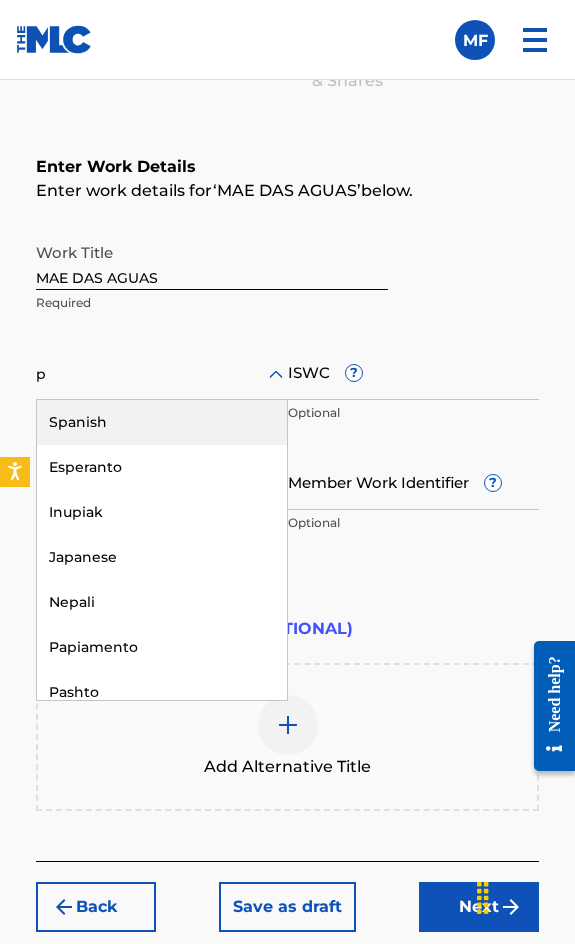 type on "po" 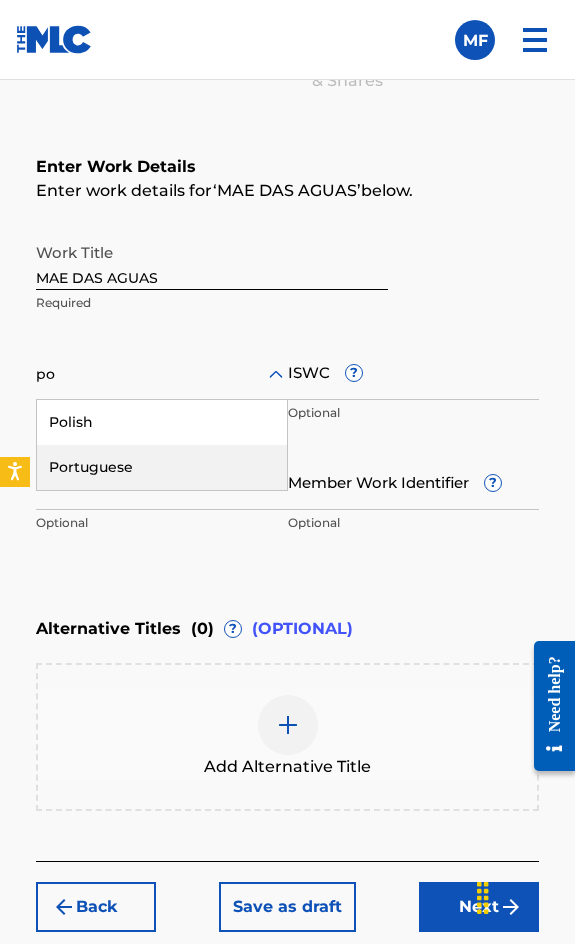 click on "Portuguese" at bounding box center [162, 467] 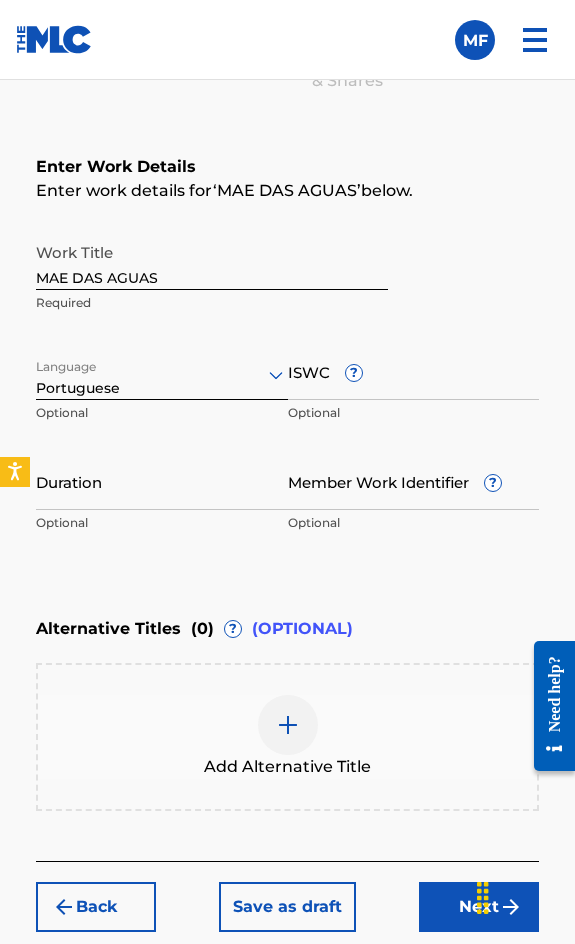 click on "ISWC   ?" at bounding box center [414, 371] 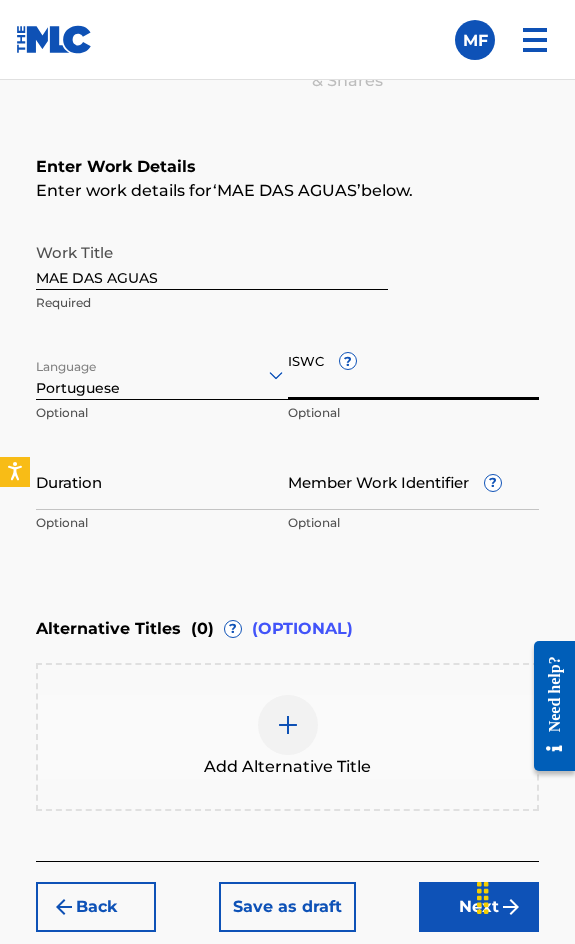 paste on "T3142943899" 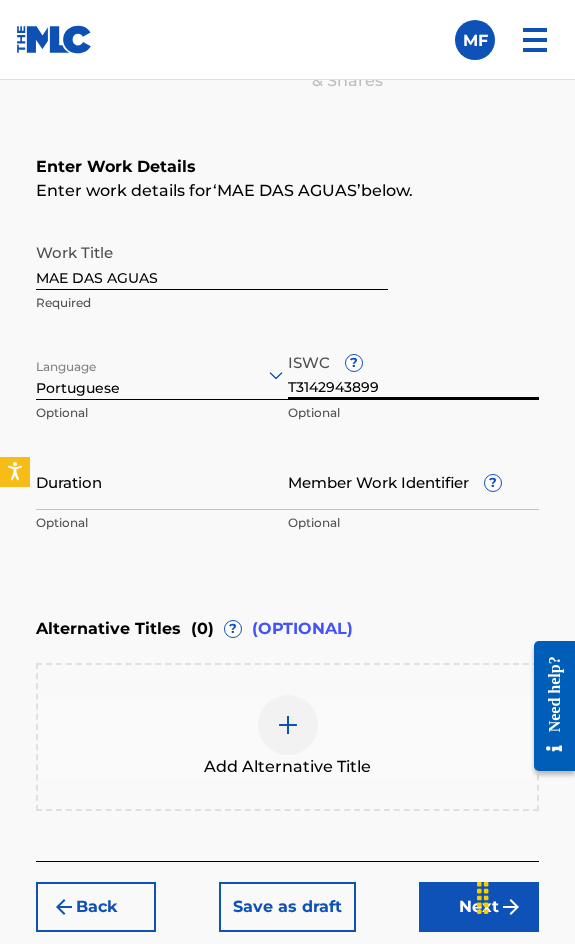 type on "T3142943899" 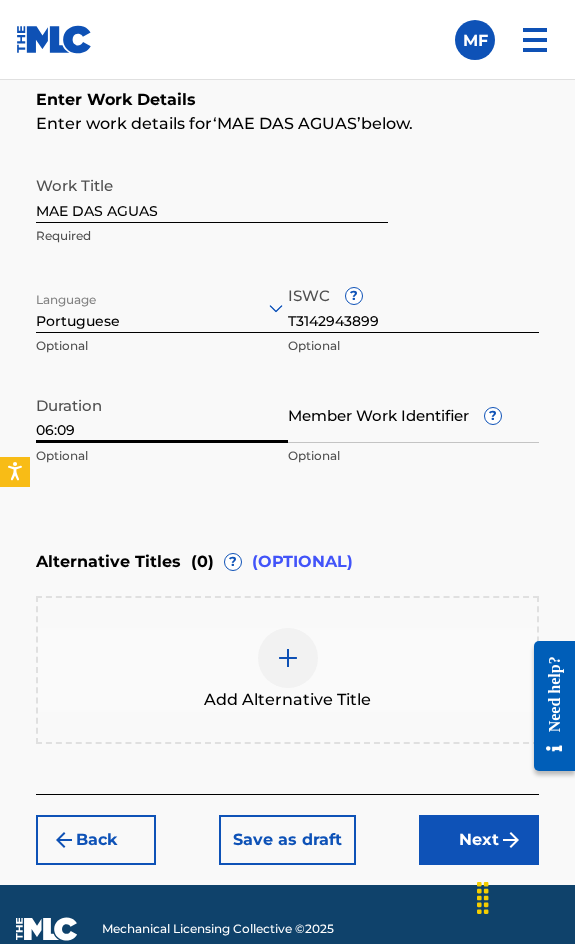 scroll, scrollTop: 1474, scrollLeft: 0, axis: vertical 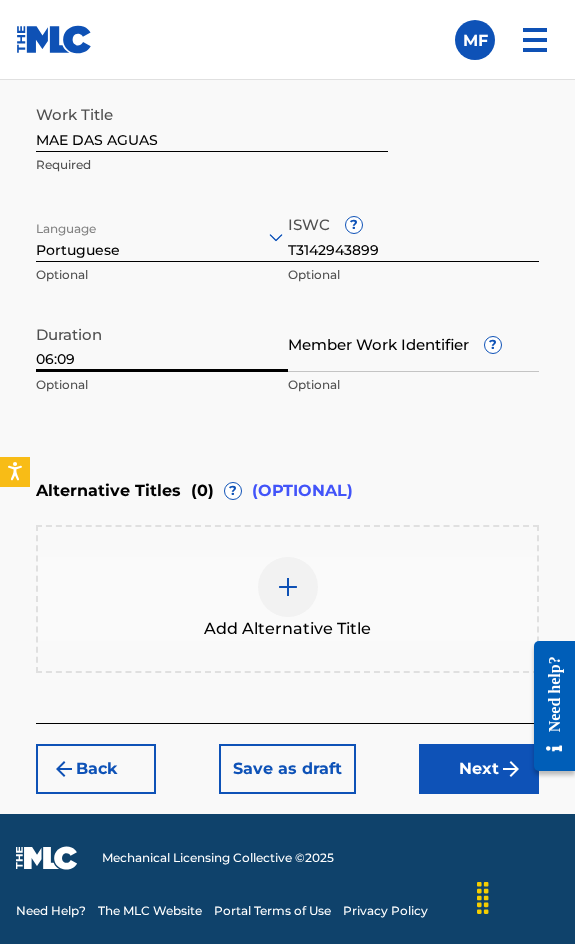 type on "06:09" 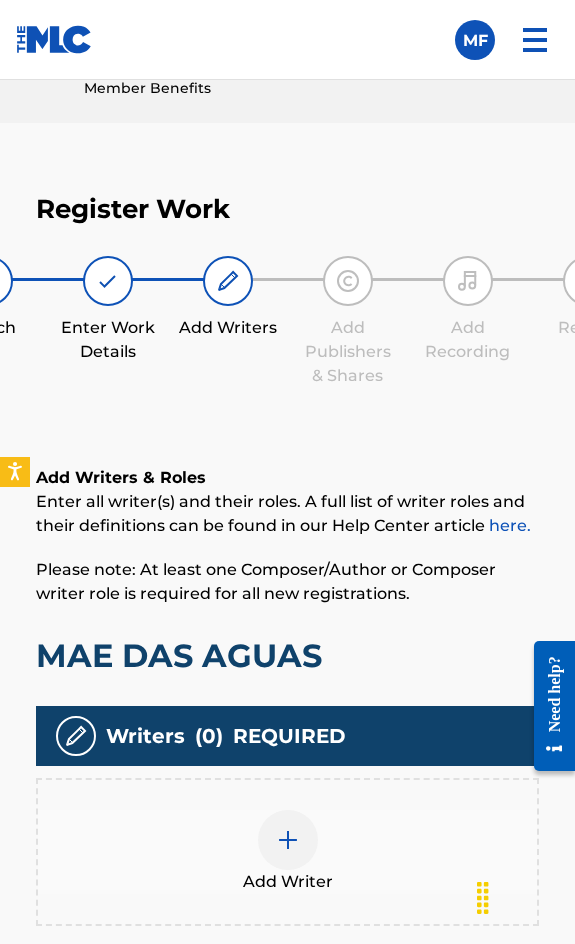 scroll, scrollTop: 1102, scrollLeft: 0, axis: vertical 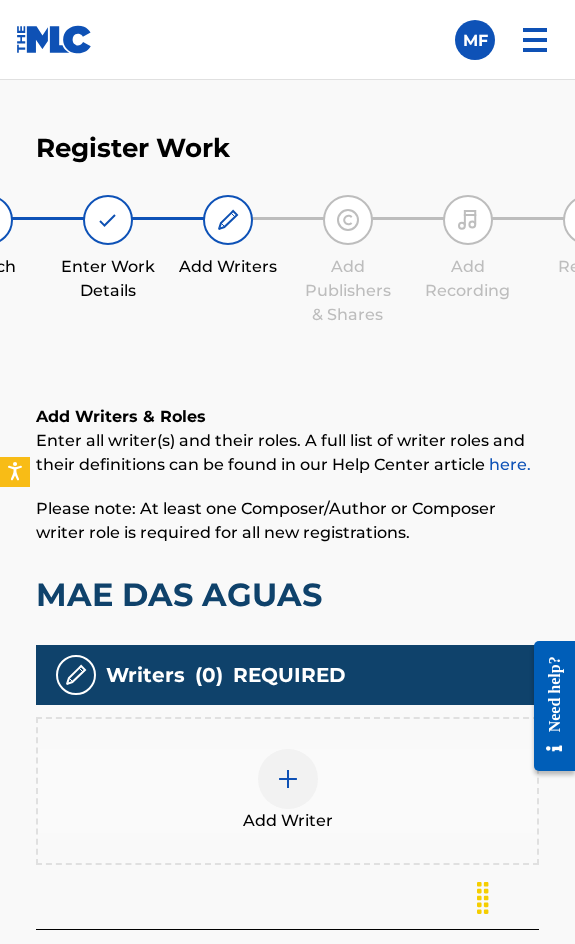 click on "Add Writer" at bounding box center (288, 821) 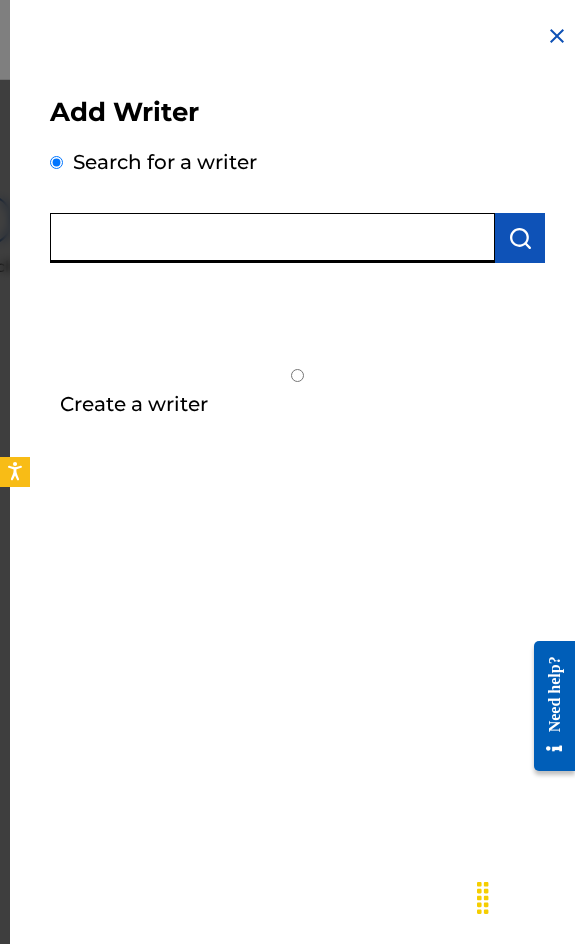 click at bounding box center (272, 238) 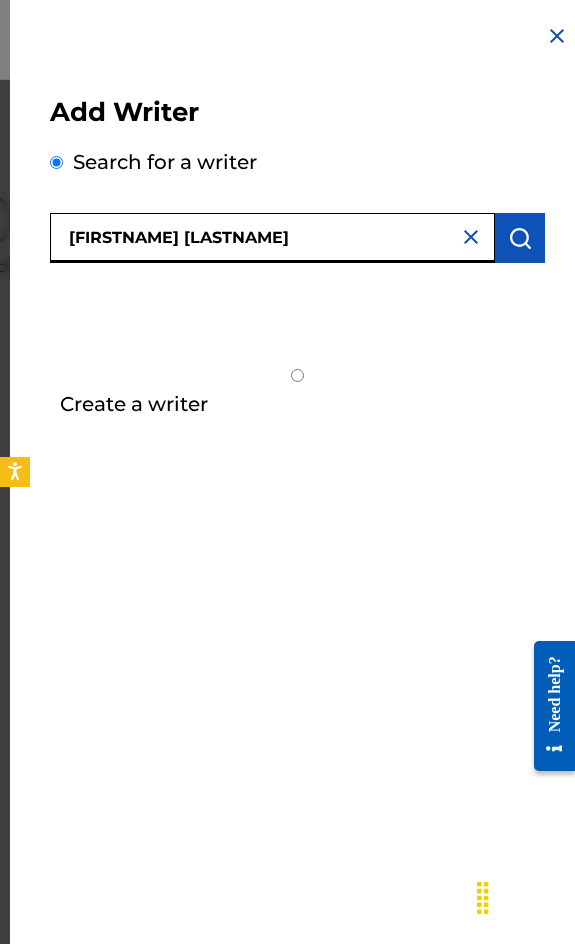 type on "[FIRSTNAME] [LASTNAME]" 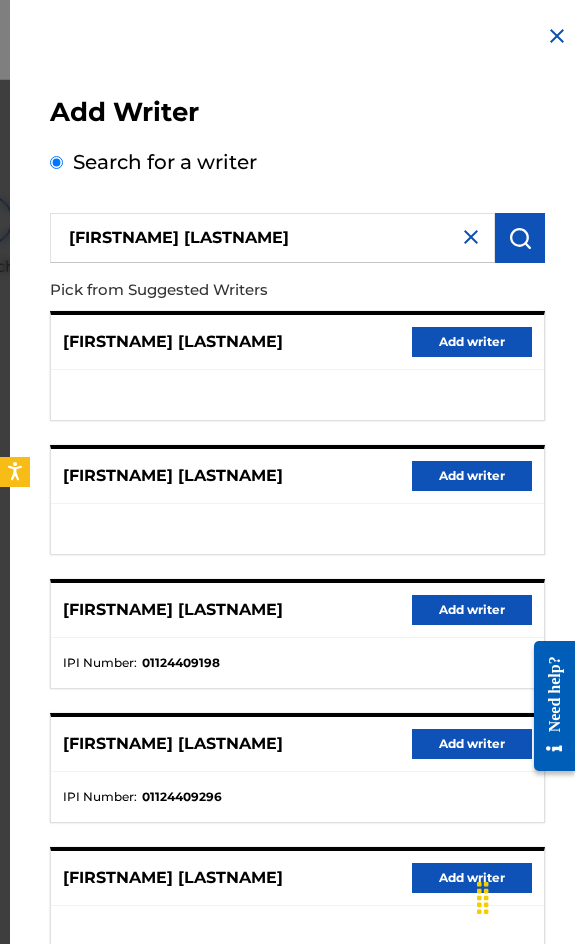 click on "[FIRSTNAME] [LASTNAME] Add writer" at bounding box center [297, 610] 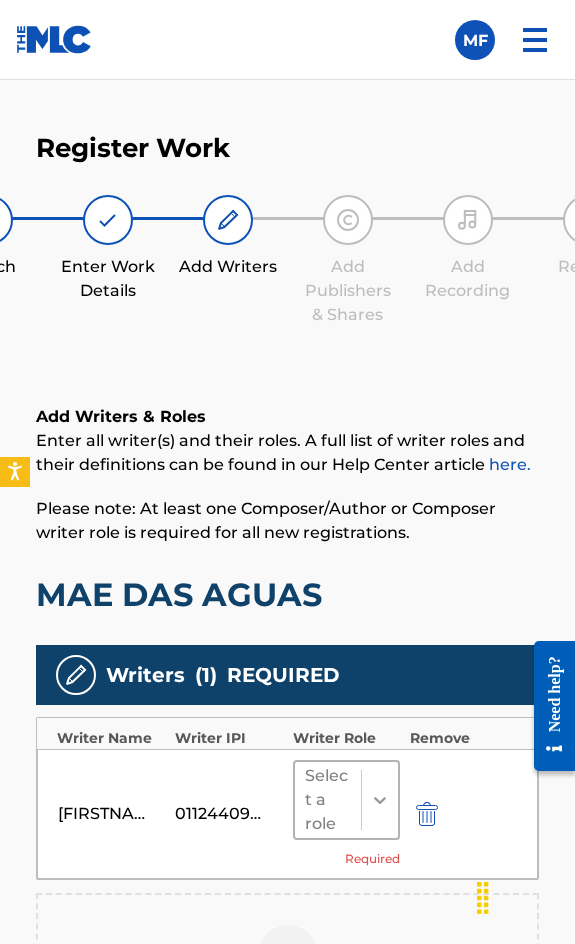 click 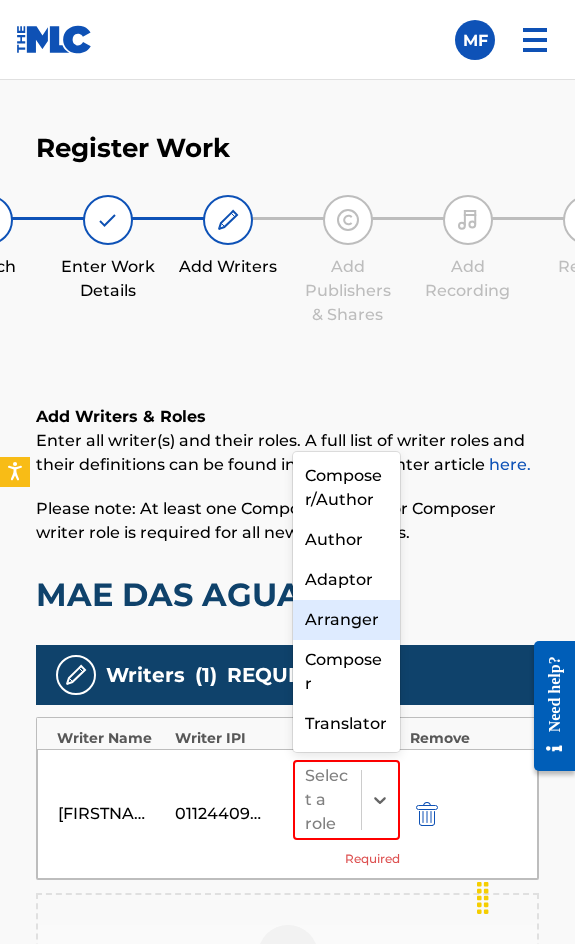 scroll, scrollTop: 21, scrollLeft: 0, axis: vertical 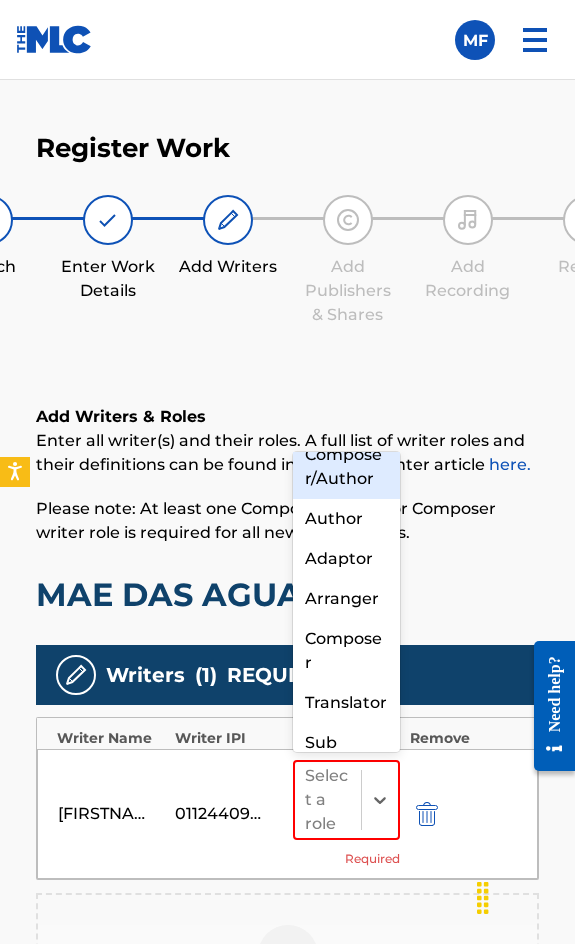 click on "Composer/Author" at bounding box center [346, 467] 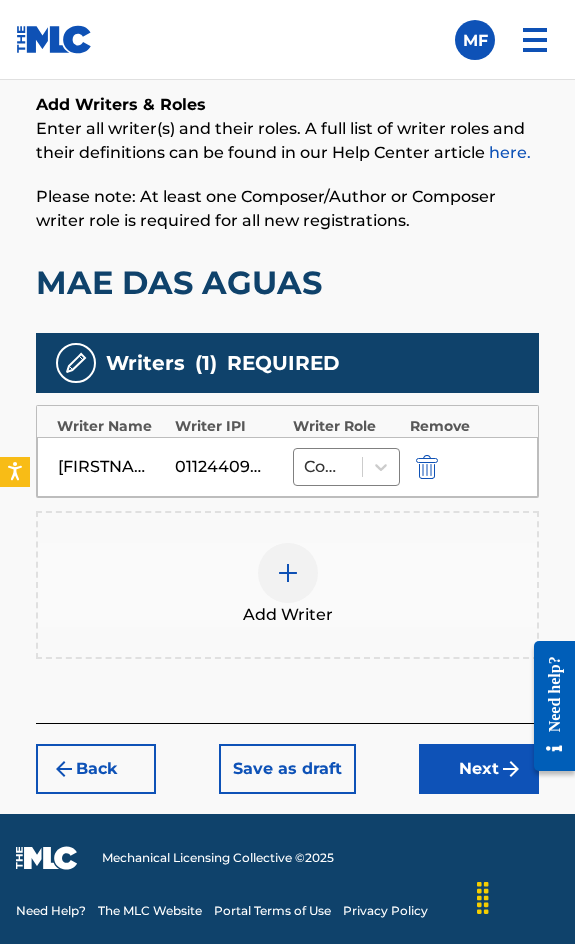 click on "Next" at bounding box center [479, 769] 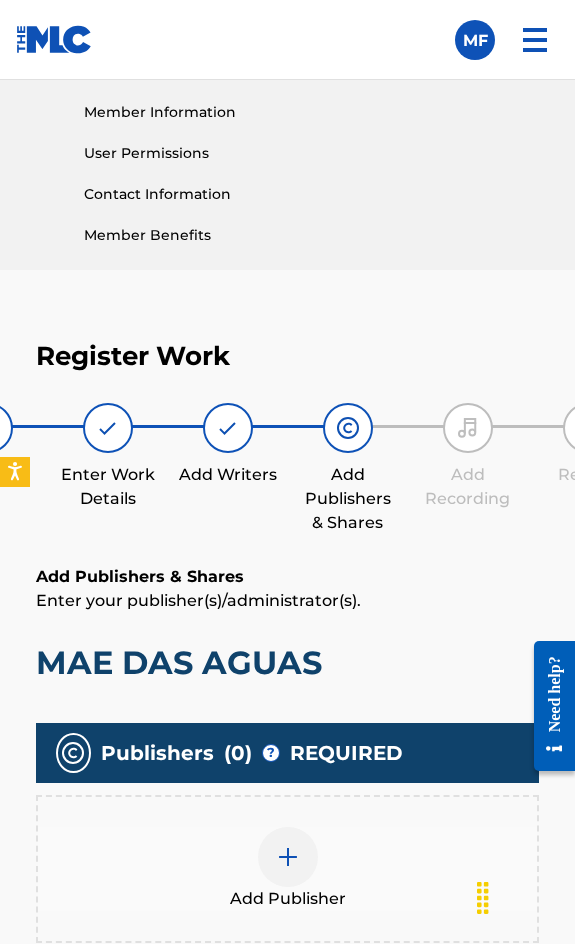 scroll, scrollTop: 1270, scrollLeft: 0, axis: vertical 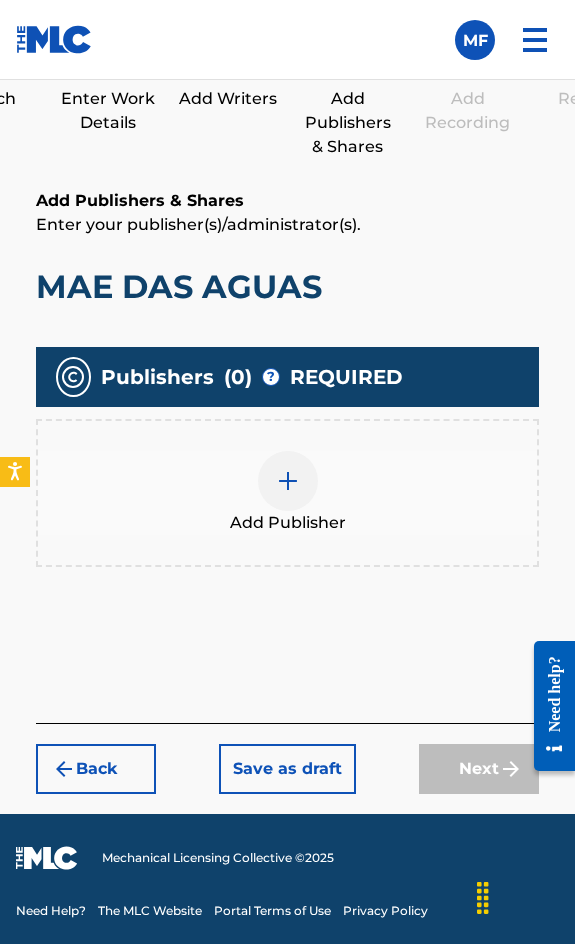 click on "Add Publisher" at bounding box center (288, 523) 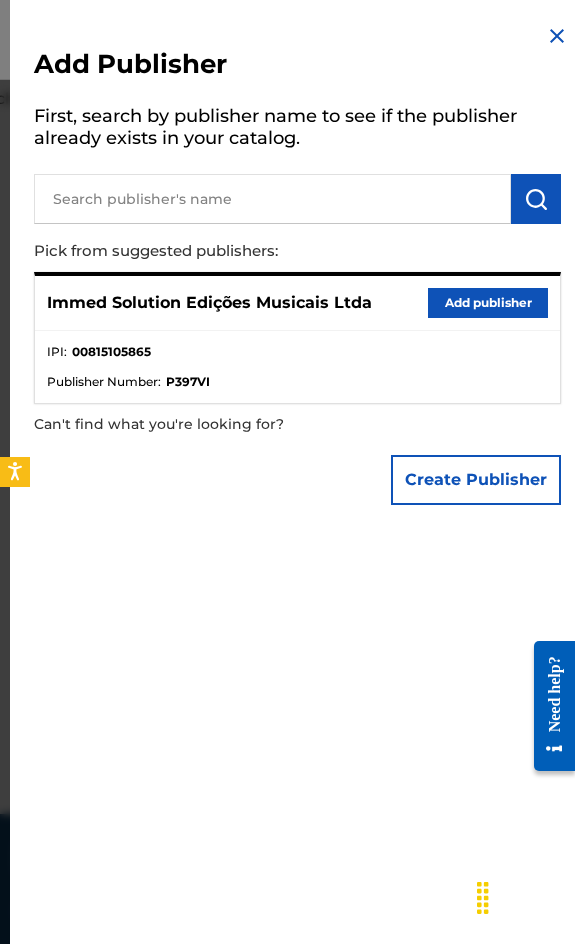 click on "Add publisher" at bounding box center [488, 303] 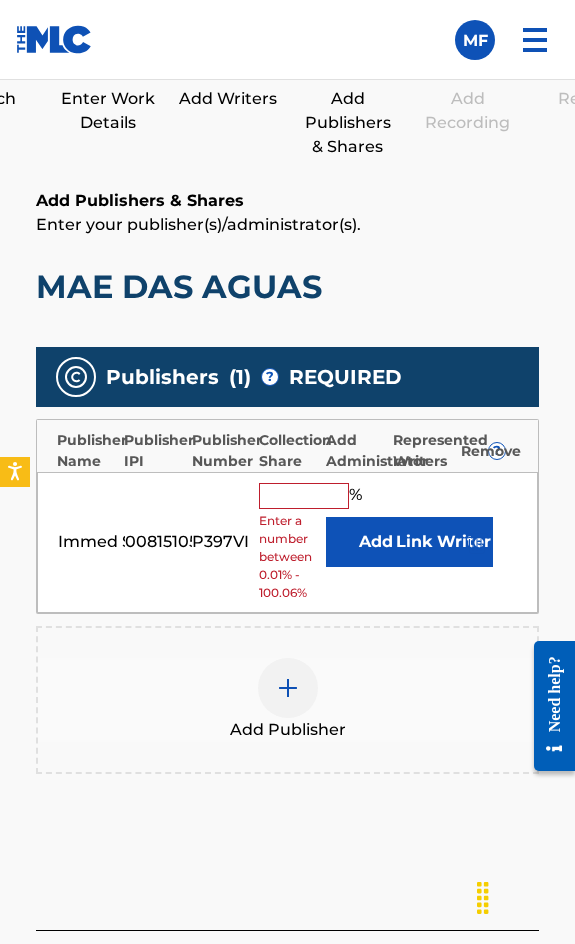 click at bounding box center [304, 496] 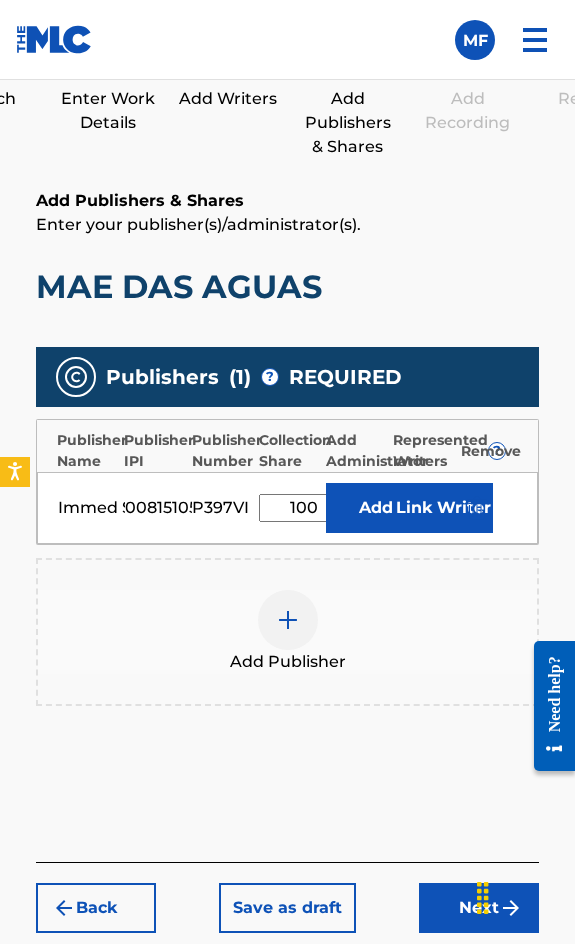 type on "100" 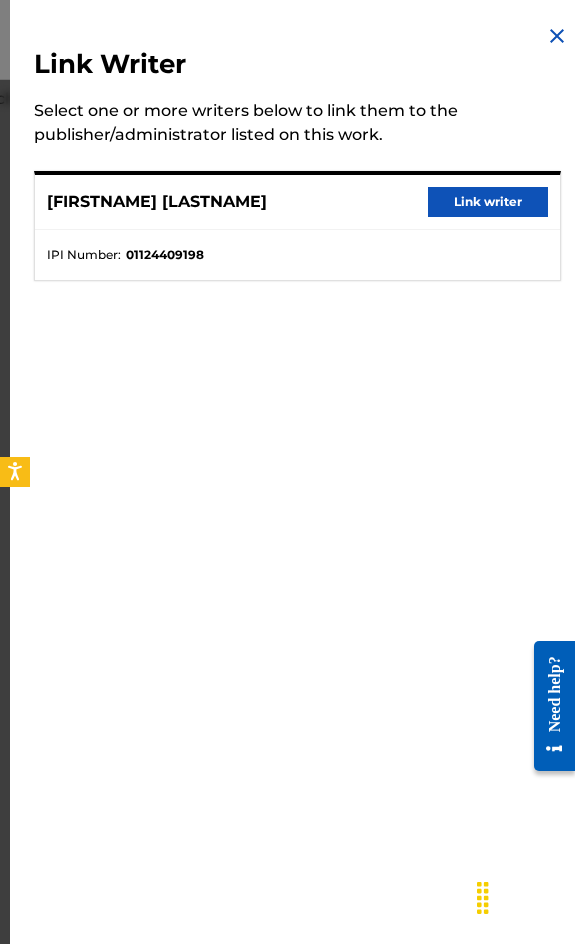 click on "Link writer" at bounding box center (488, 202) 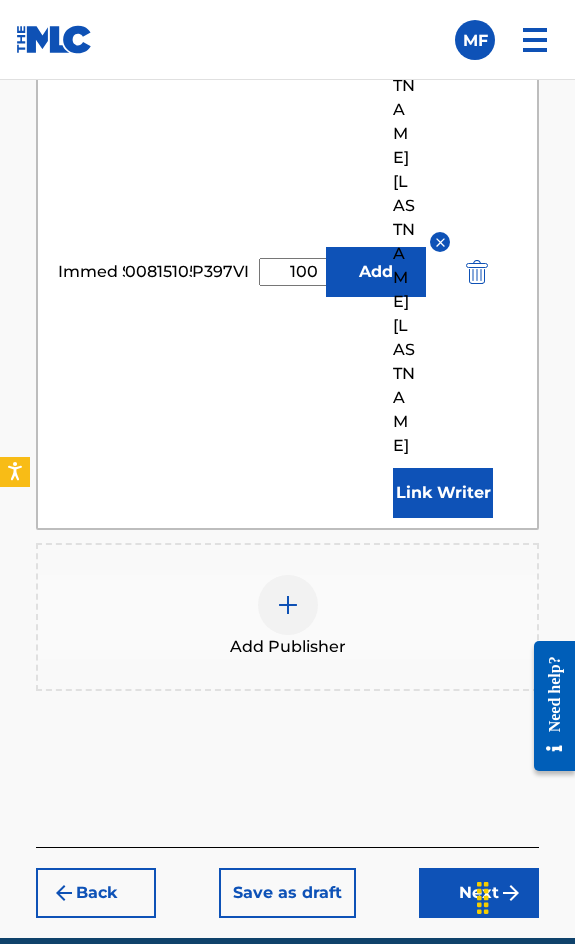 scroll, scrollTop: 1818, scrollLeft: 0, axis: vertical 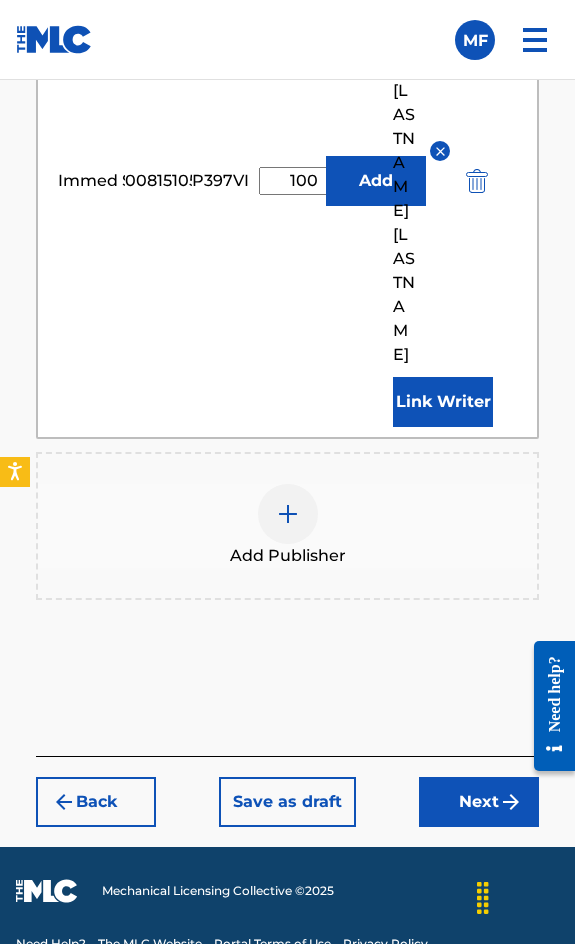 click on "Next" at bounding box center (479, 802) 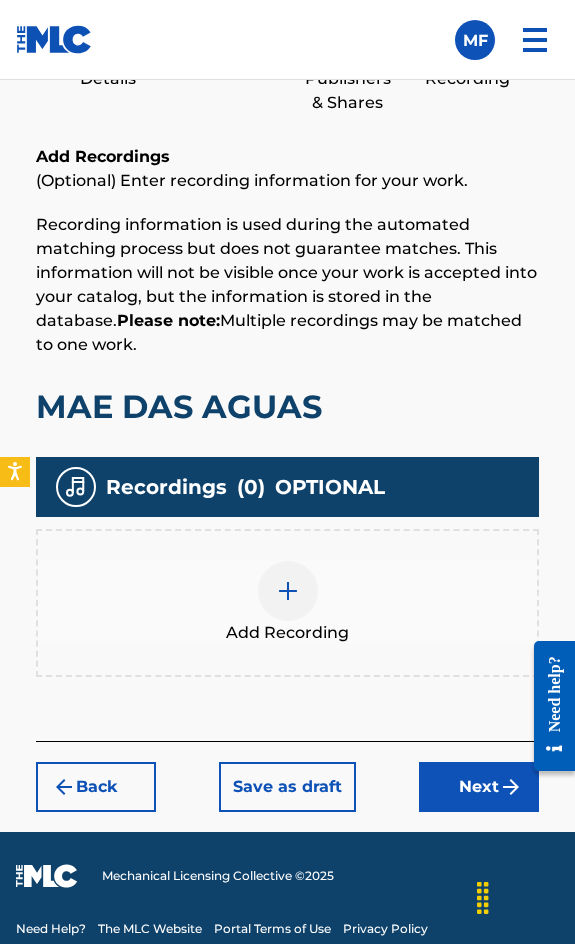 scroll, scrollTop: 1332, scrollLeft: 0, axis: vertical 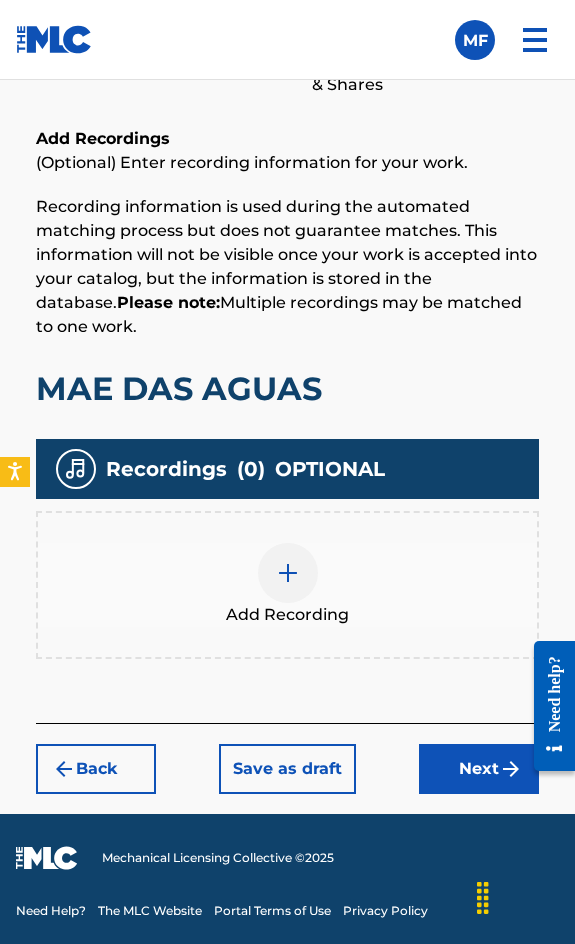 click on "Add Recording" at bounding box center [287, 585] 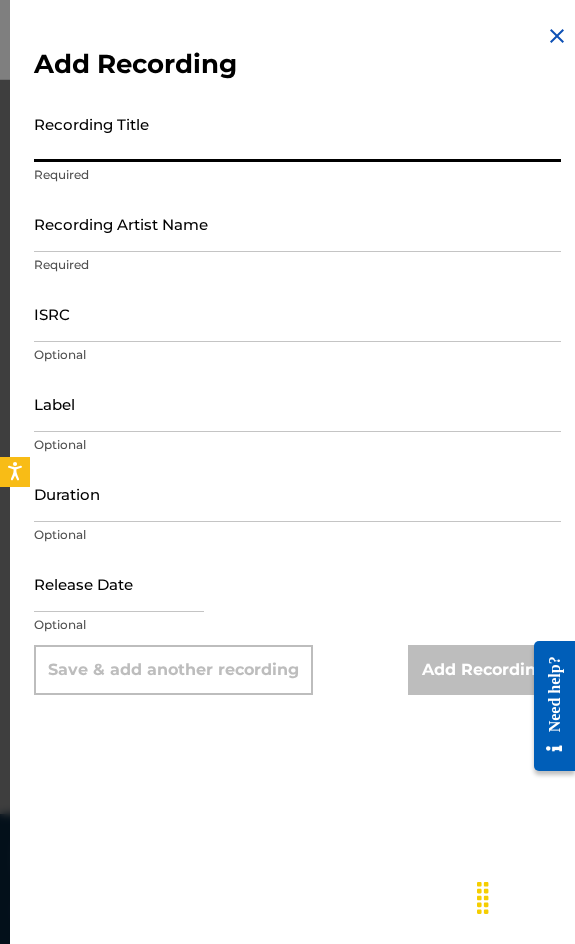 click on "Recording Title" at bounding box center (297, 133) 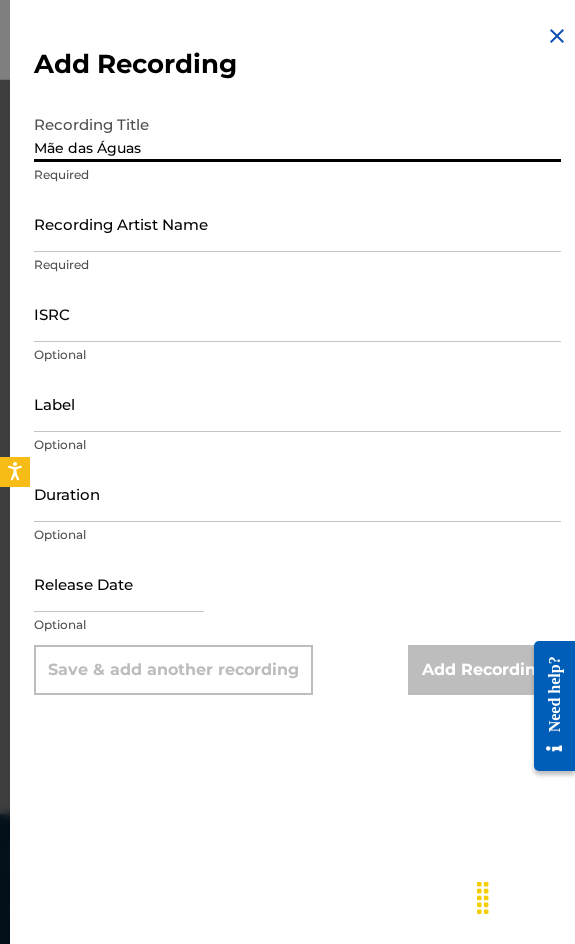 type on "Mãe das Águas" 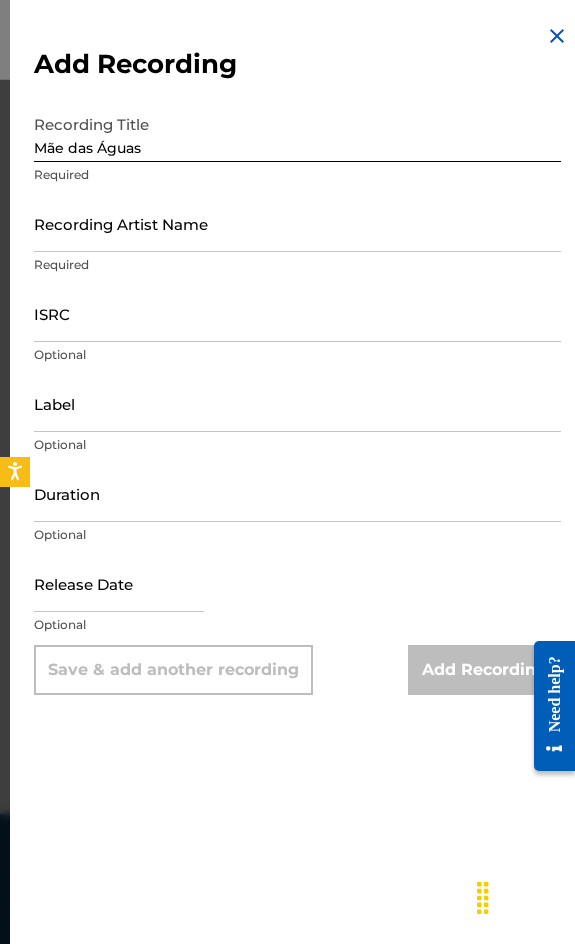 click on "Recording Artist Name" at bounding box center (297, 223) 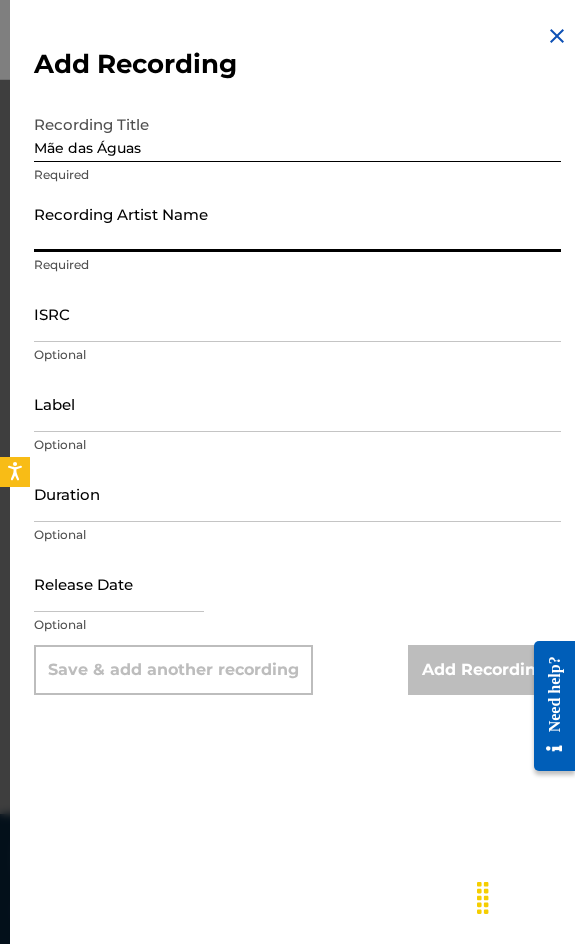 paste on "[FIRSTNAME] [LASTNAME]" 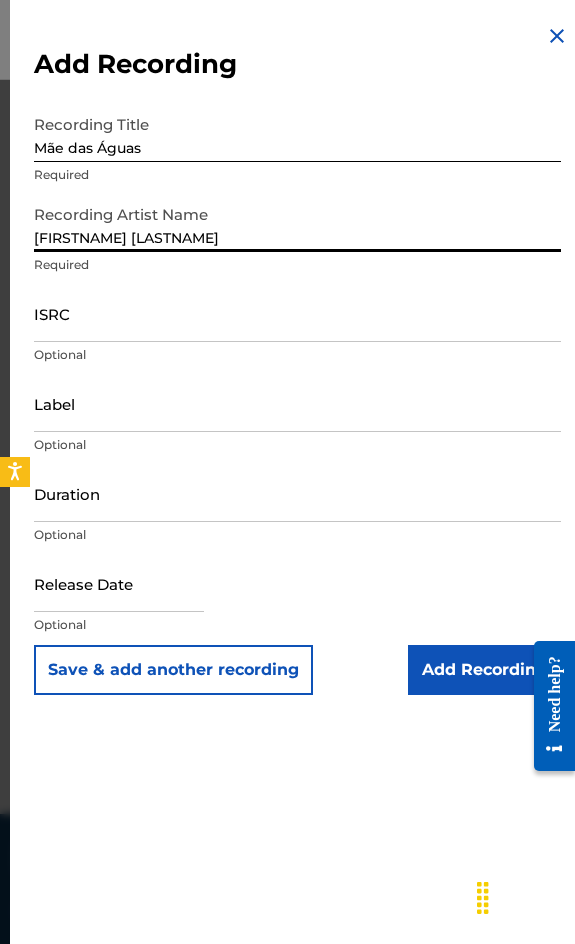 type on "[FIRSTNAME] [LASTNAME]" 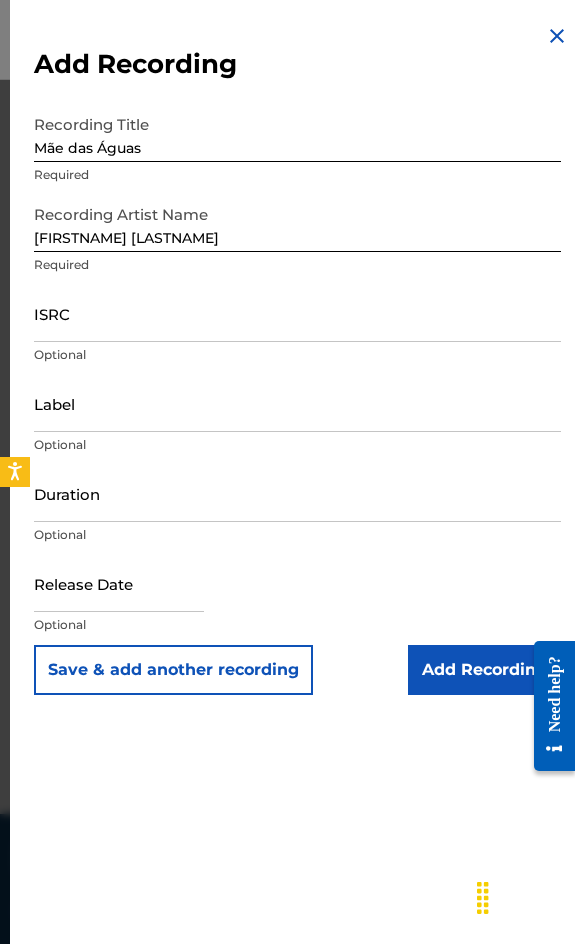 click on "ISRC" at bounding box center (297, 313) 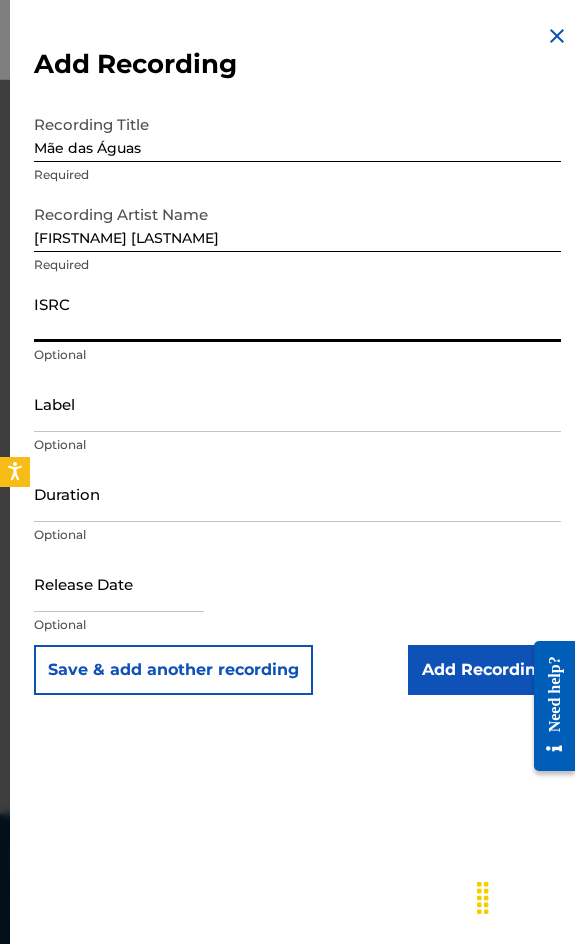 paste on "GBLV61717872" 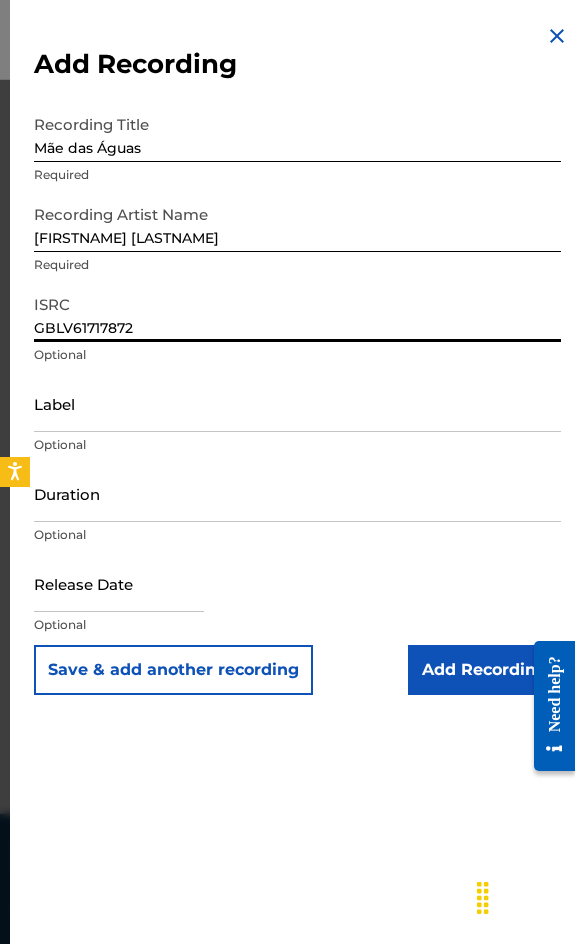 type on "GBLV61717872" 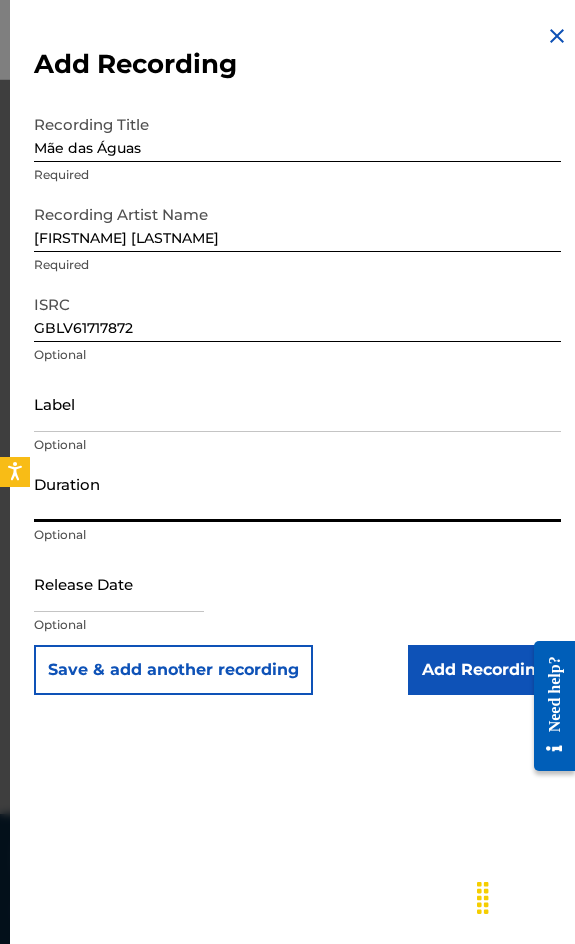 click on "Duration" at bounding box center (297, 493) 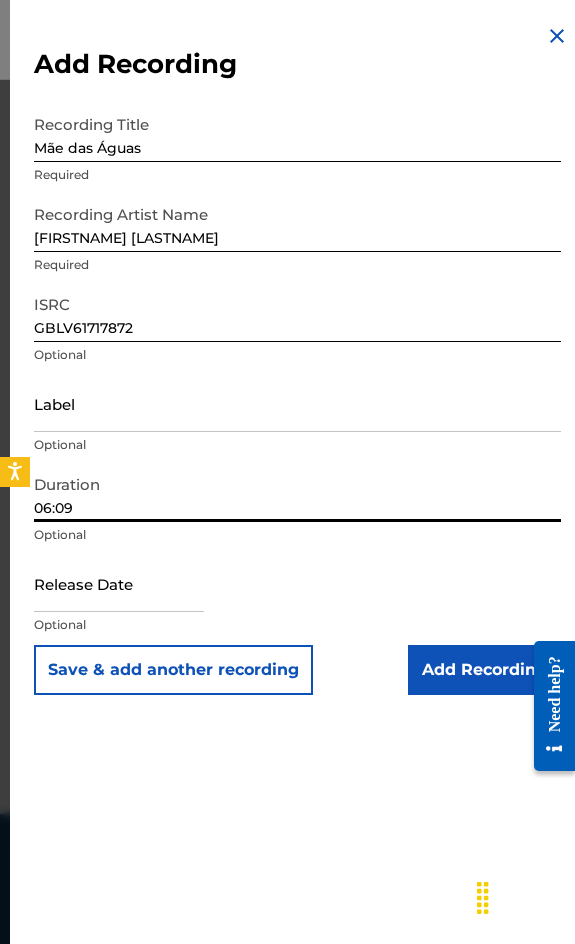 type on "06:09" 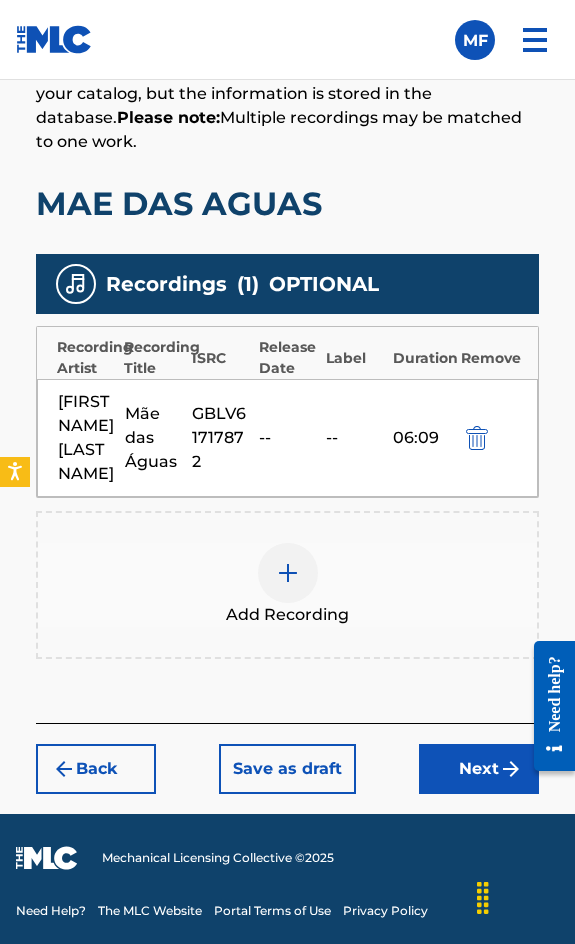 click on "Next" at bounding box center (479, 769) 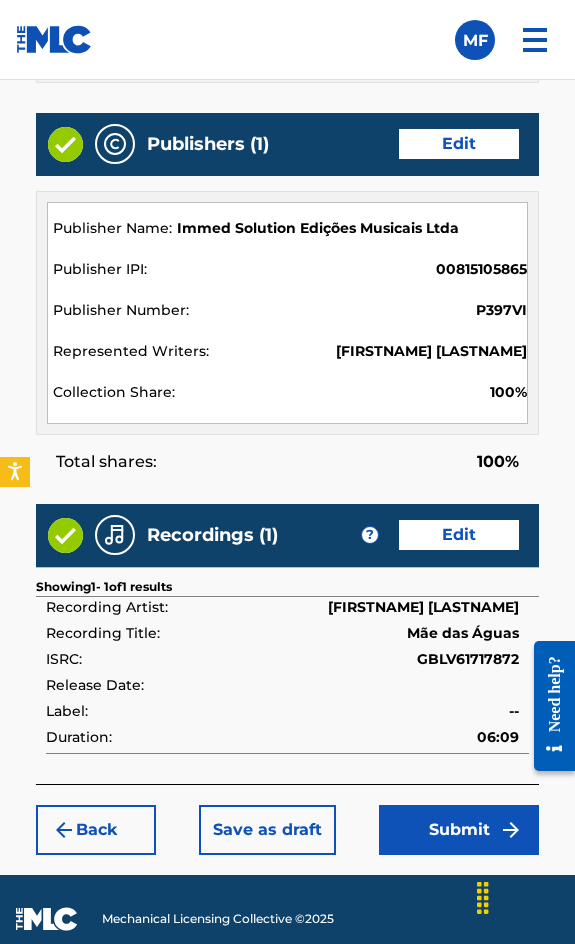 scroll, scrollTop: 2162, scrollLeft: 0, axis: vertical 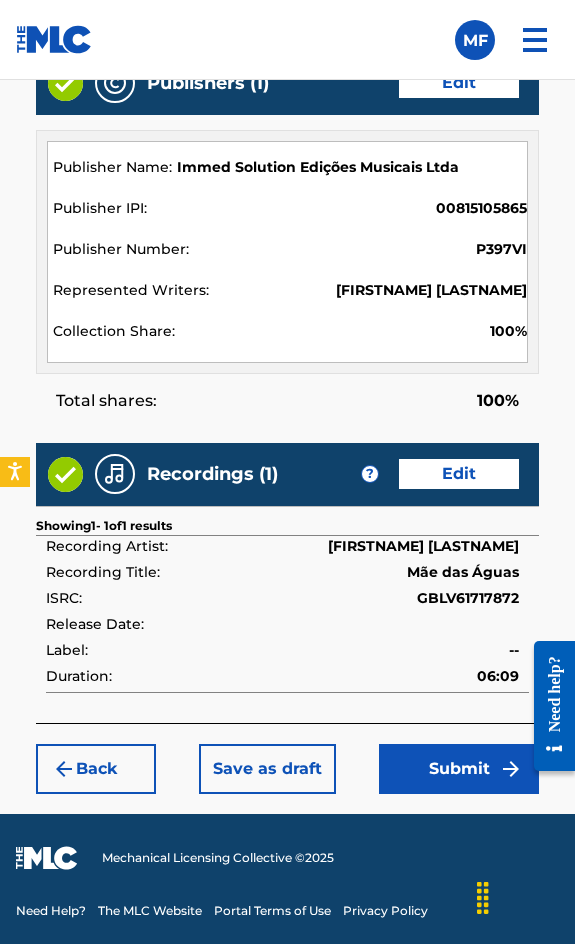 click on "Submit" at bounding box center [459, 769] 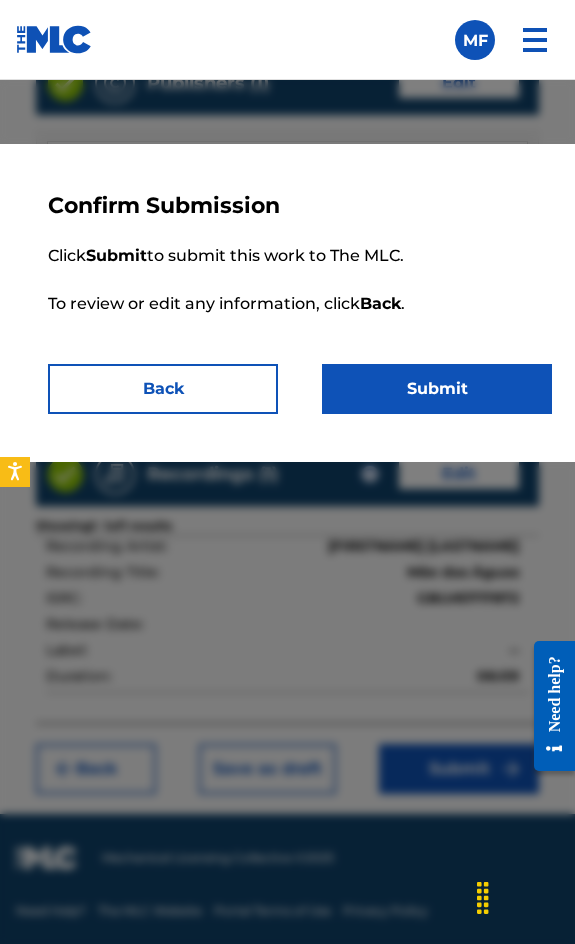 click on "Submit" at bounding box center [437, 389] 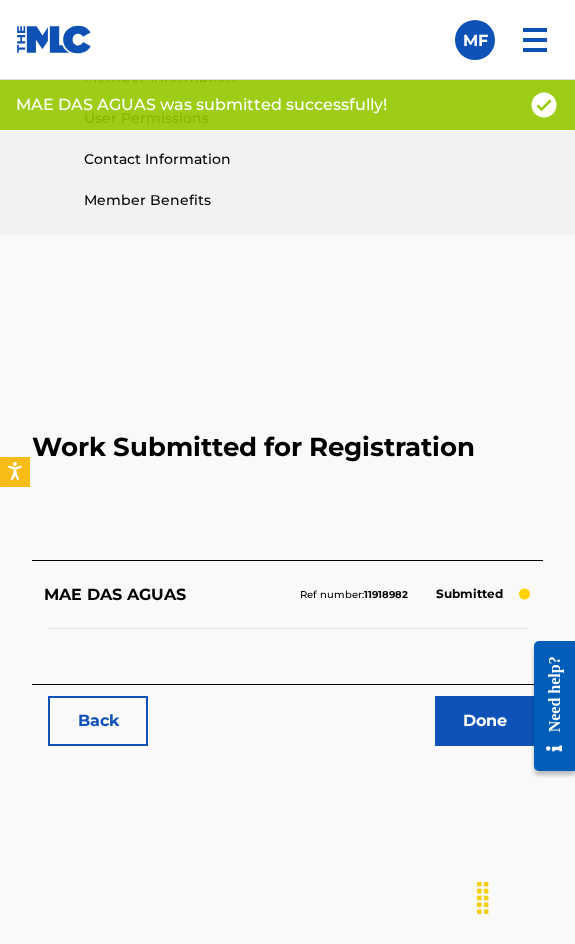 scroll, scrollTop: 1100, scrollLeft: 0, axis: vertical 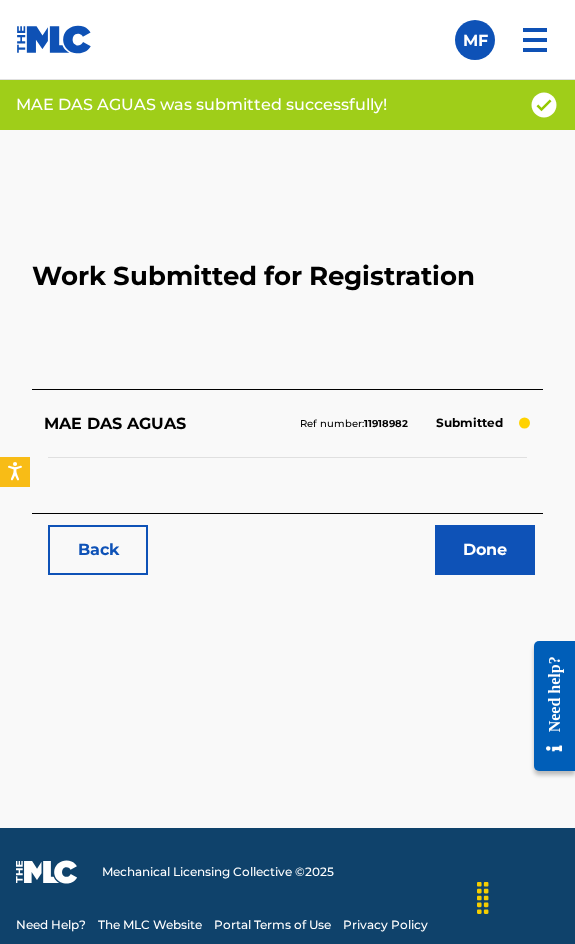 click on "Back" at bounding box center [98, 550] 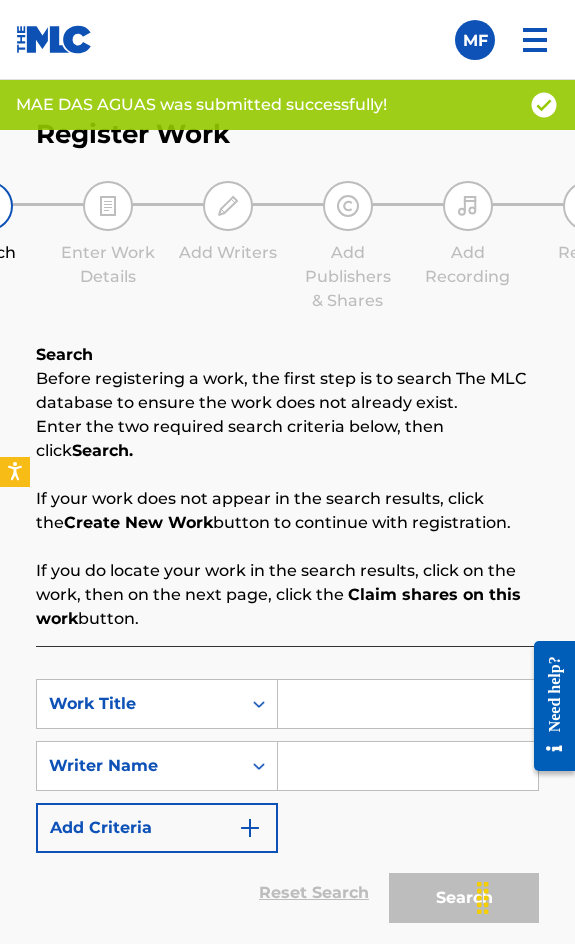 scroll, scrollTop: 1308, scrollLeft: 0, axis: vertical 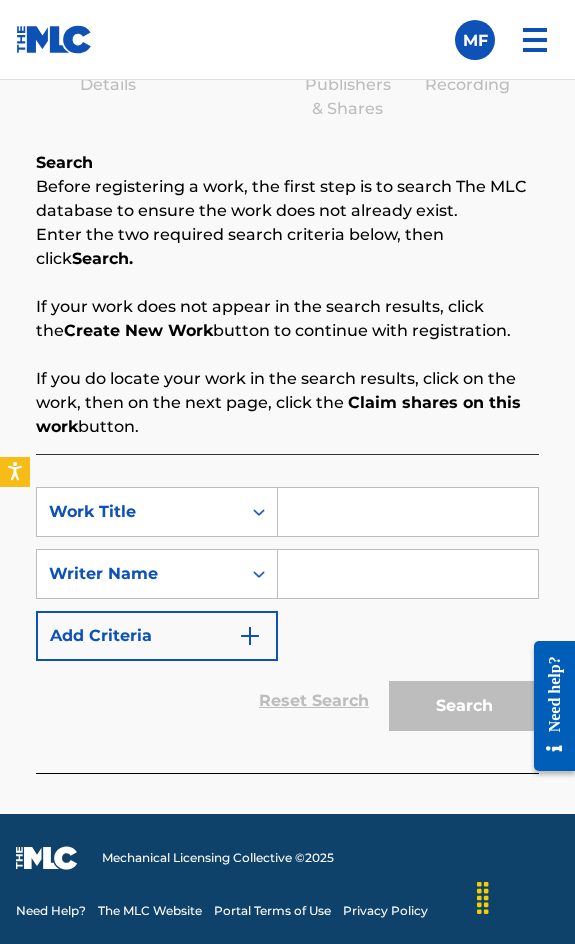 click at bounding box center (408, 512) 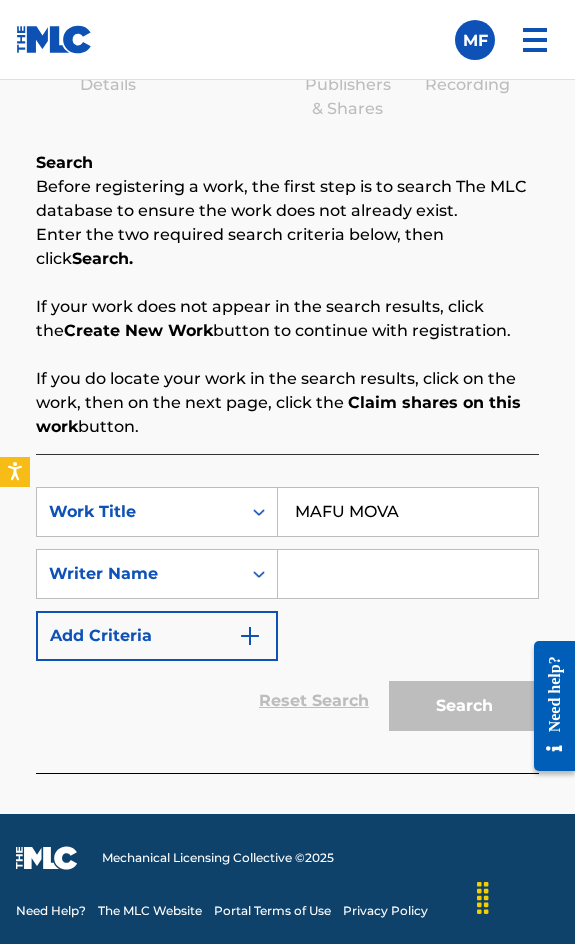 type on "MAFU MOVA" 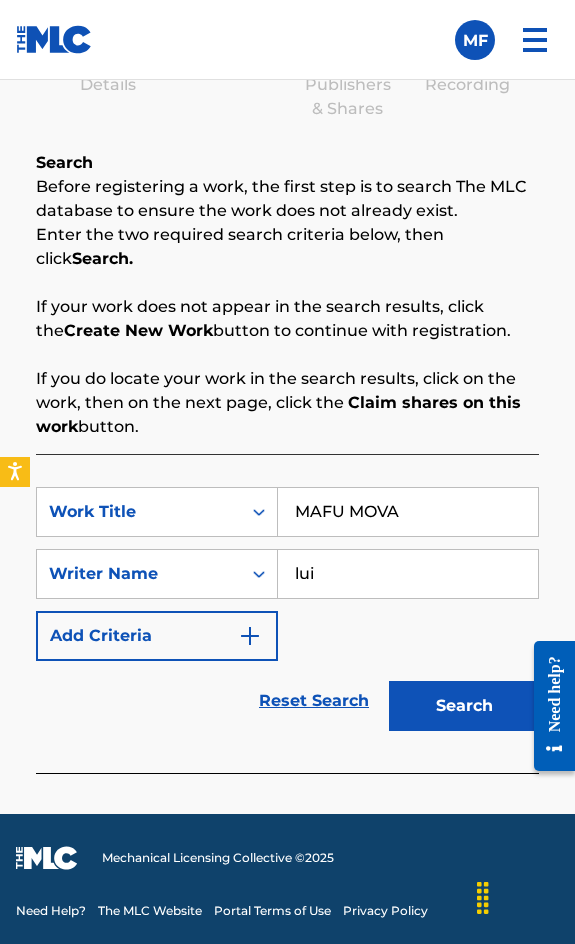 type on "[FIRSTNAME] [LASTNAME]" 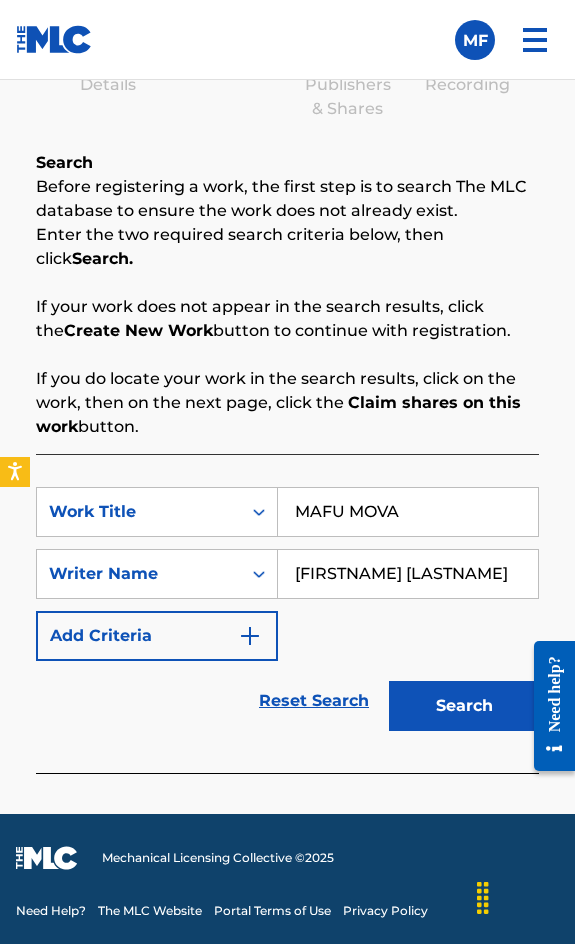 click on "Search" at bounding box center (464, 706) 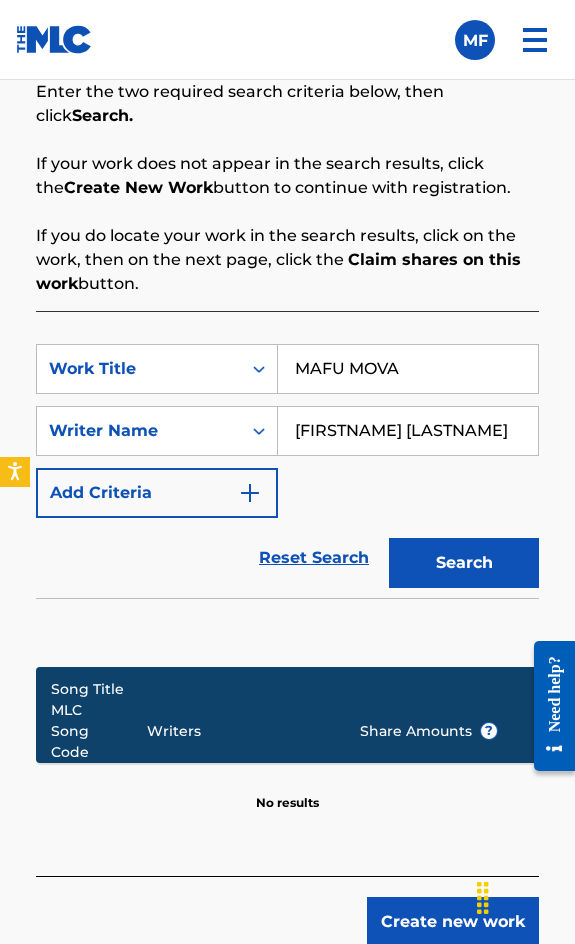 scroll, scrollTop: 1604, scrollLeft: 0, axis: vertical 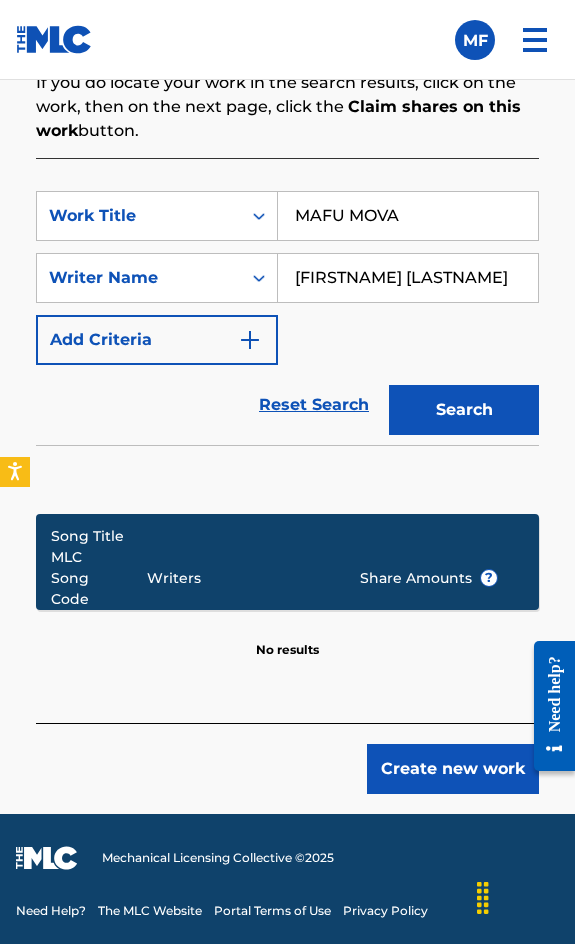 click on "Register Work Search Enter Work Details Add Writers Add Publishers & Shares Add Recording Review Search Before registering a work, the first step is to search The MLC database to ensure the work does not already exist. Enter the two required search criteria below, then click Search. If your work does not appear in the search results, click the Create New Work button to continue with registration. If you do locate your work in the search results, click on the work, then on the next page, click the Claim shares on this work button. SearchWithCriteria611790be-6e41-4183-a89f-ea358ad07d19 Work Title MAFU MOVA SearchWithCriteria65950067-cd47-4d5d-81fb-e589793903b5 Writer Name [FIRSTNAME] [LASTNAME] Add Criteria Reset Search Search Song Title MLC Song Code Writers Share Amounts ? No results Create new work" at bounding box center (287, 212) 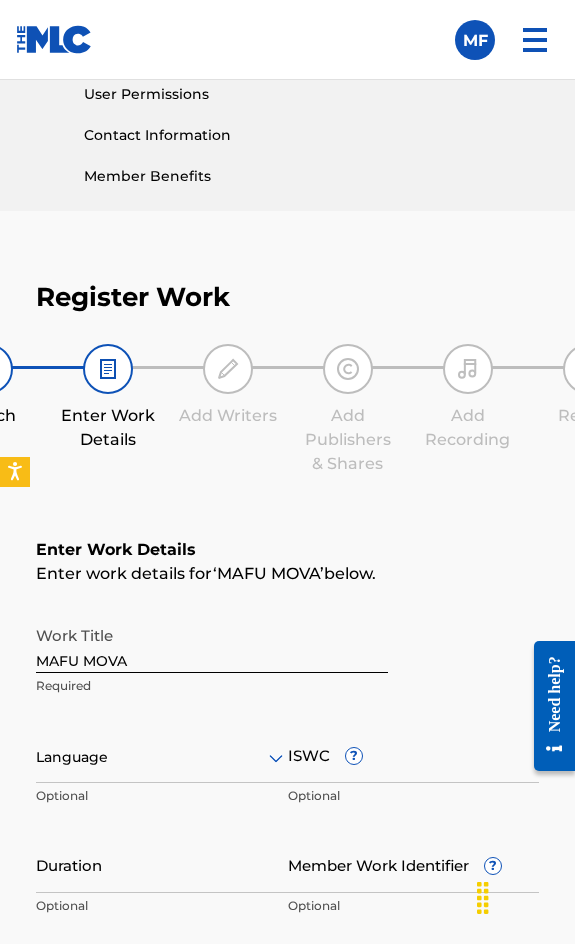 scroll, scrollTop: 1236, scrollLeft: 0, axis: vertical 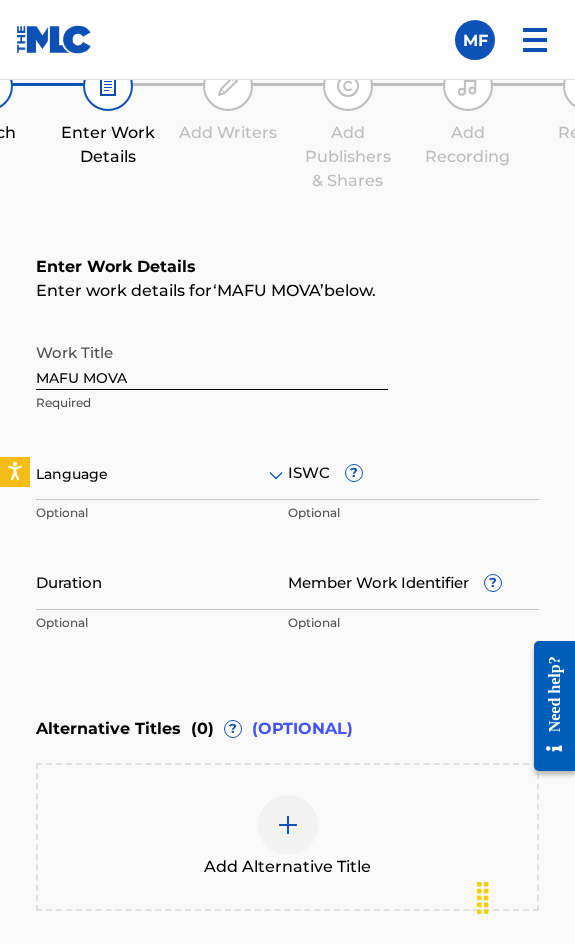 click at bounding box center (162, 474) 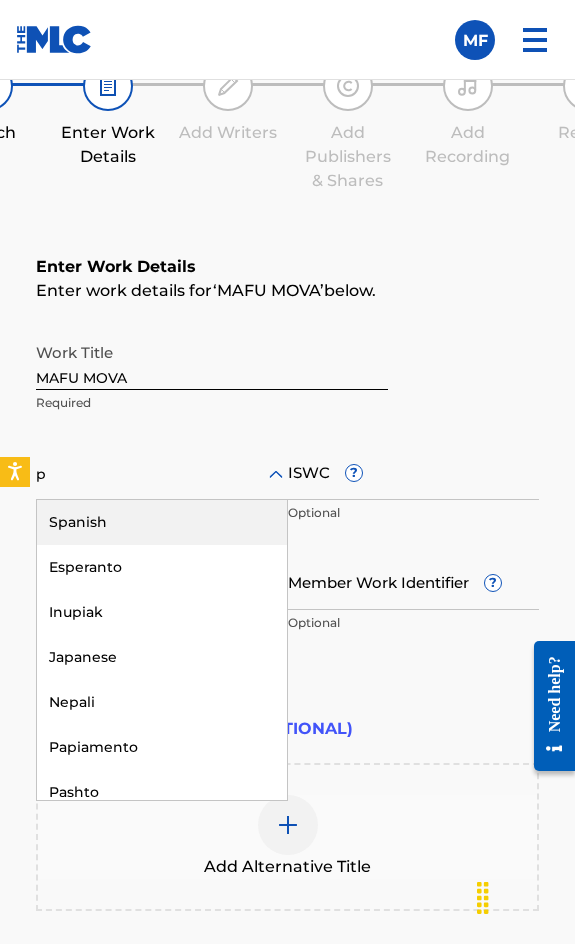 type on "po" 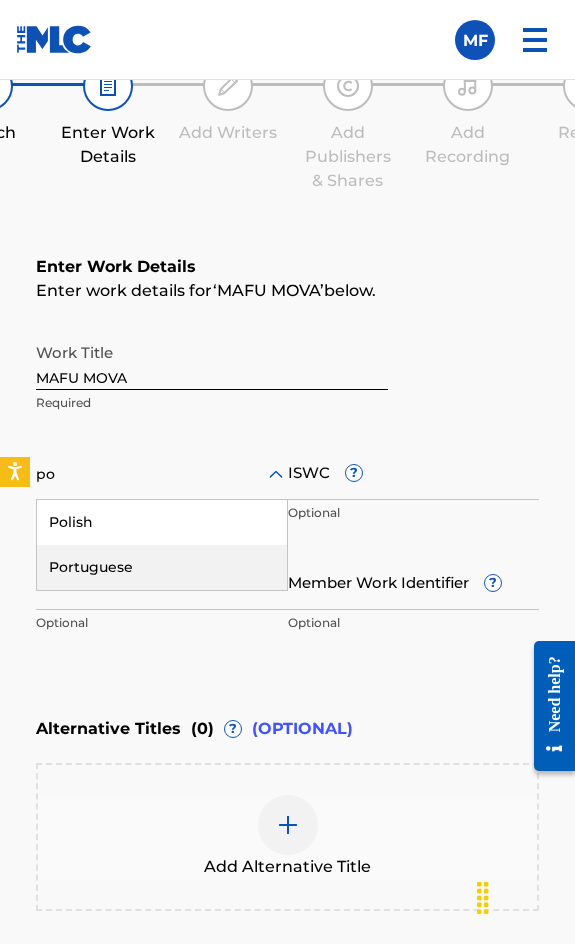 click on "Portuguese" at bounding box center (162, 567) 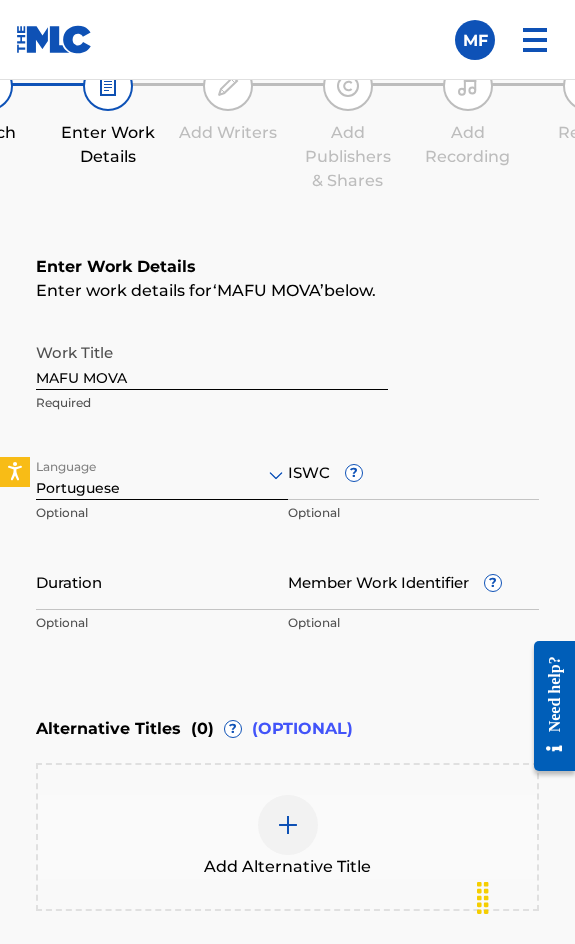 click on "ISWC   ?" at bounding box center (414, 471) 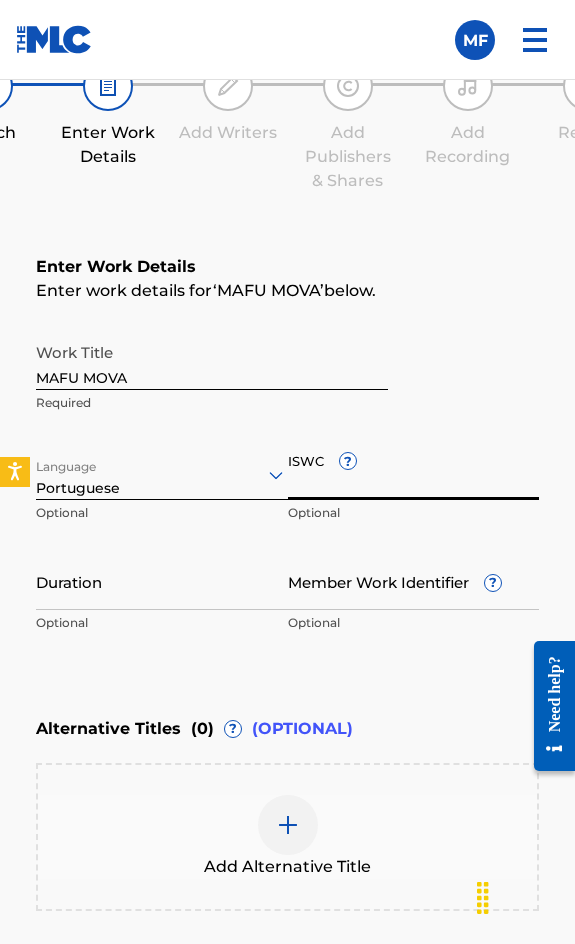 paste on "T3143002915" 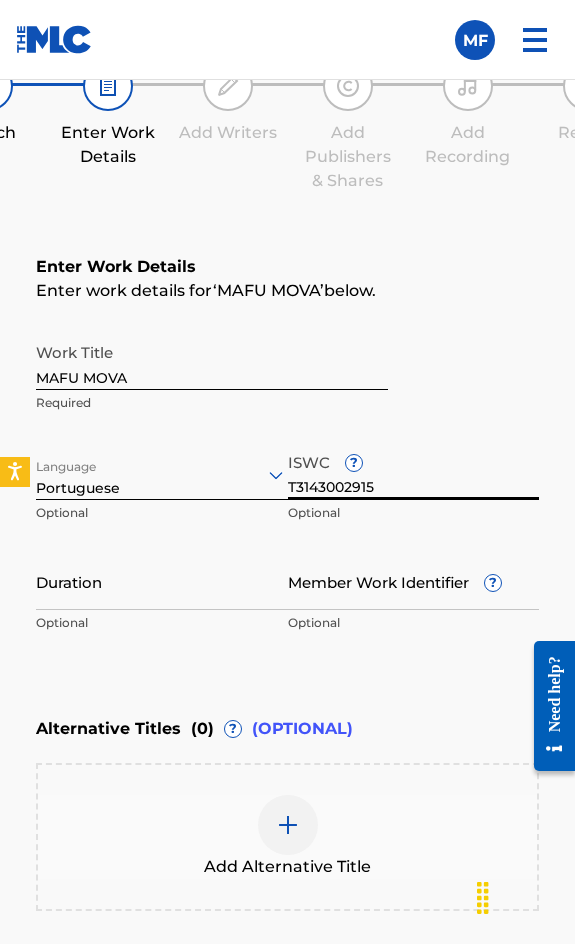 type on "T3143002915" 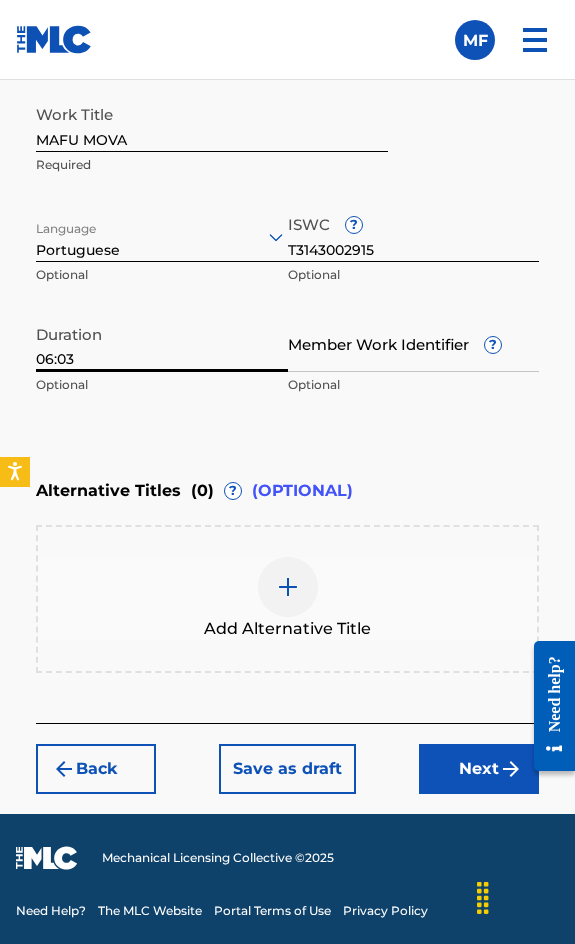 type on "06:03" 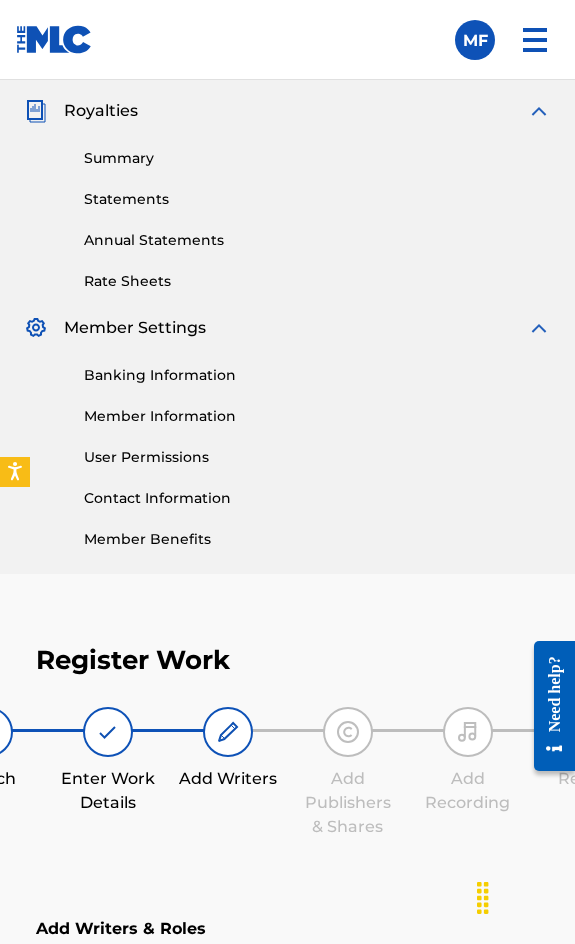 scroll, scrollTop: 1308, scrollLeft: 0, axis: vertical 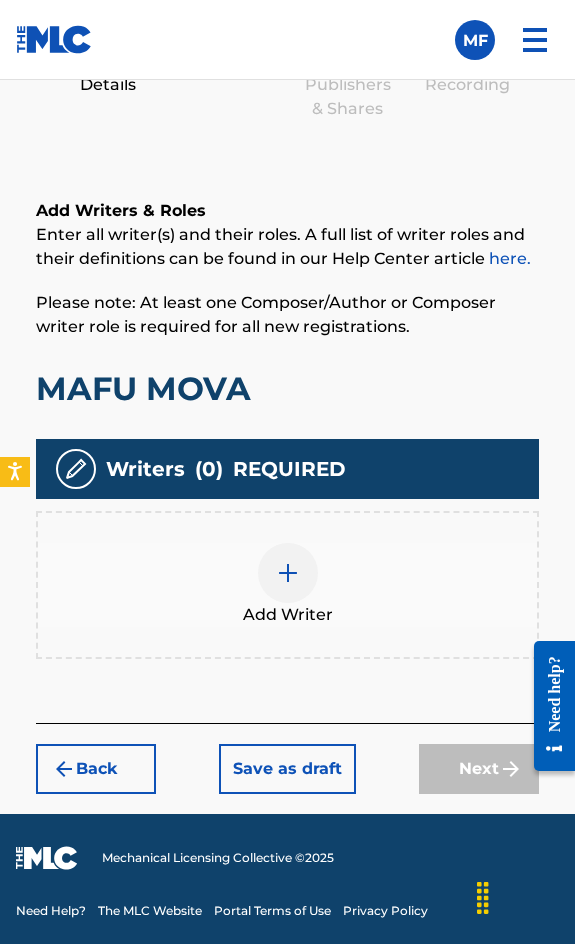 click on "Add Writer" at bounding box center (287, 585) 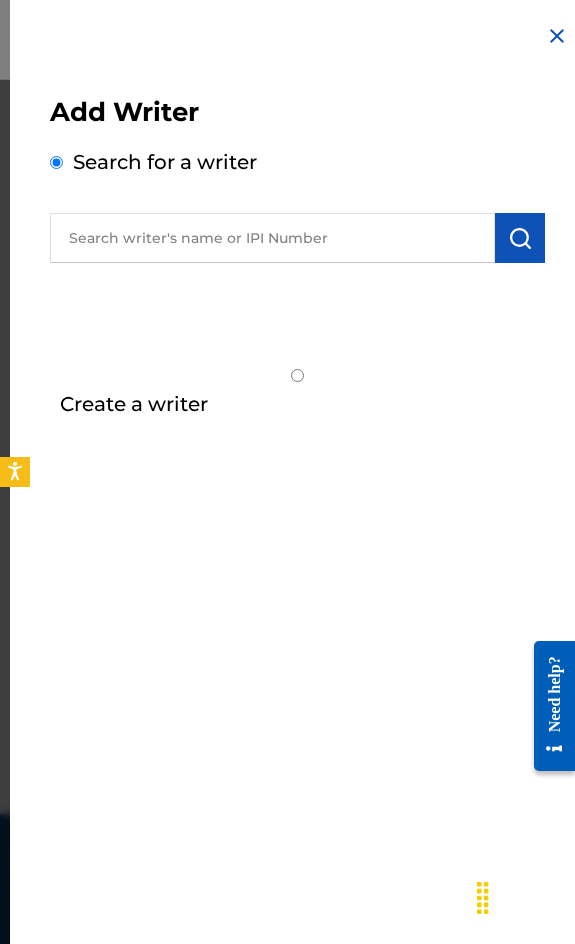 click at bounding box center (272, 238) 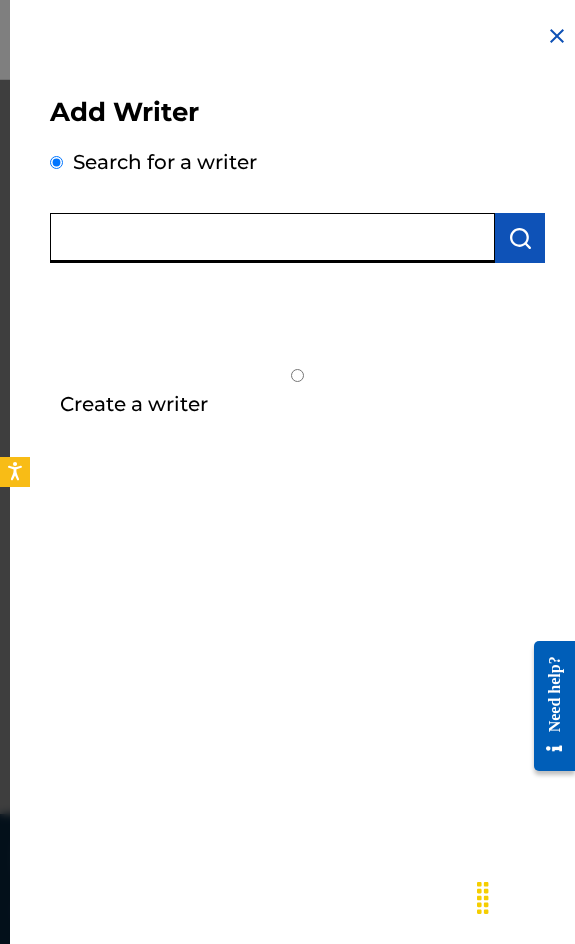 paste on "[FIRSTNAME] [LASTNAME]" 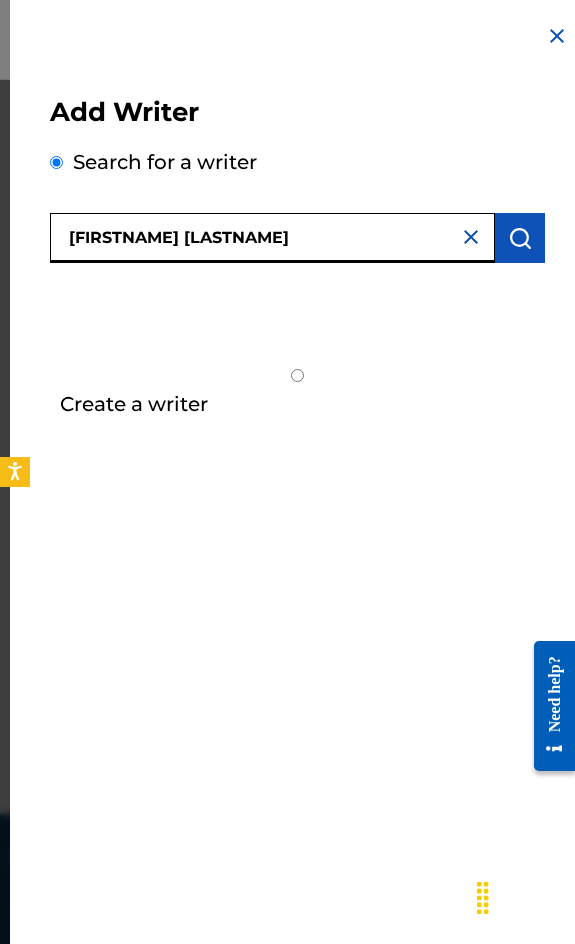 type on "[FIRSTNAME] [LASTNAME]" 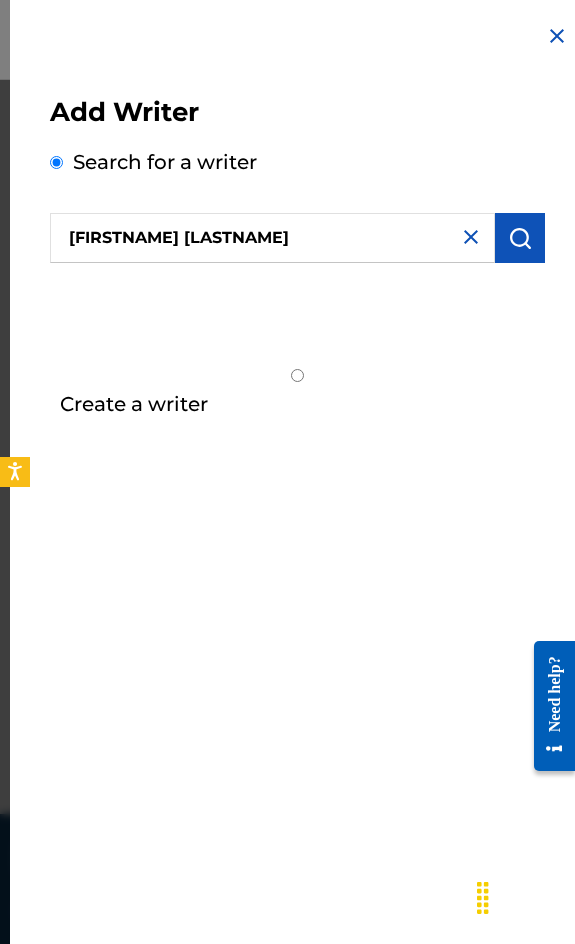 click at bounding box center [520, 238] 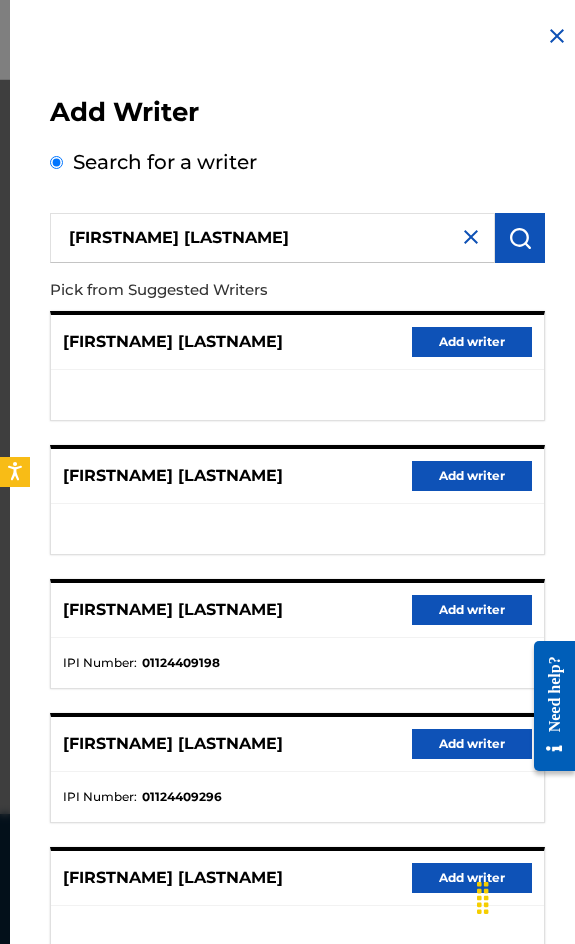 click on "Add writer" at bounding box center (472, 610) 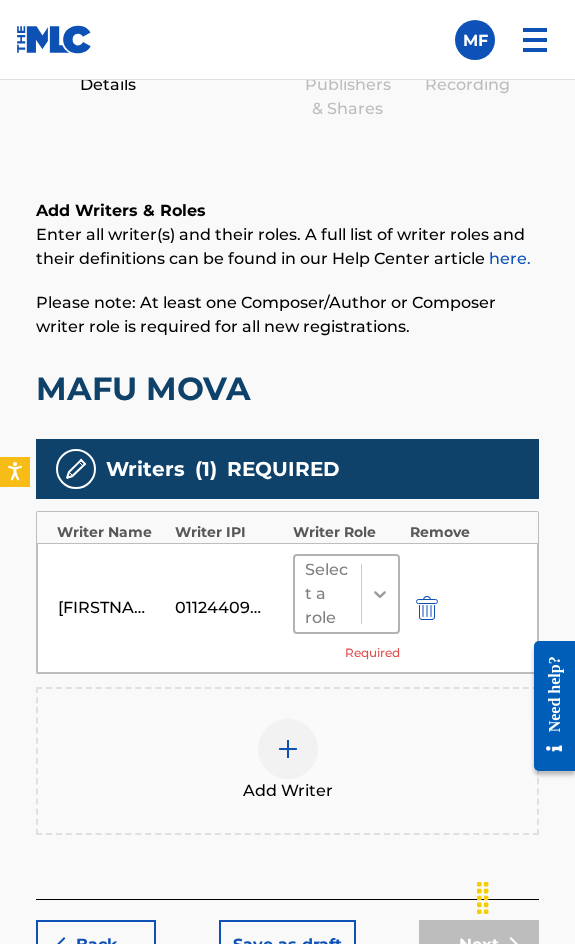 click at bounding box center [380, 594] 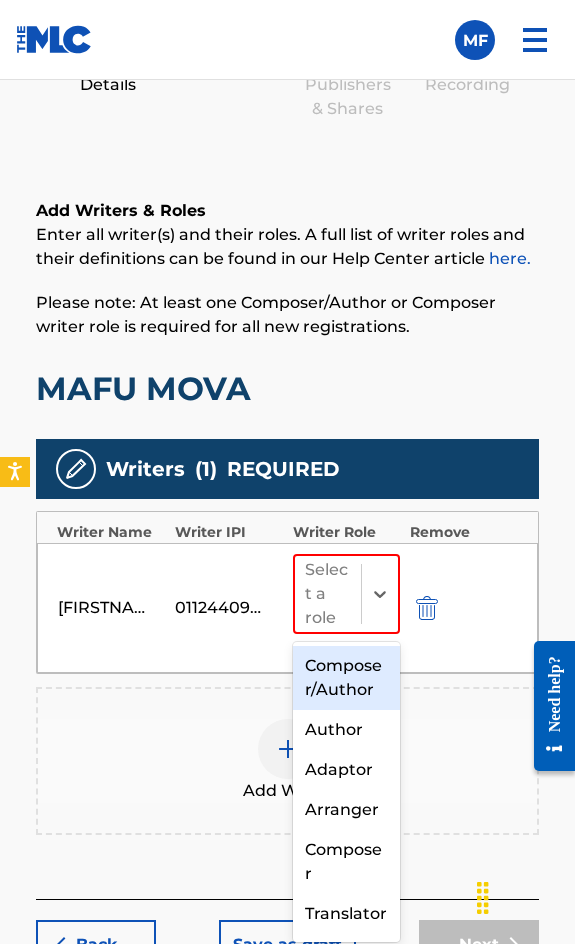 click on "Composer/Author" at bounding box center [346, 678] 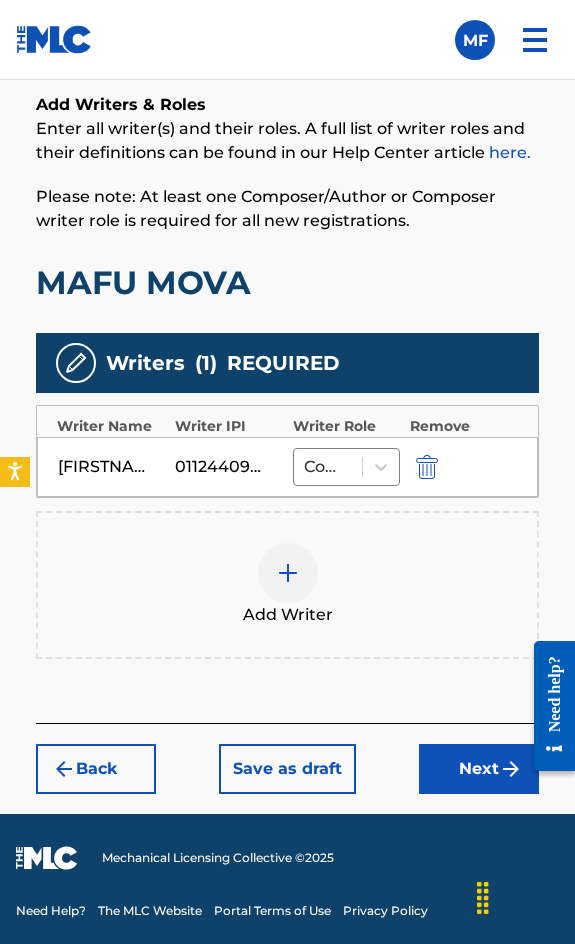 click on "Next" at bounding box center [479, 769] 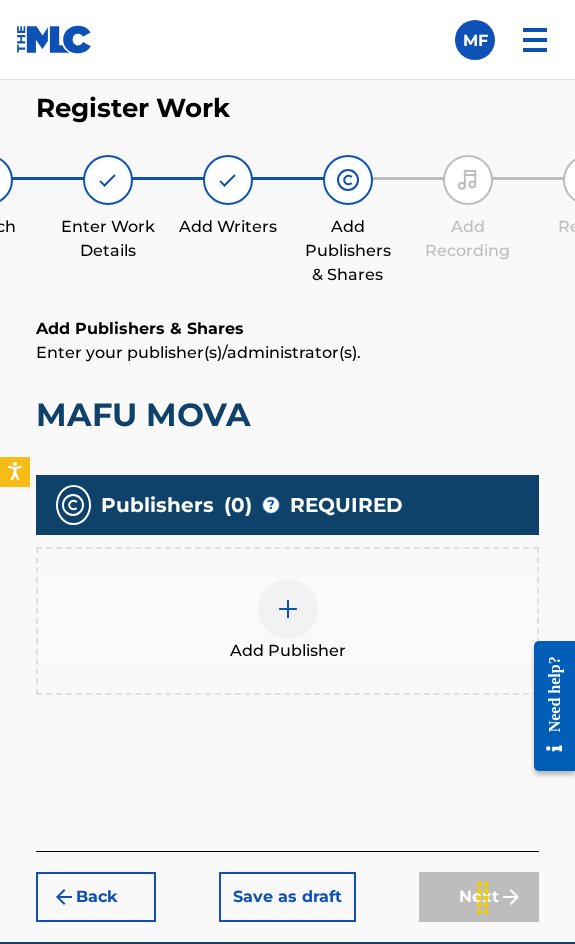 scroll, scrollTop: 1270, scrollLeft: 0, axis: vertical 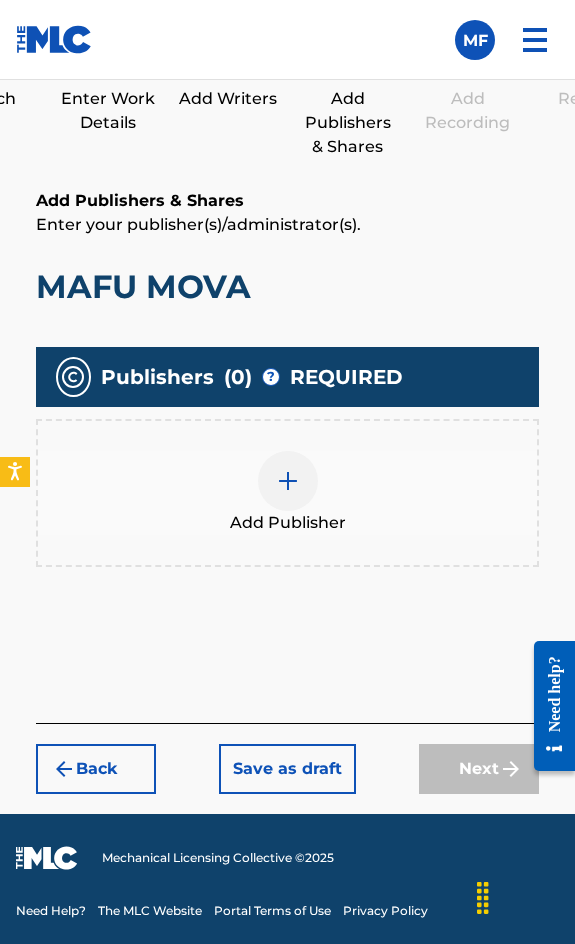 click on "Add Publisher" at bounding box center [287, 493] 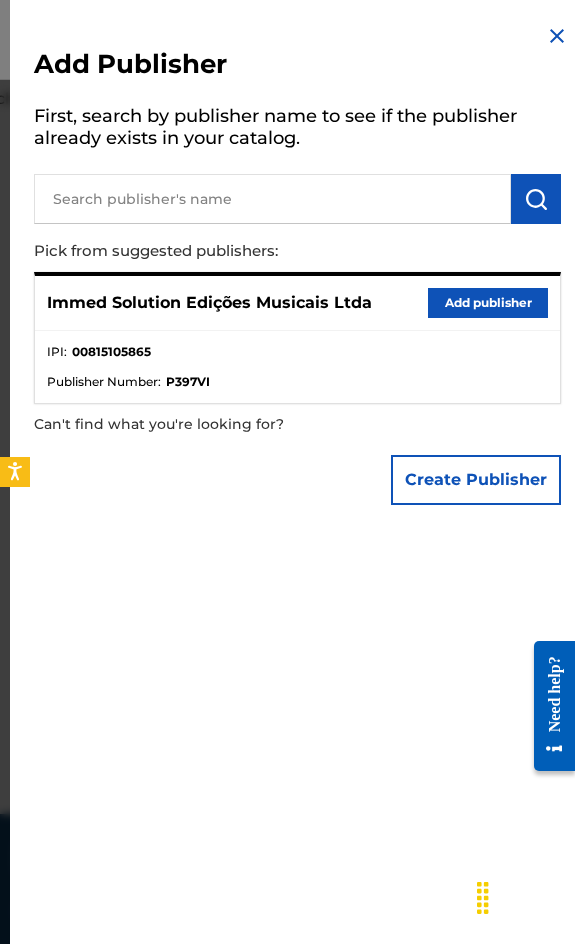 click on "Add publisher" at bounding box center (488, 303) 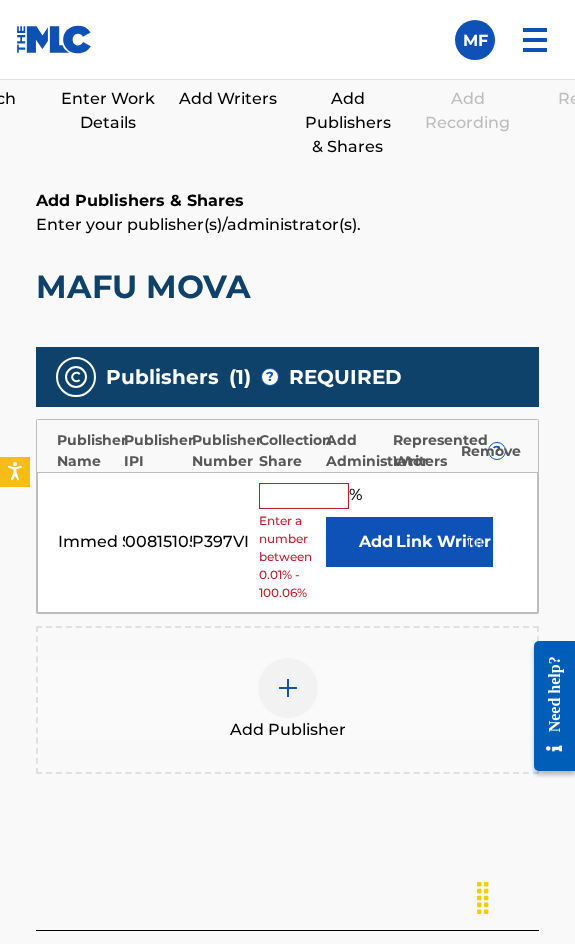 click at bounding box center (304, 496) 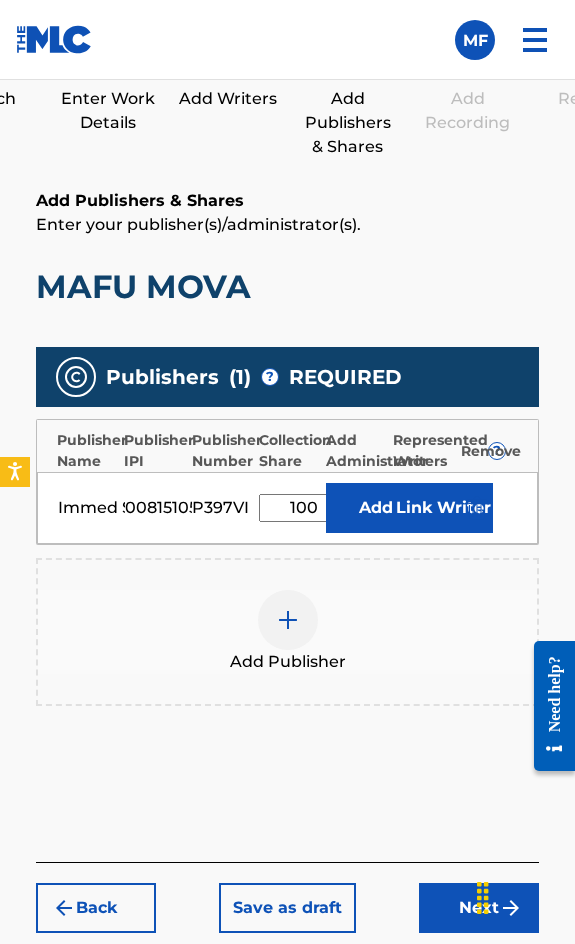 type on "100" 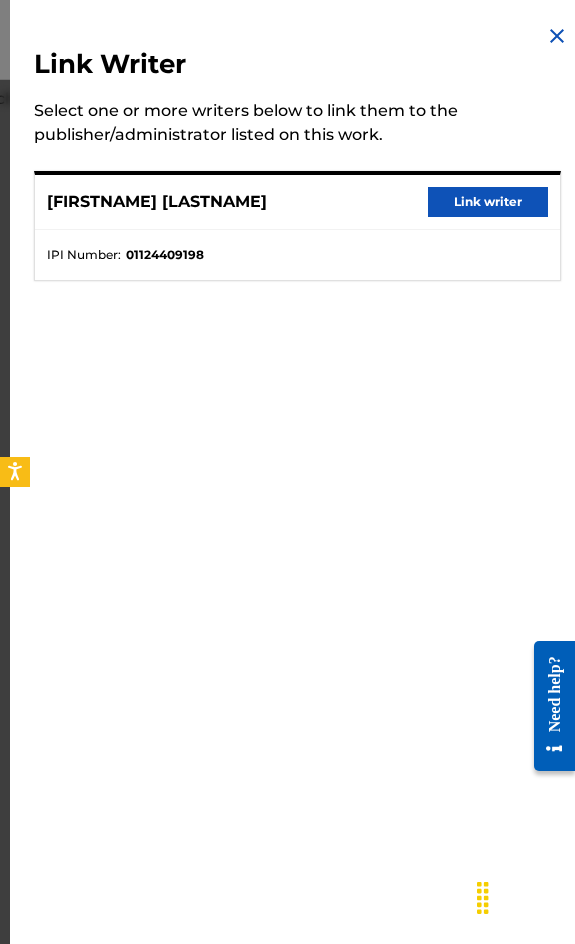 click on "Link writer" at bounding box center [488, 202] 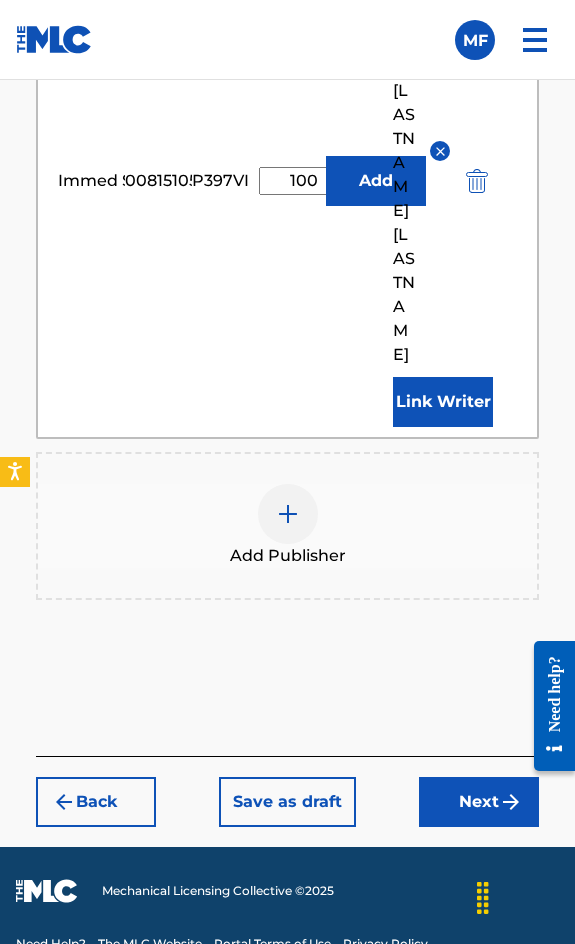 click on "Next" at bounding box center (479, 802) 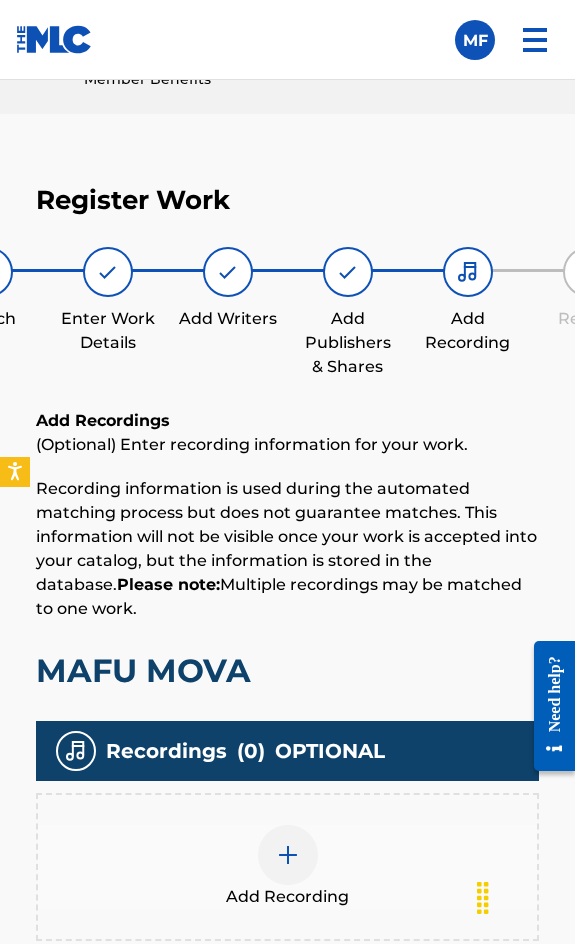 scroll, scrollTop: 1332, scrollLeft: 0, axis: vertical 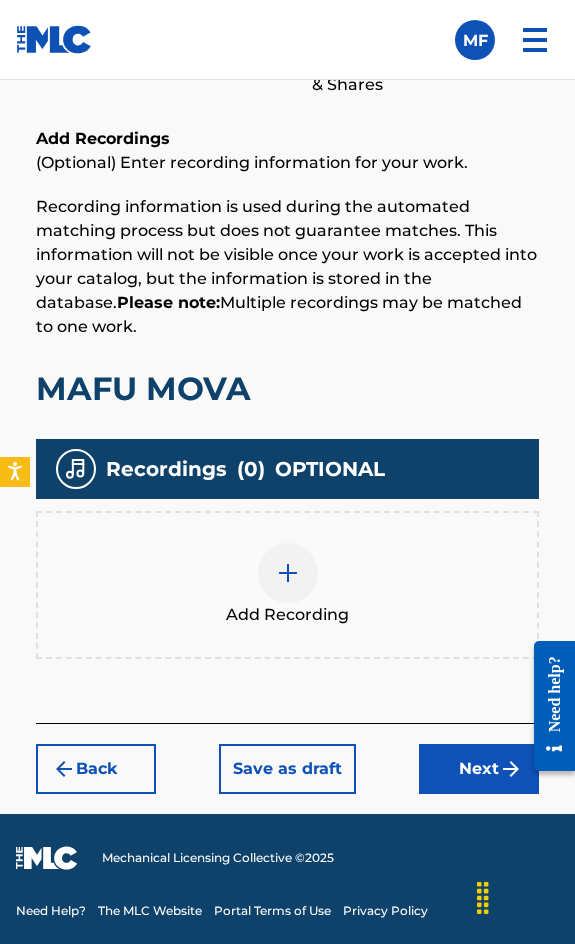 click at bounding box center (288, 573) 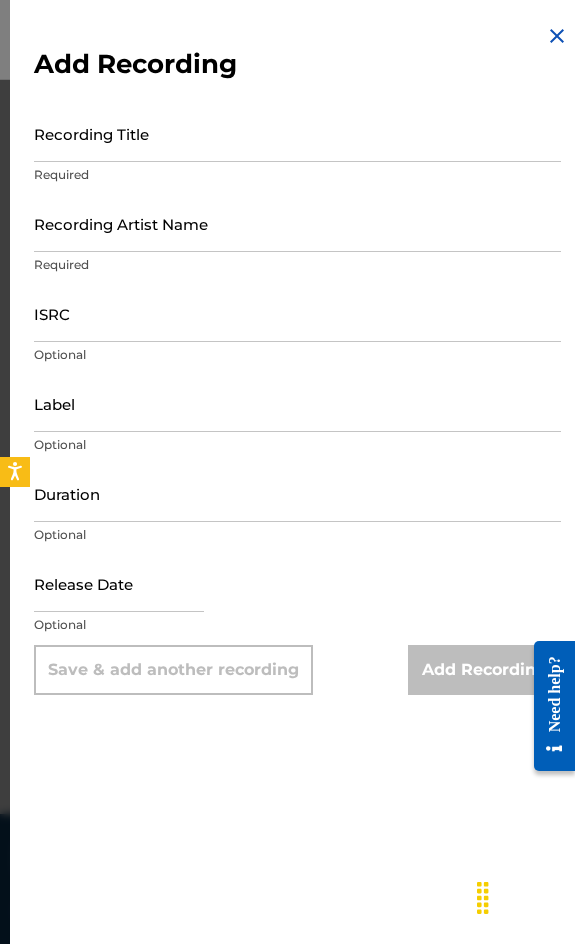 click on "Recording Title" at bounding box center [297, 133] 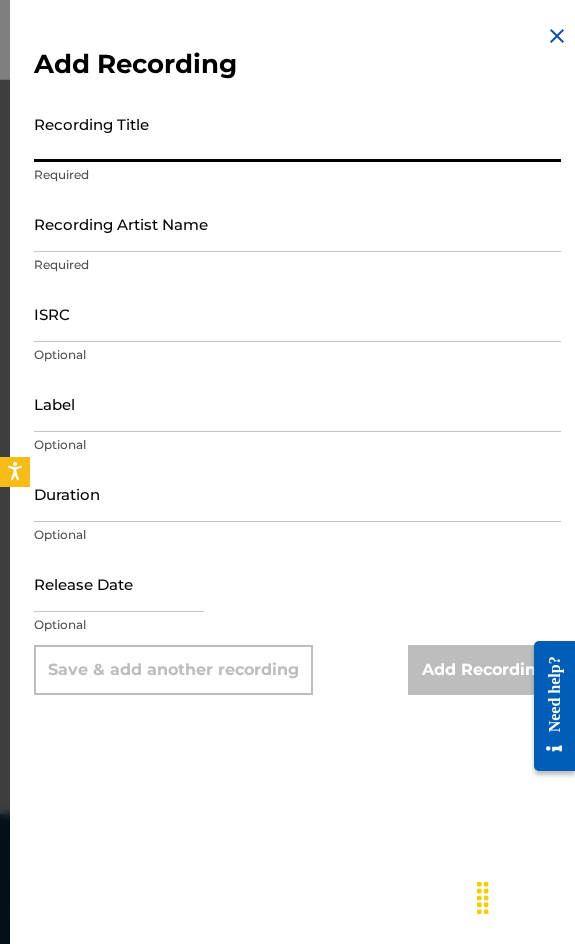 click on "Recording Title" at bounding box center [297, 133] 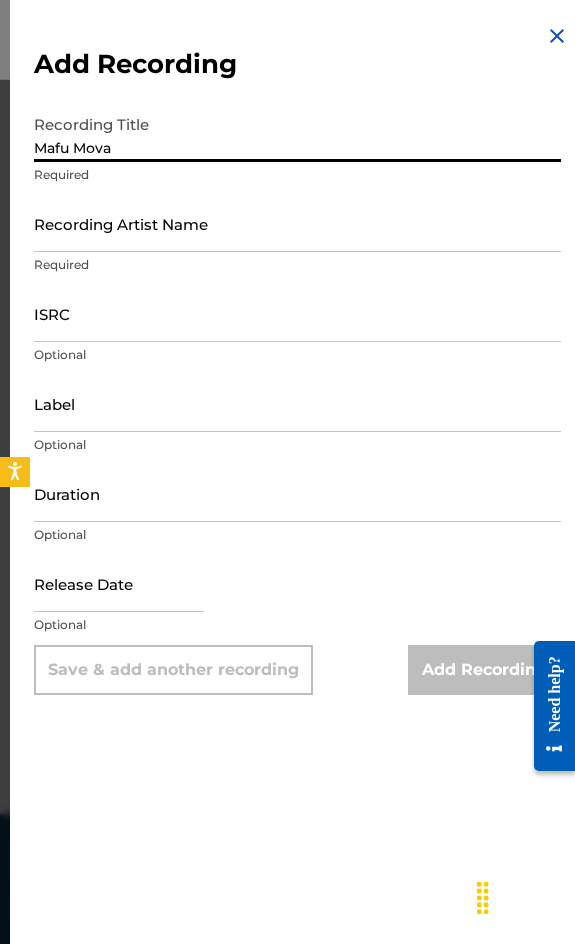 type on "Mafu Mova" 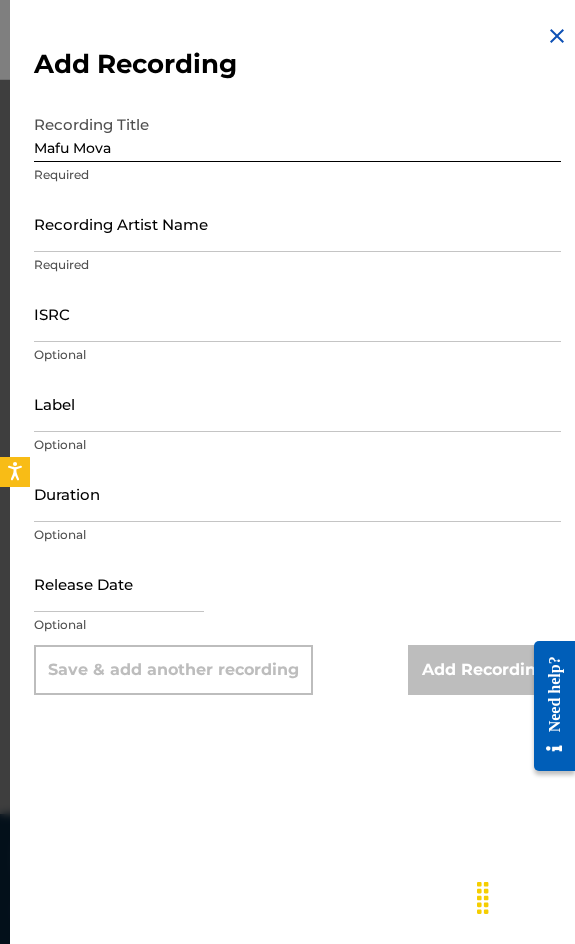 click on "Recording Artist Name" at bounding box center (297, 223) 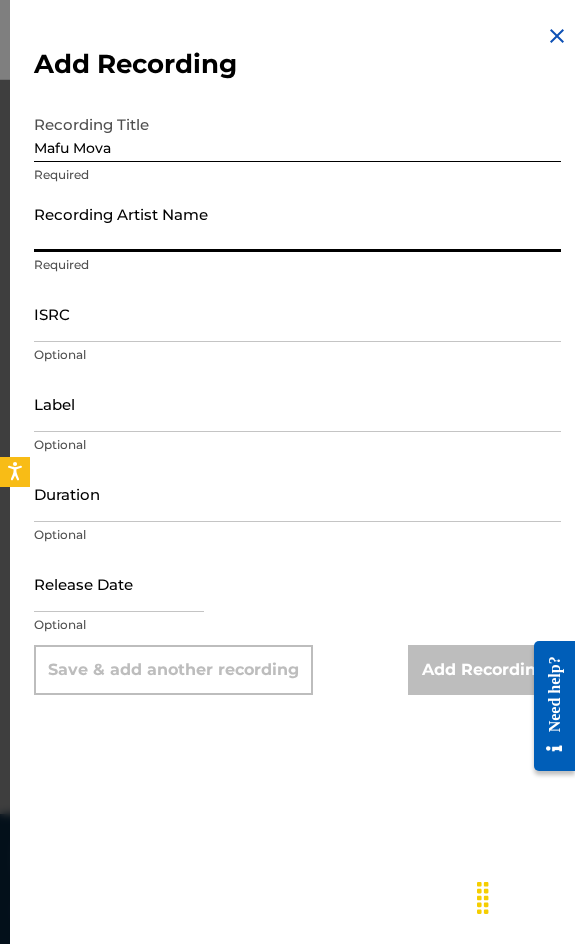 paste on "[FIRSTNAME] [LASTNAME], [LASTNAME]" 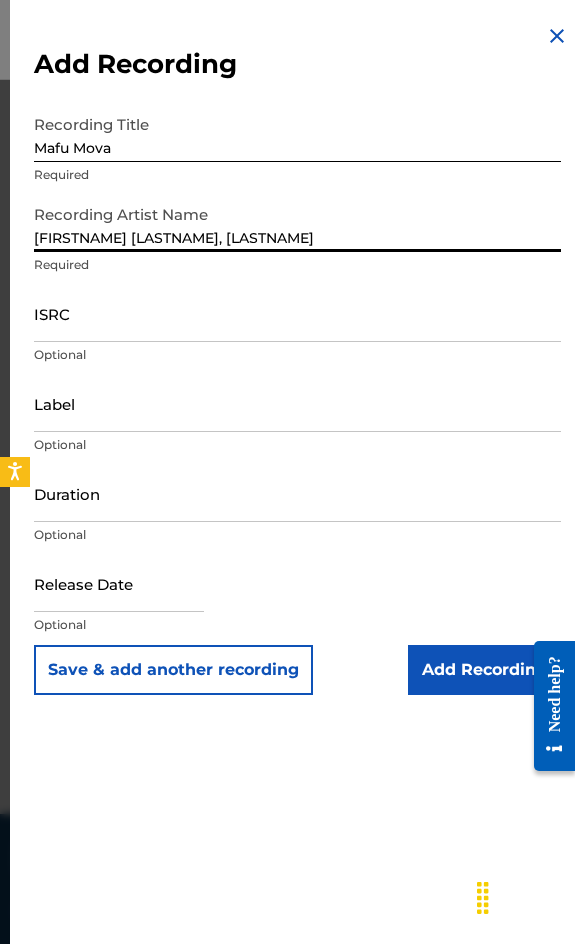 type on "[FIRSTNAME] [LASTNAME], [LASTNAME]" 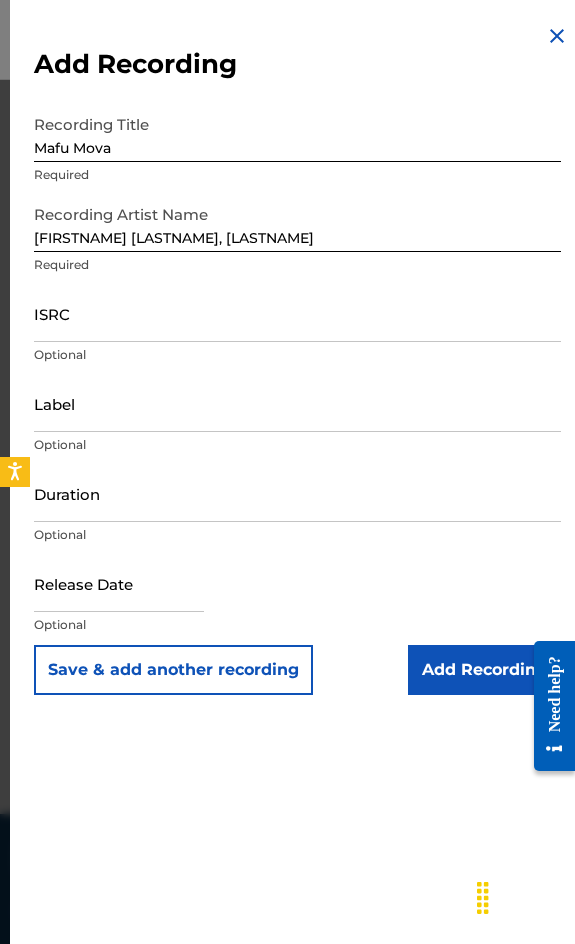 click on "ISRC" at bounding box center [297, 313] 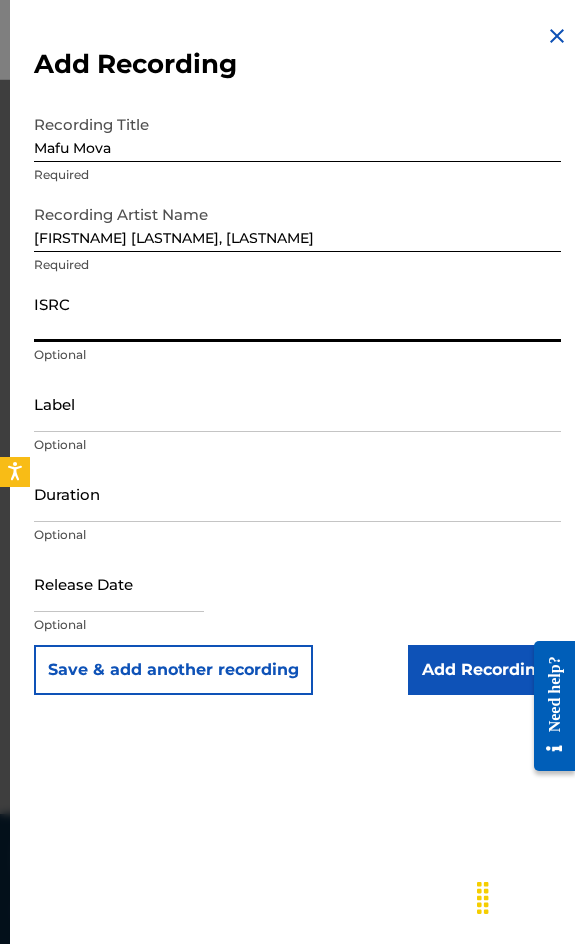 paste on "GBKQU1871093" 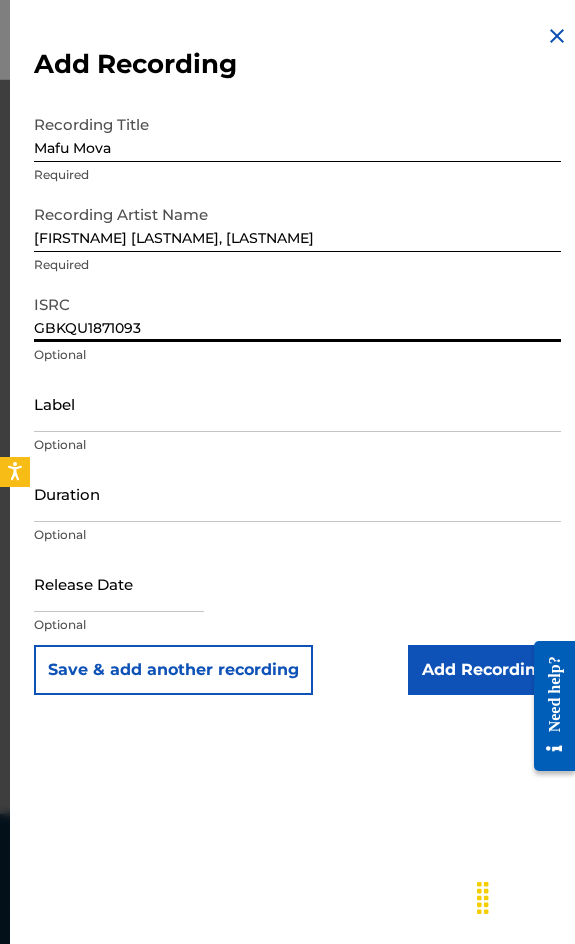 type on "GBKQU1871093" 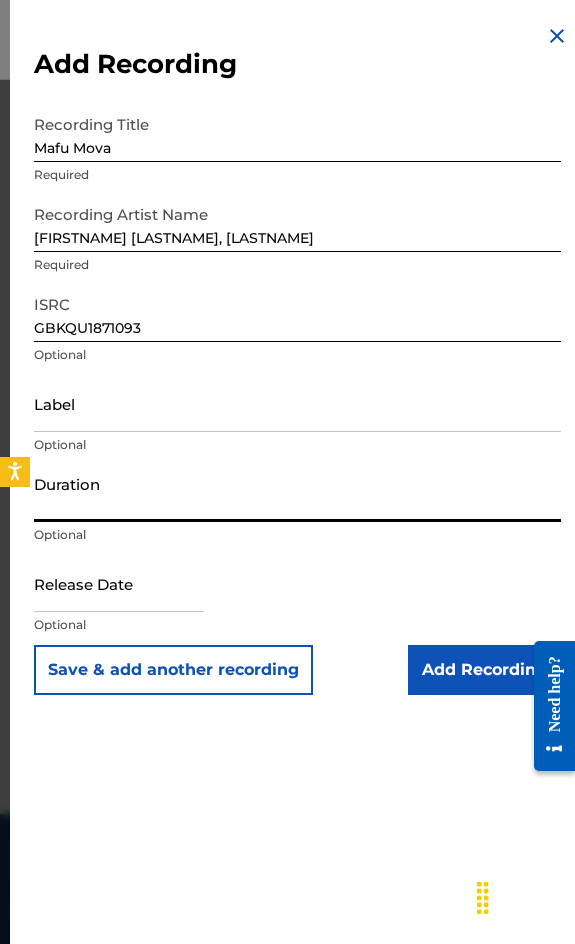 click on "Duration" at bounding box center [297, 493] 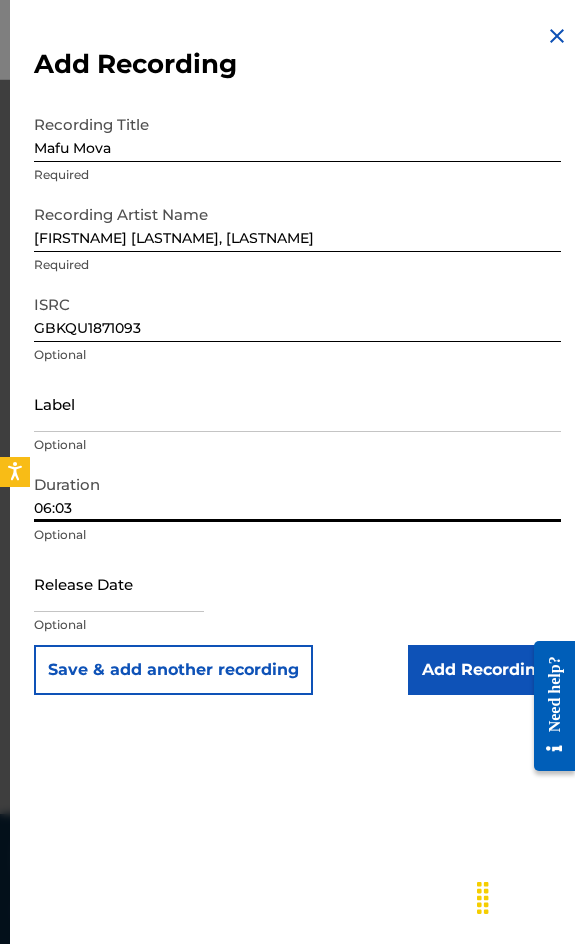 type on "06:03" 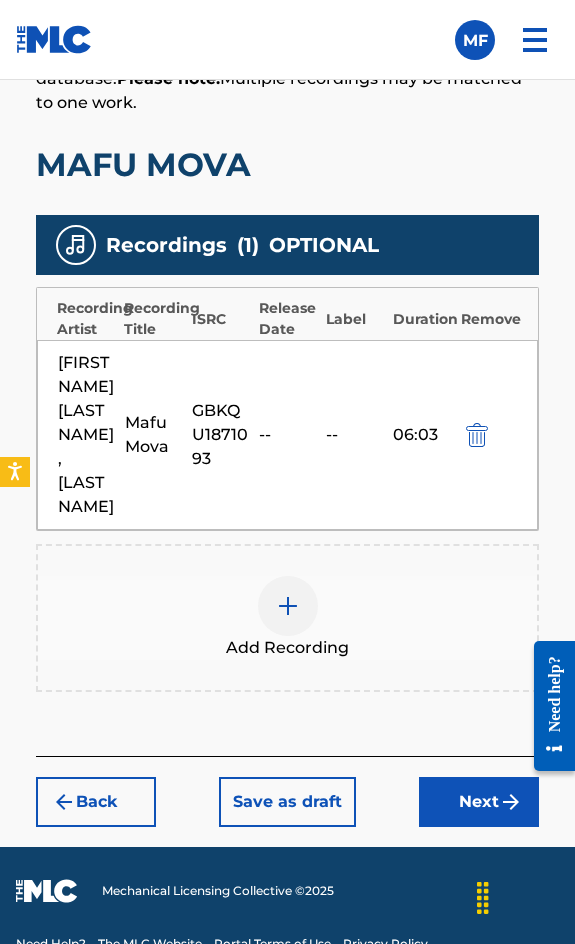 click on "Next" at bounding box center (479, 802) 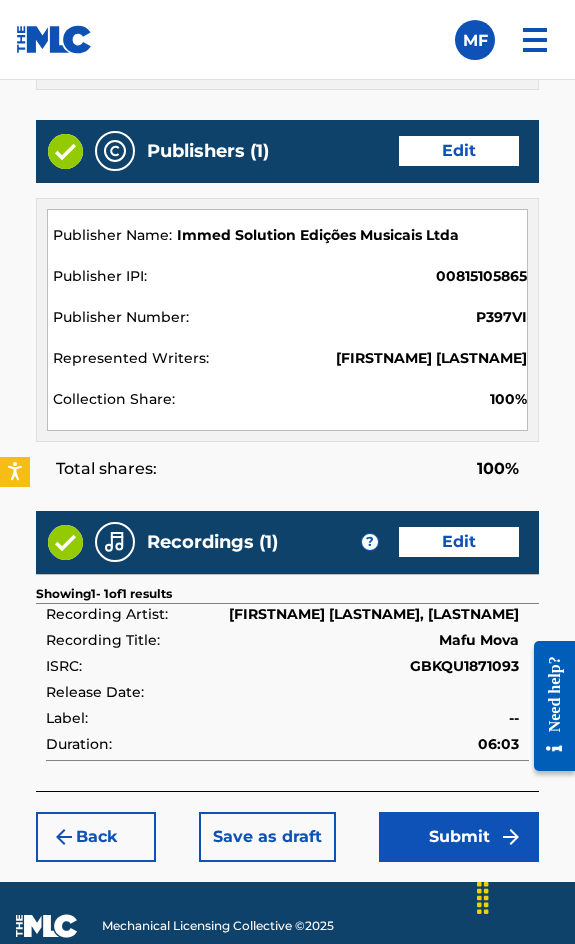 scroll, scrollTop: 2162, scrollLeft: 0, axis: vertical 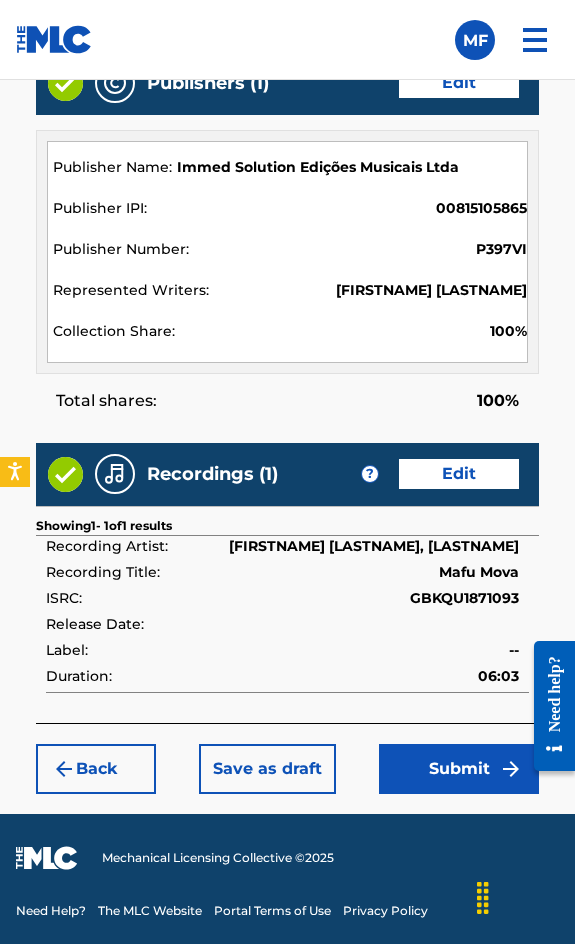 click on "Submit" at bounding box center [459, 769] 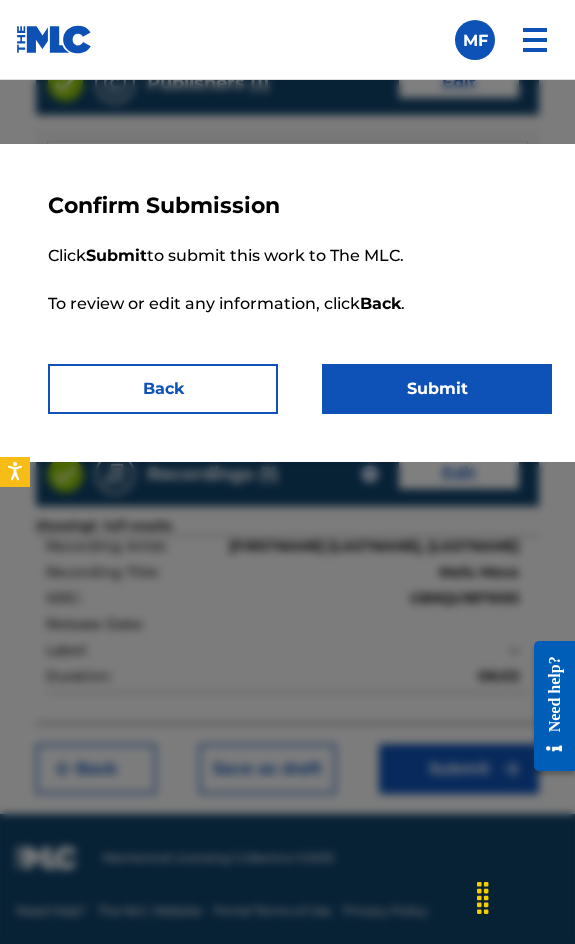 click on "Submit" at bounding box center [437, 389] 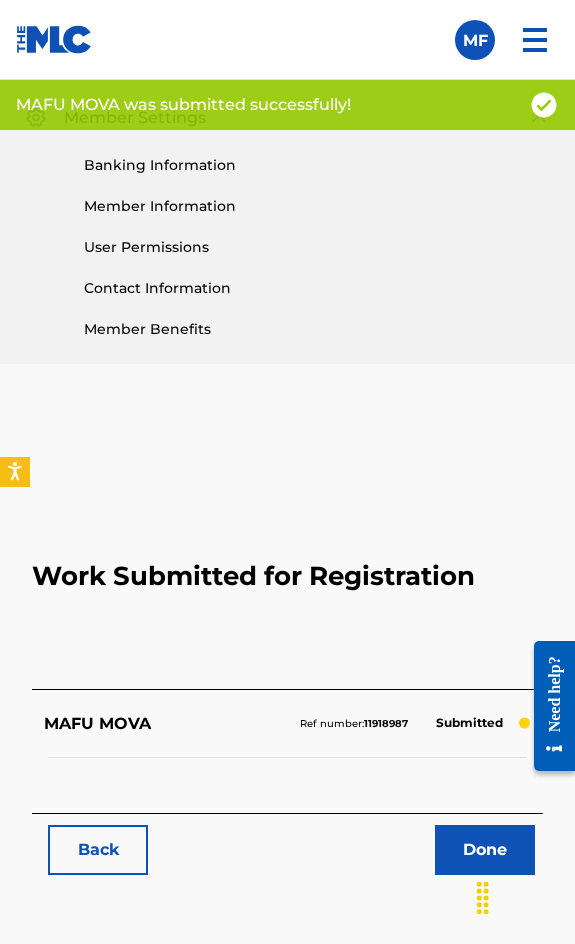 scroll, scrollTop: 1114, scrollLeft: 0, axis: vertical 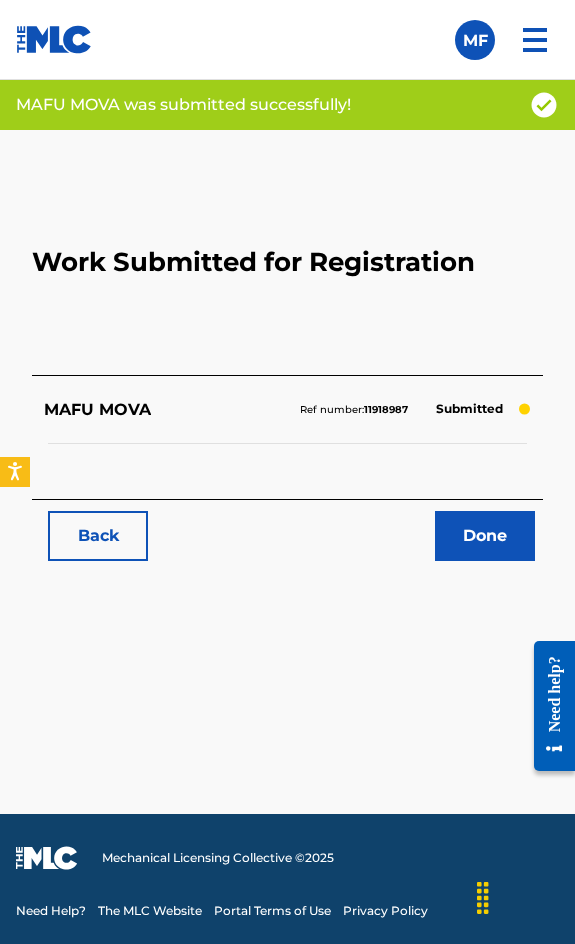 click on "Back" at bounding box center (98, 536) 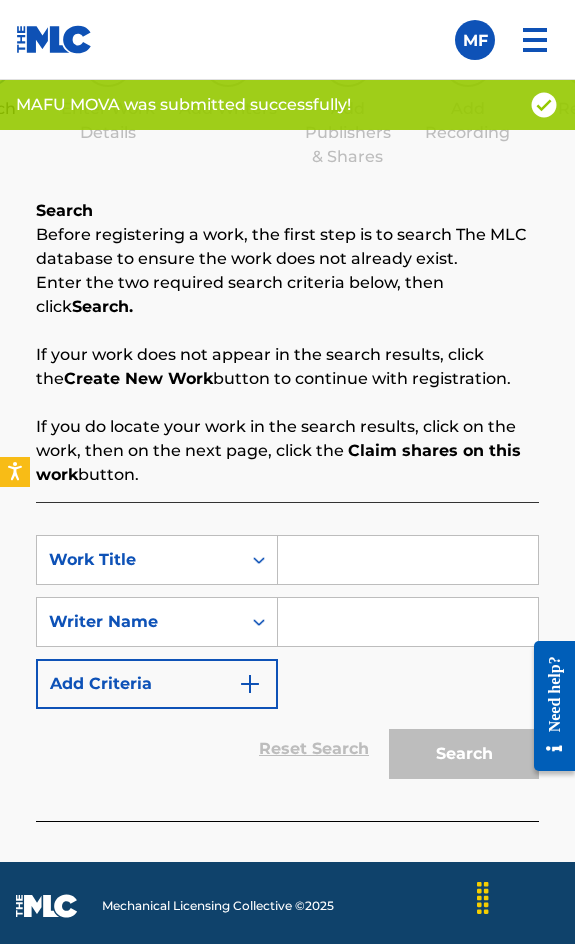 scroll, scrollTop: 1308, scrollLeft: 0, axis: vertical 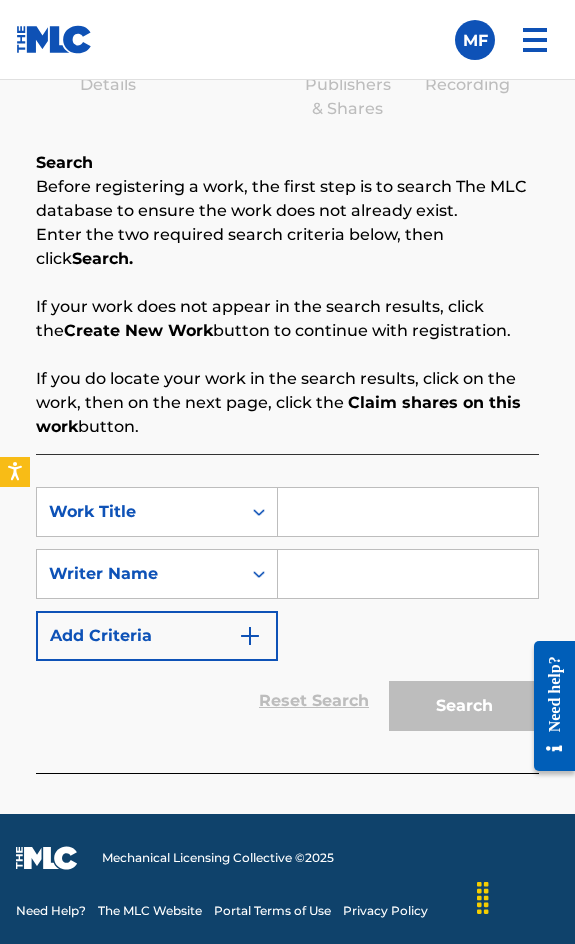 click at bounding box center (408, 512) 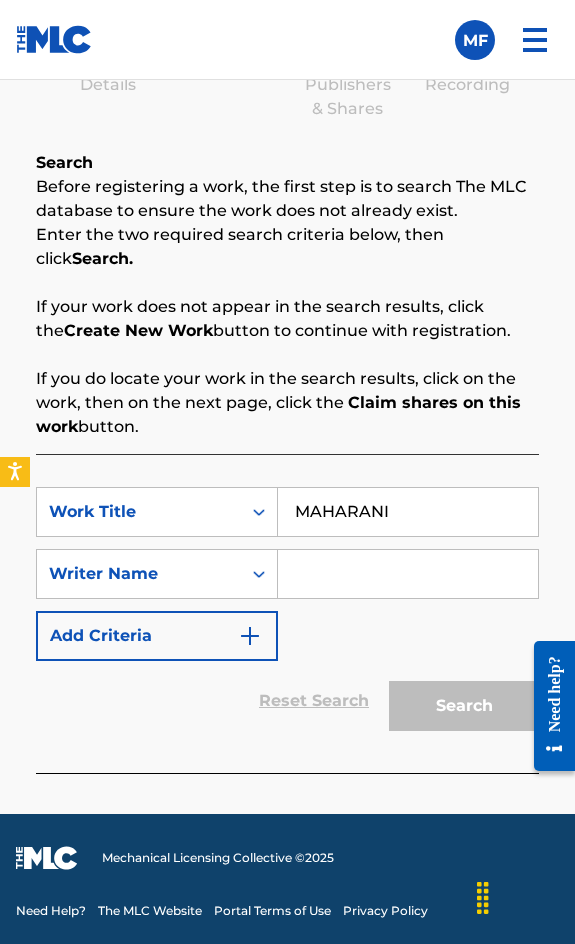 type on "MAHARANI" 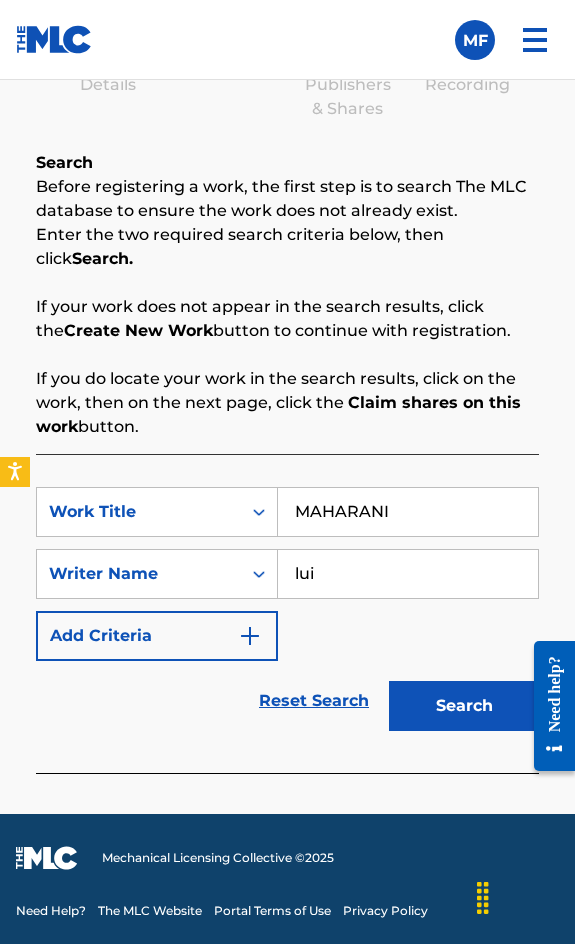 type on "[FIRSTNAME] [LASTNAME]" 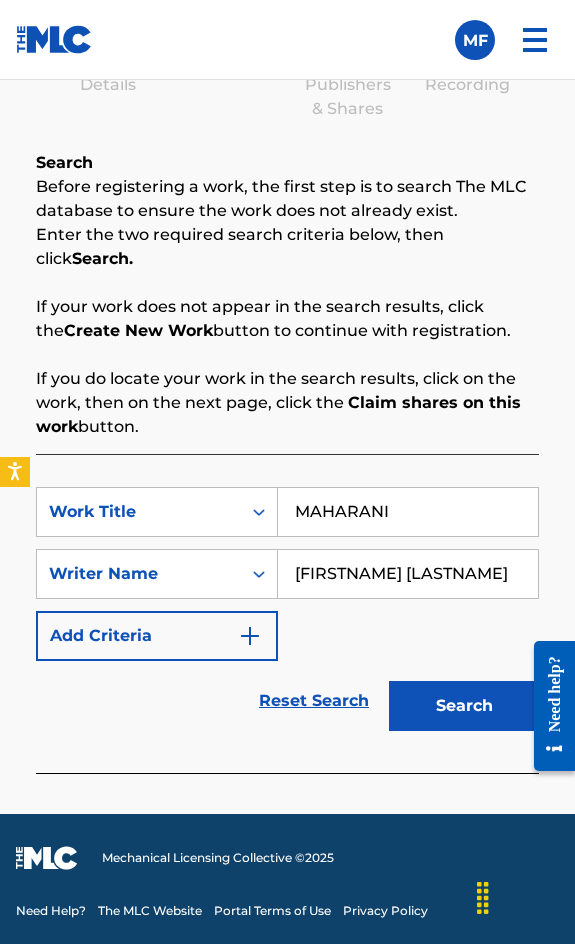 click on "Search" at bounding box center (459, 701) 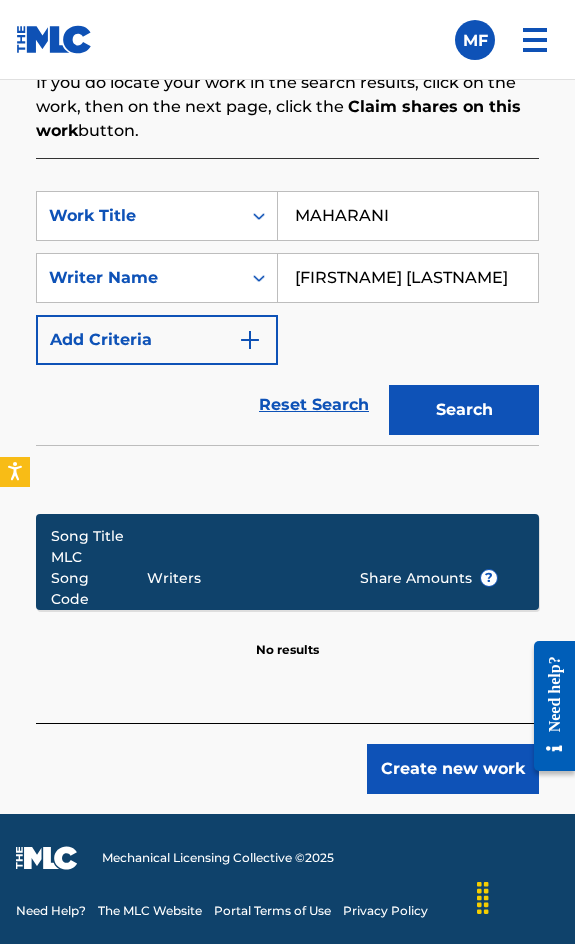 click on "Create new work" at bounding box center [453, 769] 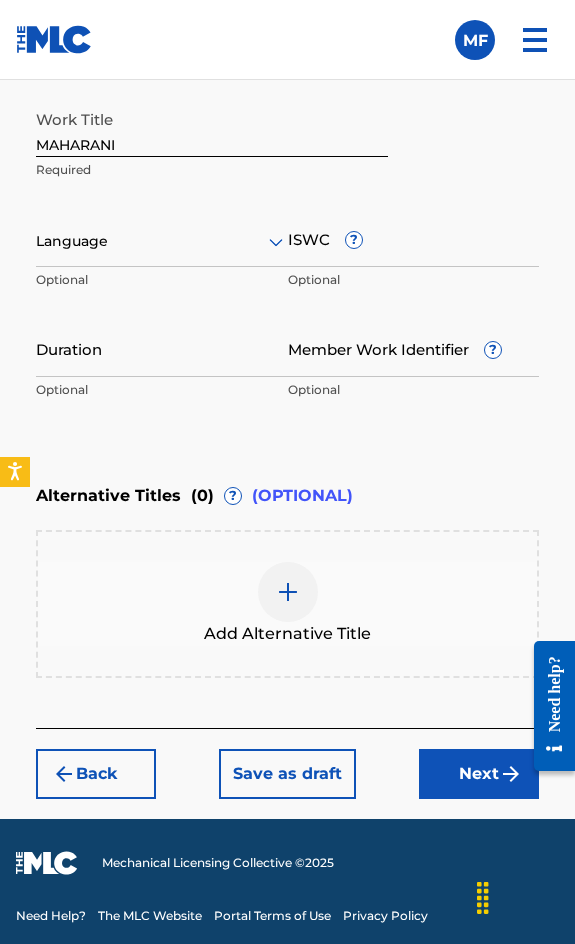 scroll, scrollTop: 1474, scrollLeft: 0, axis: vertical 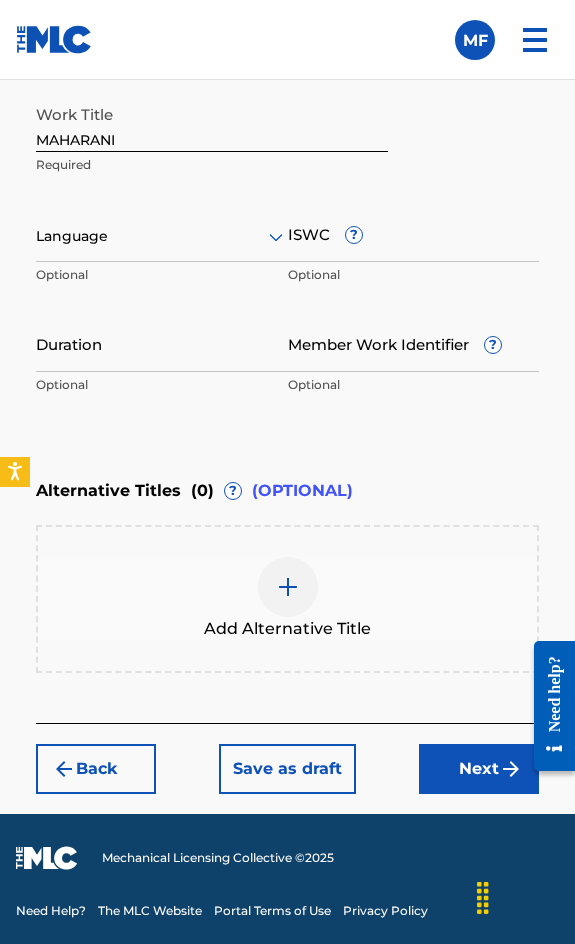 click on "Add Alternative Title" at bounding box center (287, 599) 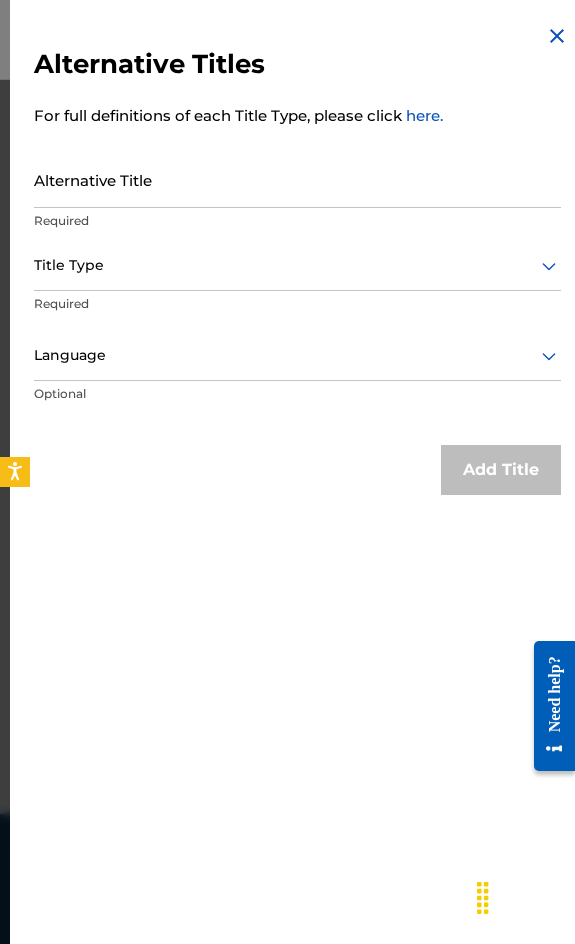 click on "Alternative Title" at bounding box center (297, 179) 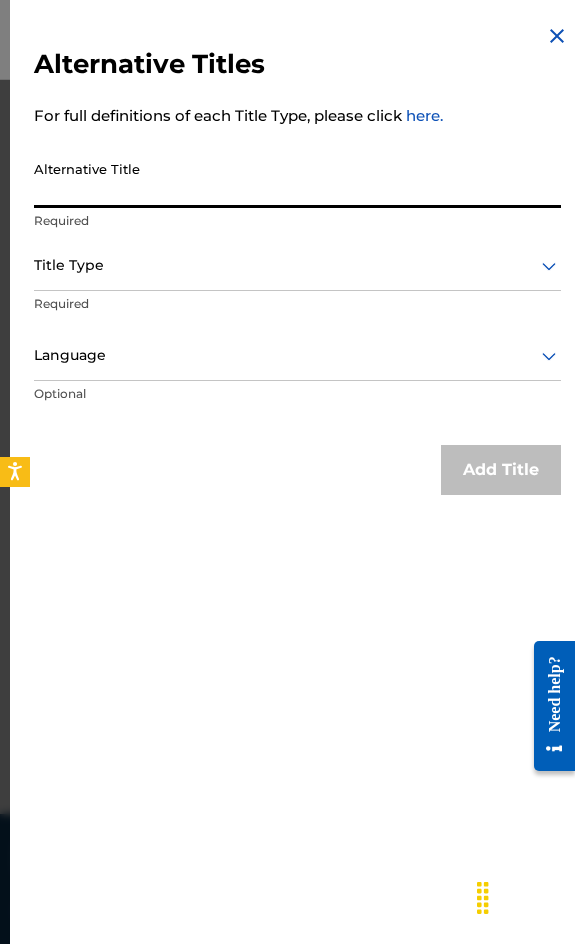 paste on "MAHARANI HI-TECH" 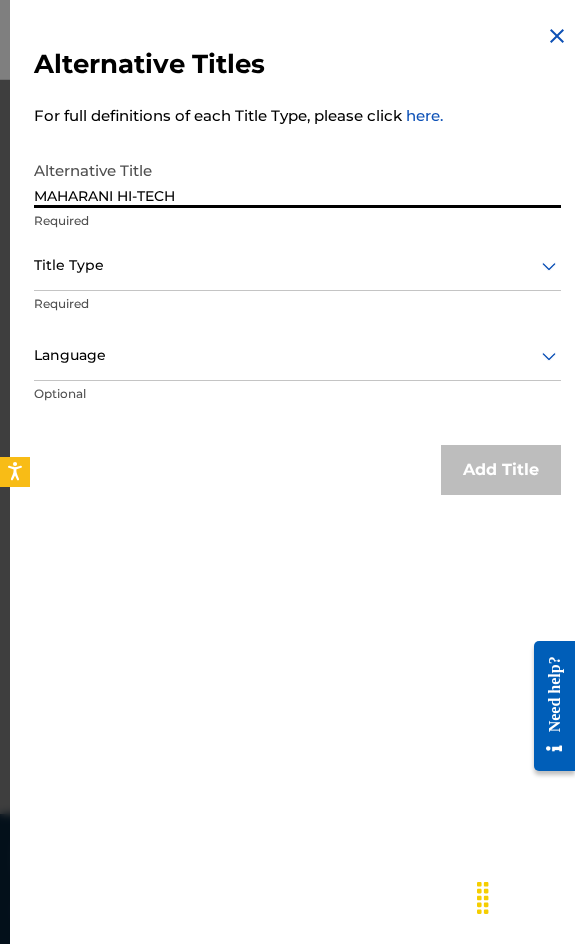 type on "MAHARANI HI-TECH" 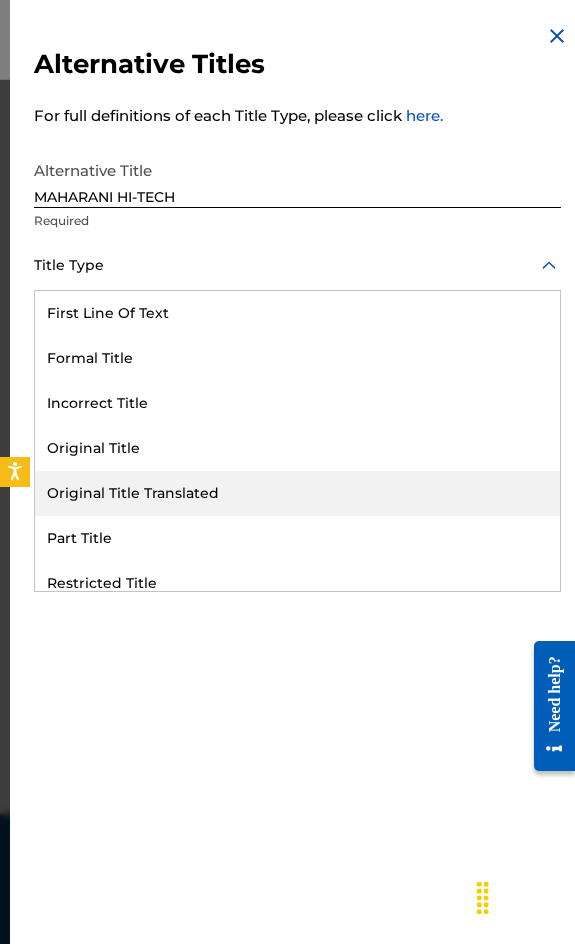 scroll, scrollTop: 195, scrollLeft: 0, axis: vertical 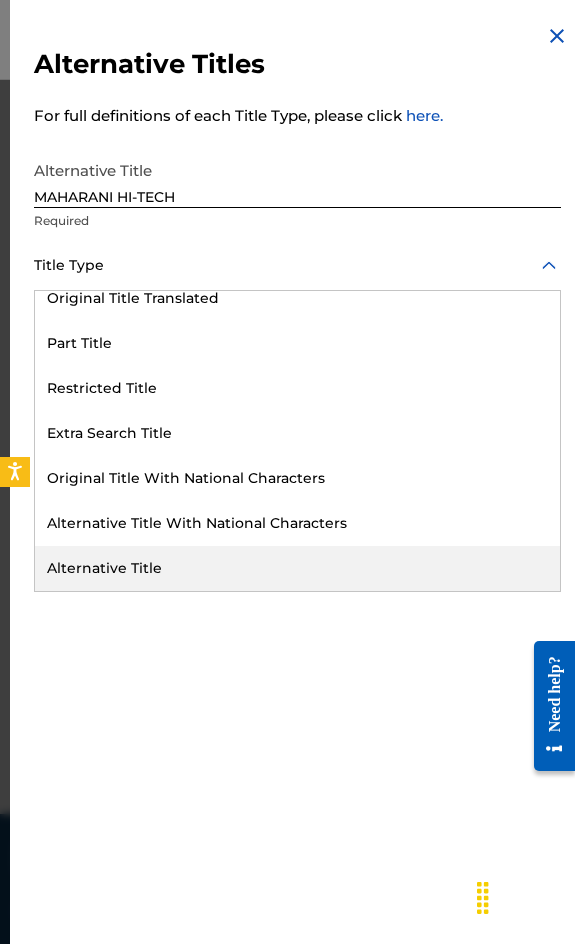 click on "Alternative Title" at bounding box center (297, 568) 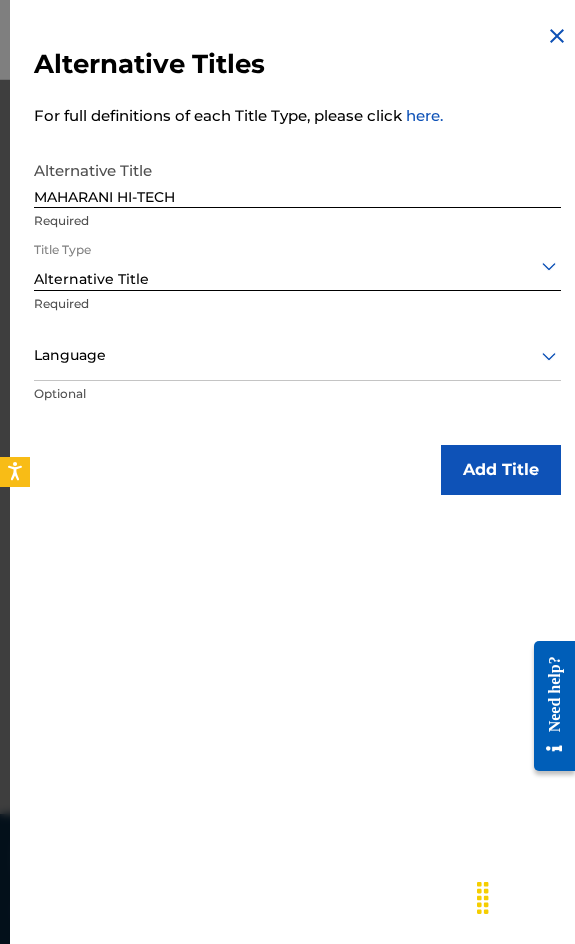 click at bounding box center [297, 355] 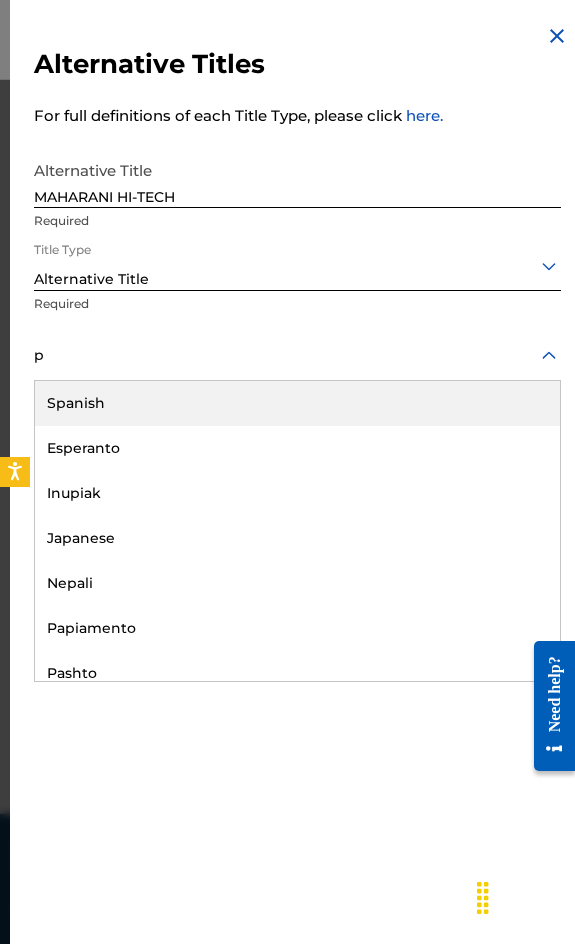 type on "po" 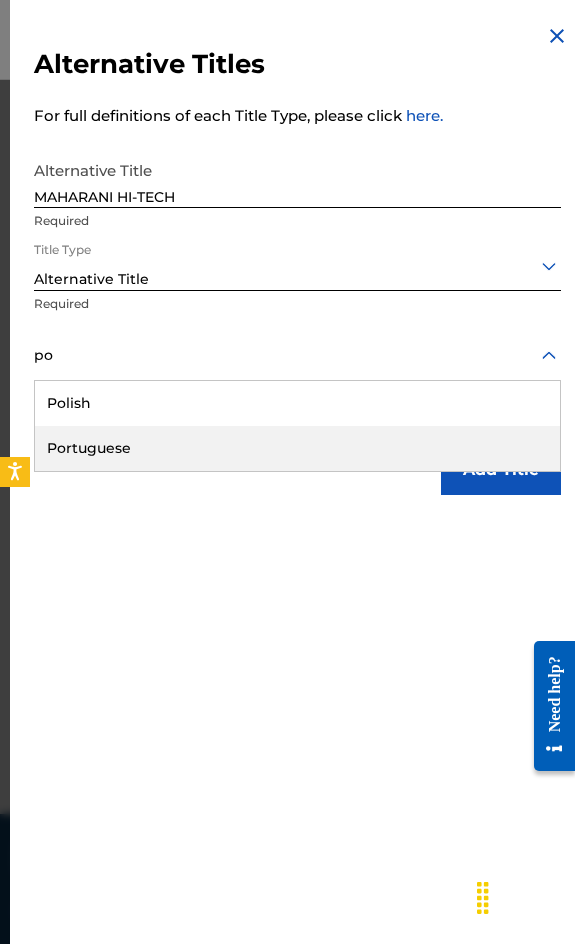 click on "Portuguese" at bounding box center (297, 448) 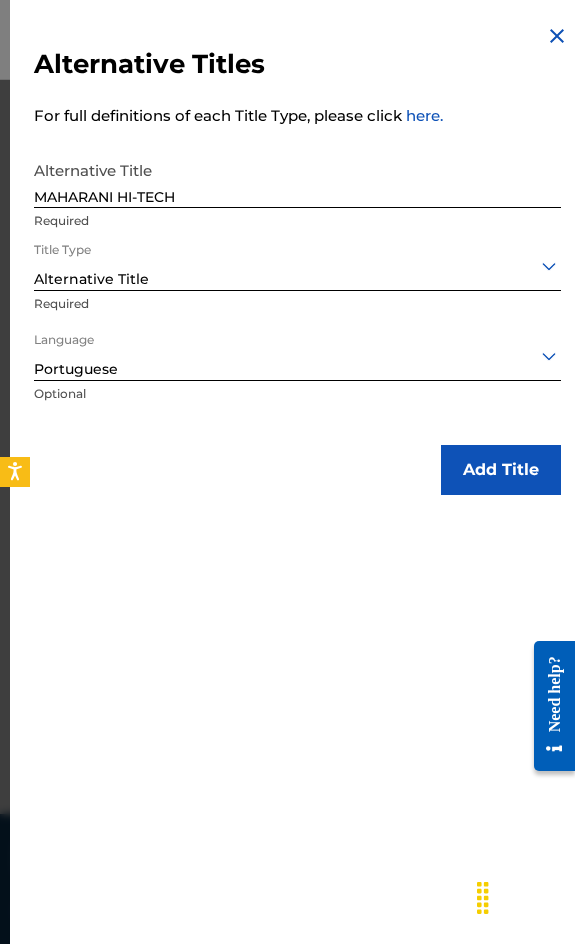click on "Alternative Titles For full definitions of each Title Type, please click   here. Alternative Title   MAHARANI HI-TECH Required Title Type Alternative Title Required Language Portuguese Optional Add Title" at bounding box center (297, 259) 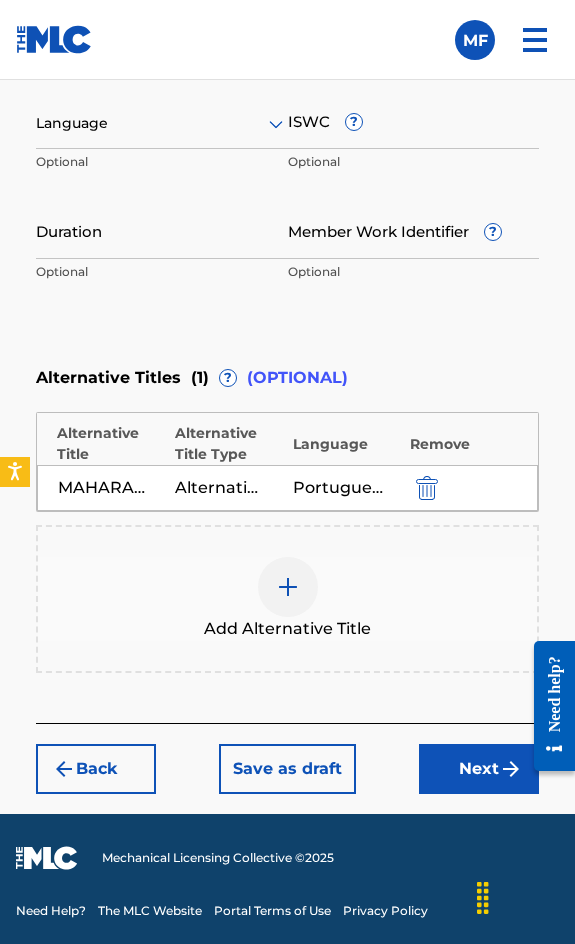 click on "Next" at bounding box center [479, 769] 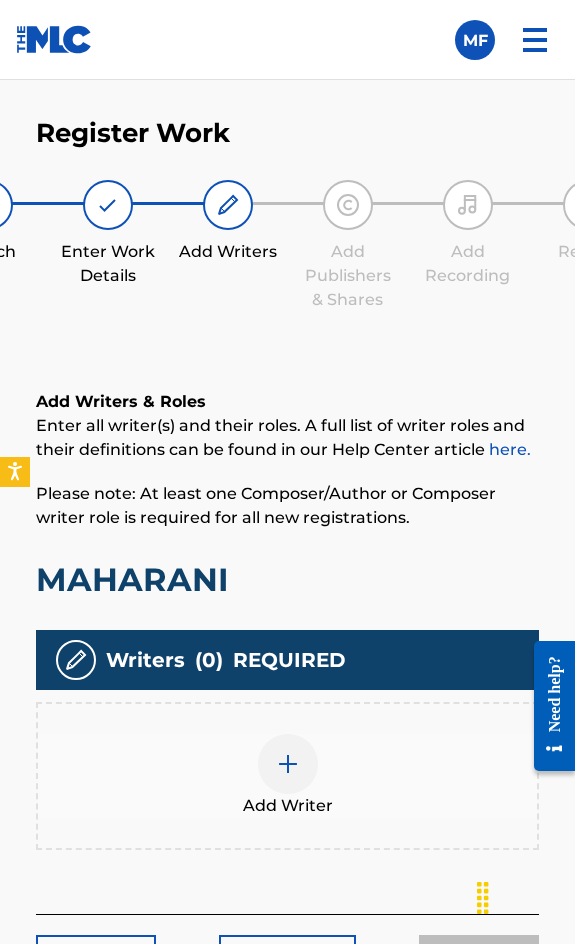 scroll, scrollTop: 1290, scrollLeft: 0, axis: vertical 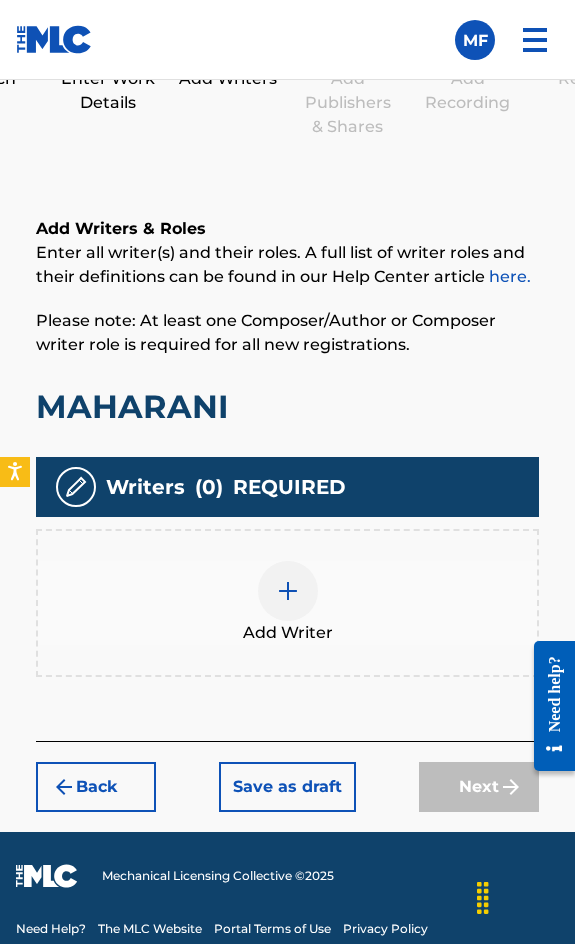 click on "Back" at bounding box center [96, 787] 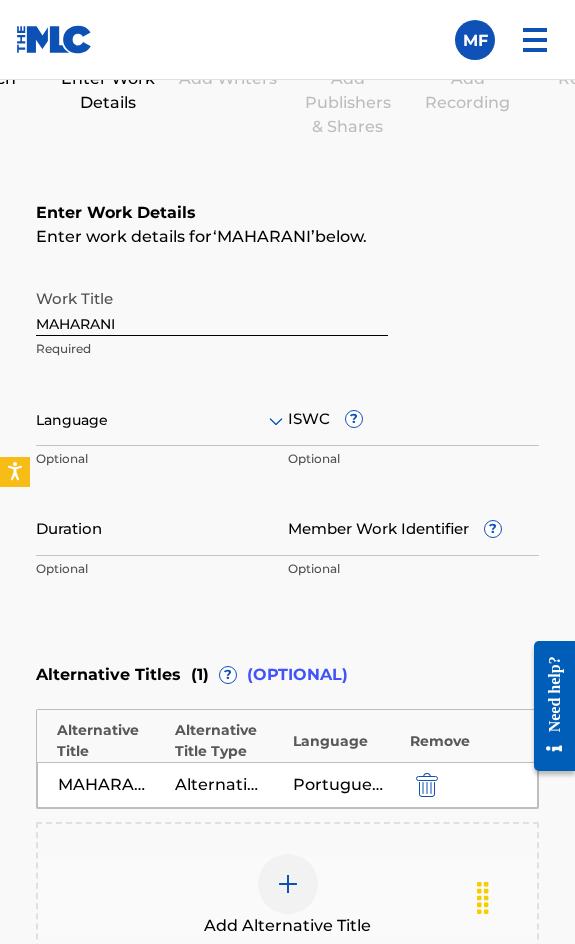 click on "ISWC   ?" at bounding box center [414, 417] 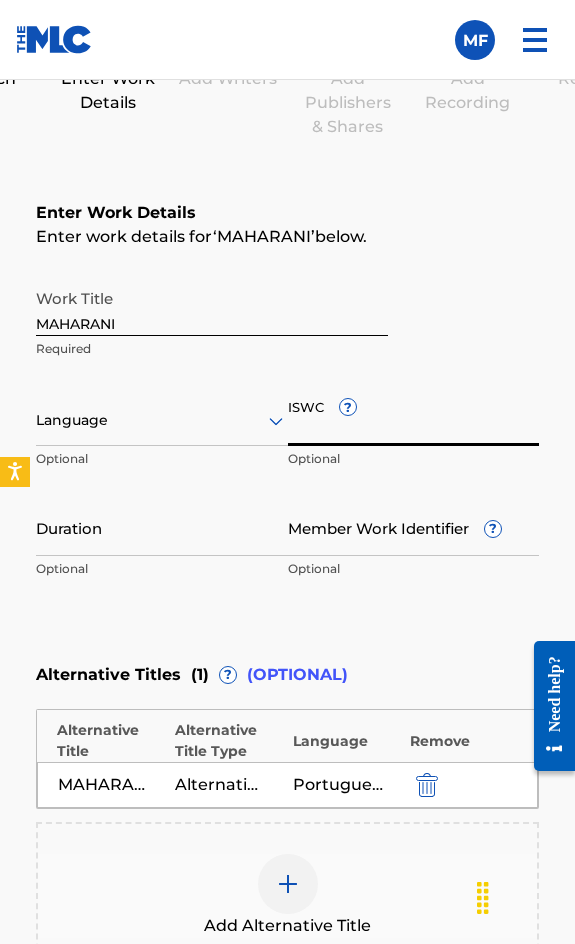 paste on "T3144119660" 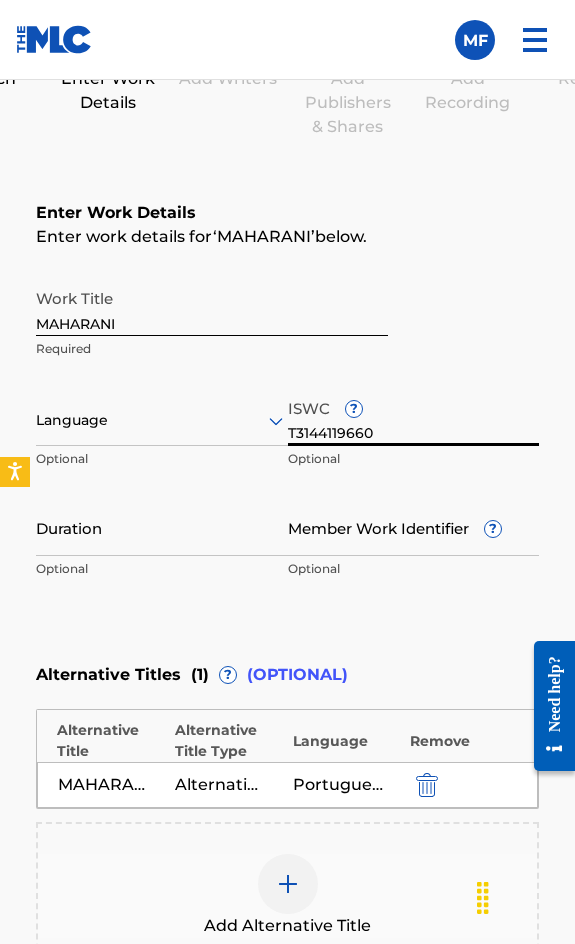 type on "T3144119660" 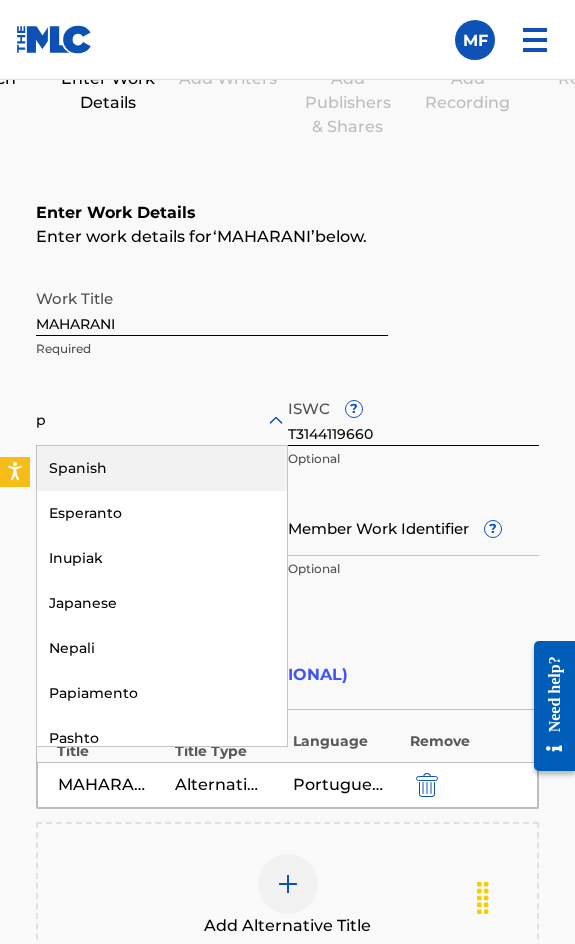 type on "po" 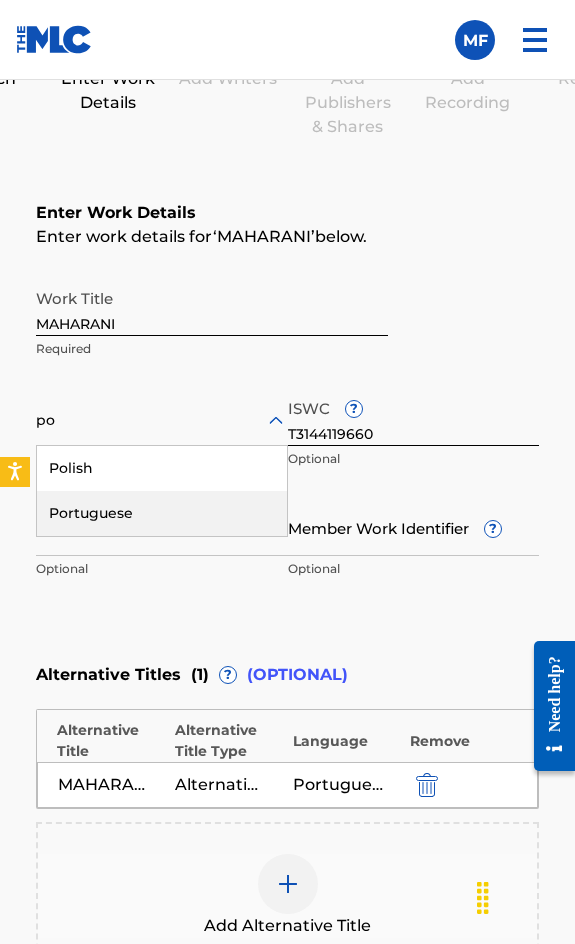 click on "Portuguese" at bounding box center [162, 513] 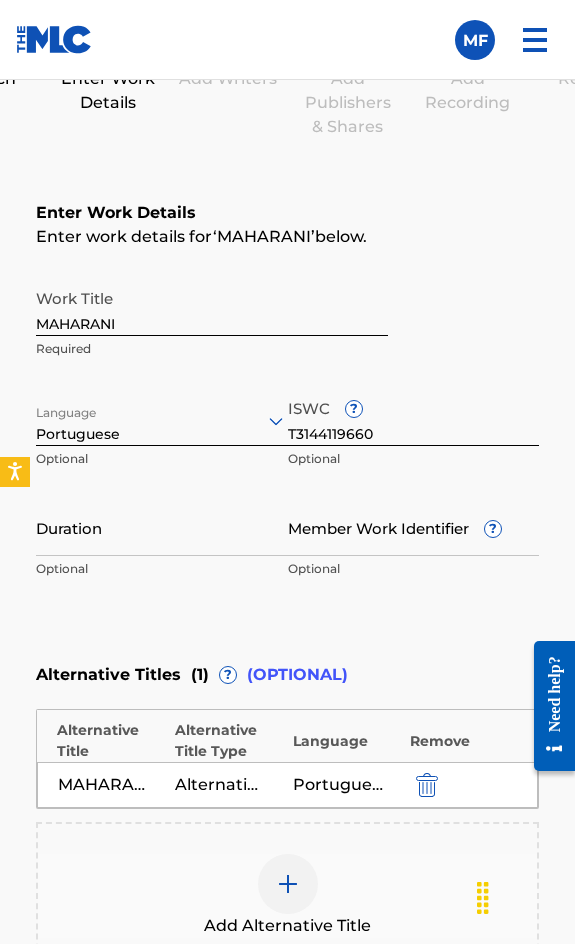 click on "Duration" at bounding box center (162, 527) 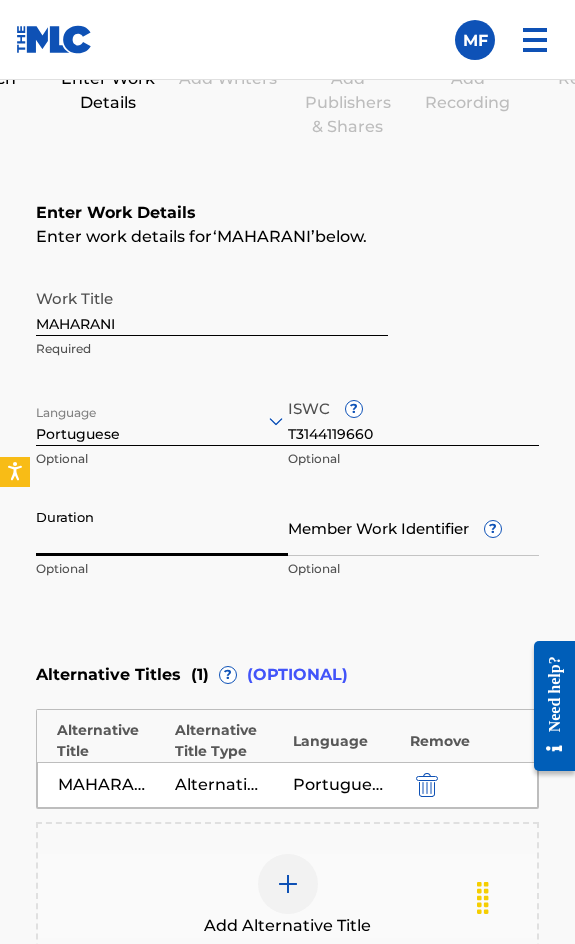 type on "6" 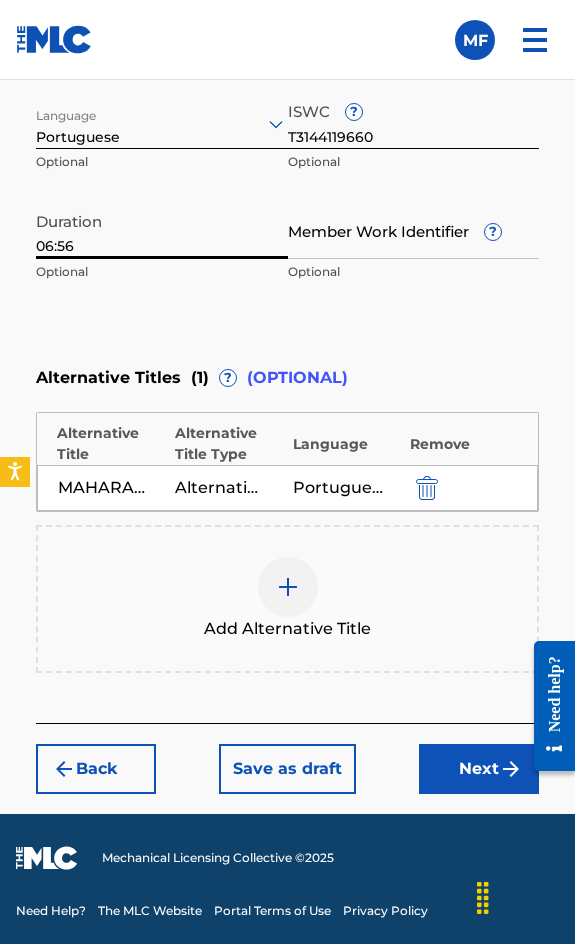 type on "06:56" 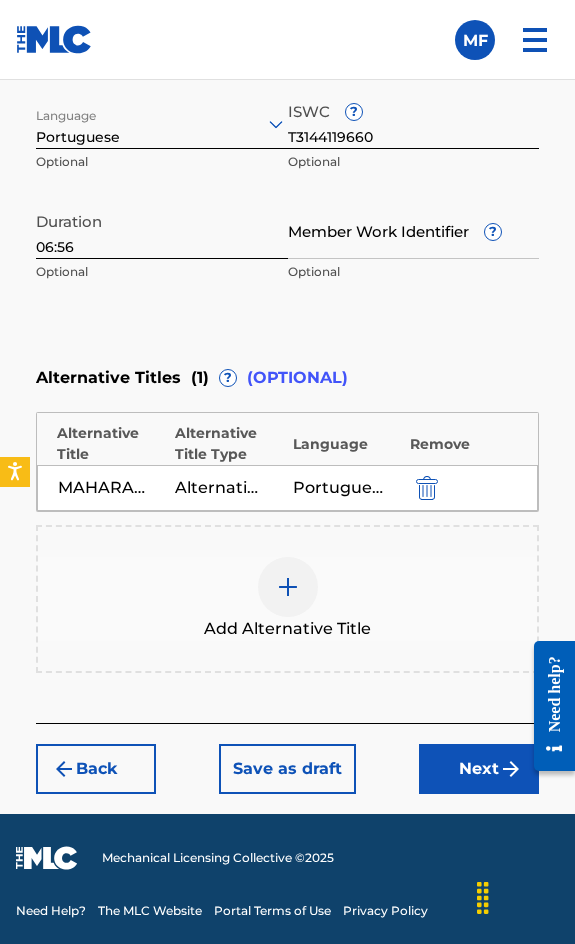 click on "Next" at bounding box center [479, 769] 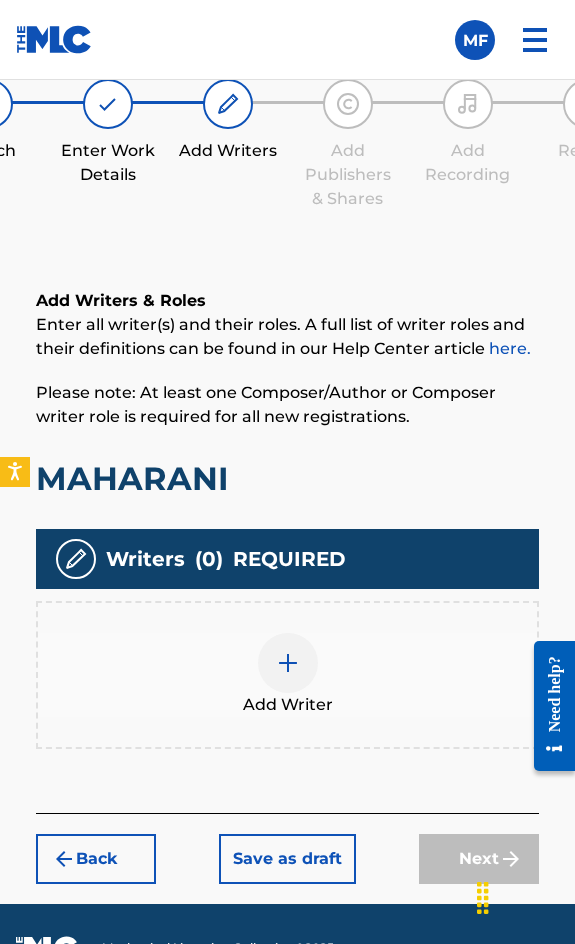 scroll, scrollTop: 1308, scrollLeft: 0, axis: vertical 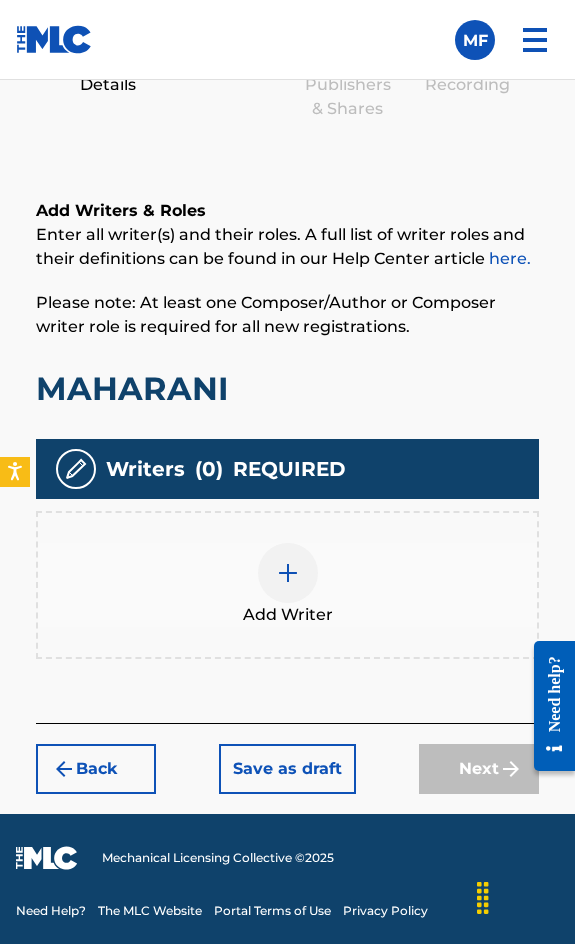 click on "Add Writer" at bounding box center [288, 615] 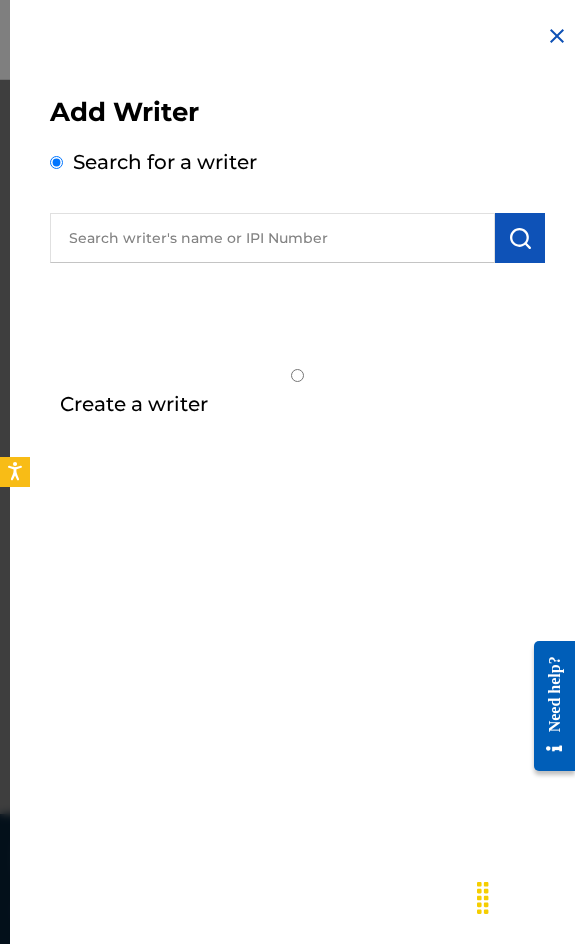 click at bounding box center (272, 238) 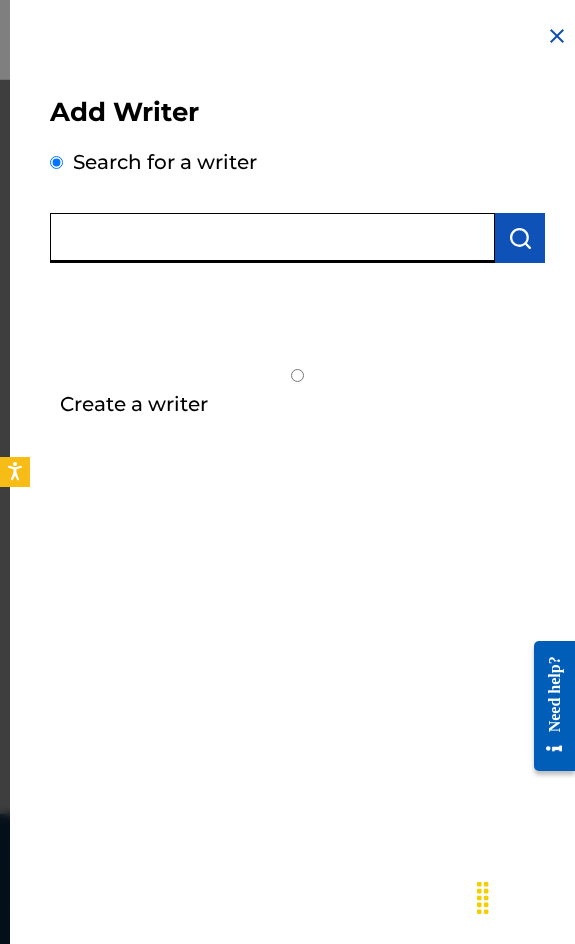 paste on "[FIRSTNAME] [LASTNAME]" 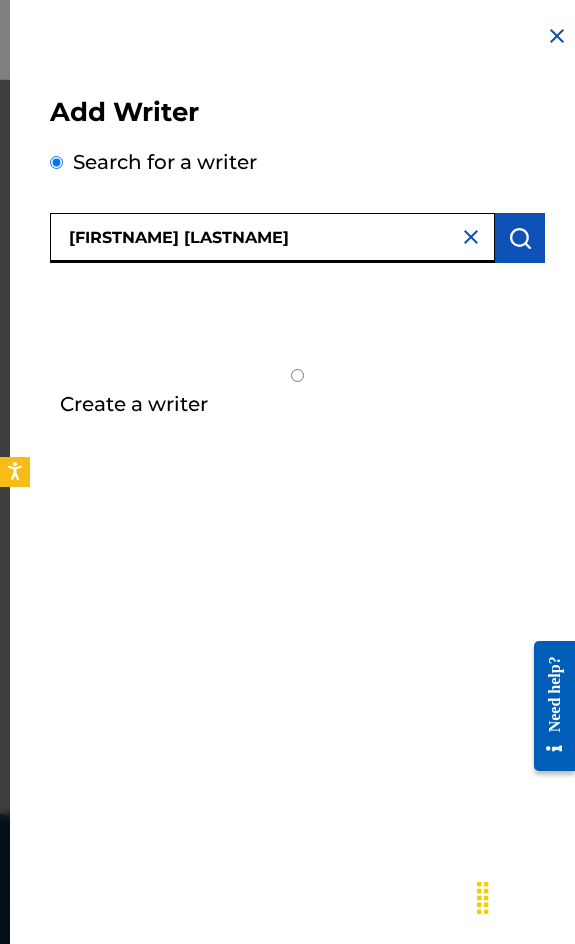 type on "[FIRSTNAME] [LASTNAME]" 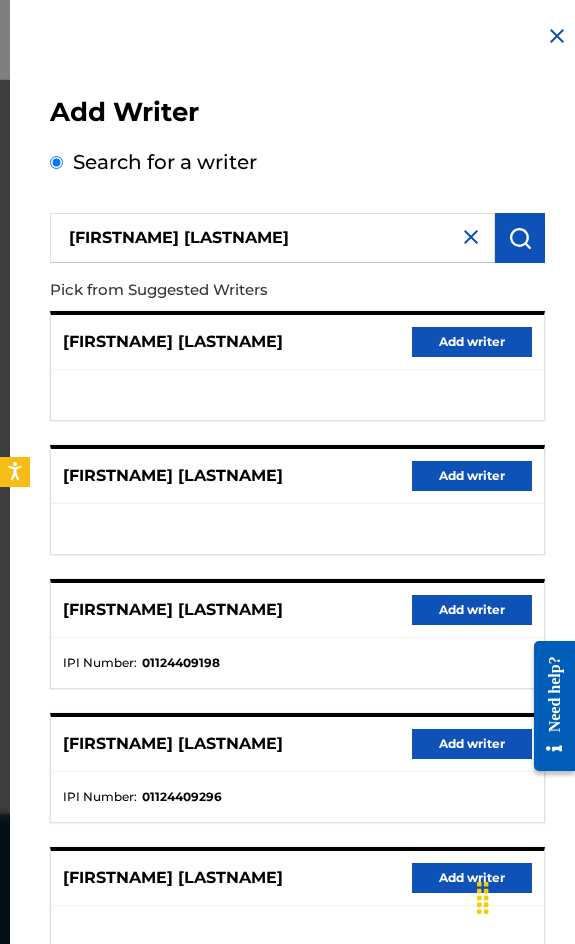 click on "Add writer" at bounding box center [472, 610] 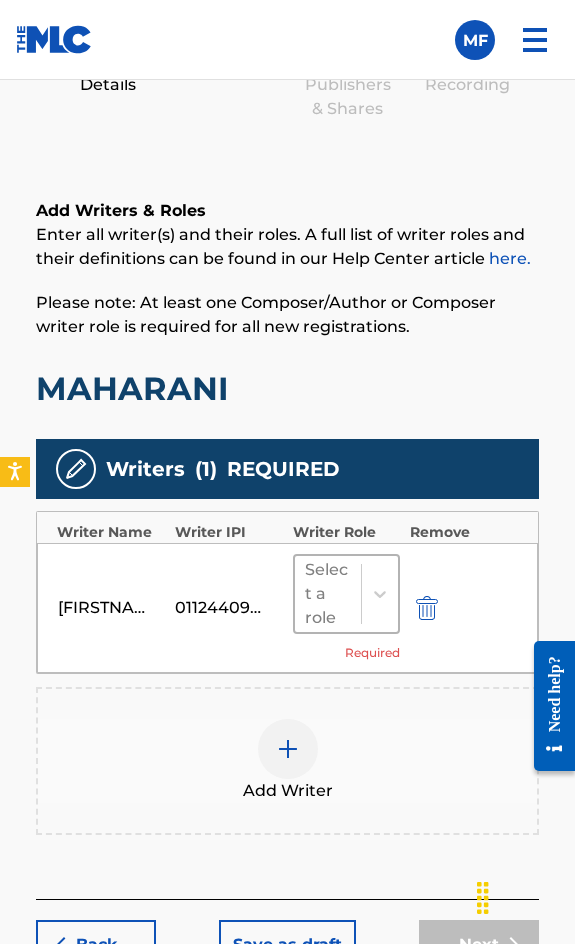 click on "Select a role" at bounding box center (328, 594) 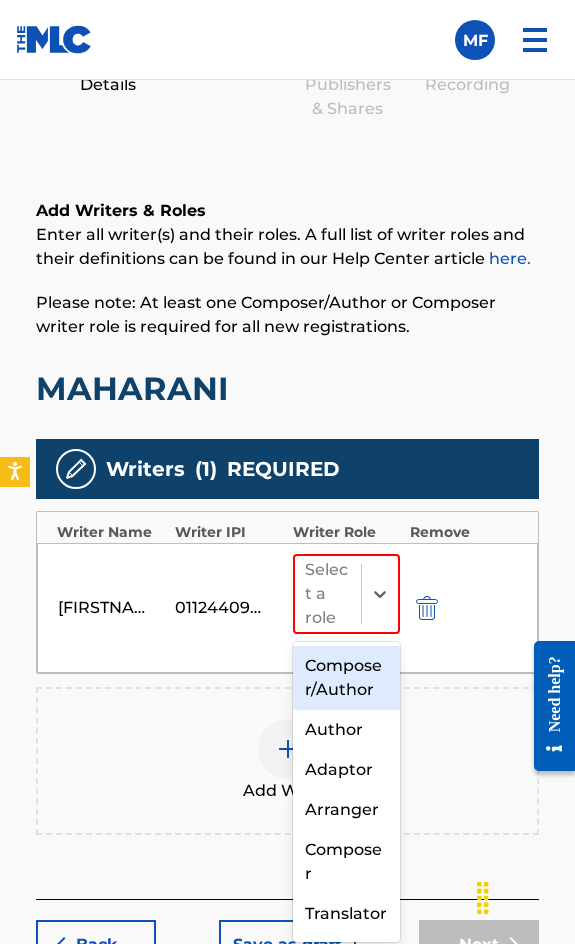 click on "Composer/Author" at bounding box center (346, 678) 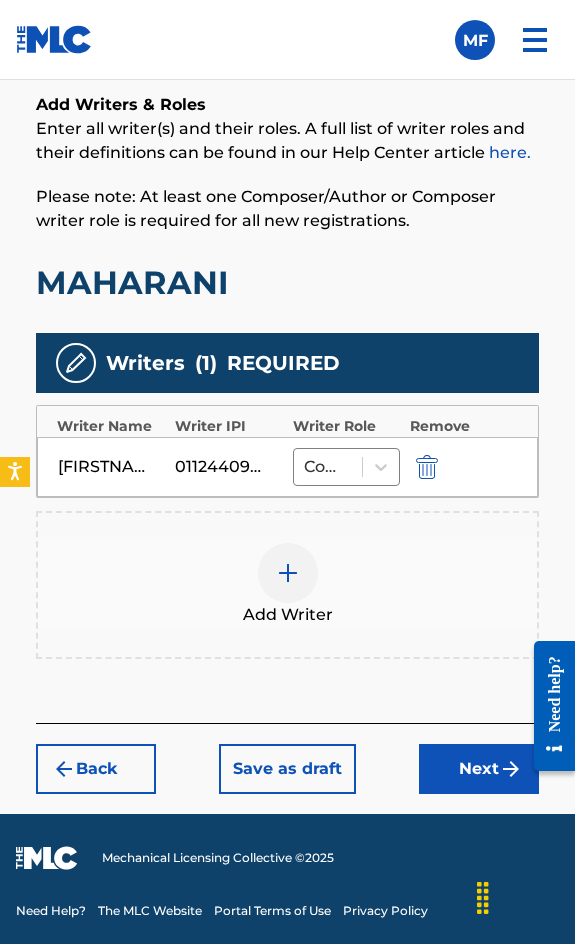click on "Next" at bounding box center [479, 769] 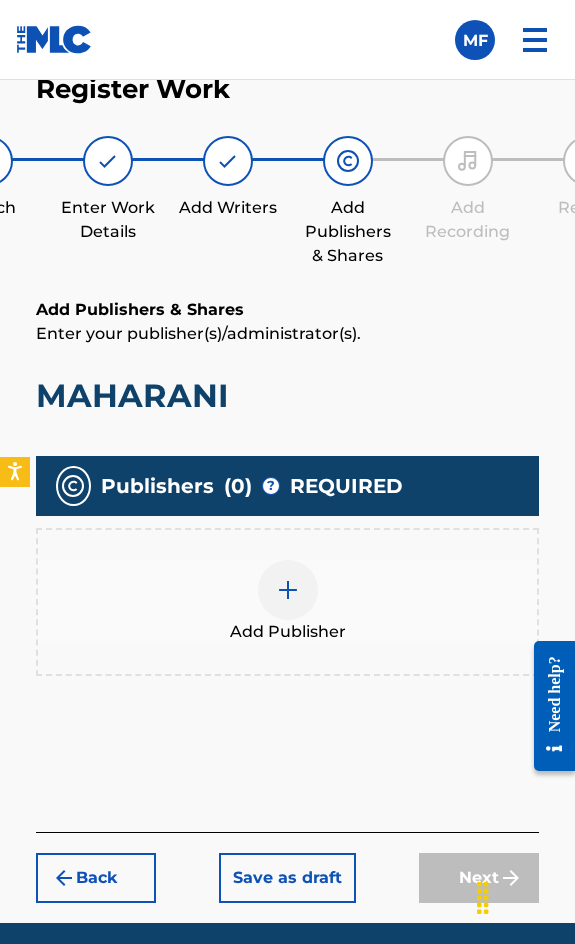 scroll, scrollTop: 1270, scrollLeft: 0, axis: vertical 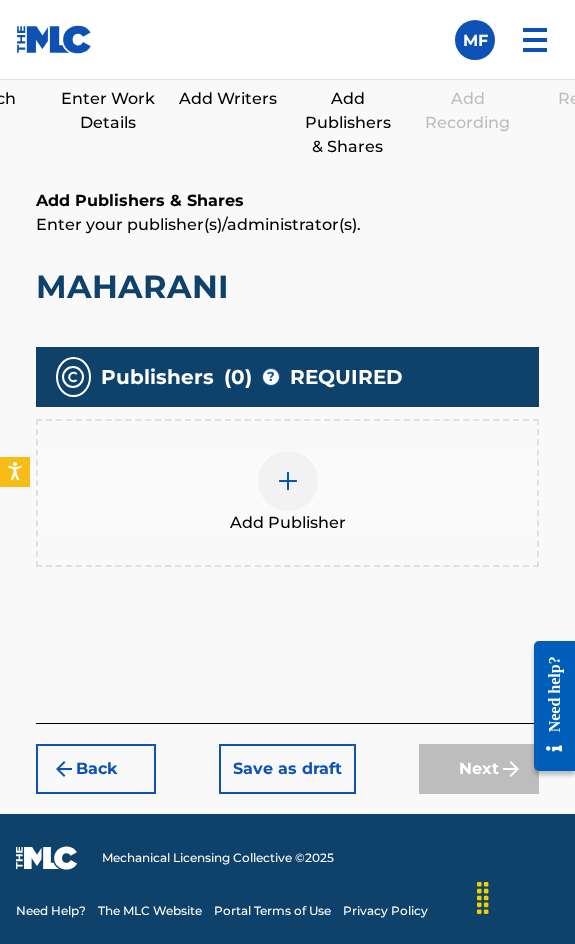 click on "Add Publisher" at bounding box center [288, 523] 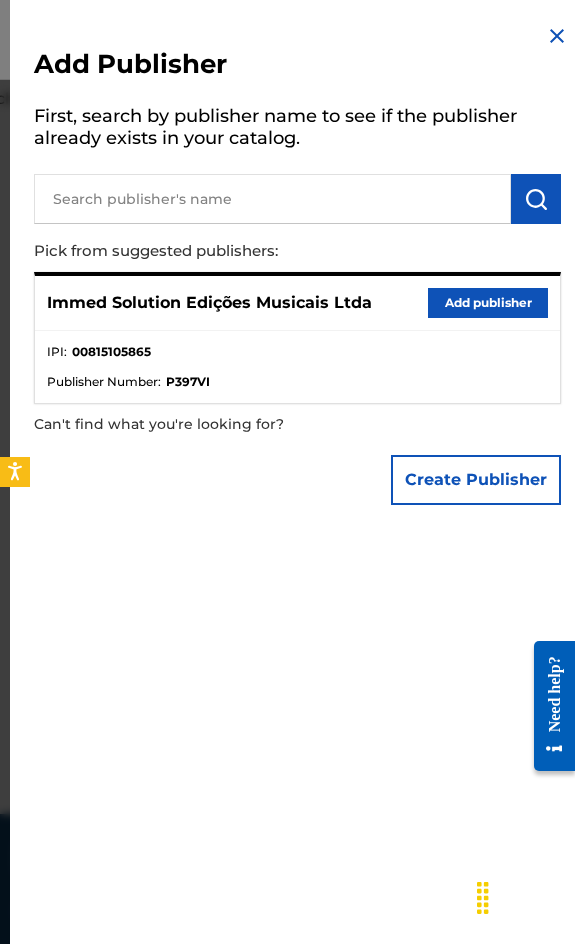click on "Add publisher" at bounding box center [488, 303] 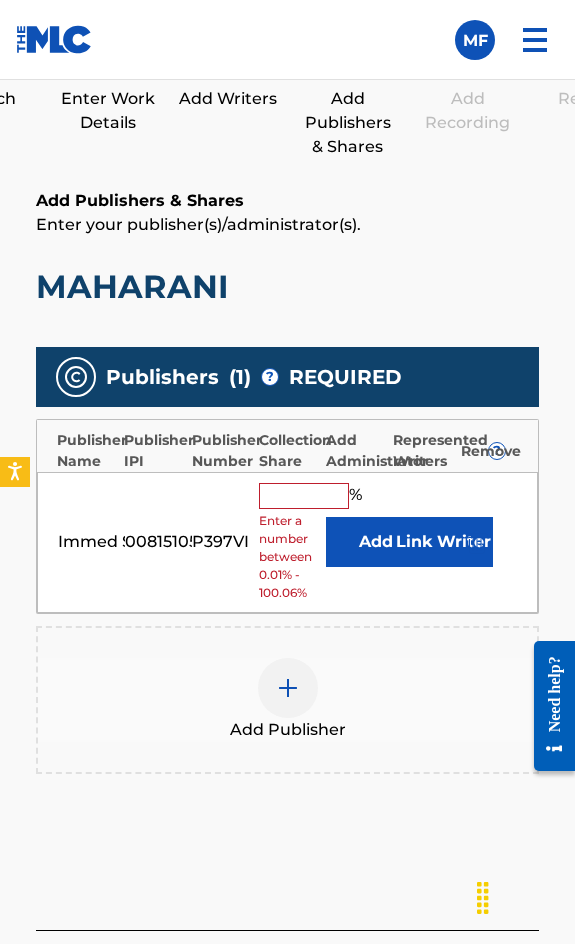 click at bounding box center (304, 496) 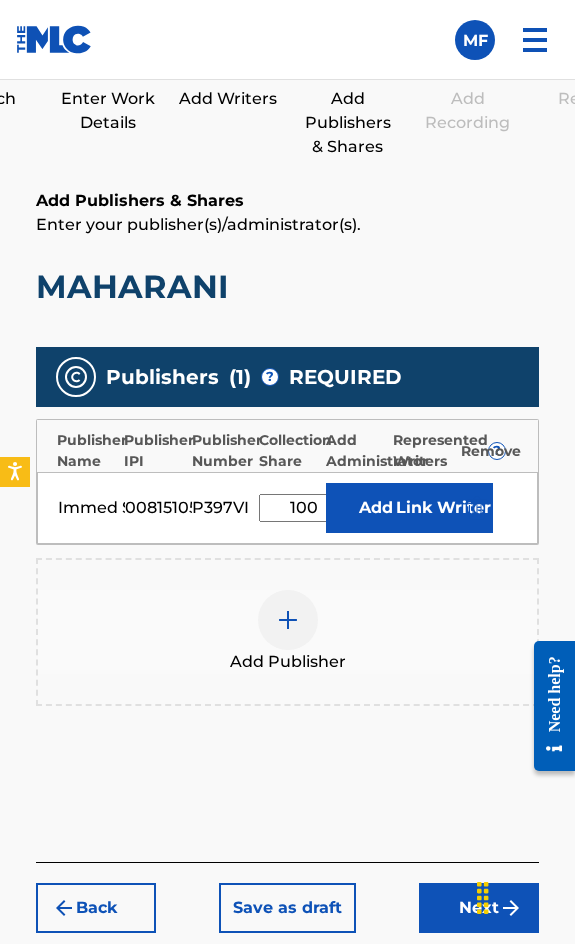 click on "Link Writer" at bounding box center [443, 508] 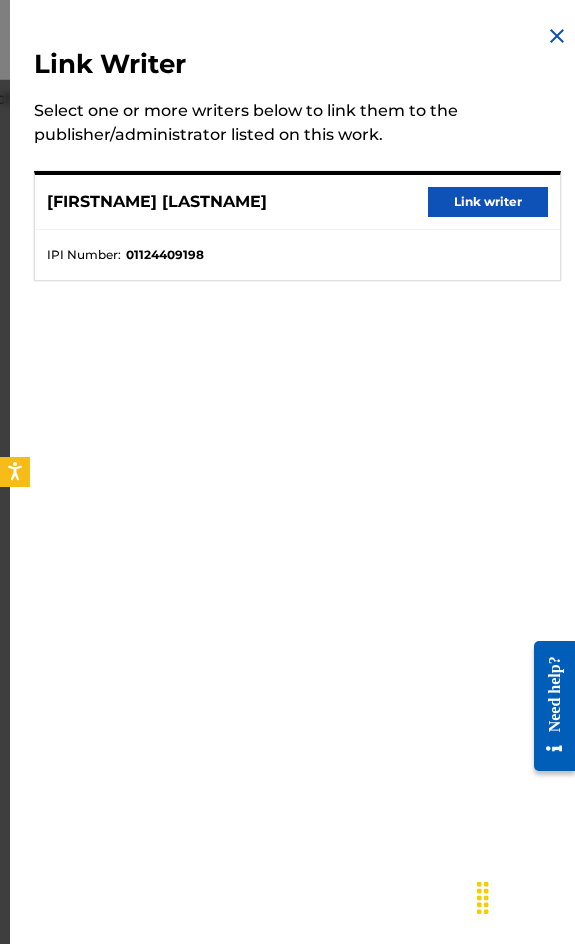 click on "Link writer" at bounding box center (488, 202) 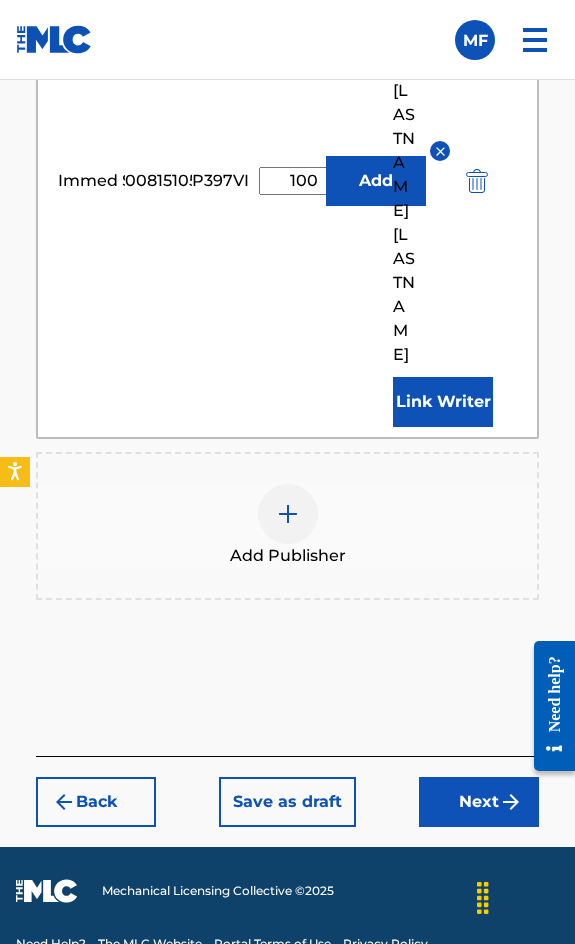 click on "Next" at bounding box center (479, 802) 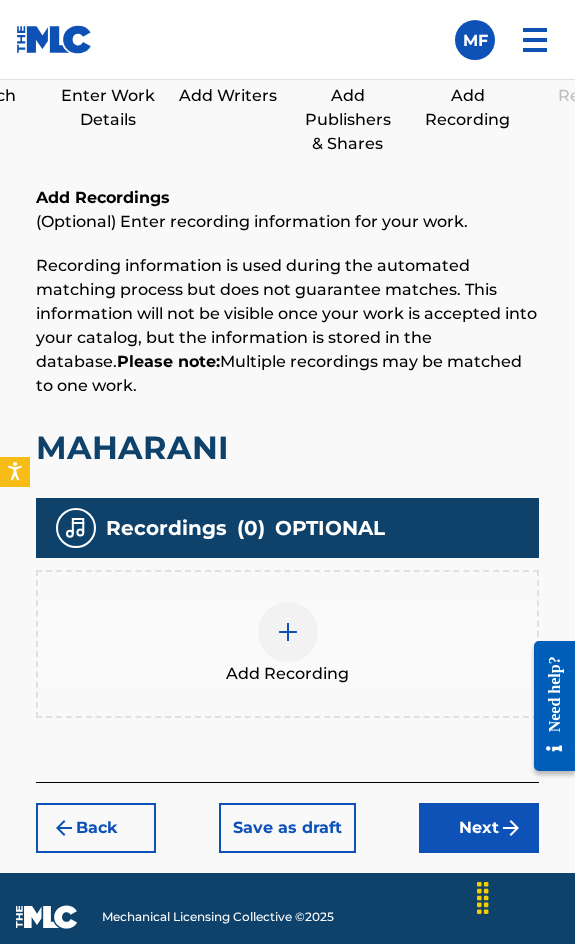 scroll, scrollTop: 1332, scrollLeft: 0, axis: vertical 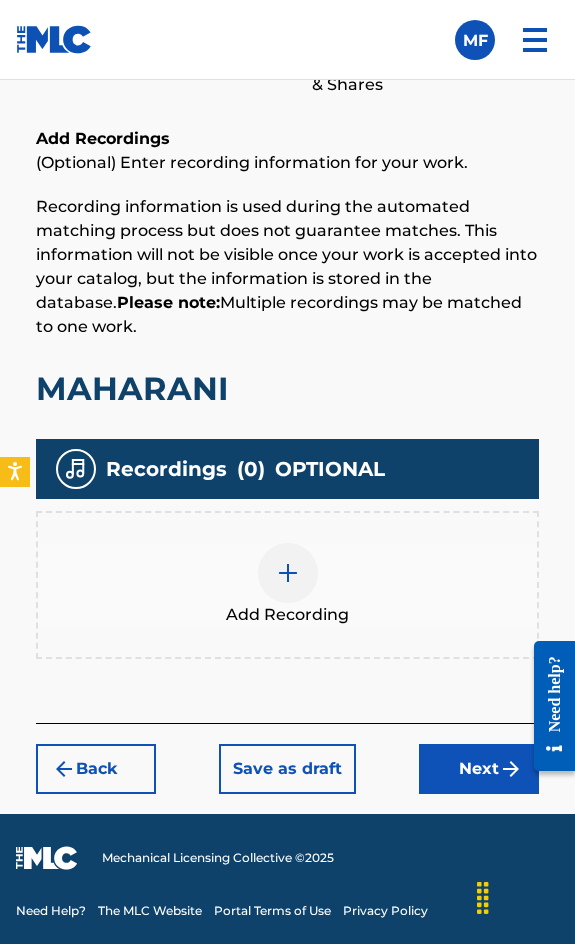 click at bounding box center [288, 573] 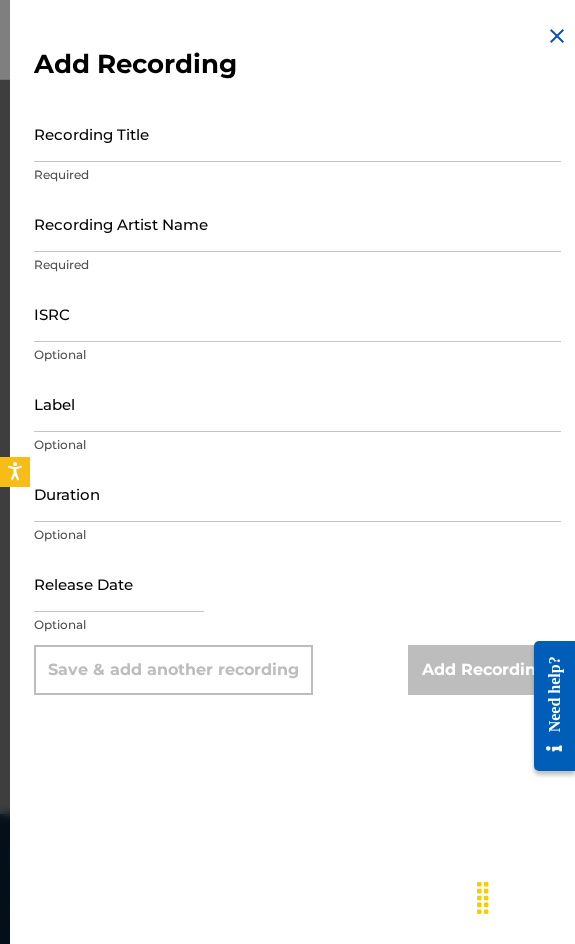 click on "Recording Title" at bounding box center [297, 133] 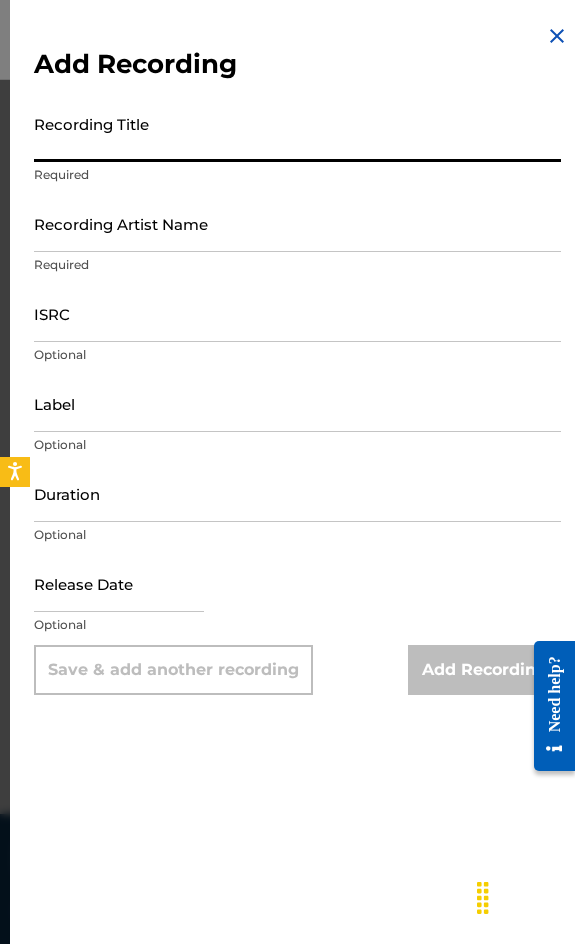 paste on "Maharani Hi-Tech" 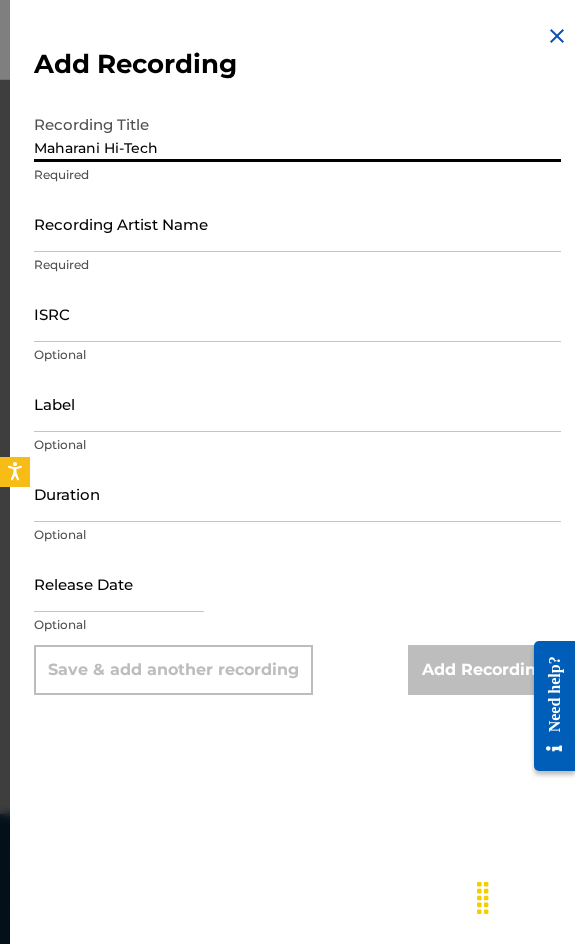 type on "Maharani Hi-Tech" 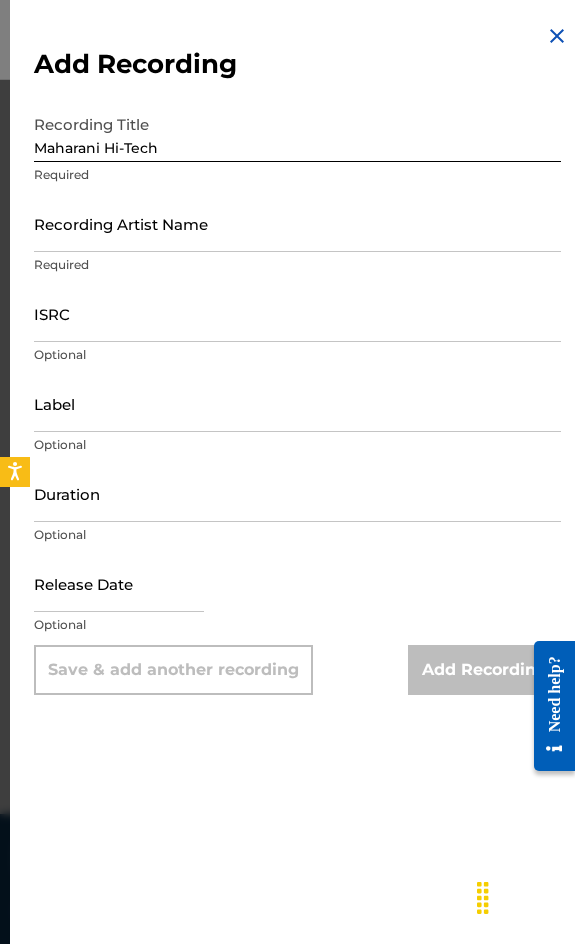 click on "Recording Artist Name" at bounding box center [297, 223] 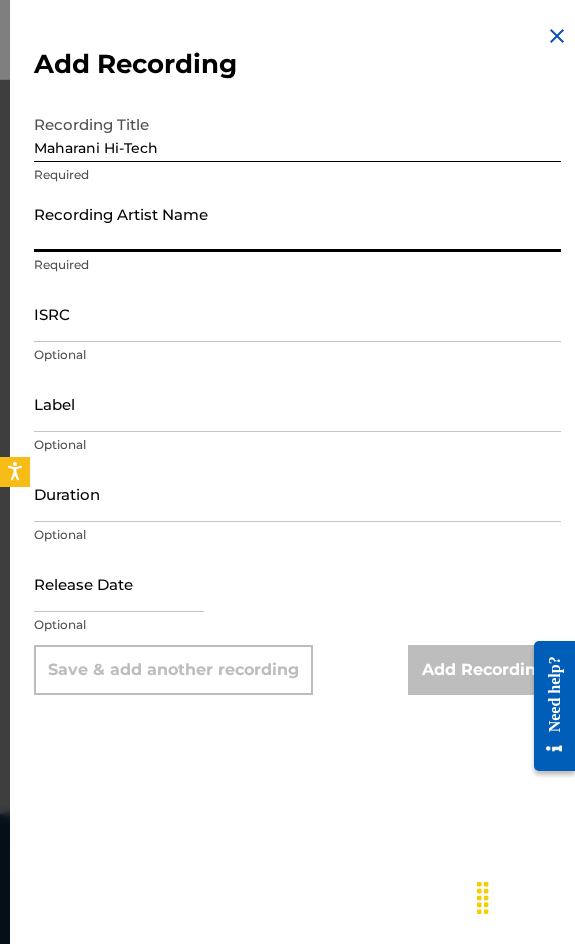 paste on "[FIRSTNAME] [LASTNAME]" 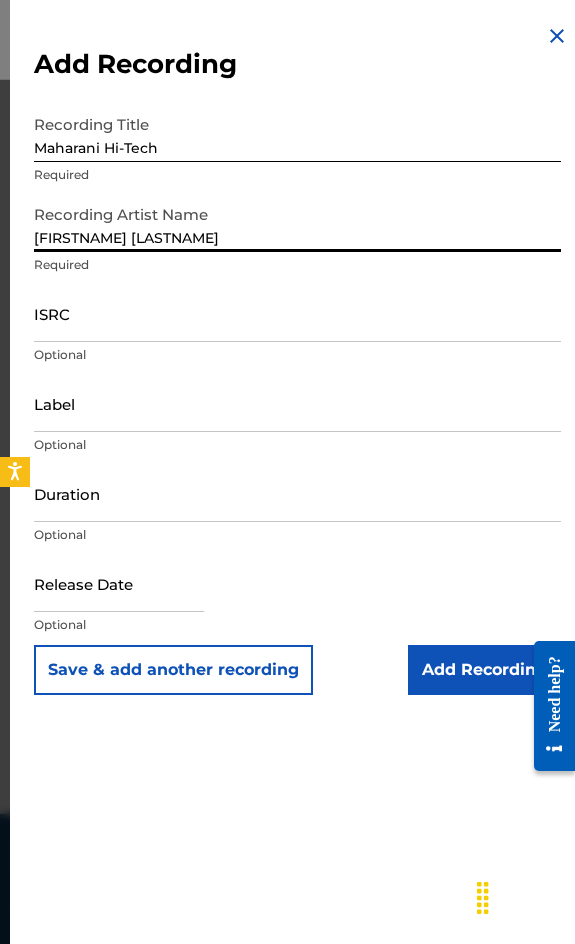 type on "[FIRSTNAME] [LASTNAME]" 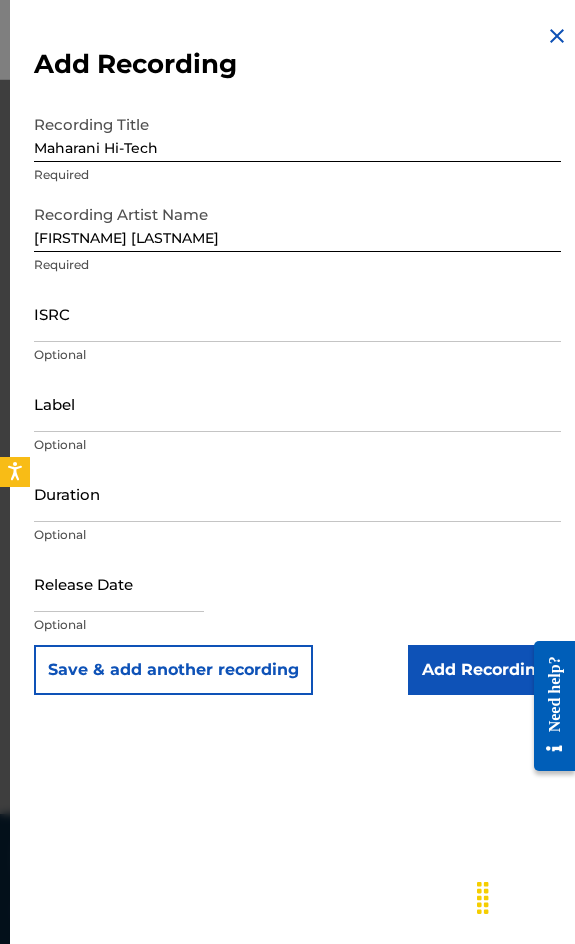click on "ISRC" at bounding box center [297, 313] 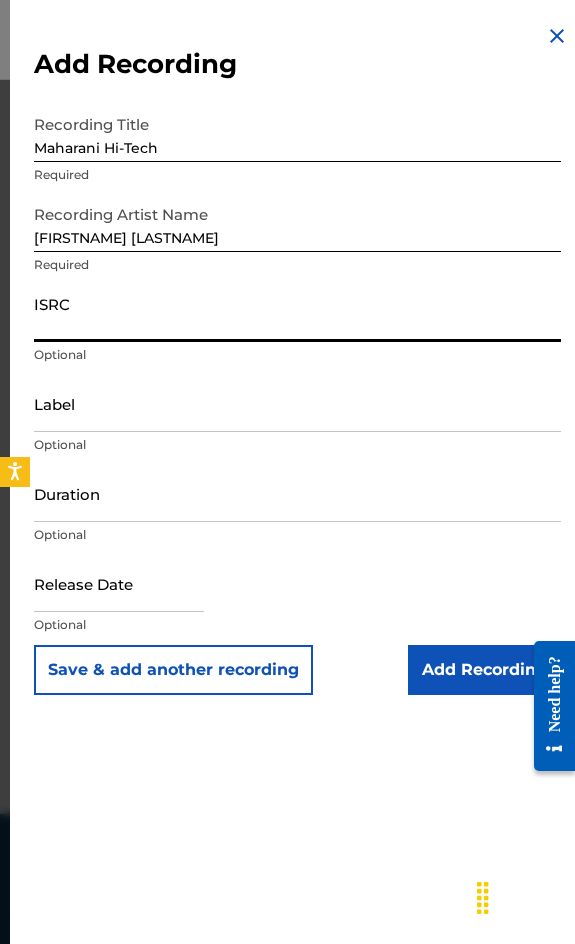 paste on "GBLV61816519" 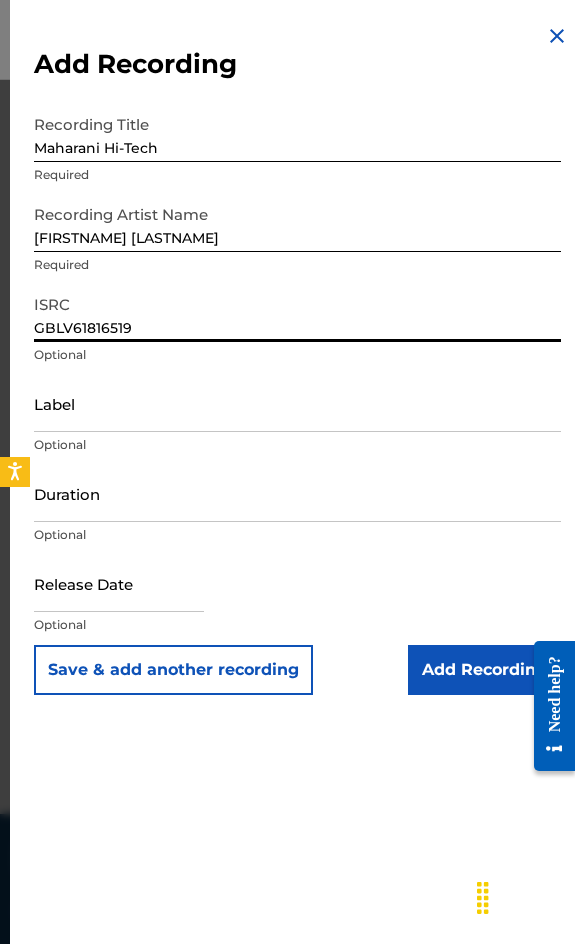 type on "GBLV61816519" 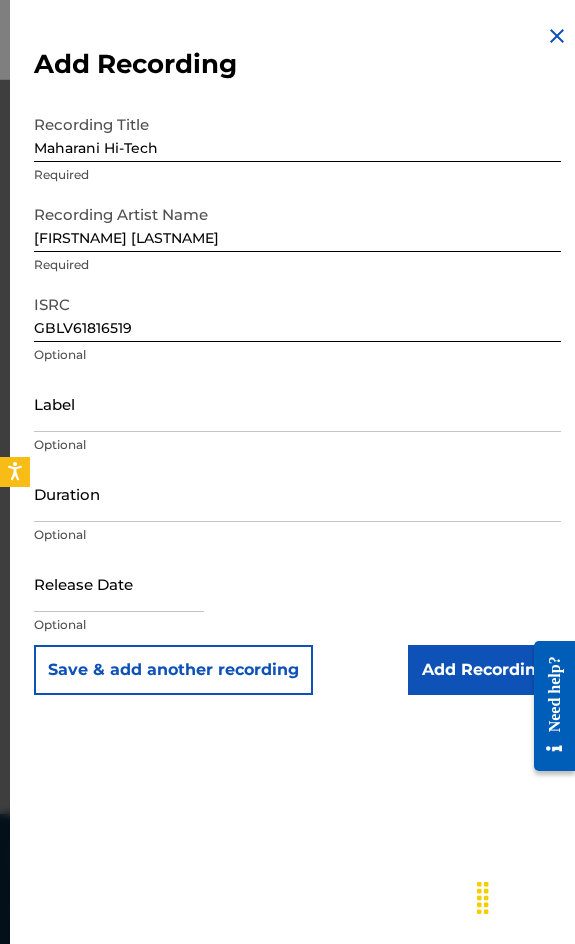 click on "Duration" at bounding box center (297, 493) 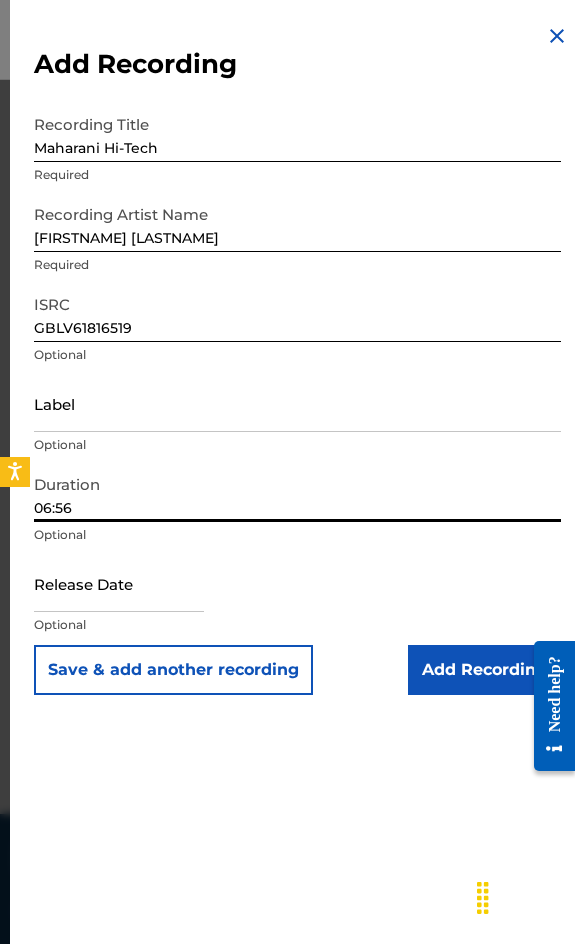 type on "06:56" 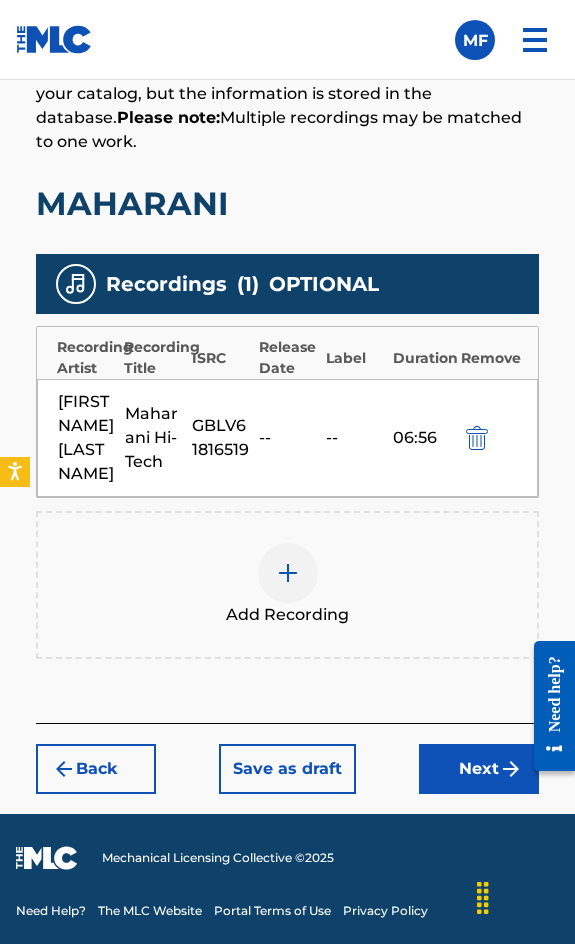 scroll, scrollTop: 1532, scrollLeft: 0, axis: vertical 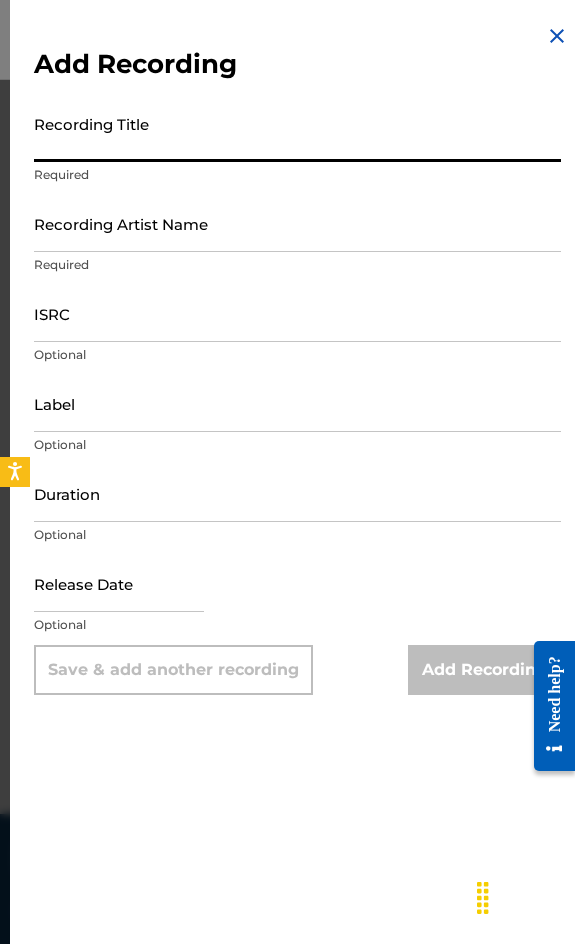 click on "Recording Title" at bounding box center [297, 133] 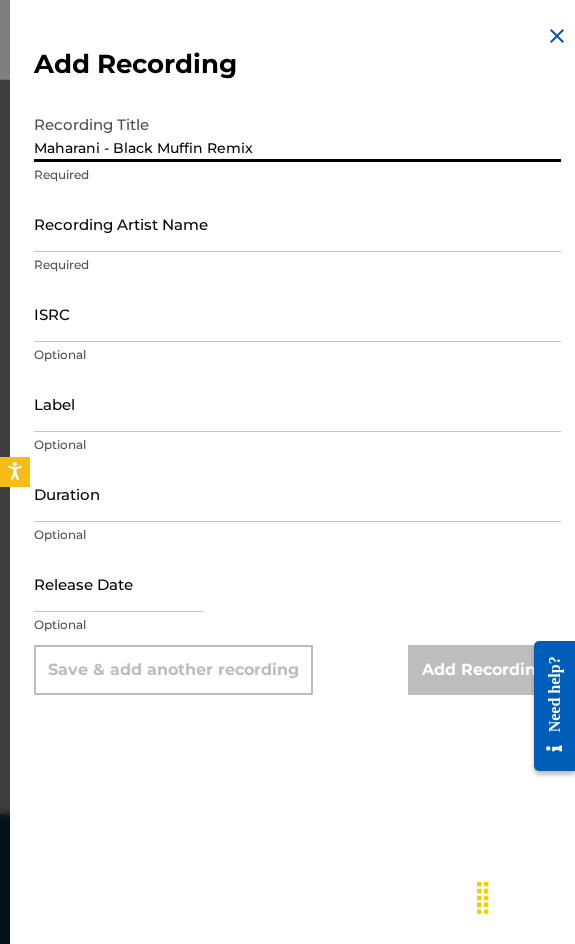 type on "Maharani - Black Muffin Remix" 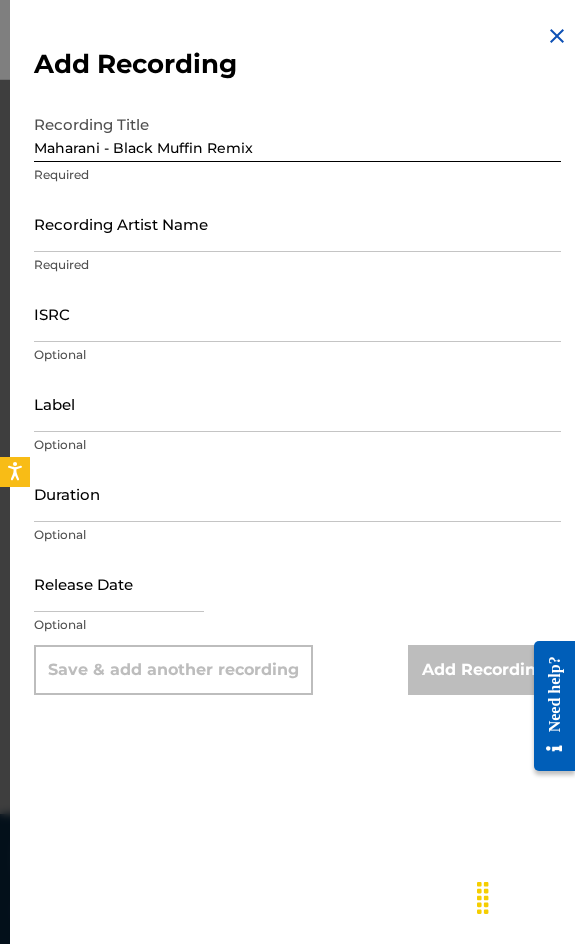 click on "Recording Artist Name" at bounding box center [297, 223] 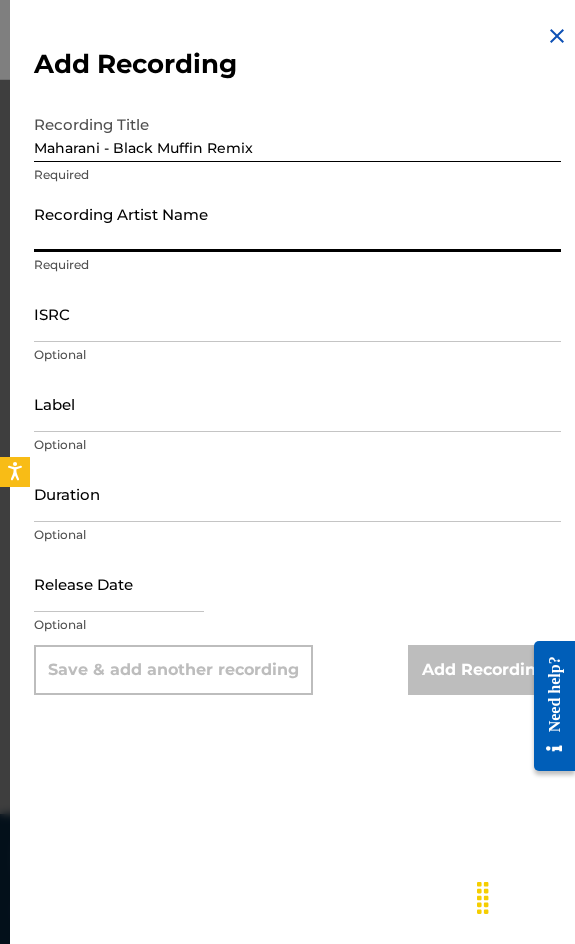 paste on "[FIRSTNAME] [LASTNAME], [LASTNAME] [LASTNAME]" 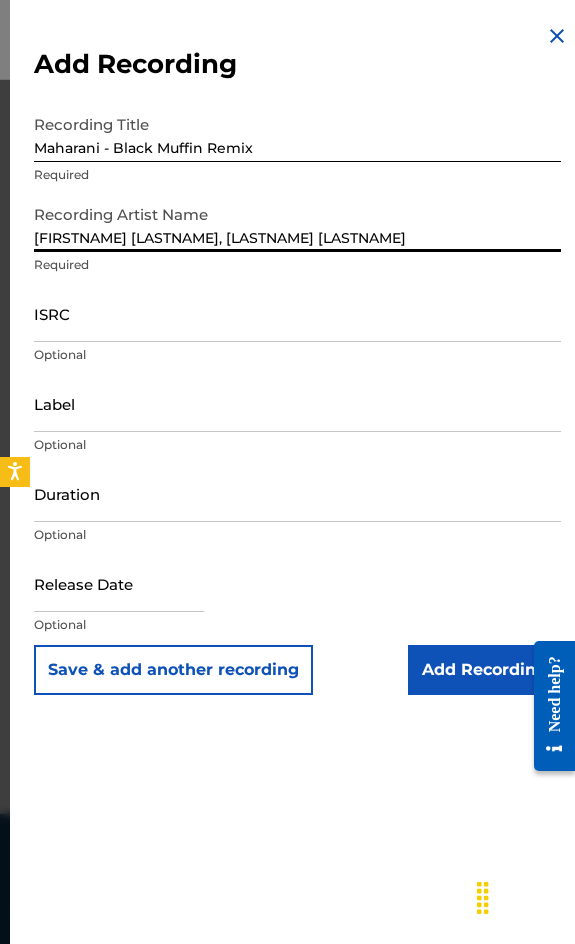 type on "[FIRSTNAME] [LASTNAME], [LASTNAME] [LASTNAME]" 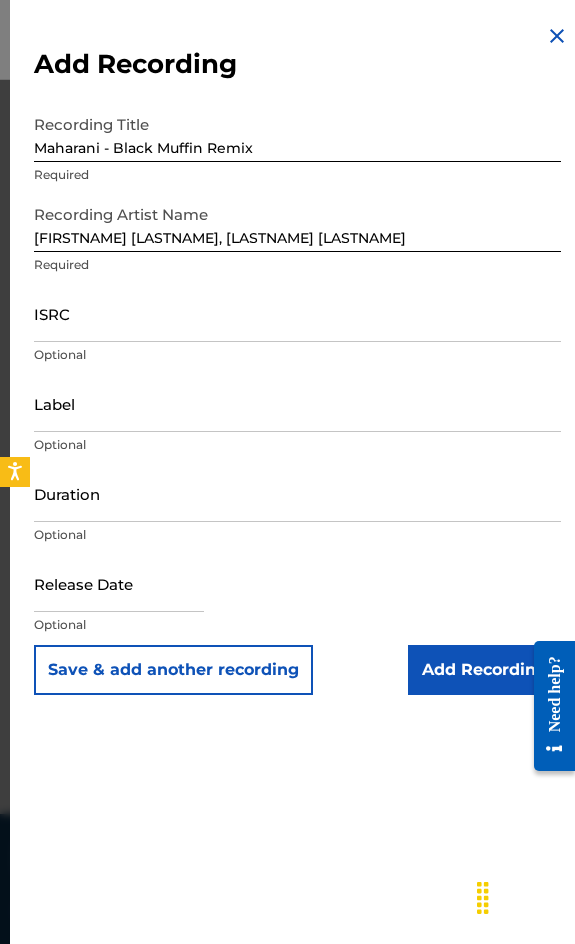 click on "Recording Artist Name [FIRSTNAME] [LASTNAME], [LASTNAME]" at bounding box center [297, 240] 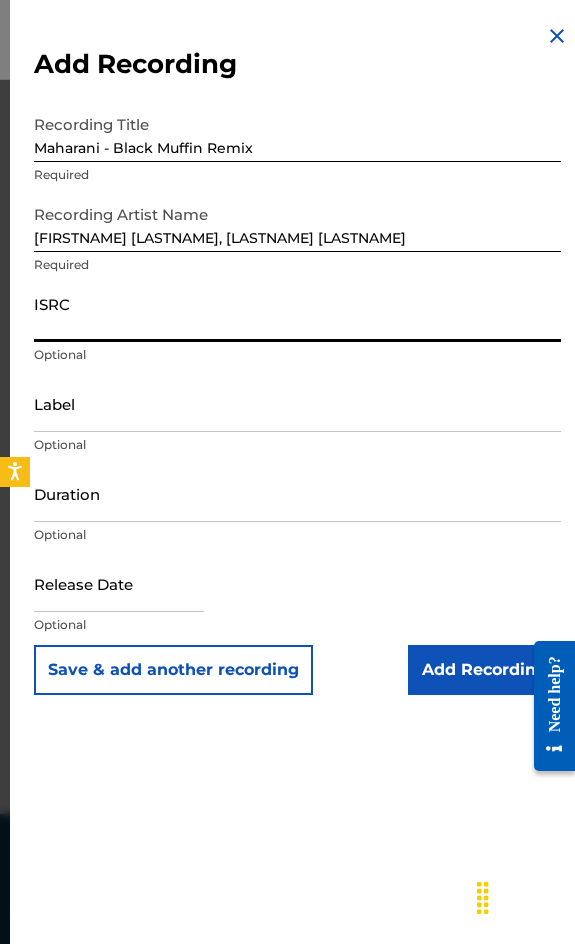 click on "ISRC" at bounding box center [297, 313] 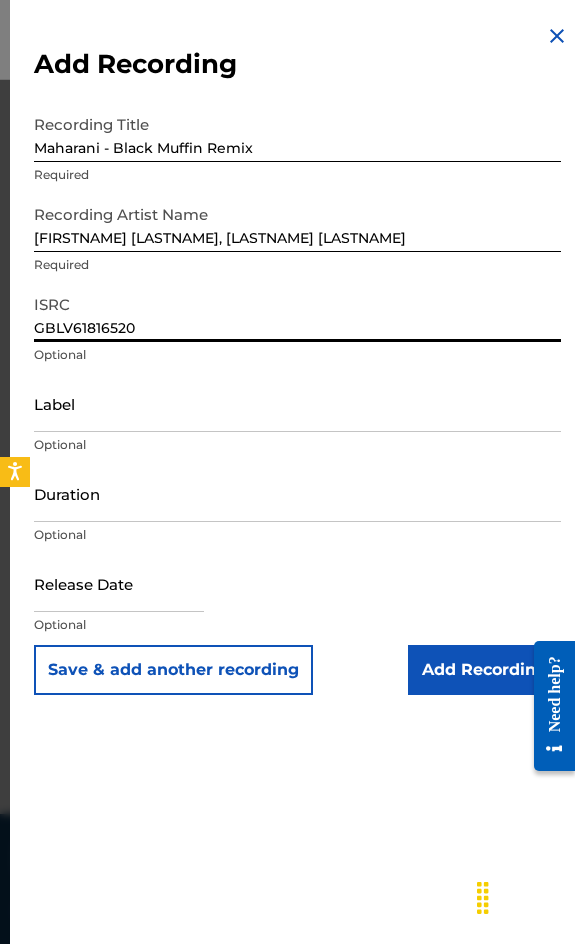 type on "GBLV61816520" 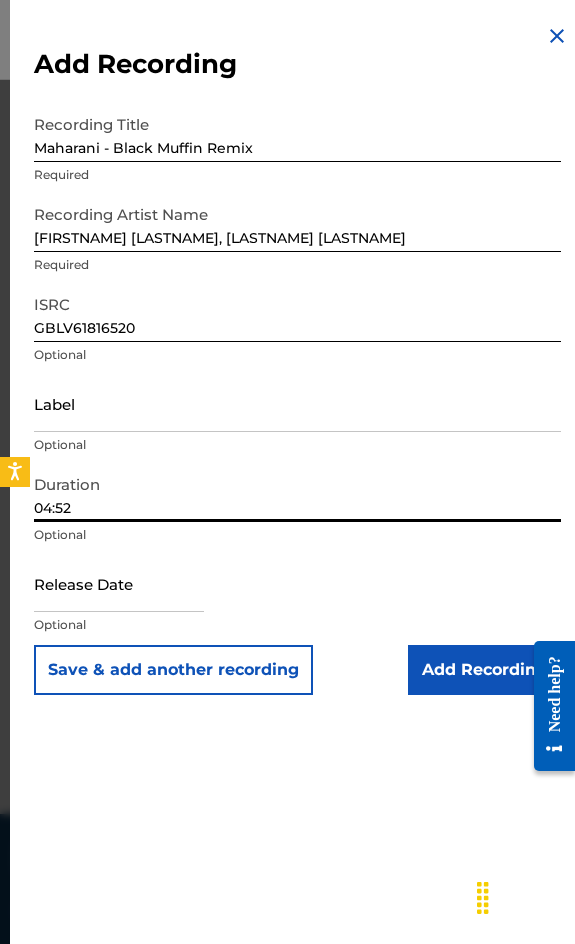 type on "04:52" 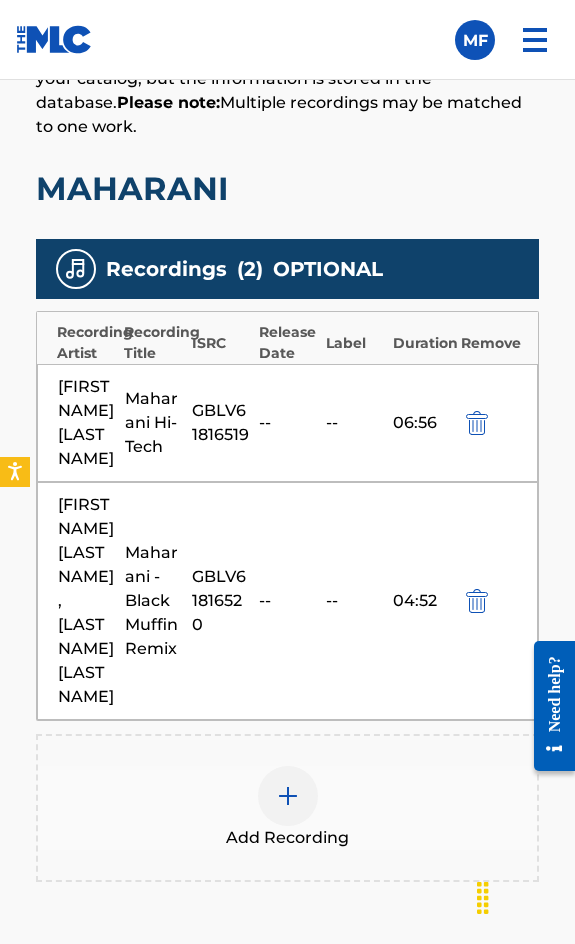 scroll, scrollTop: 1698, scrollLeft: 0, axis: vertical 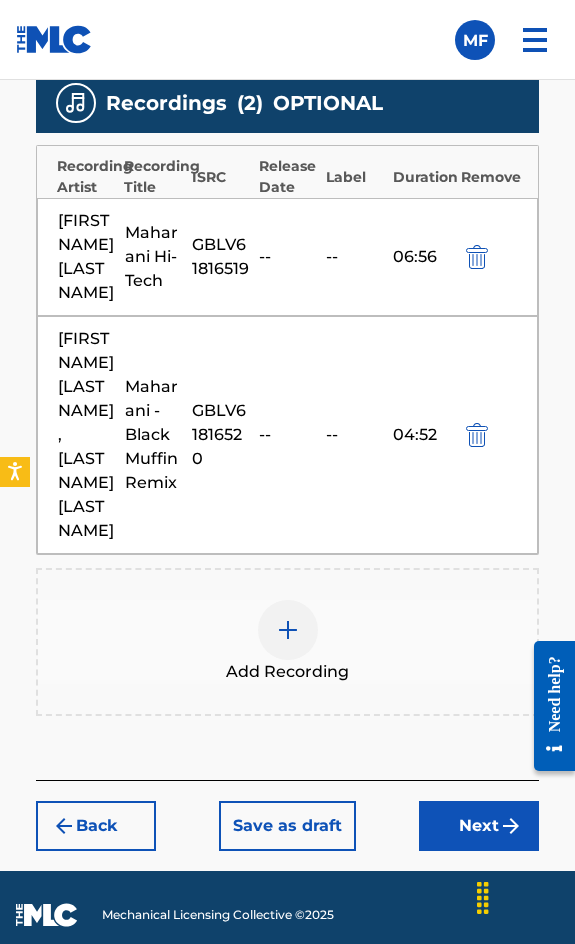 click on "Add Recording" at bounding box center (287, 642) 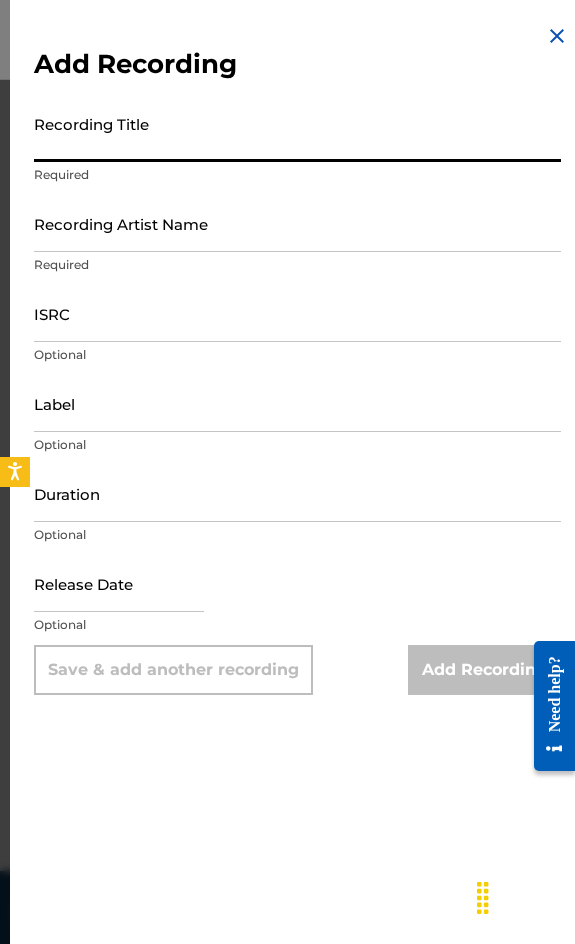 click on "Recording Title" at bounding box center [297, 133] 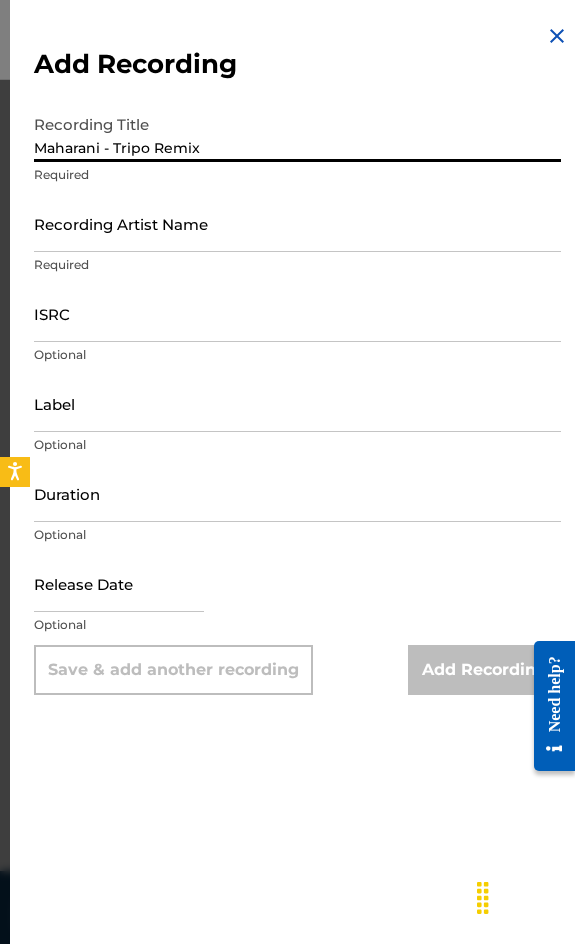 type on "Maharani - Tripo Remix" 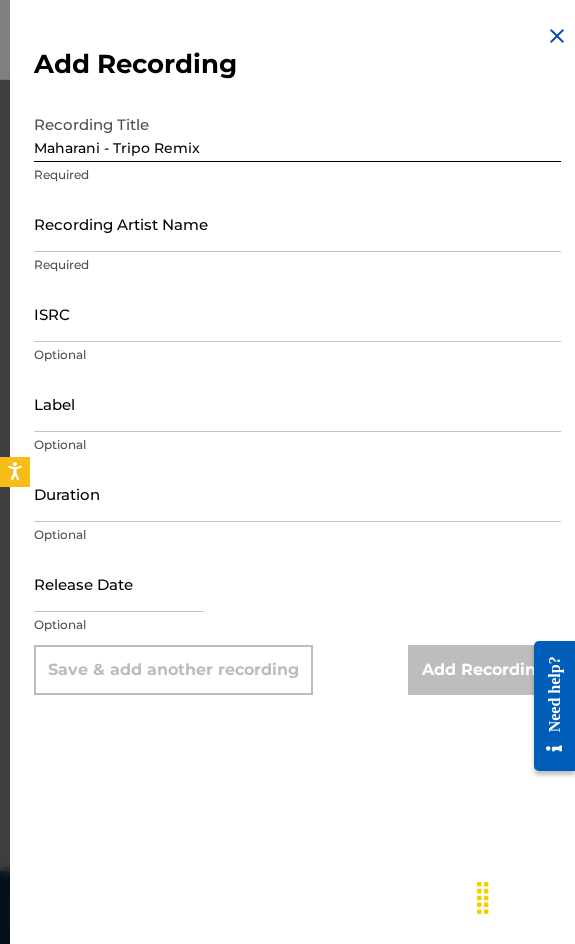 click on "Recording Artist Name" at bounding box center [297, 223] 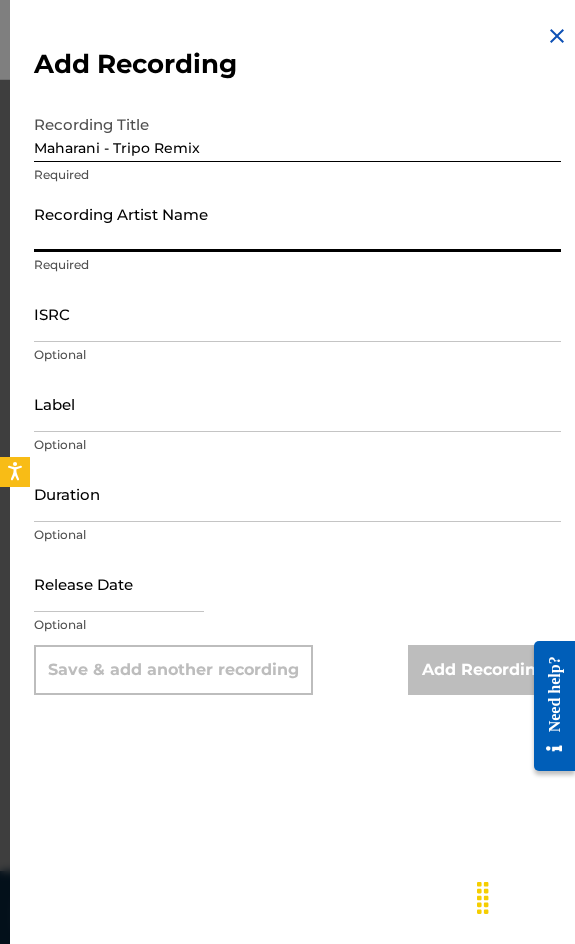 paste on "[FIRSTNAME] [LASTNAME], [LASTNAME]" 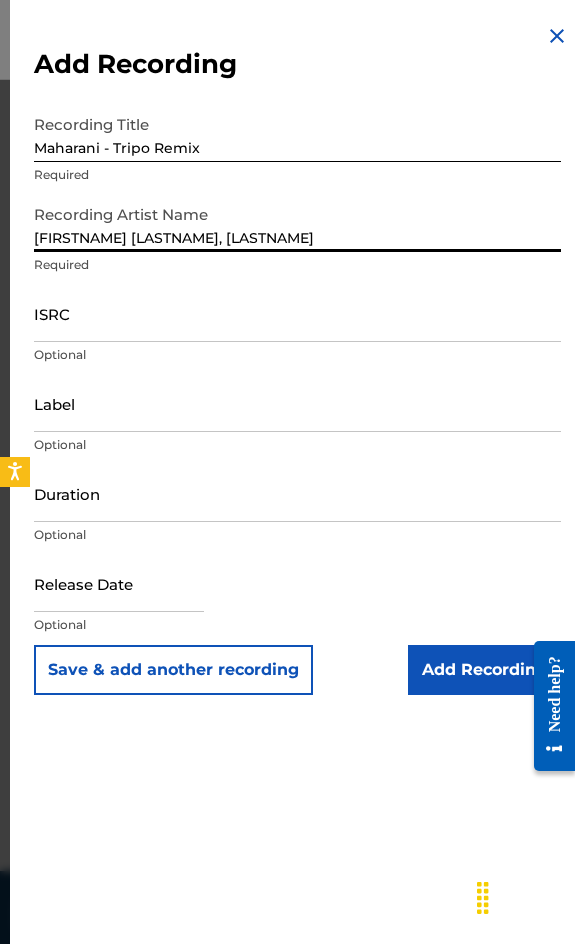 type on "[FIRSTNAME] [LASTNAME], [LASTNAME]" 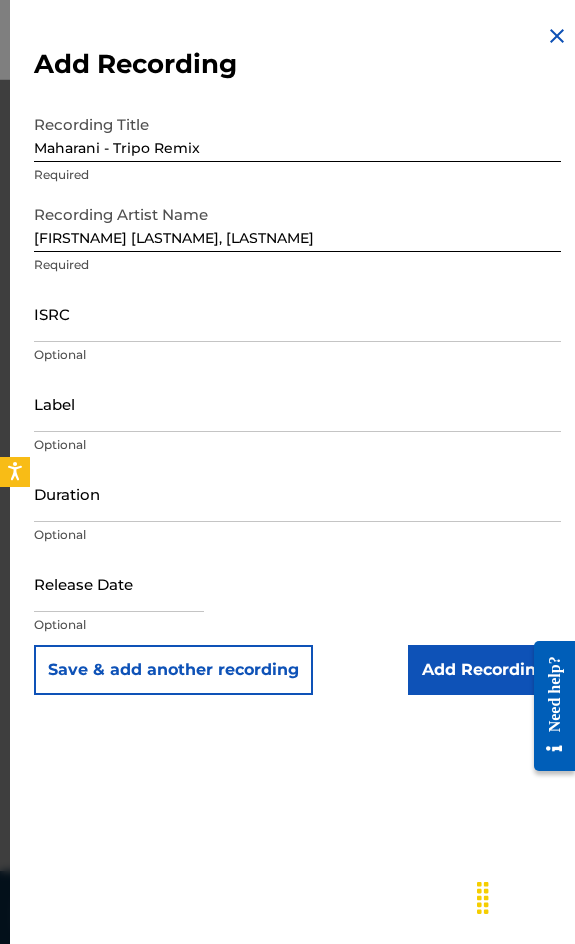click on "ISRC" at bounding box center [297, 313] 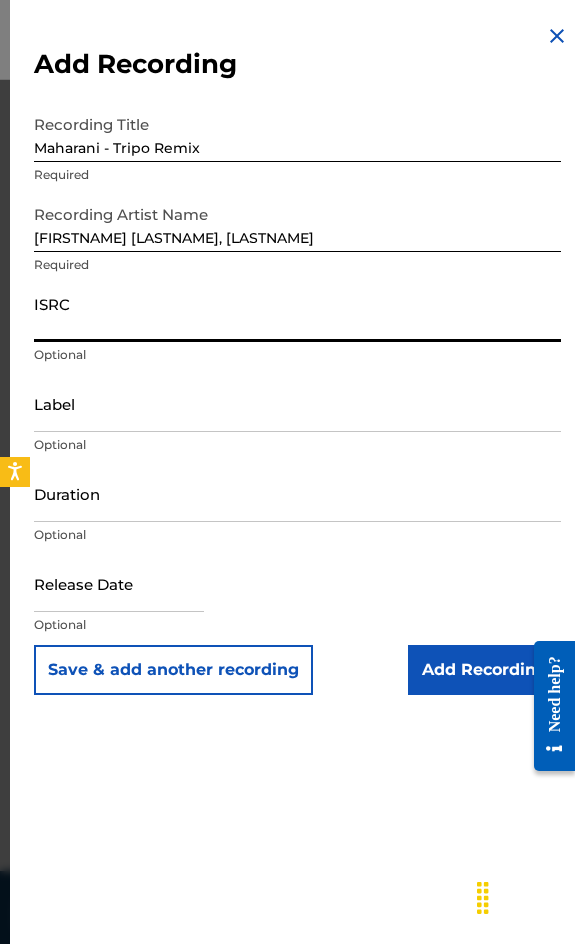paste on "GBLV61816521" 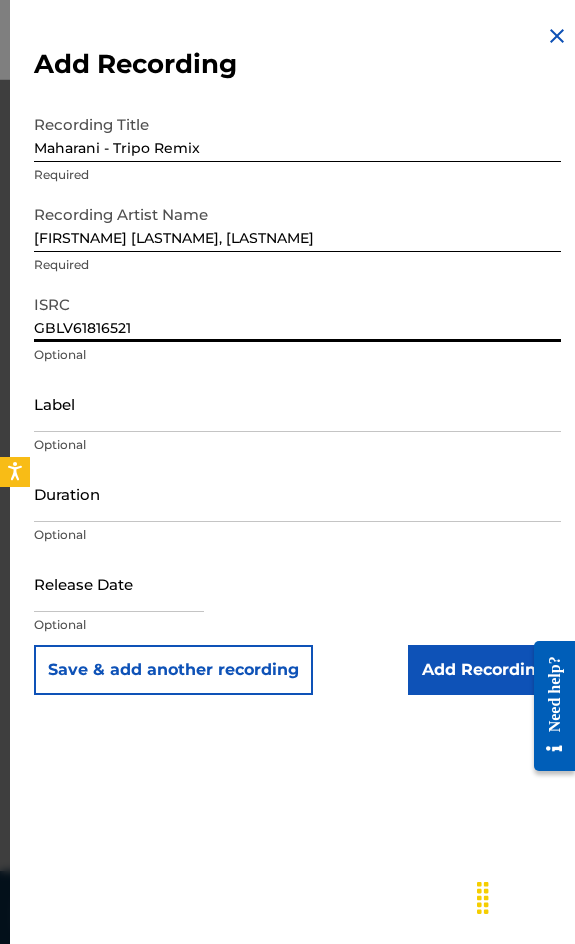 type on "GBLV61816521" 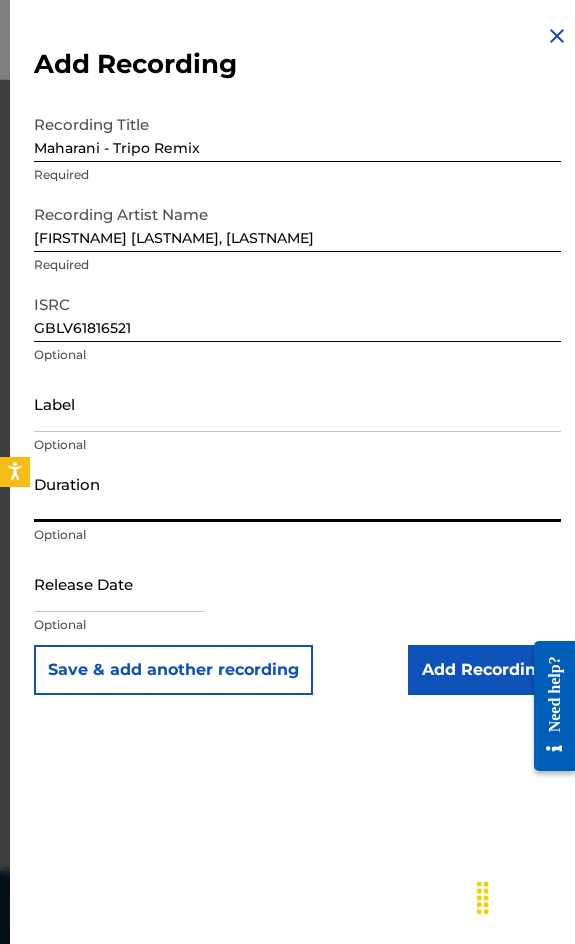 click on "Duration" at bounding box center [297, 493] 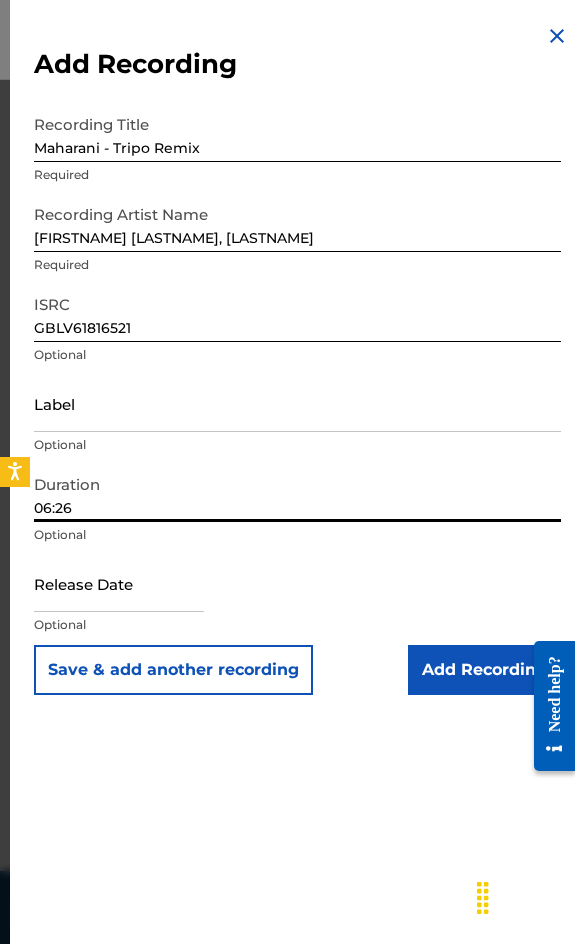 type on "06:26" 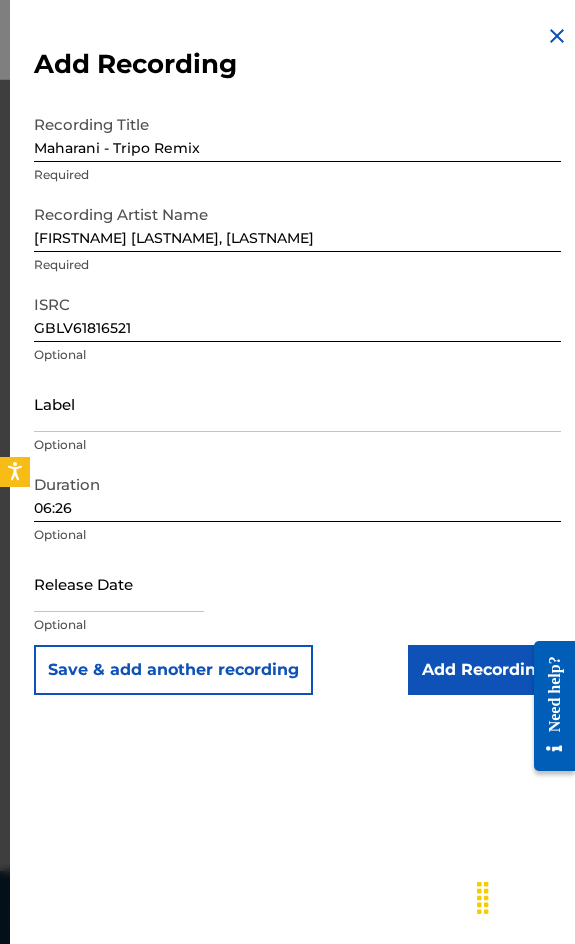 click on "Add Recording" at bounding box center [484, 670] 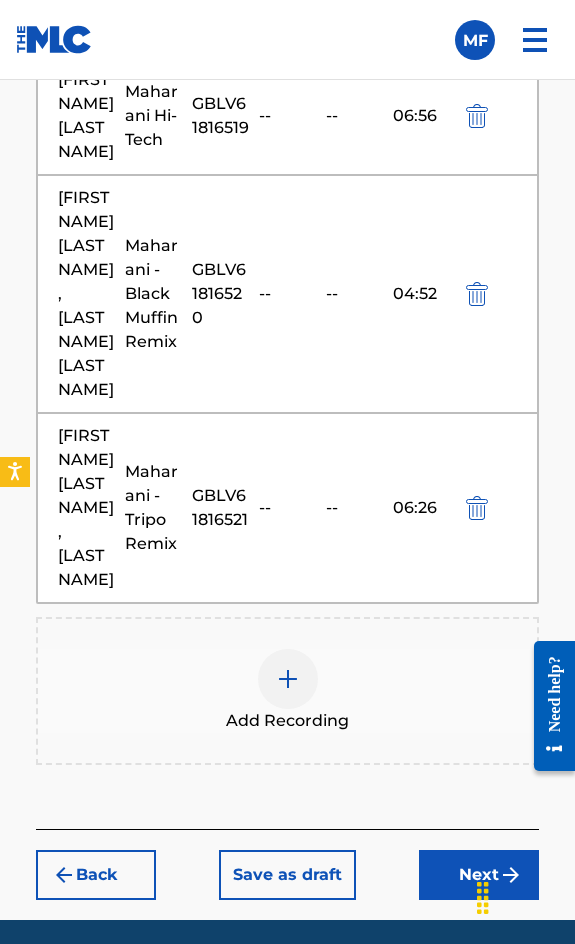 scroll, scrollTop: 1840, scrollLeft: 0, axis: vertical 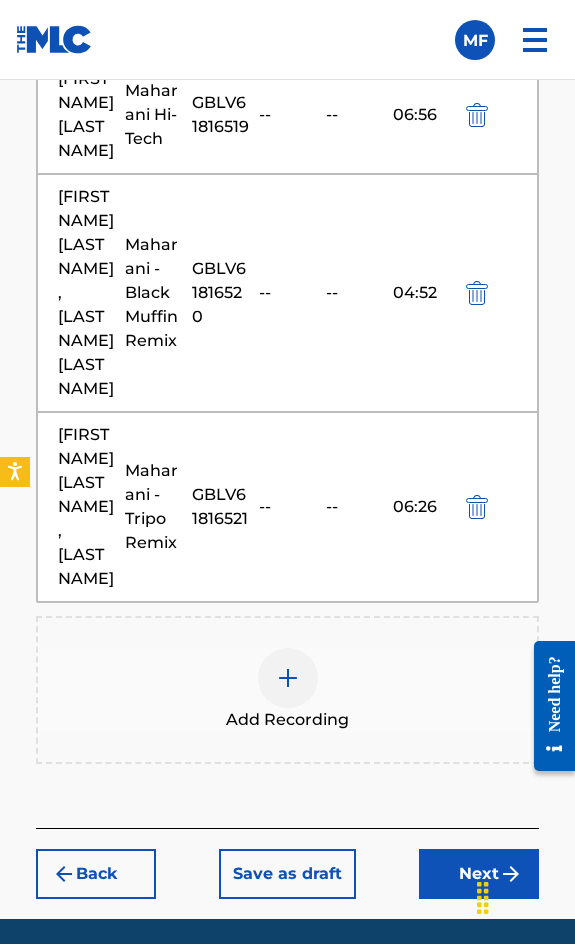 click on "Add Recording" at bounding box center (287, 690) 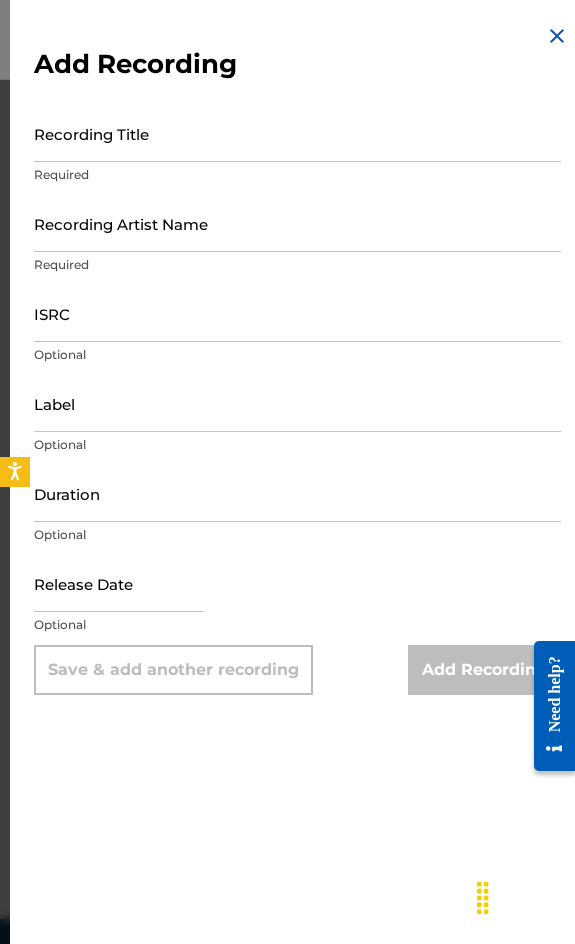 click on "Recording Title" at bounding box center (297, 133) 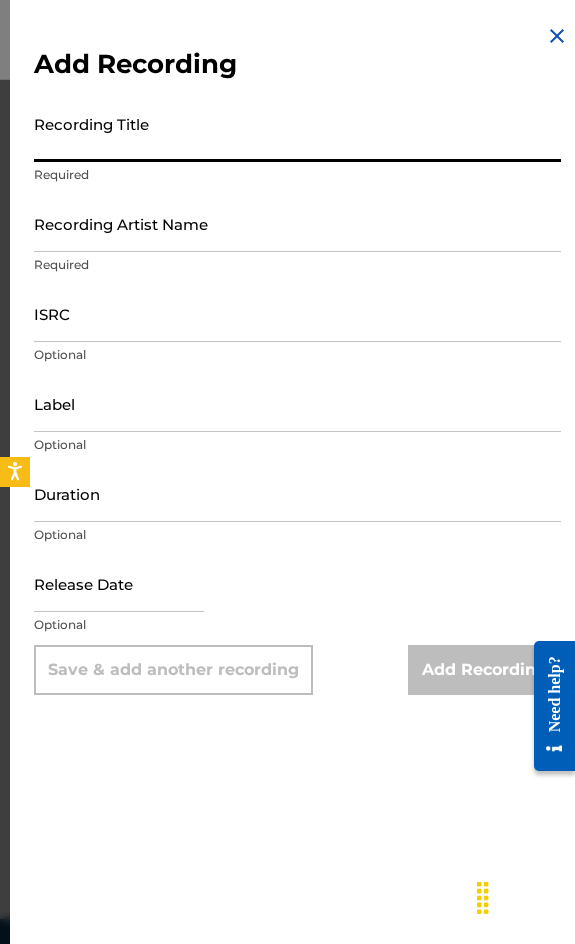 paste on "Maharani - Saivite Remix" 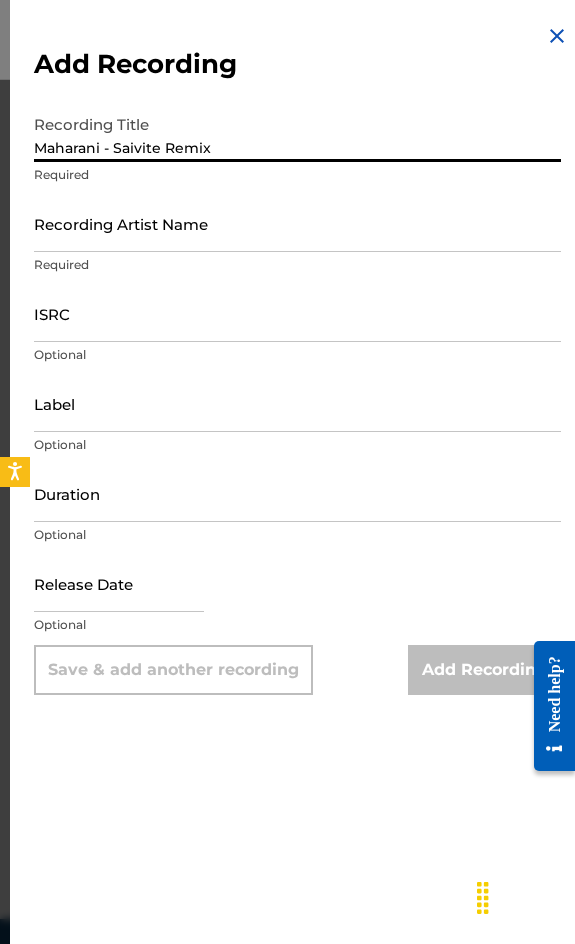 type on "Maharani - Saivite Remix" 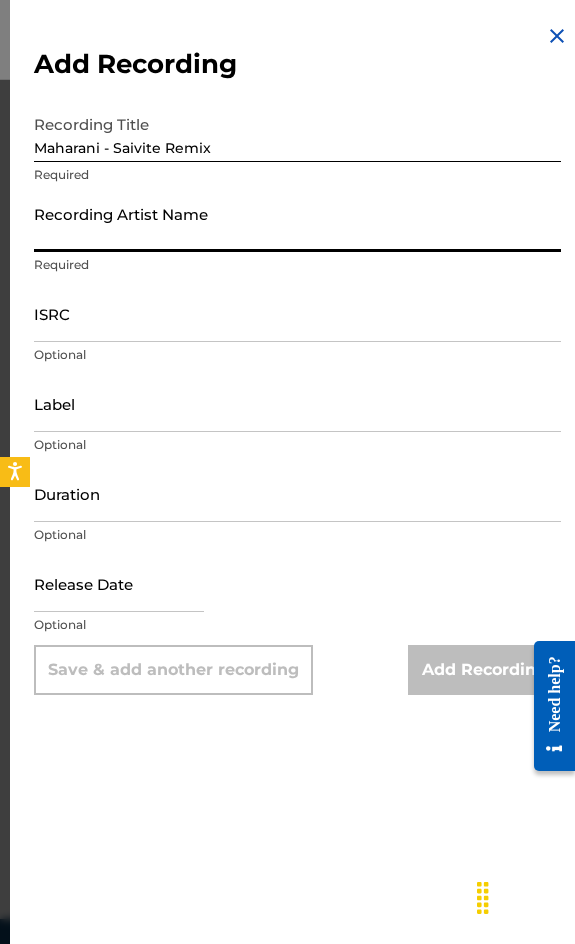 click on "Recording Artist Name" at bounding box center [297, 223] 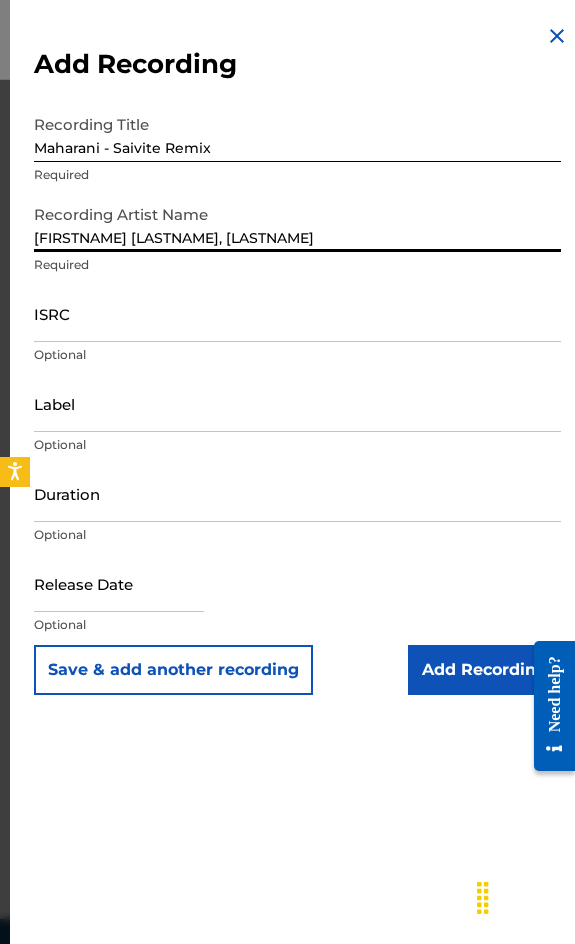 type on "[FIRSTNAME] [LASTNAME], [LASTNAME]" 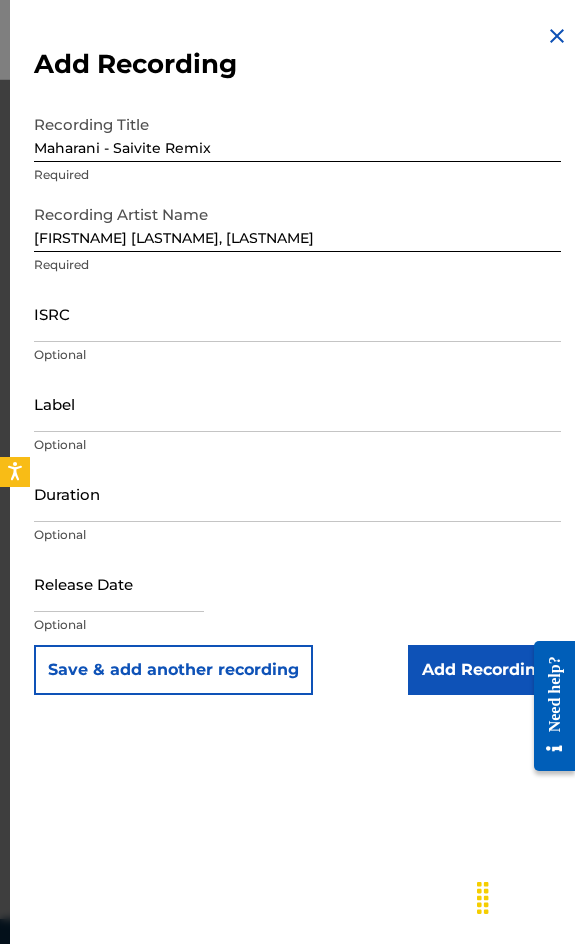 click on "ISRC" at bounding box center [297, 313] 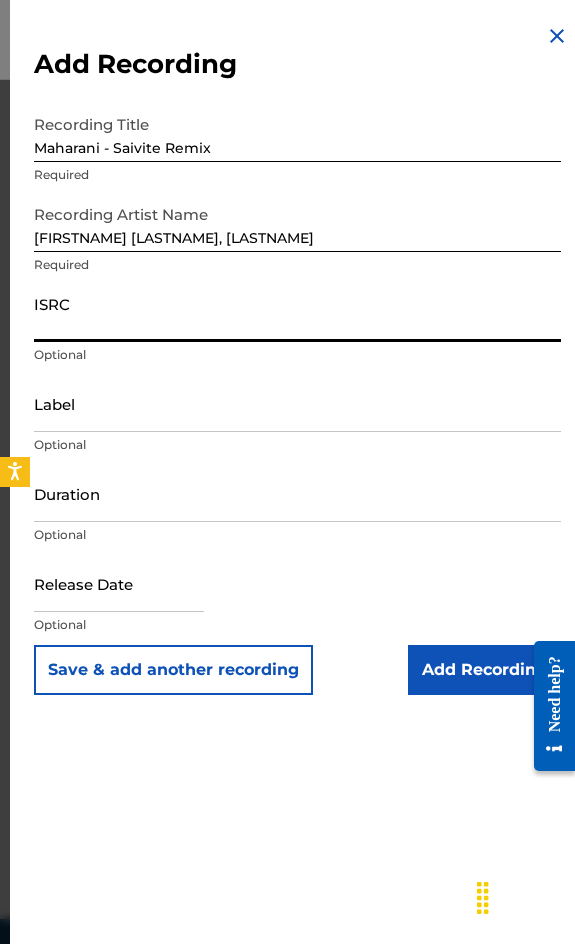 paste on "GBLV61816523" 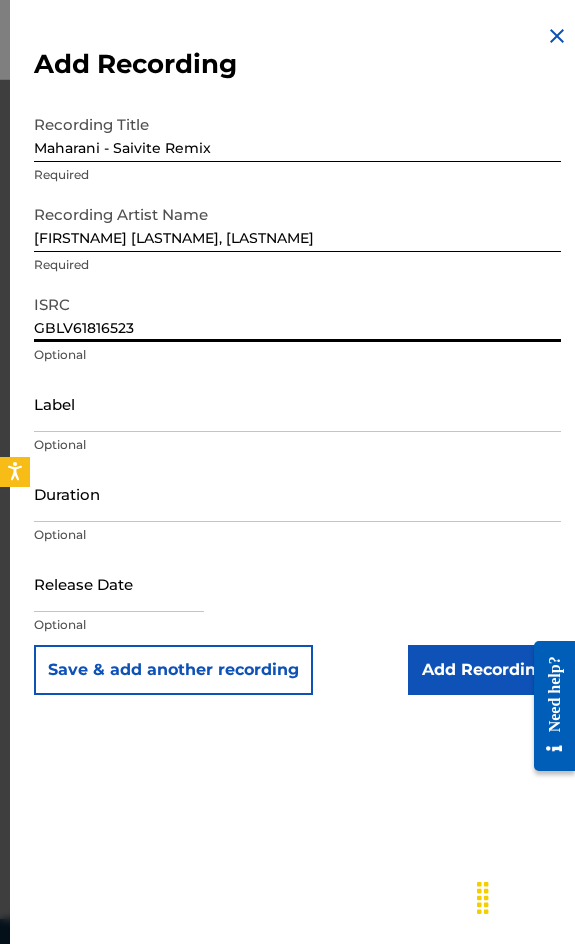 type on "GBLV61816523" 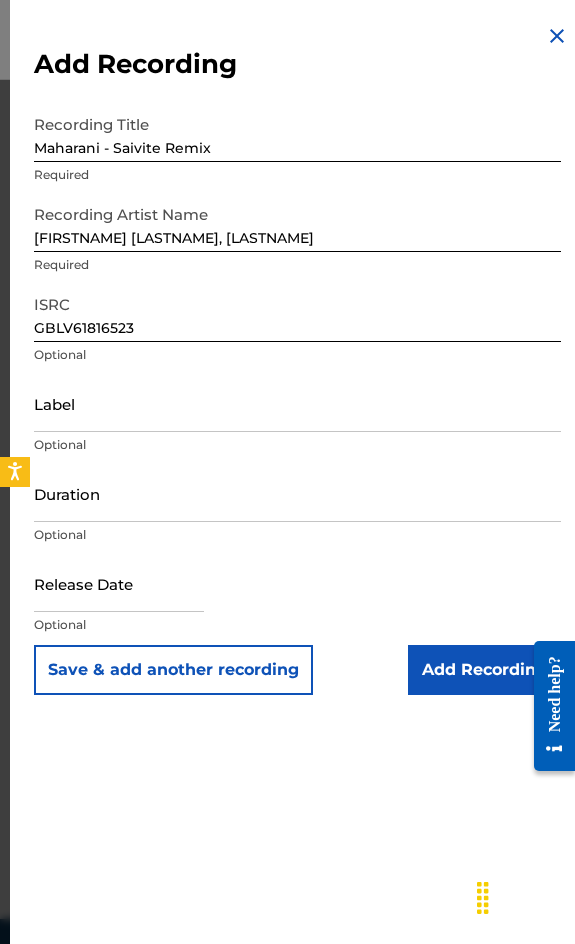 click on "Duration" at bounding box center [297, 493] 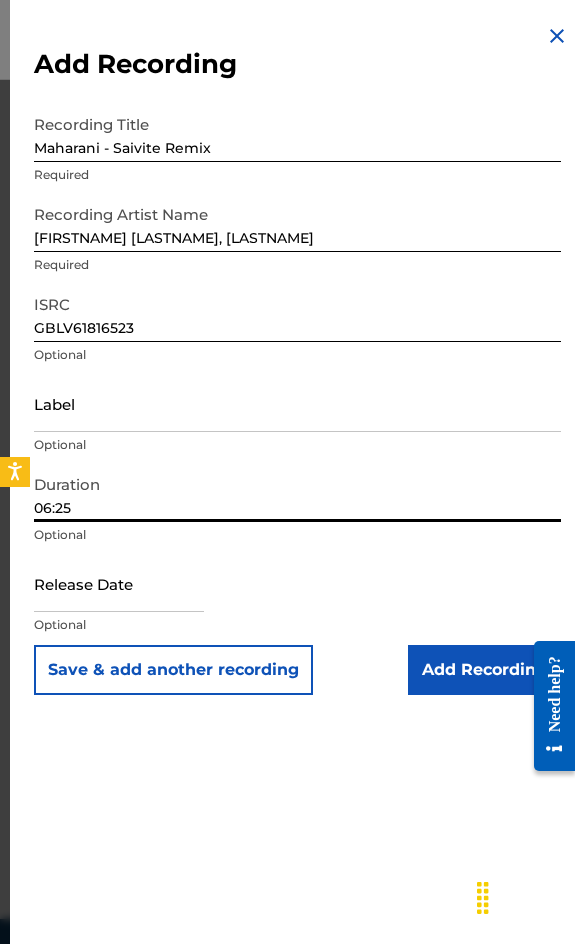type on "06:25" 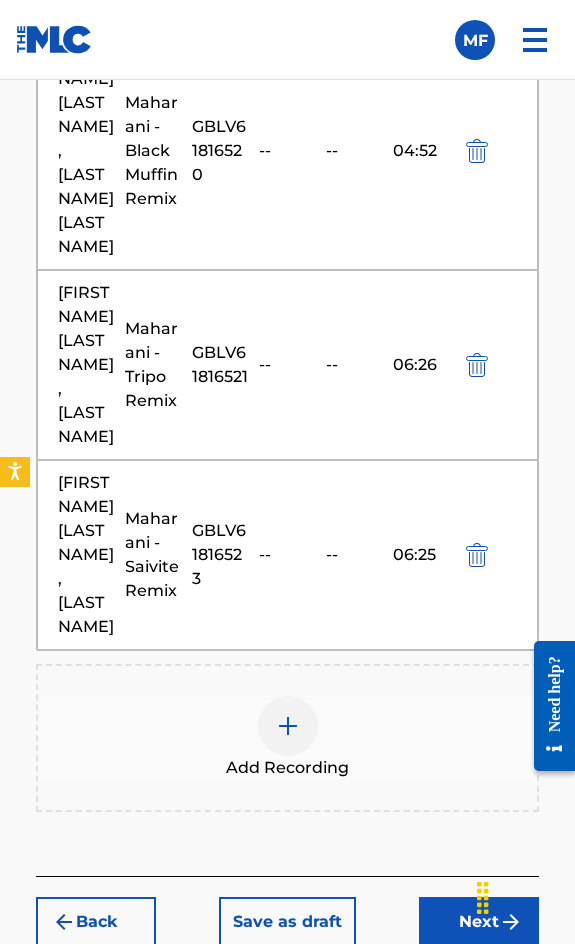click on "Next" at bounding box center [479, 922] 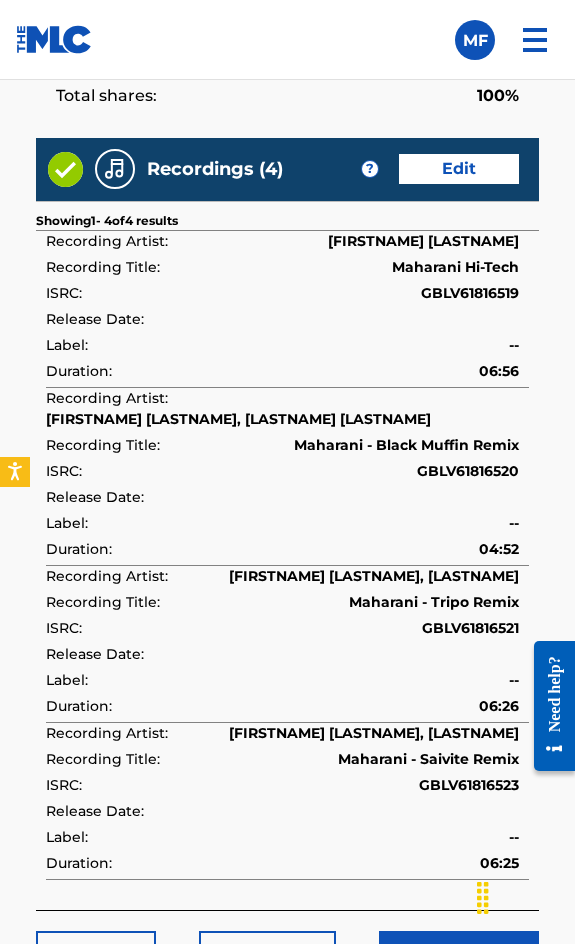 scroll, scrollTop: 2789, scrollLeft: 0, axis: vertical 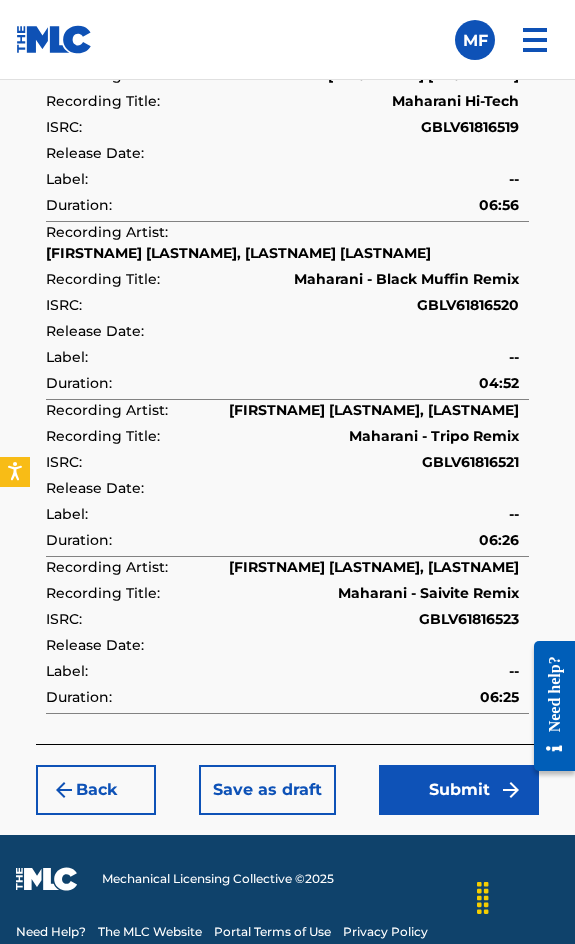 click on "Register Work Search Enter Work Details Add Writers Add Publishers & Shares Add Recording Review Review Please review the information you have entered for this work. If you need to edit any information, click the Edit button. Once all information is correct, click the Submit button. MAHARANI Work Detail Edit Member Work Identifier -- ISWC T3144119660 Duration 06:56 Language Portuguese Alternative Titles Alternative Title Alternative Title Type Language MAHARANI HI-TECH Alternative Title Portuguese Writers (1) Edit Writer Name Writer IPI Writer Role [FIRSTNAME] [LASTNAME] 01124409198 Composer/Author Publishers (1) Total shares: 100 % Edit Publisher Name Publisher IPI Publisher Number Represented Writers Collection Share Immed Solution Edições Musicais Ltda 00815105865 P397VI [FIRSTNAME] [LASTNAME] 100% Total shares: 100 % Recordings (4) ? Edit Showing 1 - 4 of 4 results Recording Artist Recording Title ISRC Release Date Label Duration [FIRSTNAME] [LASTNAME] Maharani Hi-Tech GBLV61816519 --" at bounding box center (287, -370) 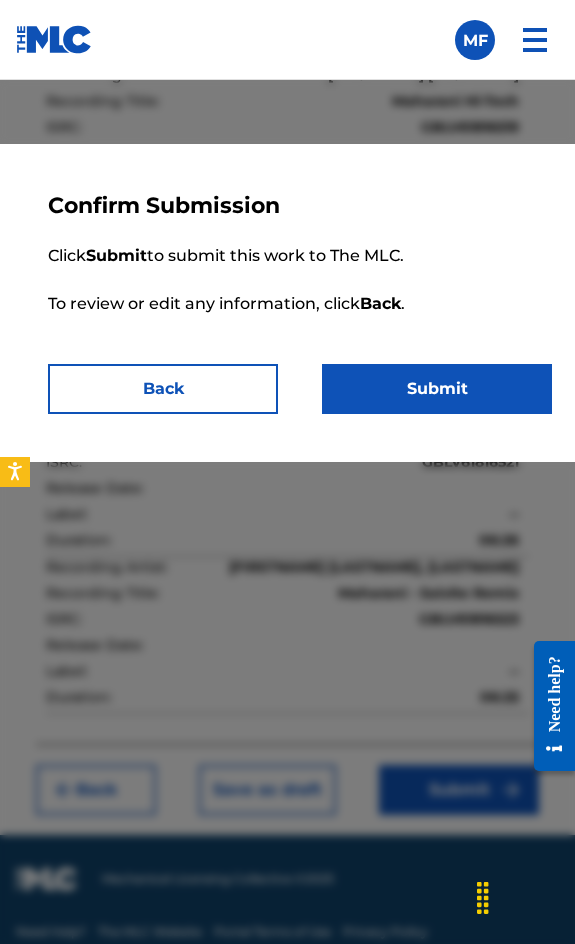 click on "Submit" at bounding box center [437, 389] 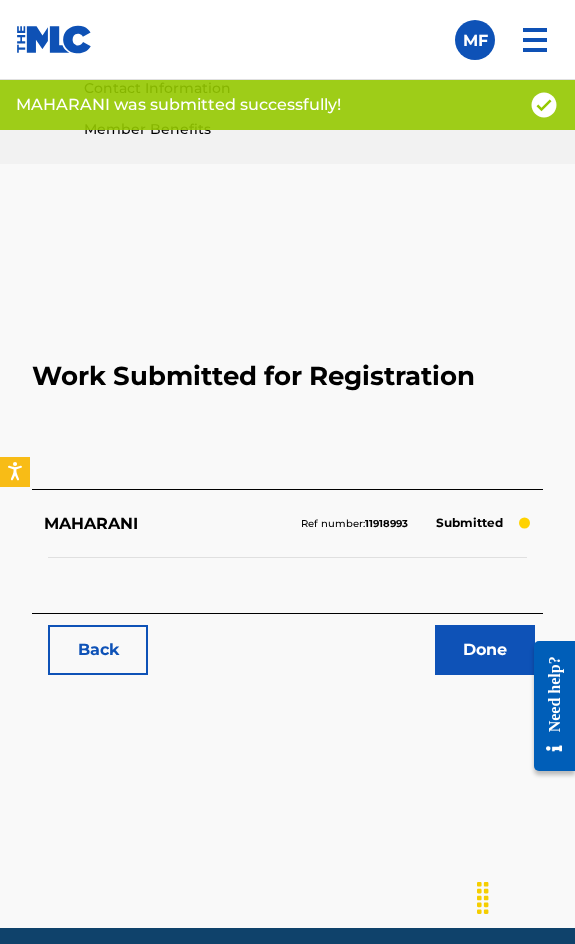 scroll, scrollTop: 1114, scrollLeft: 0, axis: vertical 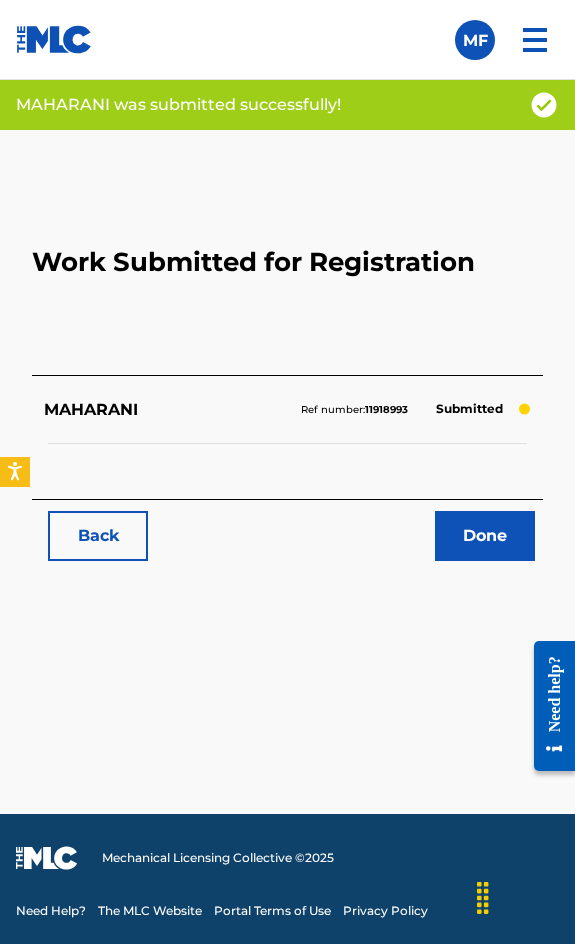 click on "Back" at bounding box center (98, 536) 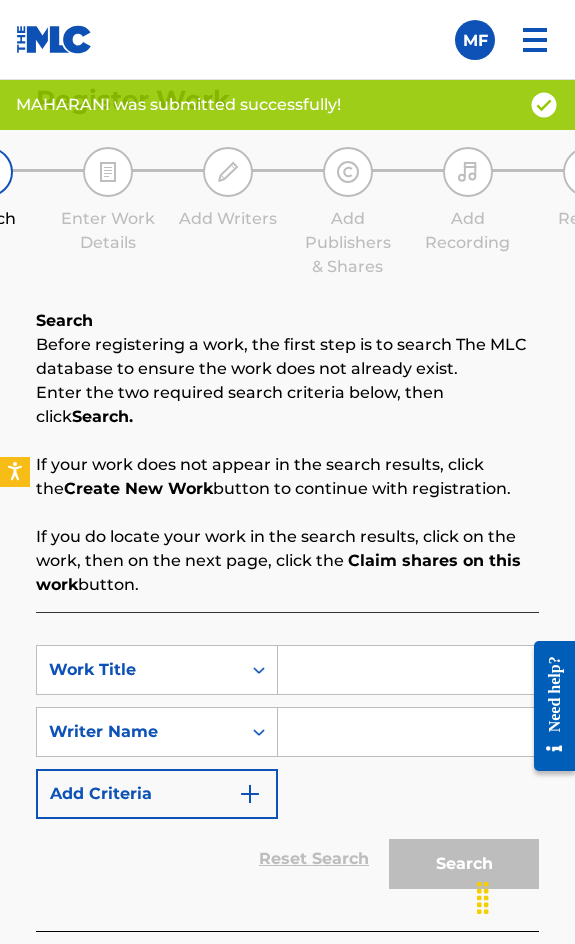 scroll, scrollTop: 1308, scrollLeft: 0, axis: vertical 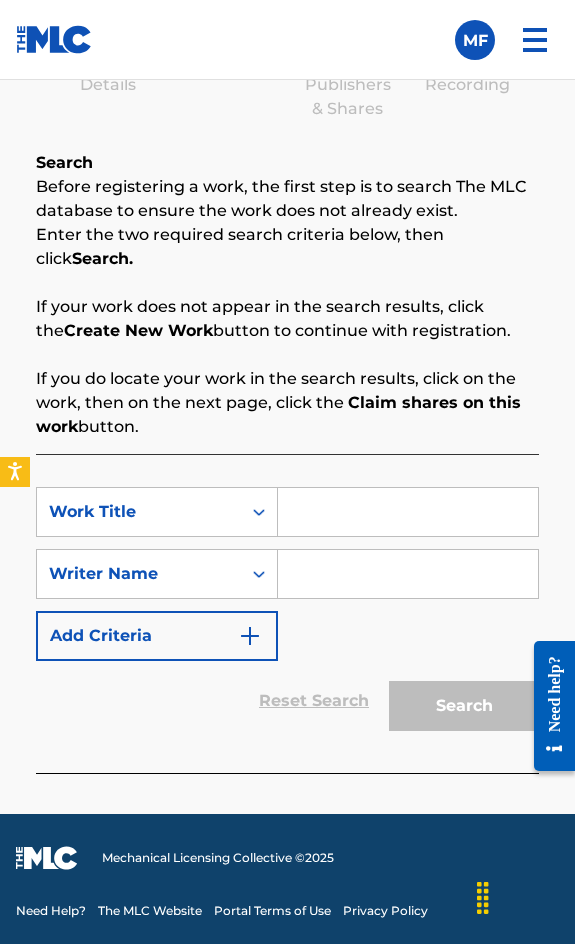click at bounding box center [408, 512] 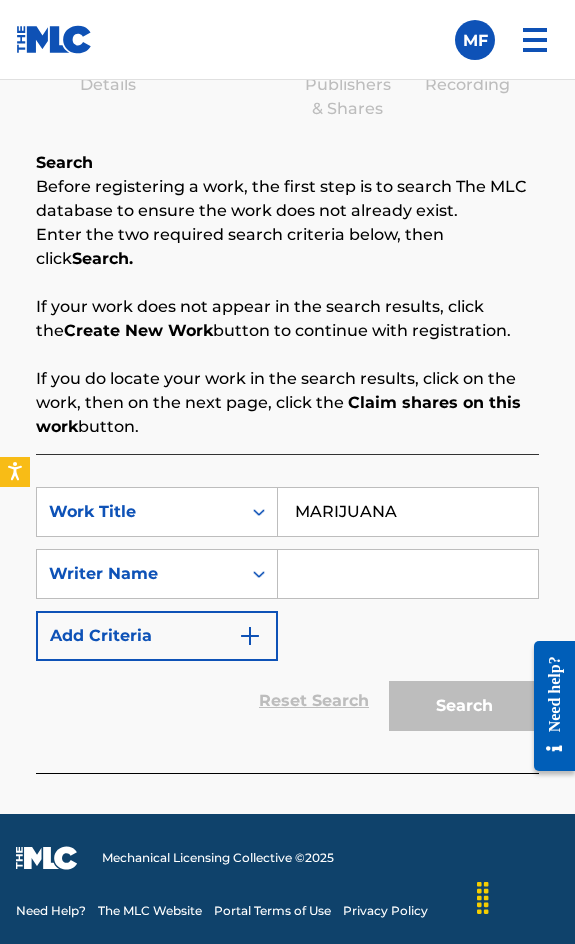 type on "MARIJUANA" 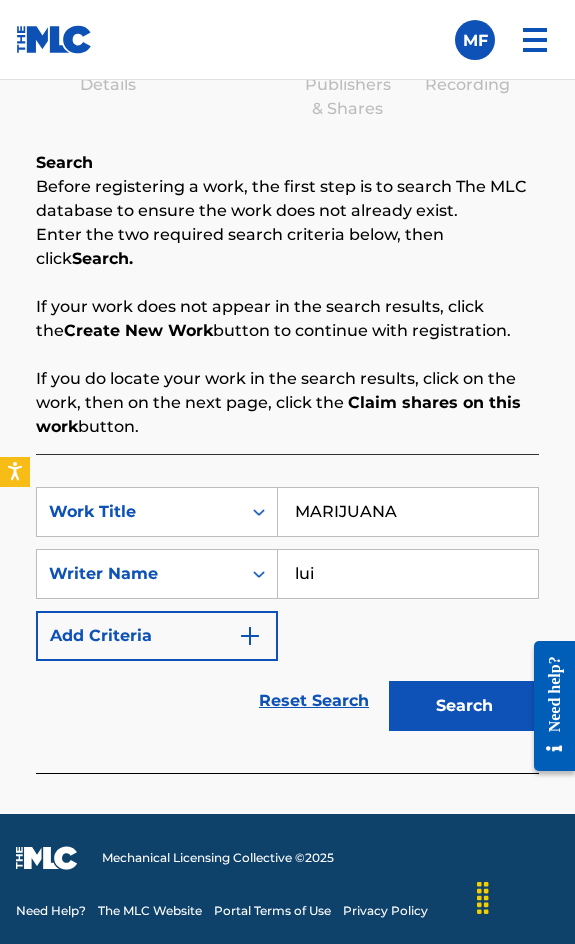type on "[FIRSTNAME] [LASTNAME]" 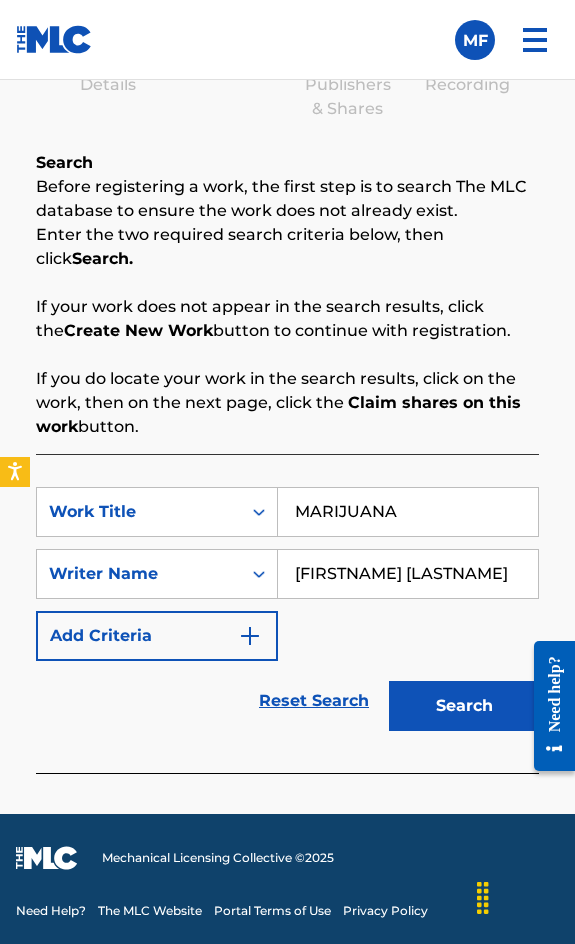 click on "Search" at bounding box center (464, 706) 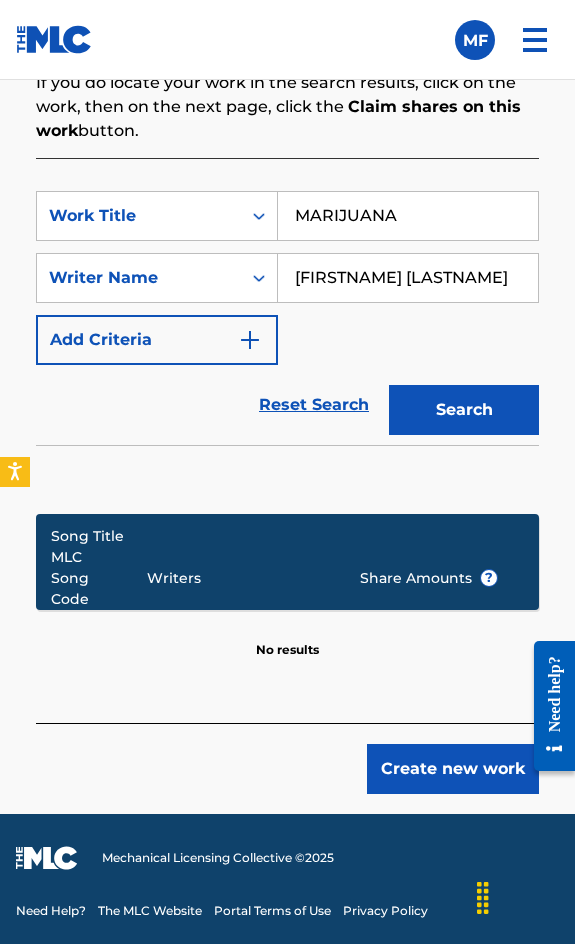click on "Create new work" at bounding box center (453, 769) 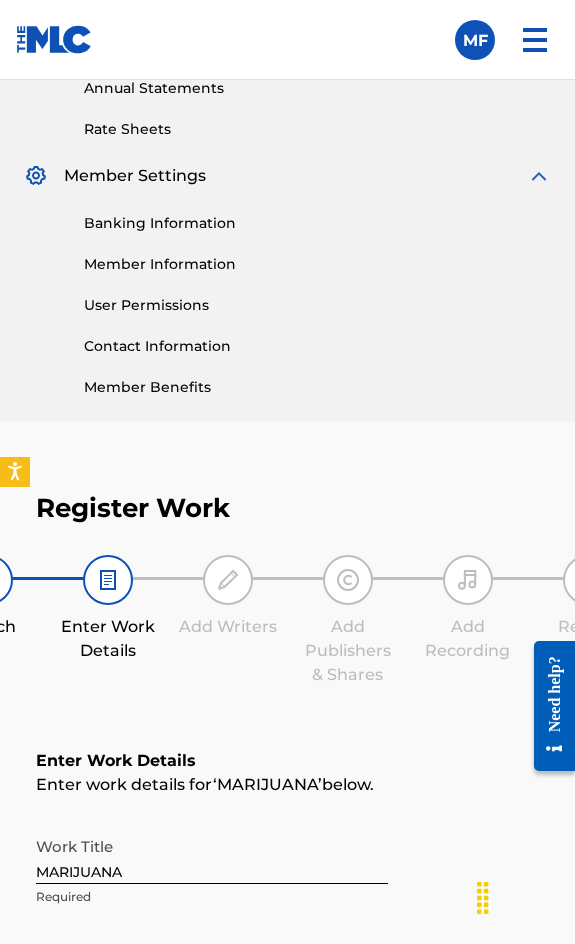 scroll, scrollTop: 1336, scrollLeft: 0, axis: vertical 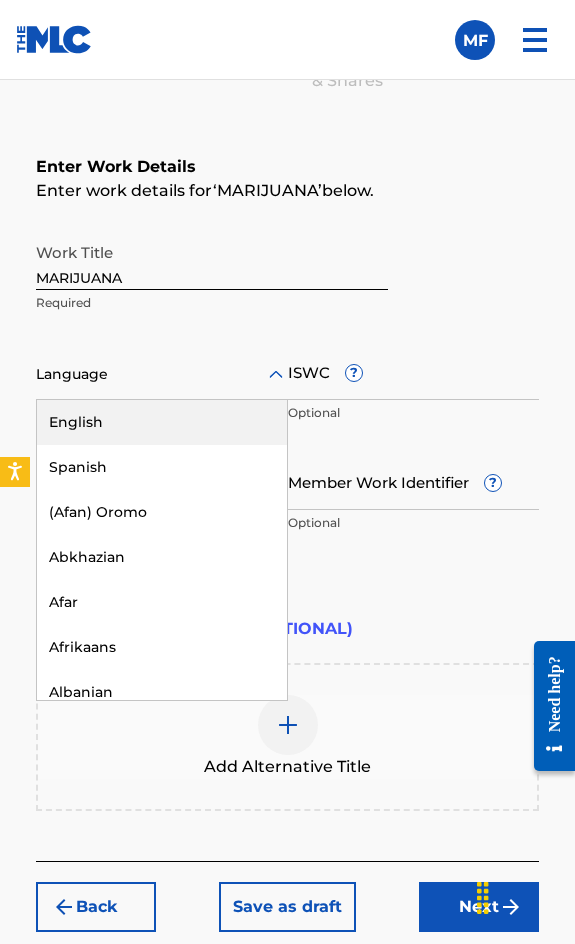 click at bounding box center (162, 374) 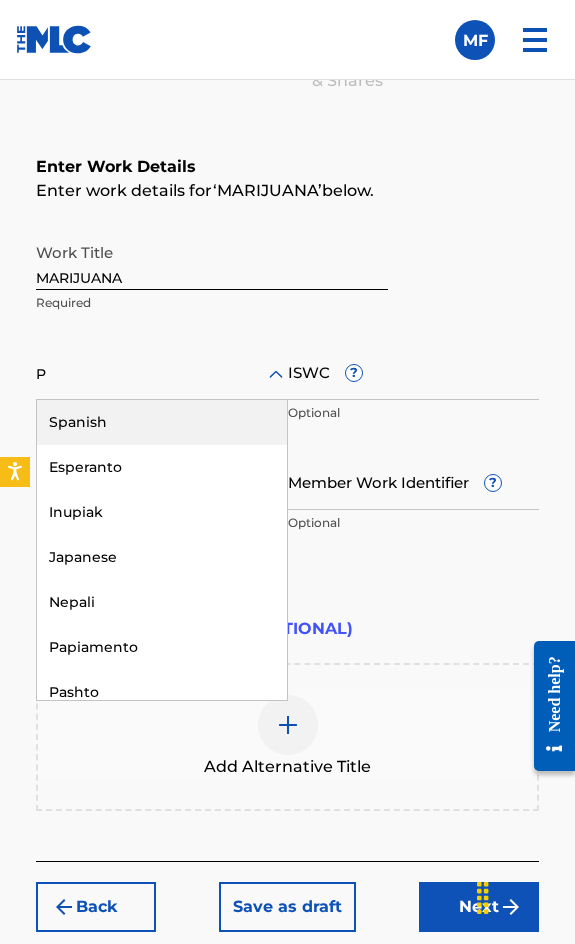 type on "PO" 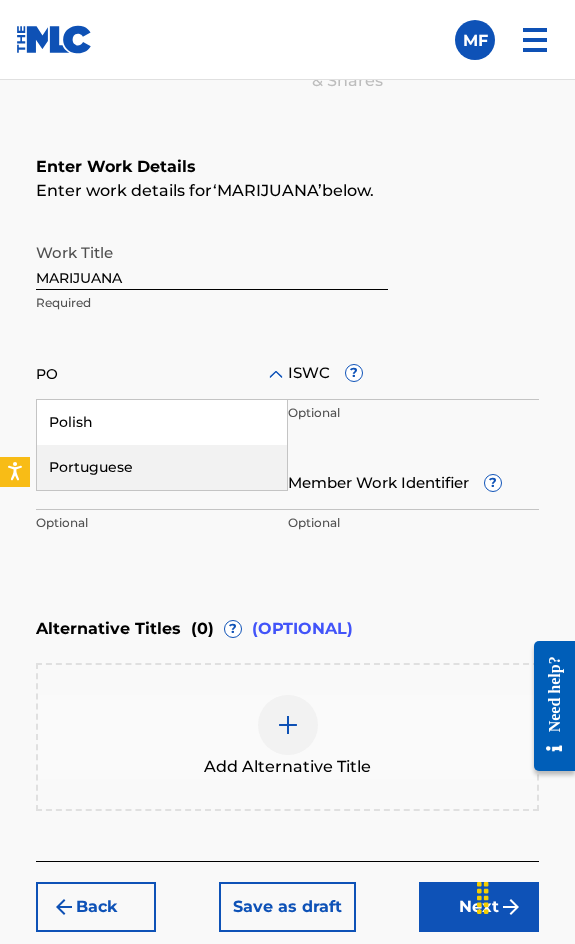 click on "Portuguese" at bounding box center [162, 467] 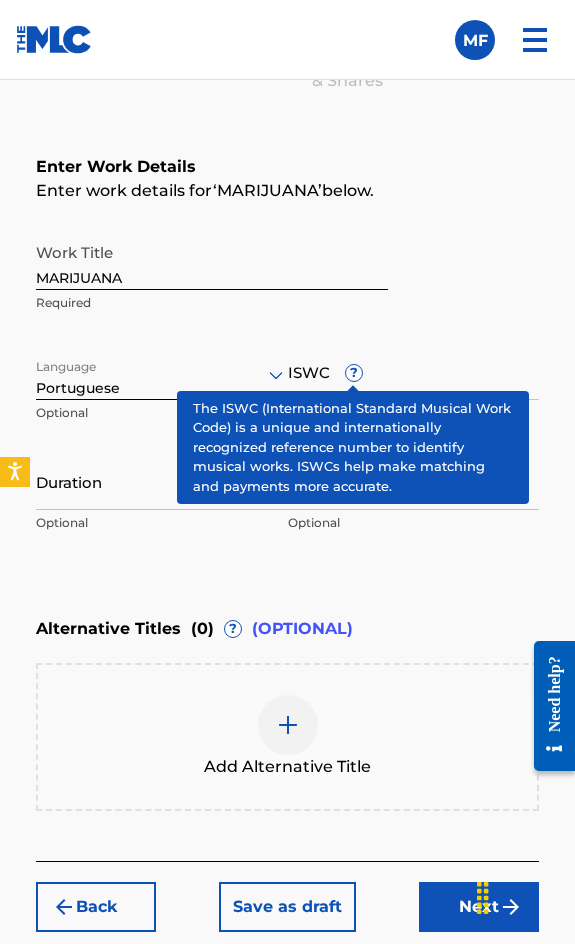 click on "ISWC   ?" at bounding box center (414, 371) 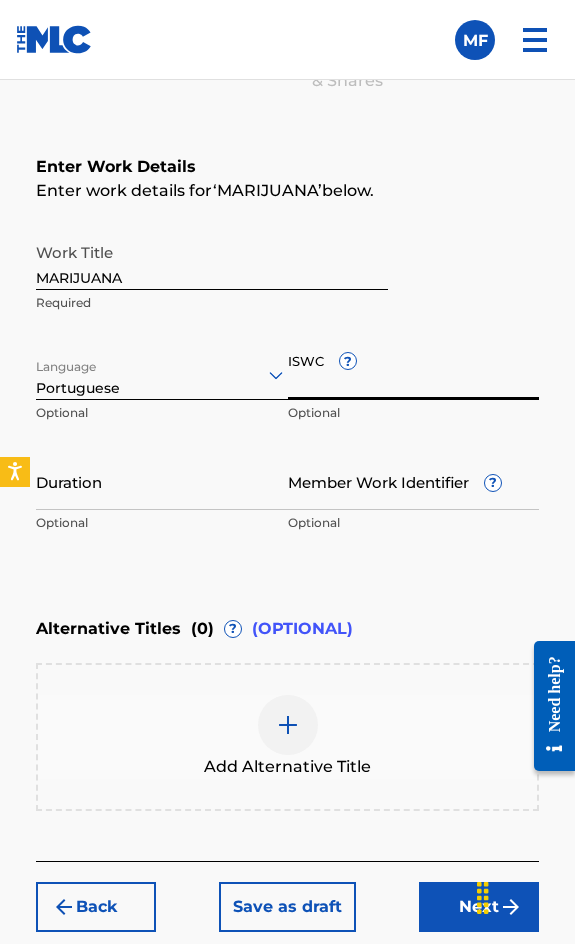 paste on "T3143002904" 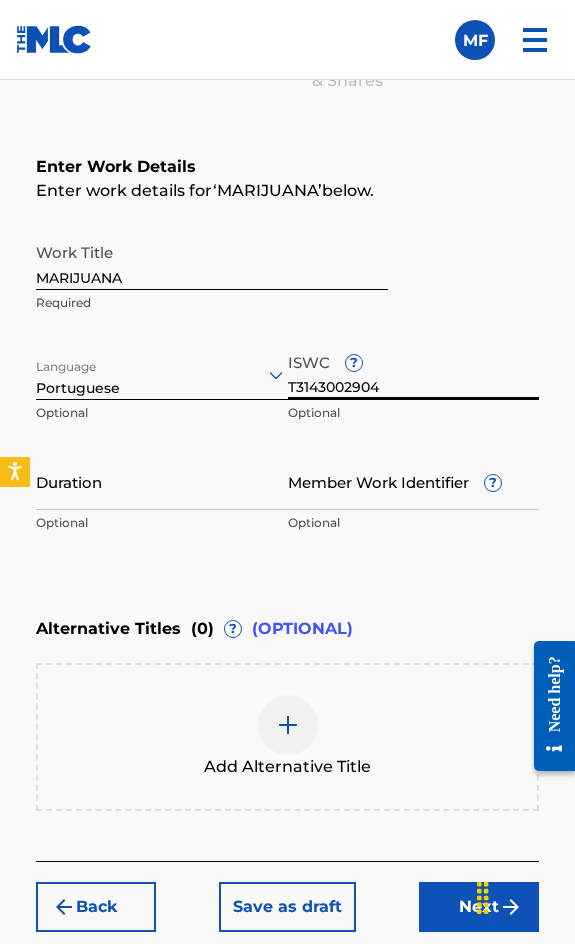 type on "T3143002904" 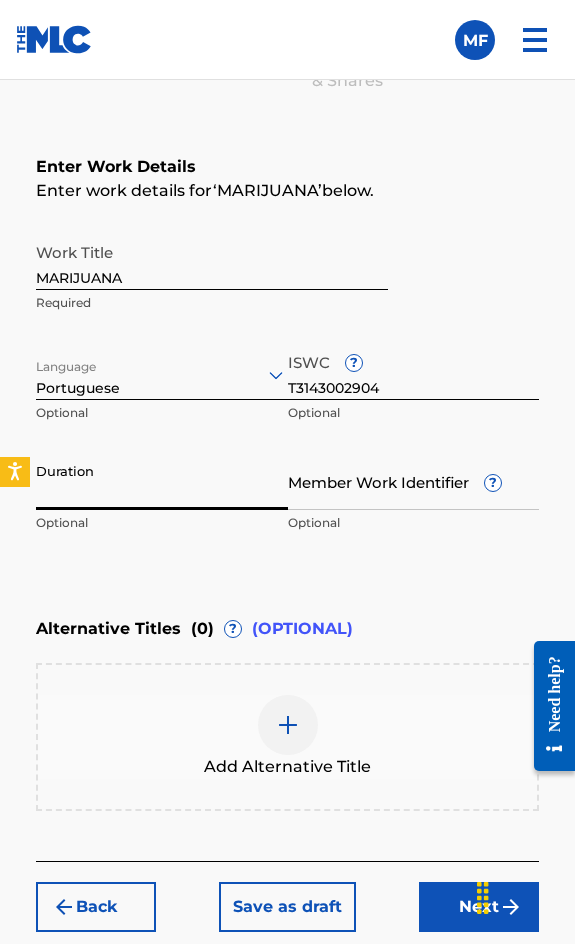 click on "Duration" at bounding box center (162, 481) 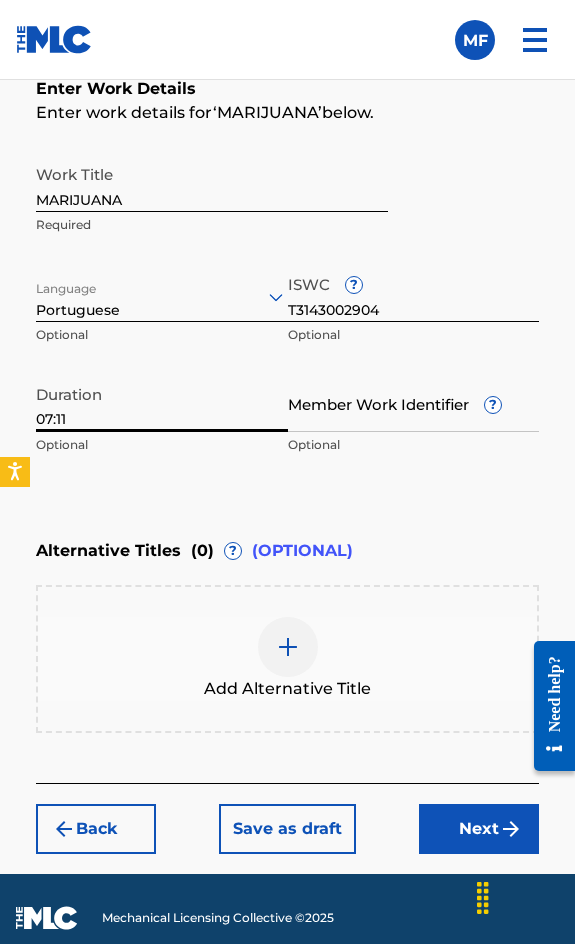 scroll, scrollTop: 1474, scrollLeft: 0, axis: vertical 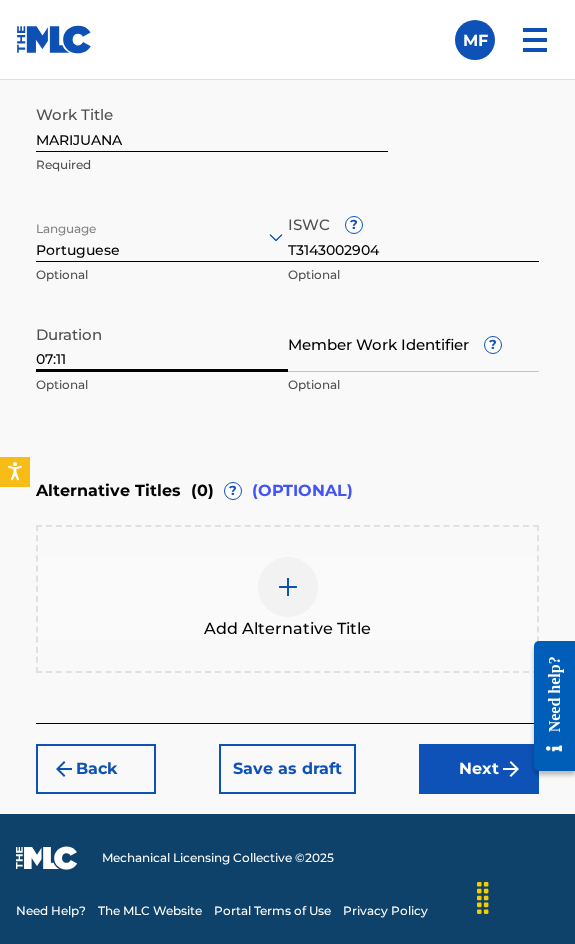 type on "07:11" 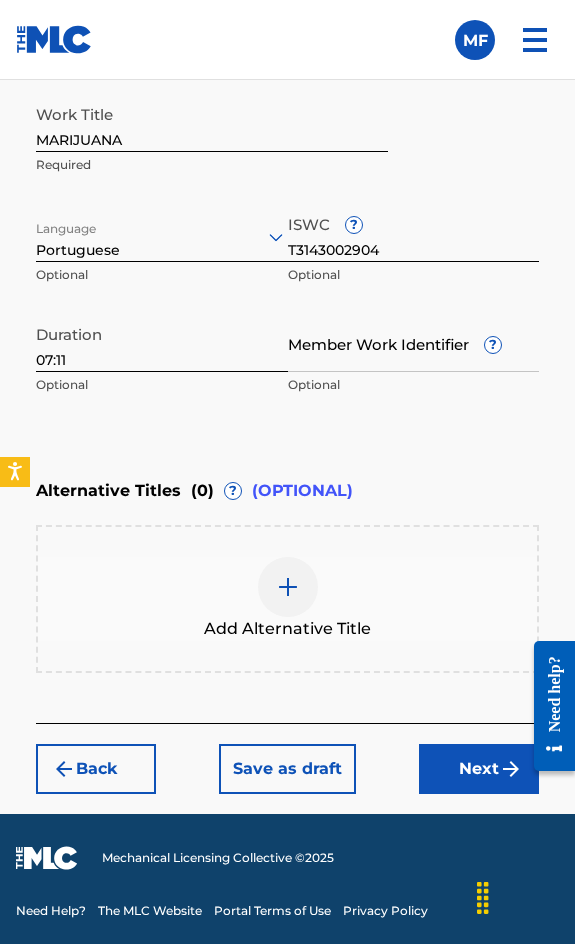 click on "Next" at bounding box center (479, 769) 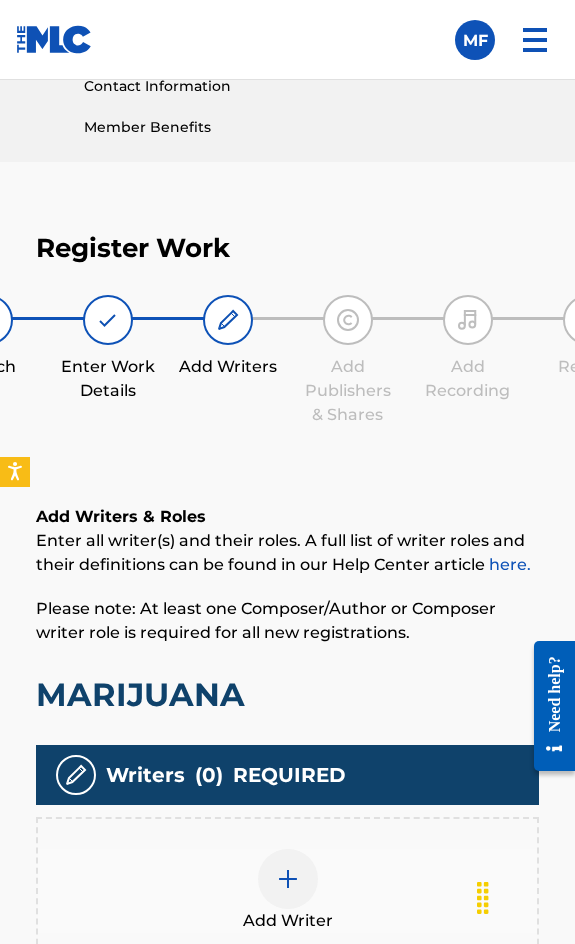 scroll, scrollTop: 1308, scrollLeft: 0, axis: vertical 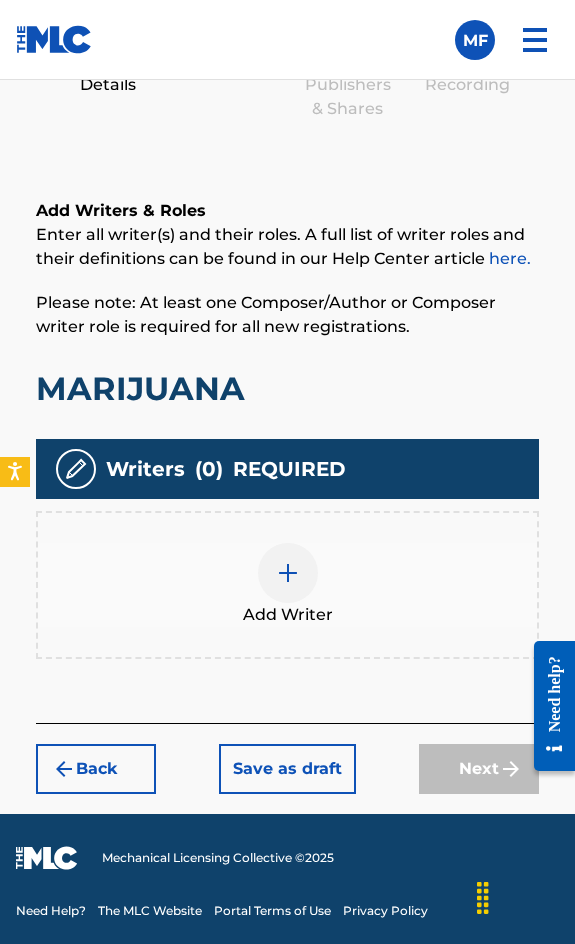 click at bounding box center [288, 573] 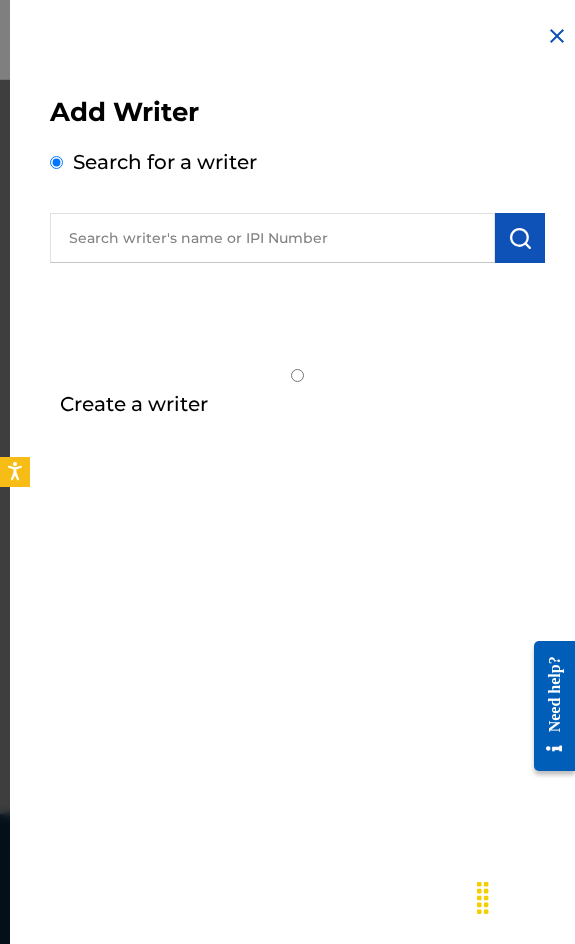 click at bounding box center [272, 238] 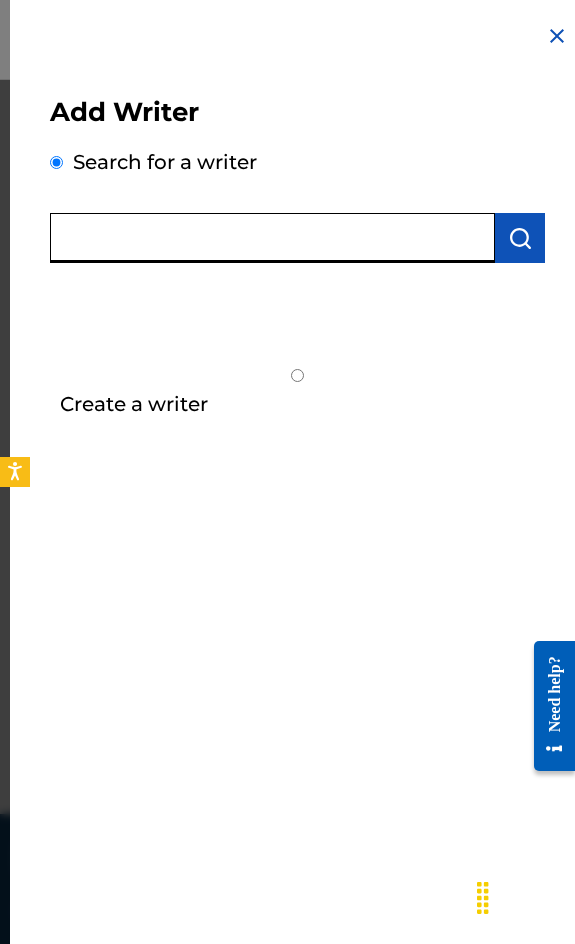 paste on "[FIRSTNAME] [LASTNAME]" 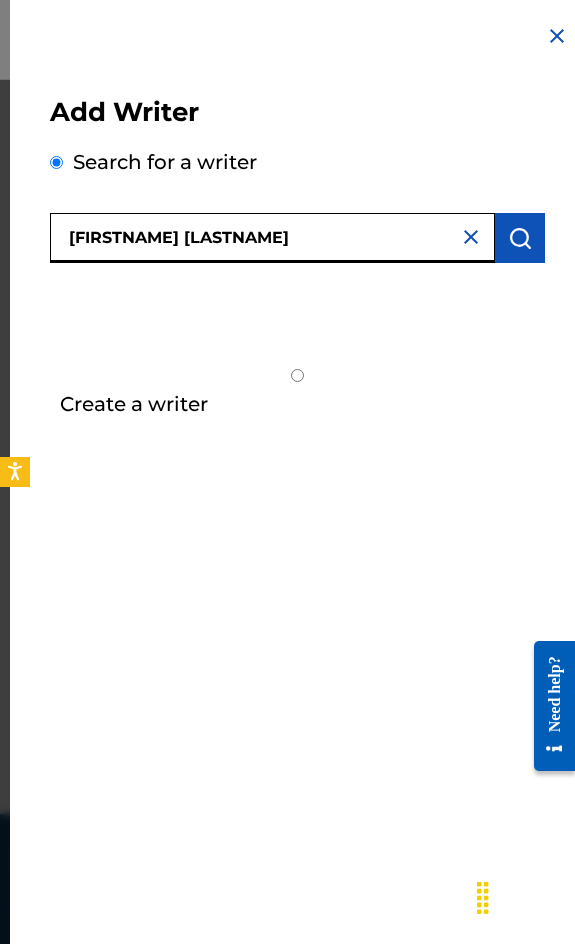 type on "[FIRSTNAME] [LASTNAME]" 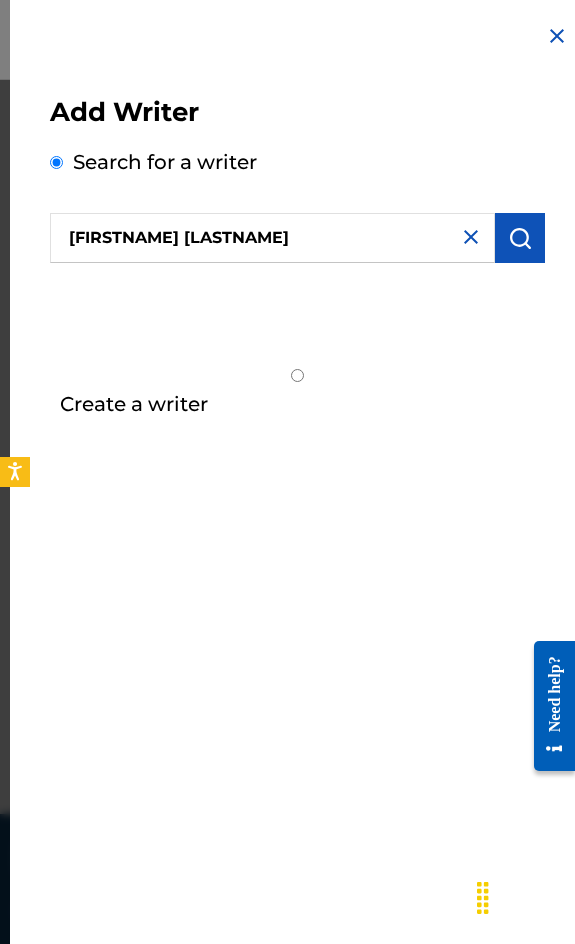 click at bounding box center [520, 238] 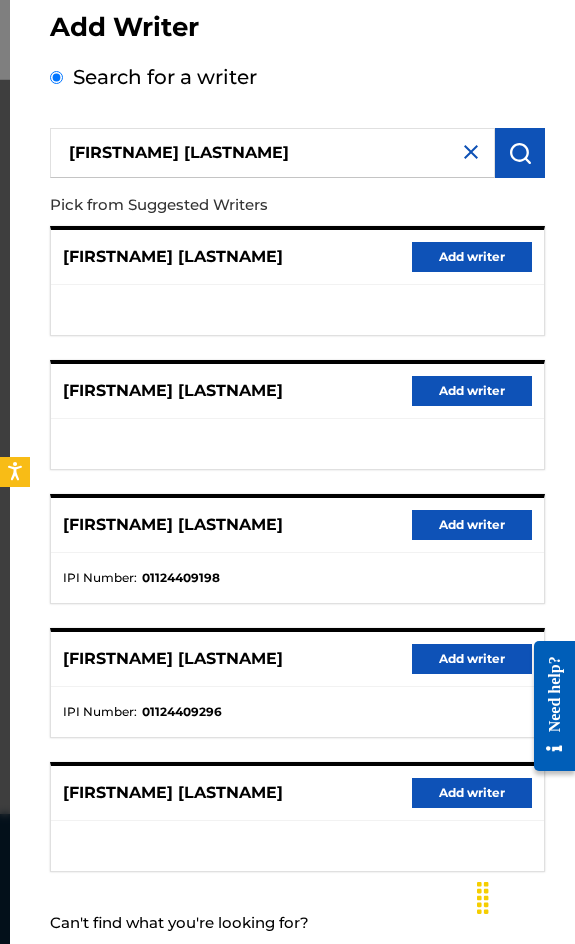 scroll, scrollTop: 200, scrollLeft: 0, axis: vertical 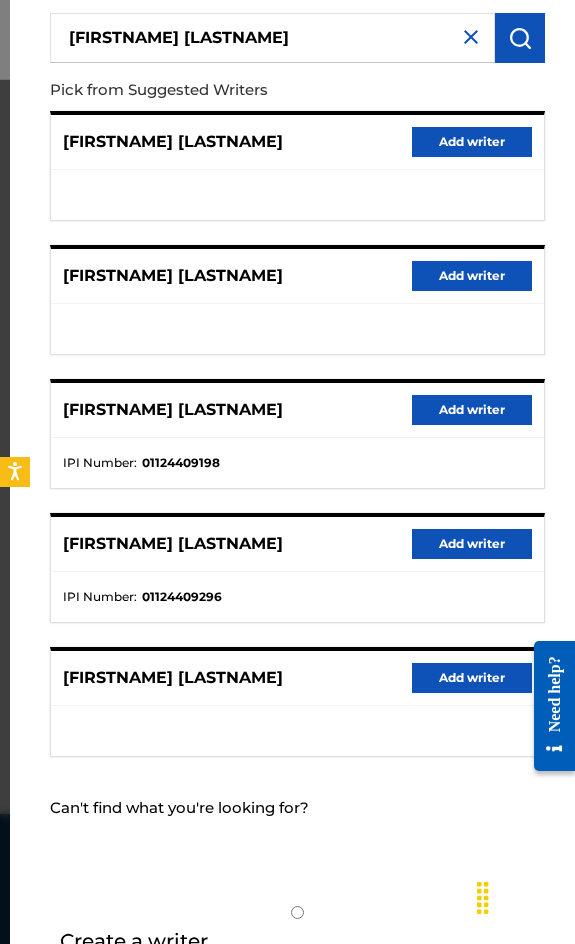 click on "Add writer" at bounding box center [472, 410] 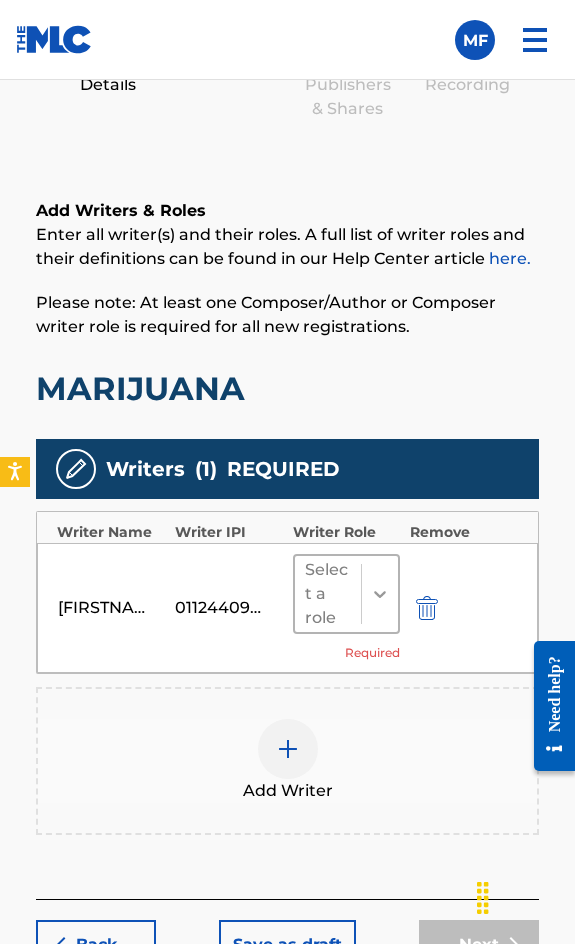 click 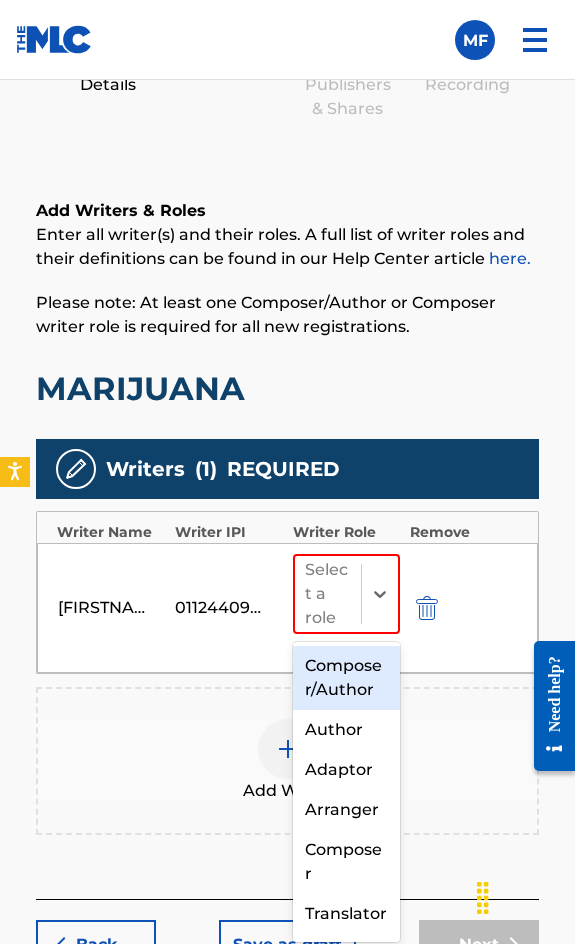 click on "Composer/Author" at bounding box center (346, 678) 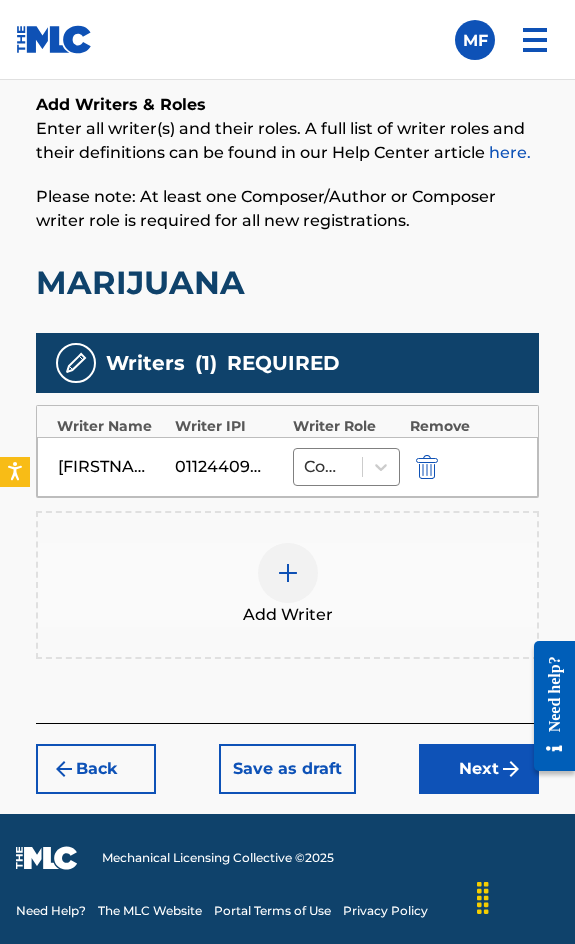 click on "Next" at bounding box center (479, 769) 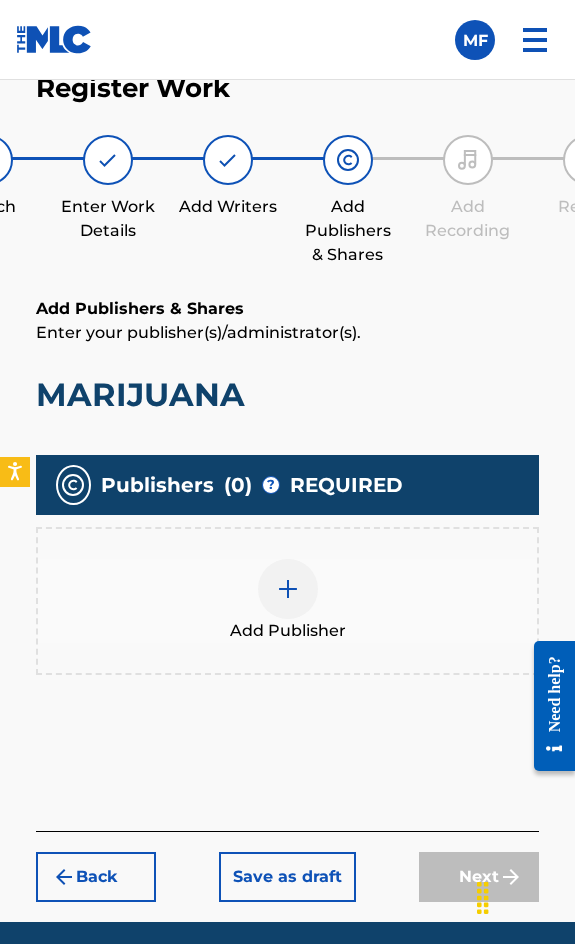 scroll, scrollTop: 1270, scrollLeft: 0, axis: vertical 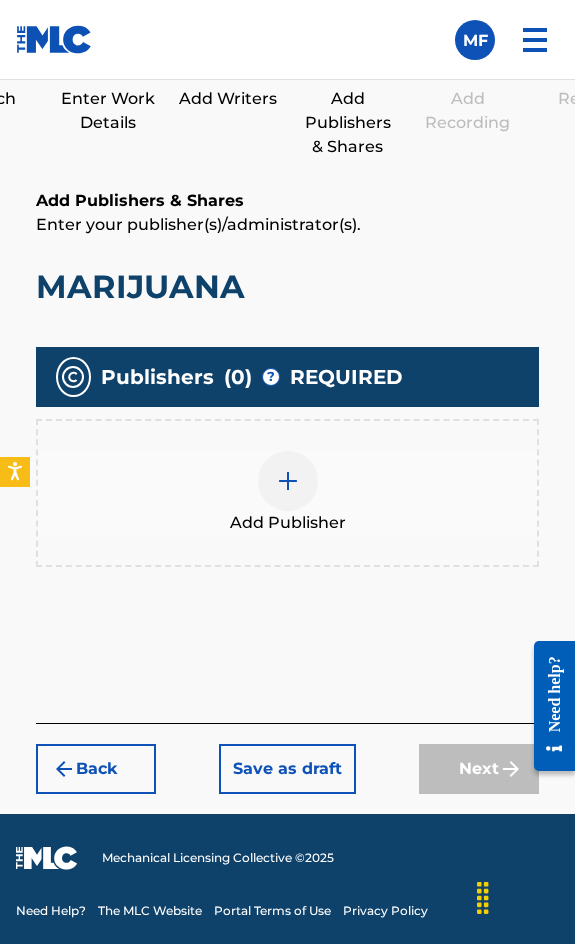 click at bounding box center [288, 481] 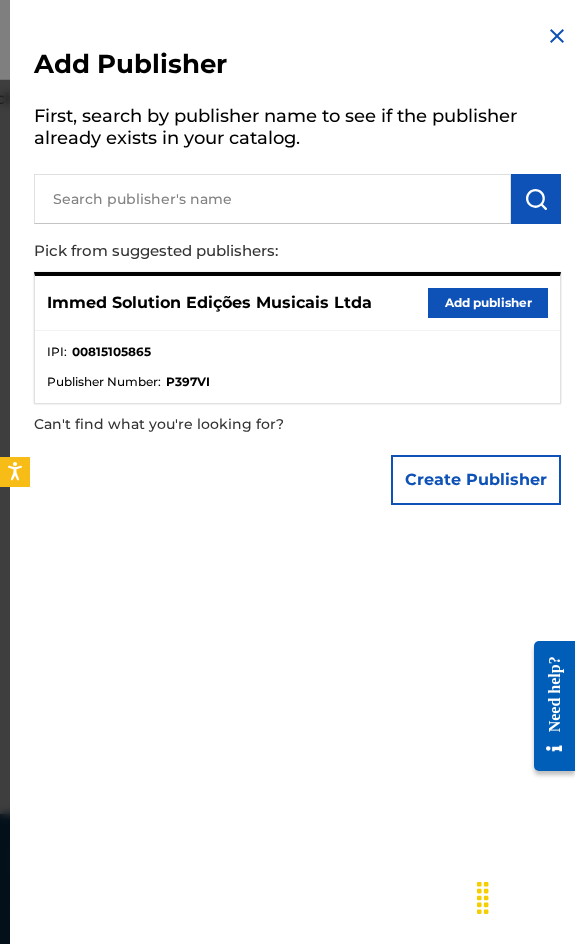 click on "Add publisher" at bounding box center (488, 303) 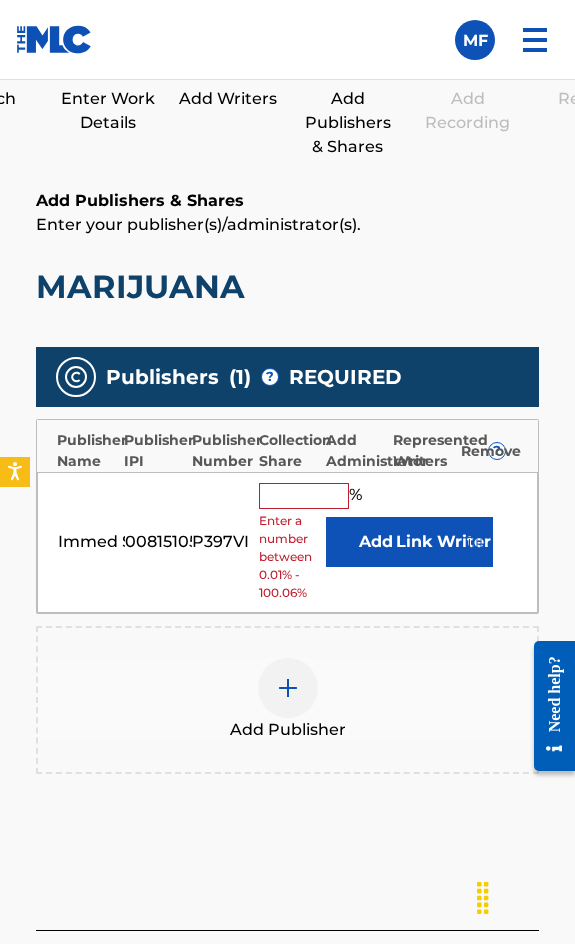 click at bounding box center [304, 496] 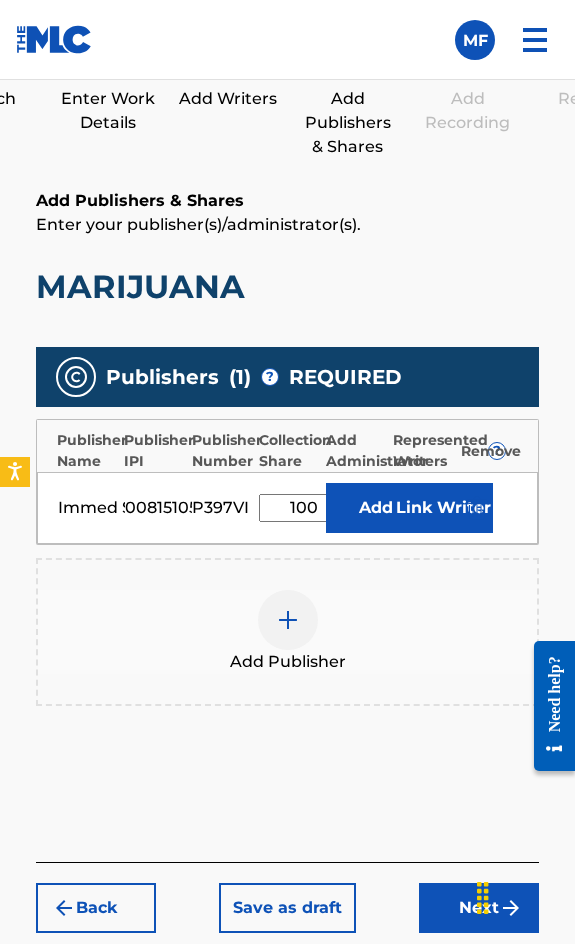 click on "Link Writer" at bounding box center [443, 508] 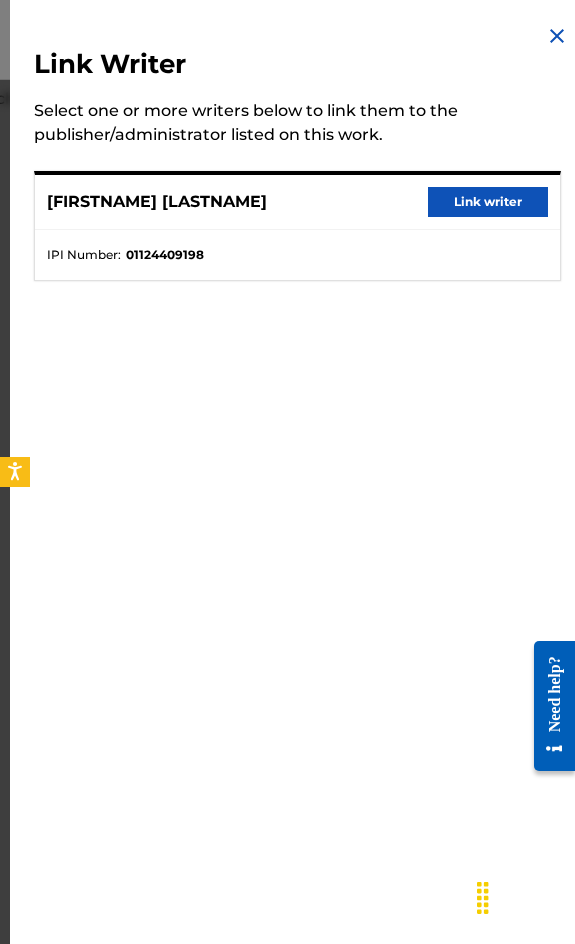 click on "Link writer" at bounding box center [488, 202] 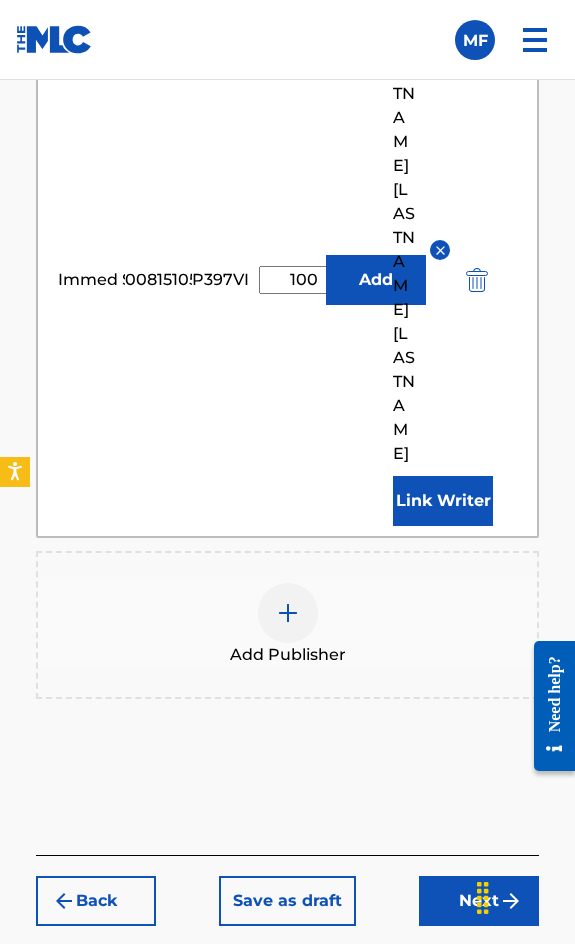 scroll, scrollTop: 1818, scrollLeft: 0, axis: vertical 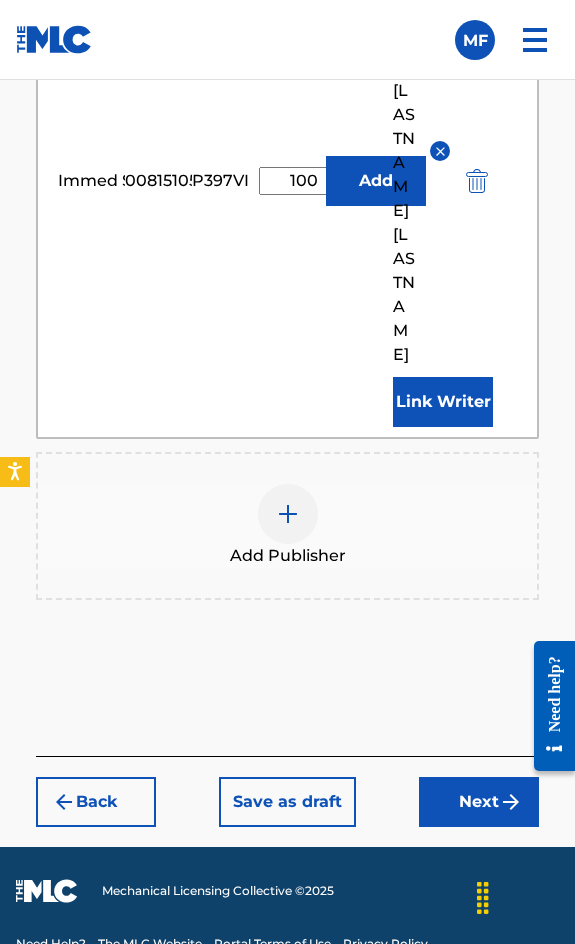 click on "Back Save as draft Next" at bounding box center (287, 791) 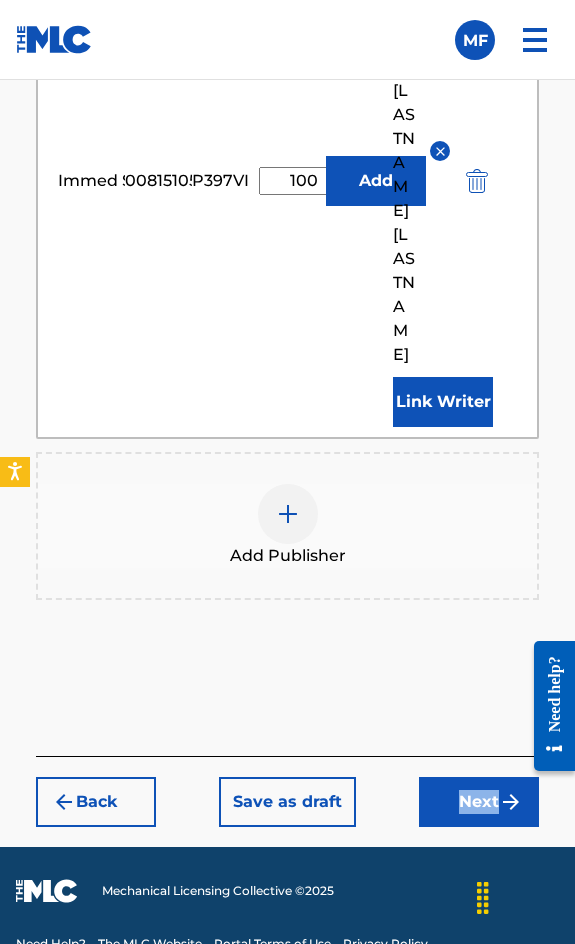 click on "Back Save as draft Next" at bounding box center (287, 791) 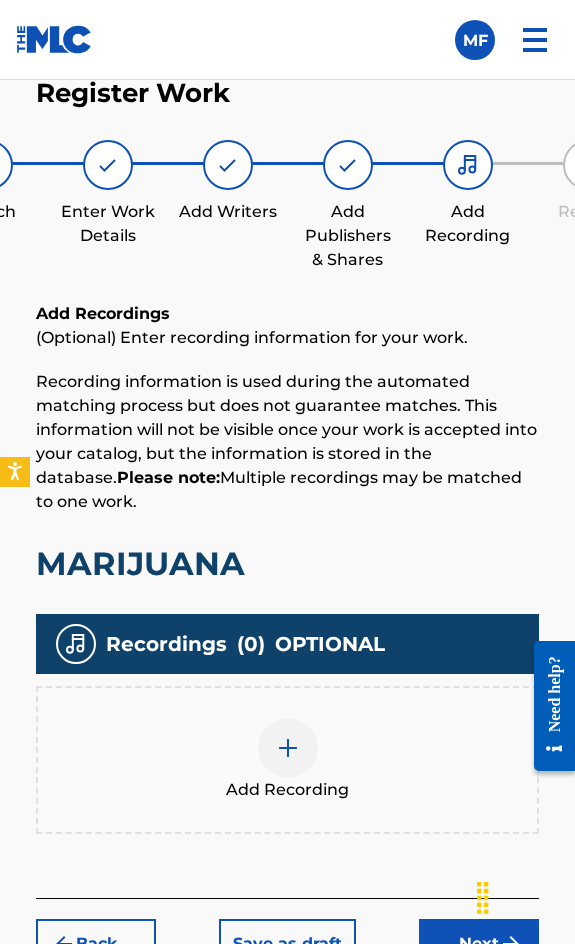 scroll, scrollTop: 1332, scrollLeft: 0, axis: vertical 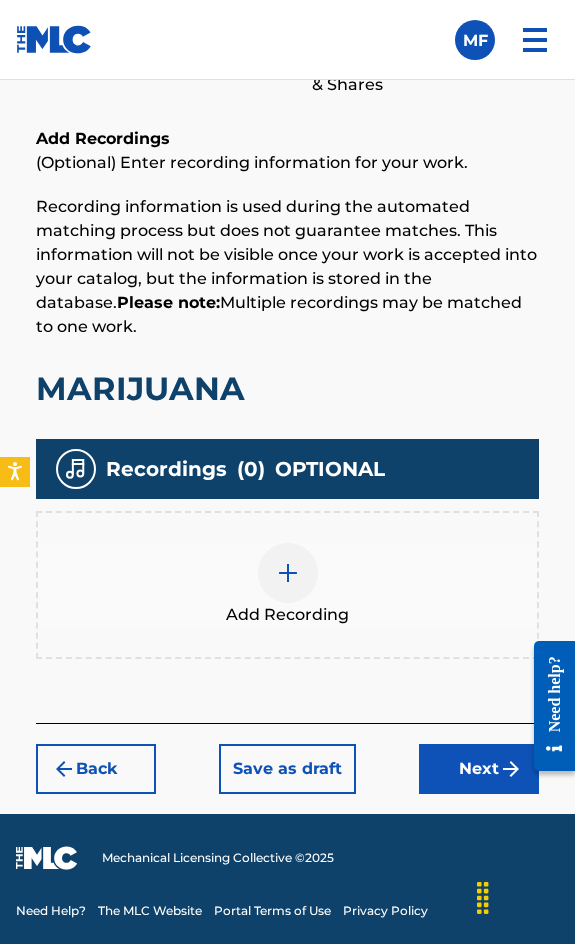 click at bounding box center (288, 573) 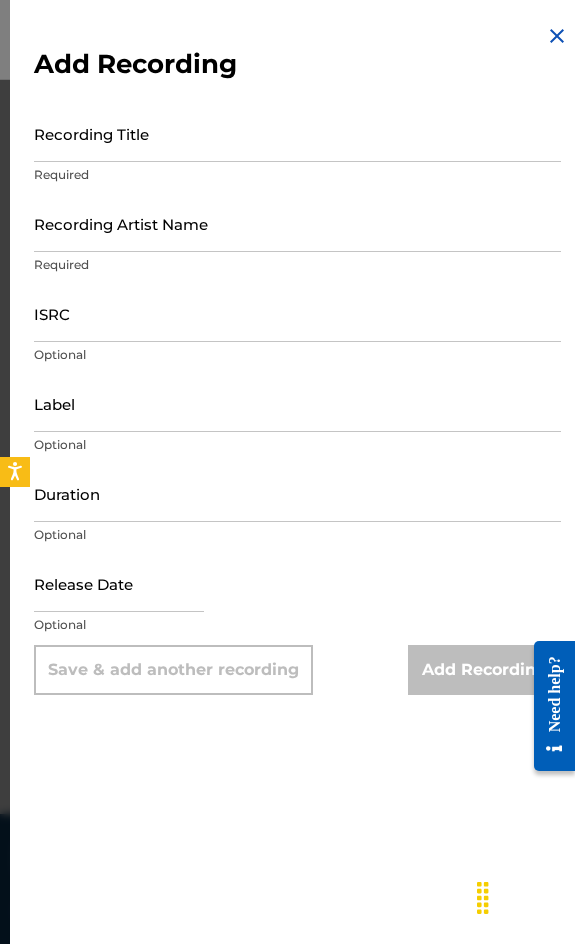 click on "Recording Title" at bounding box center (297, 133) 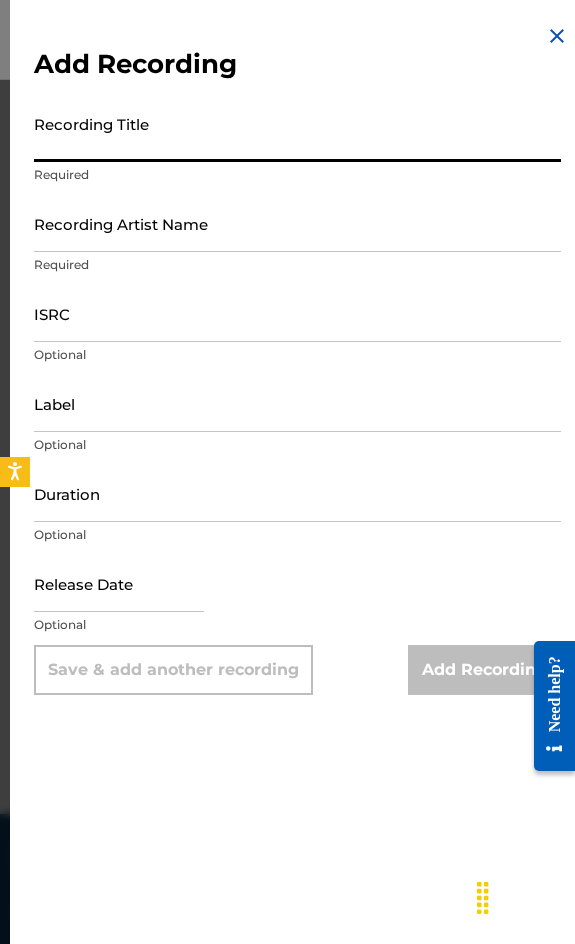 paste on "Marijuana" 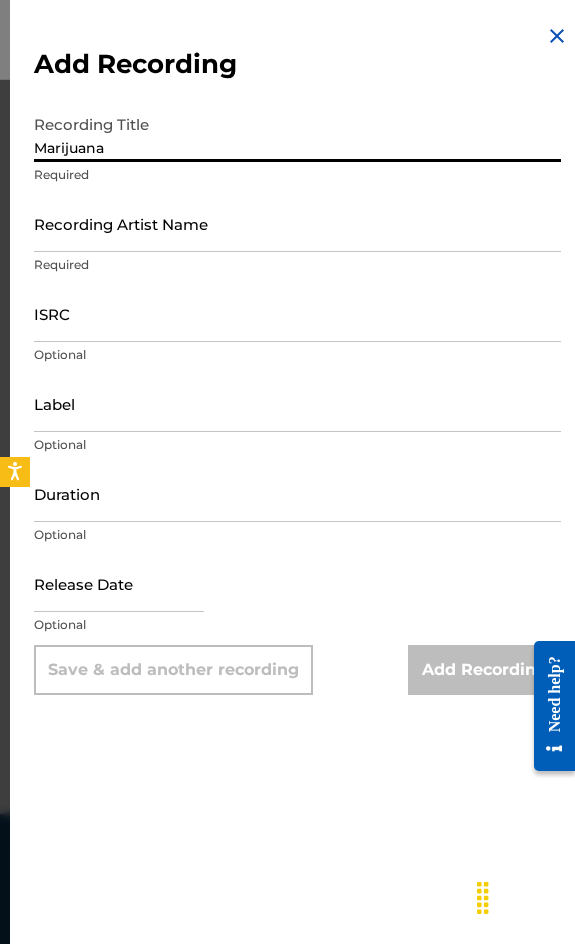type on "Marijuana" 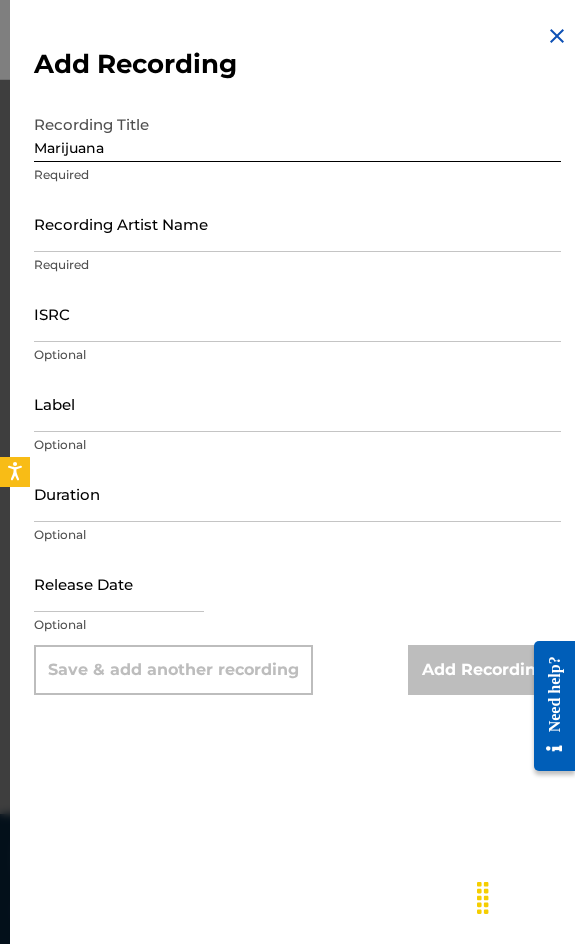 click on "Recording Artist Name" at bounding box center [297, 223] 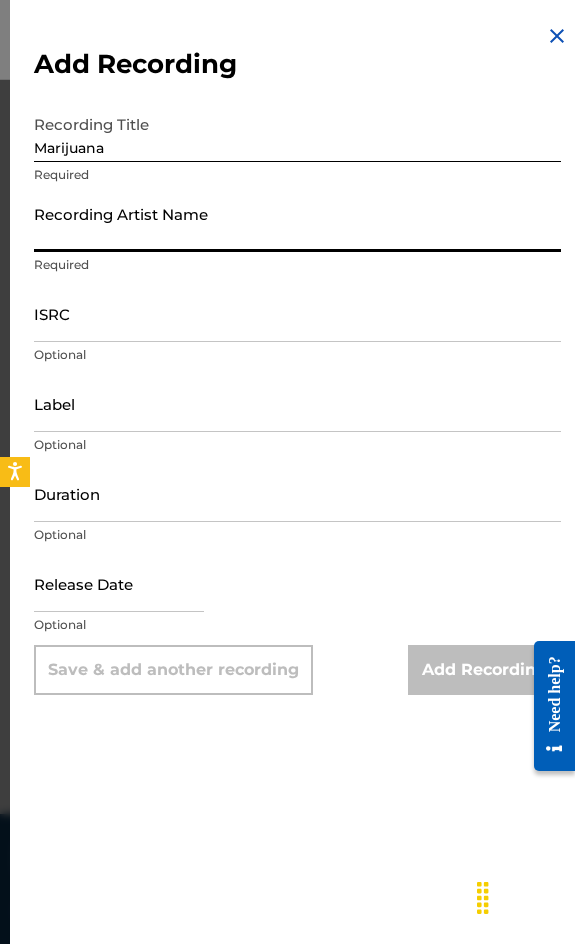 paste on "[FIRSTNAME] [LASTNAME]" 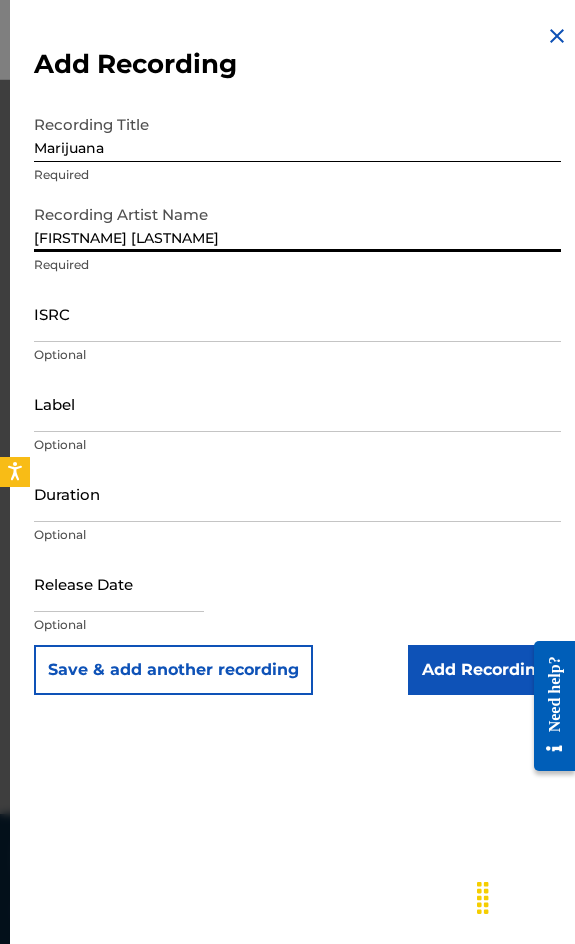 type on "[FIRSTNAME] [LASTNAME]" 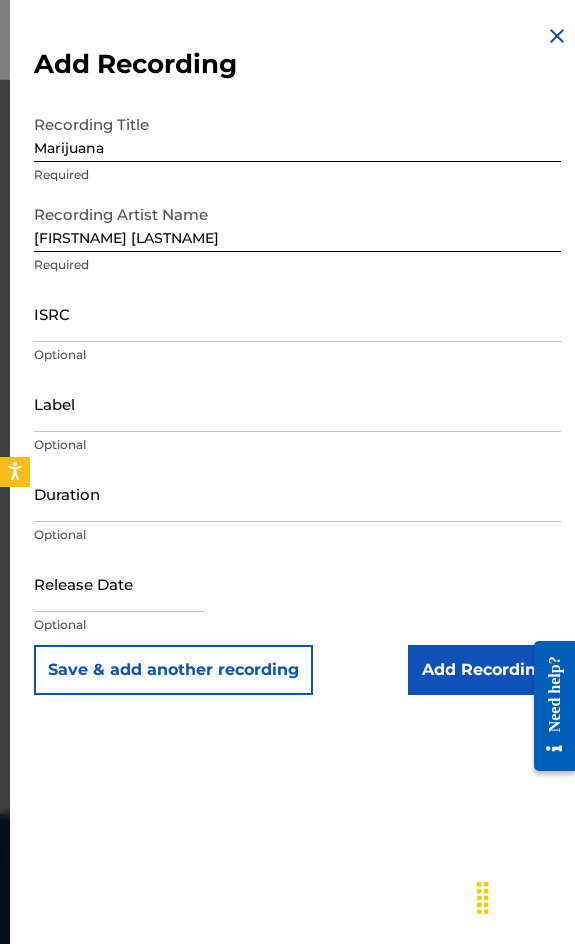 click on "Optional" at bounding box center [297, 355] 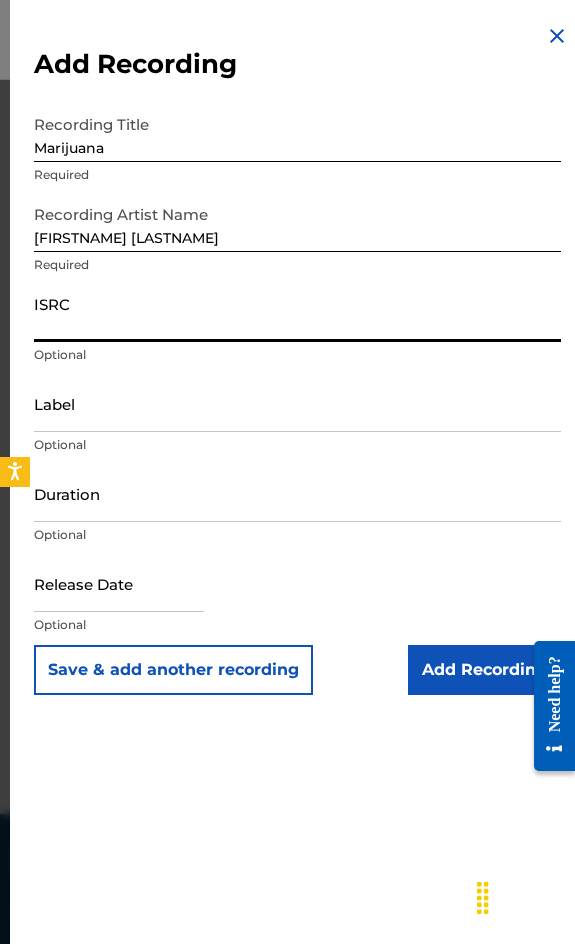 click on "ISRC" at bounding box center (297, 313) 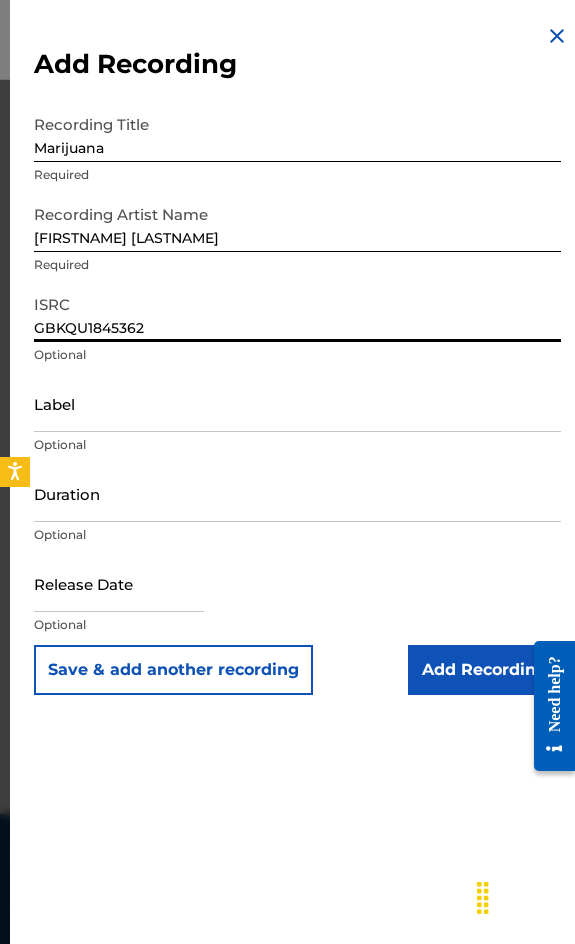 type on "GBKQU1845362" 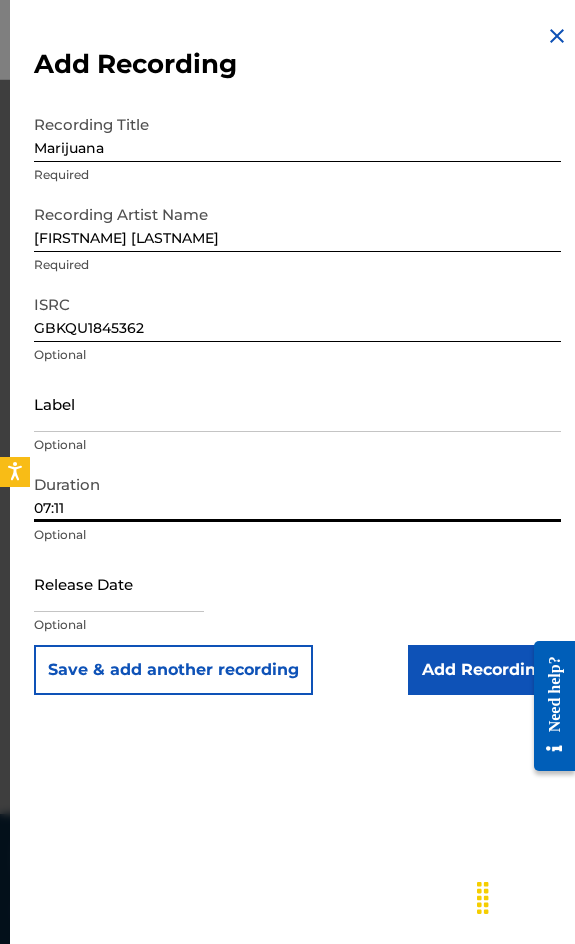 type on "07:11" 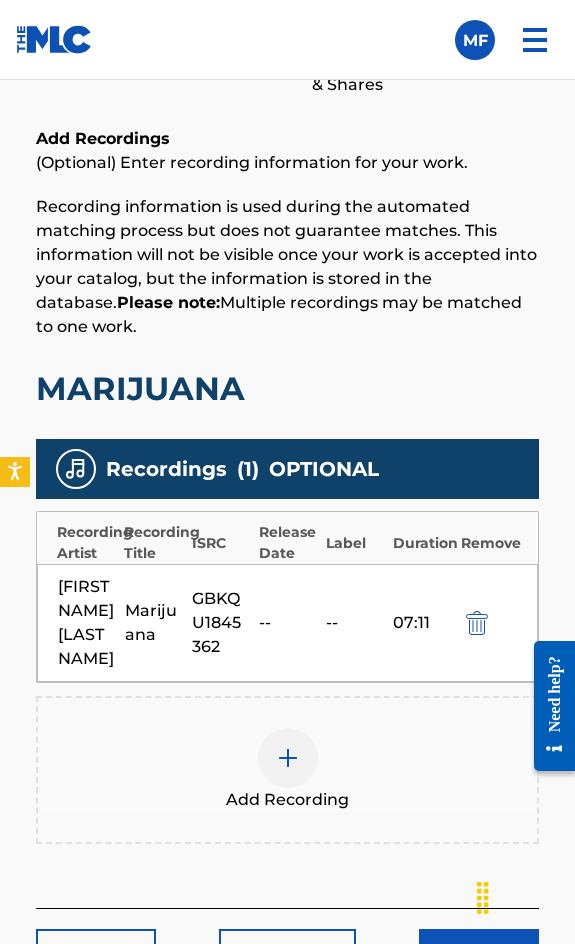 scroll, scrollTop: 1532, scrollLeft: 0, axis: vertical 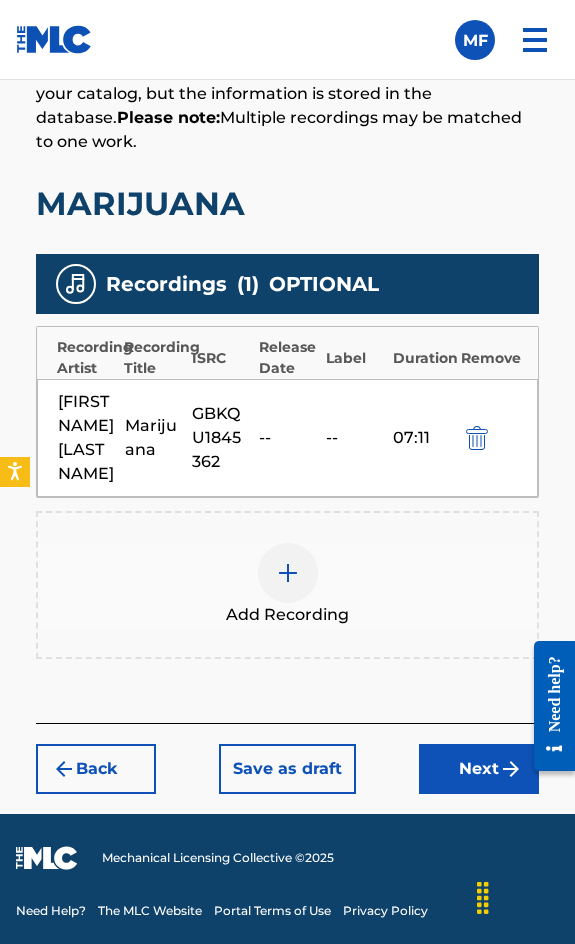click on "Next" at bounding box center [479, 769] 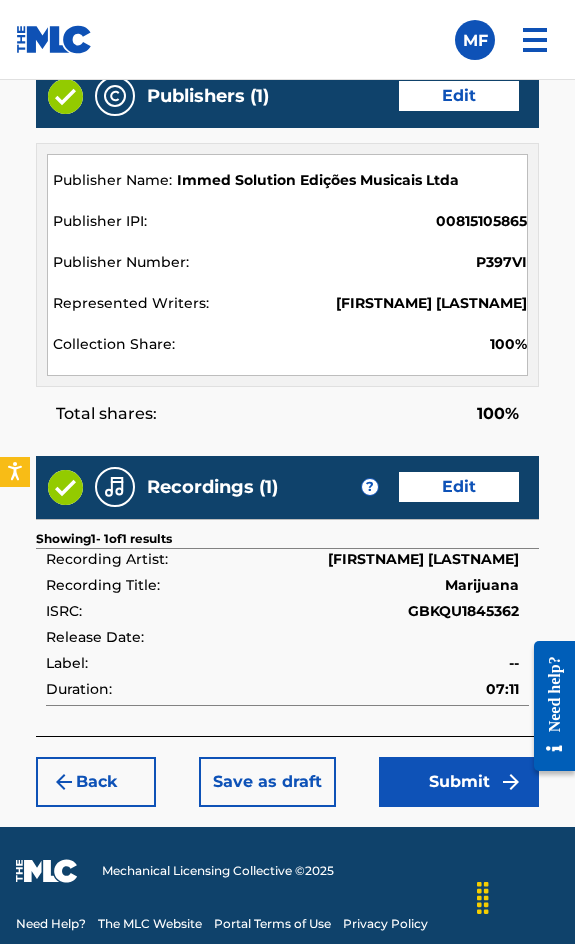 scroll, scrollTop: 2162, scrollLeft: 0, axis: vertical 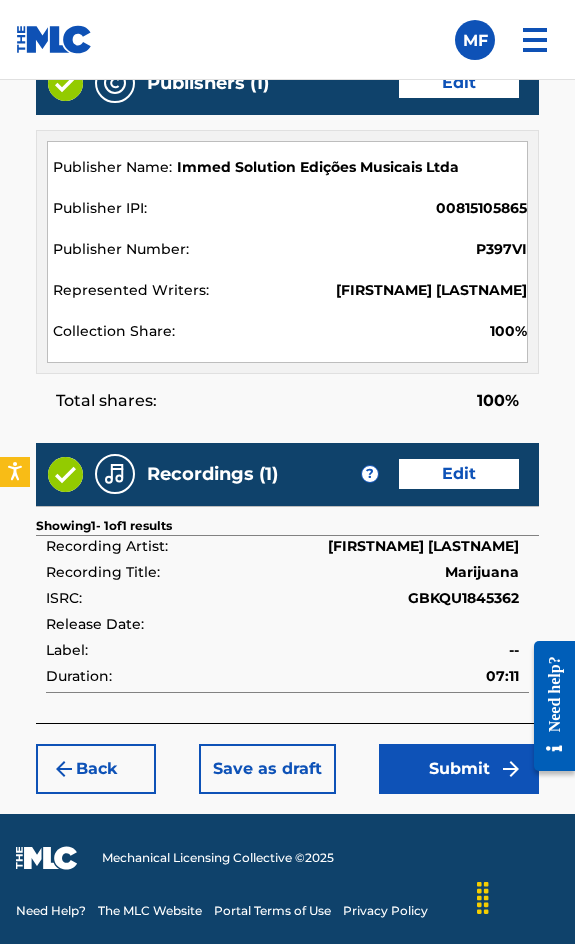 click on "Back Save as draft Submit" at bounding box center [287, 758] 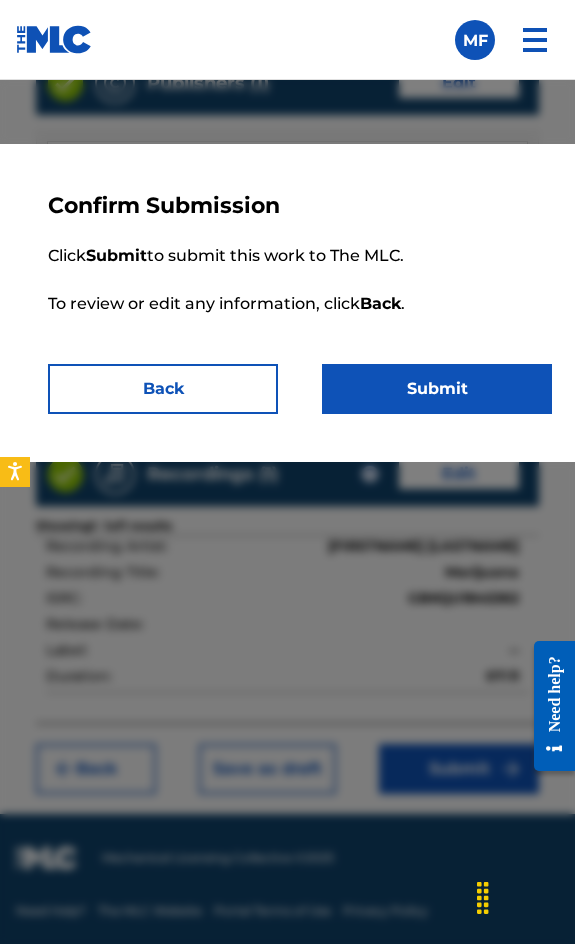 click on "Submit" at bounding box center (437, 389) 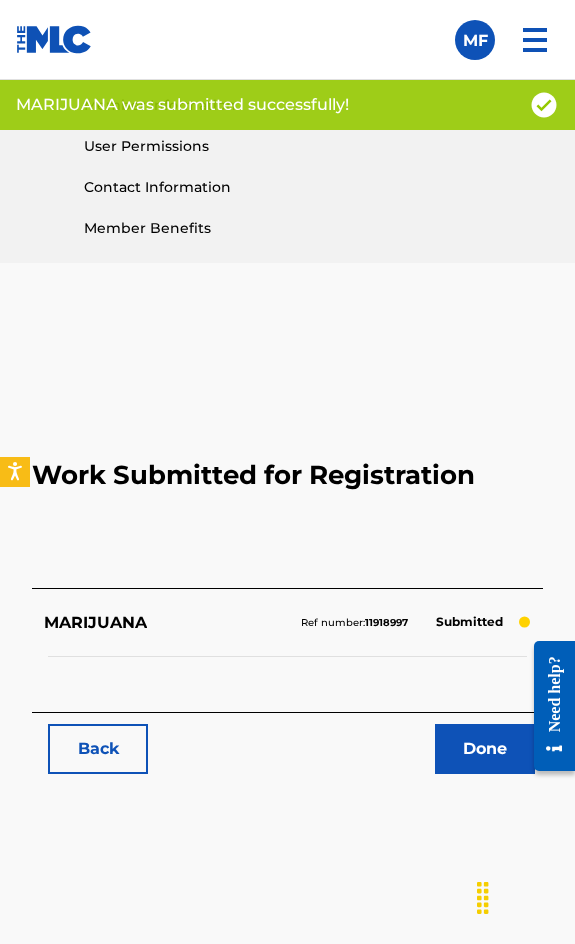 scroll, scrollTop: 1114, scrollLeft: 0, axis: vertical 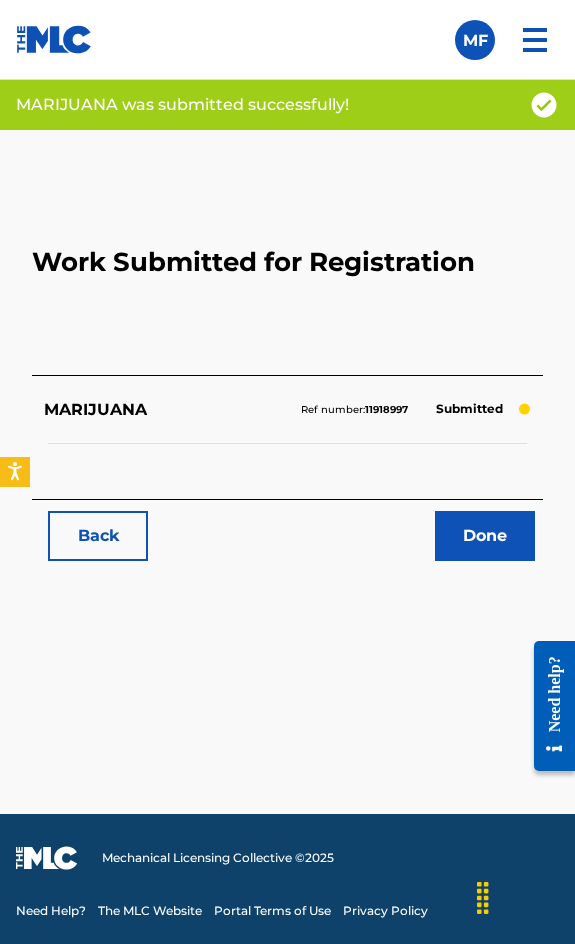 click on "Back" at bounding box center (98, 536) 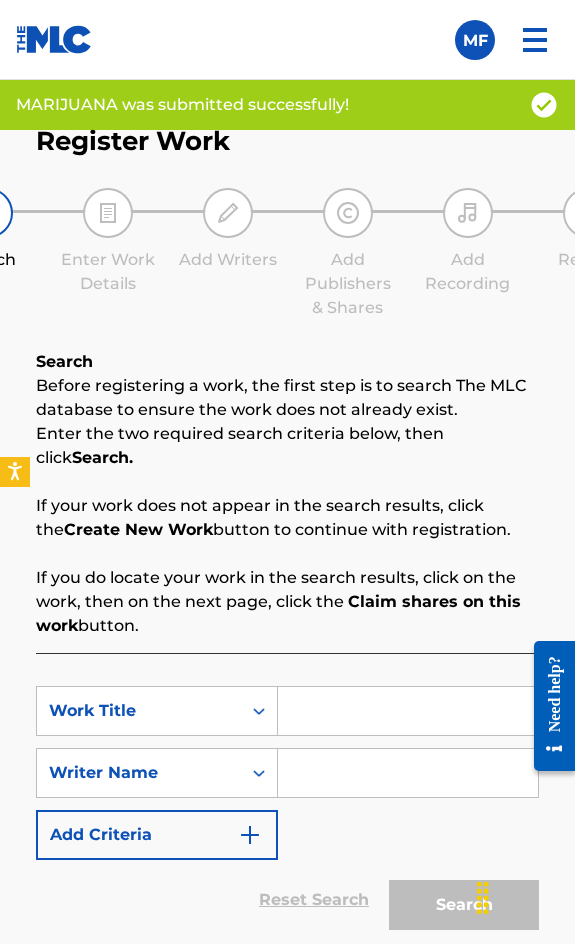 scroll, scrollTop: 1300, scrollLeft: 0, axis: vertical 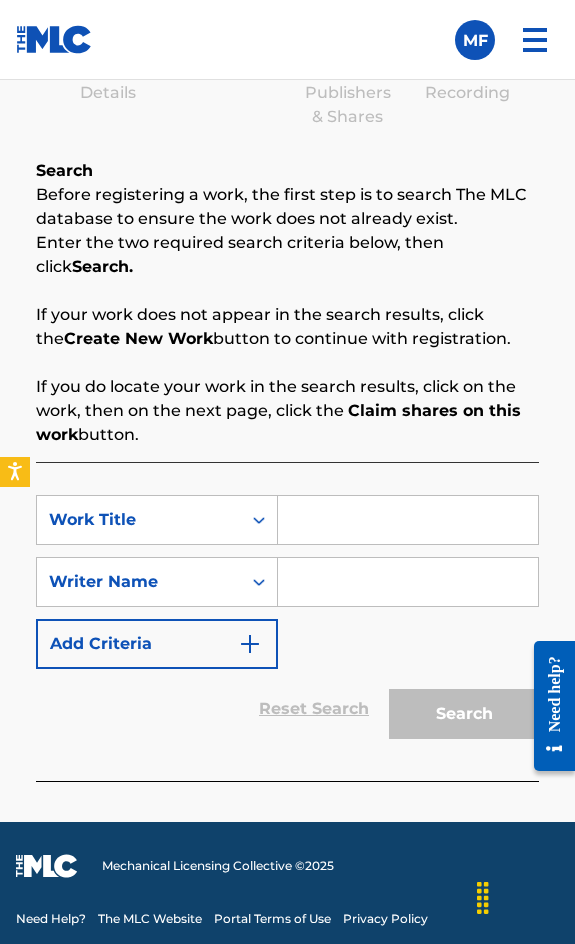 click at bounding box center (408, 520) 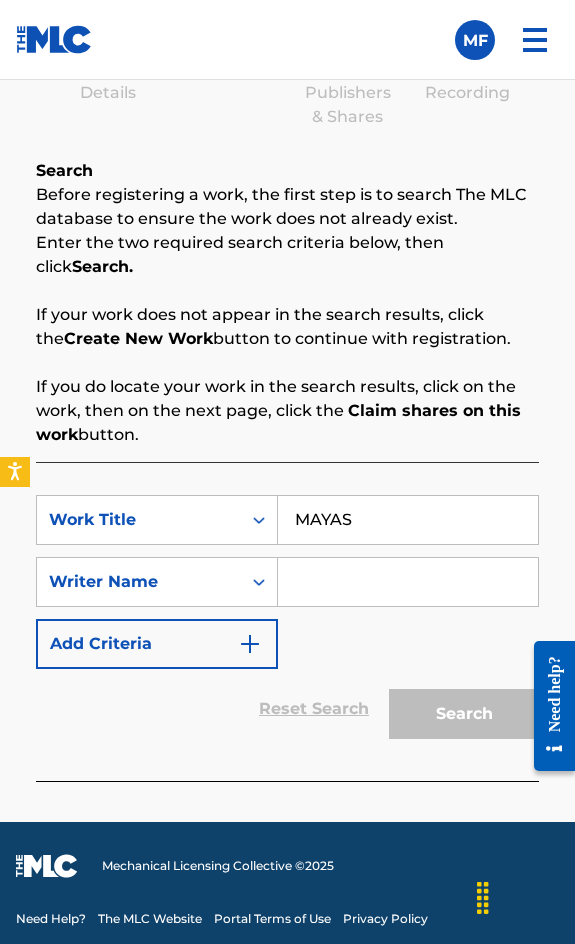 type on "MAYAS" 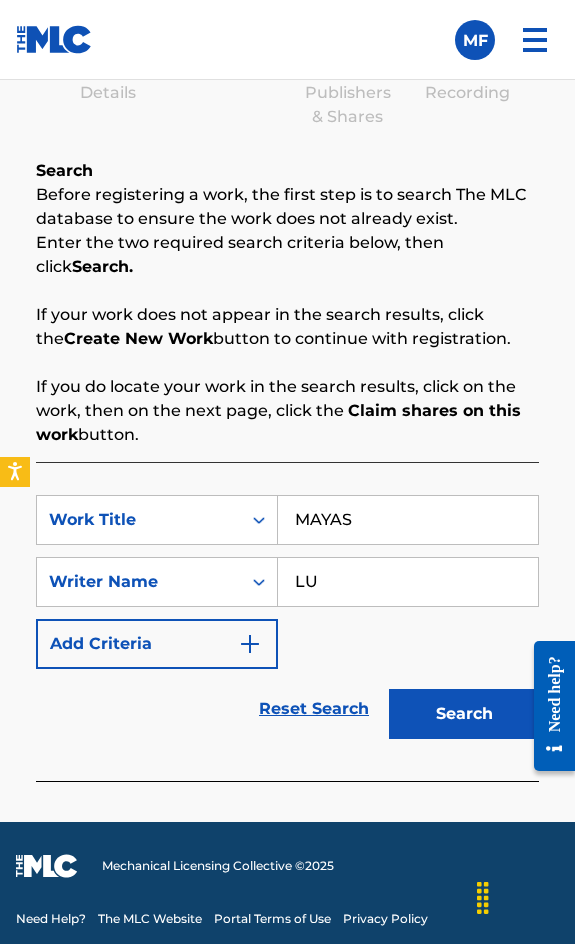 type on "[FIRSTNAME] [LASTNAME]" 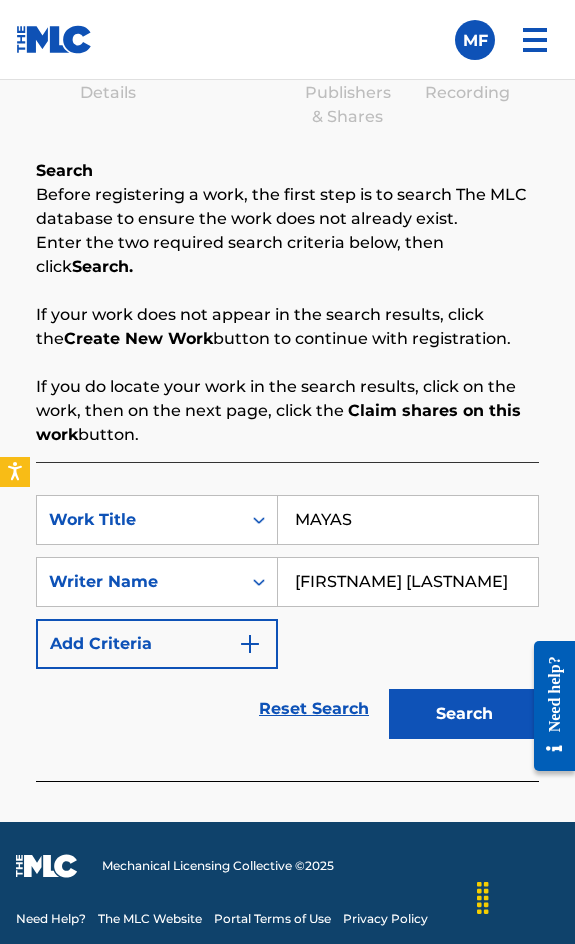 click on "Search" at bounding box center [464, 714] 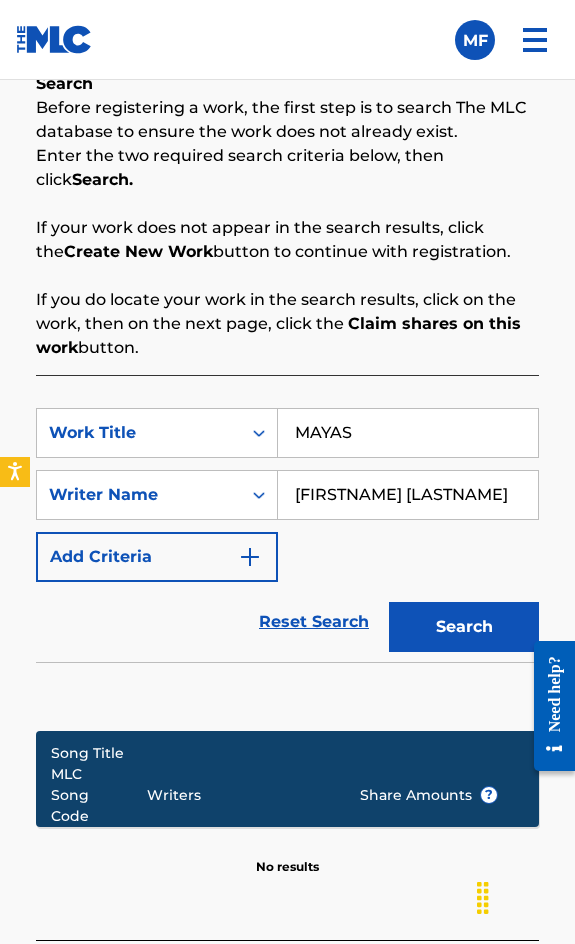 scroll, scrollTop: 1604, scrollLeft: 0, axis: vertical 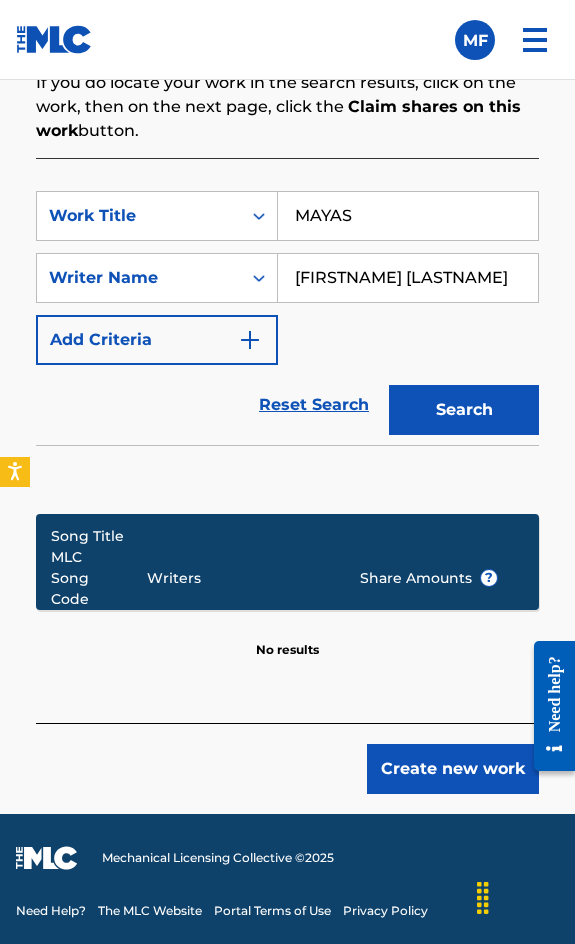 drag, startPoint x: 404, startPoint y: 736, endPoint x: 403, endPoint y: 696, distance: 40.012497 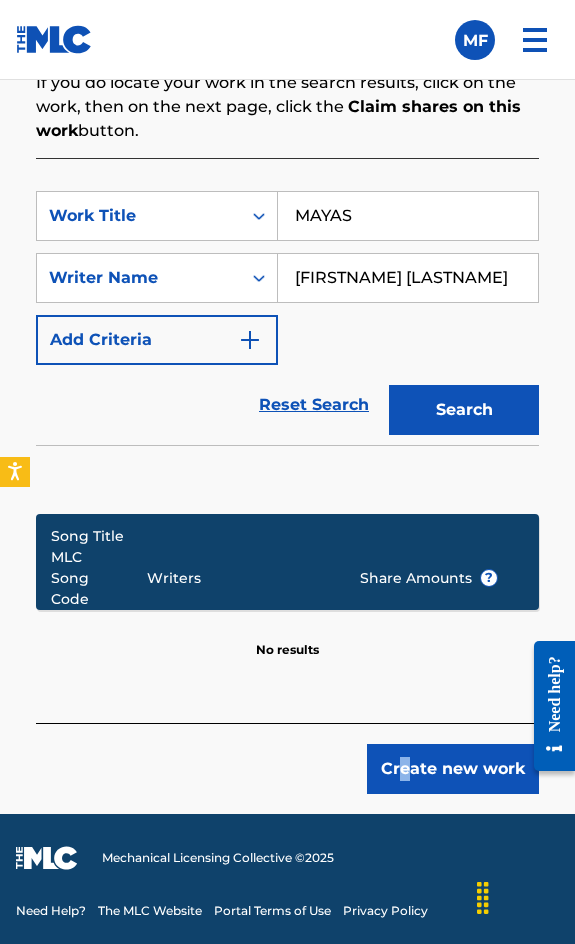click on "Create new work" at bounding box center (453, 769) 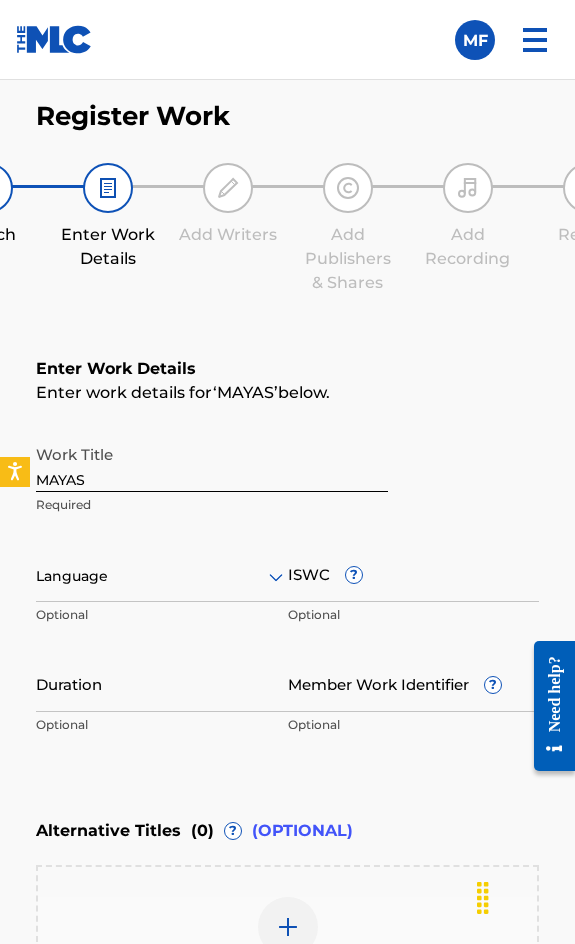 scroll, scrollTop: 1136, scrollLeft: 0, axis: vertical 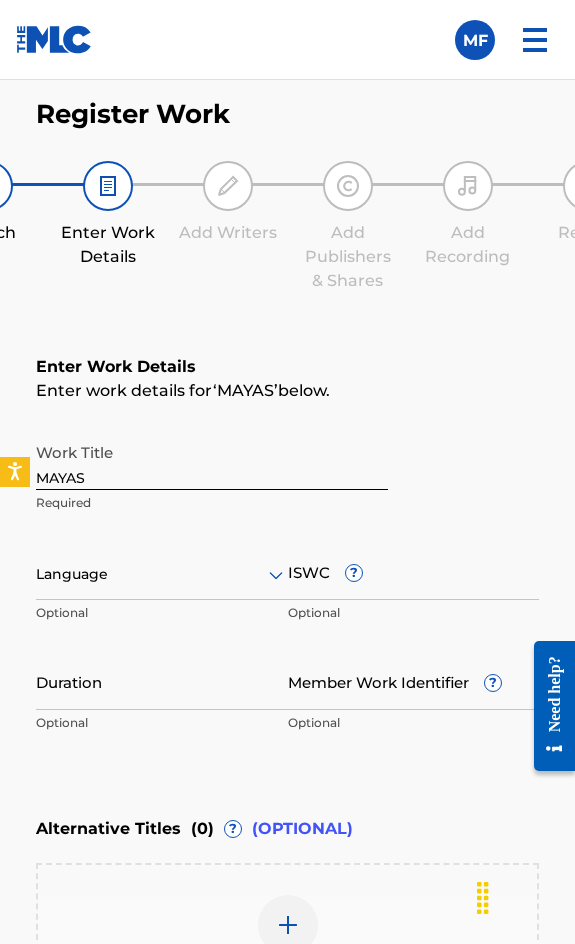 click on "Language Optional" at bounding box center [162, 588] 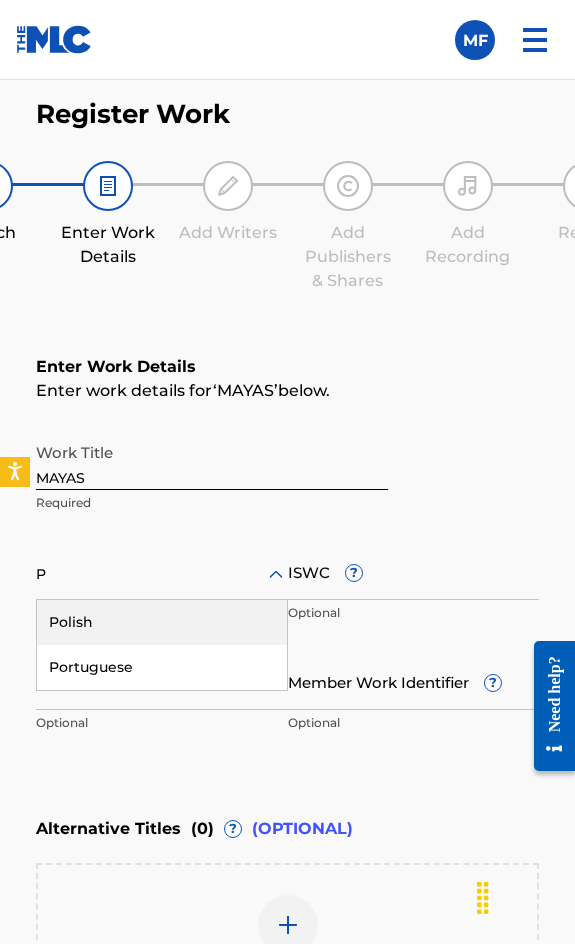 type on "PO" 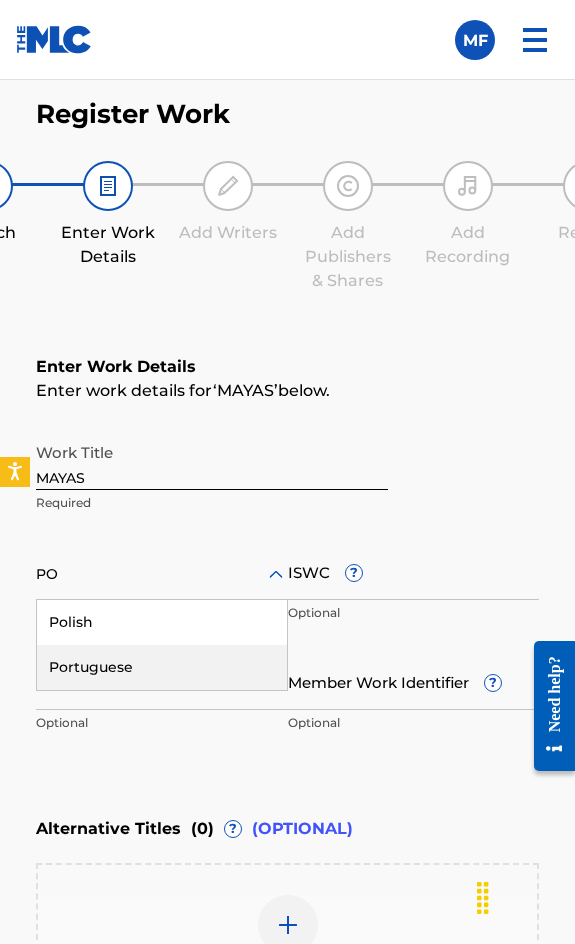 click on "Portuguese" at bounding box center [162, 667] 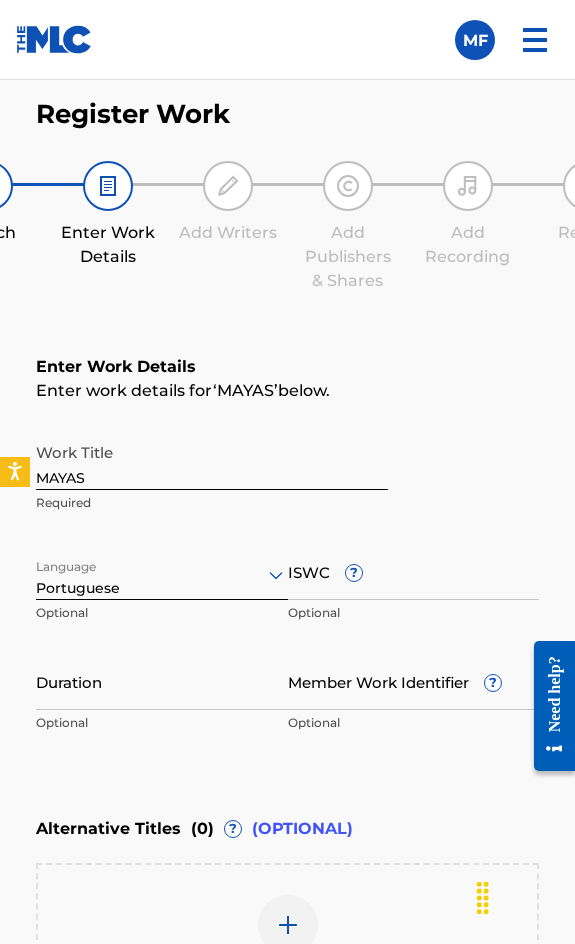 click on "ISWC   ?" at bounding box center [414, 571] 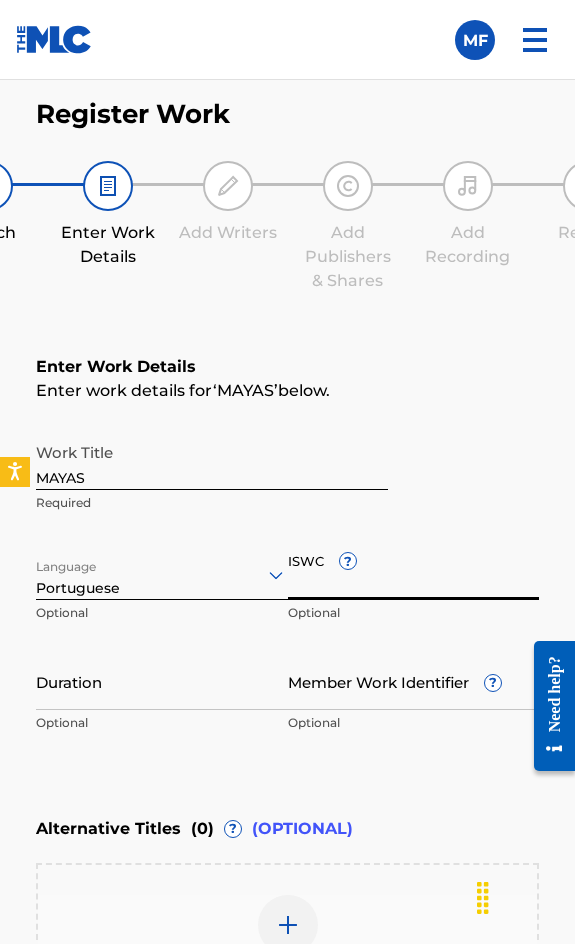 paste on "T3144123451" 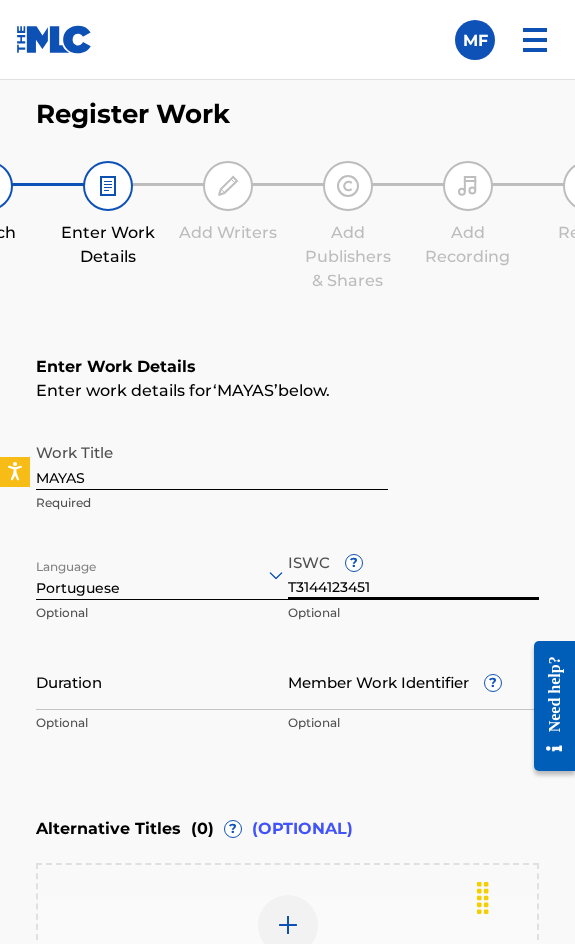 type on "T3144123451" 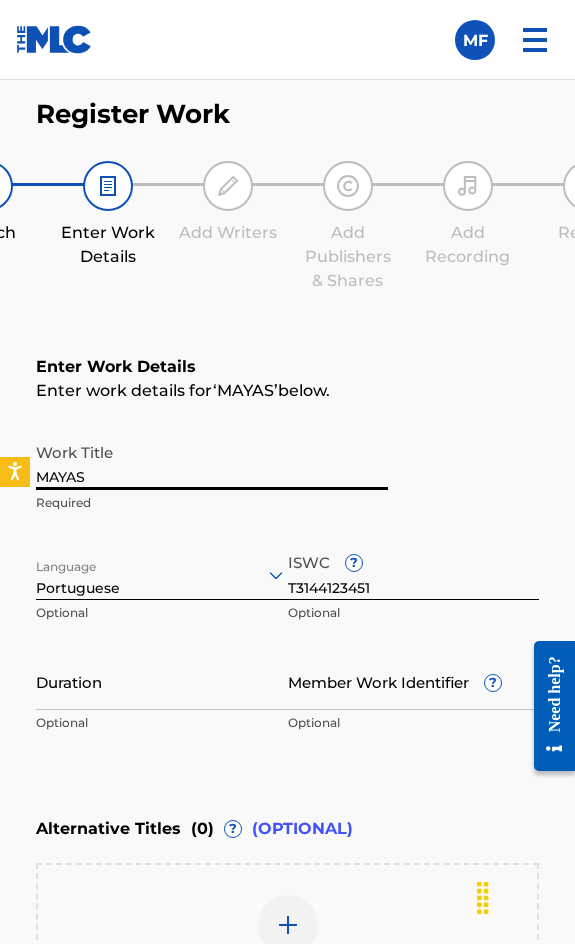 click on "MAYAS" at bounding box center [212, 461] 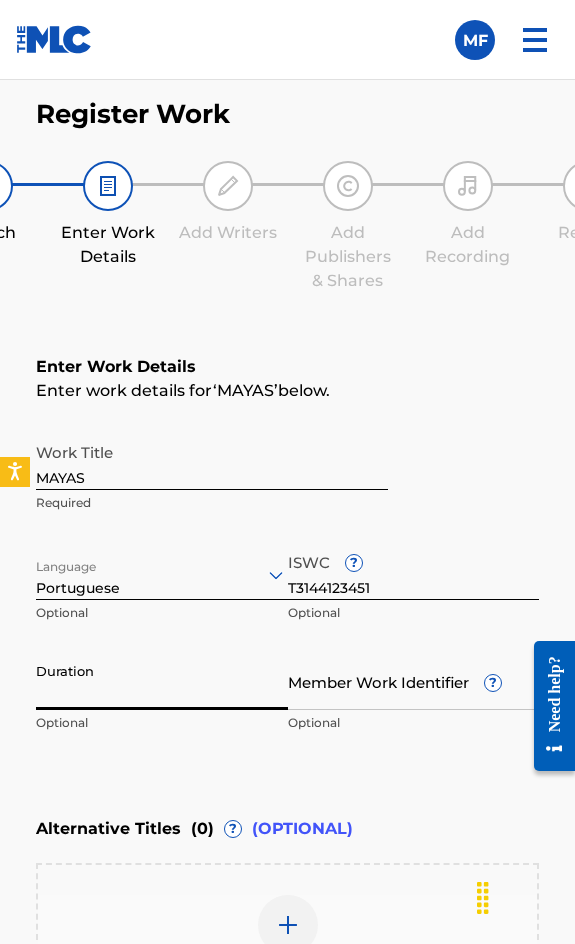 click on "Duration" at bounding box center [162, 681] 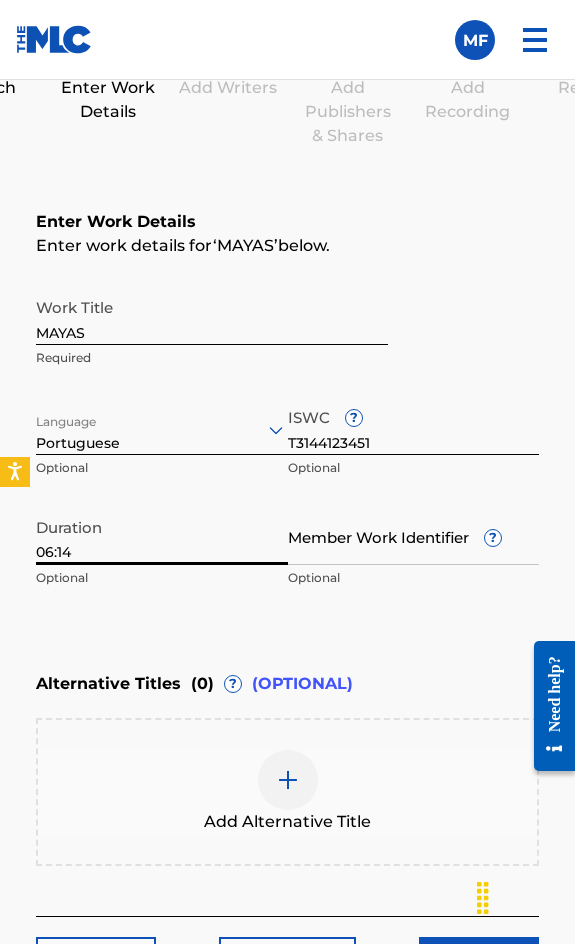 scroll, scrollTop: 1474, scrollLeft: 0, axis: vertical 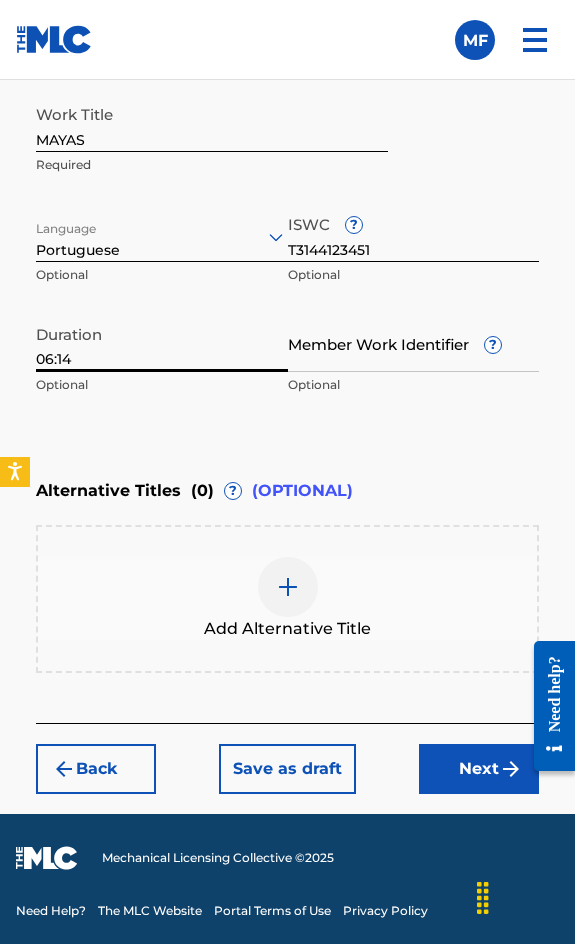 type on "06:14" 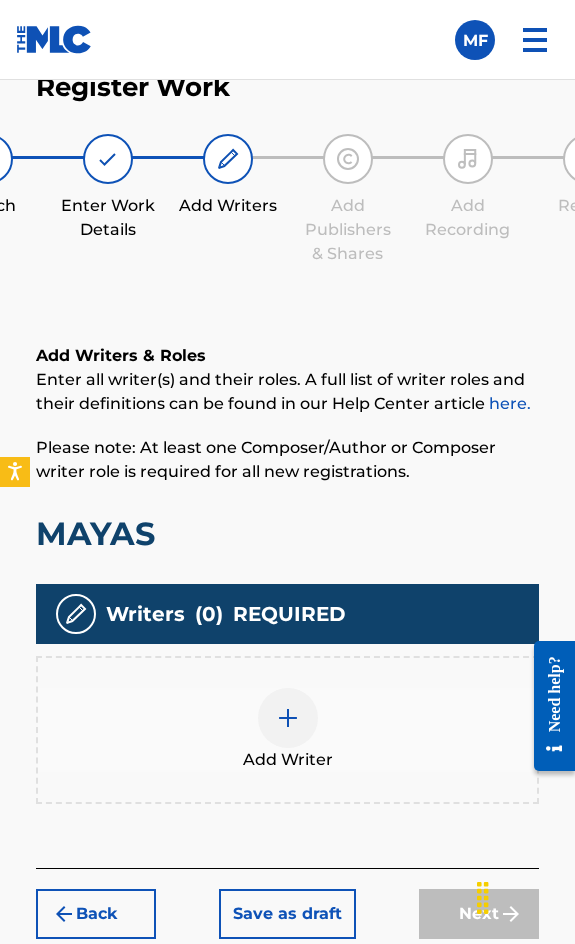 scroll, scrollTop: 1308, scrollLeft: 0, axis: vertical 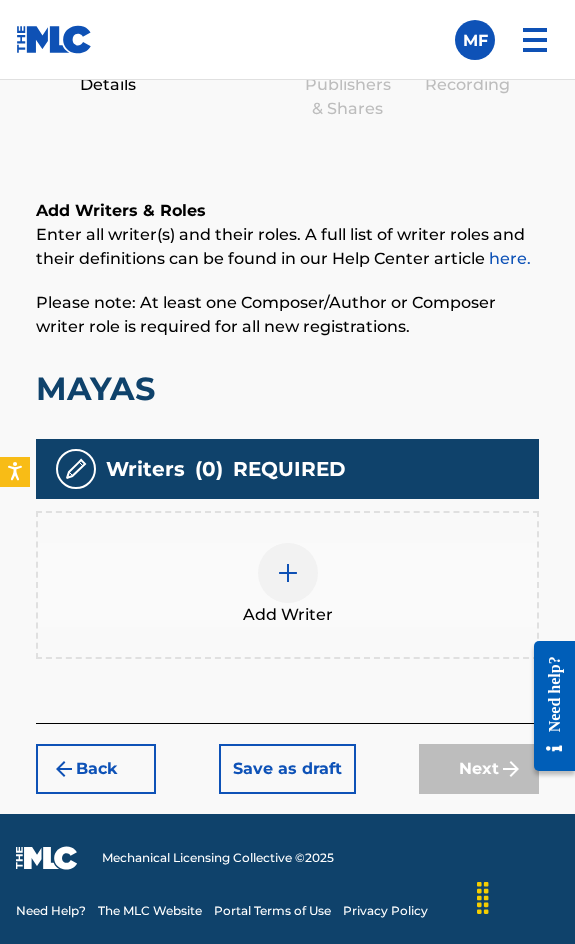 click on "Writers ( 0 ) REQUIRED" at bounding box center [287, 469] 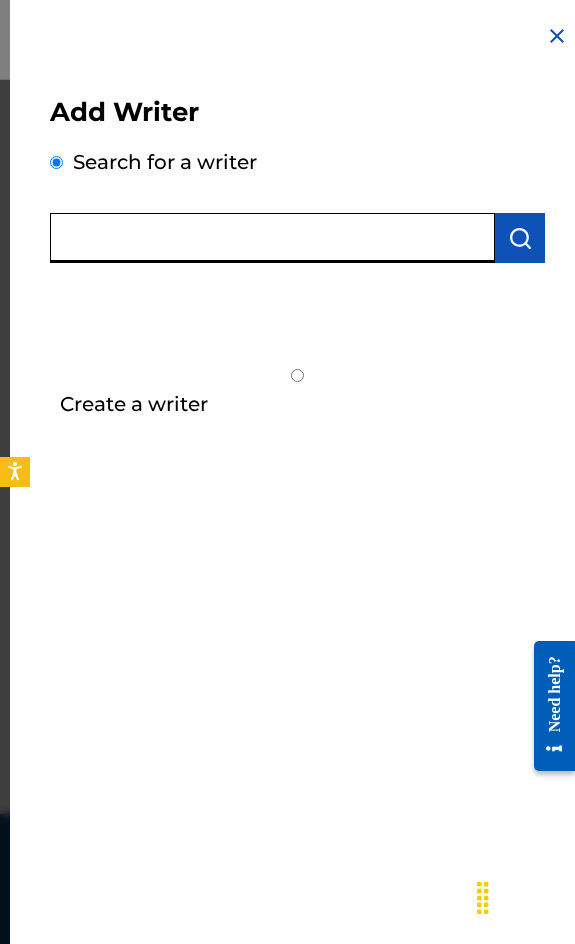 click at bounding box center (272, 238) 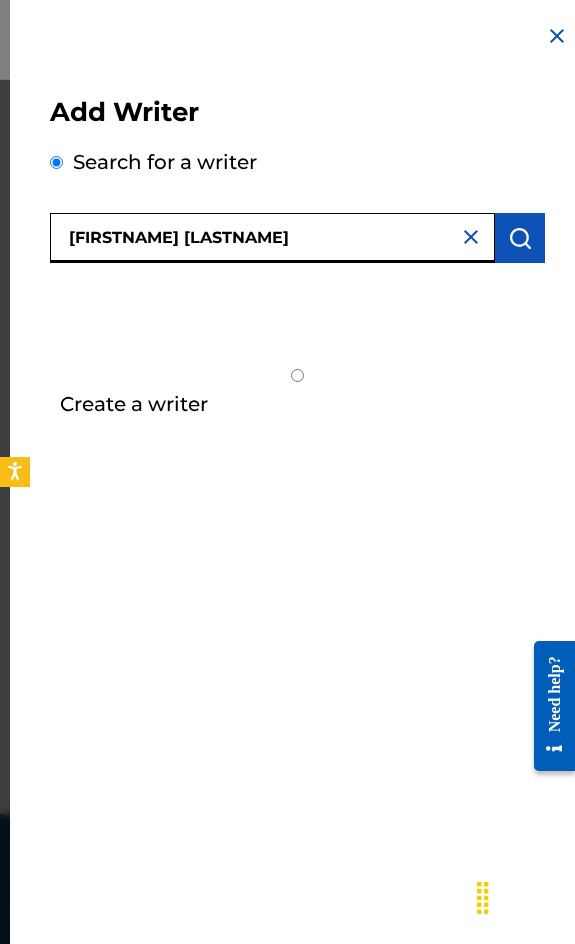 type on "[FIRSTNAME] [LASTNAME]" 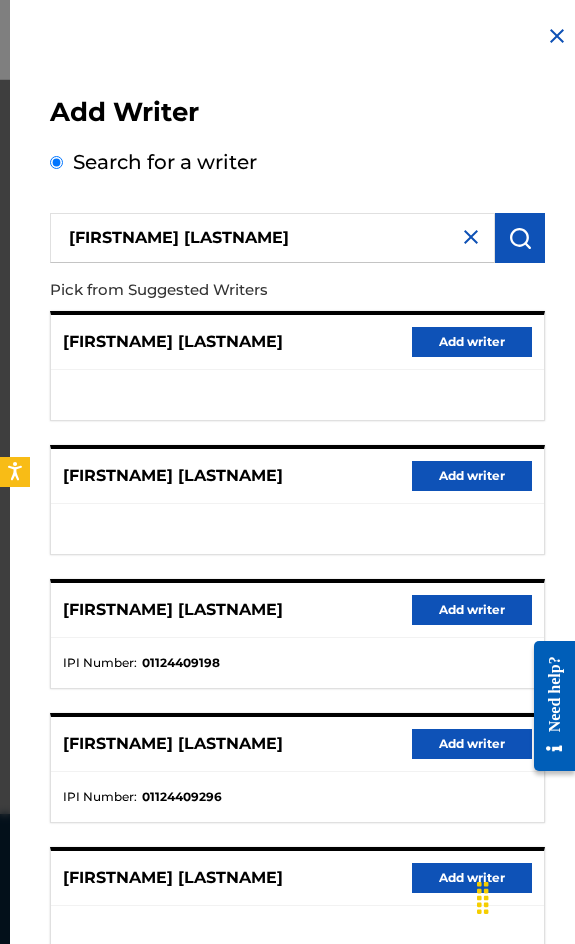 click on "Add writer" at bounding box center [472, 610] 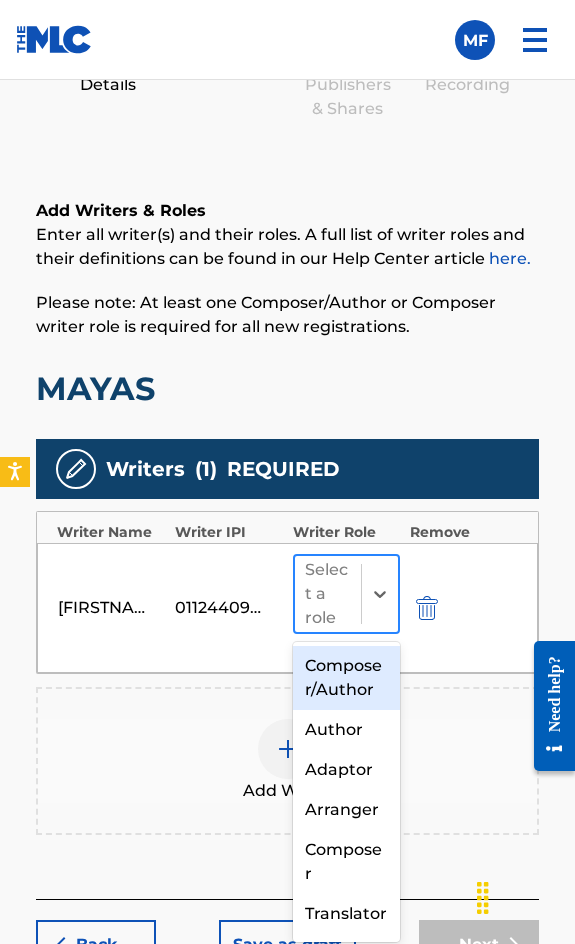 click at bounding box center [379, 594] 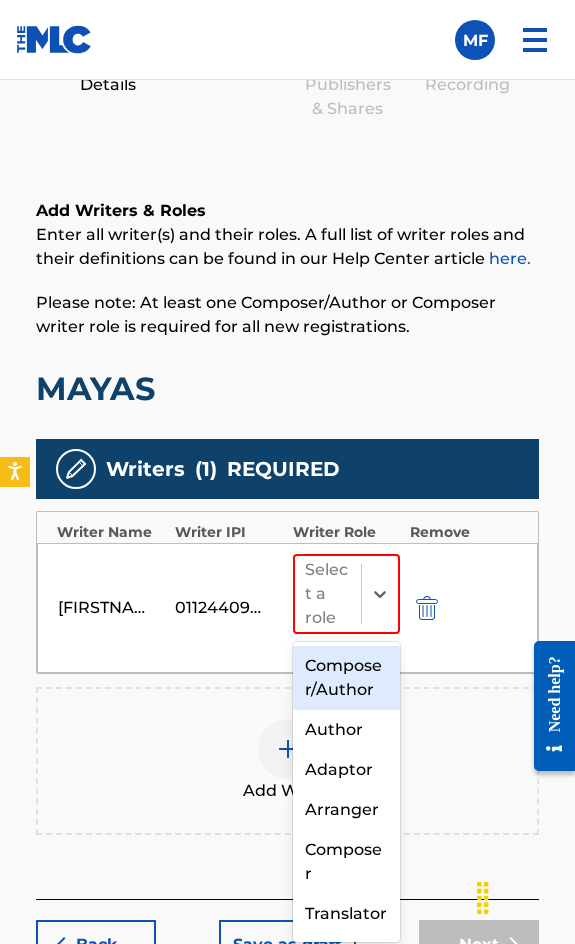 click on "Composer/Author" at bounding box center (346, 678) 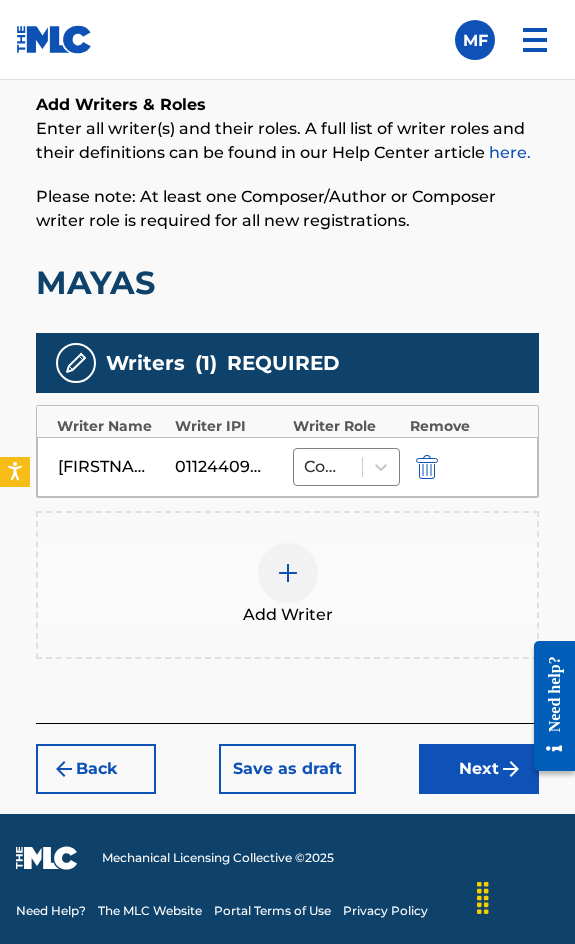 click on "Next" at bounding box center [479, 769] 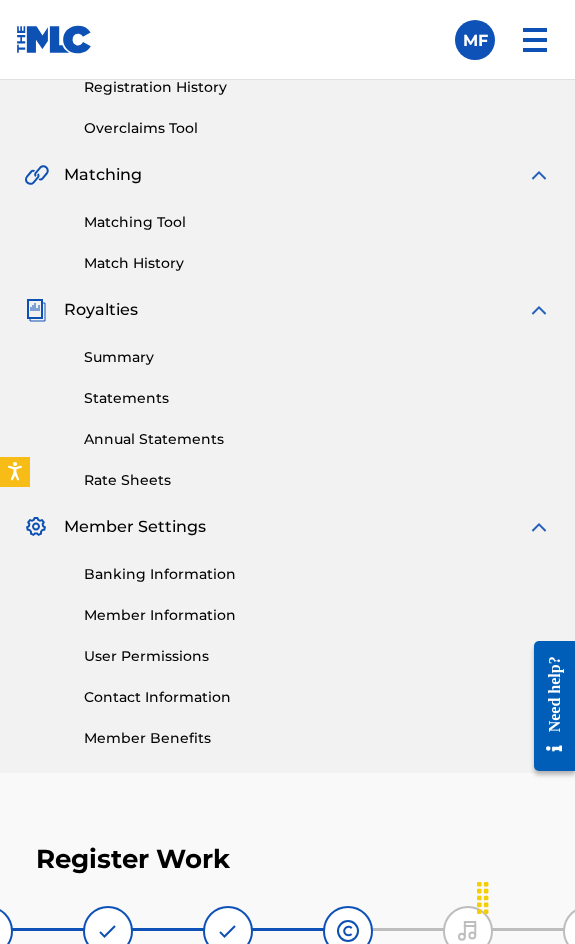 click on "Immed Solution Edições Musicais Ltda Summary Catalog Works Registration Claiming Tool Individual Registration Tool Bulk Registration Tool Registration Drafts Registration History Overclaims Tool Matching Matching Tool Match History Royalties Summary Statements Annual Statements Rate Sheets Member Settings Banking Information Member Information User Permissions Contact Information Member Benefits Register Work Search Enter Work Details Add Writers Add Publishers & Shares Add Recording Review Add Publishers & Shares Enter your publisher(s)/administrator(s). MAYAS Publishers ( 0 ) ? REQUIRED Total shares:  0 % Add Publisher Back Save as draft Next" at bounding box center (287, 691) 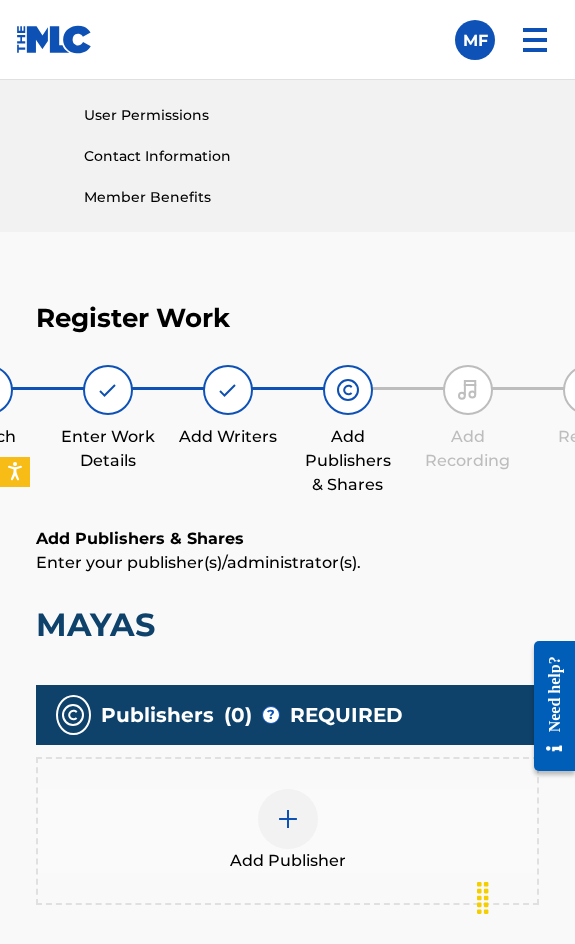 scroll, scrollTop: 1270, scrollLeft: 0, axis: vertical 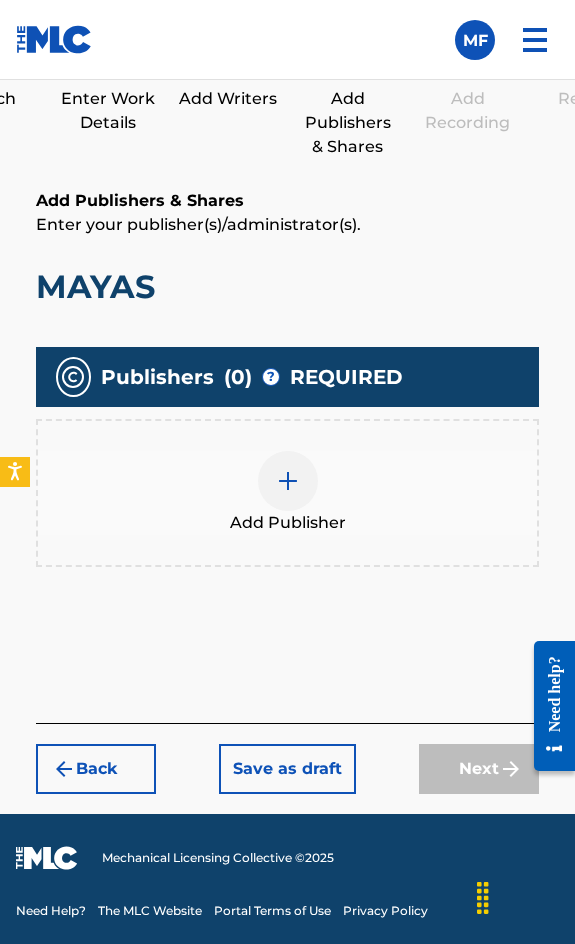 click on "Add Publisher" at bounding box center [287, 493] 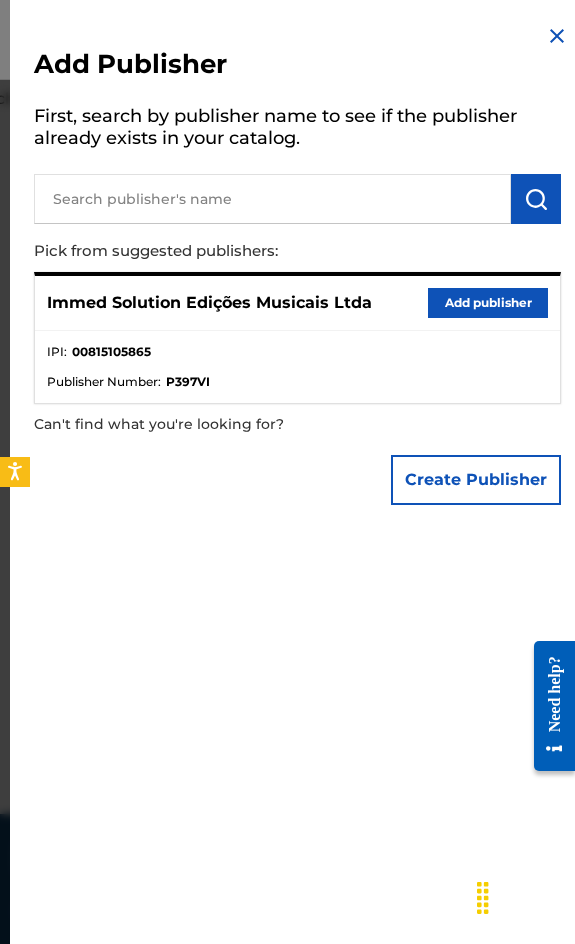 click on "Immed Solution Edições Musicais Ltda Add publisher" at bounding box center (297, 303) 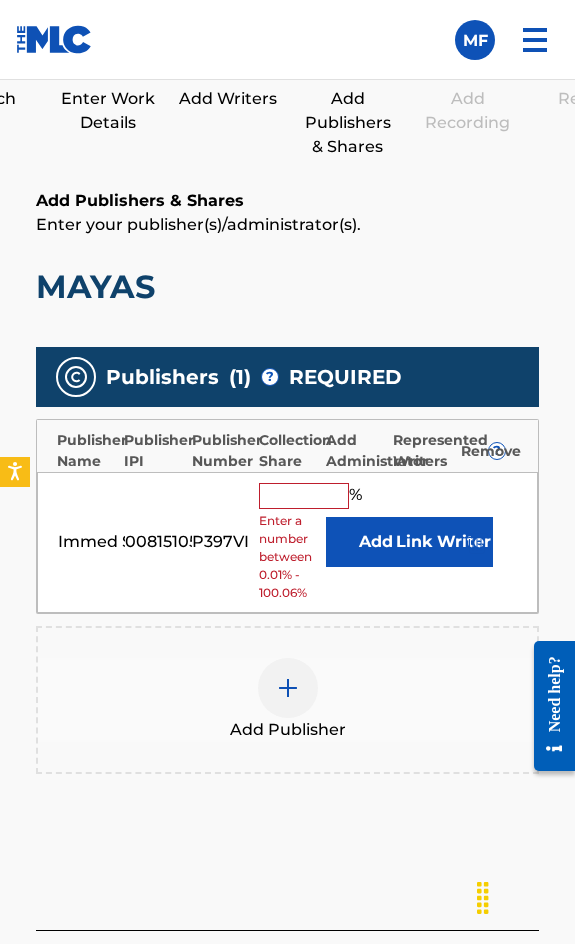 click at bounding box center [304, 496] 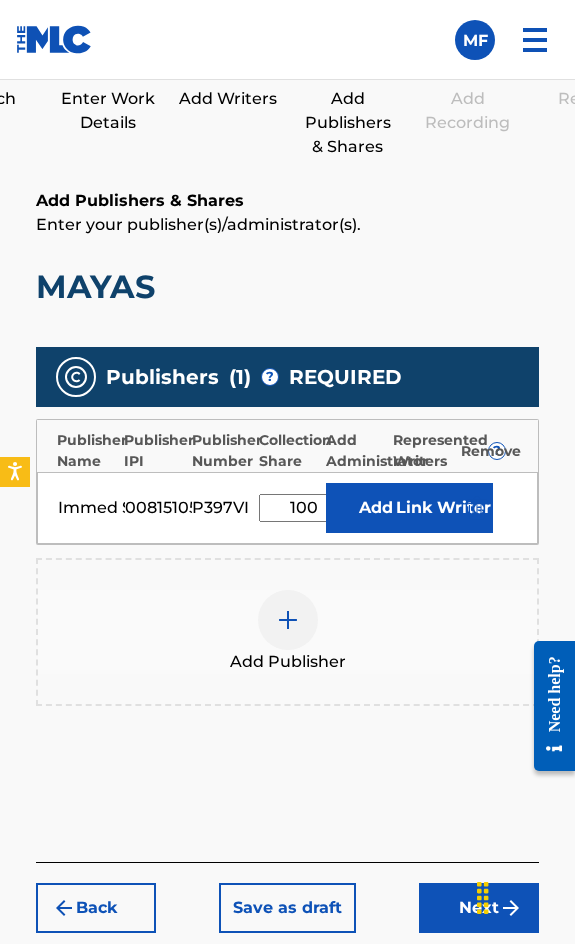 click on "Link Writer" at bounding box center [443, 508] 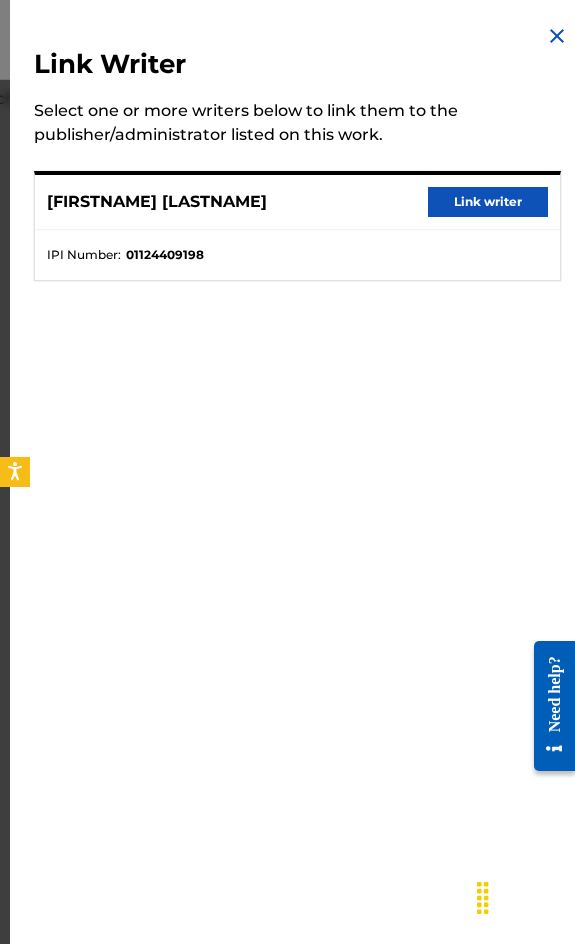 click on "Link writer" at bounding box center [488, 202] 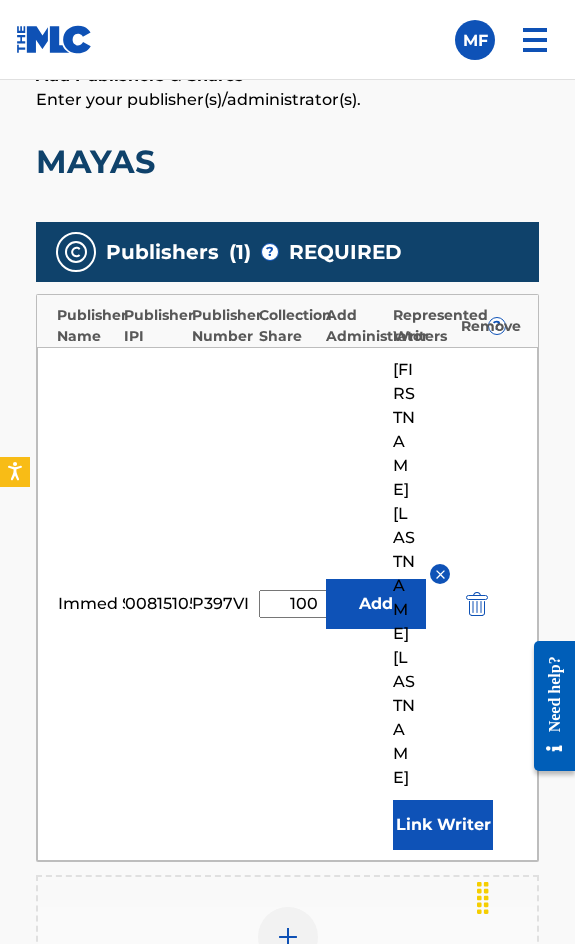 scroll, scrollTop: 1818, scrollLeft: 0, axis: vertical 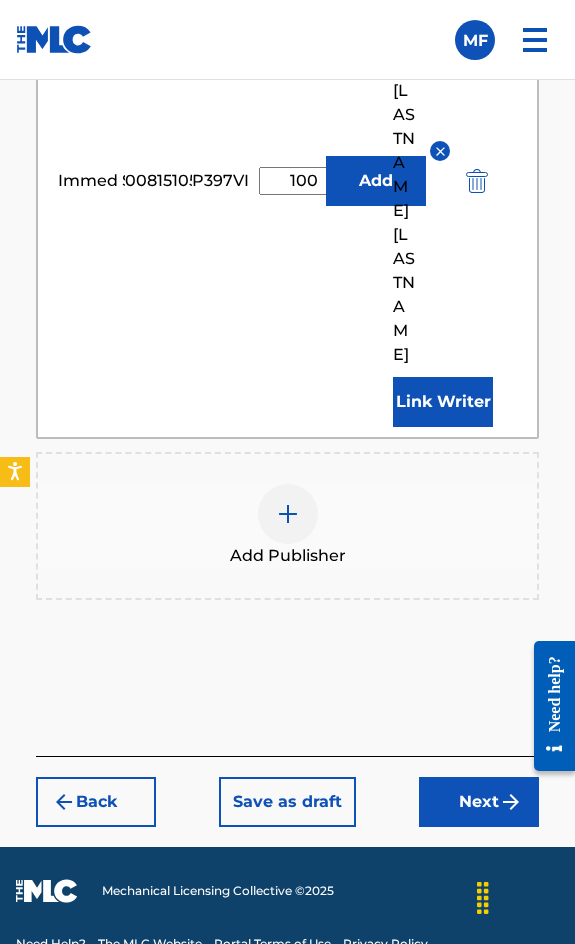 click on "Register Work Search Enter Work Details Add Writers Add Publishers & Shares Add Recording Review Add Publishers & Shares Enter your publisher(s)/administrator(s). MAYAS Publishers ( 1 ) ? REQUIRED Total shares: 100 % Publisher Name Publisher IPI Publisher Number Collection Share Add Administrator Represented Writers ? Remove Immed Solution Edições Musicais Ltda 00815105865 P397VI 100 % Add [FIRSTNAME] [LASTNAME] Link Writer Add Publisher Back Save as draft Next" at bounding box center [287, 121] 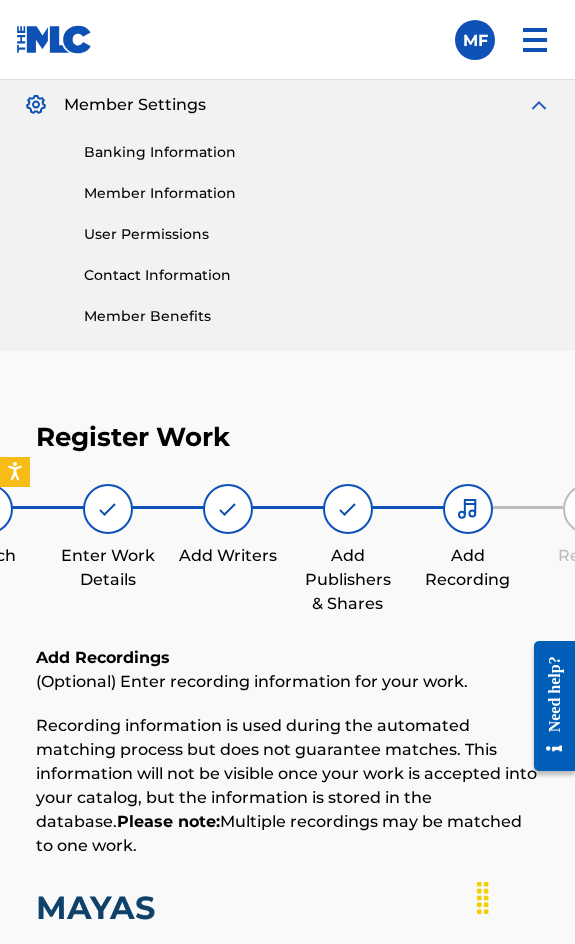 scroll, scrollTop: 1313, scrollLeft: 0, axis: vertical 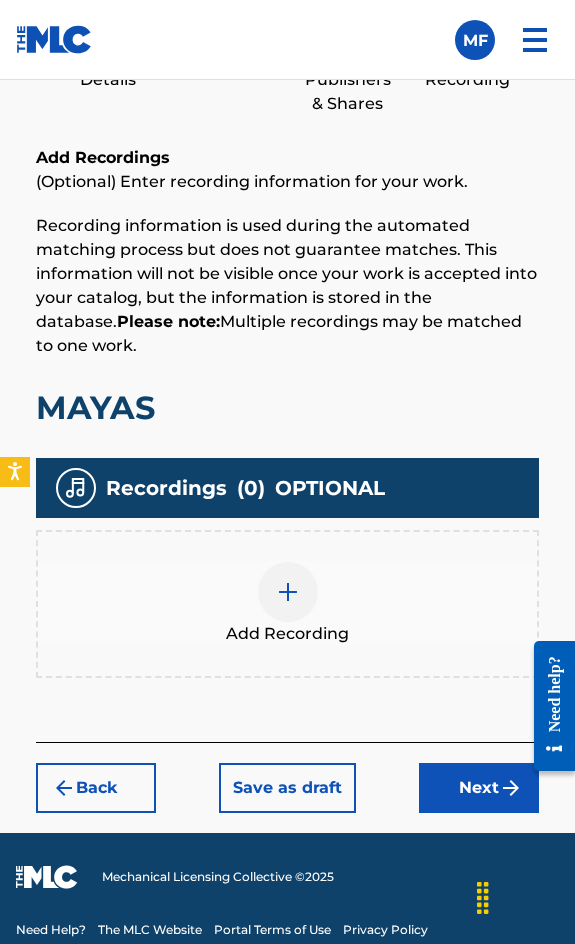 click on "Add Recording" at bounding box center (287, 604) 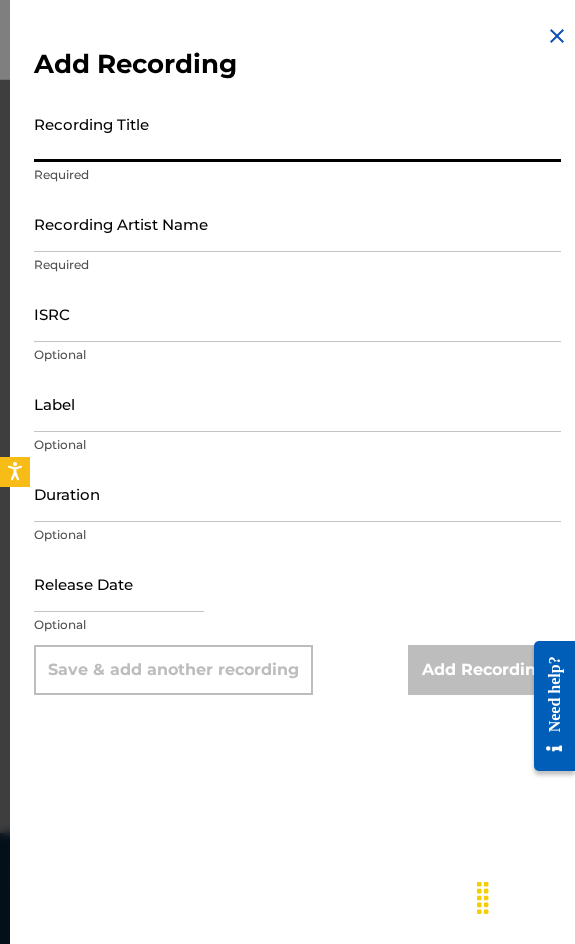 click on "Recording Title" at bounding box center (297, 133) 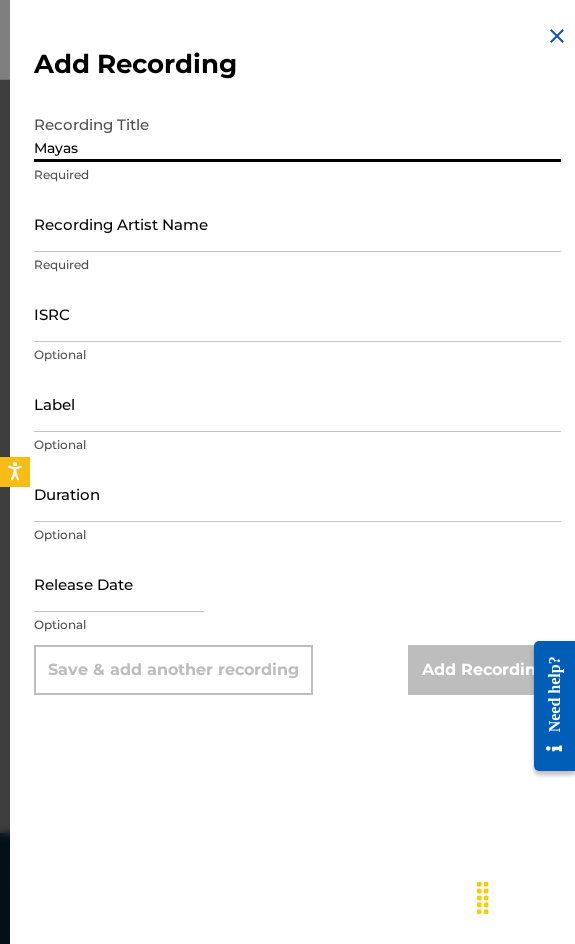 type on "Mayas" 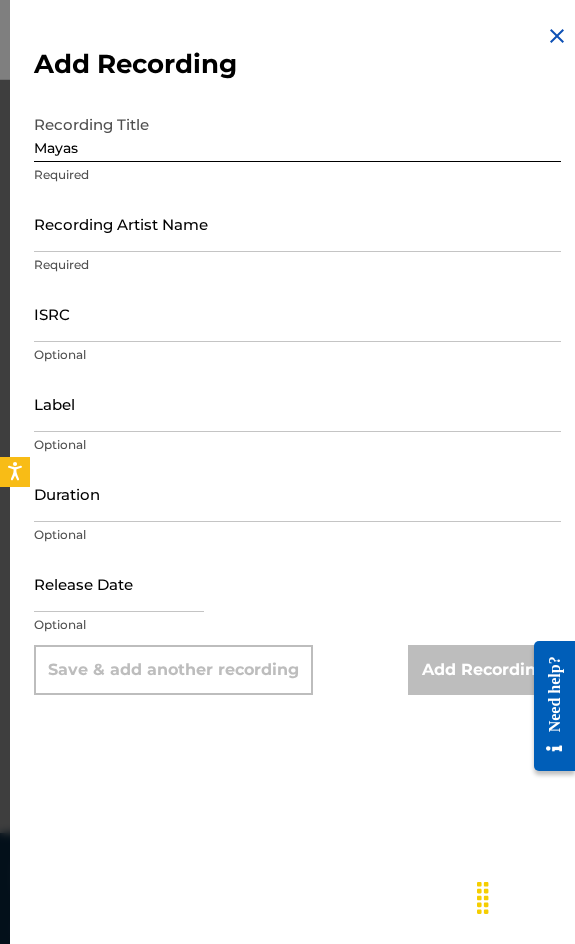 click on "Recording Artist Name" at bounding box center [297, 223] 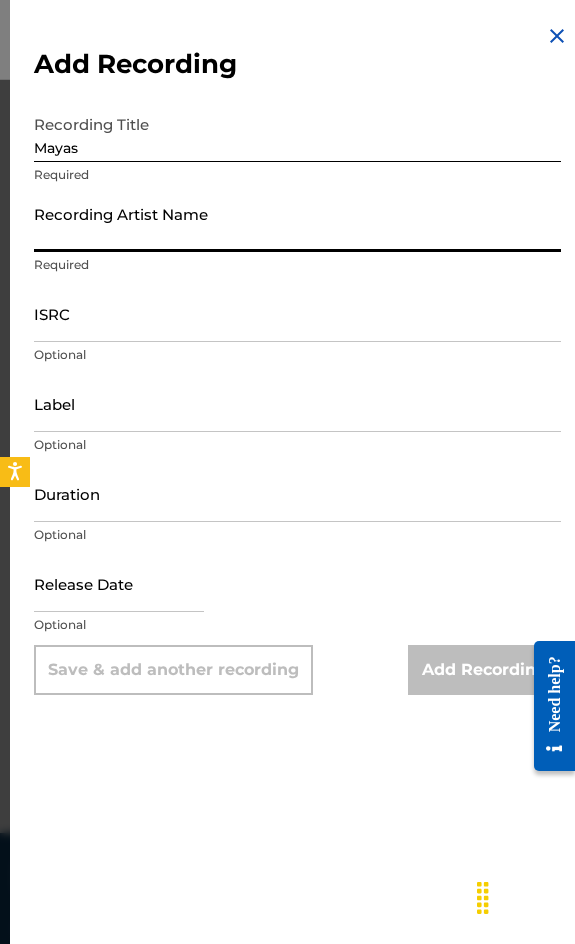 paste on "[FIRSTNAME] [LASTNAME], [LASTNAME], [LASTNAME] [LASTNAME]" 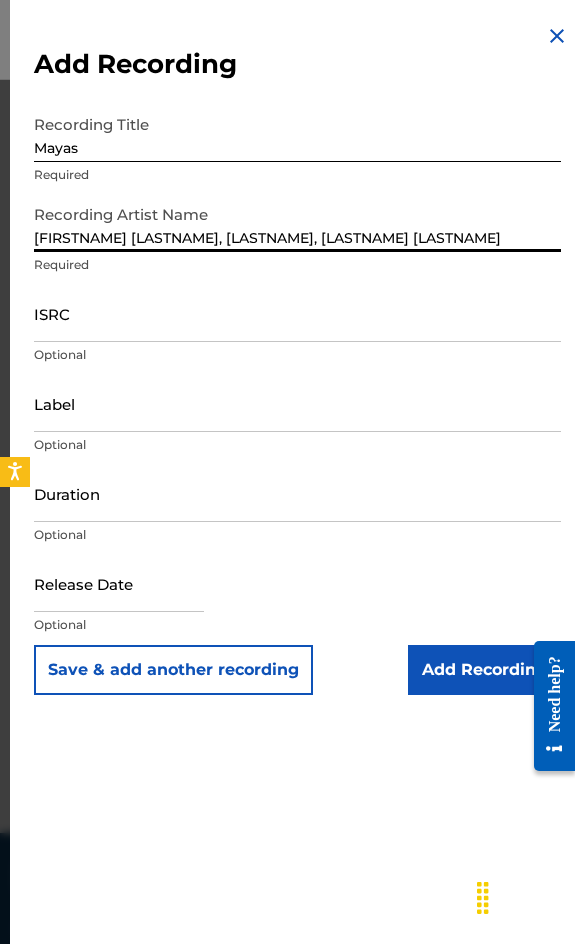 type on "[FIRSTNAME] [LASTNAME], [LASTNAME], [LASTNAME] [LASTNAME]" 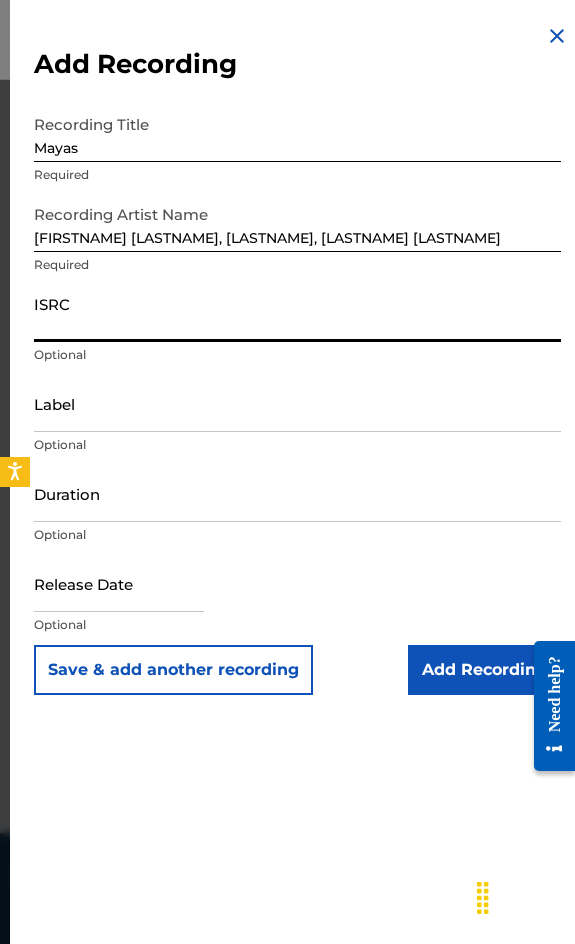 click on "ISRC" at bounding box center (297, 313) 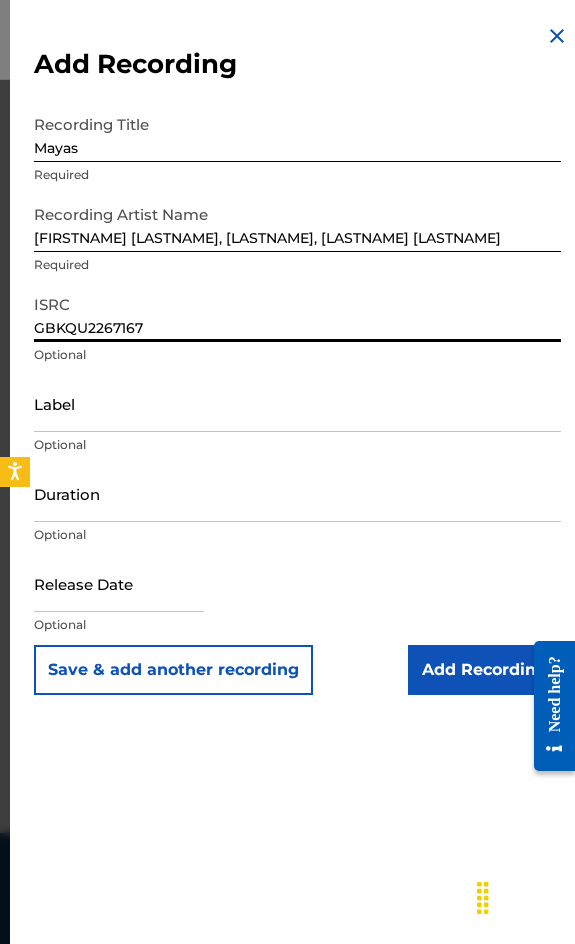type on "GBKQU2267167" 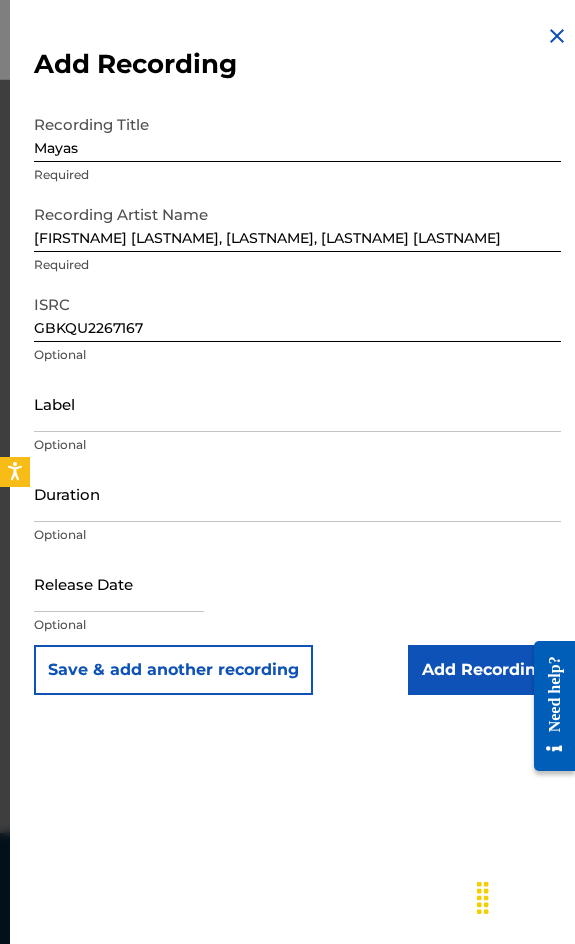 click on "Release Date Optional" at bounding box center (297, 600) 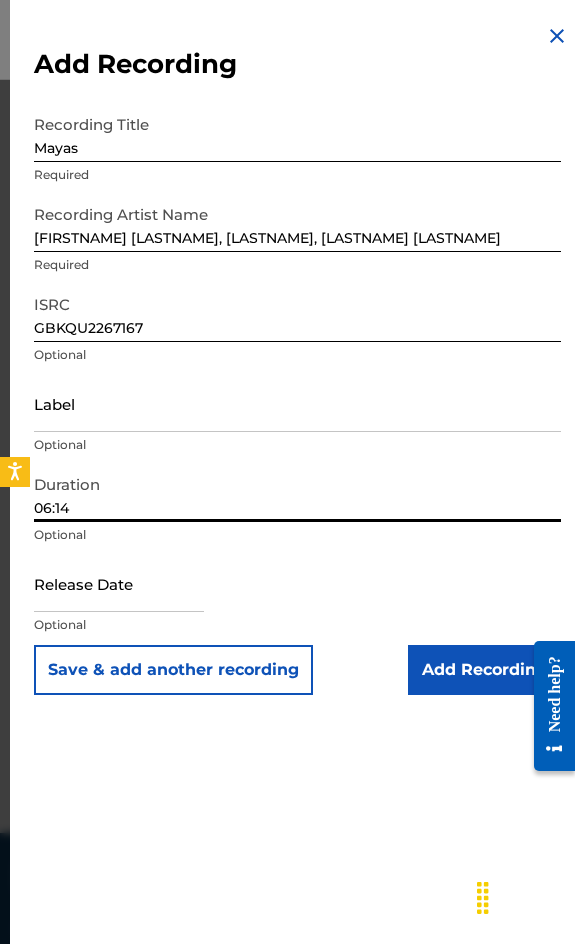 type on "06:14" 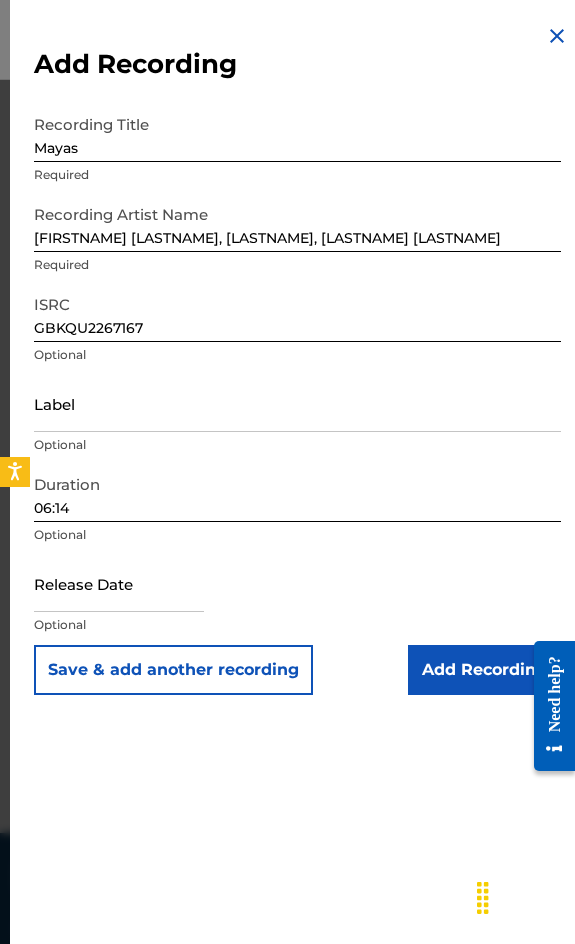 click on "Add Recording" at bounding box center (484, 670) 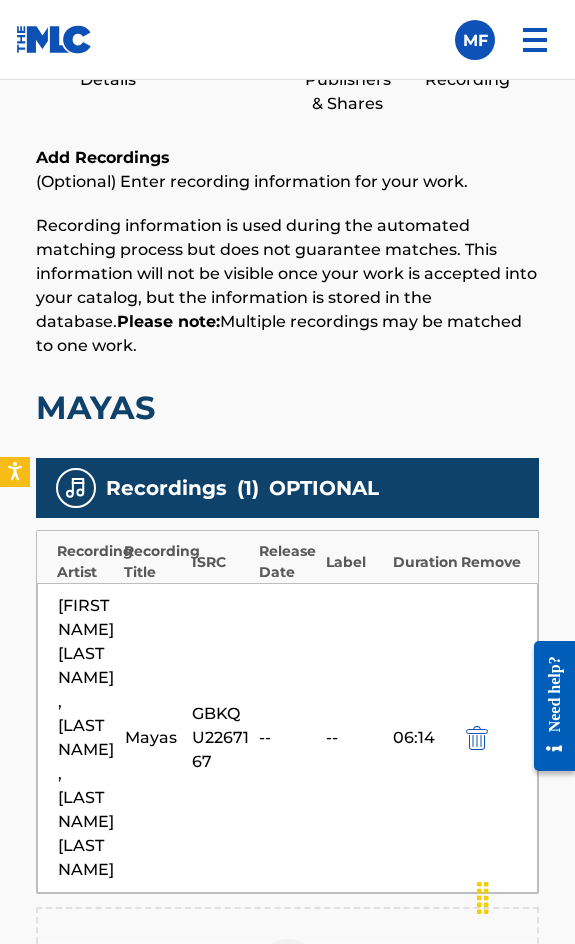 click at bounding box center [288, 969] 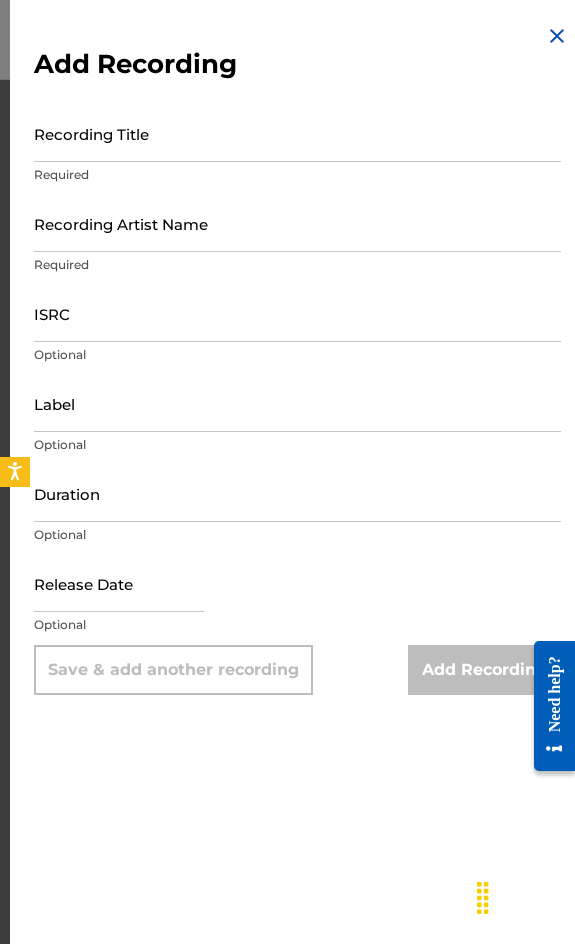 click on "Recording Title" at bounding box center (297, 133) 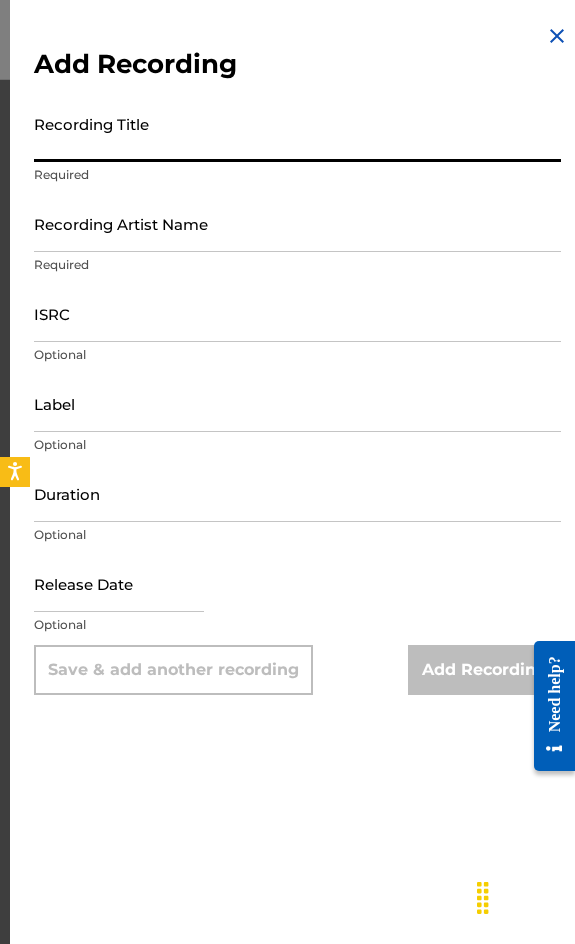 paste on "Mayas" 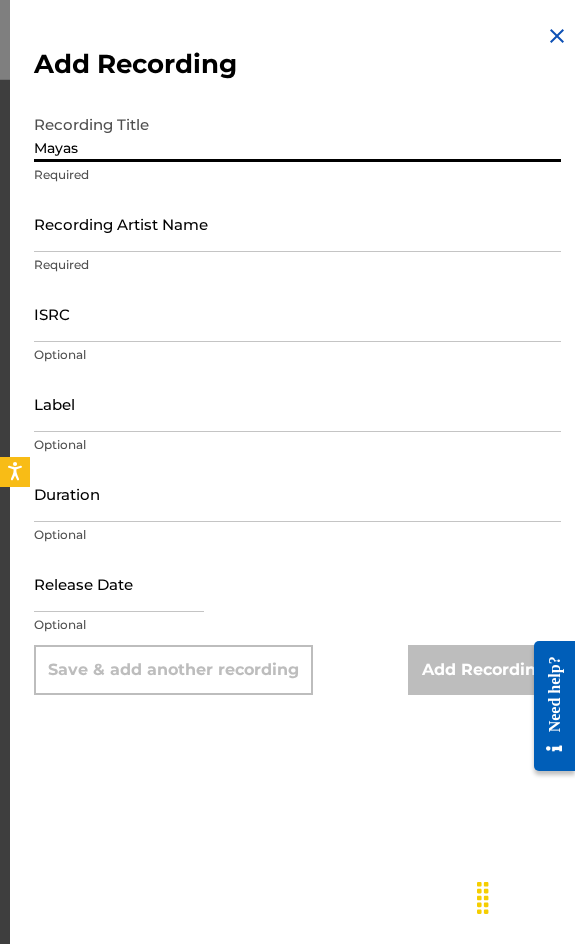 type on "Mayas" 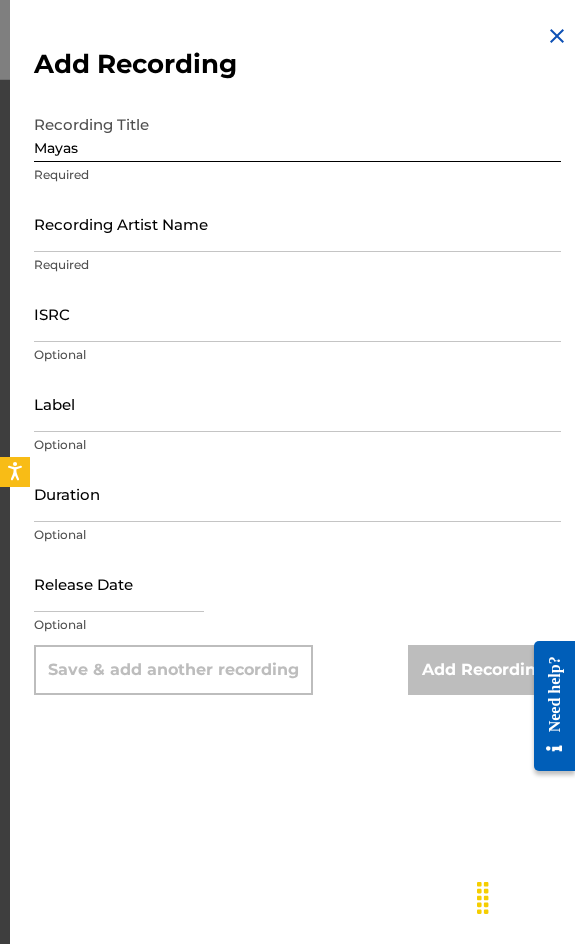 click on "Recording Title Mayas Required" at bounding box center (297, 150) 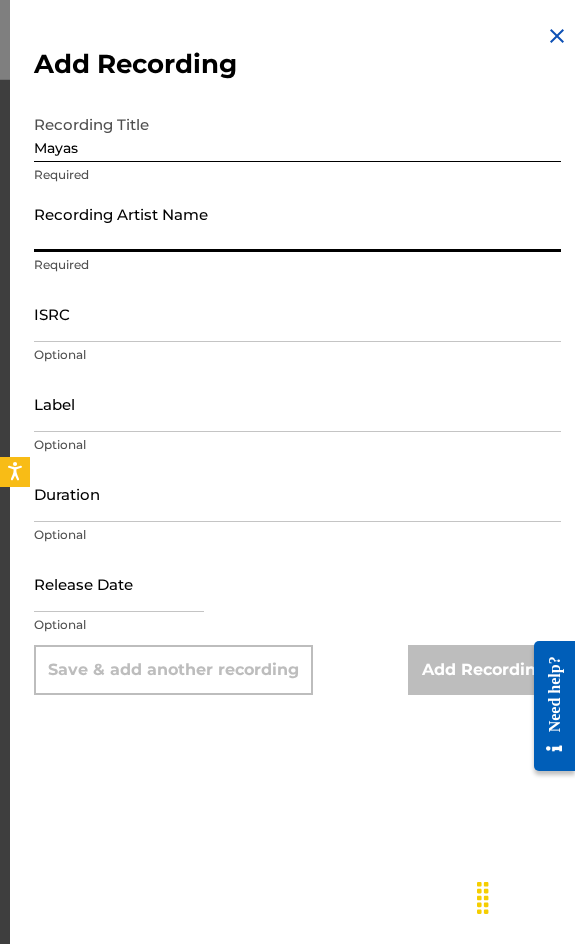 paste on "[FIRSTNAME] [LASTNAME], [LASTNAME], [LASTNAME] [LASTNAME]" 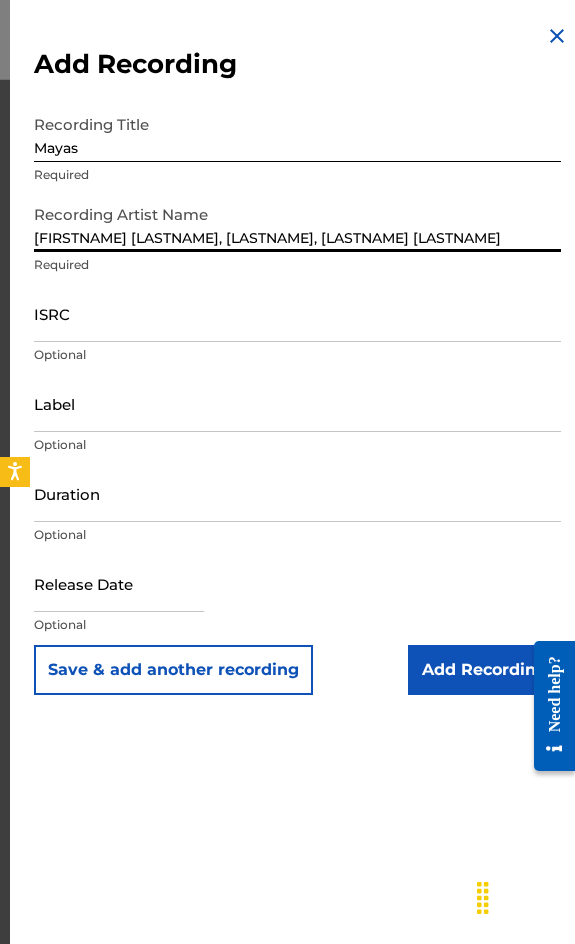 type on "[FIRSTNAME] [LASTNAME], [LASTNAME], [LASTNAME] [LASTNAME]" 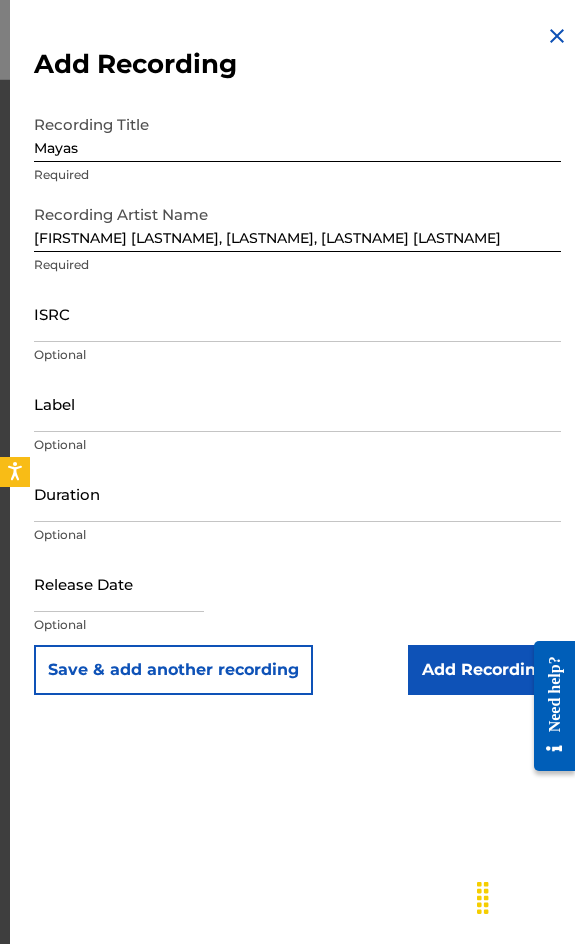 click on "ISRC" at bounding box center (297, 313) 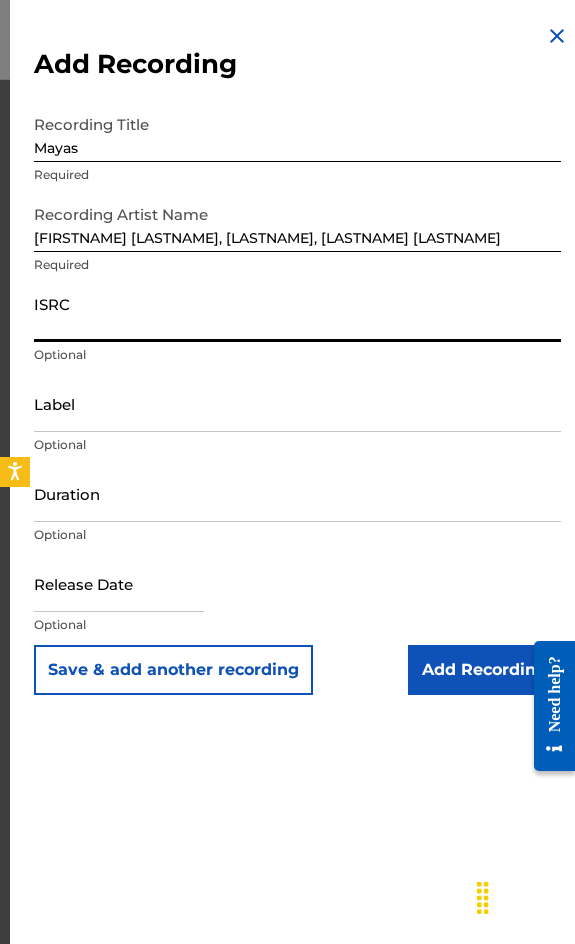 paste on "GBKQU2267167" 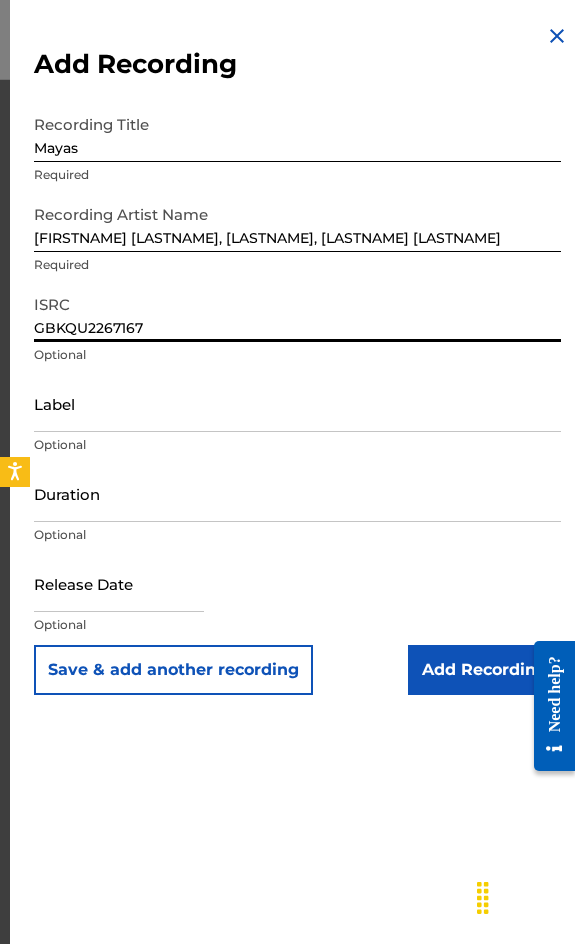 type on "GBKQU2267167" 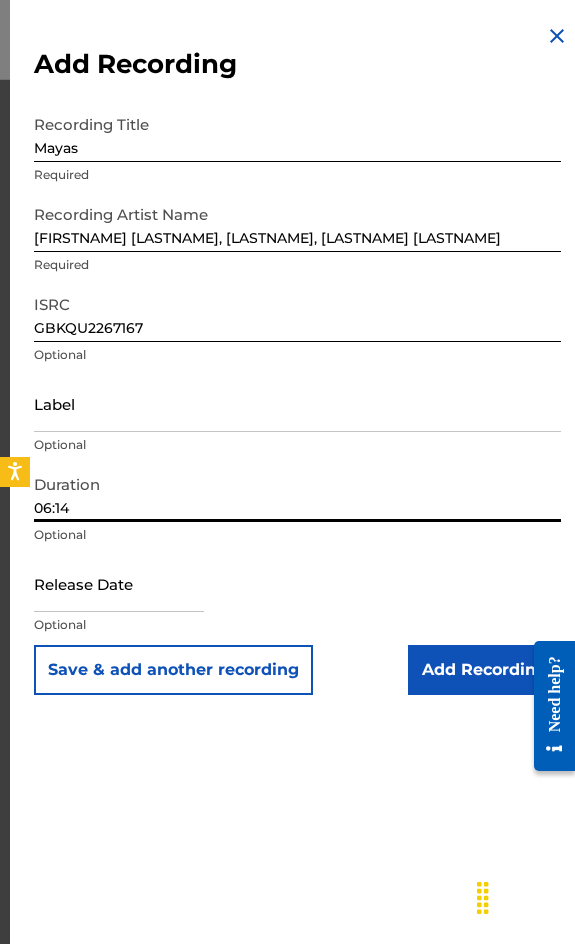 type on "06:14" 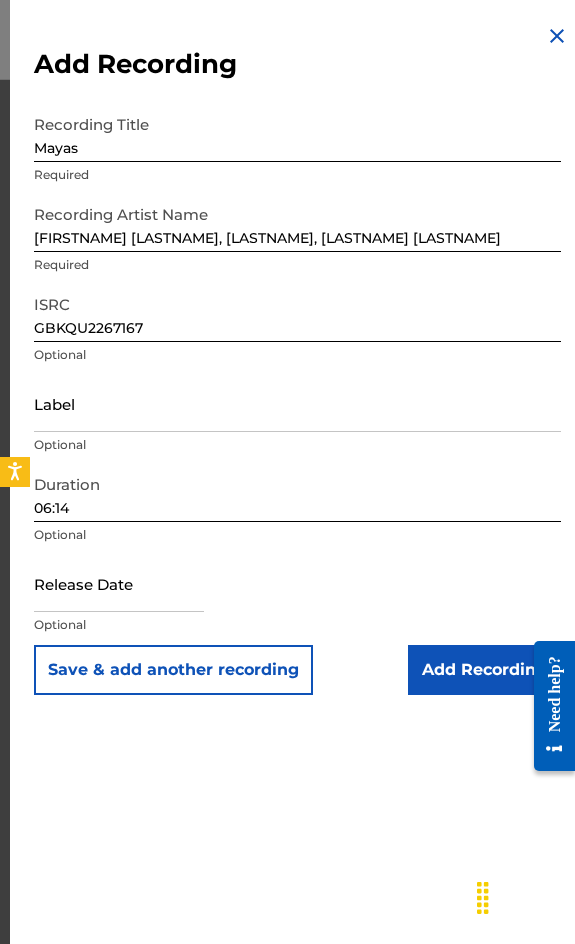 click on "Add Recording" at bounding box center [484, 670] 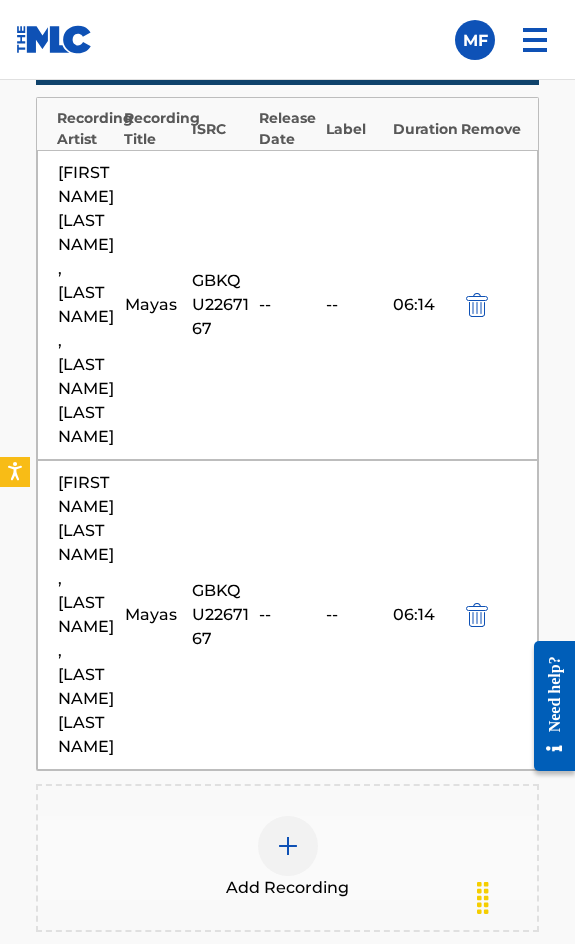 click at bounding box center (511, 1042) 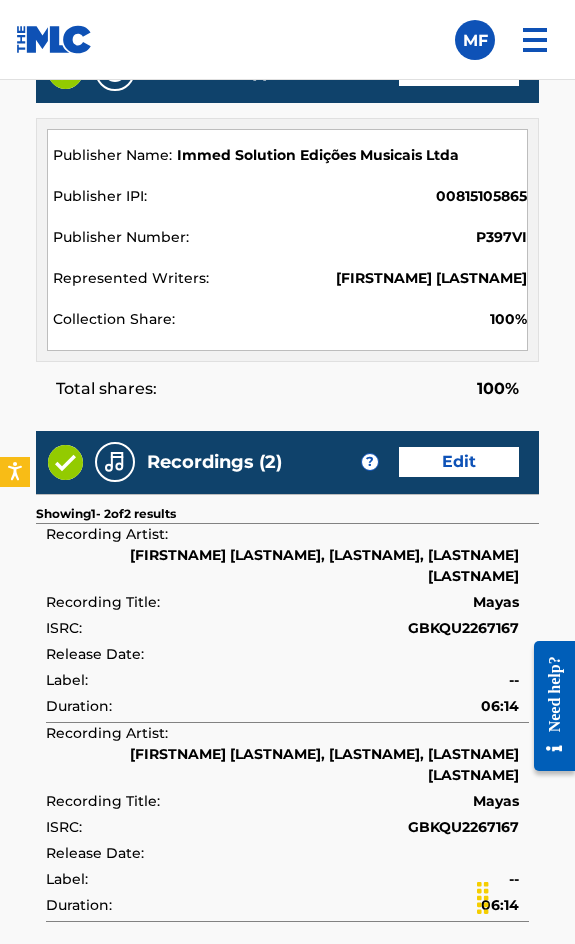 scroll, scrollTop: 2319, scrollLeft: 0, axis: vertical 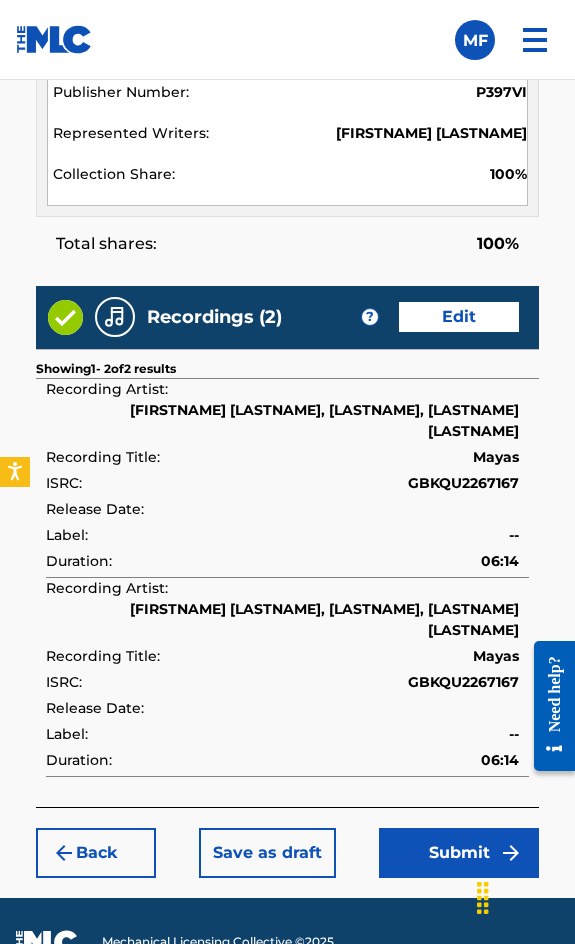 click on "Submit" at bounding box center (459, 853) 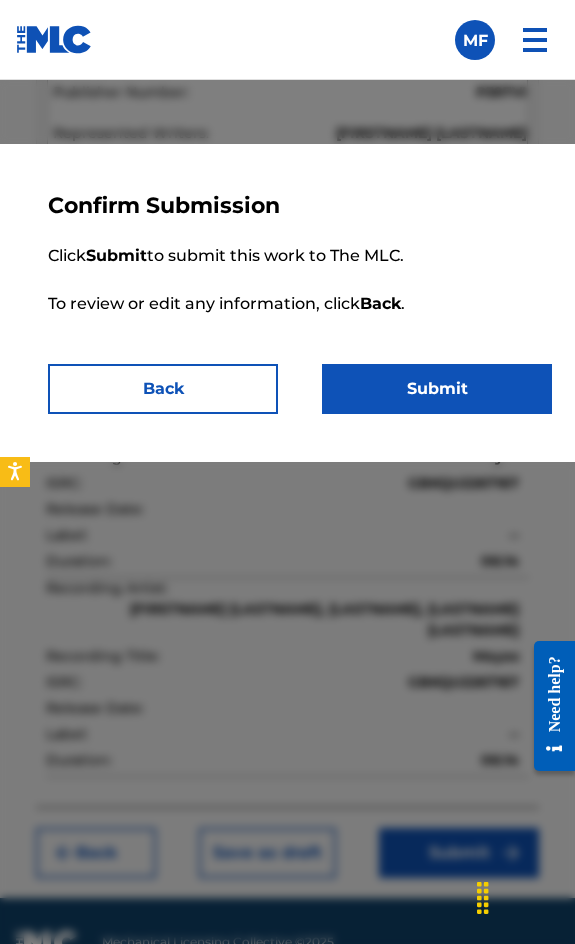 click on "Submit" at bounding box center [437, 389] 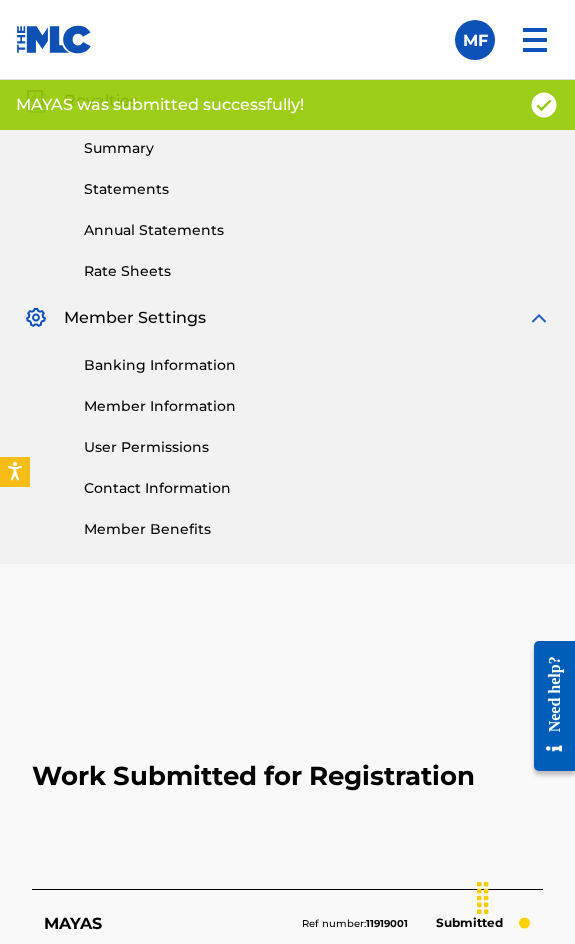 scroll, scrollTop: 1100, scrollLeft: 0, axis: vertical 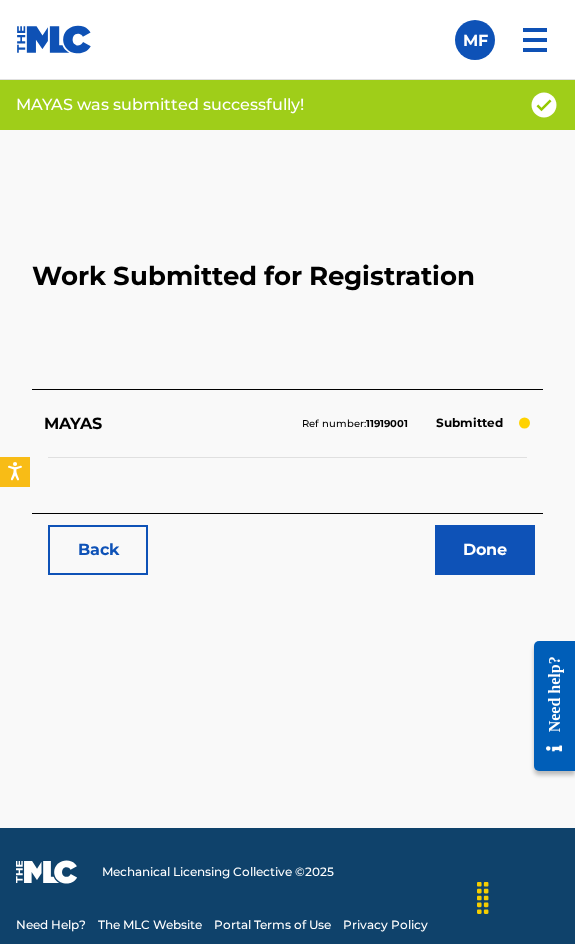 click on "Back" at bounding box center [98, 550] 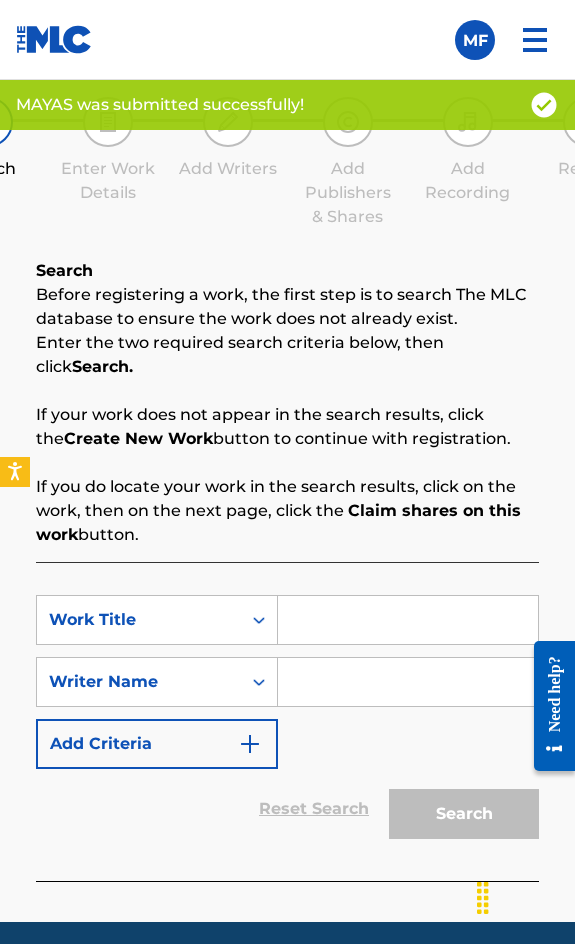 scroll, scrollTop: 1308, scrollLeft: 0, axis: vertical 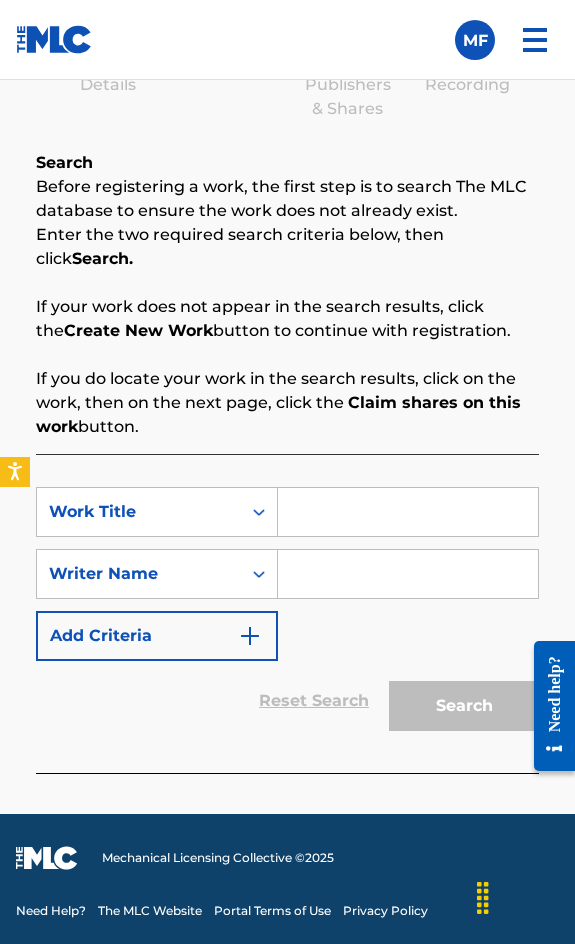 drag, startPoint x: 374, startPoint y: 480, endPoint x: 355, endPoint y: 515, distance: 39.824615 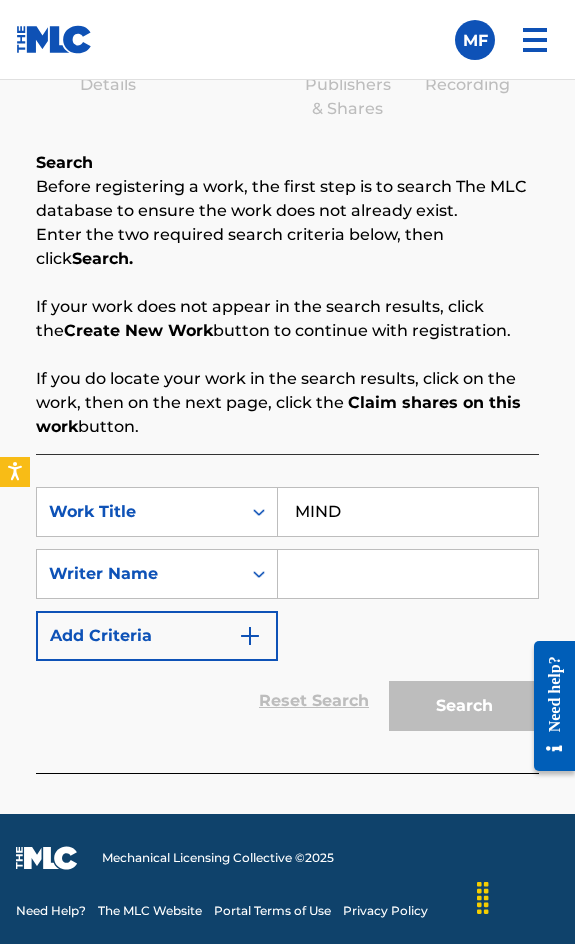 type on "MIND" 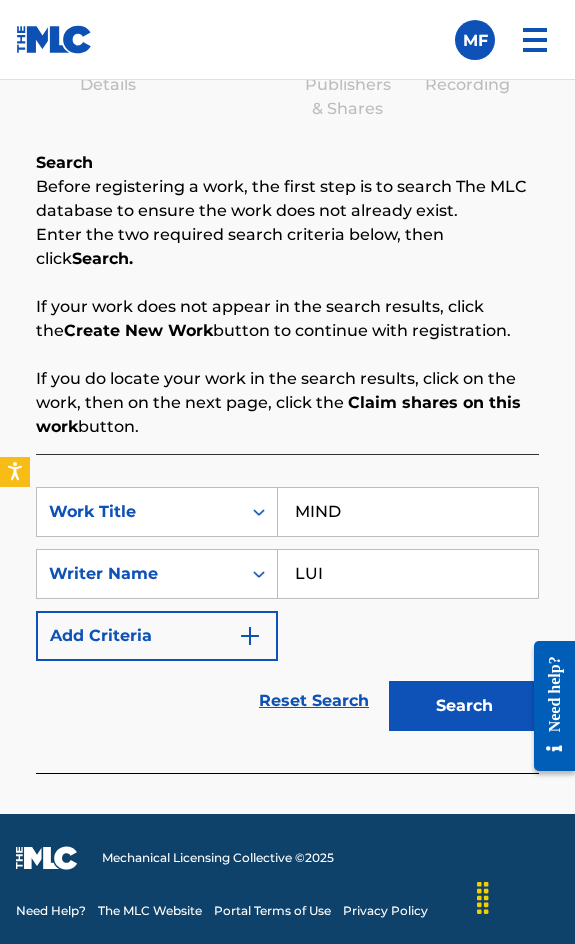 type on "[FIRSTNAME] [LASTNAME]" 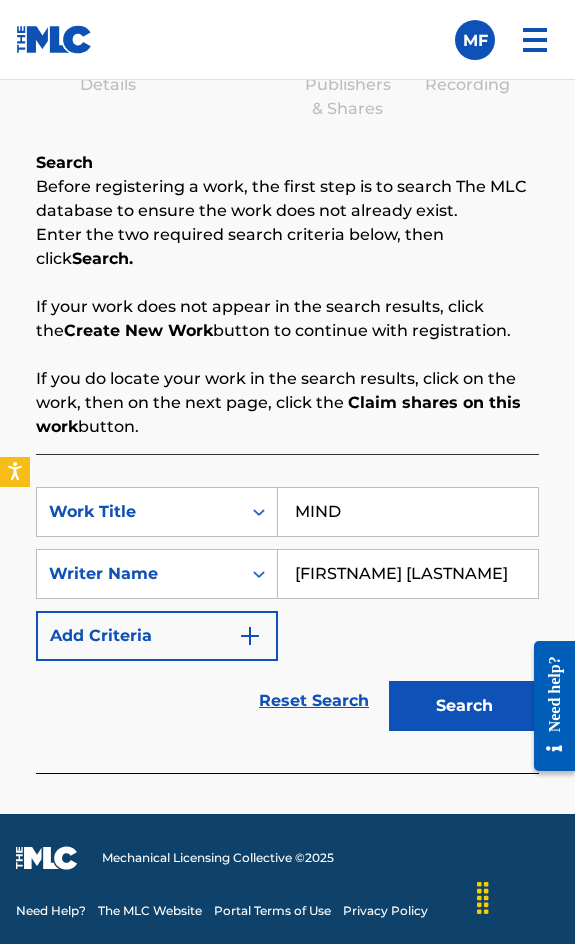 click on "Search" at bounding box center [464, 706] 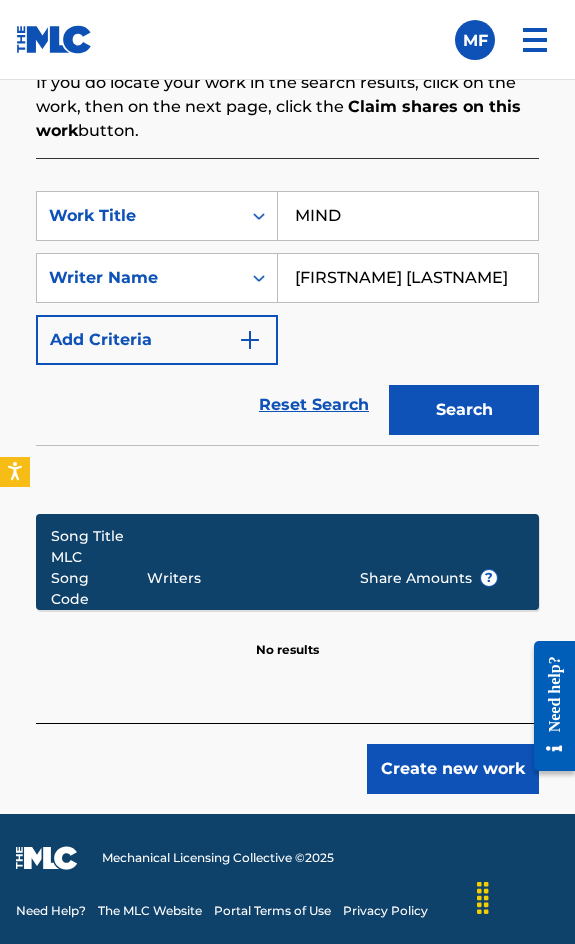 click on "Register Work Search Enter Work Details Add Writers Add Publishers & Shares Add Recording Review Search Before registering a work, the first step is to search The MLC database to ensure the work does not already exist. Enter the two required search criteria below, then click Search. If your work does not appear in the search results, click the Create New Work button to continue with registration. If you do locate your work in the search results, click on the work, then on the next page, click the Claim shares on this work button. SearchWithCriteria611790be-6e41-4183-a89f-ea358ad07d19 Work Title MIND SearchWithCriteria65950067-cd47-4d5d-81fb-e589793903b5 Writer Name [FIRSTNAME] [LASTNAME] Add Criteria Reset Search Search Song Title MLC Song Code Writers Share Amounts ? No results Create new work" at bounding box center (287, 212) 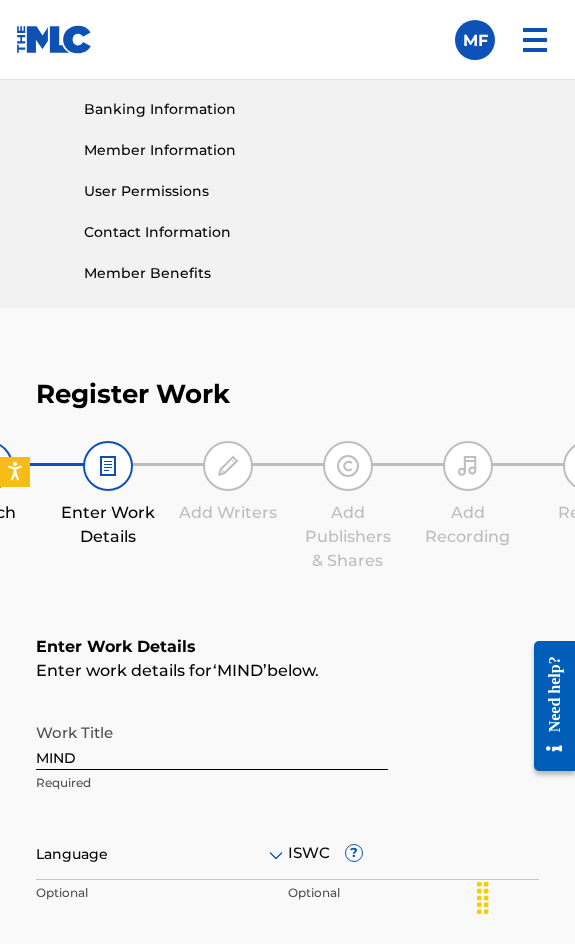 scroll, scrollTop: 1436, scrollLeft: 0, axis: vertical 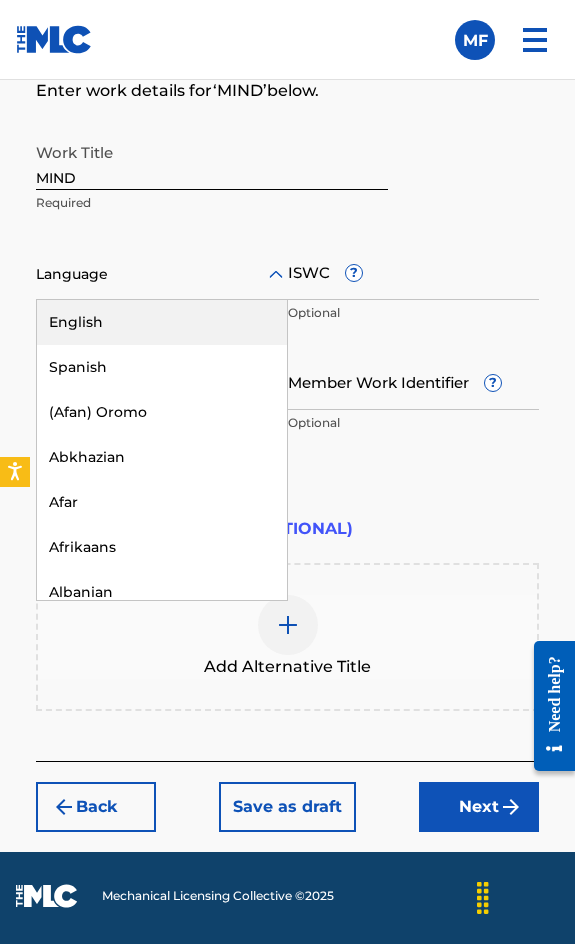 click on "Language" at bounding box center (162, 275) 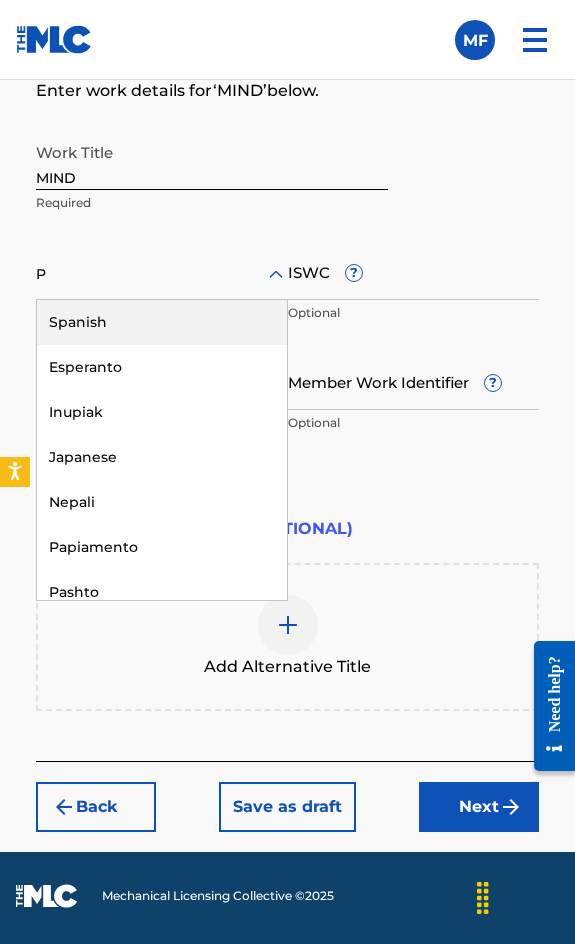 type on "PO" 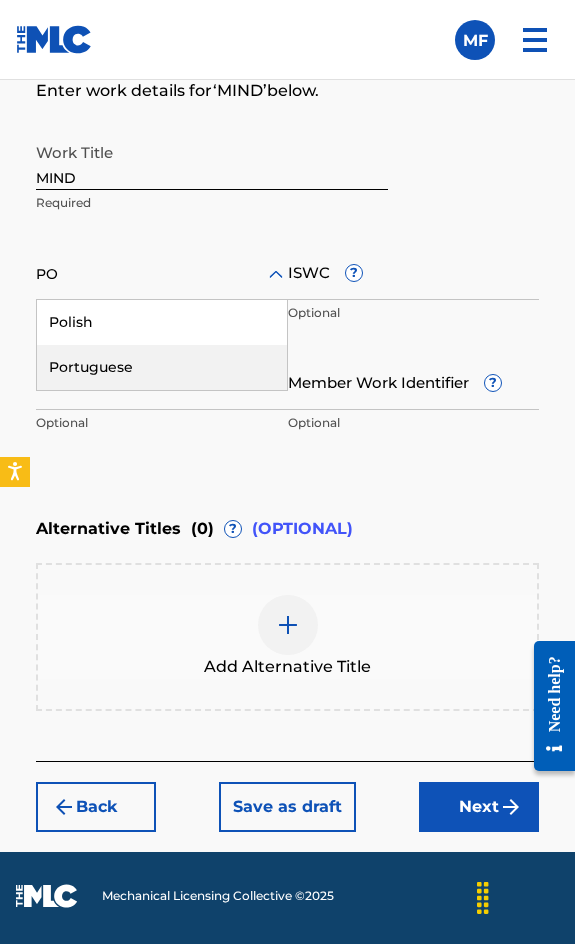 click on "Portuguese" at bounding box center (162, 367) 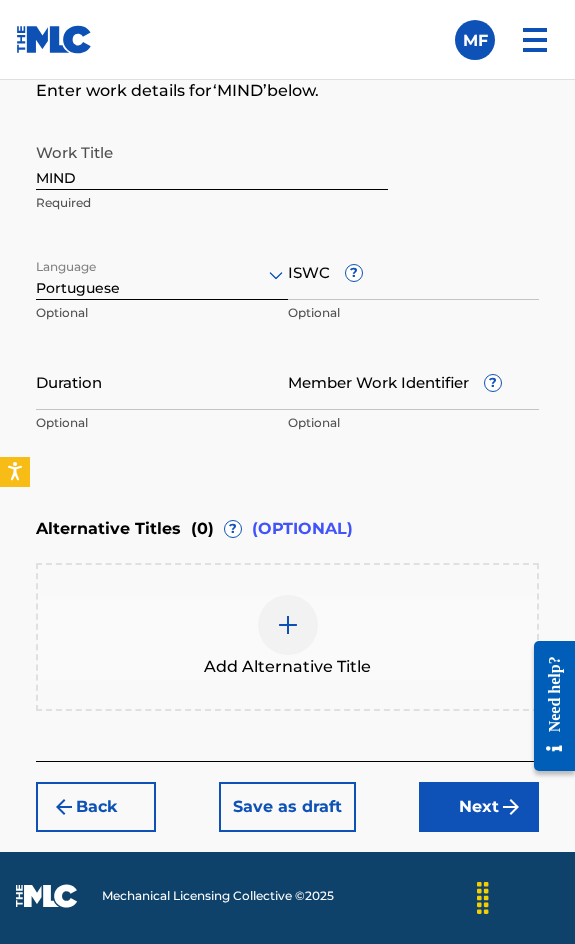 click on "ISWC   ?" at bounding box center [414, 271] 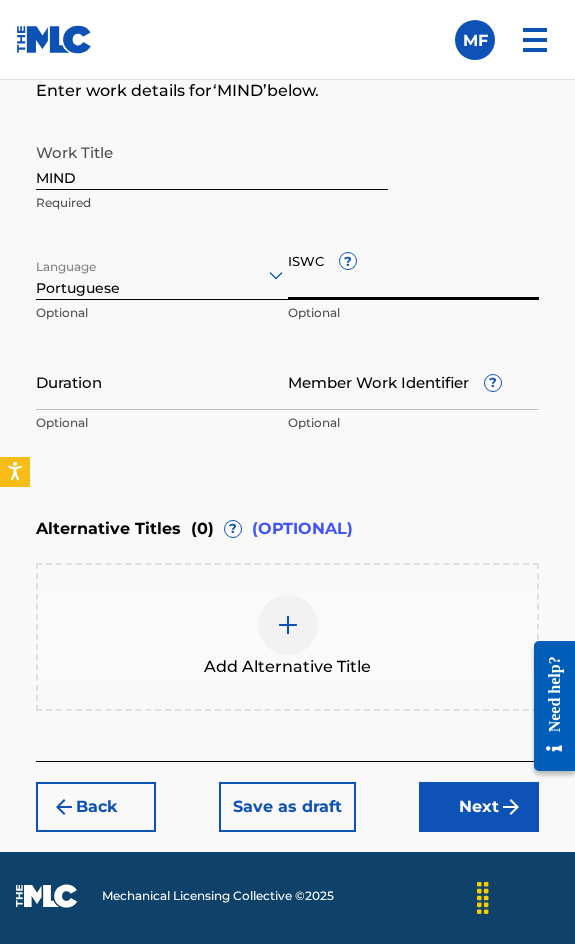 paste on "T3089421132" 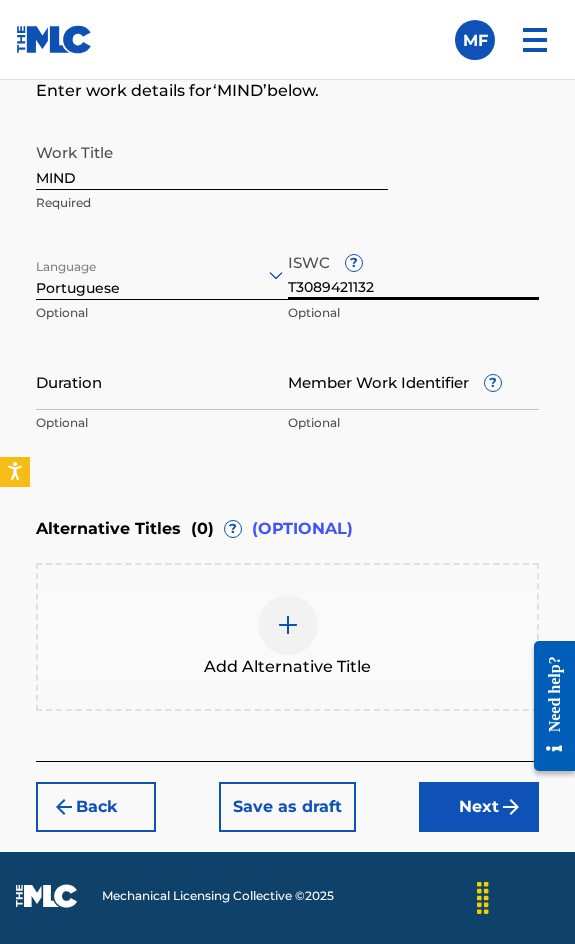 type on "T3089421132" 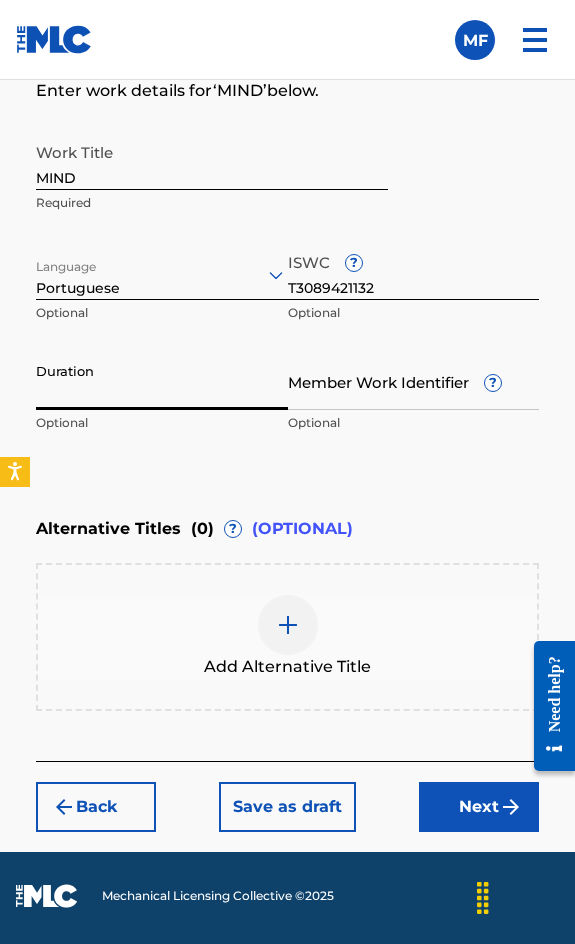 click on "Duration" at bounding box center (162, 381) 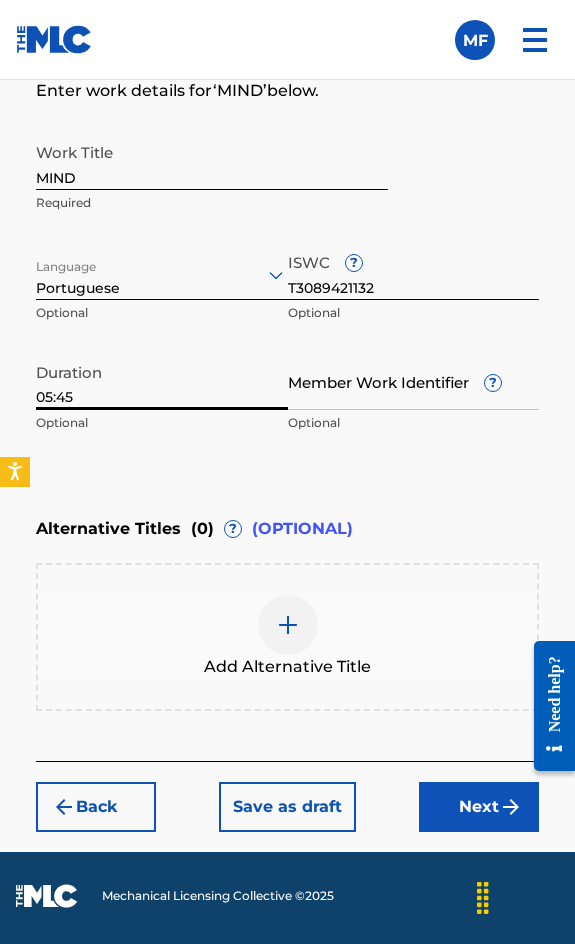 type on "05:45" 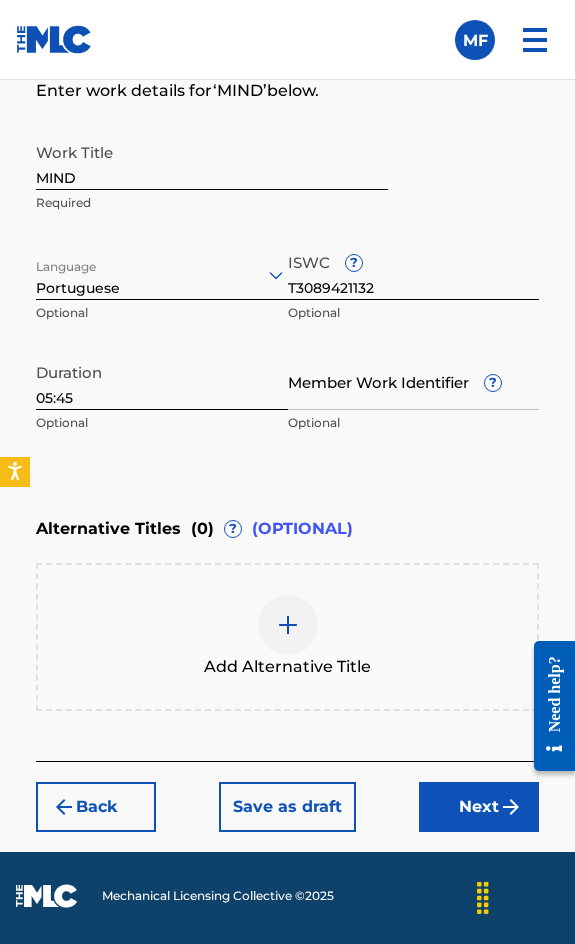 click on "Next" at bounding box center [479, 807] 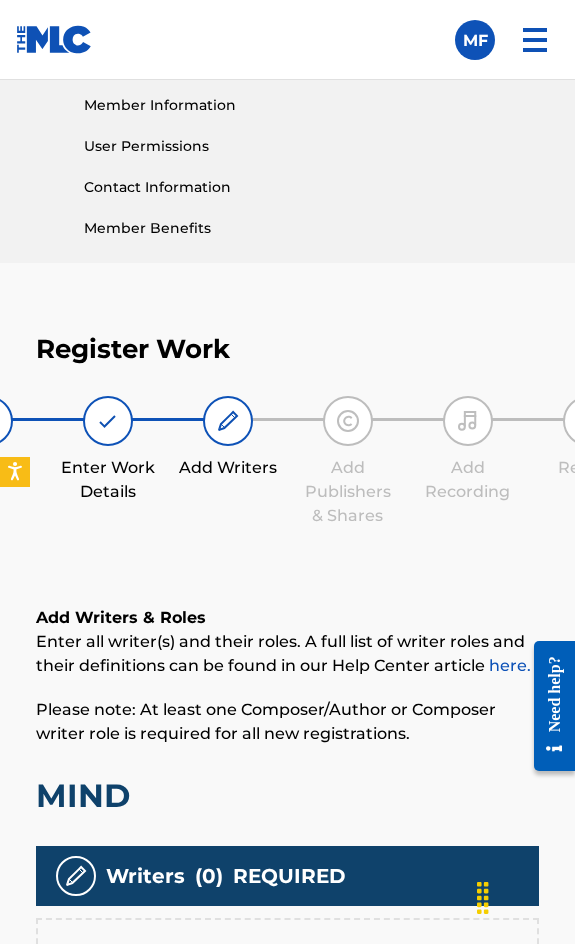 scroll, scrollTop: 1308, scrollLeft: 0, axis: vertical 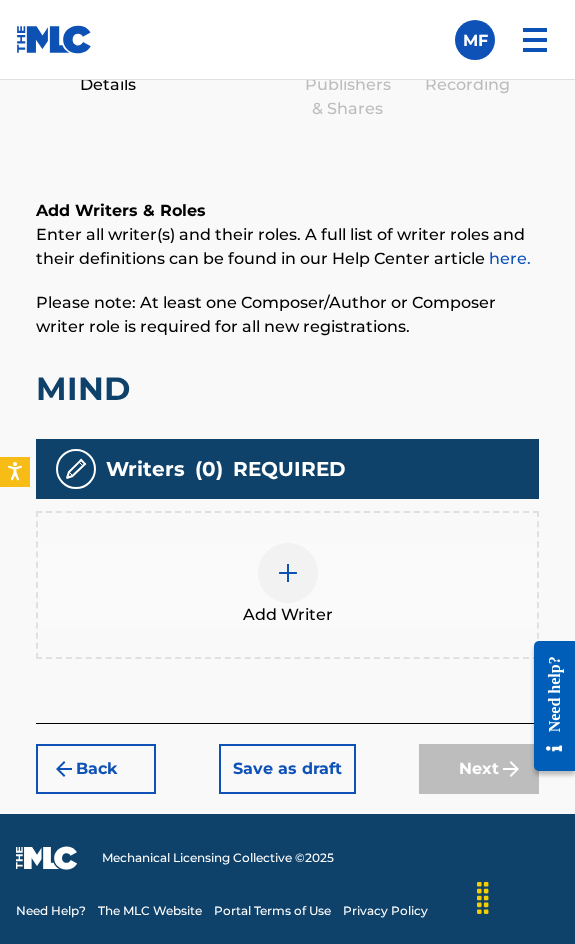click at bounding box center (288, 573) 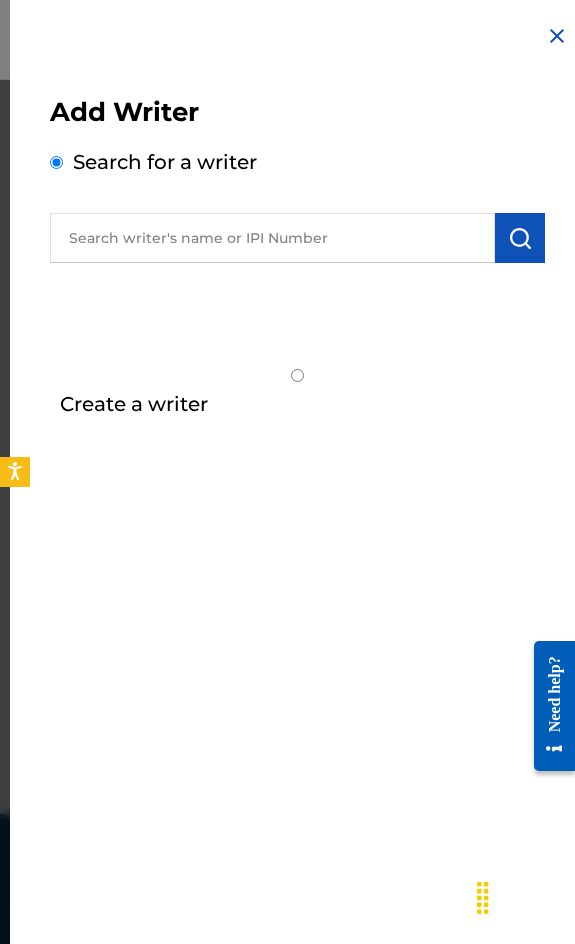 click at bounding box center [272, 238] 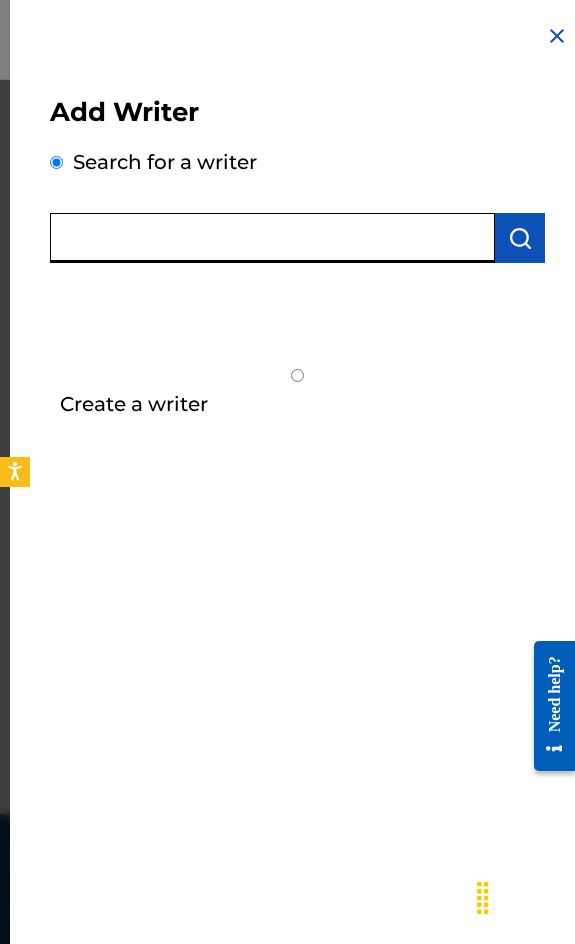 paste on "[FIRSTNAME] [LASTNAME] [LASTNAME]" 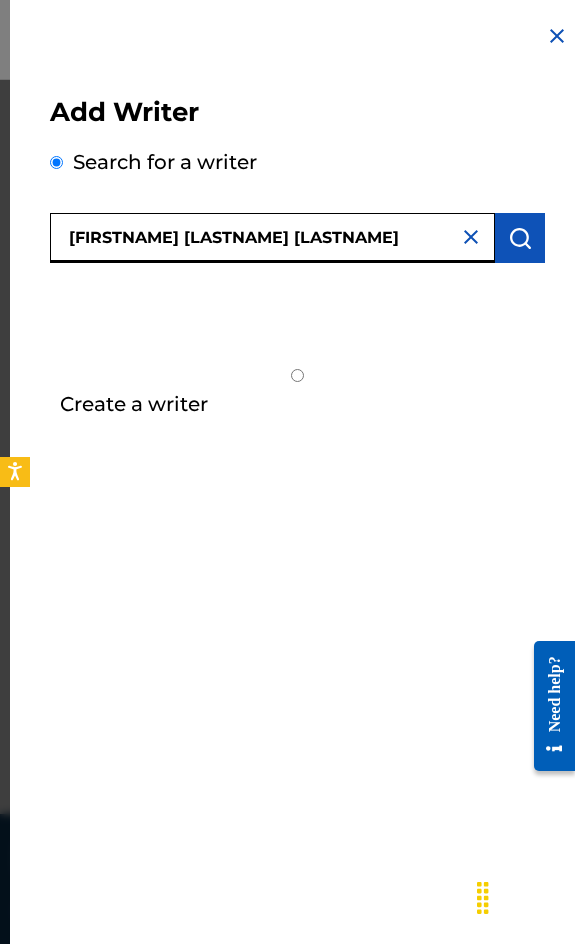 type on "[FIRSTNAME] [LASTNAME] [LASTNAME]" 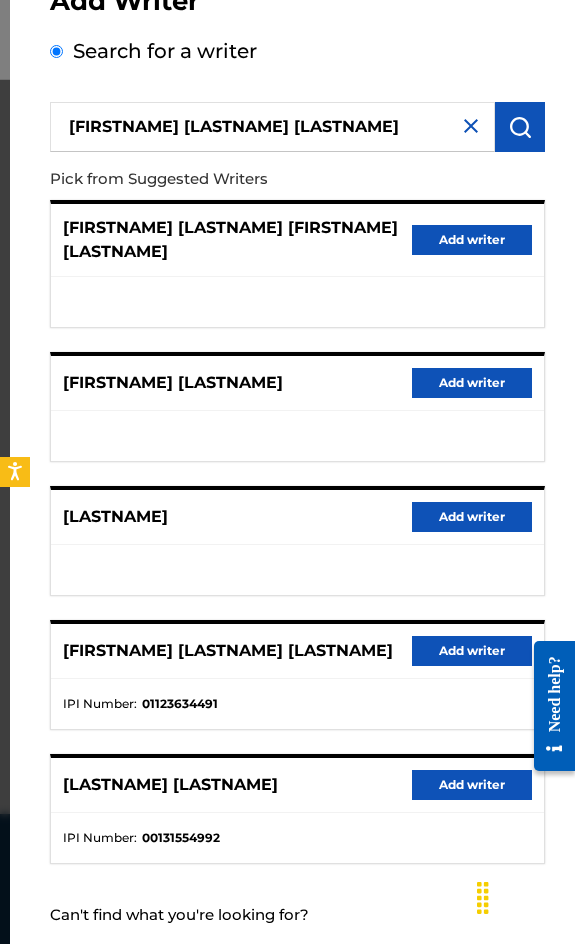 scroll, scrollTop: 260, scrollLeft: 0, axis: vertical 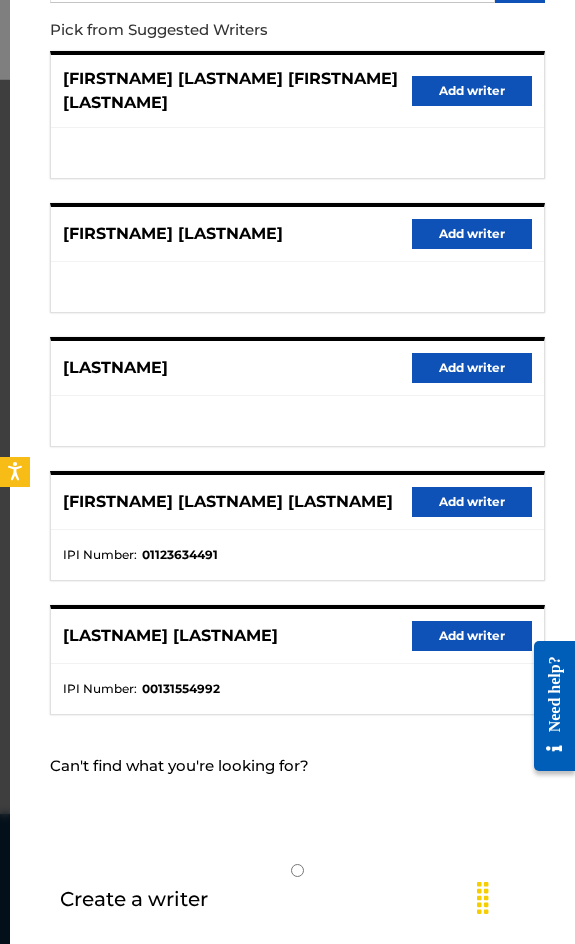 click on "Add writer" at bounding box center (472, 502) 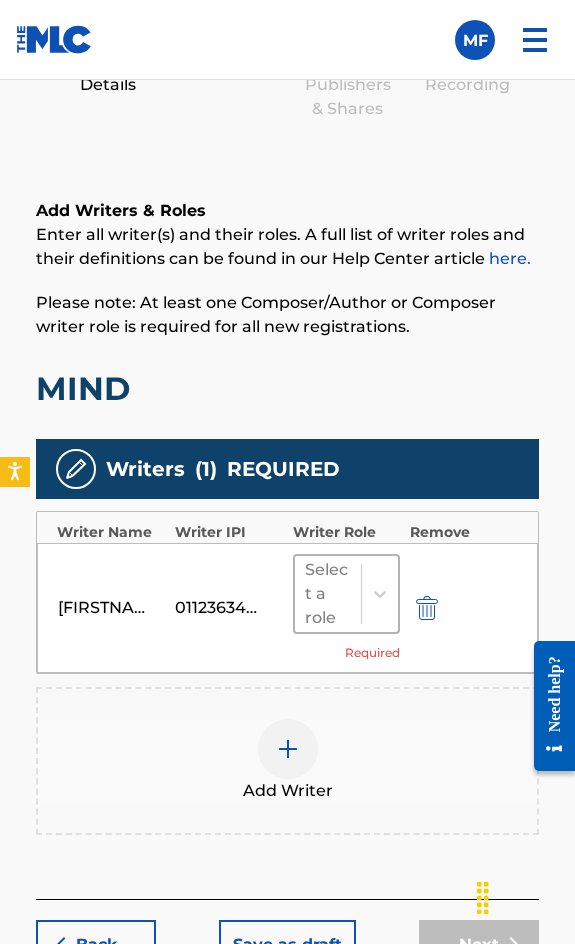 click at bounding box center [379, 594] 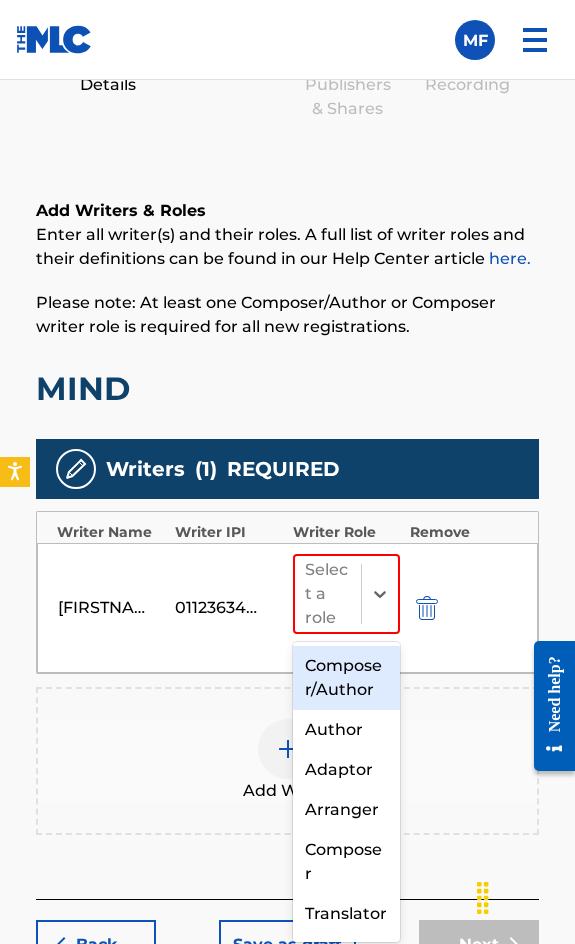 click on "Composer/Author" at bounding box center (346, 678) 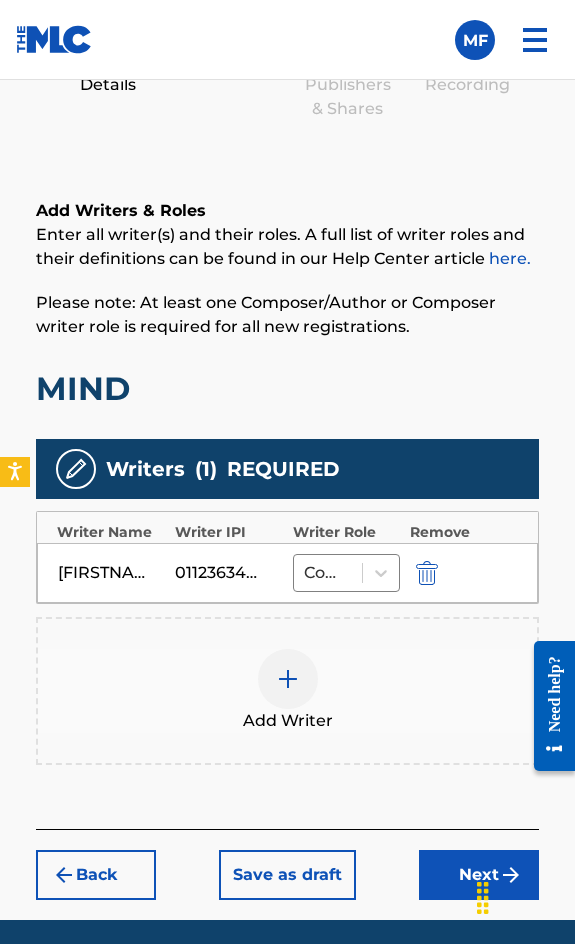click on "Add Writer" at bounding box center (288, 721) 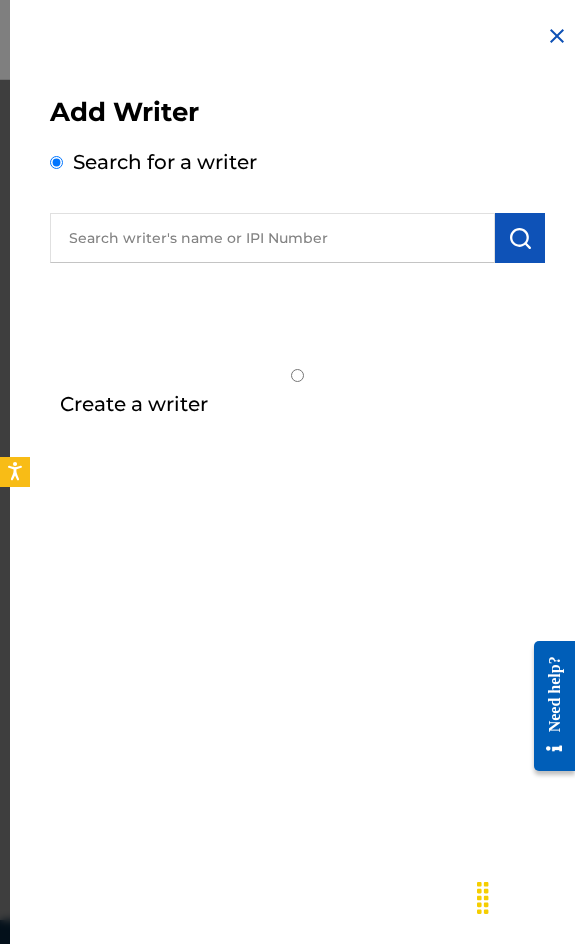 click at bounding box center [272, 238] 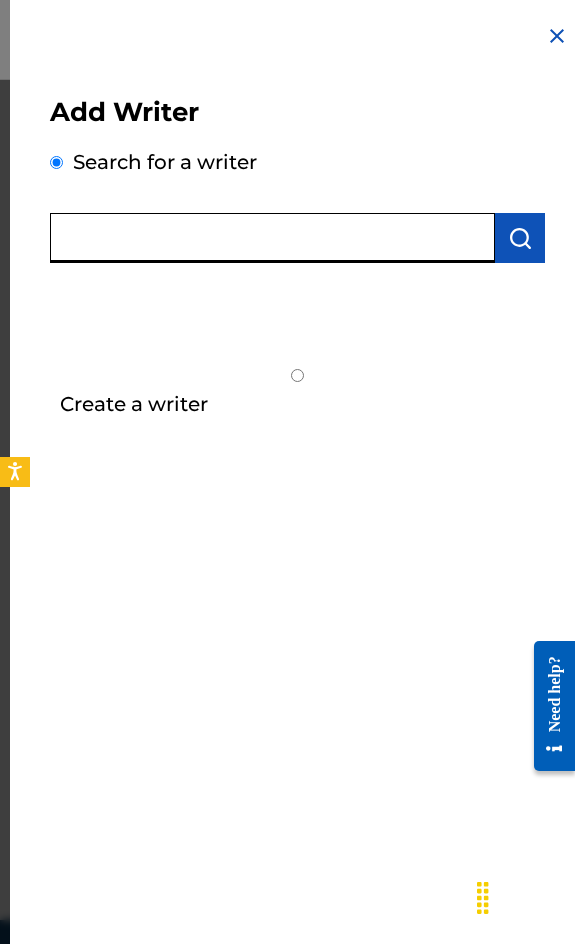 paste on "[FIRSTNAME] [LASTNAME]" 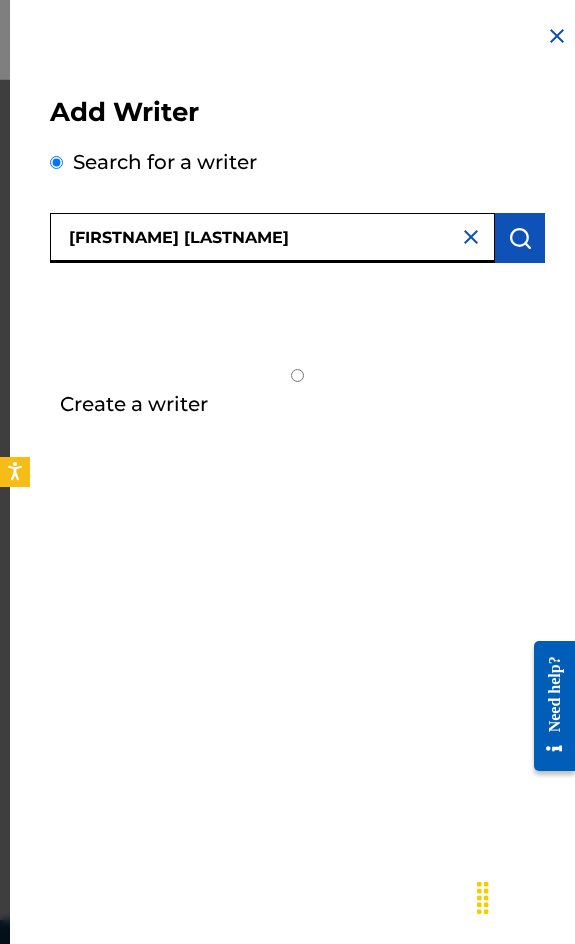 type on "[FIRSTNAME] [LASTNAME]" 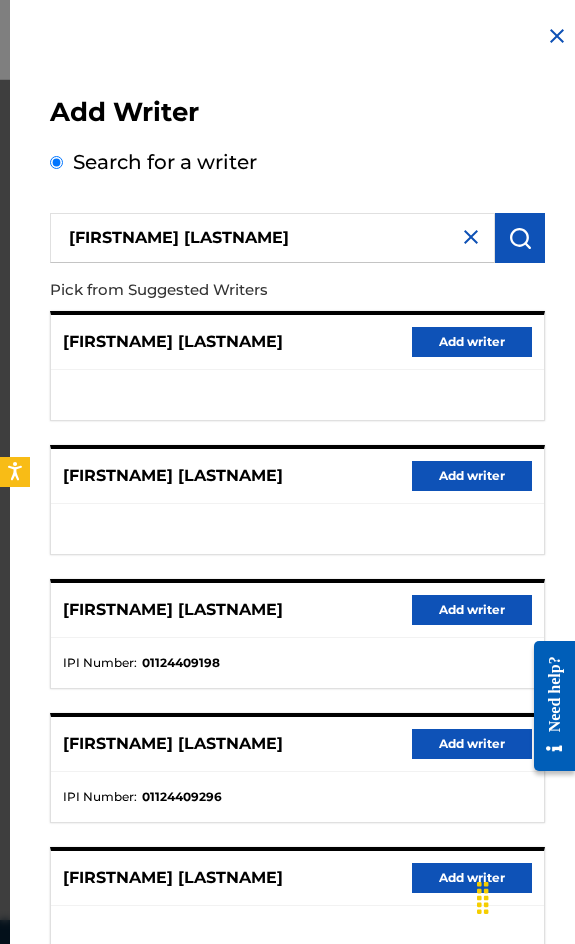 click on "Add writer" at bounding box center (472, 610) 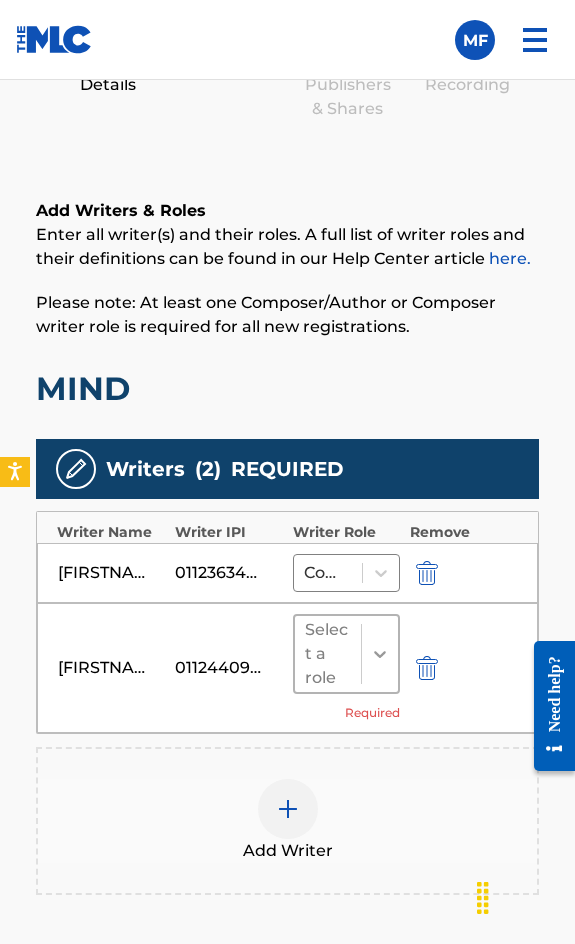 click 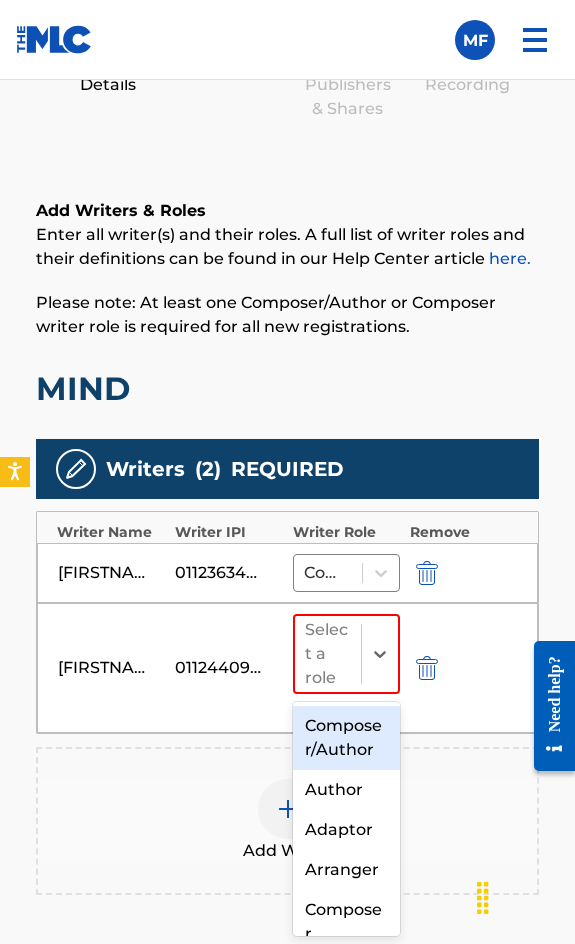 click on "Composer/Author" at bounding box center (346, 738) 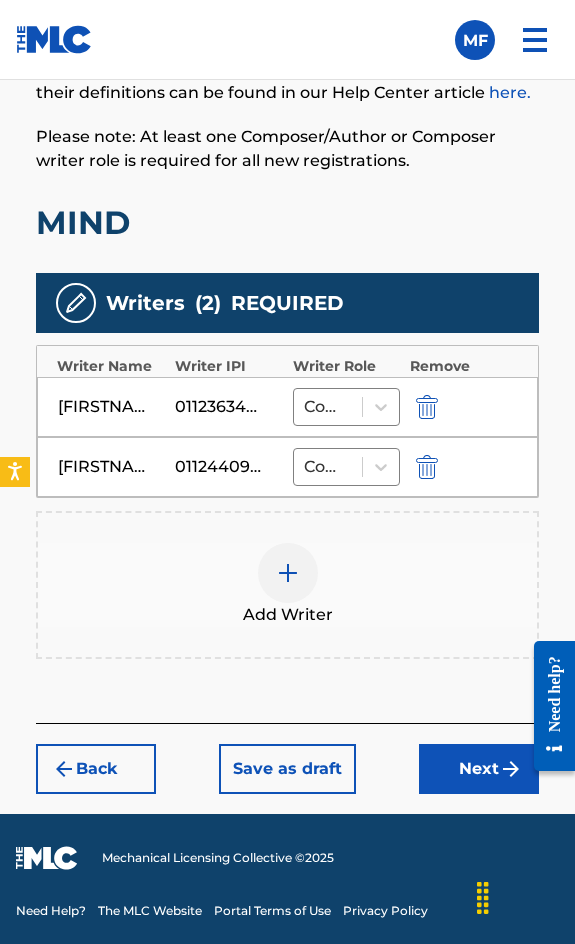click on "Next" at bounding box center [479, 769] 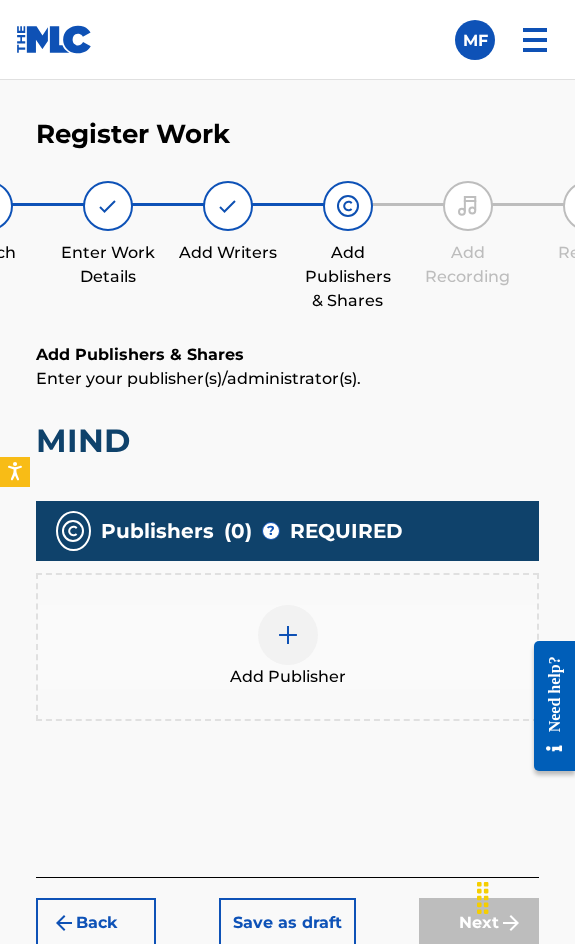 scroll, scrollTop: 1270, scrollLeft: 0, axis: vertical 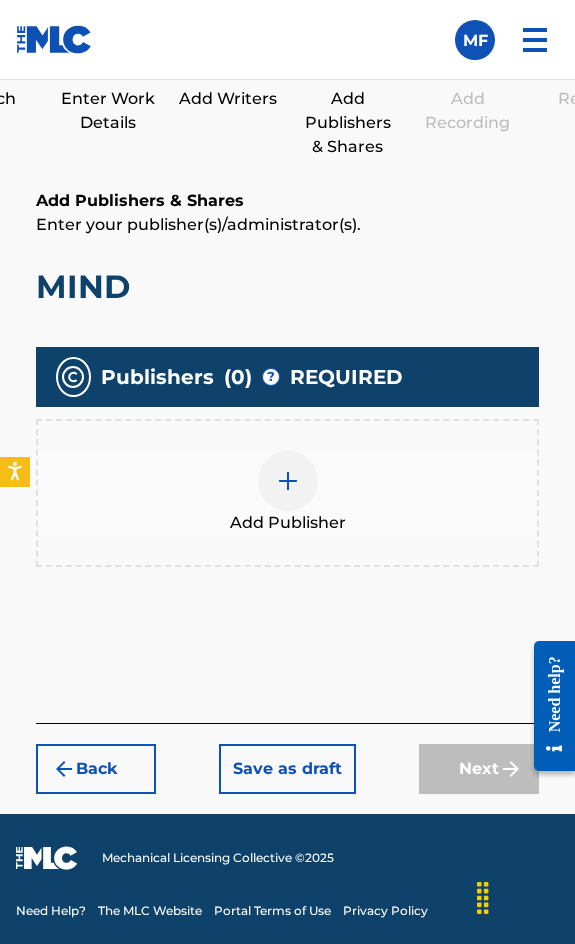 click on "Publishers ( 0 ) ? REQUIRED Total shares:  0 % Add Publisher" at bounding box center [287, 467] 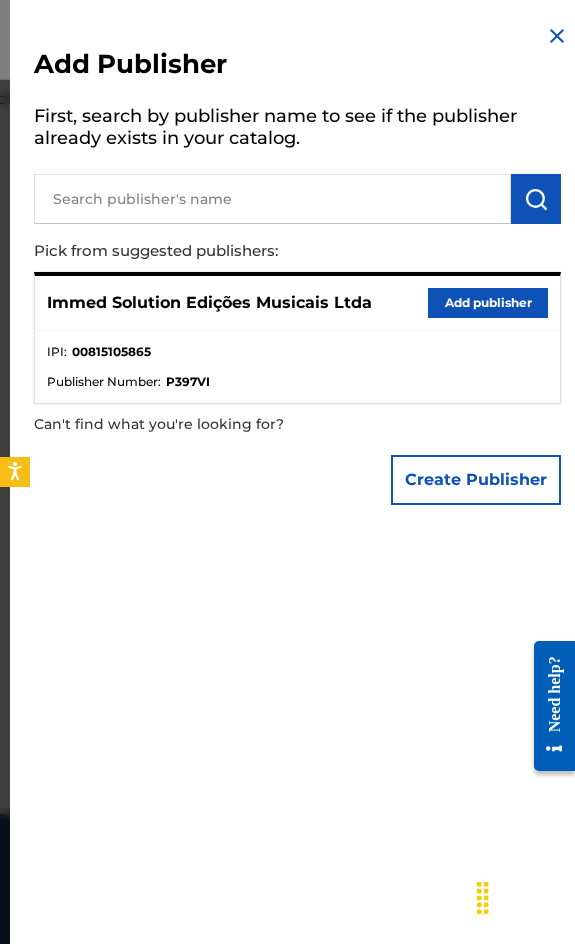 click on "Add publisher" at bounding box center (488, 303) 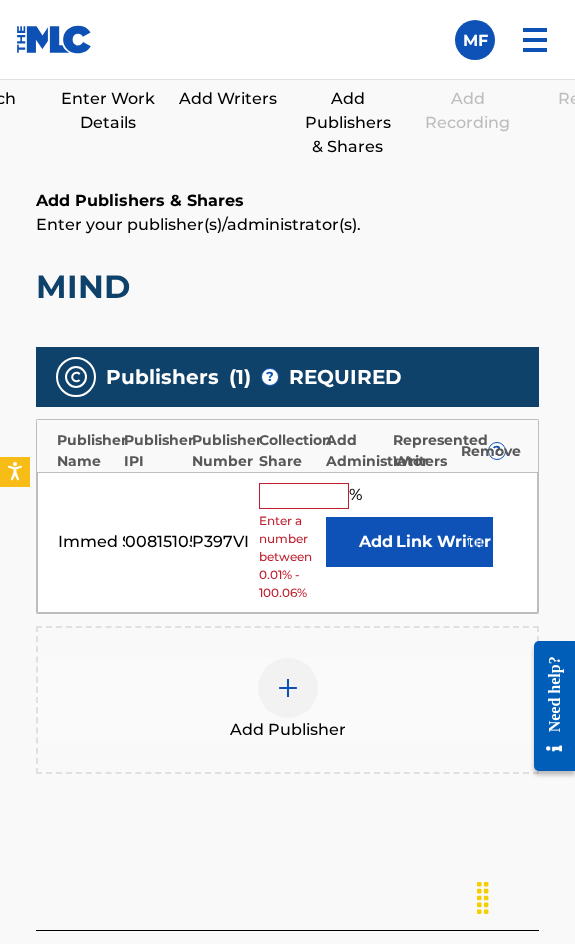 click at bounding box center [304, 496] 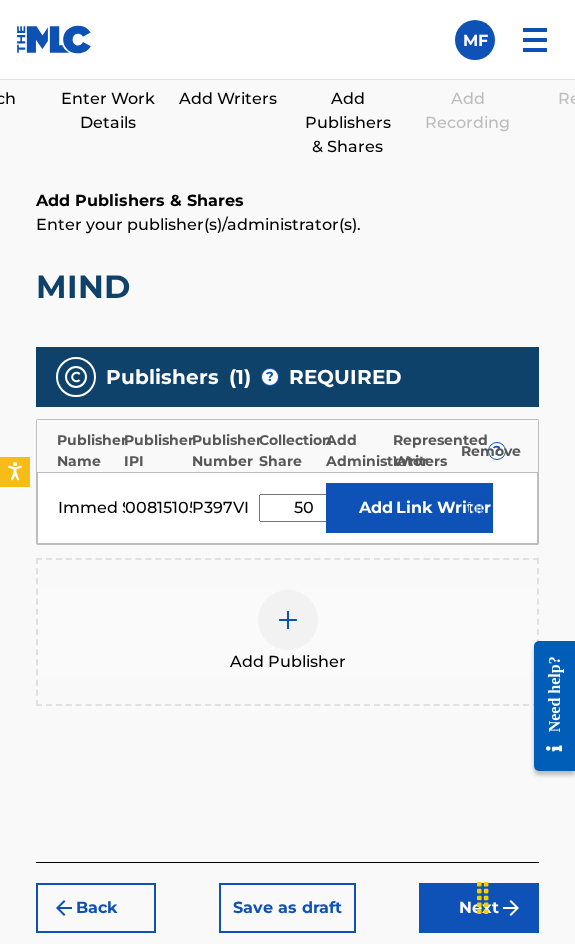 type on "50" 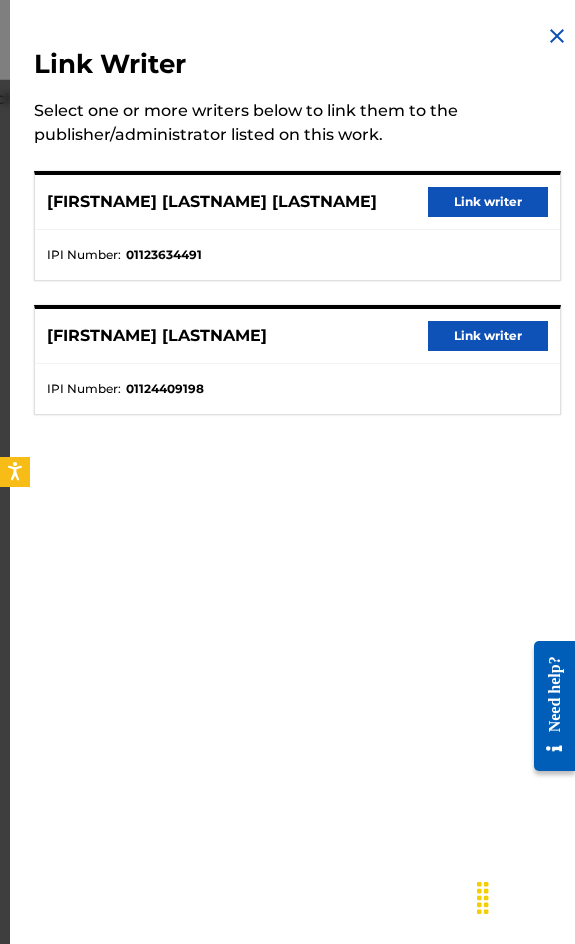 click on "[FIRSTNAME] [LASTNAME] Link writer" at bounding box center [297, 336] 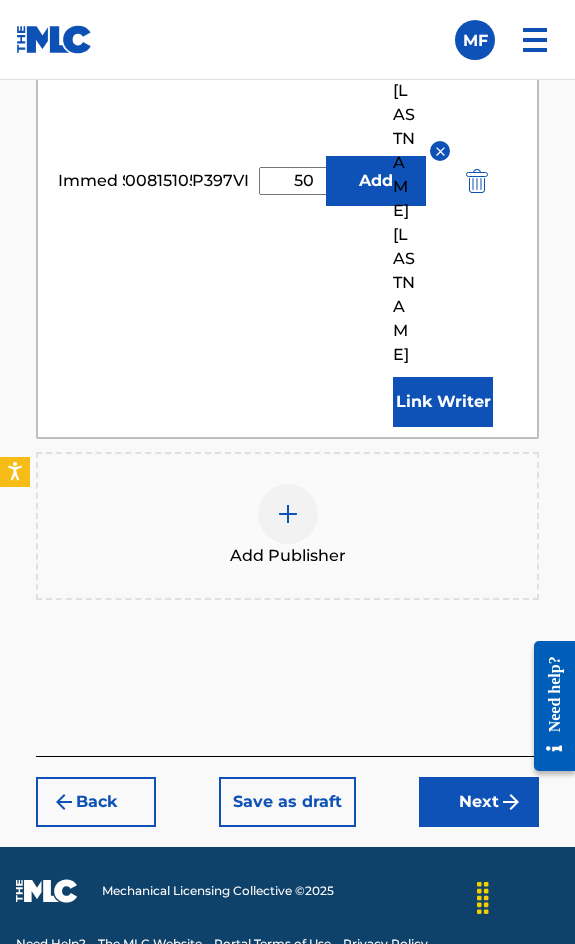 click on "Next" at bounding box center (479, 802) 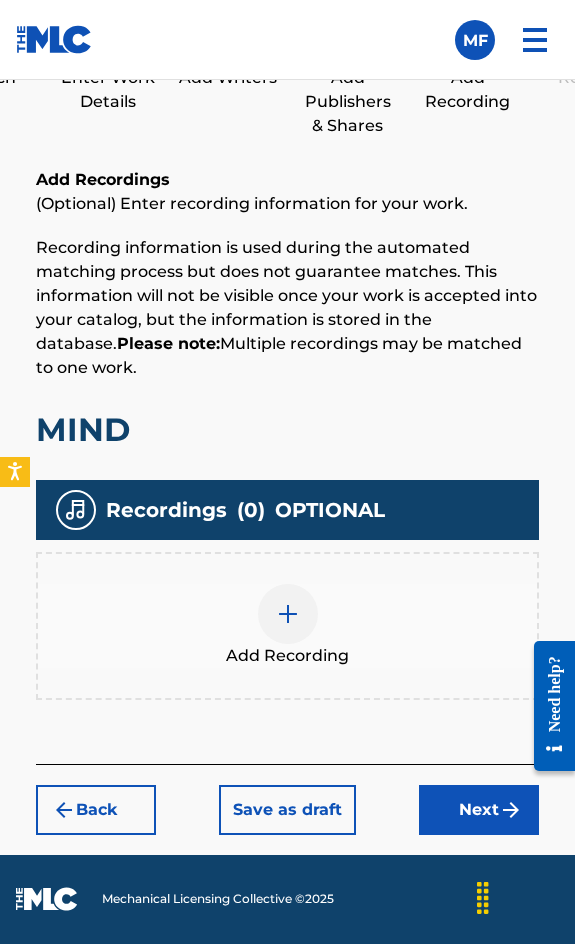 scroll, scrollTop: 1332, scrollLeft: 0, axis: vertical 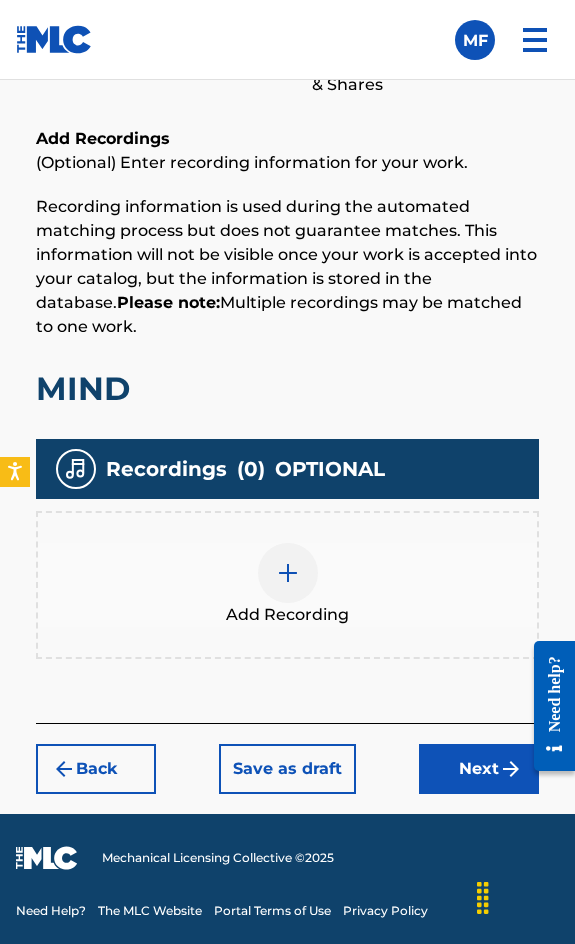 click at bounding box center (288, 573) 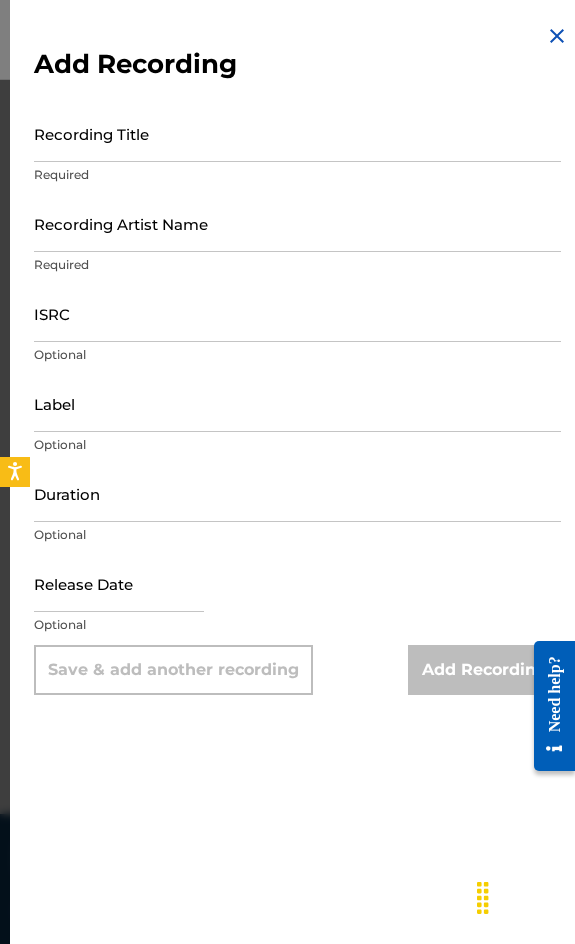 click on "Recording Title" at bounding box center [297, 133] 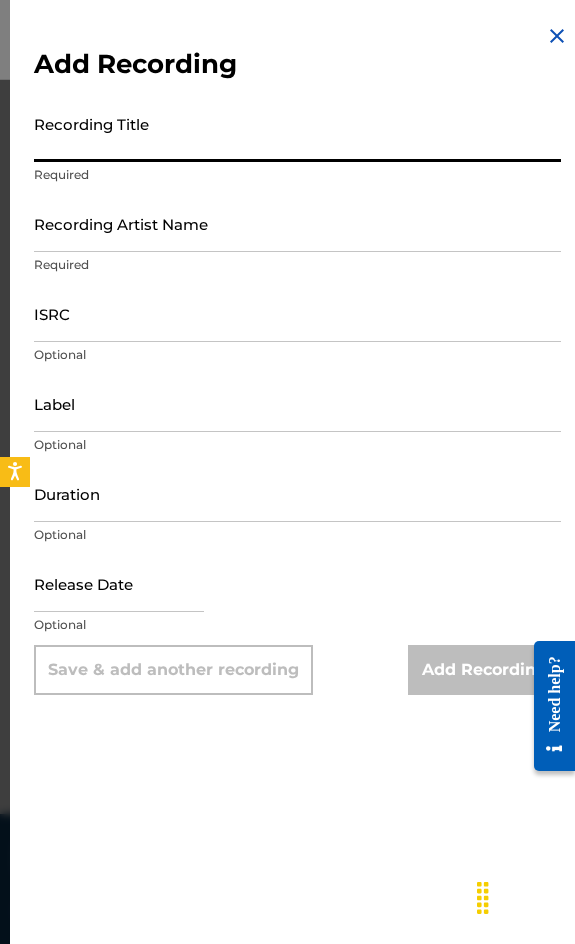 paste 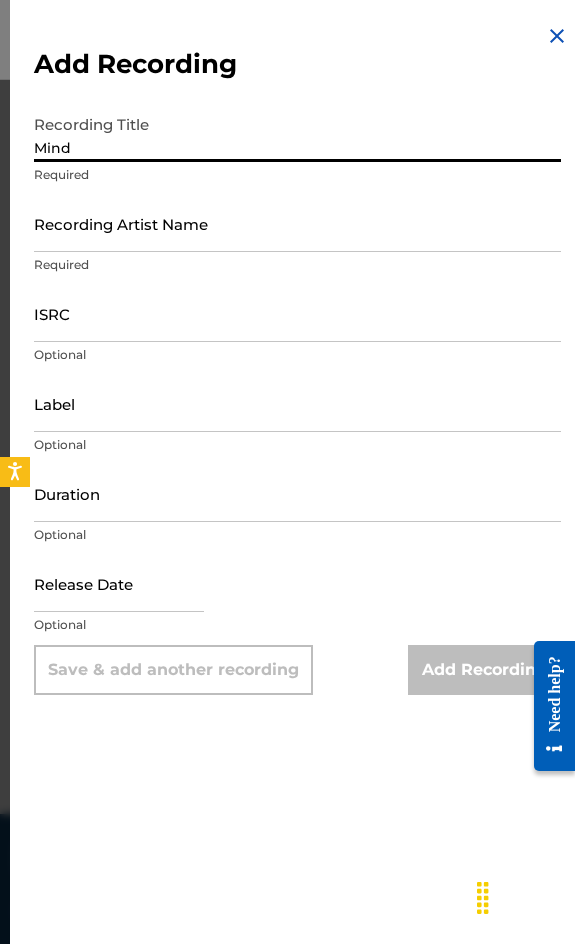 type on "Mind" 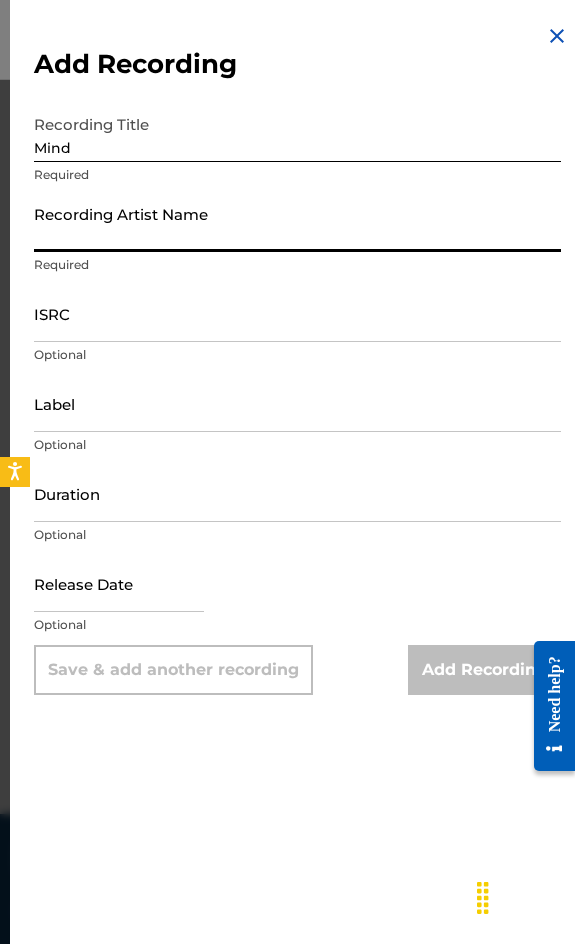 click on "Recording Artist Name" at bounding box center (297, 223) 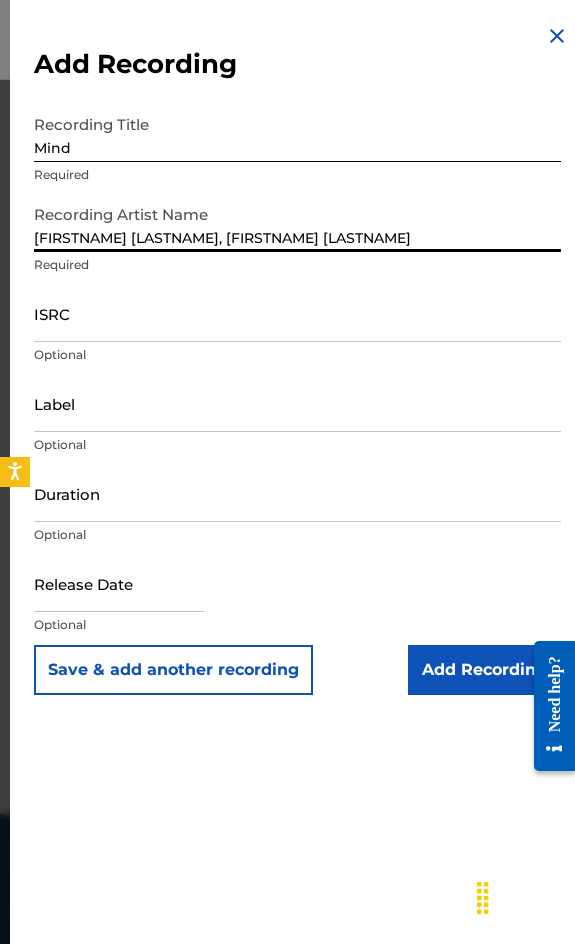 type on "[FIRSTNAME] [LASTNAME], [FIRSTNAME] [LASTNAME]" 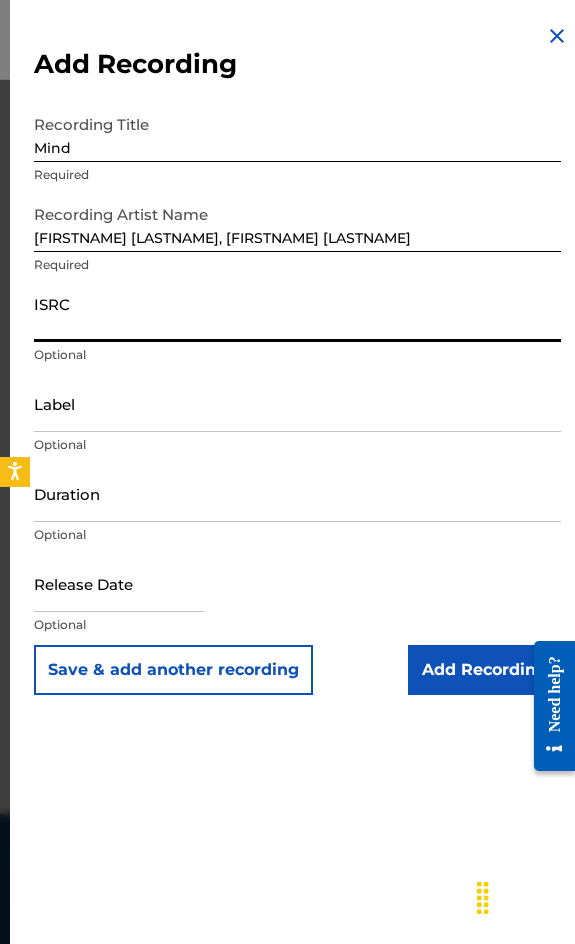 click on "ISRC" at bounding box center (297, 313) 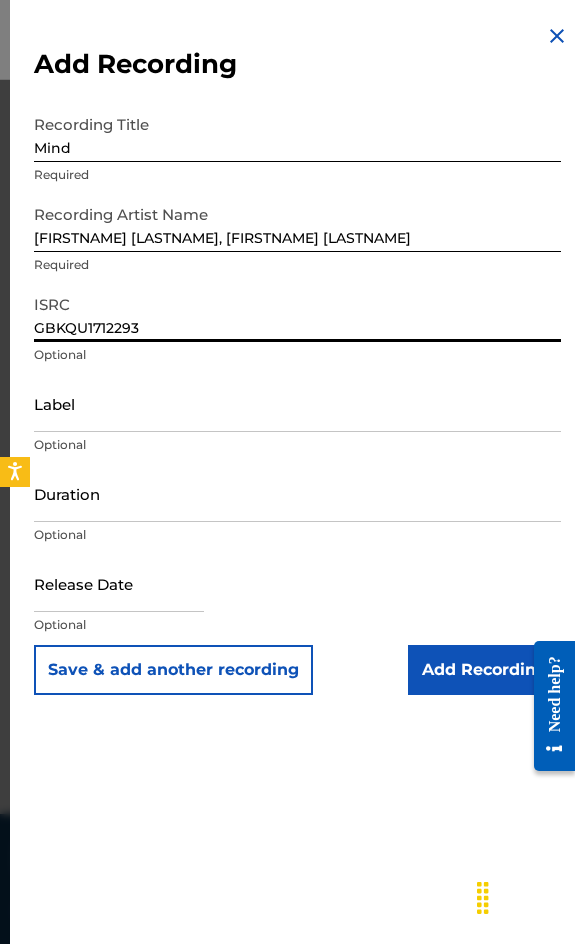 type on "GBKQU1712293" 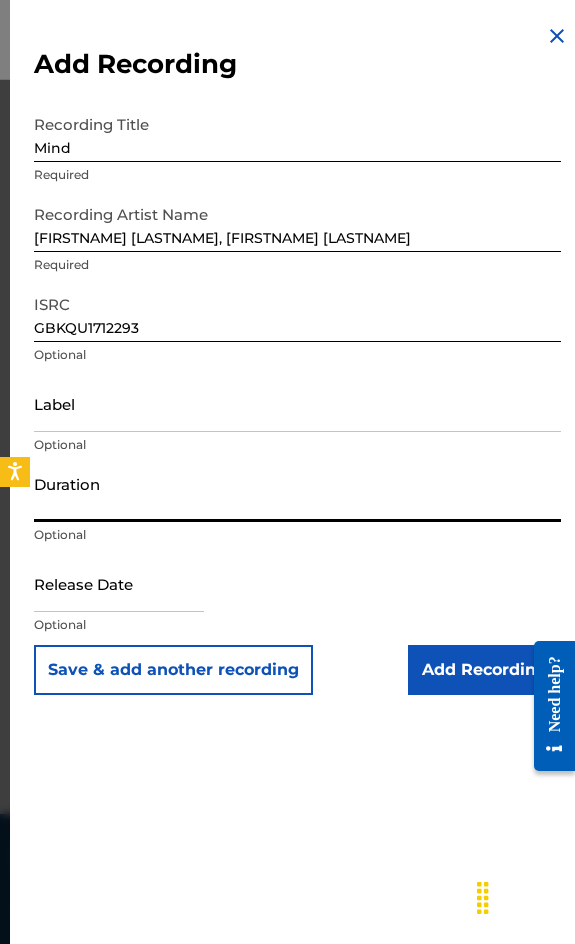 click on "Duration" at bounding box center [297, 493] 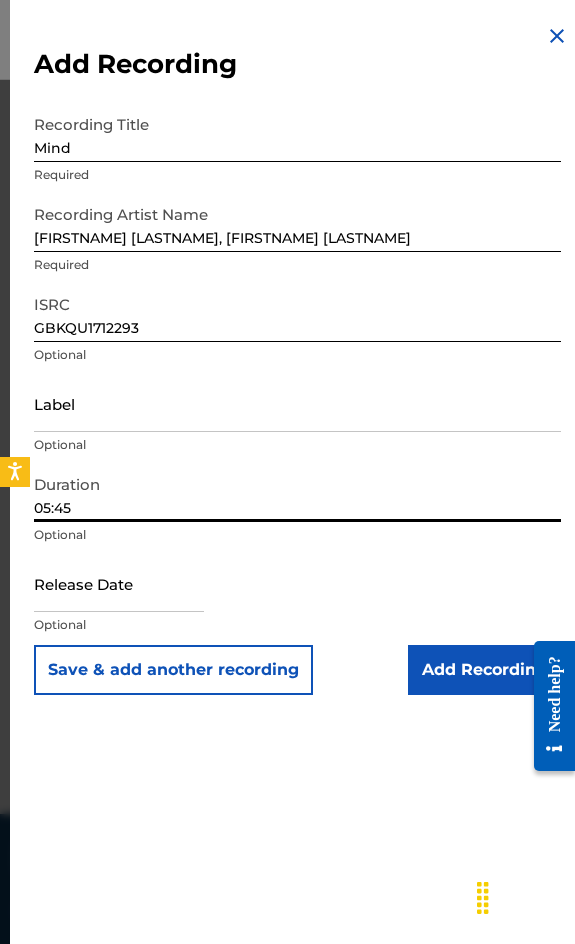 type on "05:45" 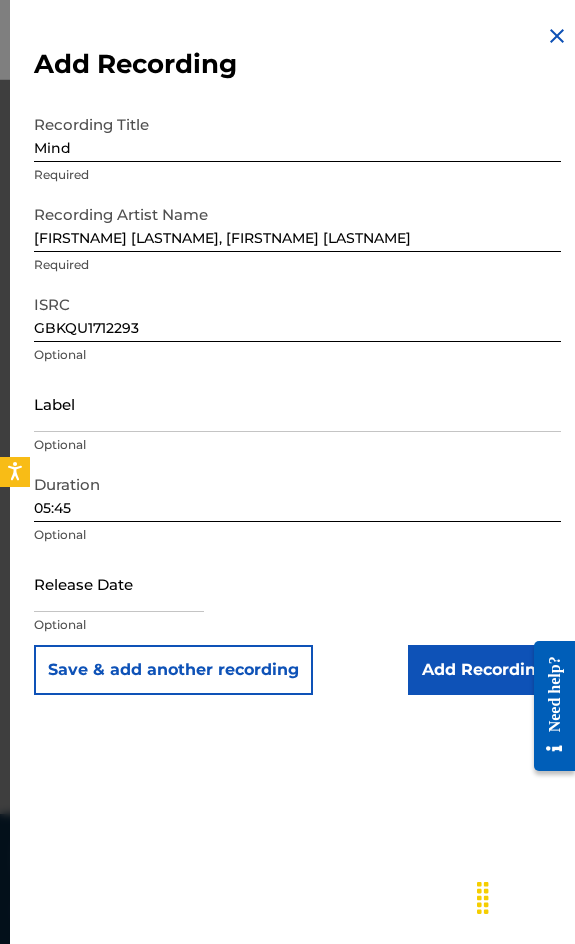 click on "Add Recording" at bounding box center (484, 670) 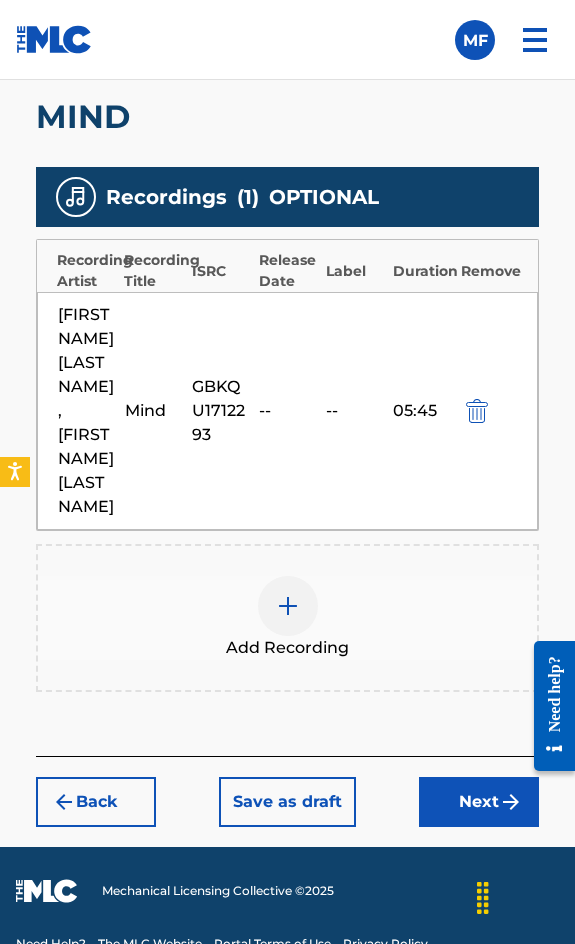 click on "Next" at bounding box center (479, 802) 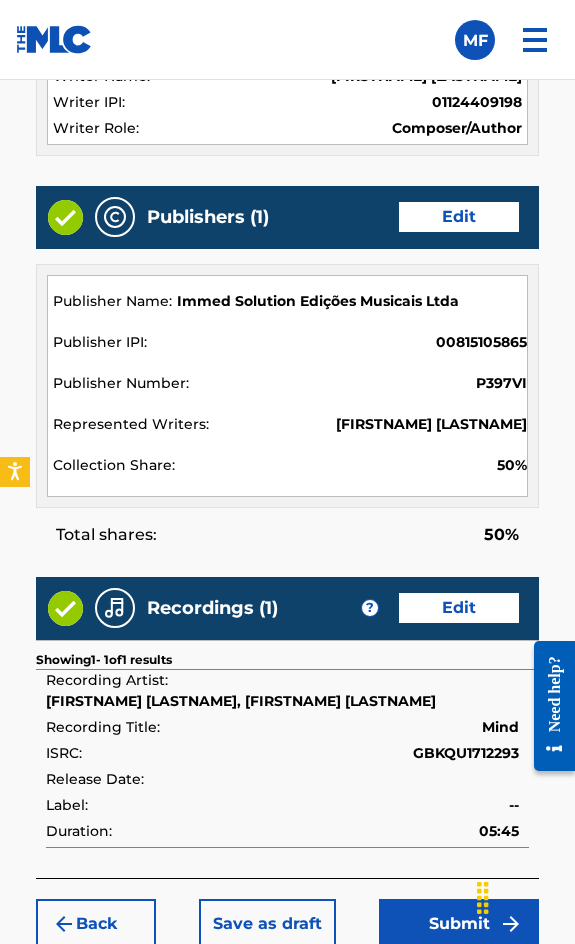 scroll, scrollTop: 2245, scrollLeft: 0, axis: vertical 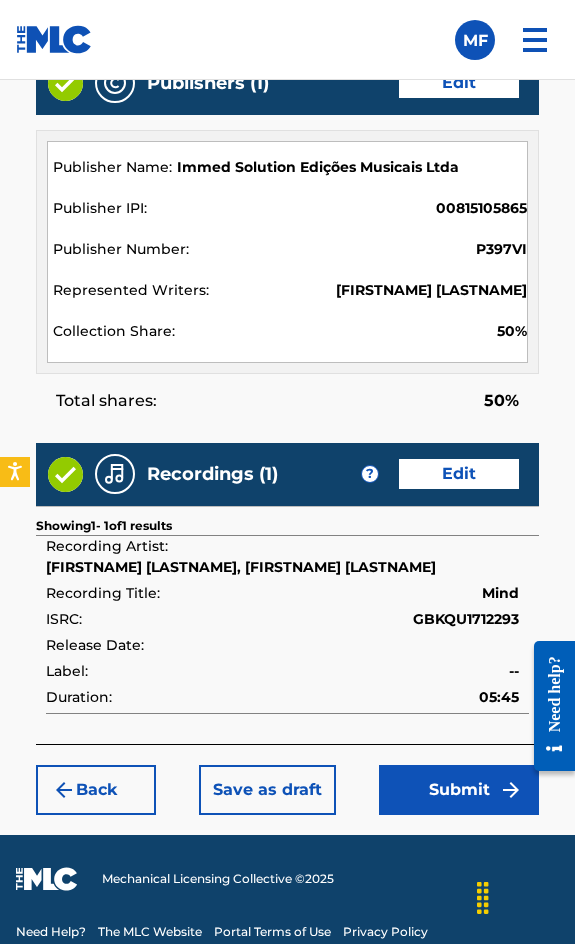 click on "Submit" at bounding box center [459, 790] 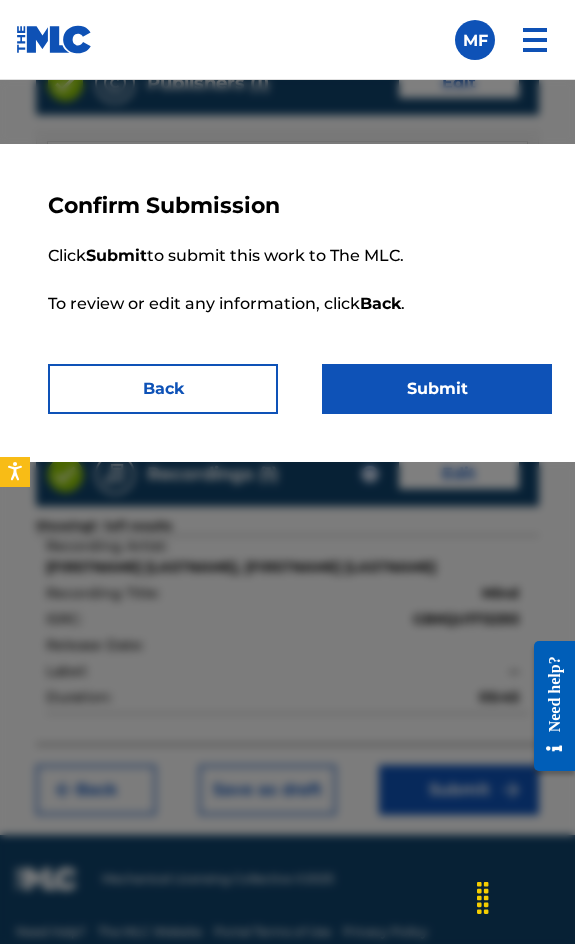 click on "Submit" at bounding box center [437, 389] 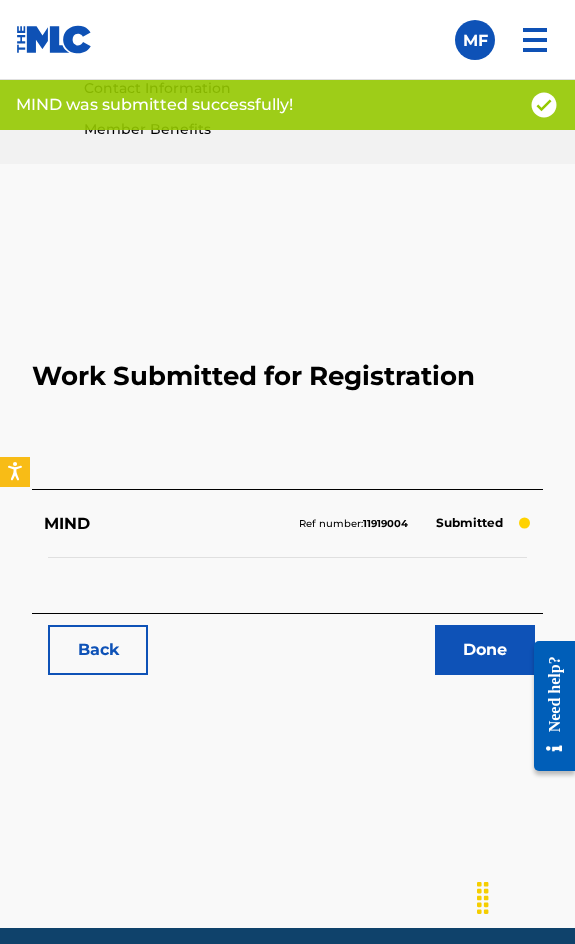 scroll, scrollTop: 1114, scrollLeft: 0, axis: vertical 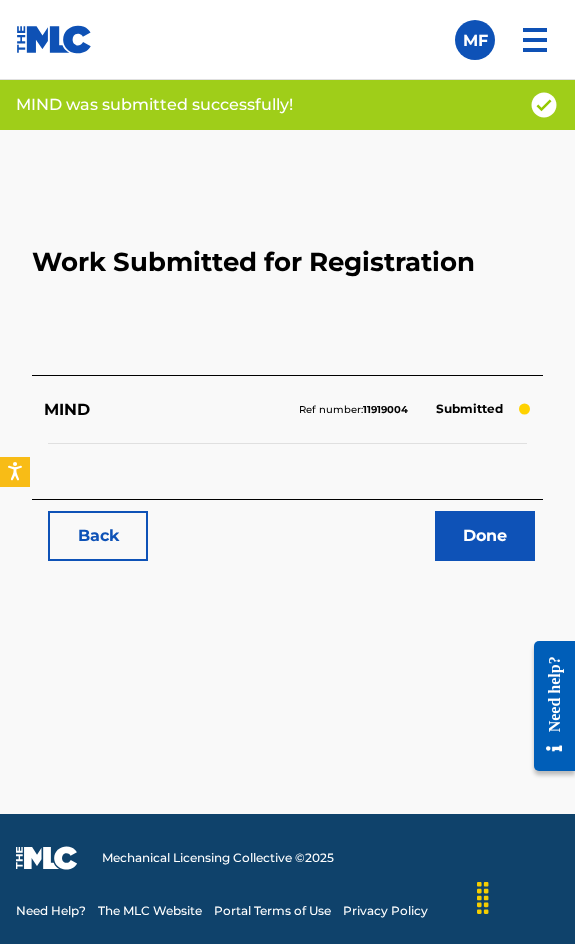 click on "Back" at bounding box center [98, 536] 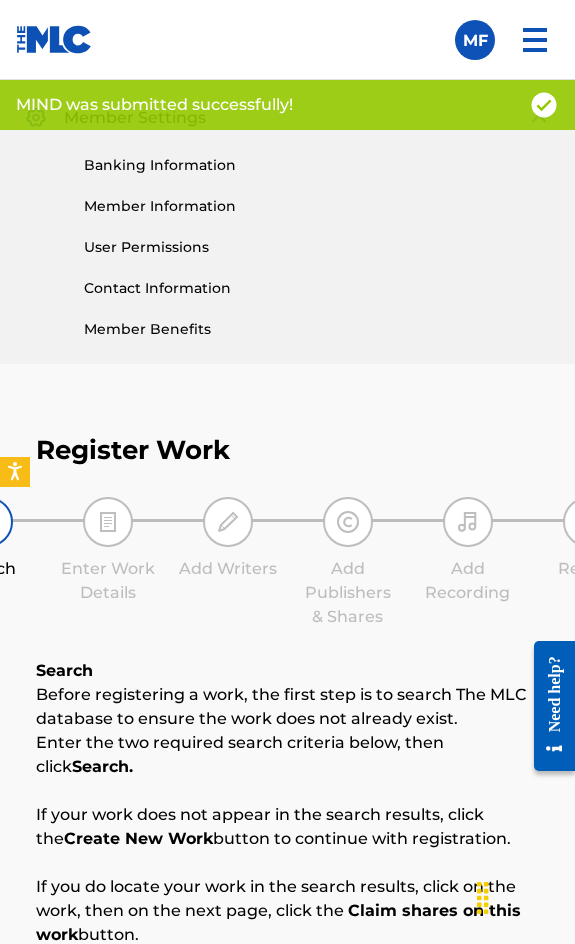 scroll, scrollTop: 1308, scrollLeft: 0, axis: vertical 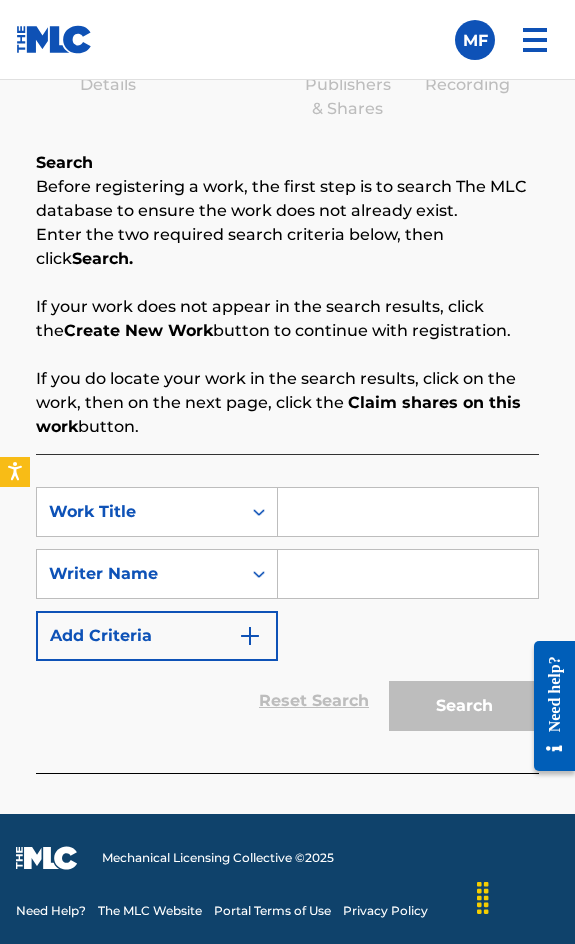 click at bounding box center [408, 512] 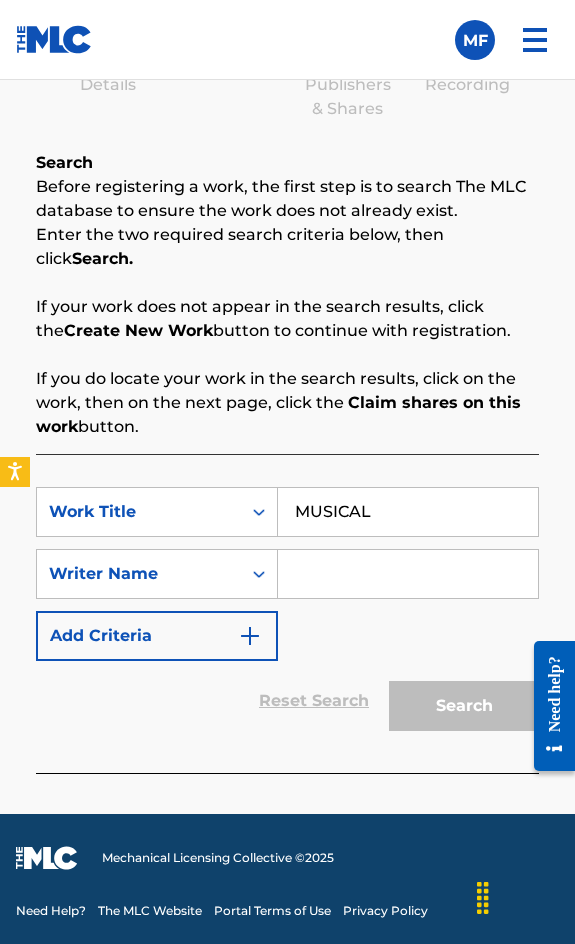 type on "MUSICAL" 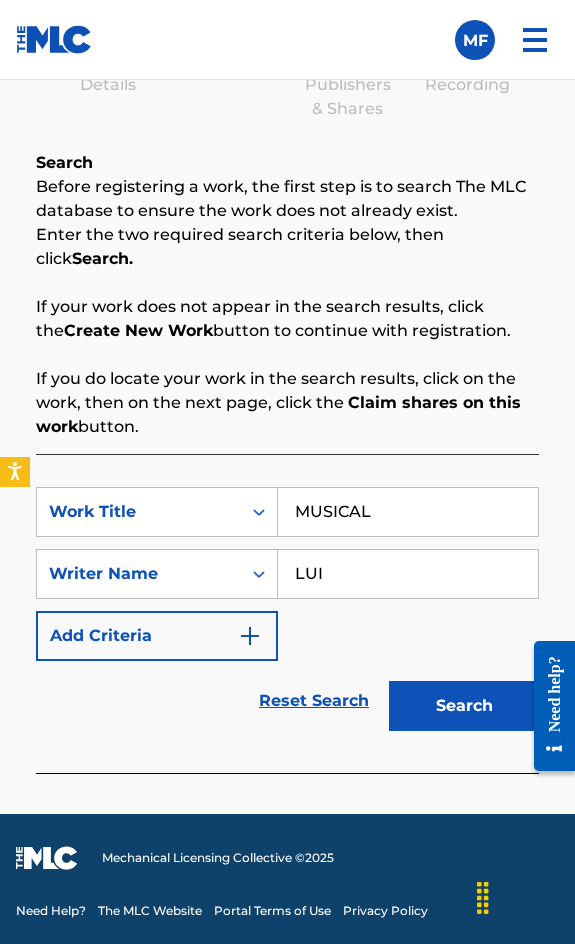 type on "[FIRSTNAME] [LASTNAME]" 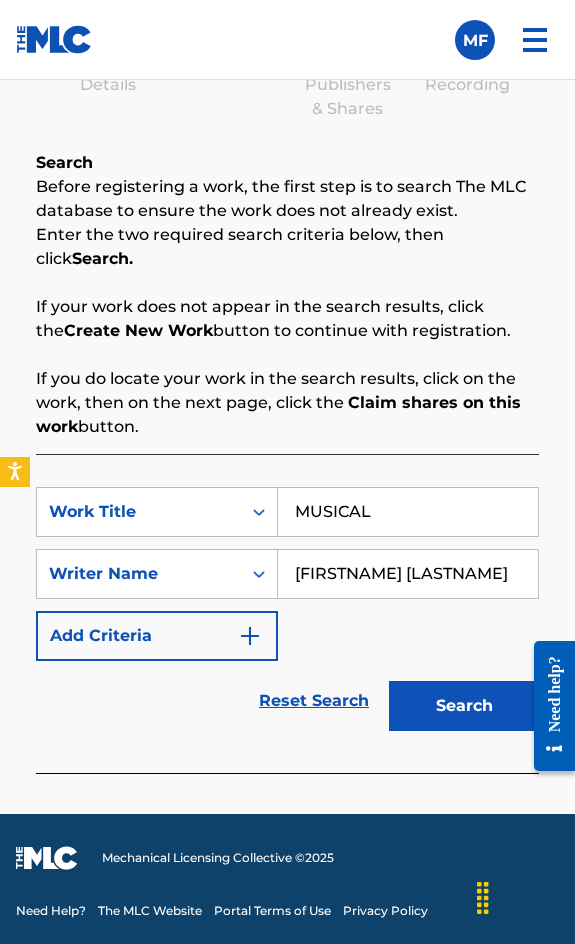 click on "Search" at bounding box center [459, 701] 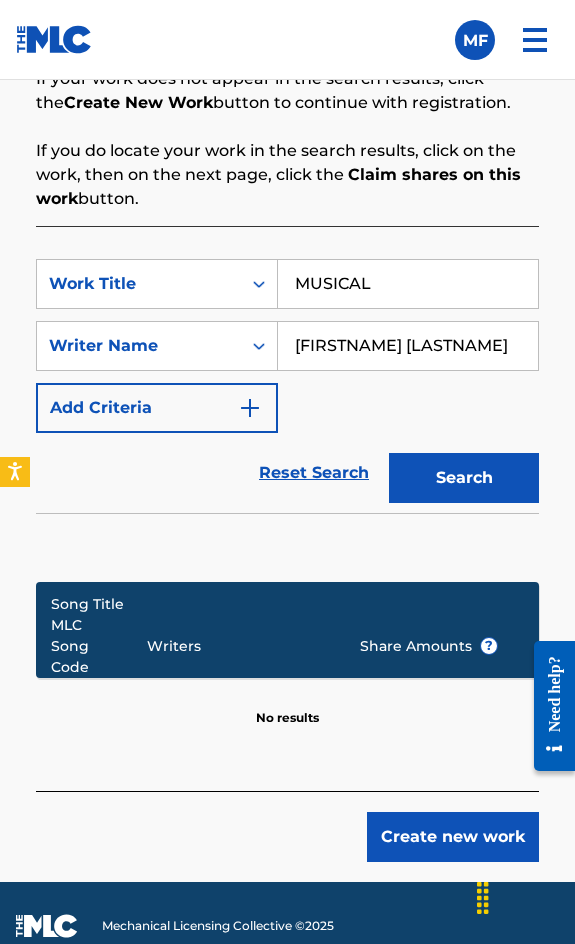 click on "Create new work" at bounding box center (453, 837) 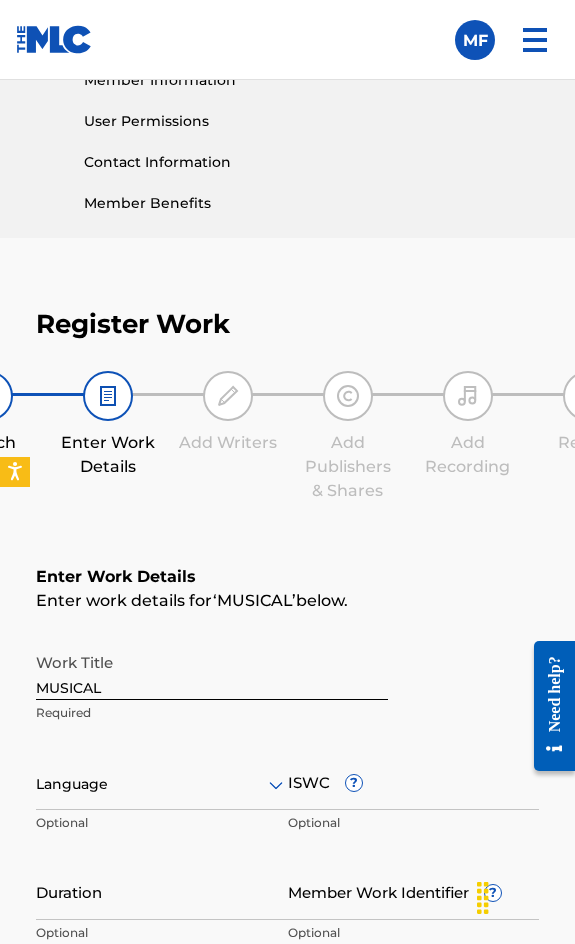 scroll, scrollTop: 1268, scrollLeft: 0, axis: vertical 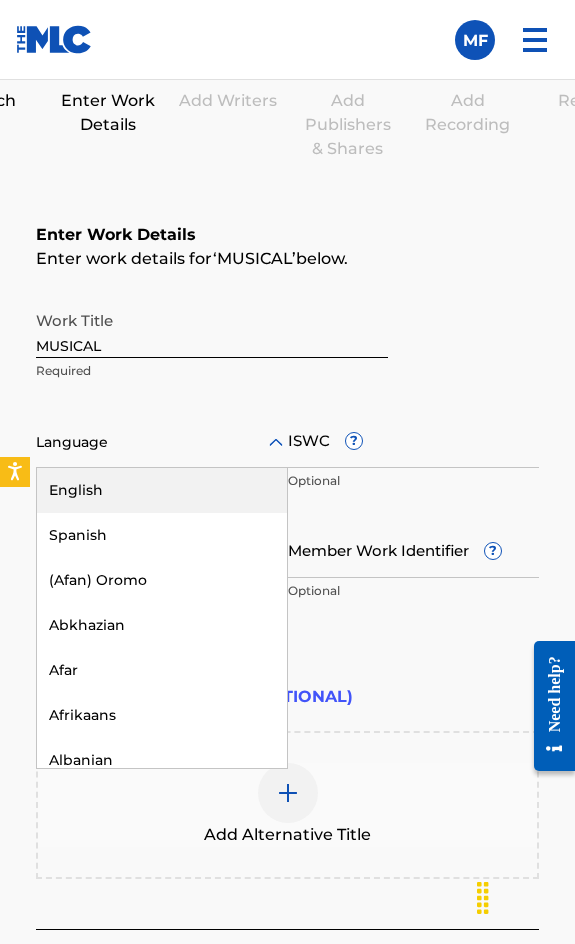 click at bounding box center (162, 442) 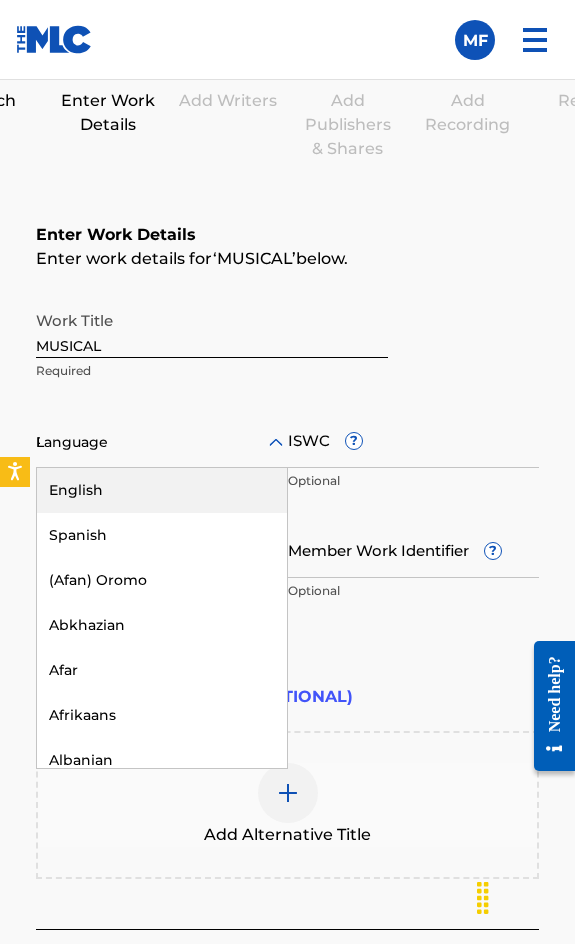 type on "PO" 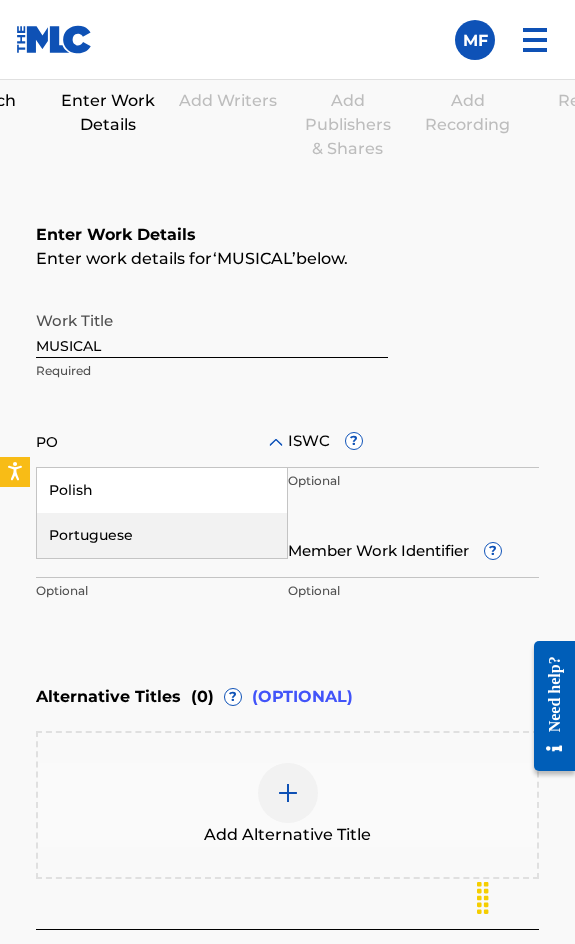 click on "Portuguese" at bounding box center (162, 535) 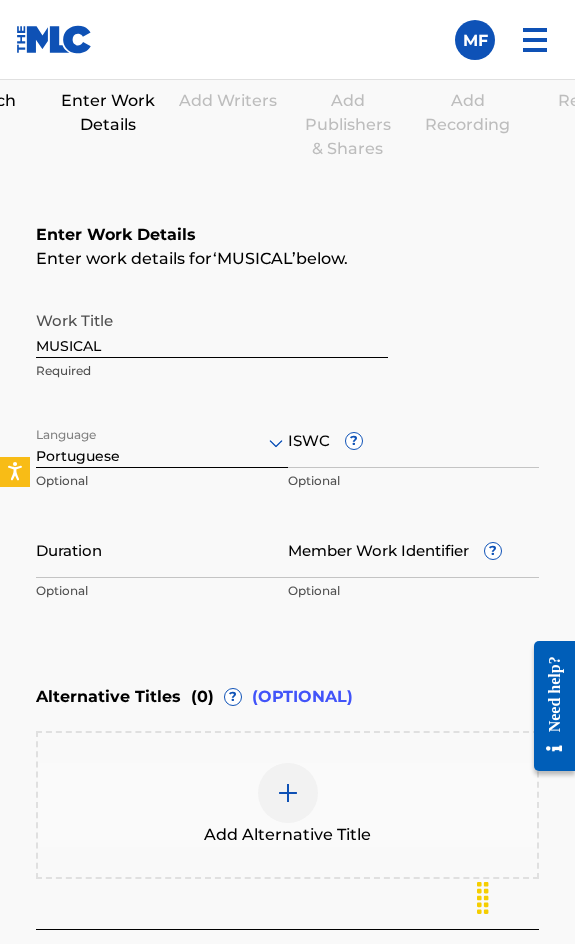 click on "ISWC   ?" at bounding box center [414, 439] 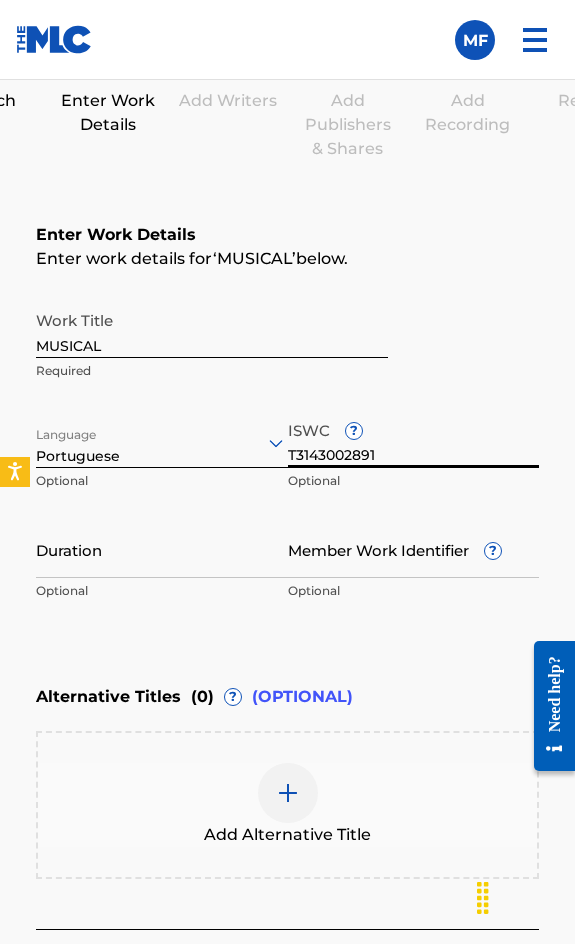 type on "T3143002891" 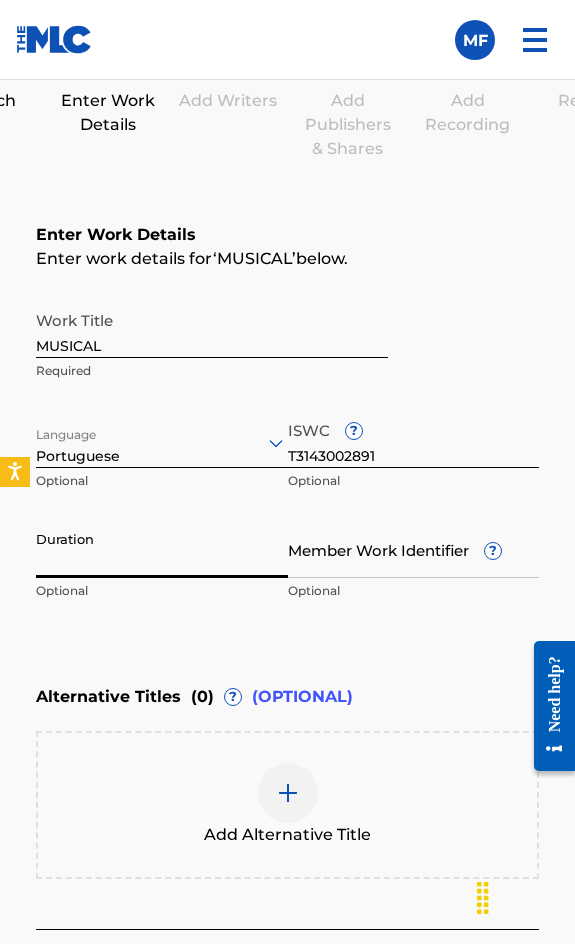 click on "Duration" at bounding box center [162, 549] 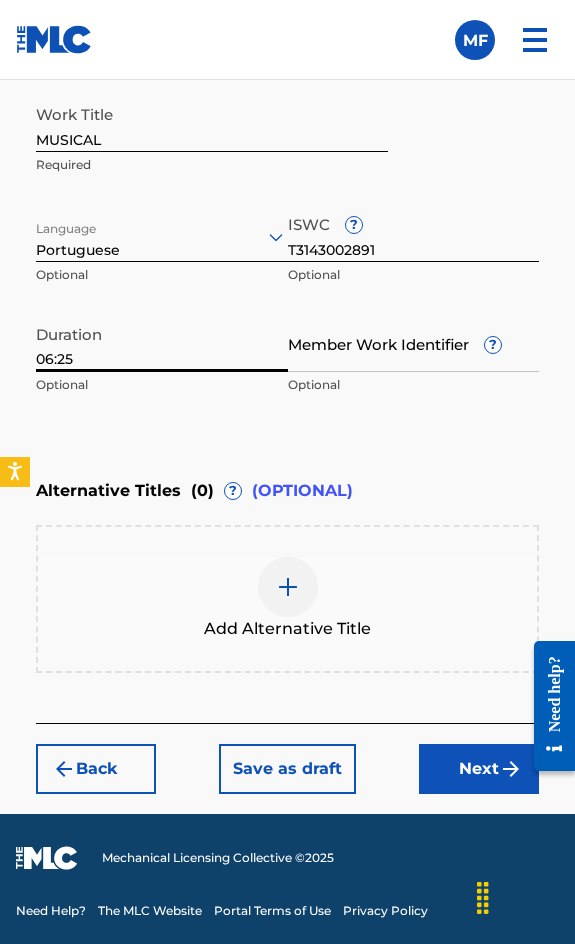 type on "06:25" 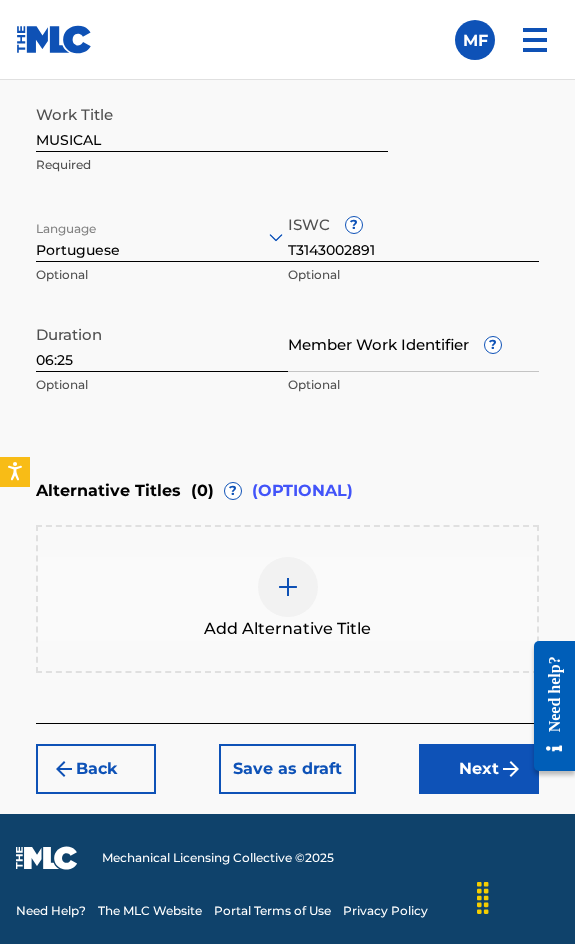 click on "Next" at bounding box center (479, 769) 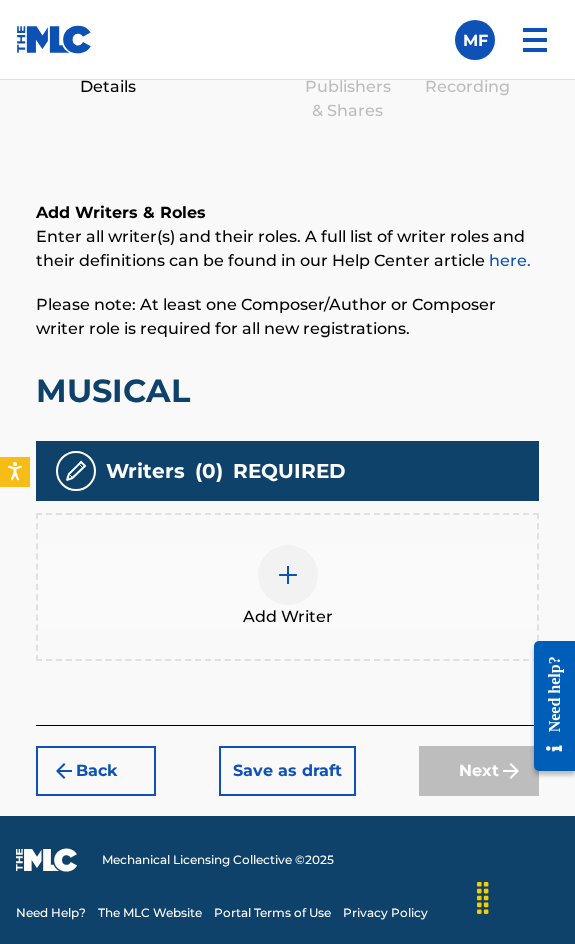 scroll, scrollTop: 1308, scrollLeft: 0, axis: vertical 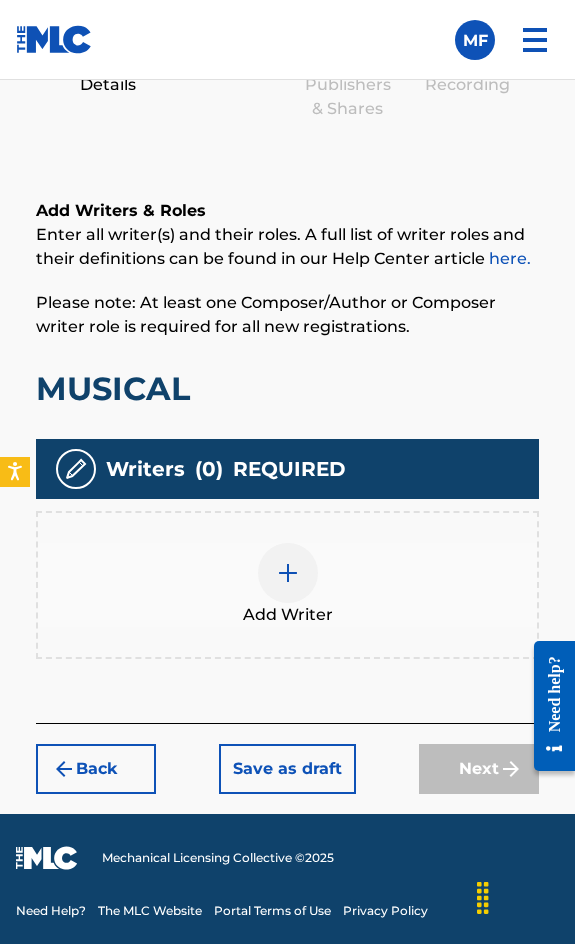 click on "Writers ( 0 ) REQUIRED" at bounding box center (287, 469) 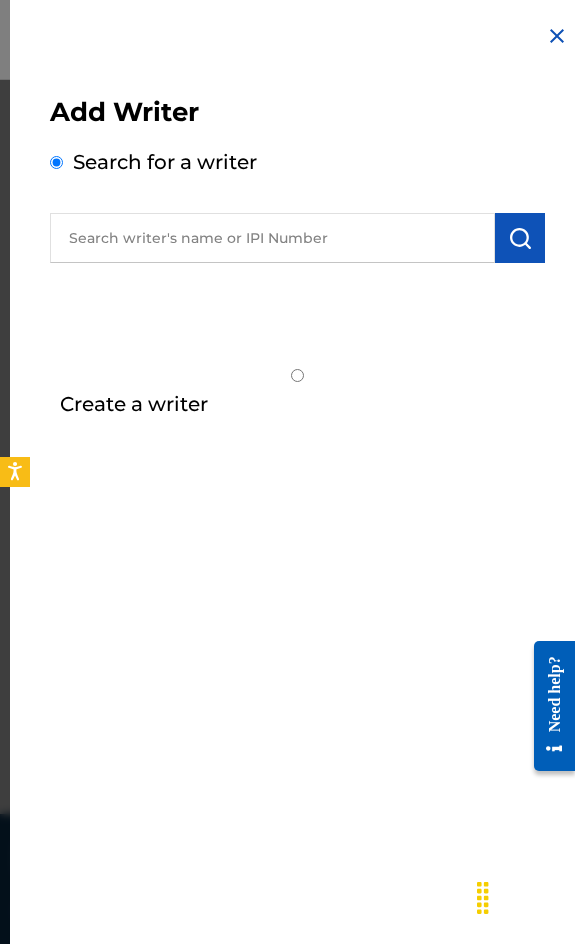 click at bounding box center (272, 238) 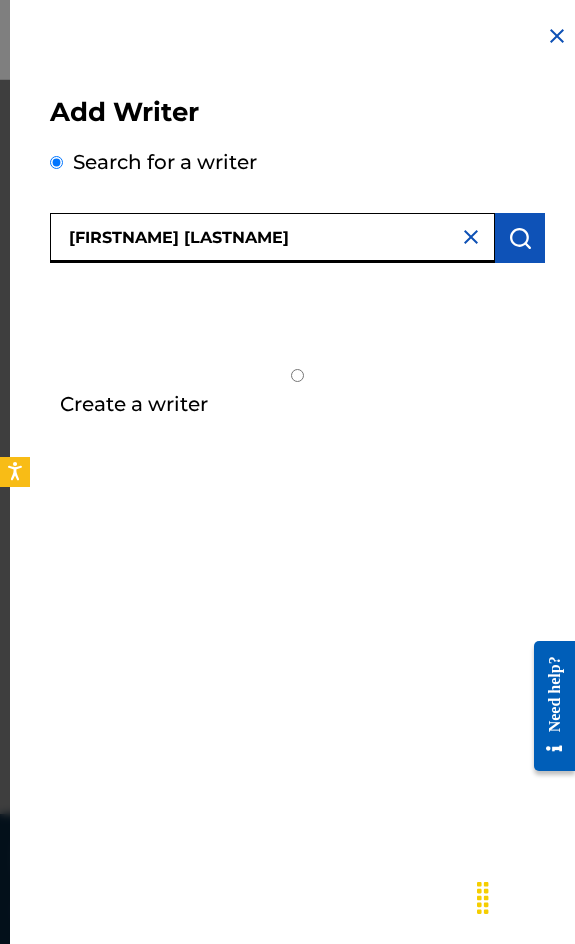 type 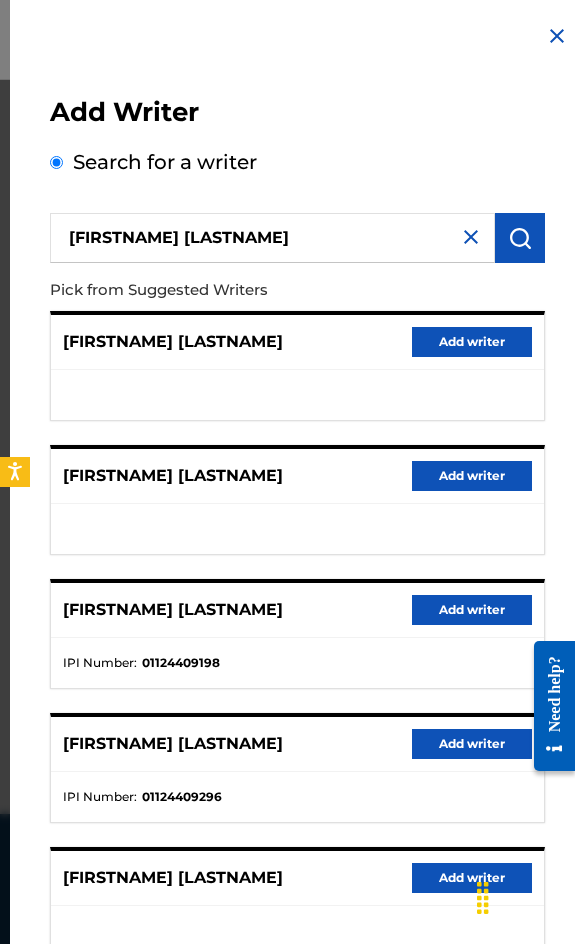 click on "[FIRSTNAME] [LASTNAME] Add writer" at bounding box center (297, 610) 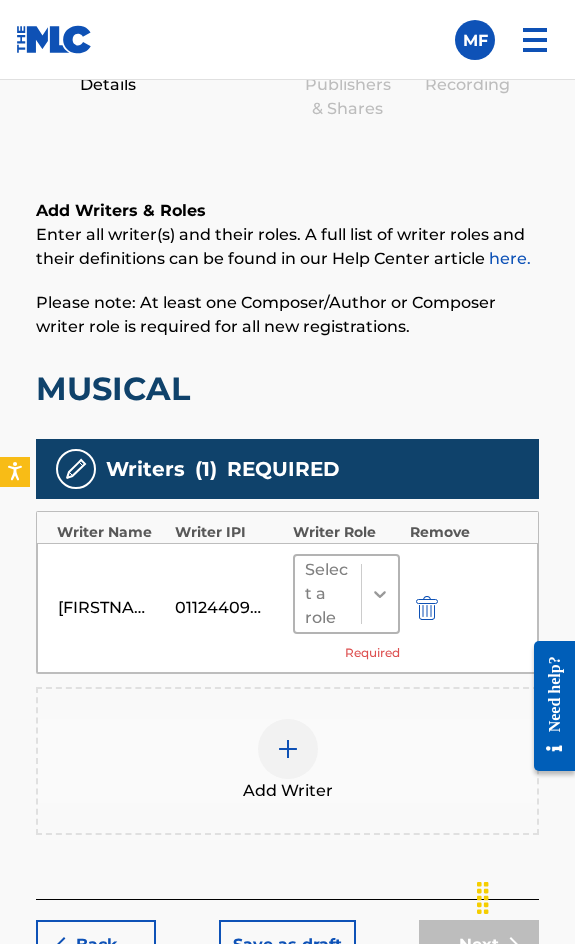 click 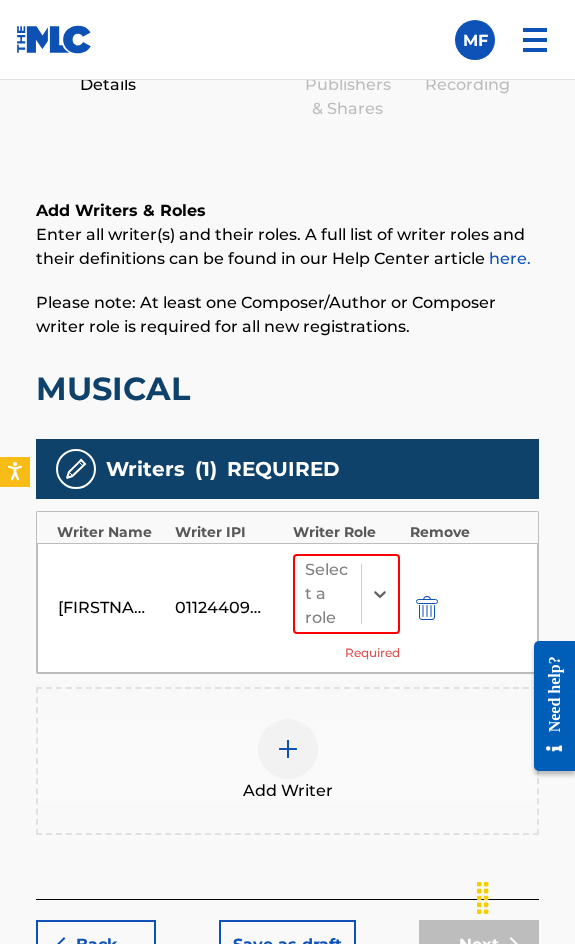 drag, startPoint x: 380, startPoint y: 634, endPoint x: 366, endPoint y: 668, distance: 36.769554 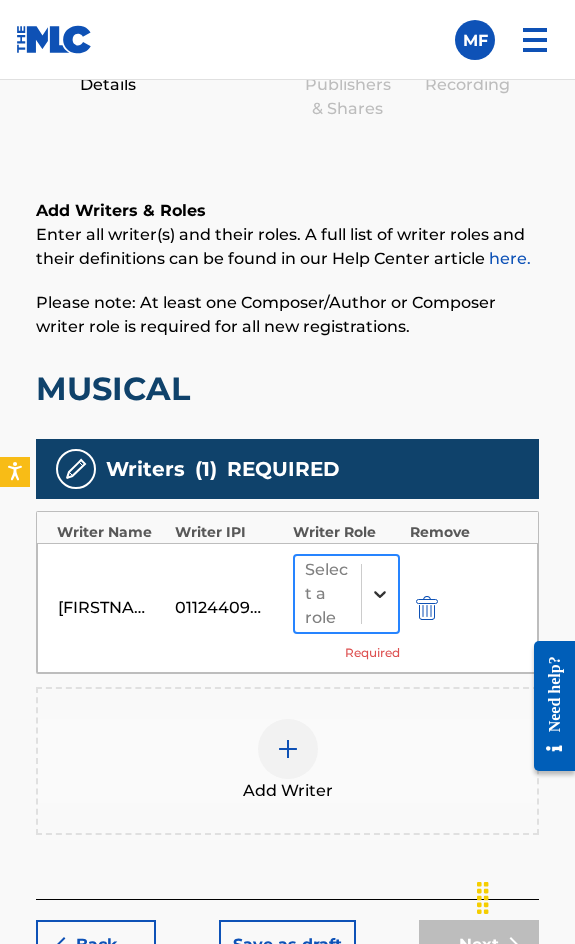 click at bounding box center [380, 594] 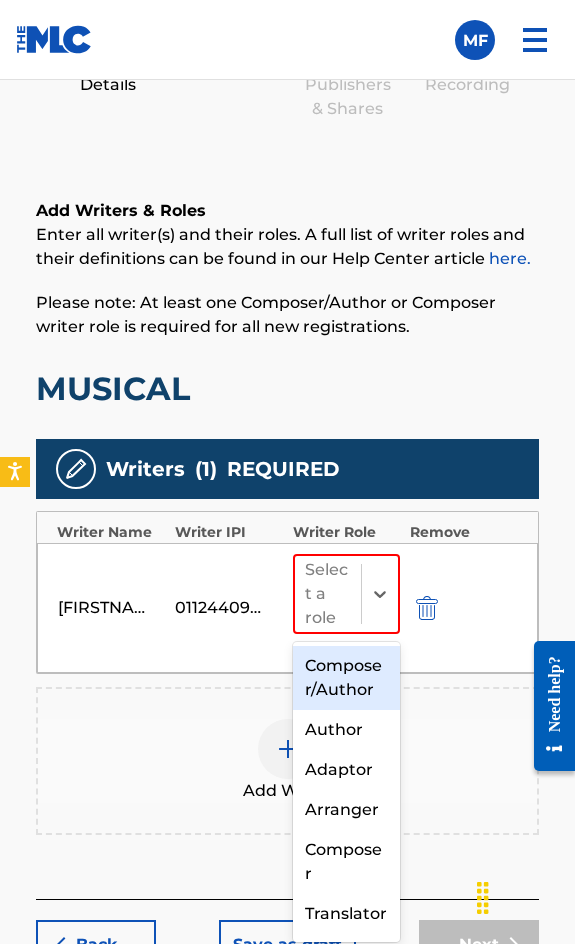 click on "Composer/Author" at bounding box center (346, 678) 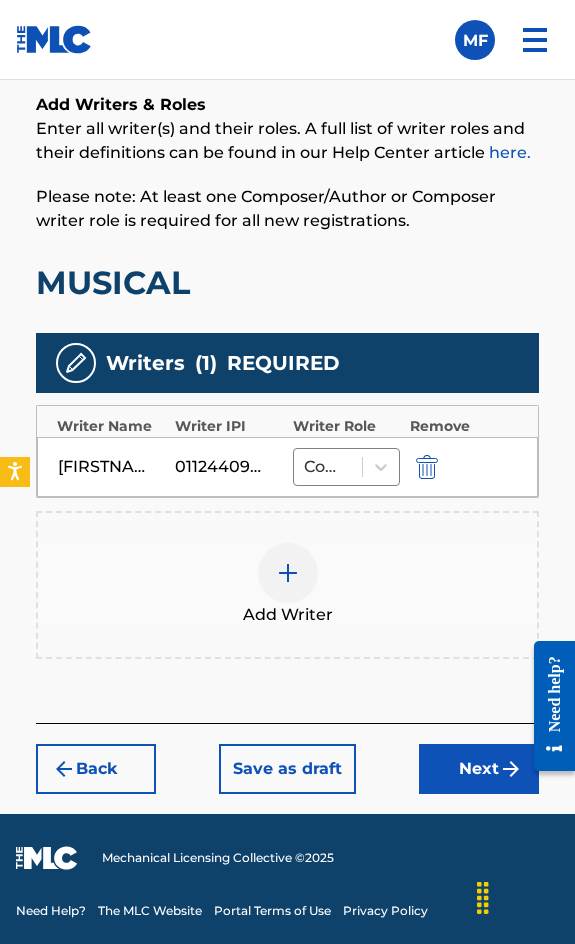 click on "Next" at bounding box center [479, 769] 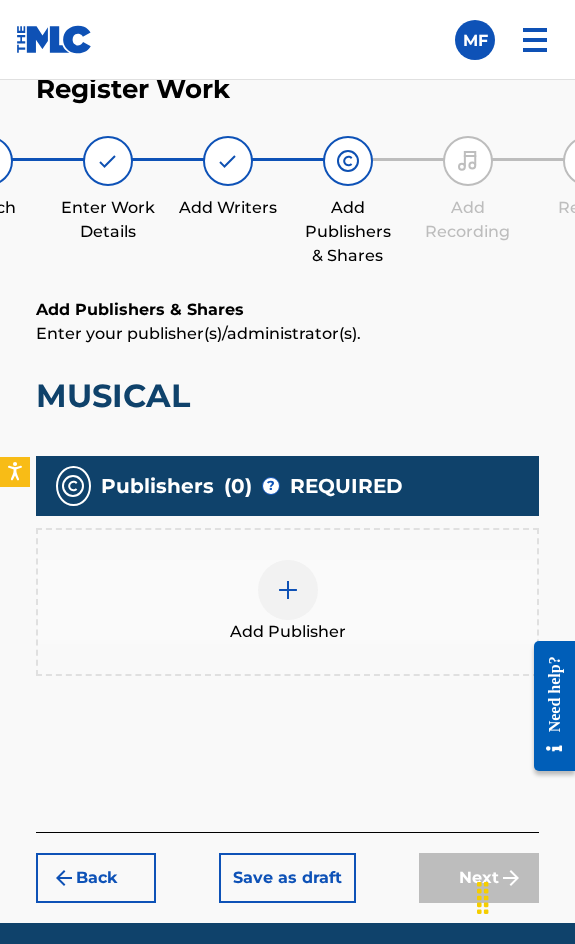 scroll, scrollTop: 1270, scrollLeft: 0, axis: vertical 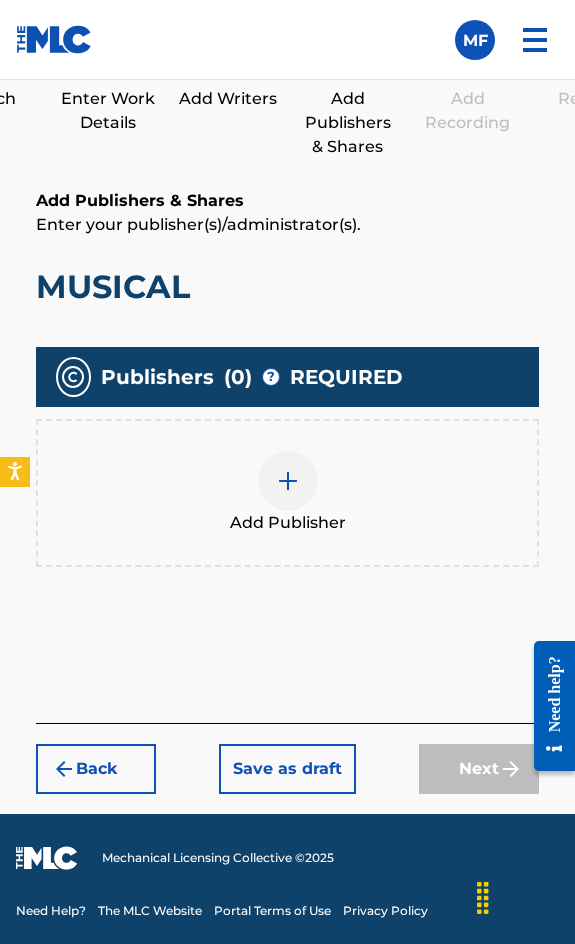 click at bounding box center [288, 481] 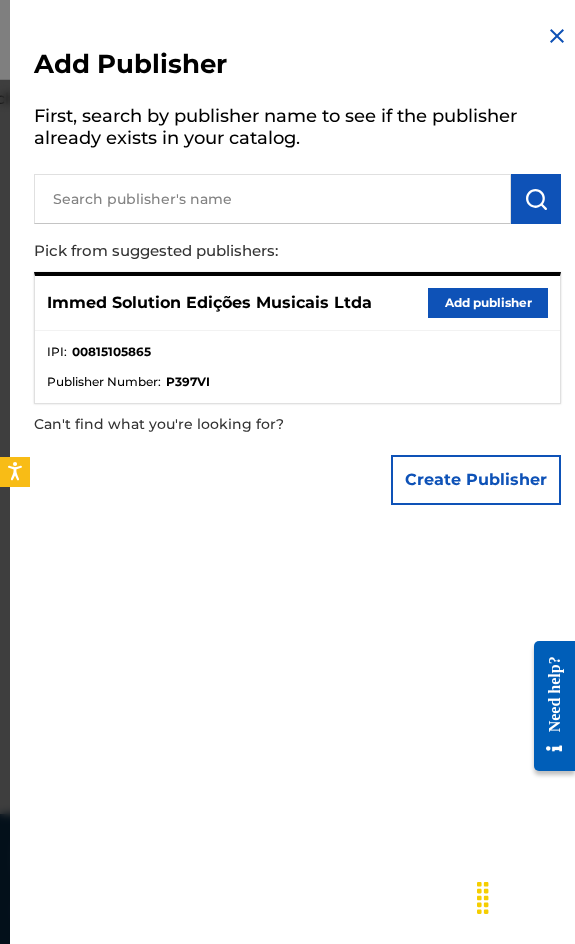 click on "Immed Solution Edições Musicais Ltda Add publisher" at bounding box center [297, 303] 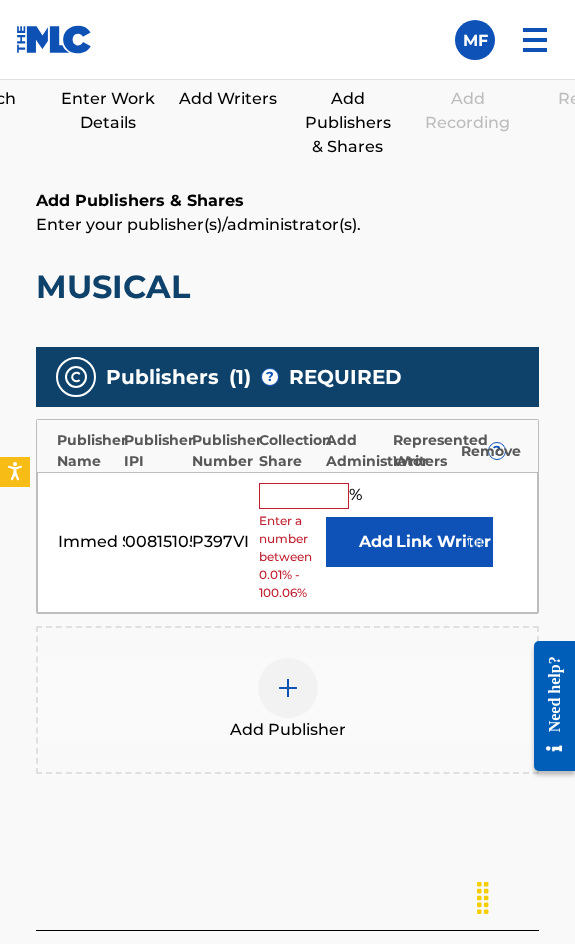 click on "Immed Solution Edições Musicais Ltda 00815105865 P397VI % Enter a number between 0.01% - 100.06% Add Link Writer" at bounding box center [287, 542] 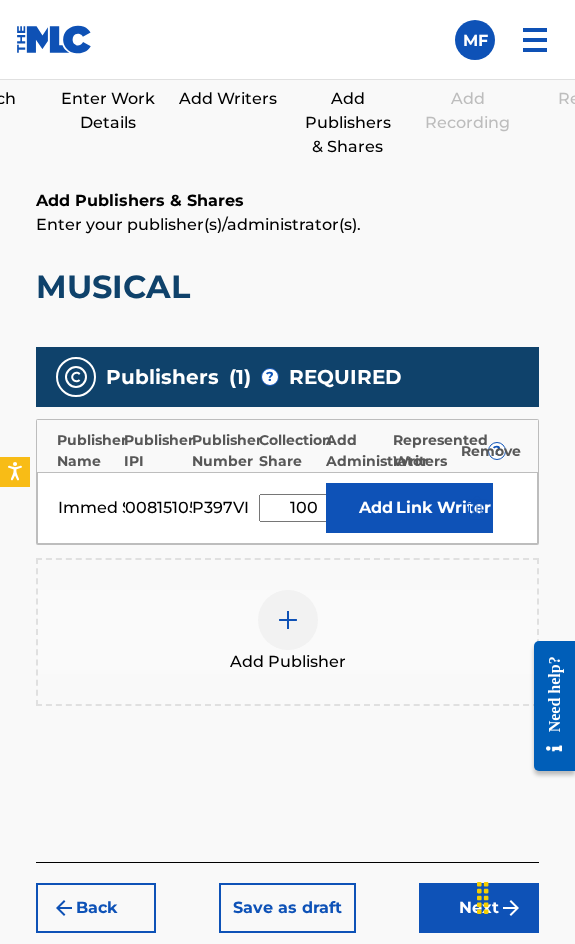 click on "Link Writer" at bounding box center [443, 508] 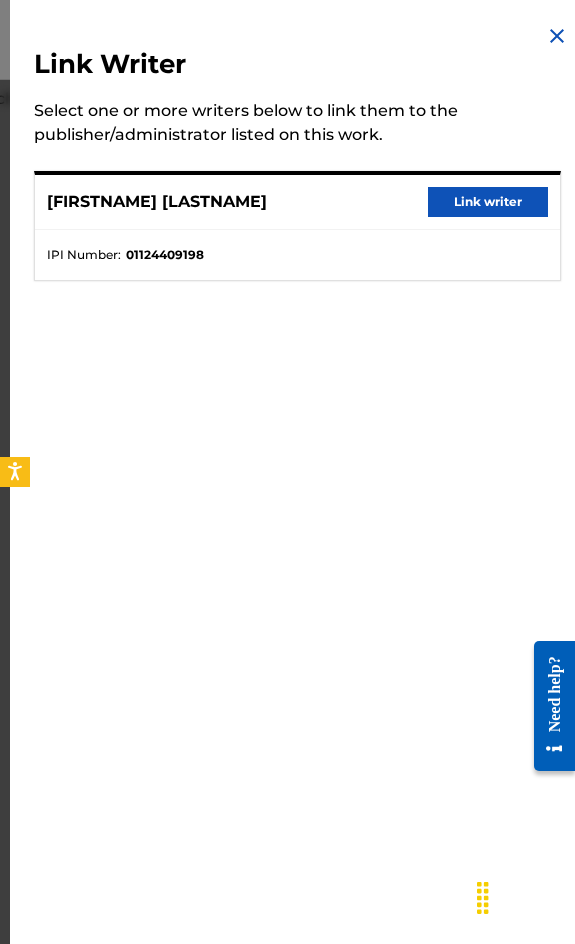 click on "[FIRSTNAME] [LASTNAME] Link writer" at bounding box center (297, 202) 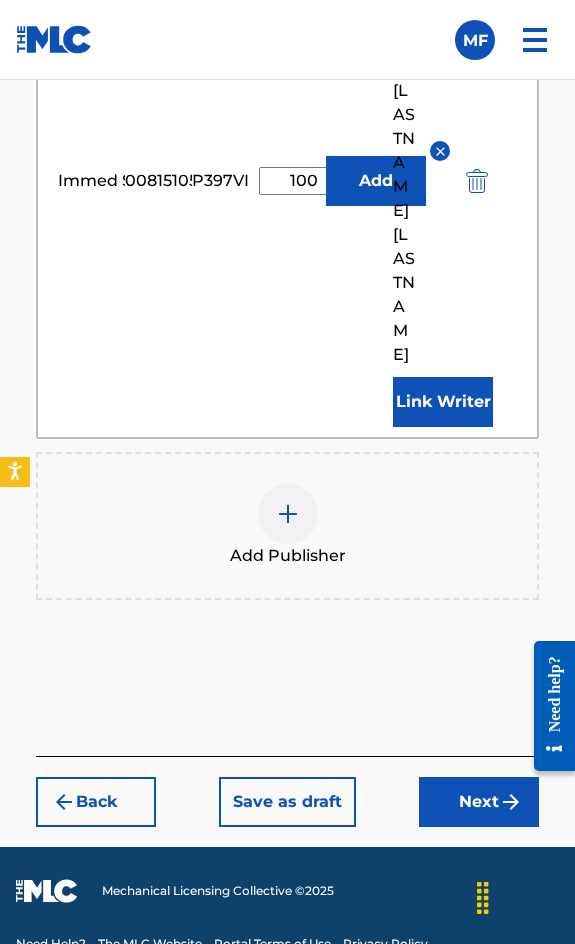 click on "Next" at bounding box center (479, 802) 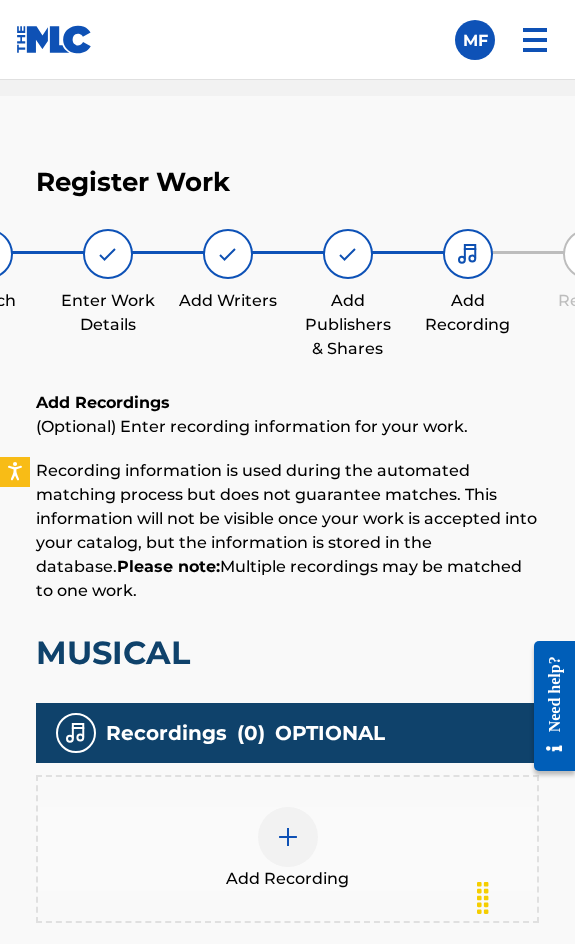 scroll, scrollTop: 1092, scrollLeft: 0, axis: vertical 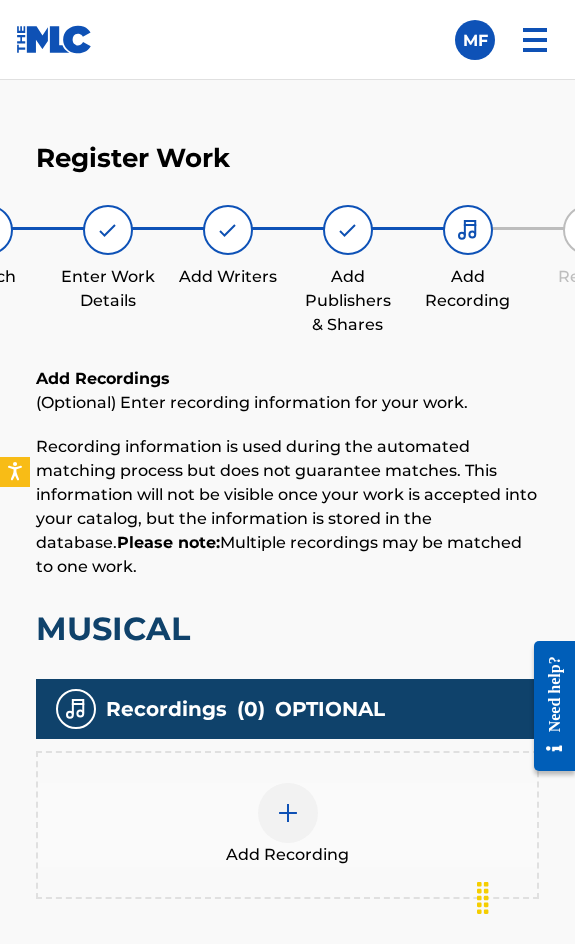 click on "Add Recording" at bounding box center [287, 825] 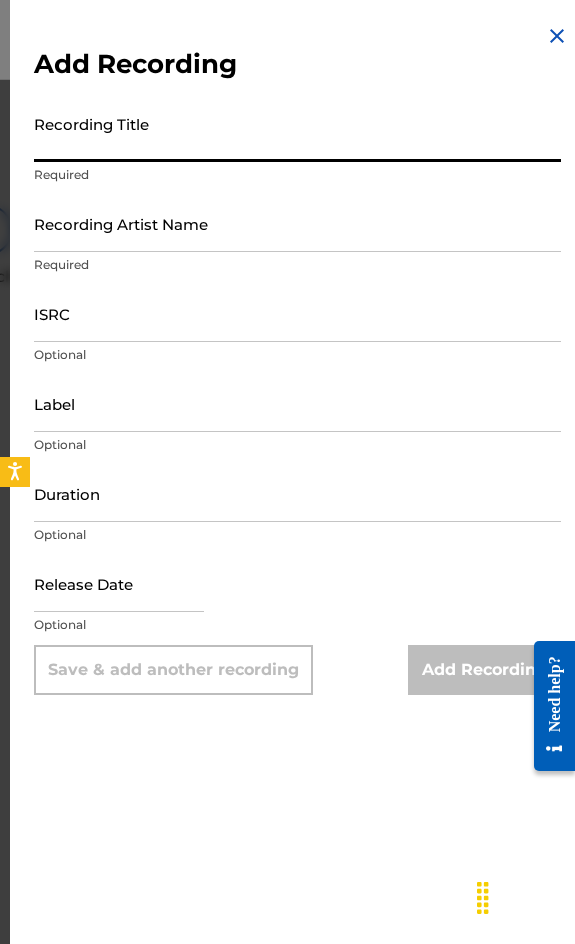 click on "Recording Title" at bounding box center (297, 133) 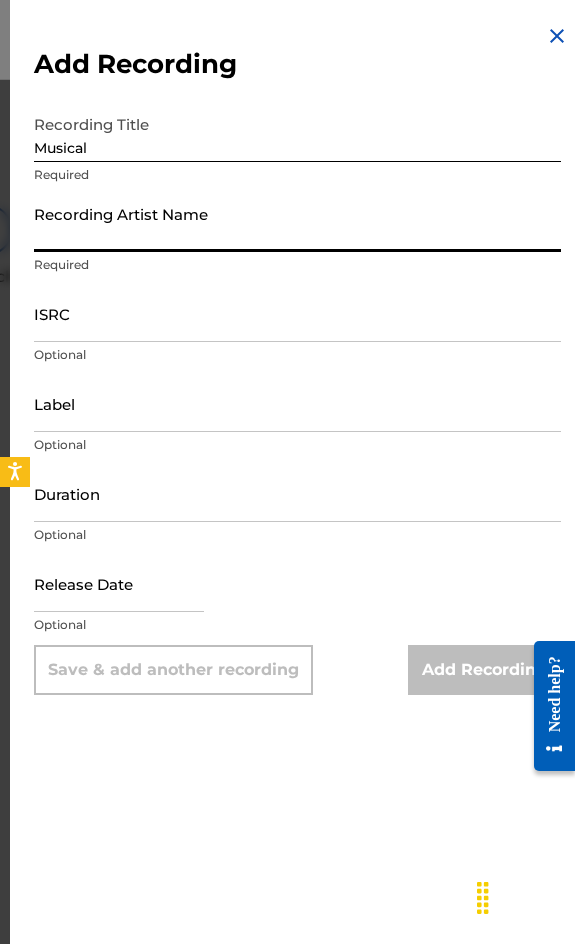 click on "Recording Artist Name" at bounding box center (297, 223) 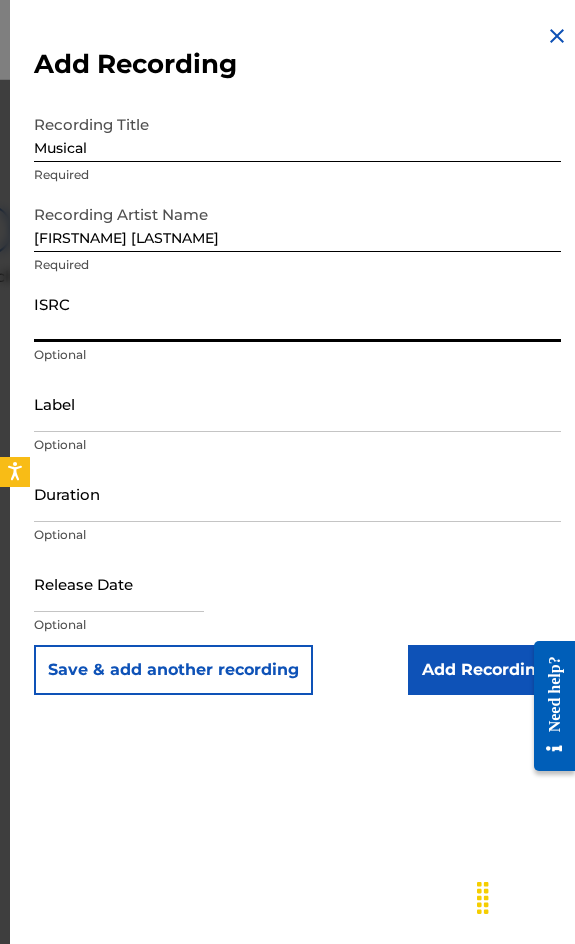 click on "ISRC" at bounding box center [297, 313] 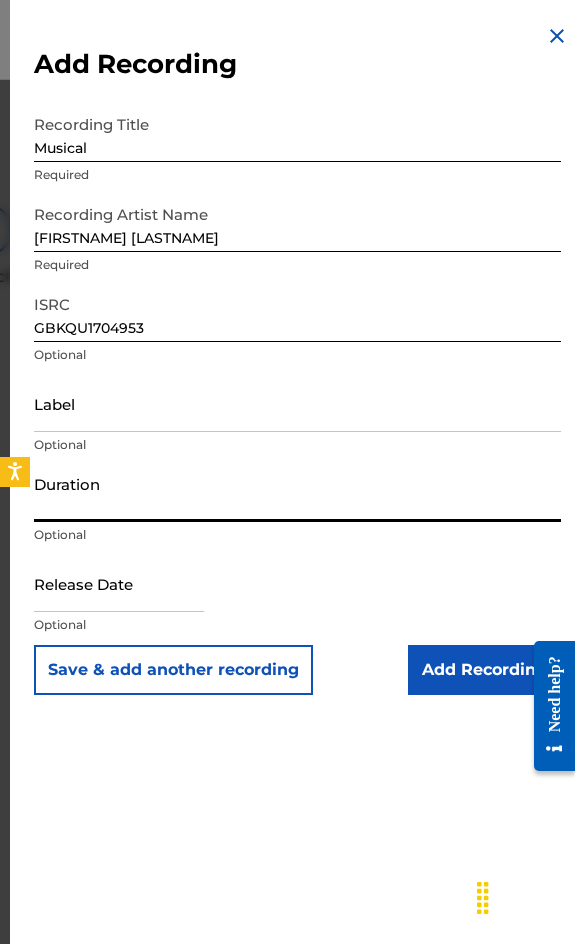 click on "Duration" at bounding box center (297, 493) 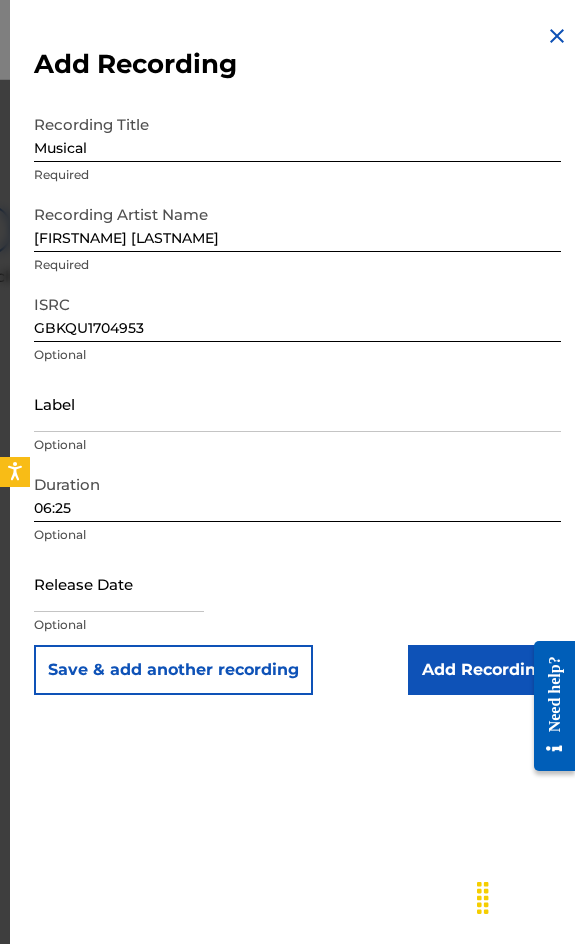click on "Optional" at bounding box center [297, 625] 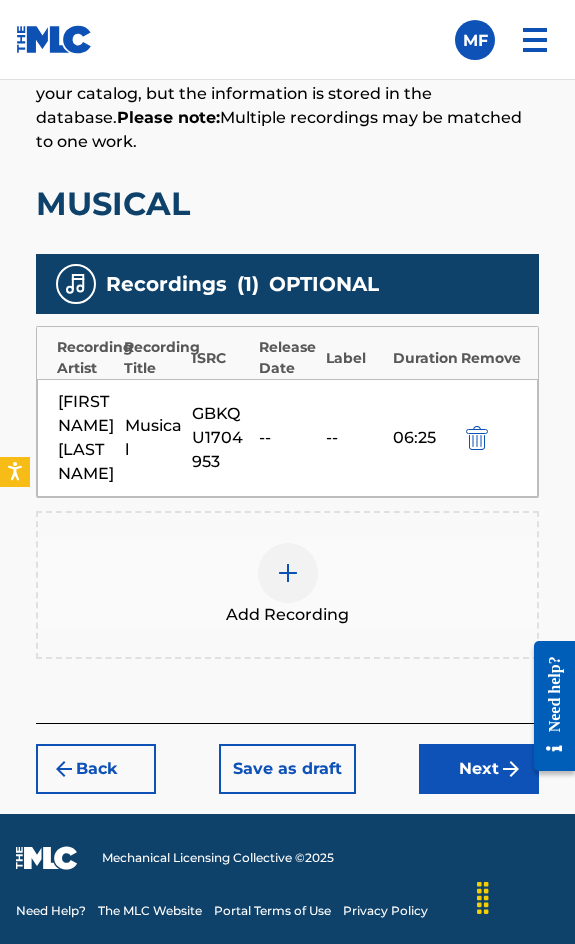 click on "Next" at bounding box center (479, 769) 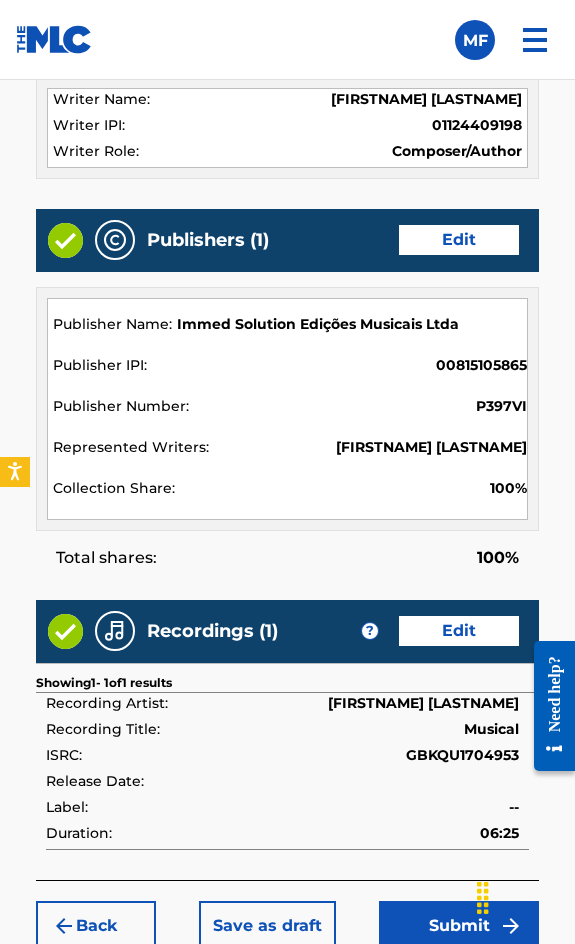 scroll, scrollTop: 2162, scrollLeft: 0, axis: vertical 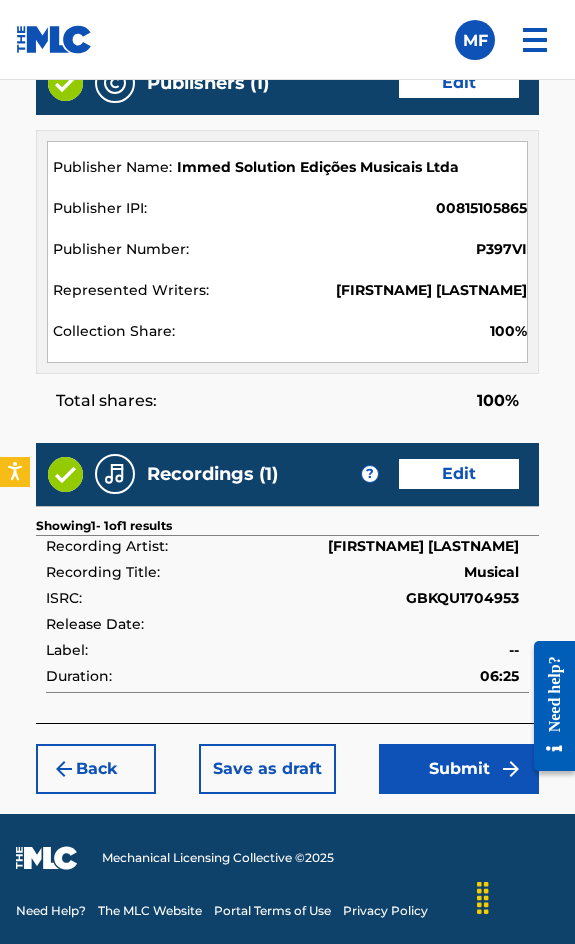 click on "Submit" at bounding box center (459, 769) 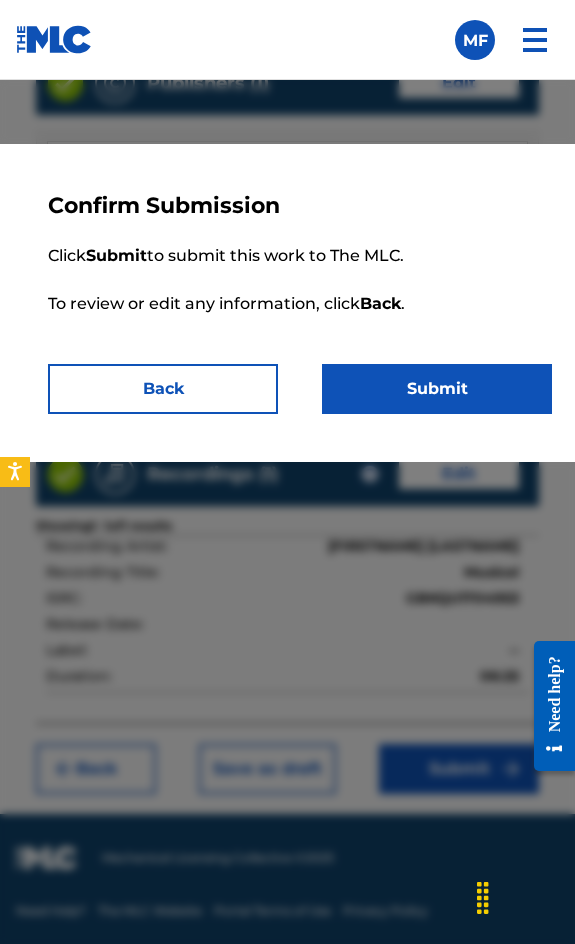 click on "Submit" at bounding box center (437, 389) 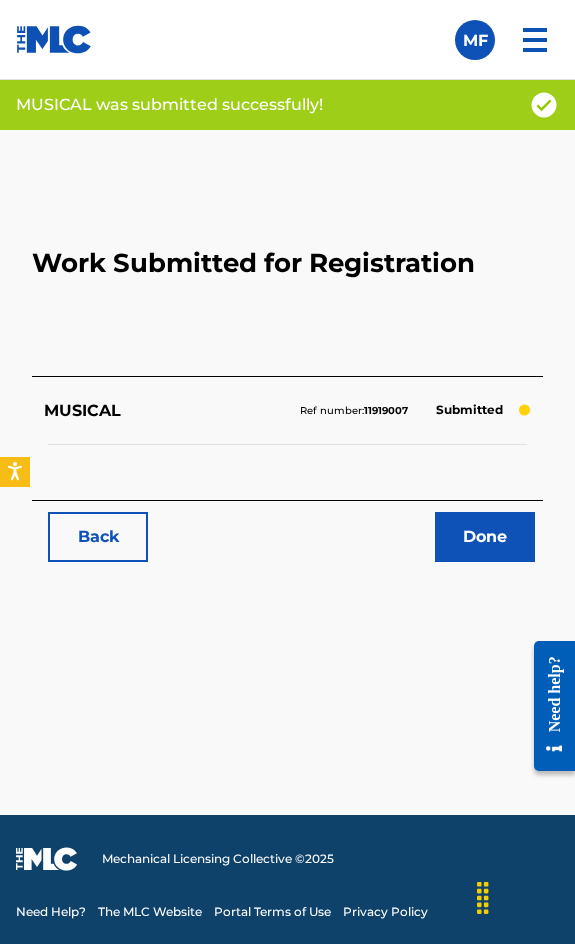 scroll, scrollTop: 1114, scrollLeft: 0, axis: vertical 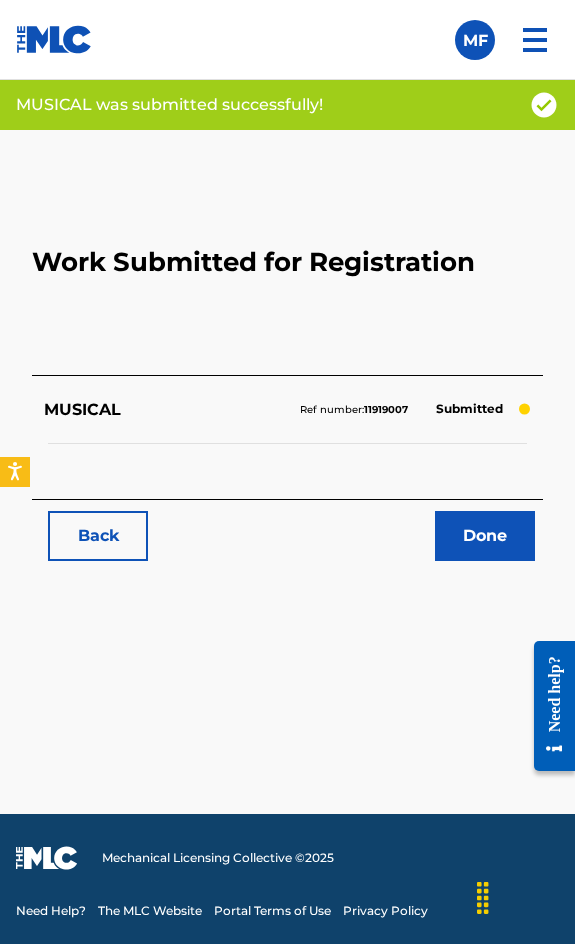 click on "Back" at bounding box center [98, 536] 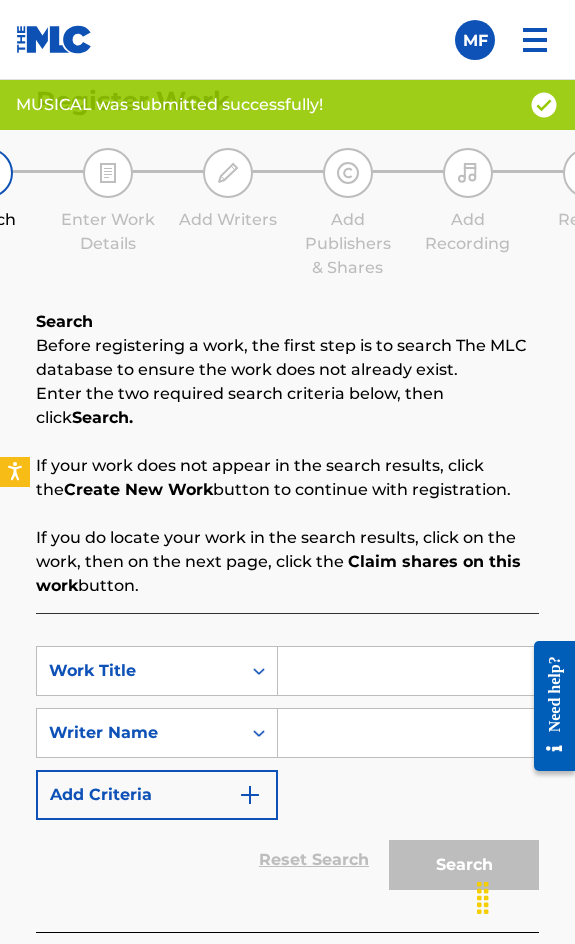 scroll, scrollTop: 1308, scrollLeft: 0, axis: vertical 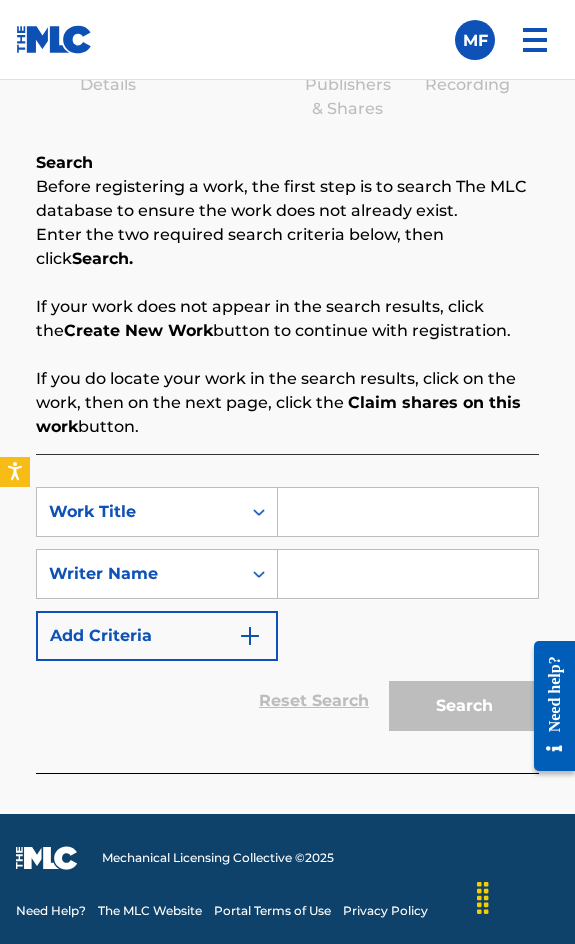 click at bounding box center (408, 512) 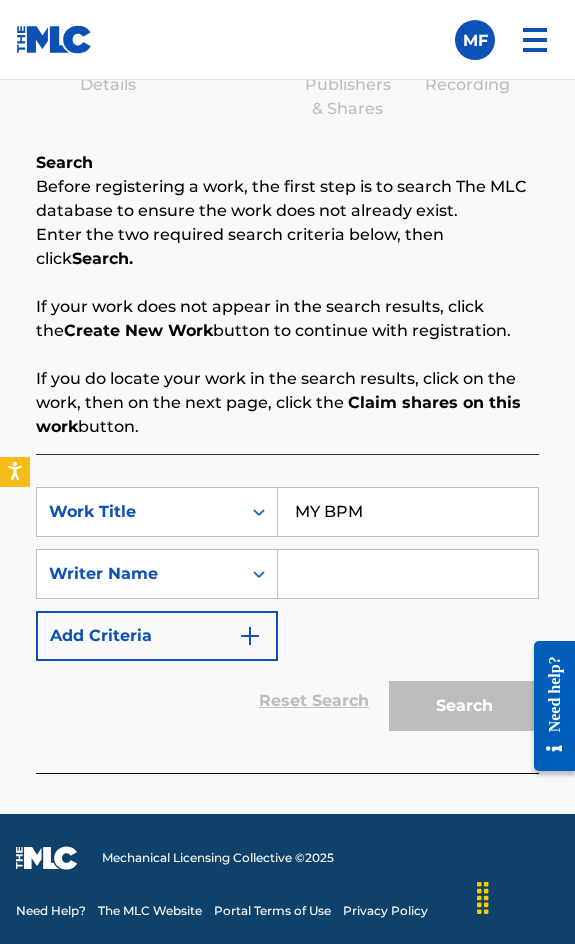 click at bounding box center (408, 574) 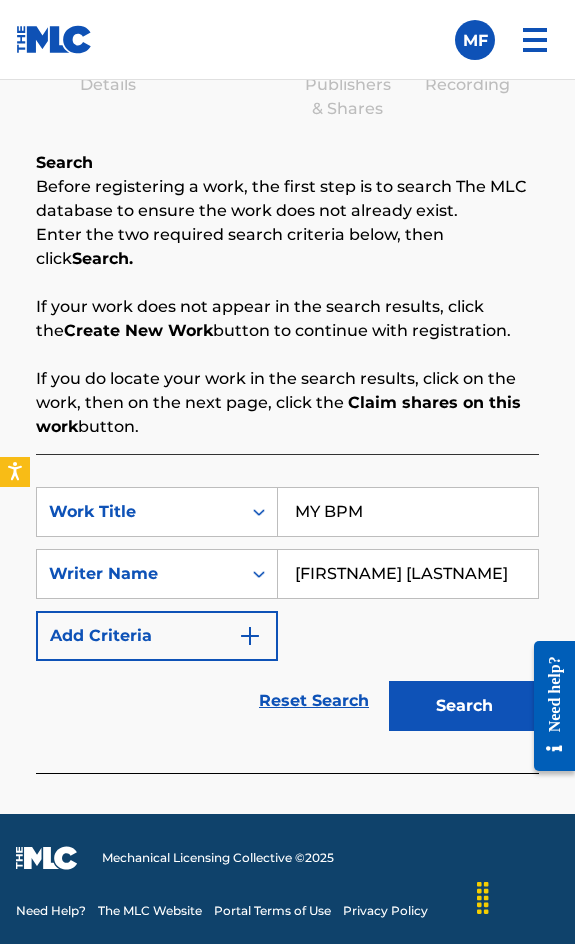 click on "Search" at bounding box center (464, 706) 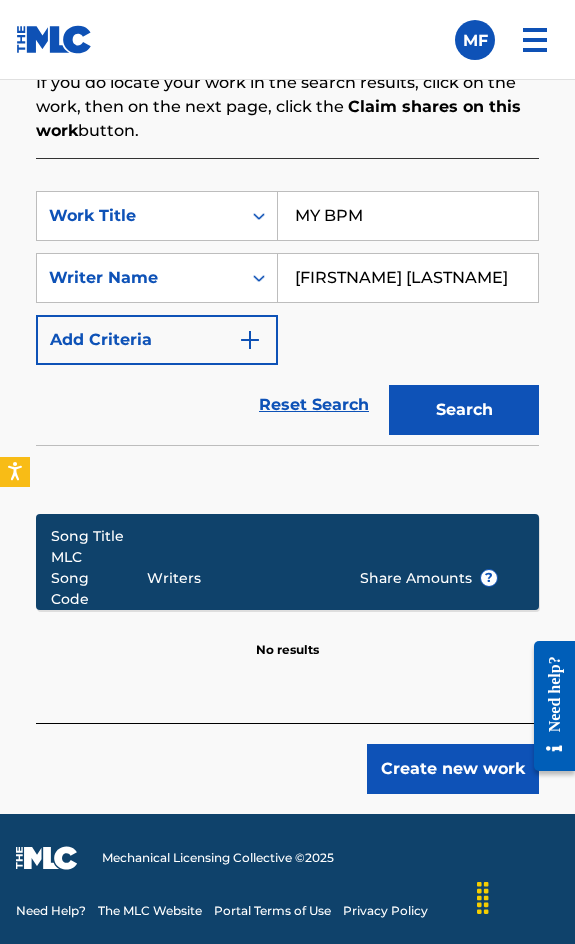 click on "Create new work" at bounding box center [453, 769] 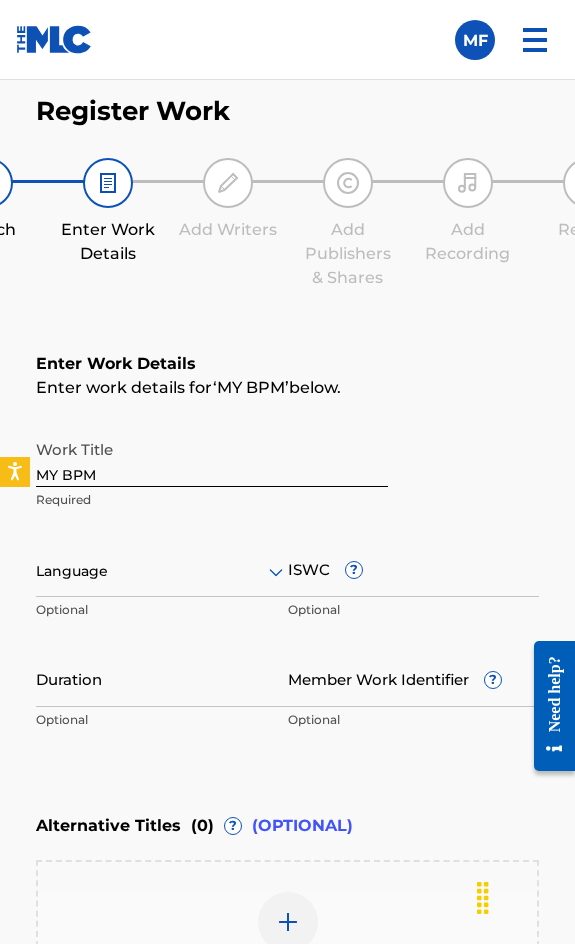 scroll, scrollTop: 1236, scrollLeft: 0, axis: vertical 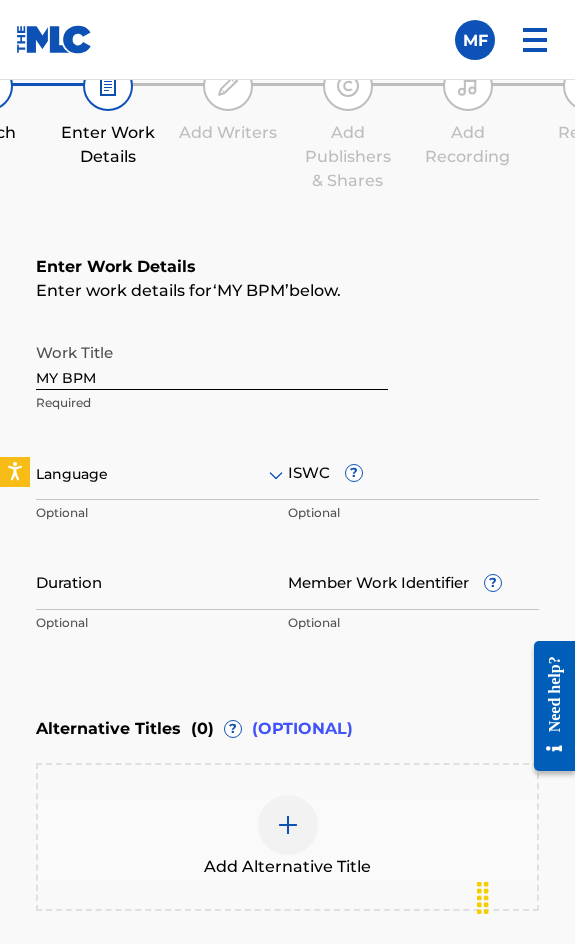 click on "Language" at bounding box center (162, 475) 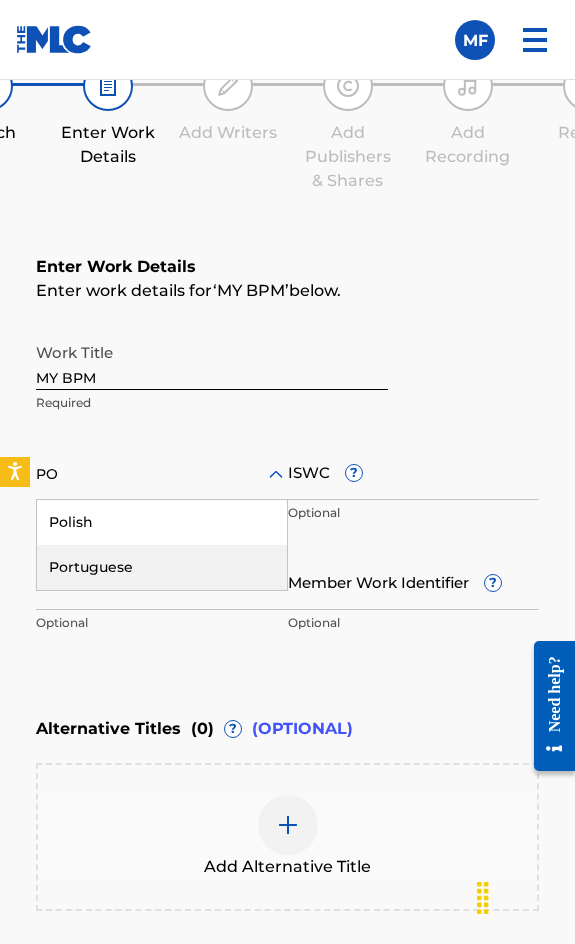 click on "Portuguese" at bounding box center [162, 567] 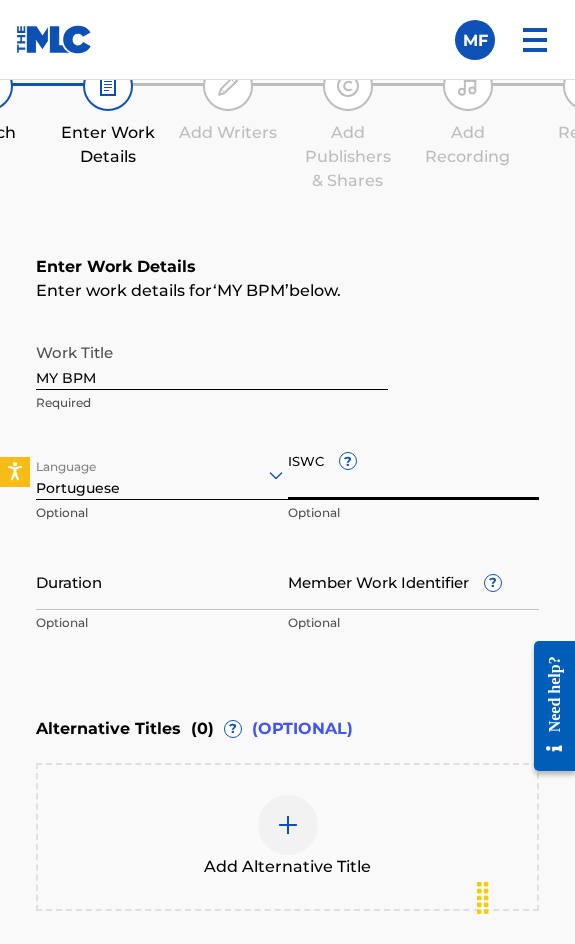 click on "ISWC   ?" at bounding box center (414, 471) 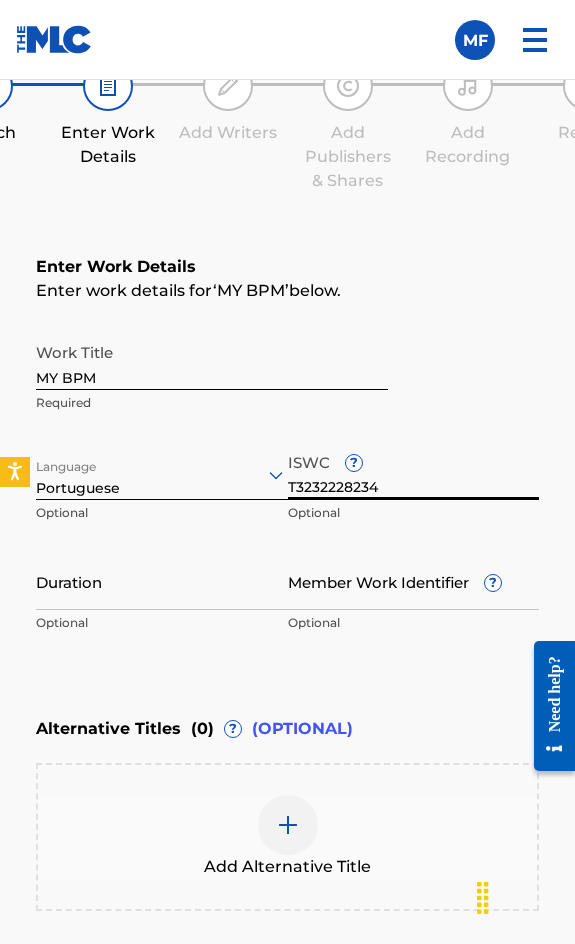 click on "Duration" at bounding box center (162, 581) 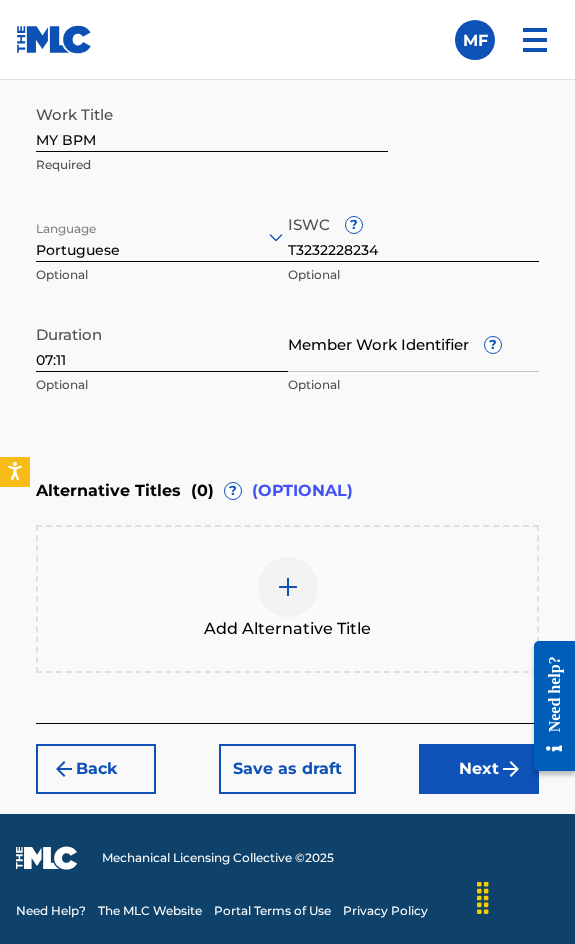 click on "Next" at bounding box center (479, 769) 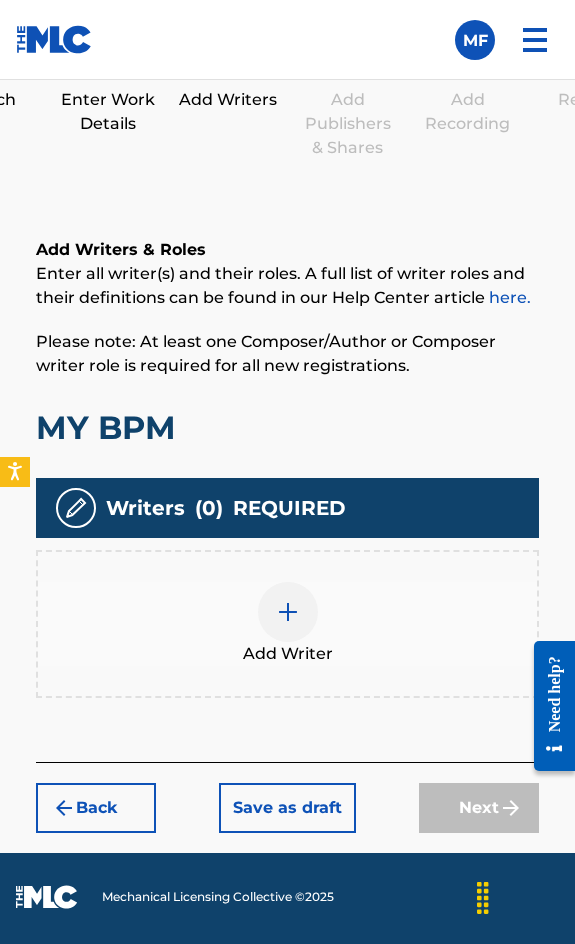 scroll, scrollTop: 1308, scrollLeft: 0, axis: vertical 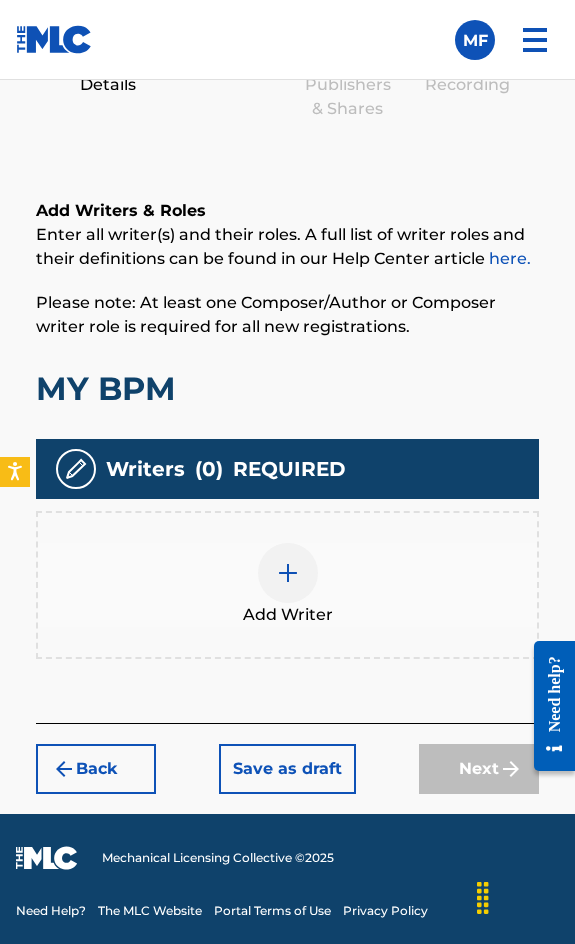 click on "Add Writer" at bounding box center (287, 585) 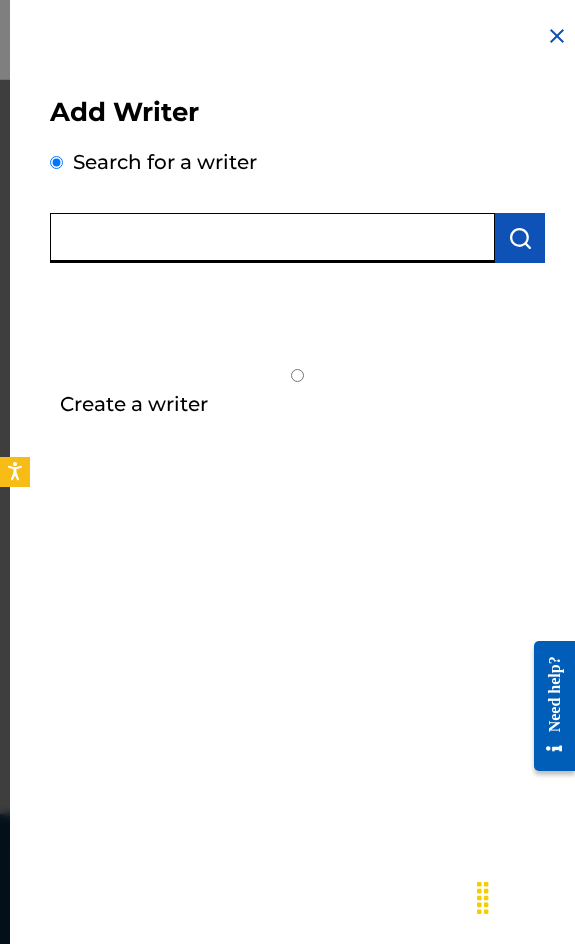 click at bounding box center (272, 238) 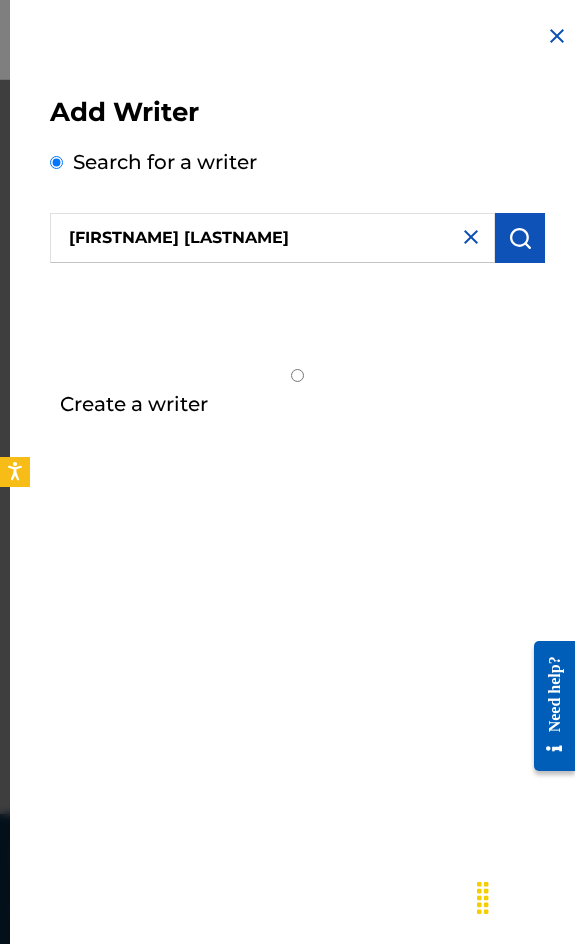 click at bounding box center (520, 238) 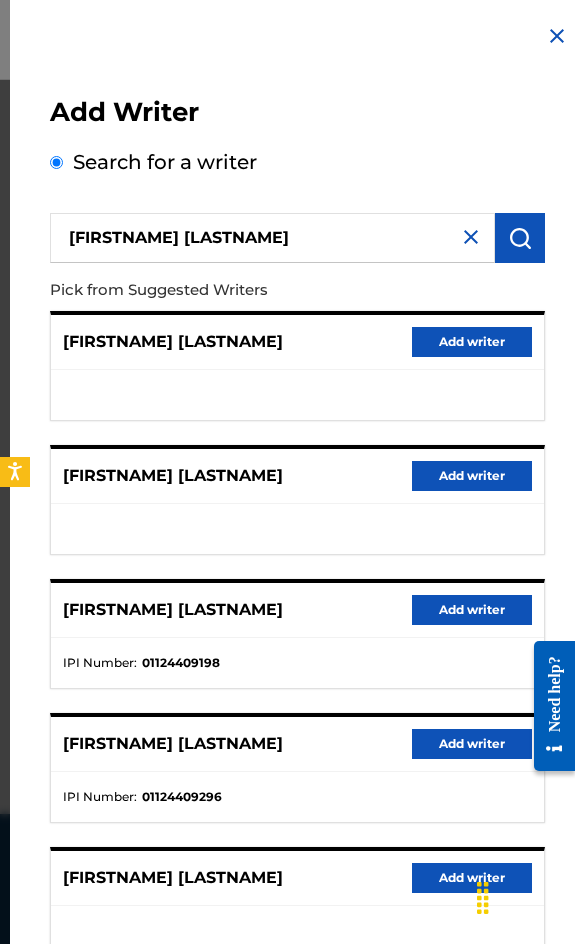 click on "Add writer" at bounding box center (472, 610) 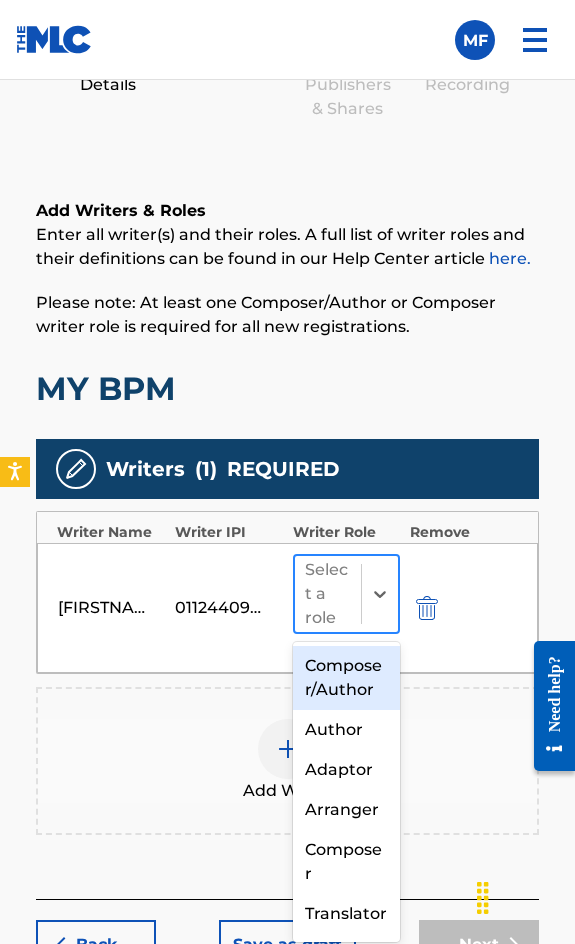 click at bounding box center (379, 594) 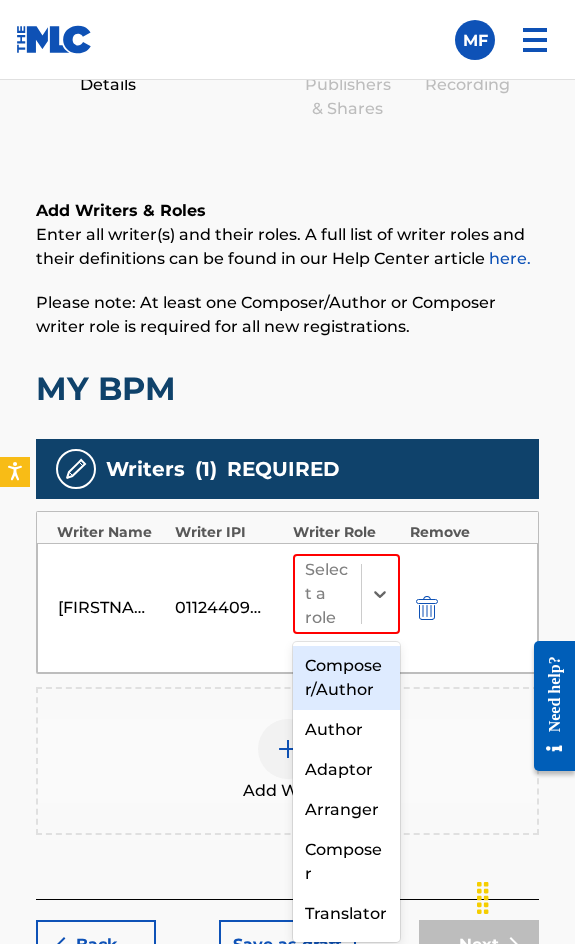 click on "Composer/Author" at bounding box center (346, 678) 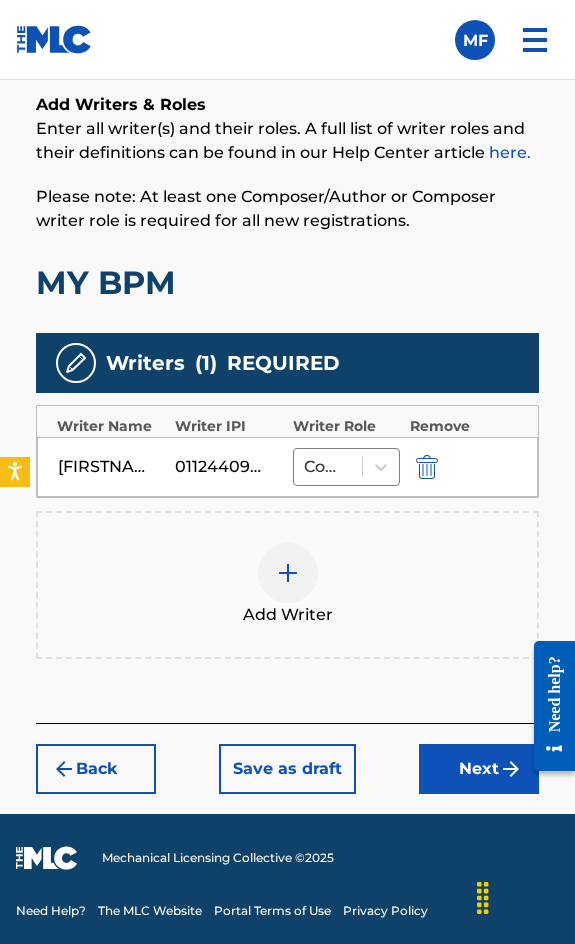 click on "Next" at bounding box center (479, 769) 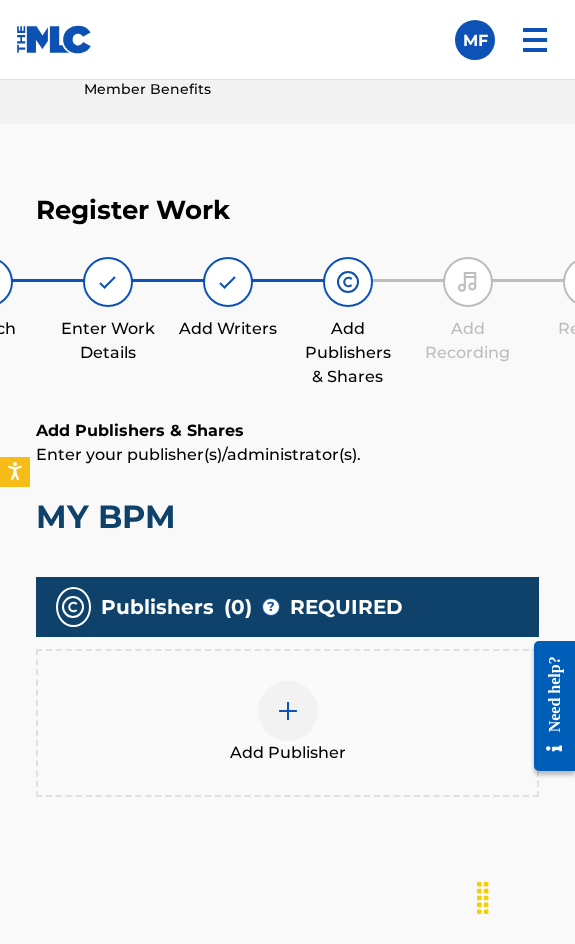 scroll, scrollTop: 1191, scrollLeft: 0, axis: vertical 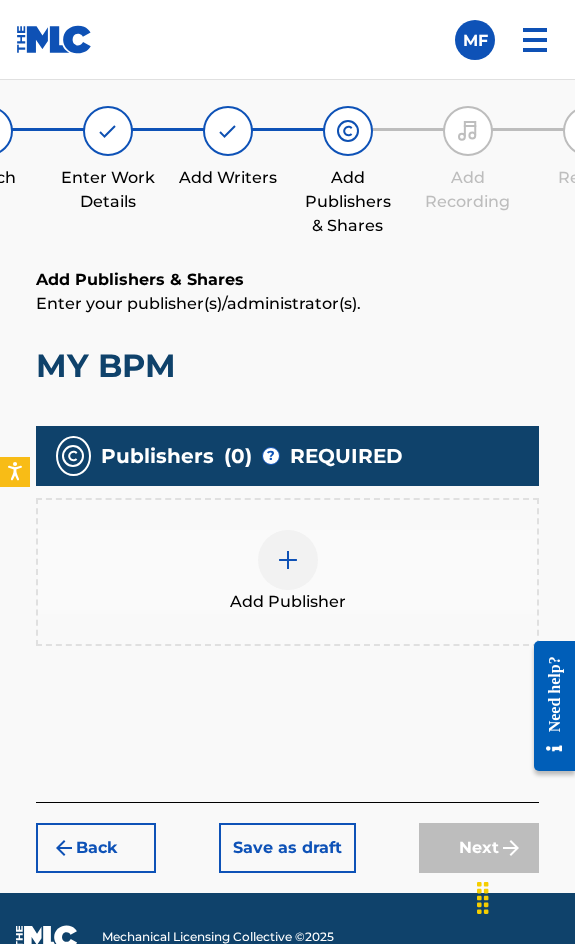 click on "Add Publisher" at bounding box center (288, 602) 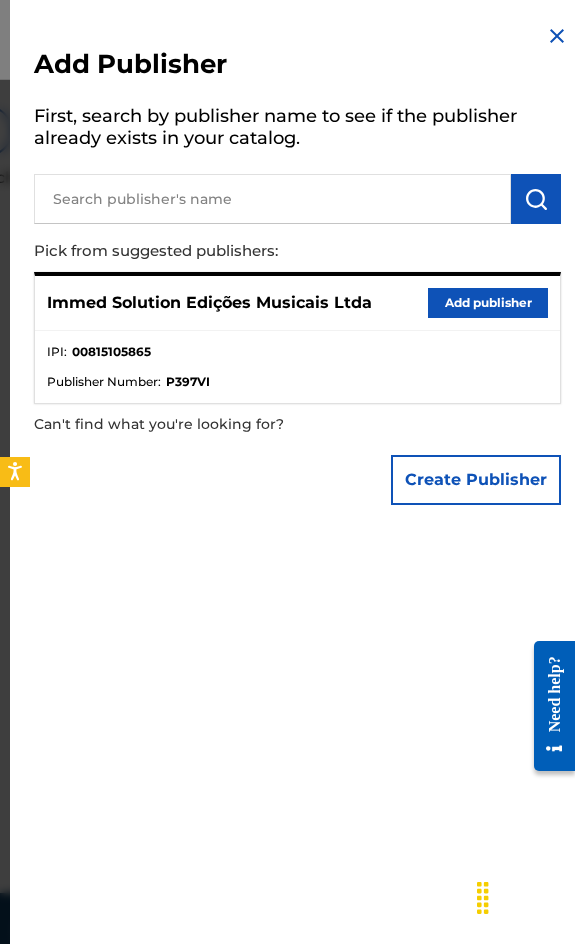 click on "Add publisher" at bounding box center (488, 303) 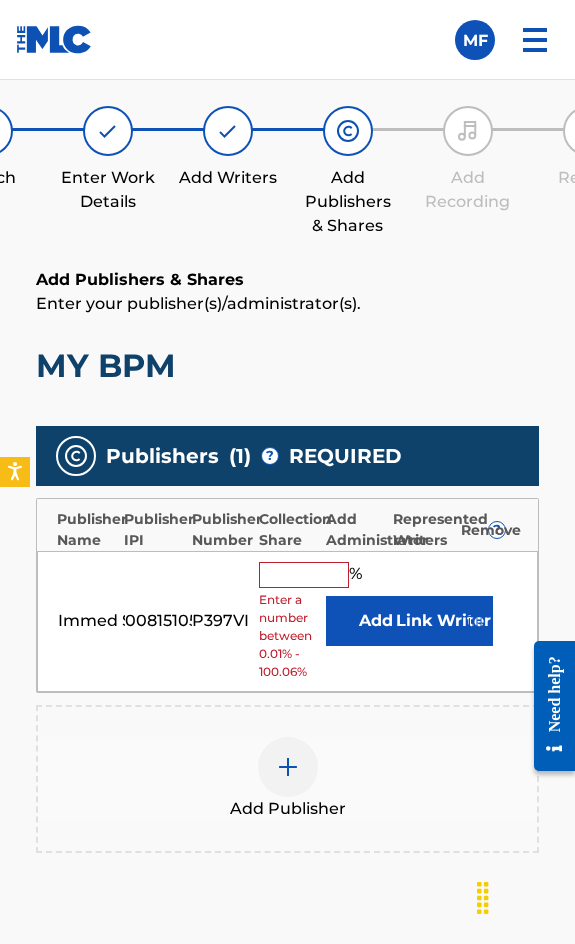 click on "Enter a number between 0.01% - 100.06%" at bounding box center (287, 636) 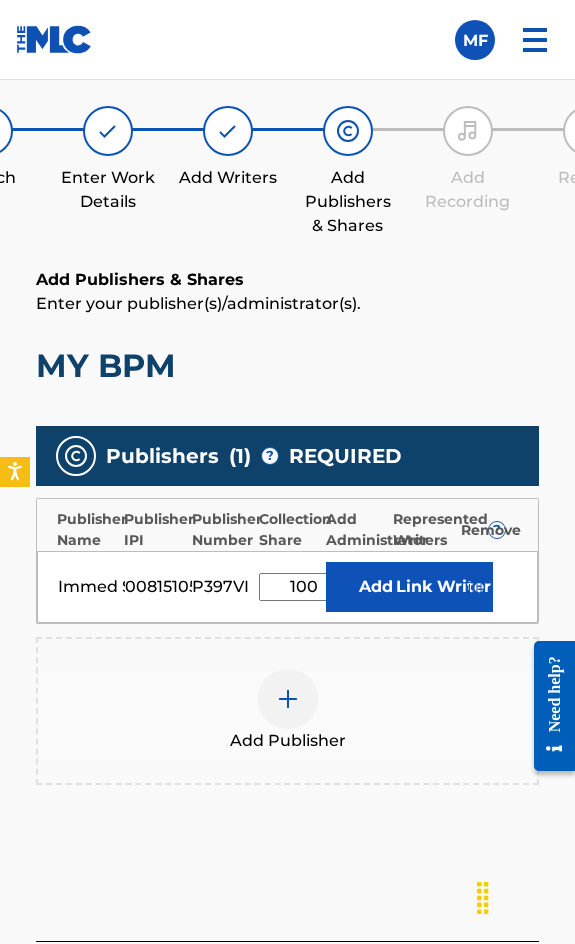 click on "Link Writer" at bounding box center (443, 587) 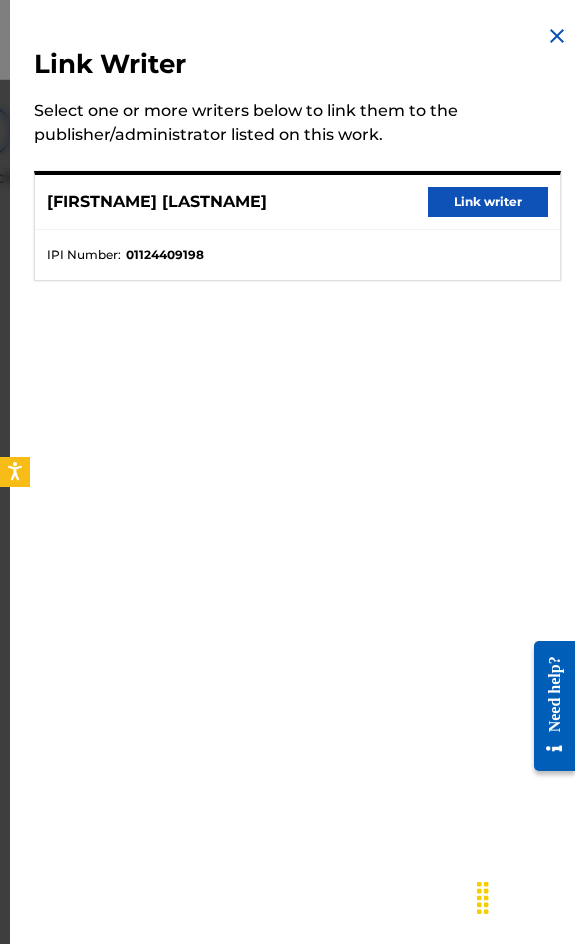 click on "Link writer" at bounding box center [488, 202] 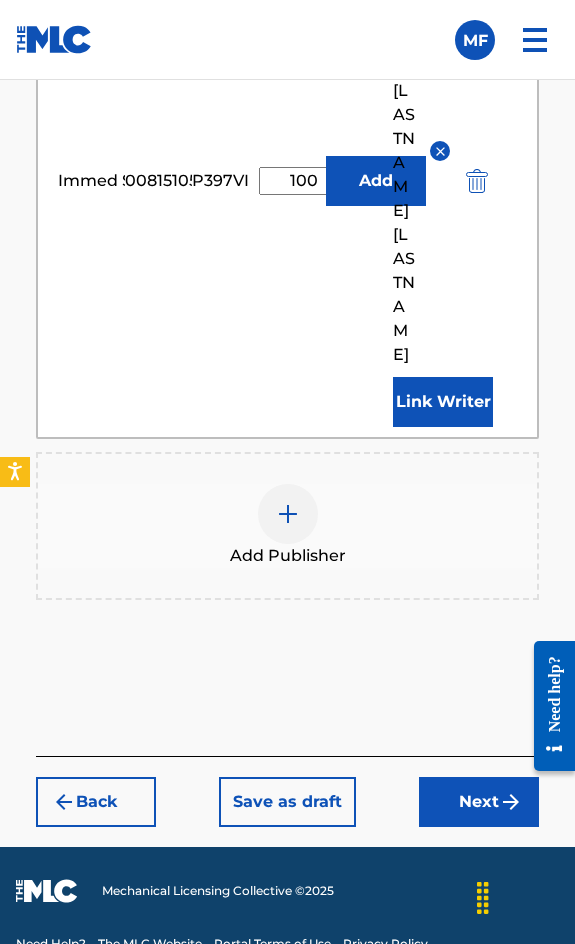 click on "Next" at bounding box center [479, 802] 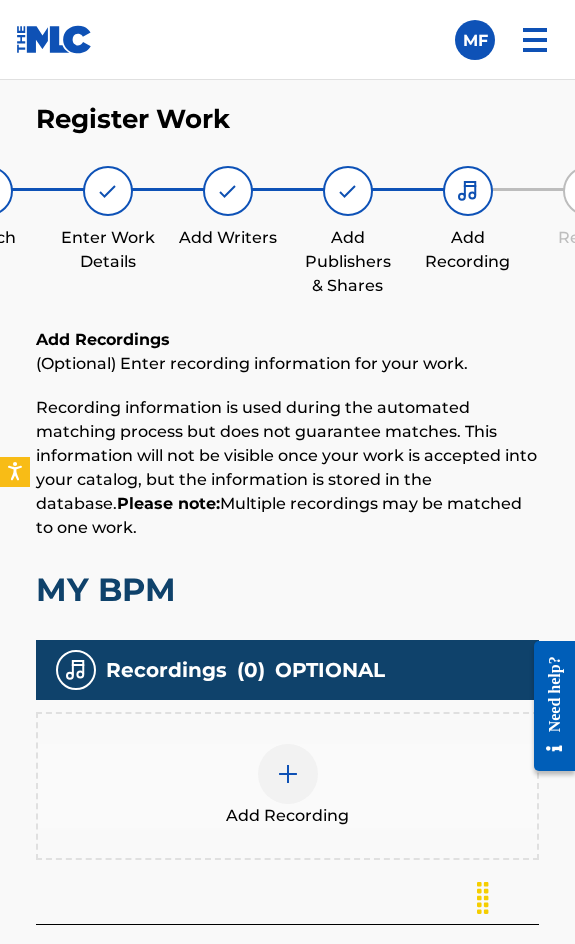 scroll, scrollTop: 1332, scrollLeft: 0, axis: vertical 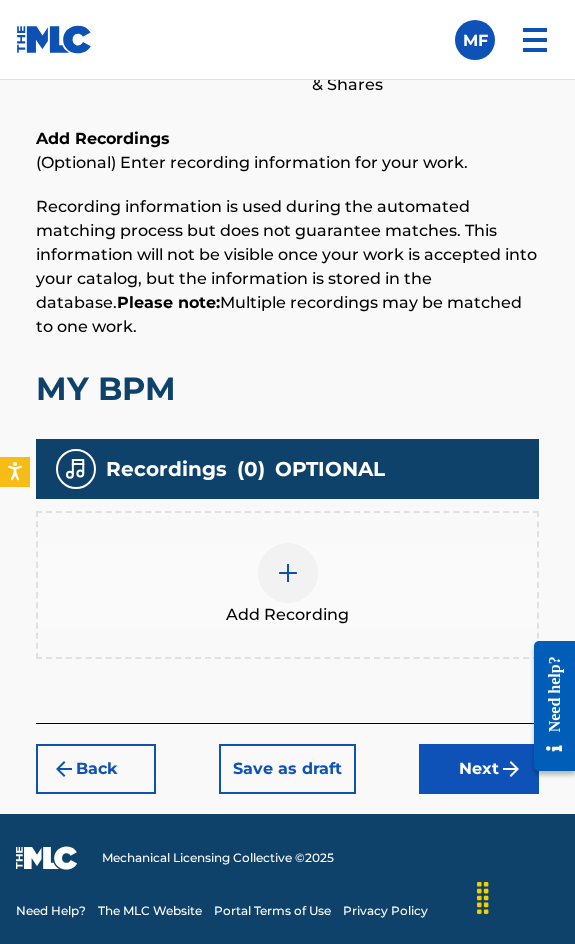 click at bounding box center [288, 573] 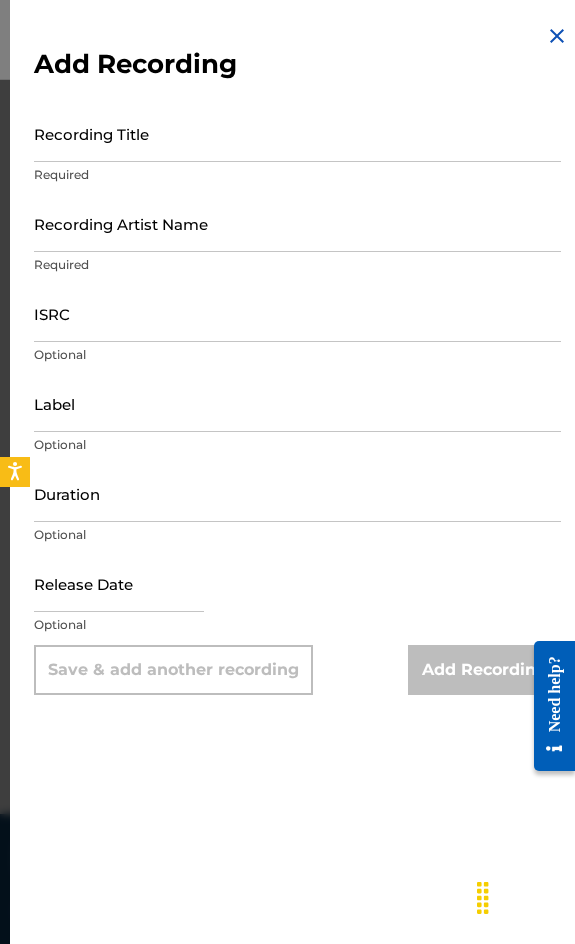 click on "Recording Title" at bounding box center (297, 133) 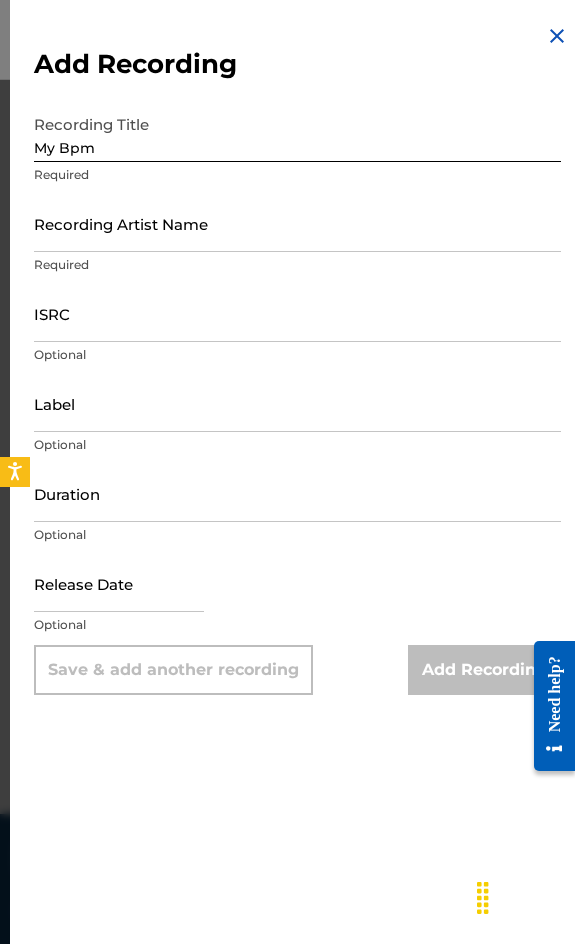 click on "Recording Artist Name" at bounding box center (297, 223) 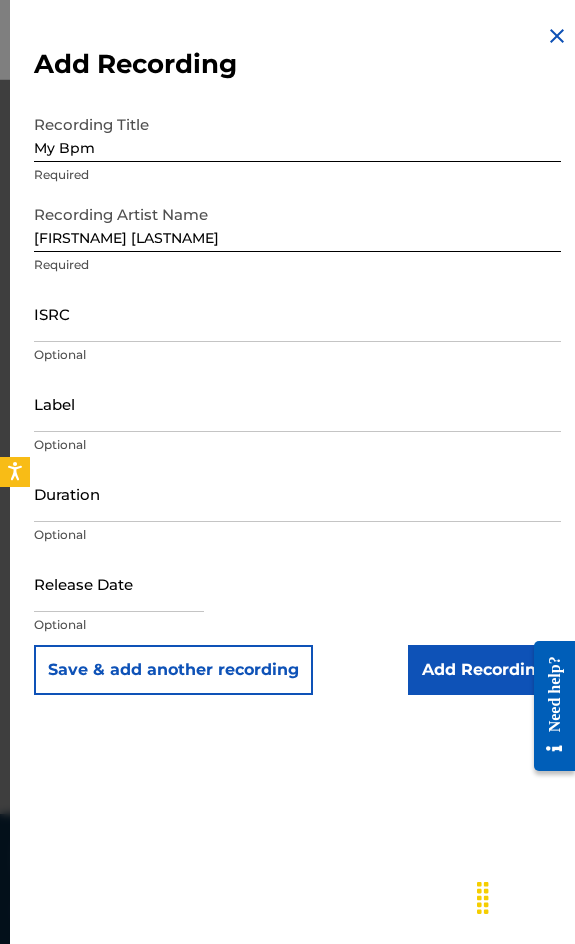 click on "ISRC" at bounding box center [297, 313] 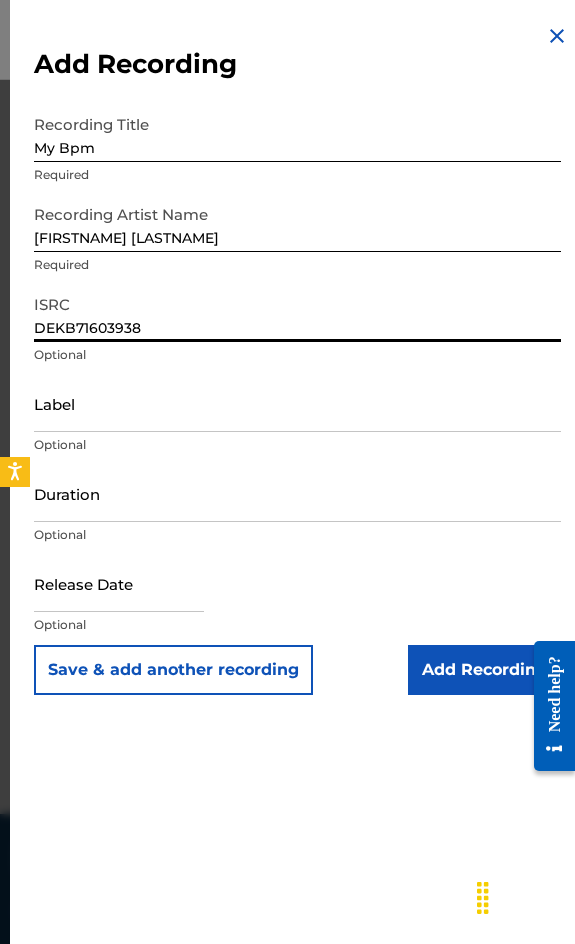 click on "Duration" at bounding box center (297, 493) 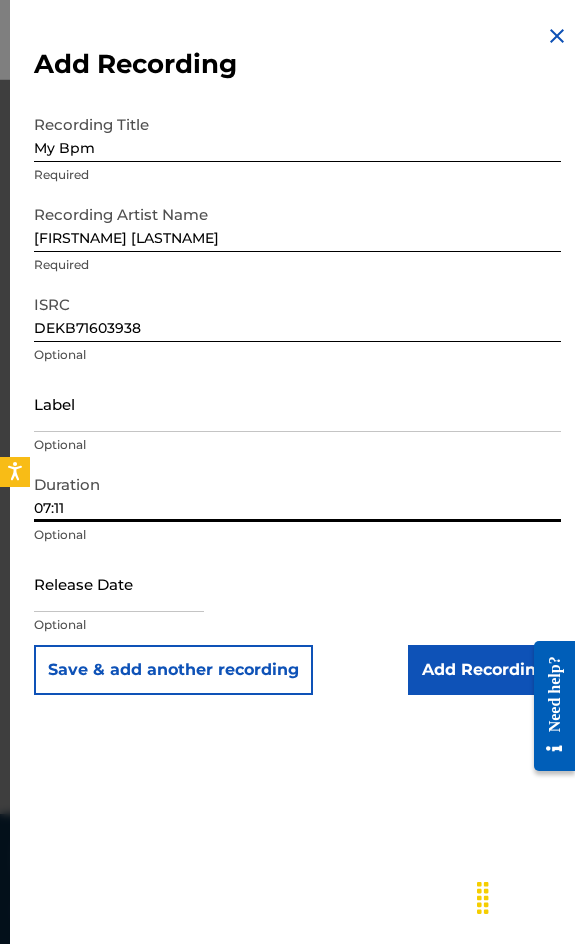 click on "Add Recording" at bounding box center (484, 670) 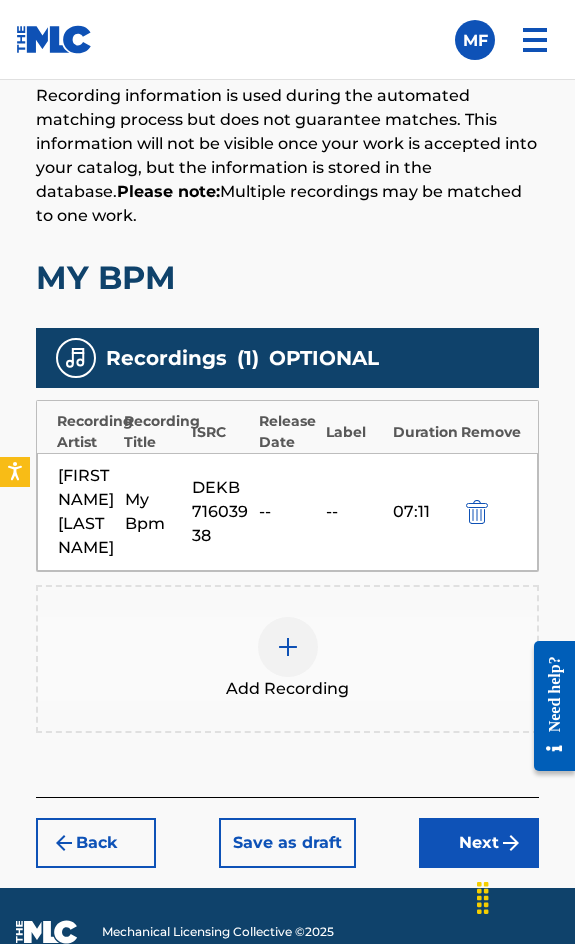 scroll, scrollTop: 1532, scrollLeft: 0, axis: vertical 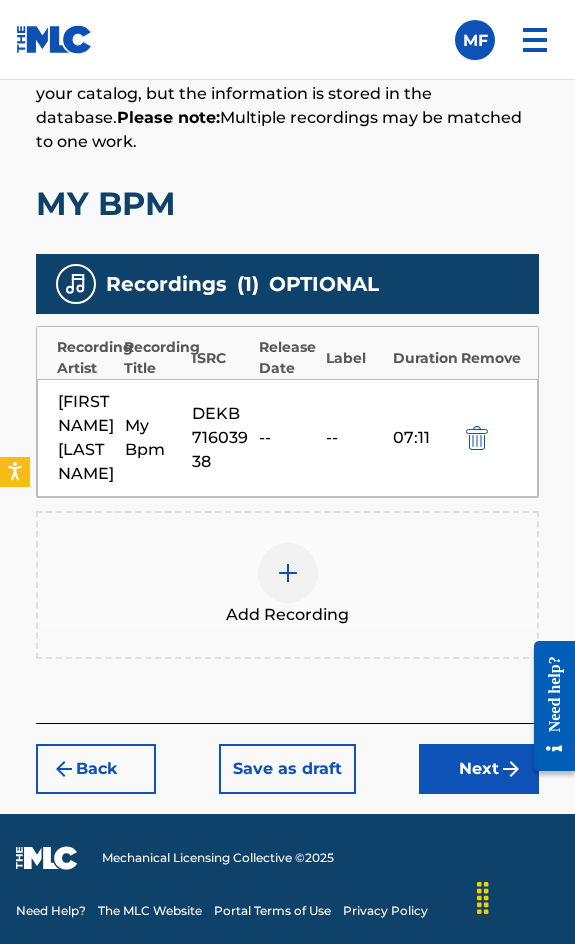 click on "Back Save as draft Next" at bounding box center [287, 758] 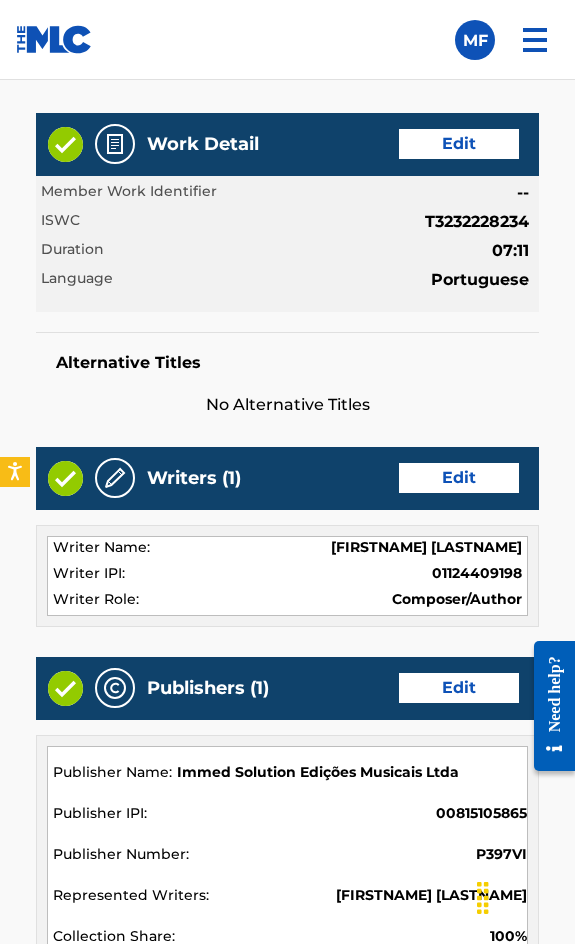 scroll, scrollTop: 2162, scrollLeft: 0, axis: vertical 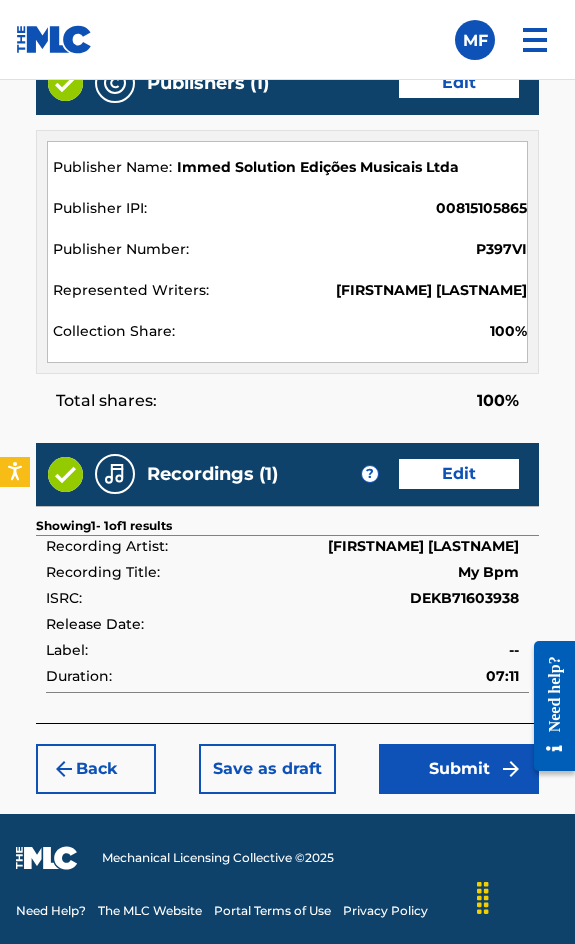 click on "Submit" at bounding box center [459, 769] 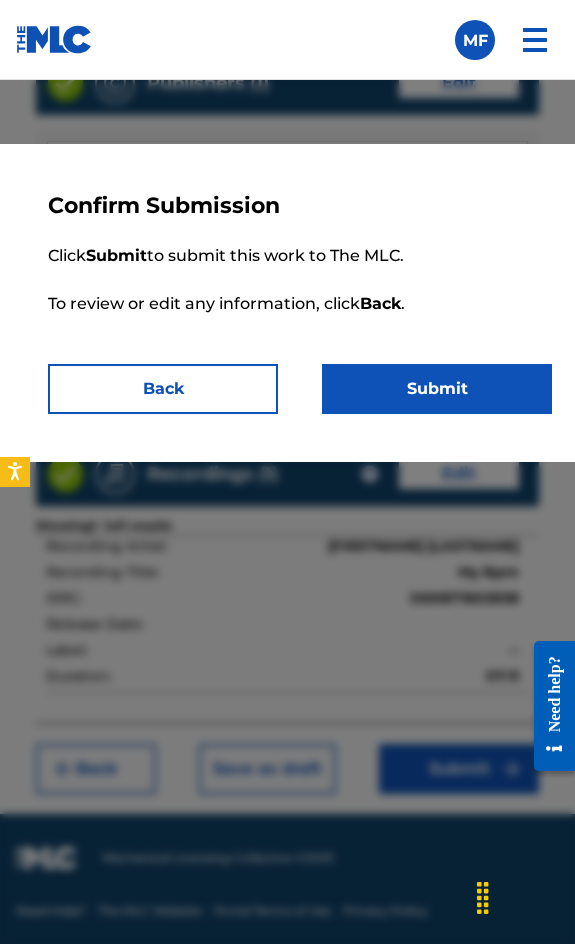 click on "Submit" at bounding box center (437, 389) 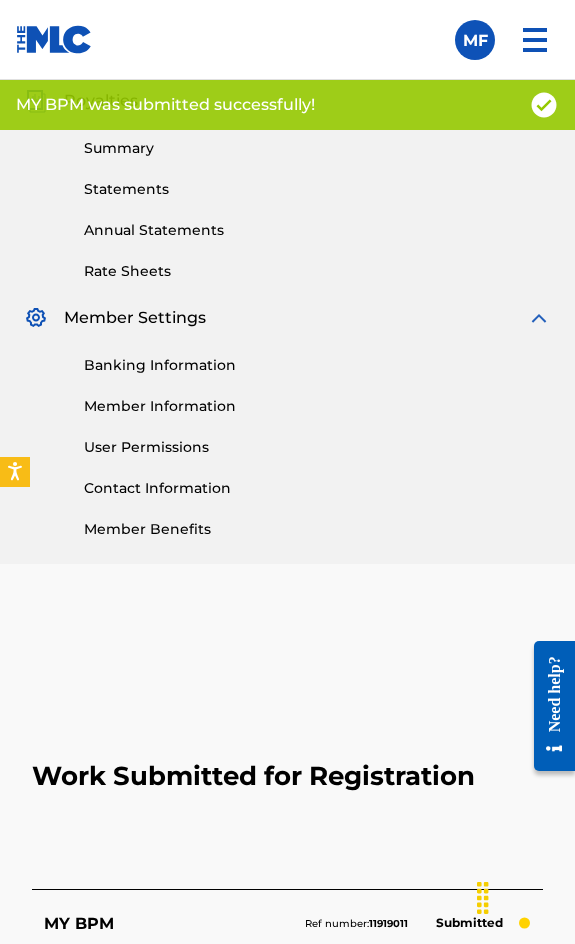 scroll, scrollTop: 1100, scrollLeft: 0, axis: vertical 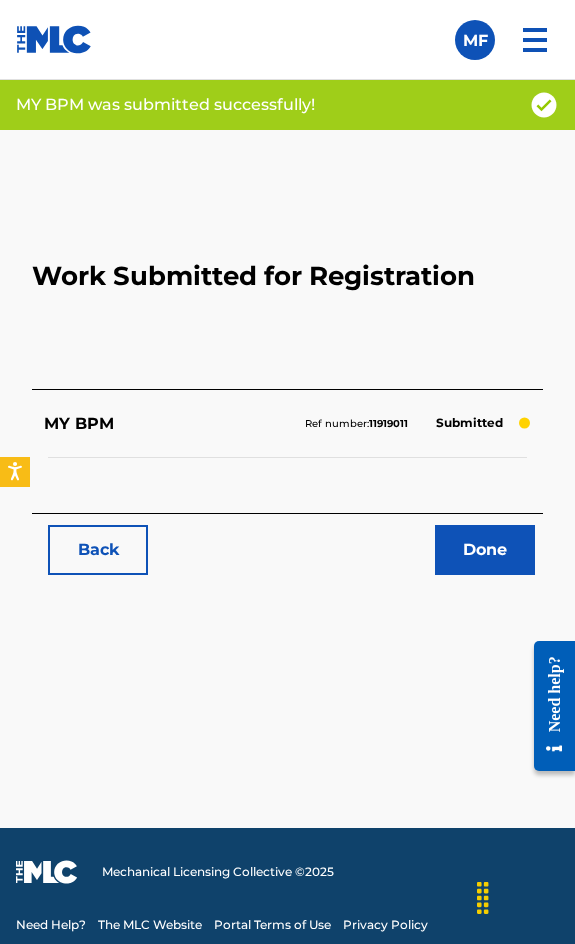 click on "Back" at bounding box center (98, 550) 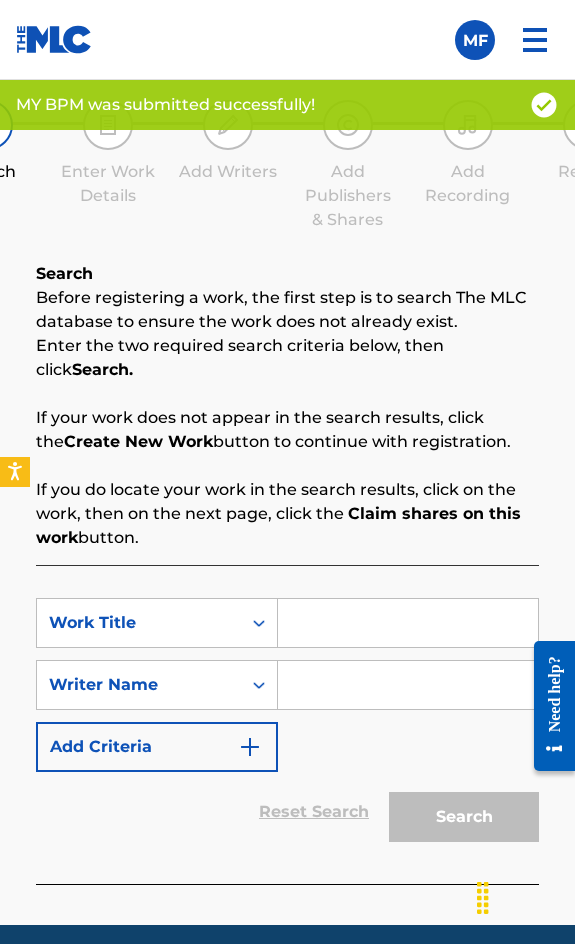 scroll, scrollTop: 1308, scrollLeft: 0, axis: vertical 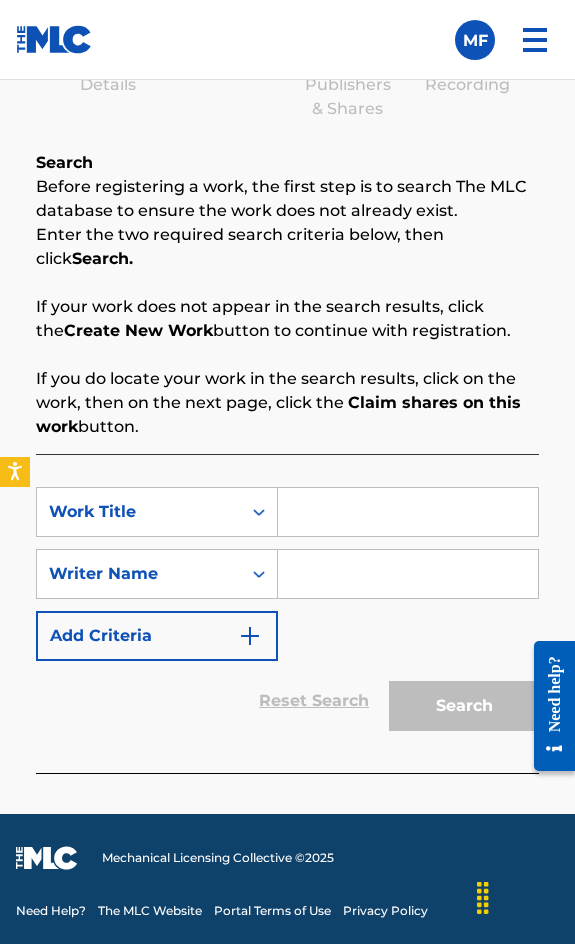 click at bounding box center [408, 512] 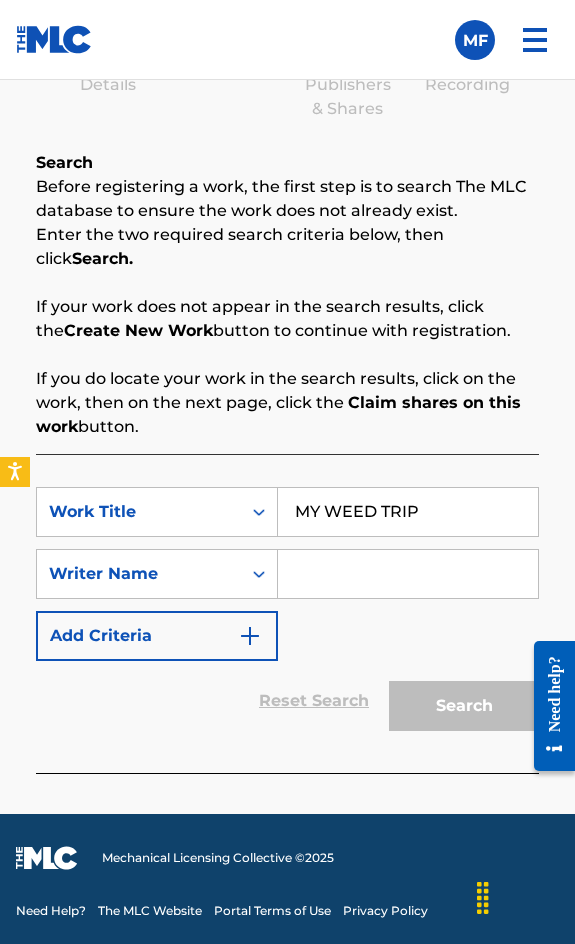 click at bounding box center [408, 574] 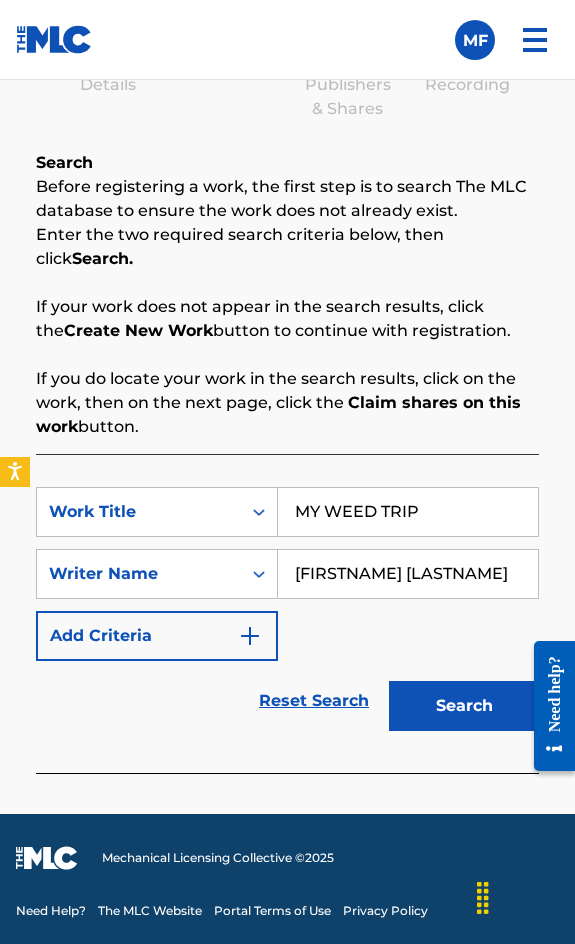 click on "Search" at bounding box center [464, 706] 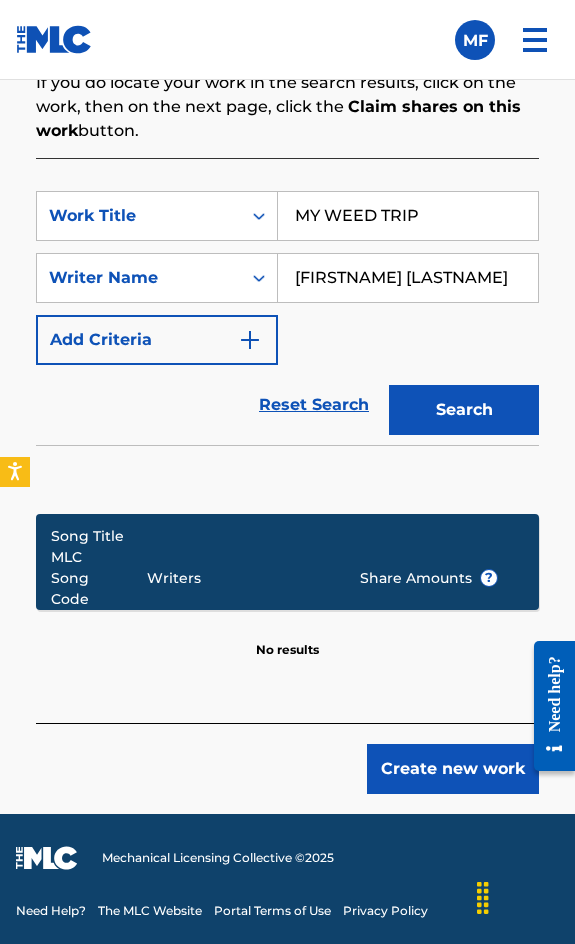 click on "Create new work" at bounding box center (453, 769) 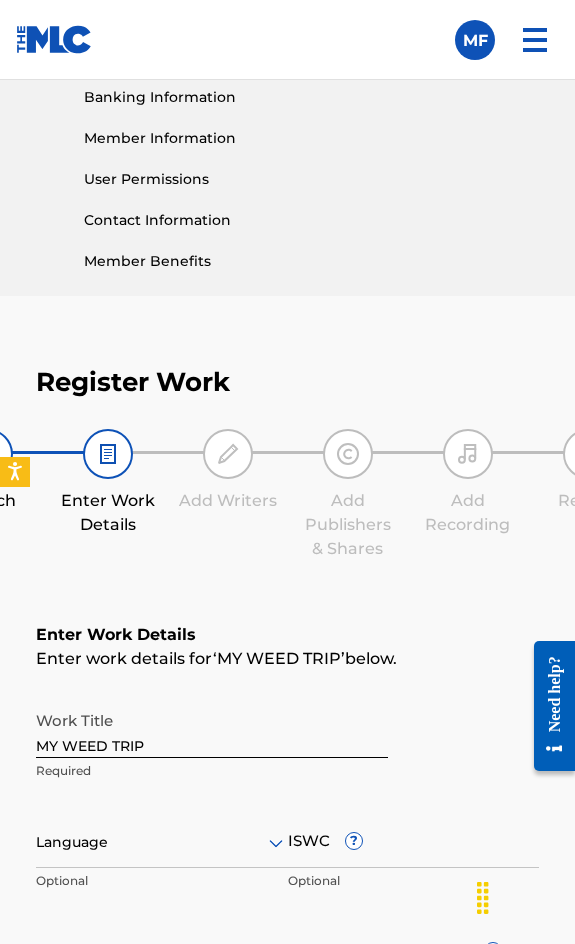 scroll, scrollTop: 1336, scrollLeft: 0, axis: vertical 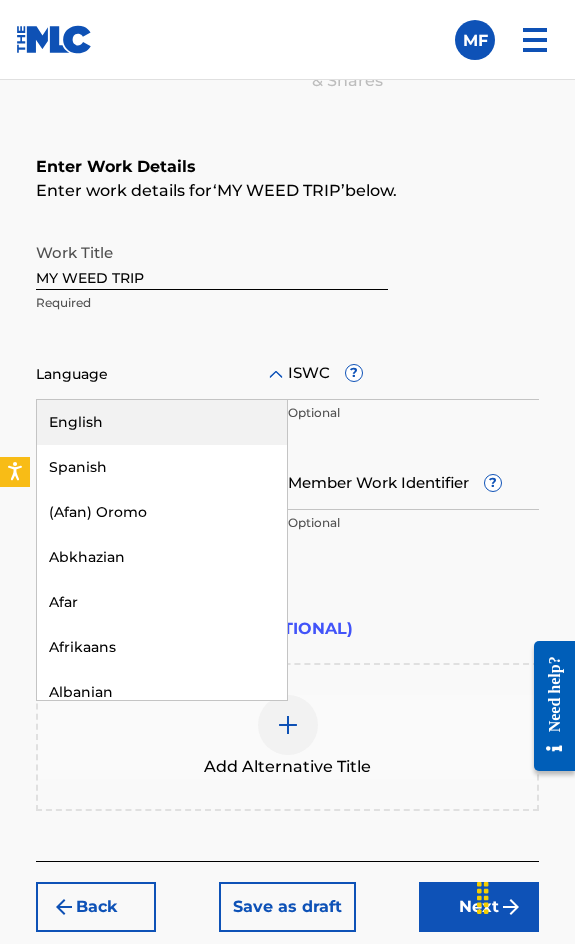 click at bounding box center [162, 374] 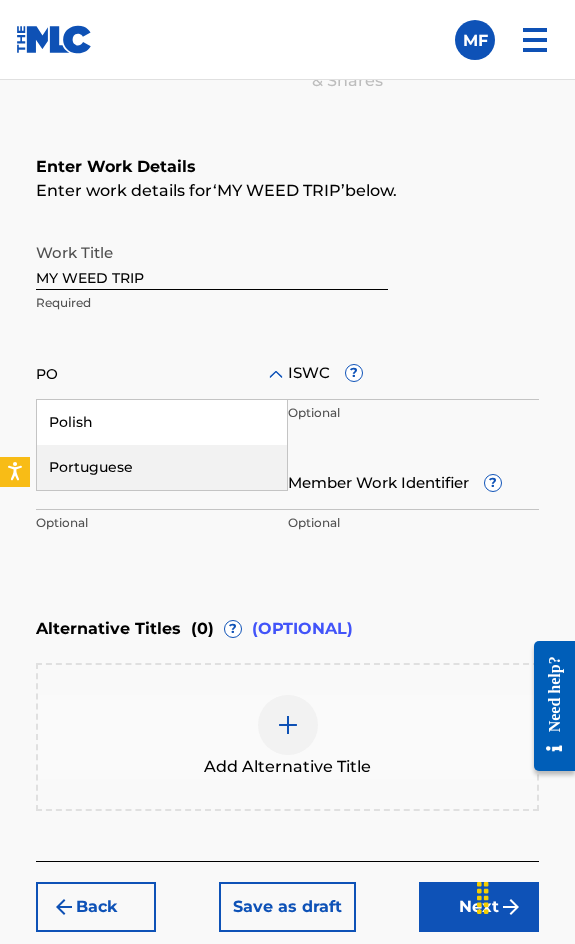 click on "Portuguese" at bounding box center (162, 467) 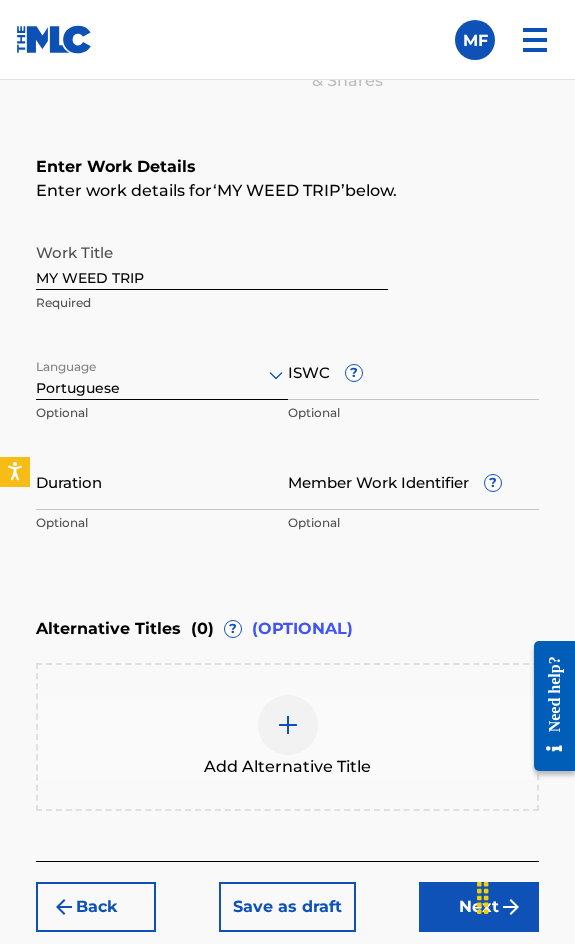 click on "Back" at bounding box center (96, 907) 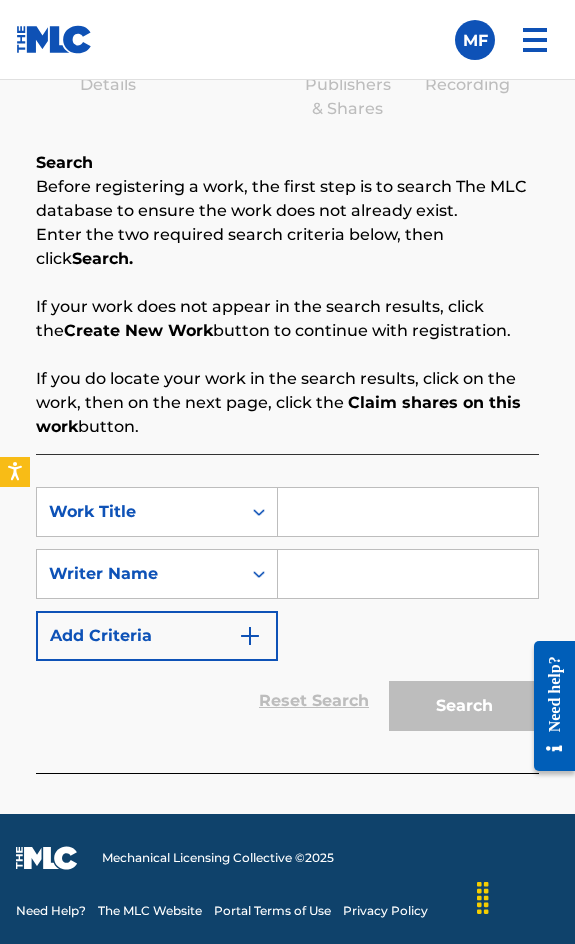 scroll, scrollTop: 1308, scrollLeft: 0, axis: vertical 